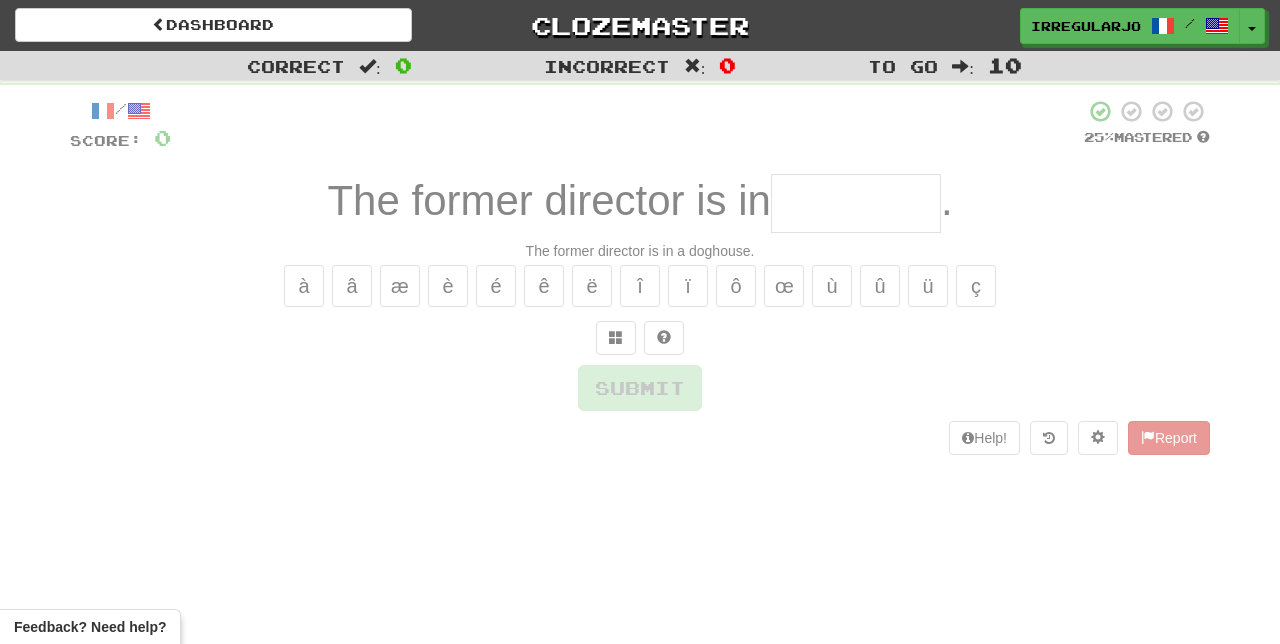 scroll, scrollTop: 25, scrollLeft: 0, axis: vertical 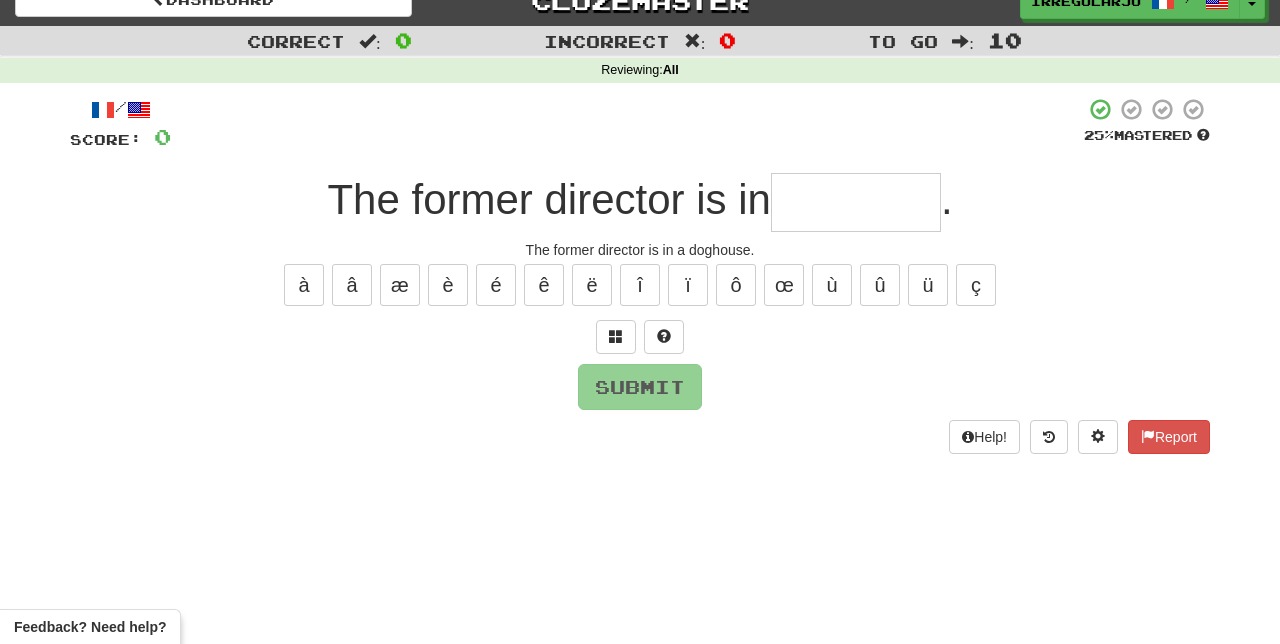 click at bounding box center (856, 202) 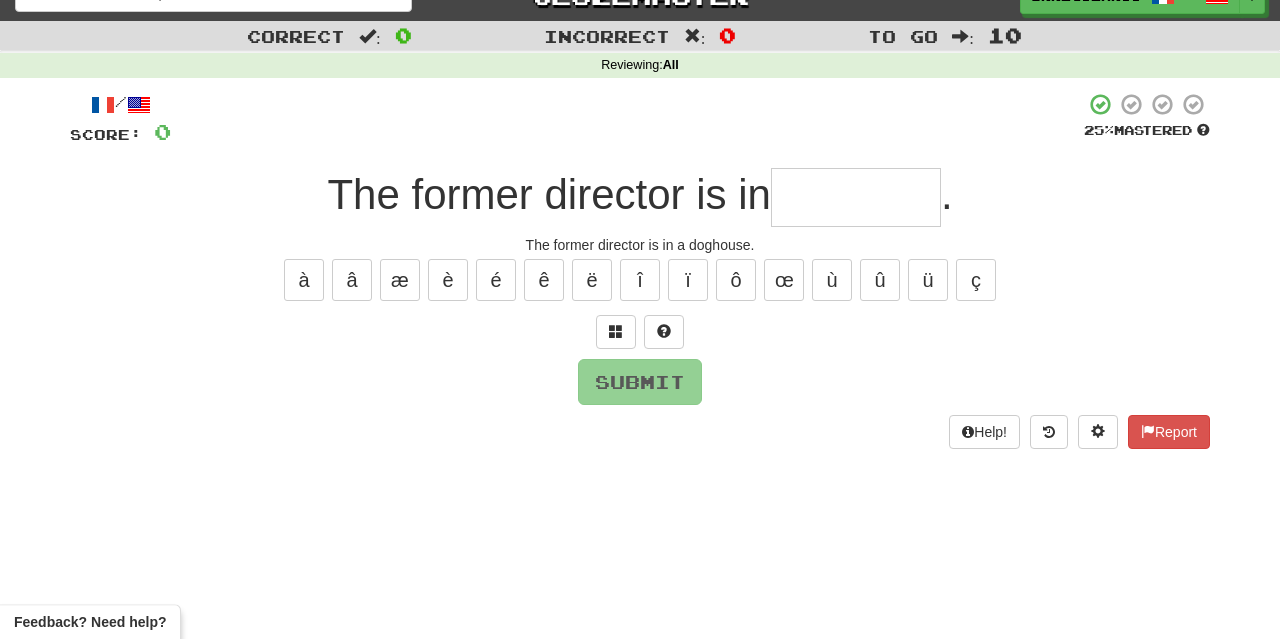 scroll, scrollTop: 25, scrollLeft: 0, axis: vertical 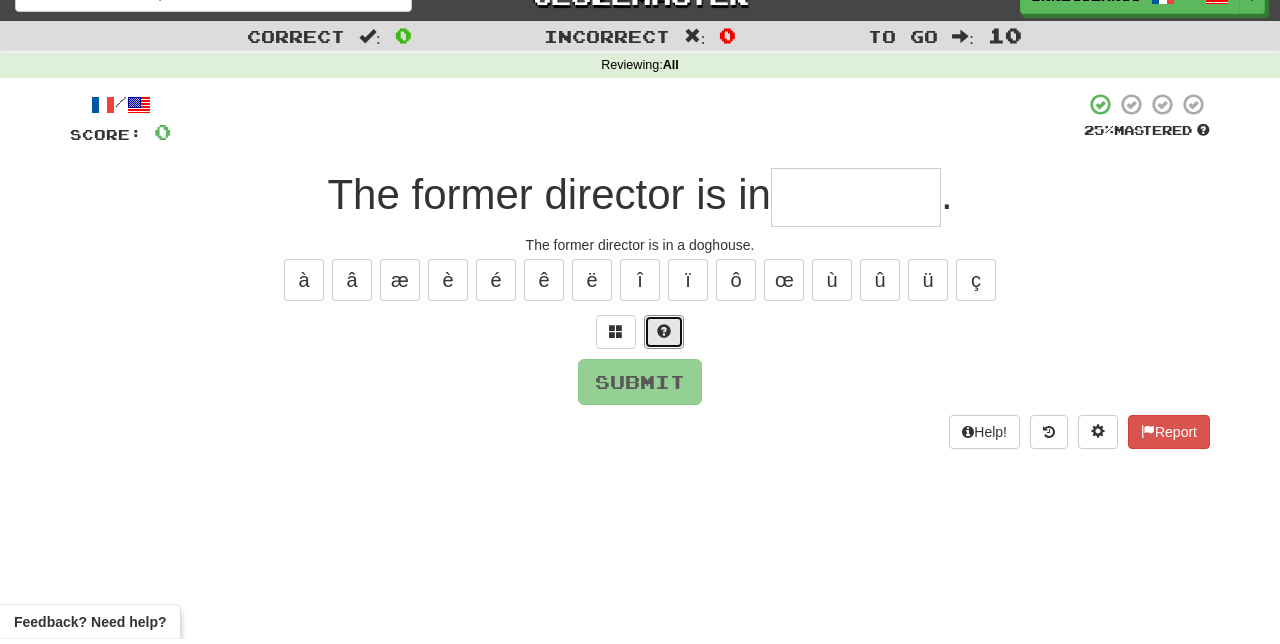 click at bounding box center (664, 337) 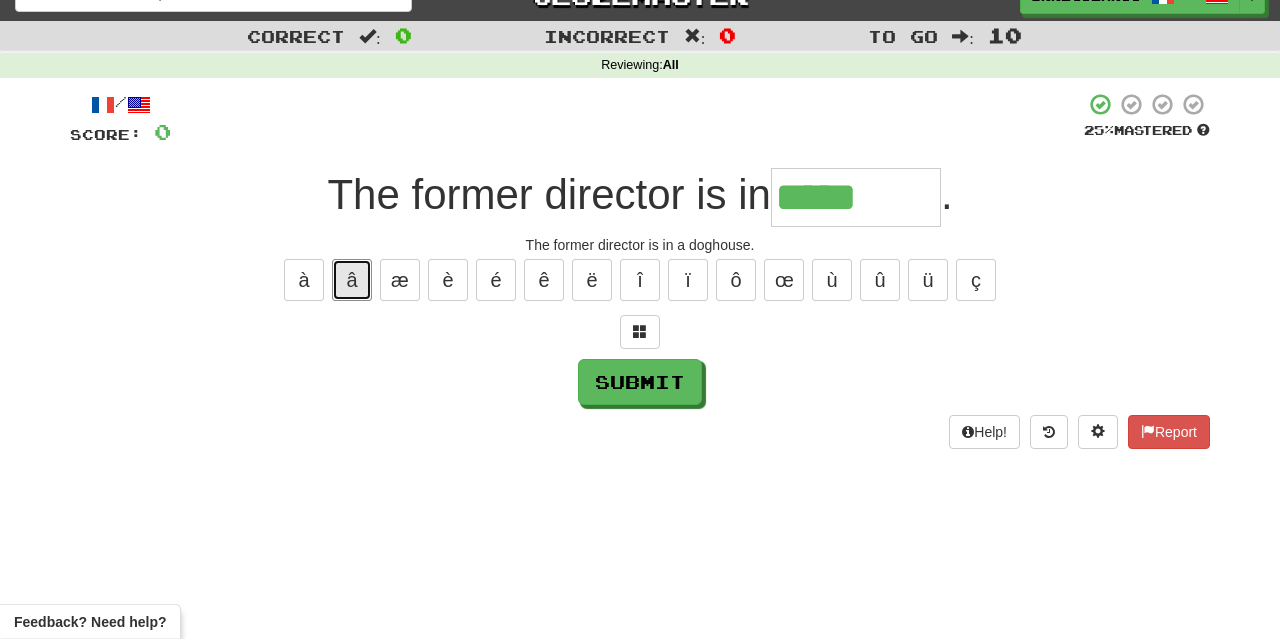 click on "â" at bounding box center (352, 285) 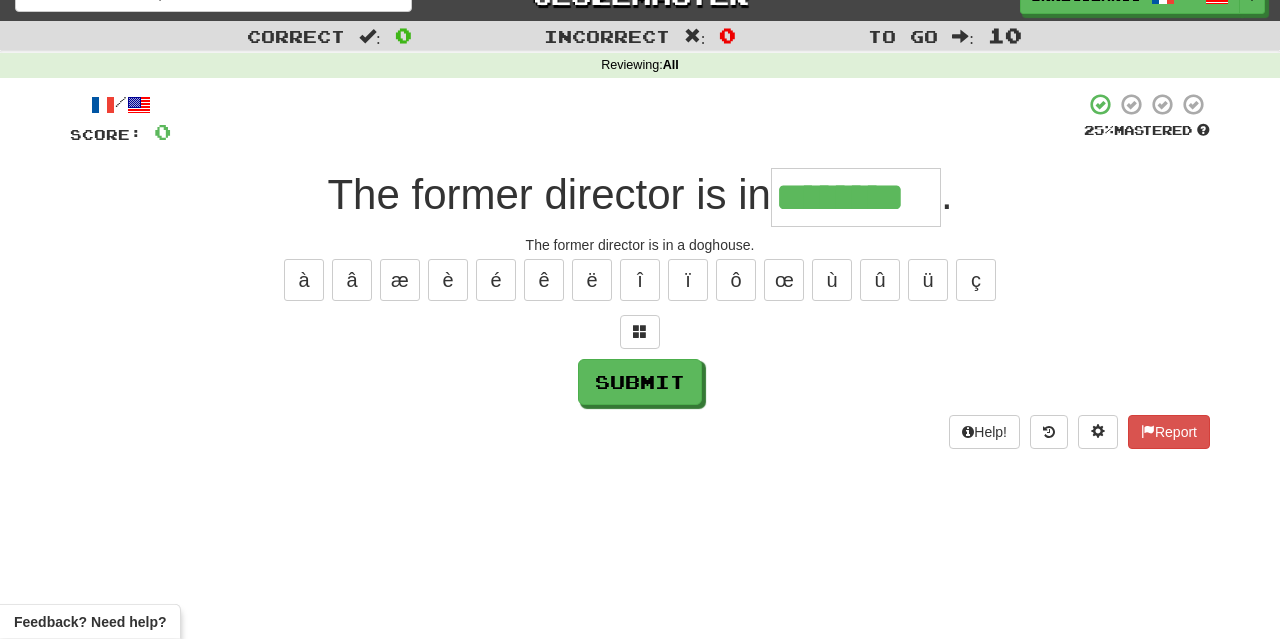 type on "********" 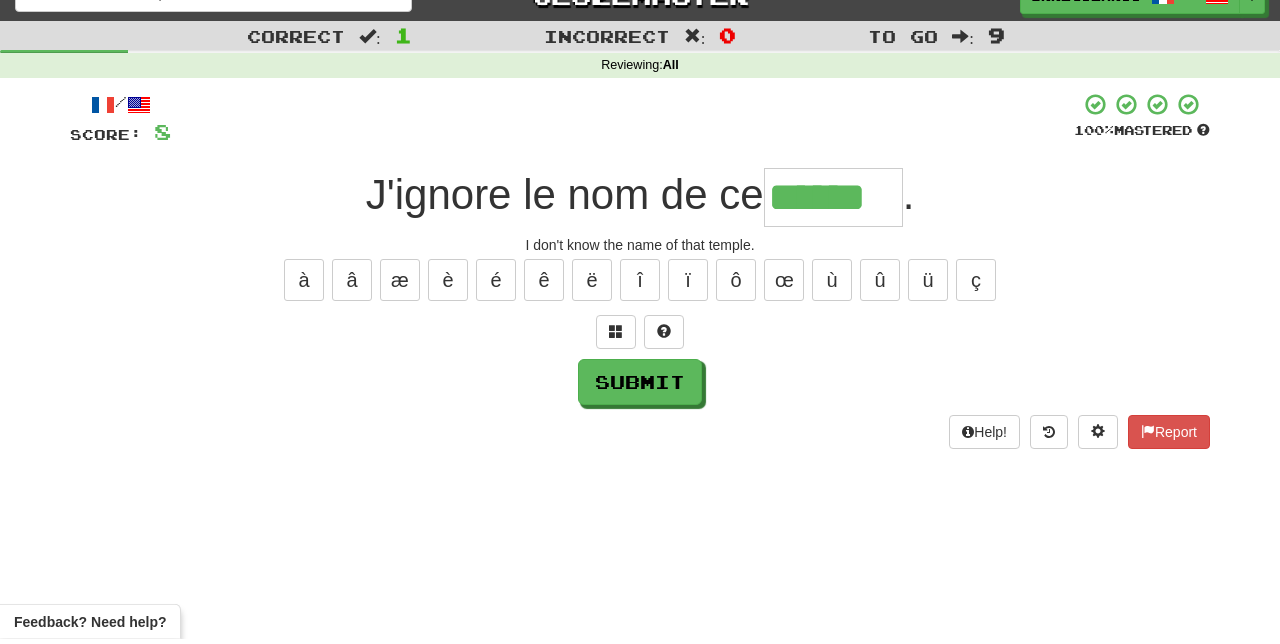 type on "******" 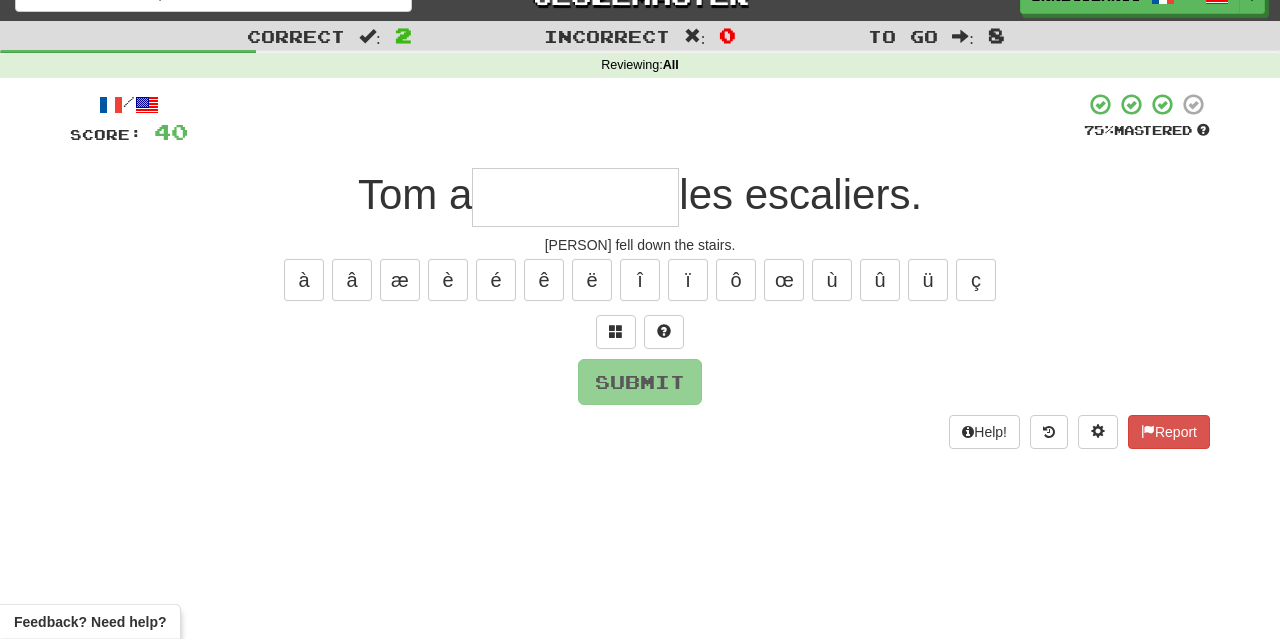 type on "*" 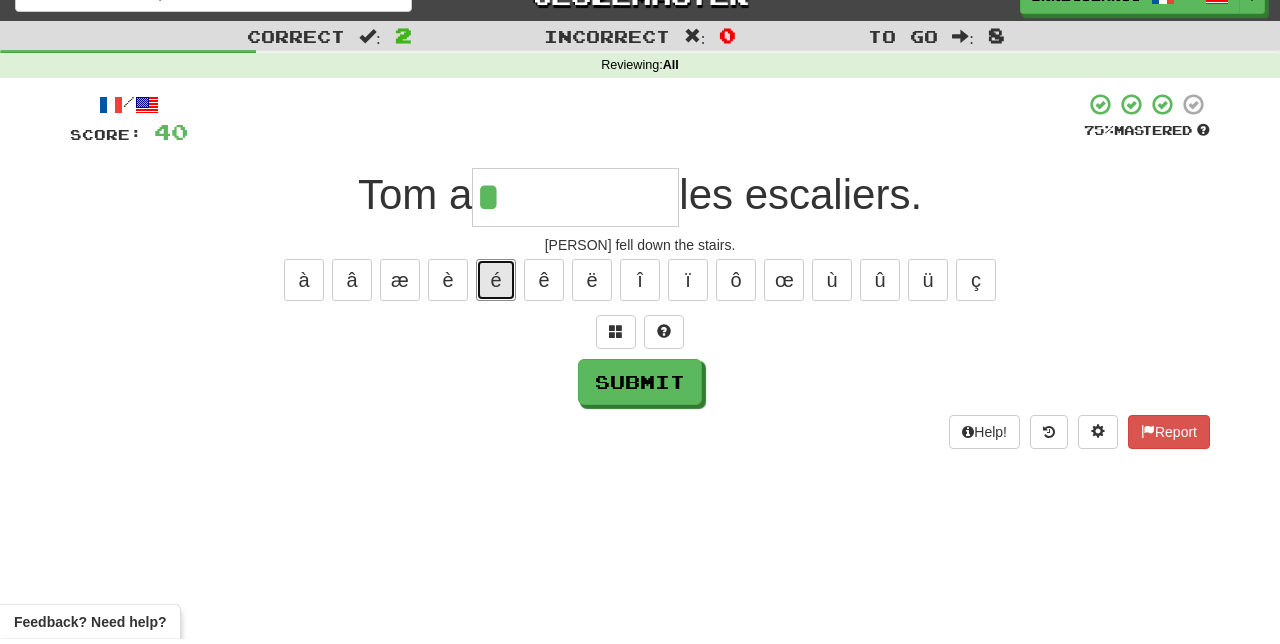 click on "é" at bounding box center [496, 285] 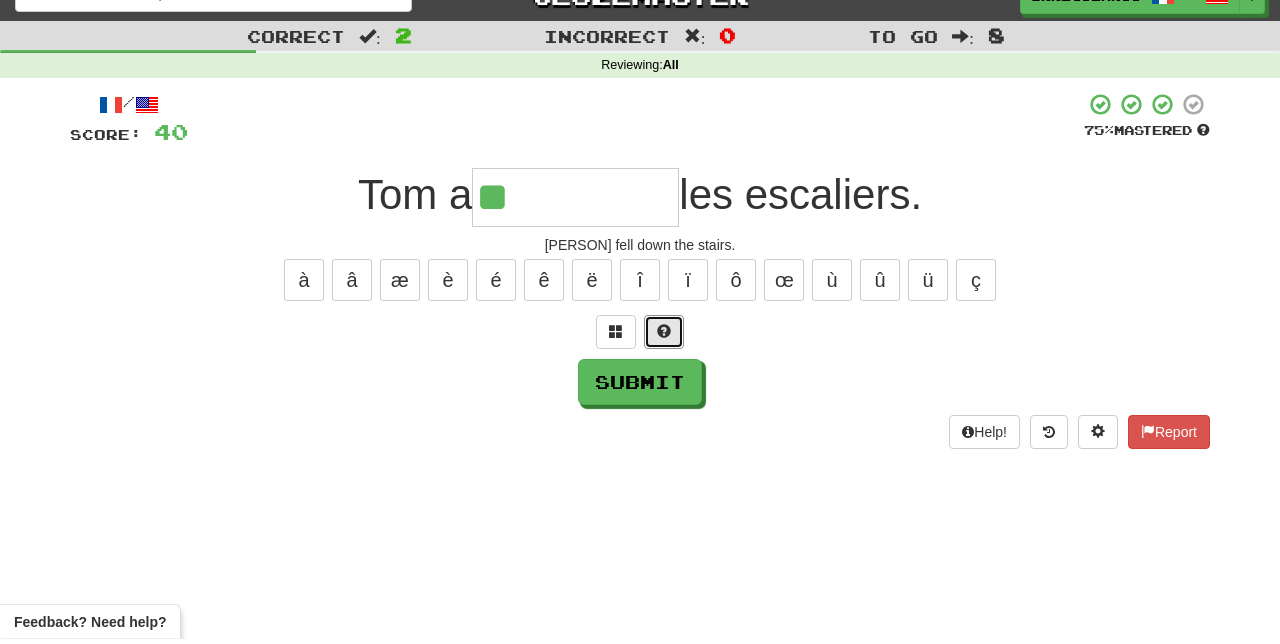 click at bounding box center (664, 337) 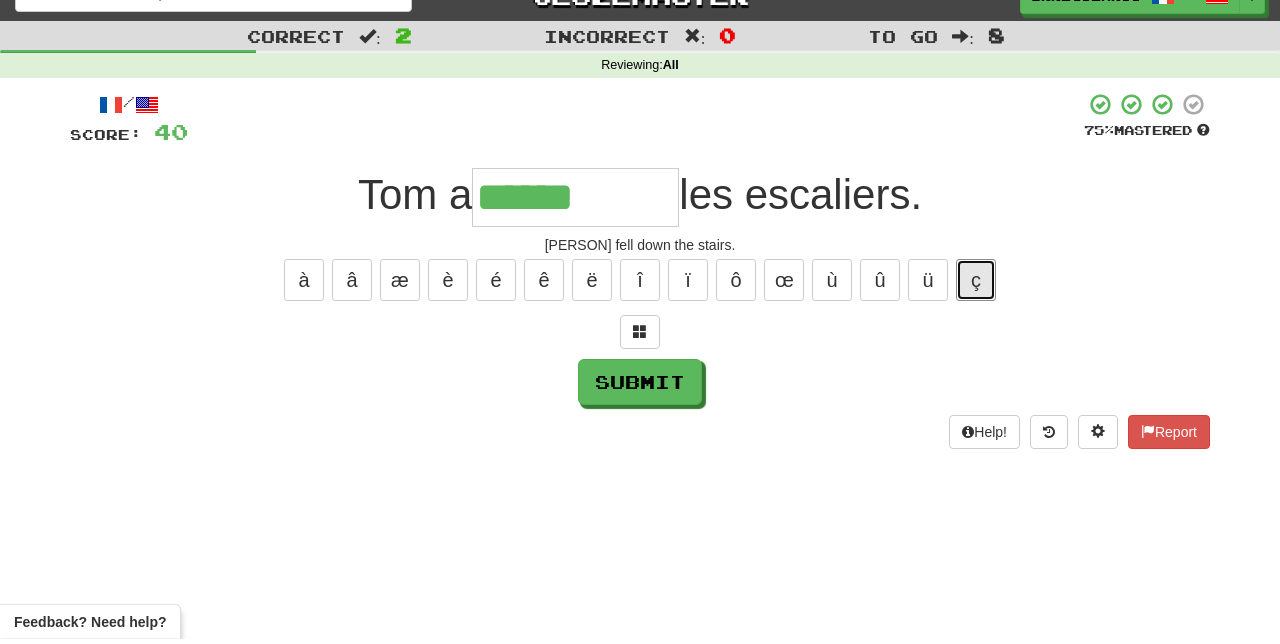 click on "ç" at bounding box center [976, 285] 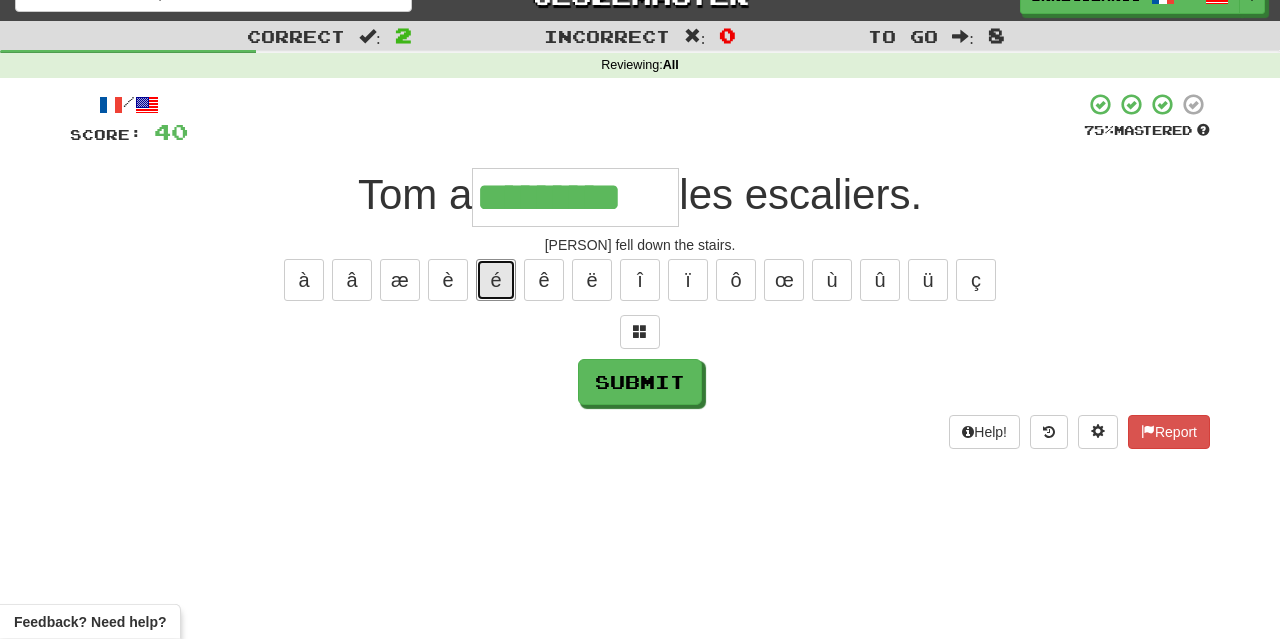 click on "é" at bounding box center [496, 285] 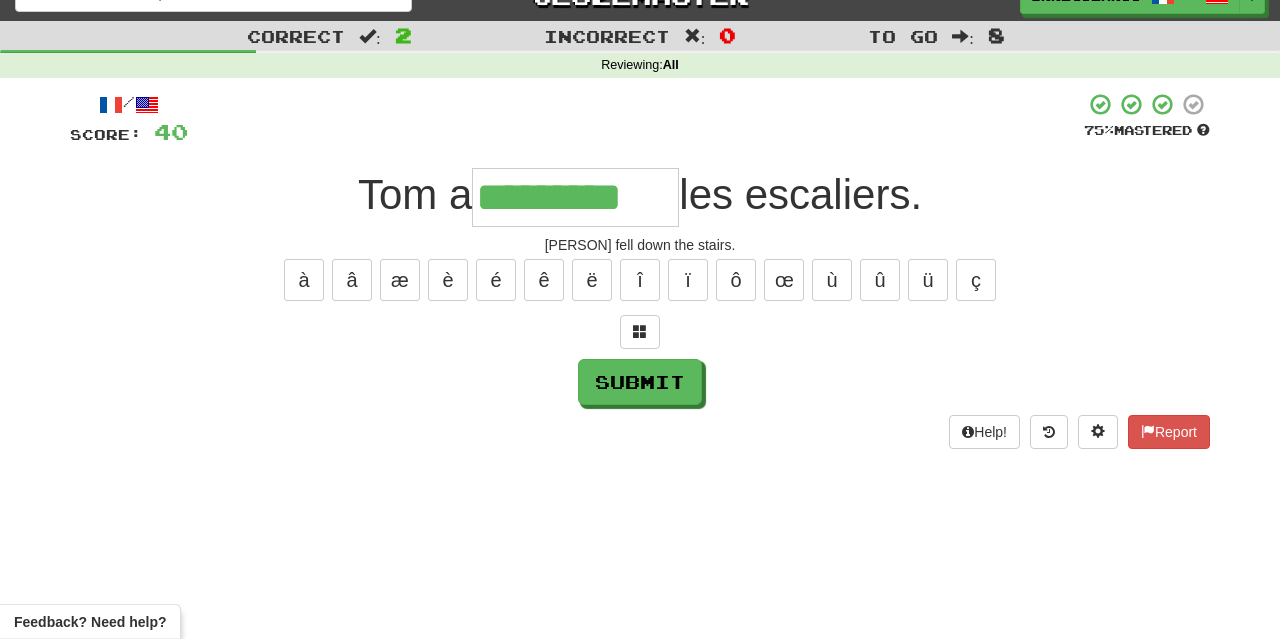 type on "**********" 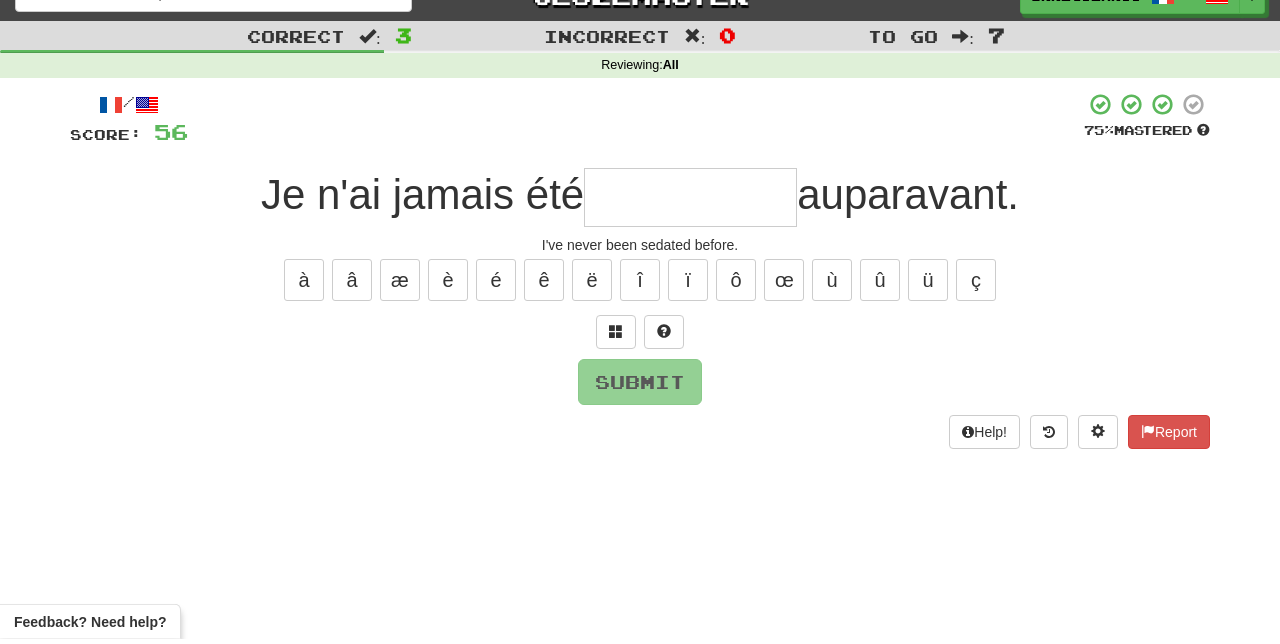 type on "*" 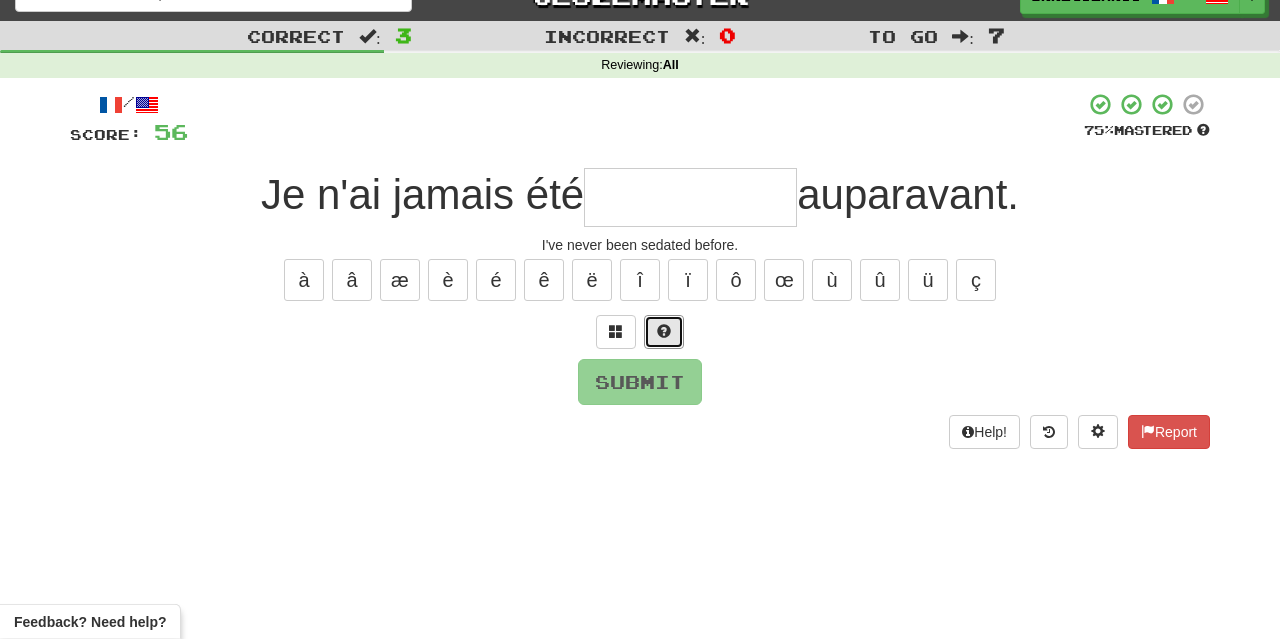 click at bounding box center [664, 336] 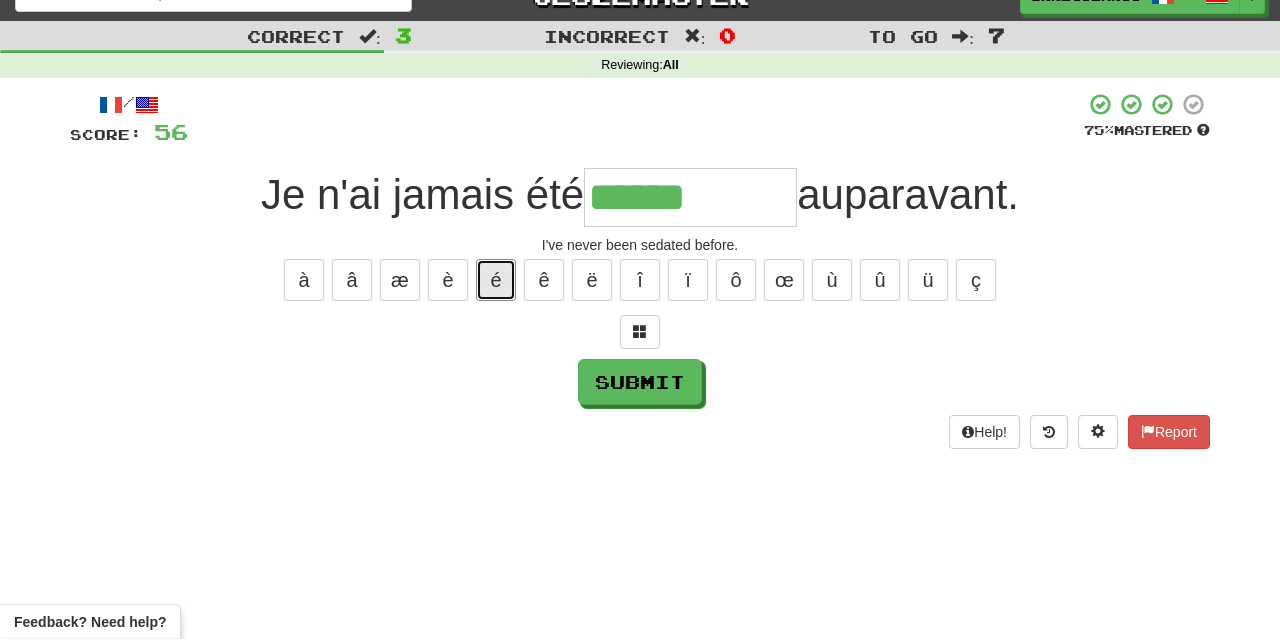 click on "é" at bounding box center [496, 285] 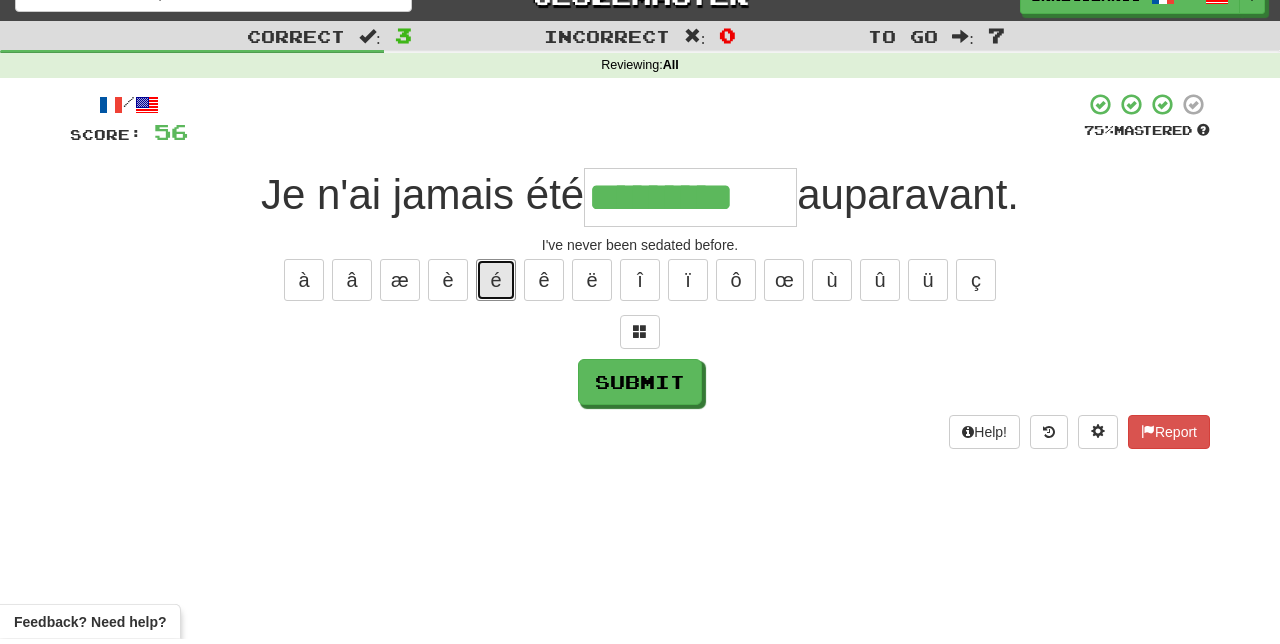 click on "é" at bounding box center (496, 285) 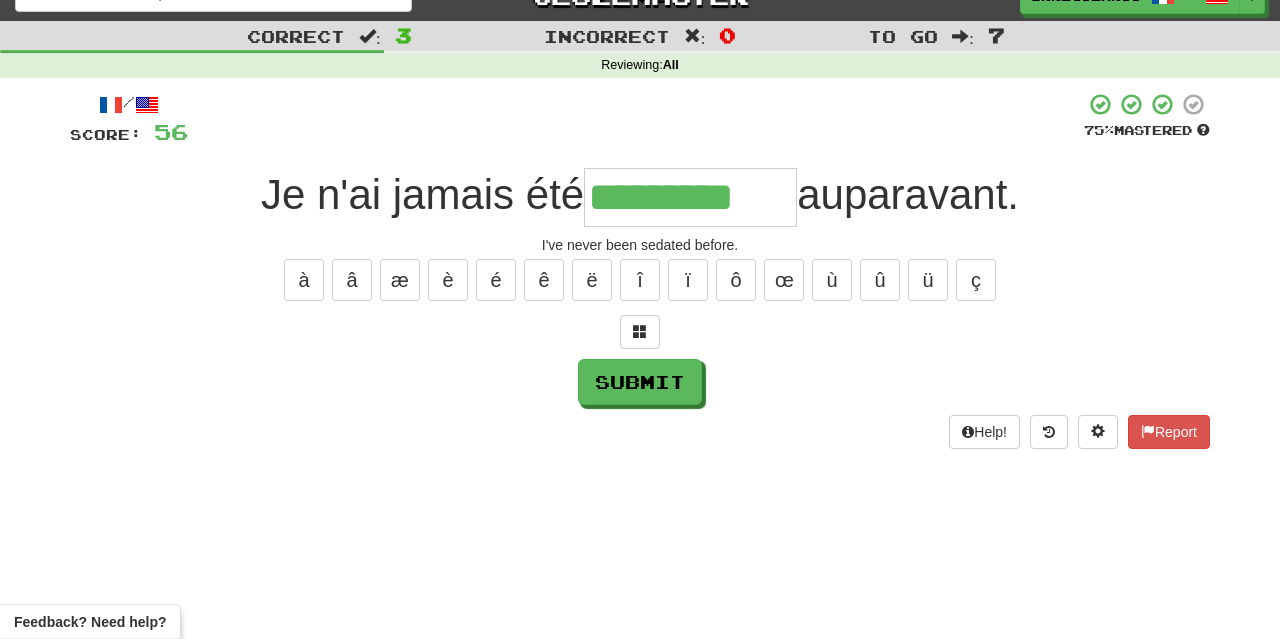 type on "**********" 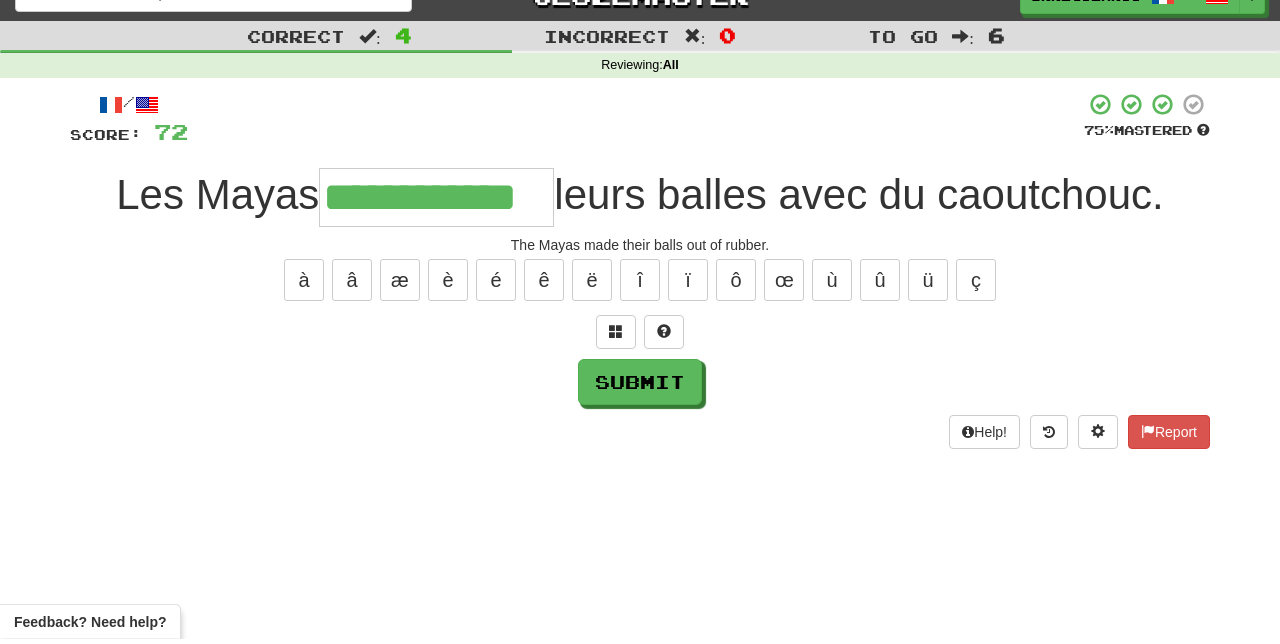 type on "**********" 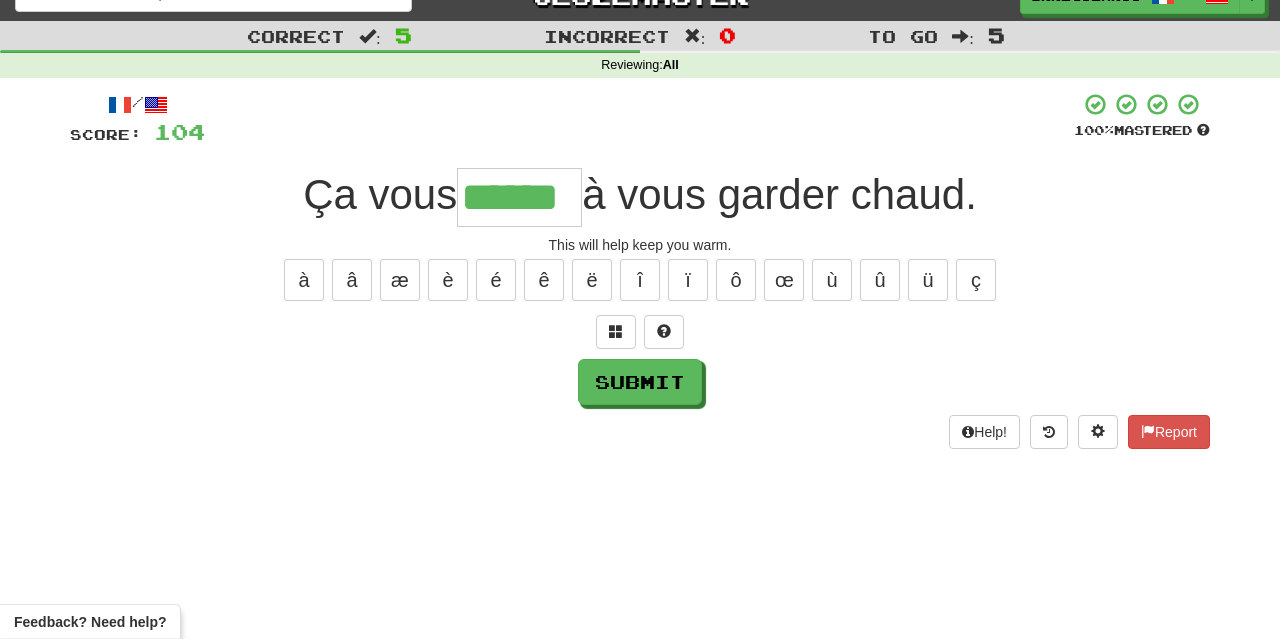 type on "******" 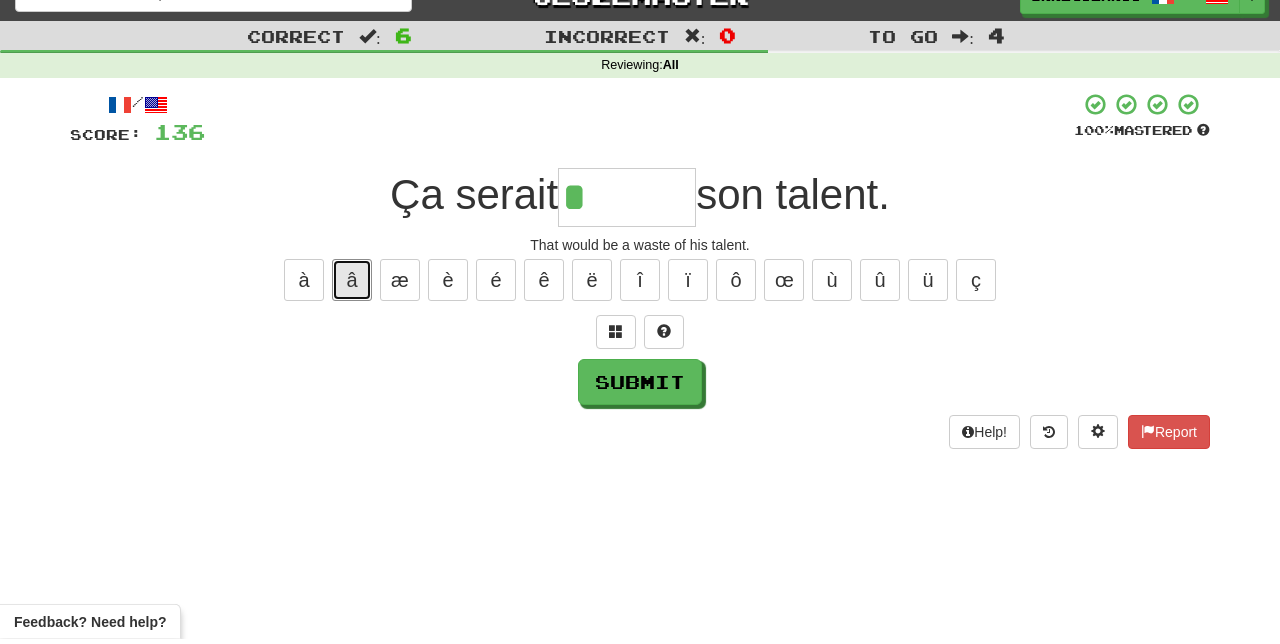 click on "â" at bounding box center [352, 285] 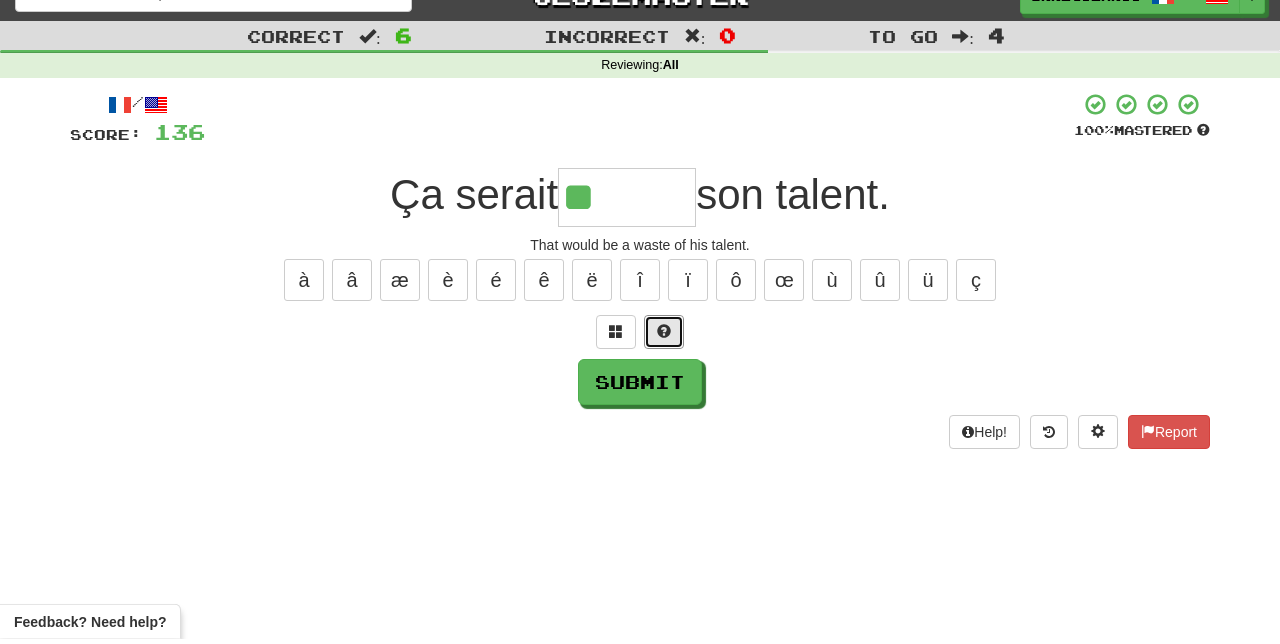 click at bounding box center (664, 337) 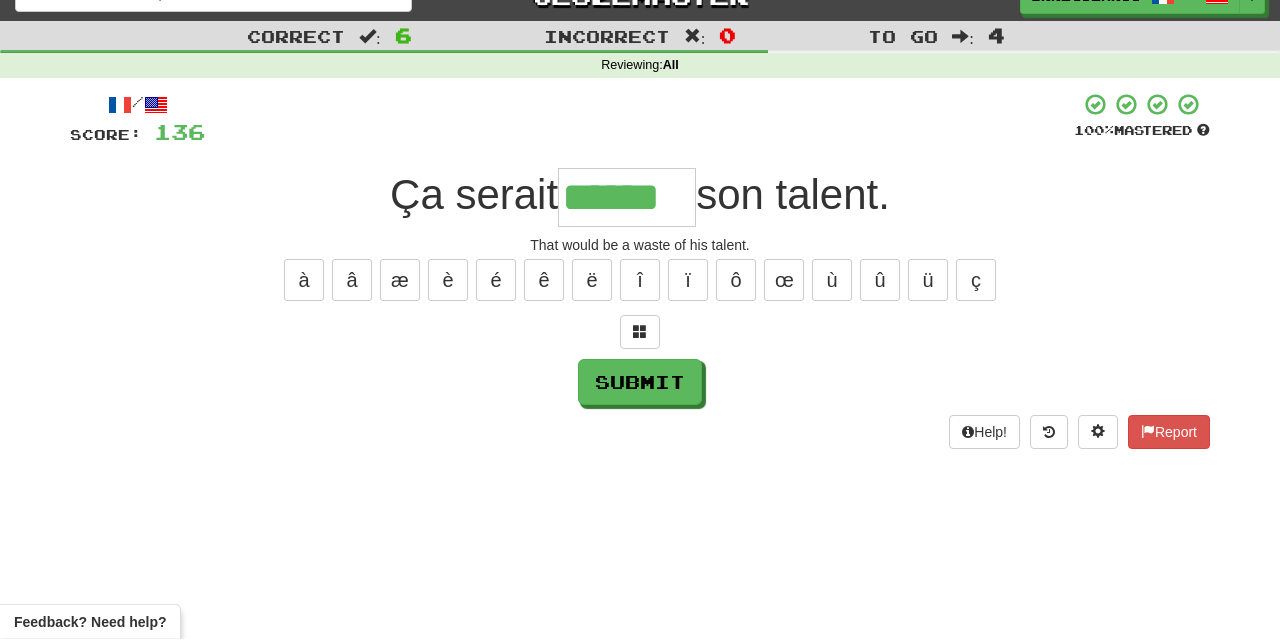 type on "******" 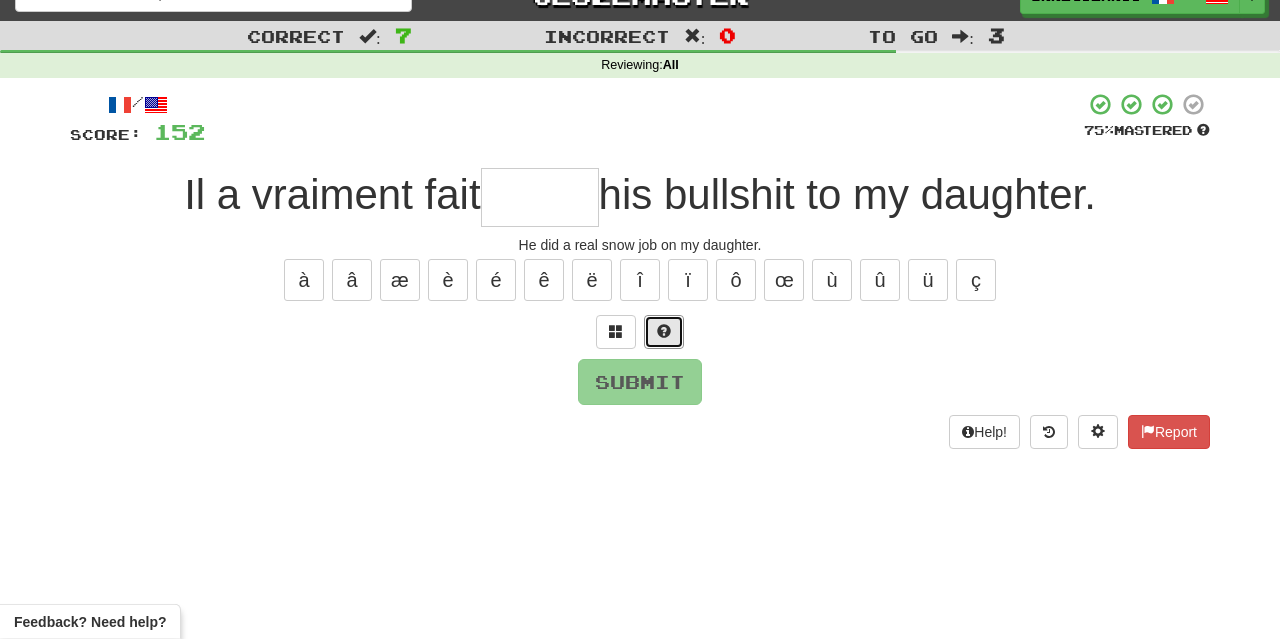 click at bounding box center (664, 337) 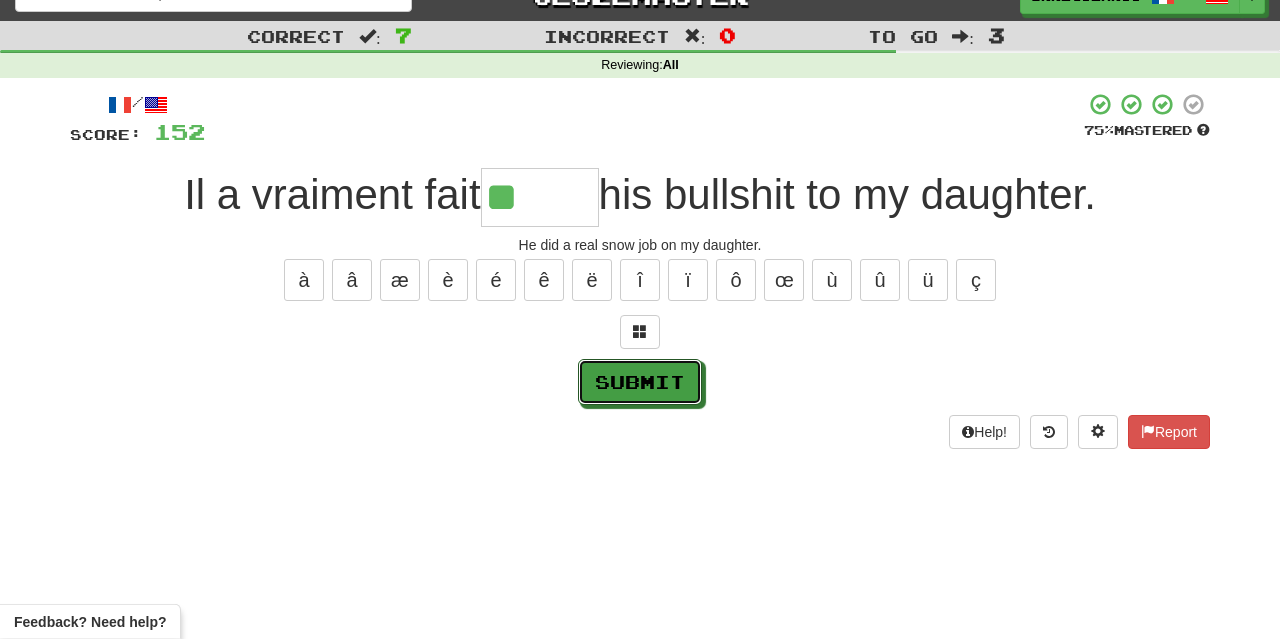 click on "Submit" at bounding box center (640, 387) 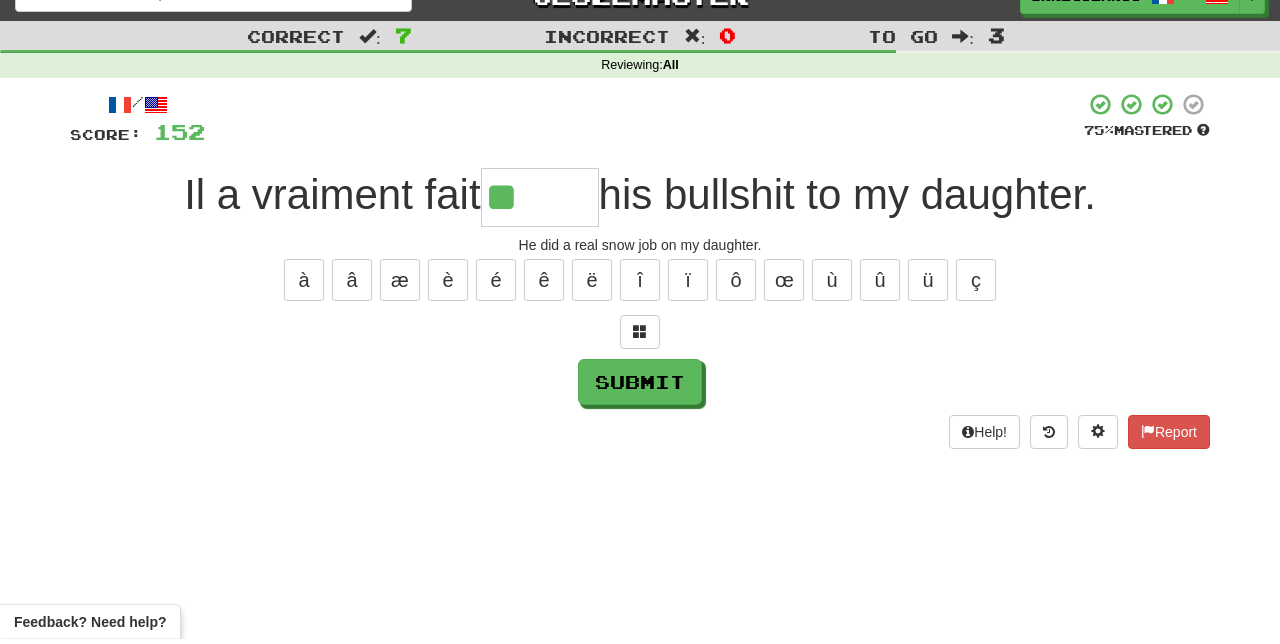 type on "*****" 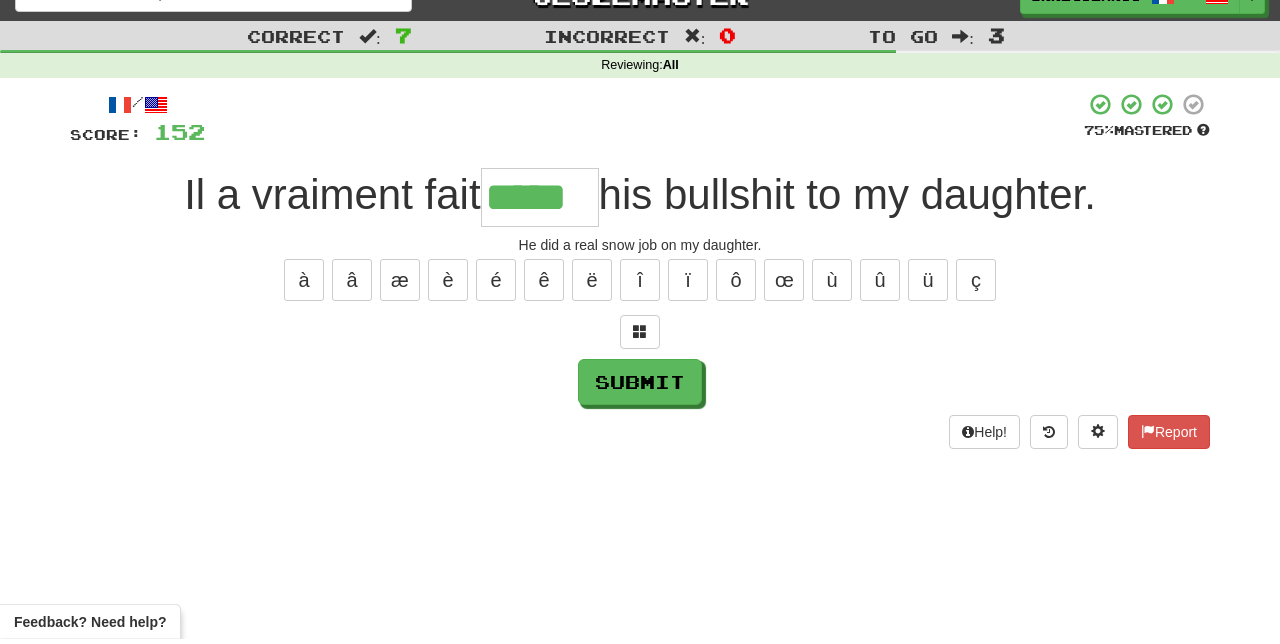scroll, scrollTop: 25, scrollLeft: 0, axis: vertical 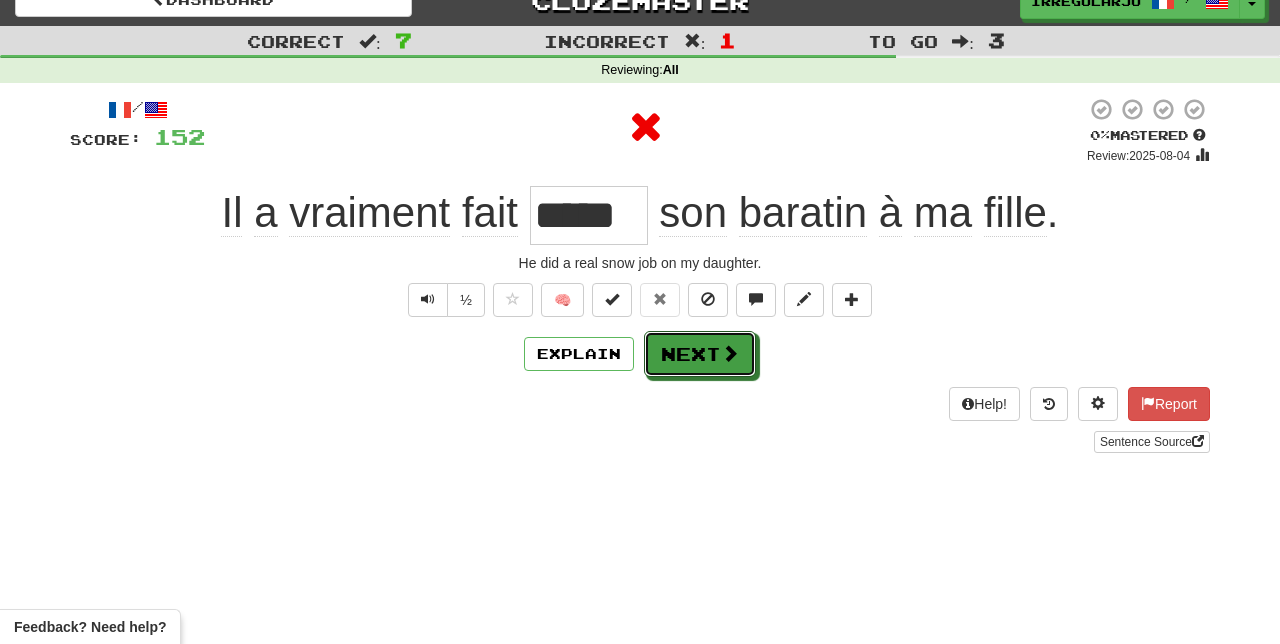 click on "Next" at bounding box center (700, 354) 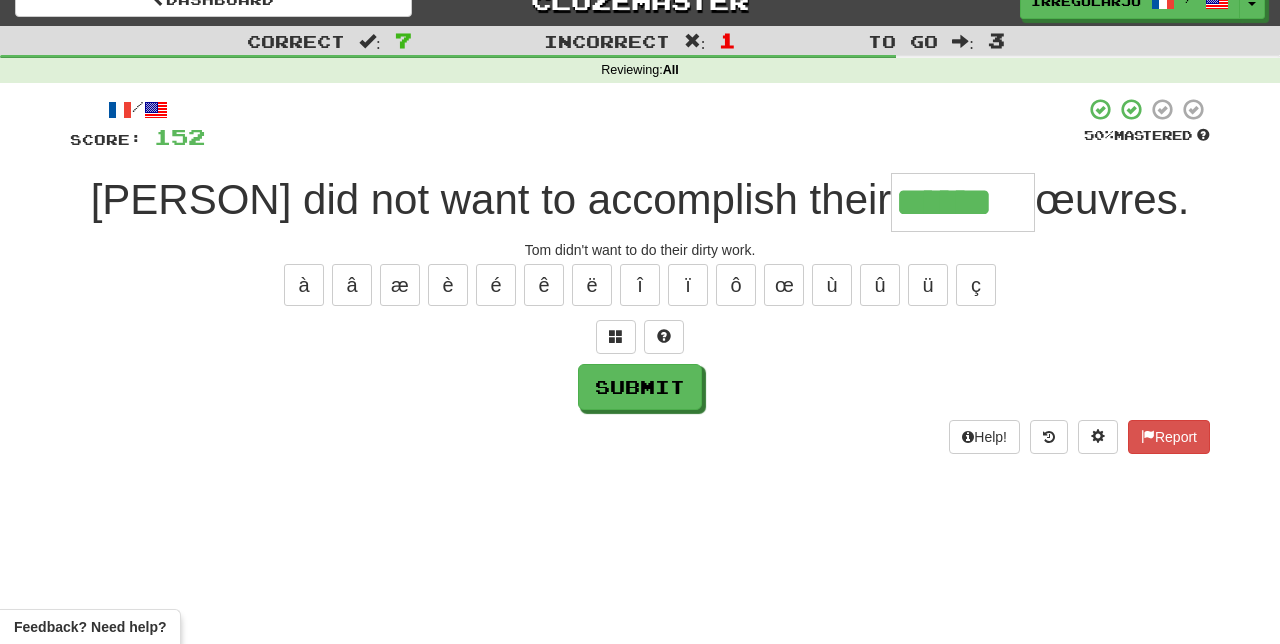 type on "******" 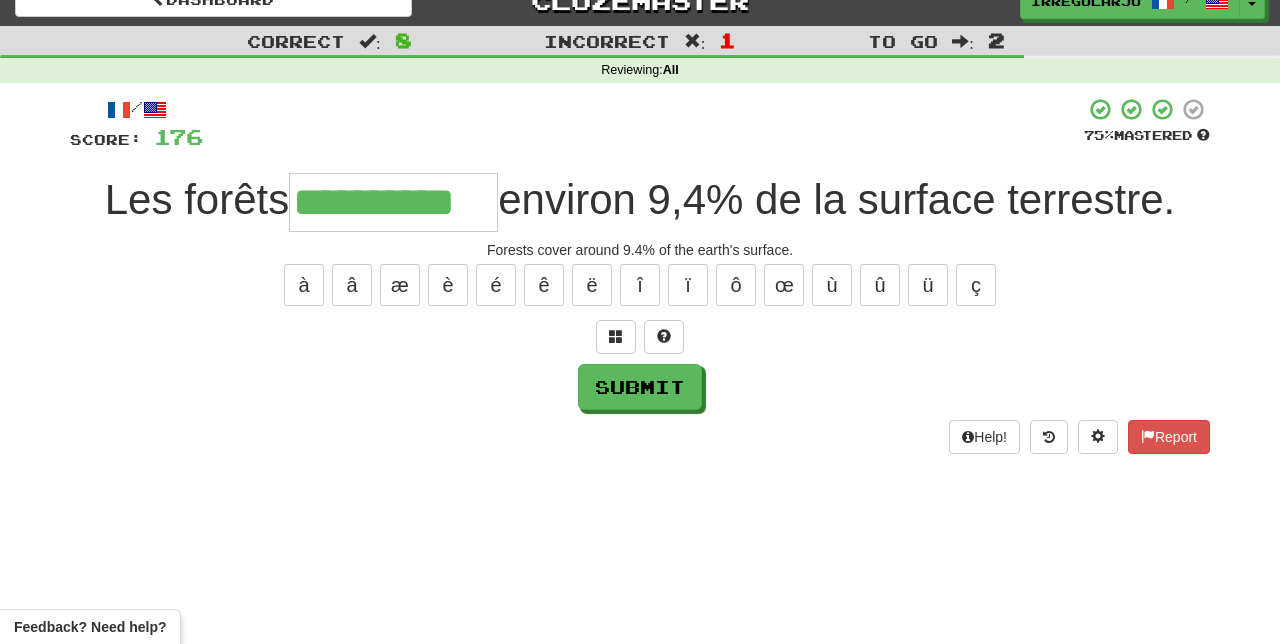 type on "**********" 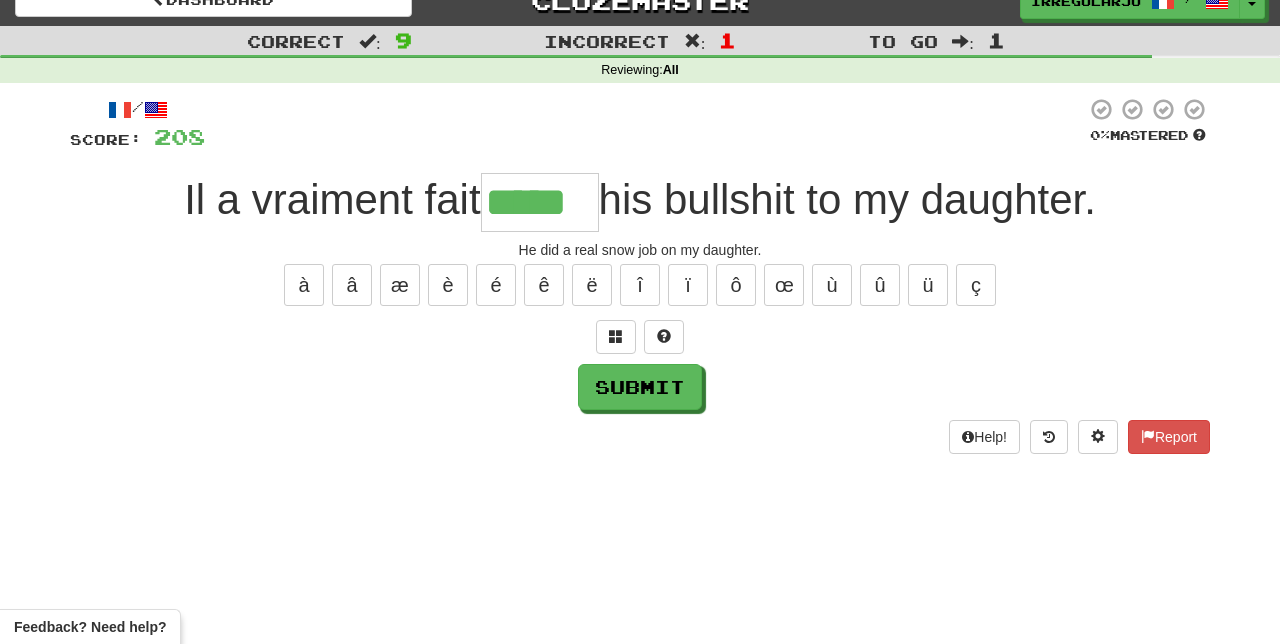 type on "*****" 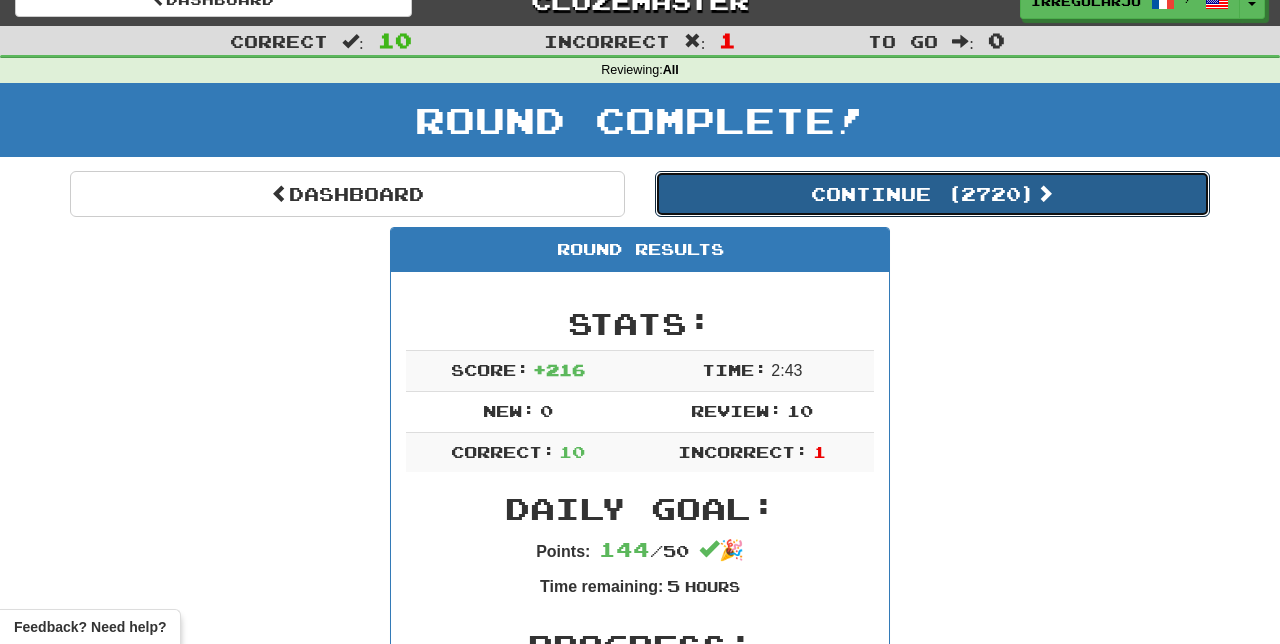 click on "Continue ( 2720 )" at bounding box center (932, 194) 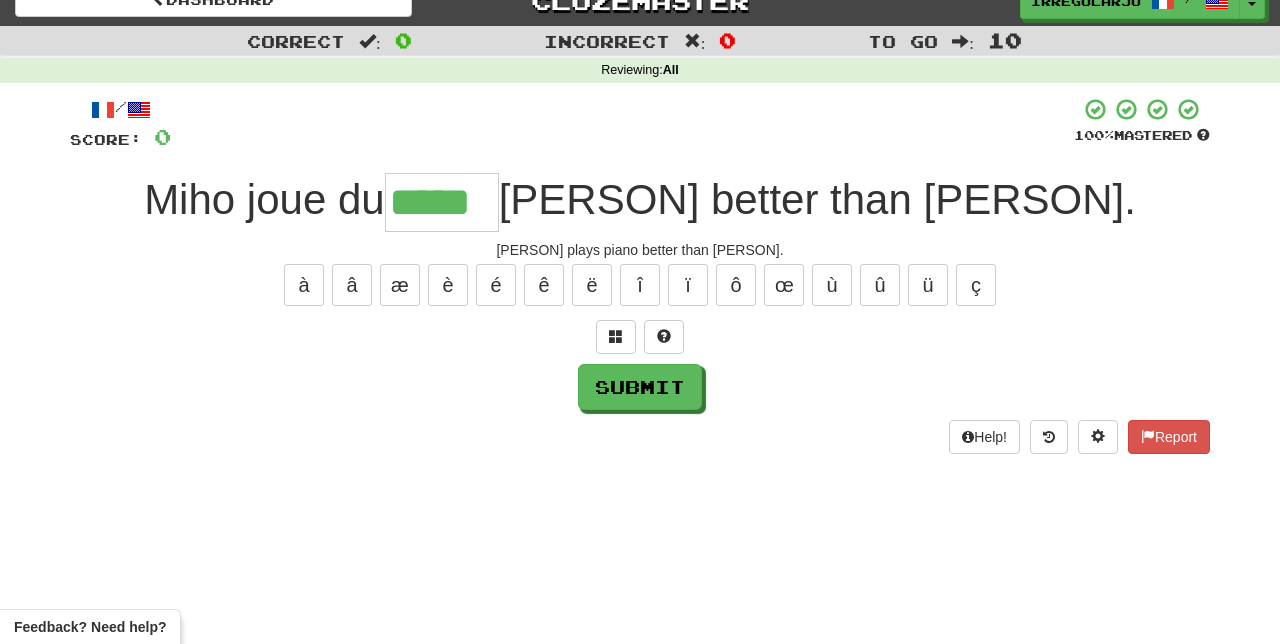 type on "*****" 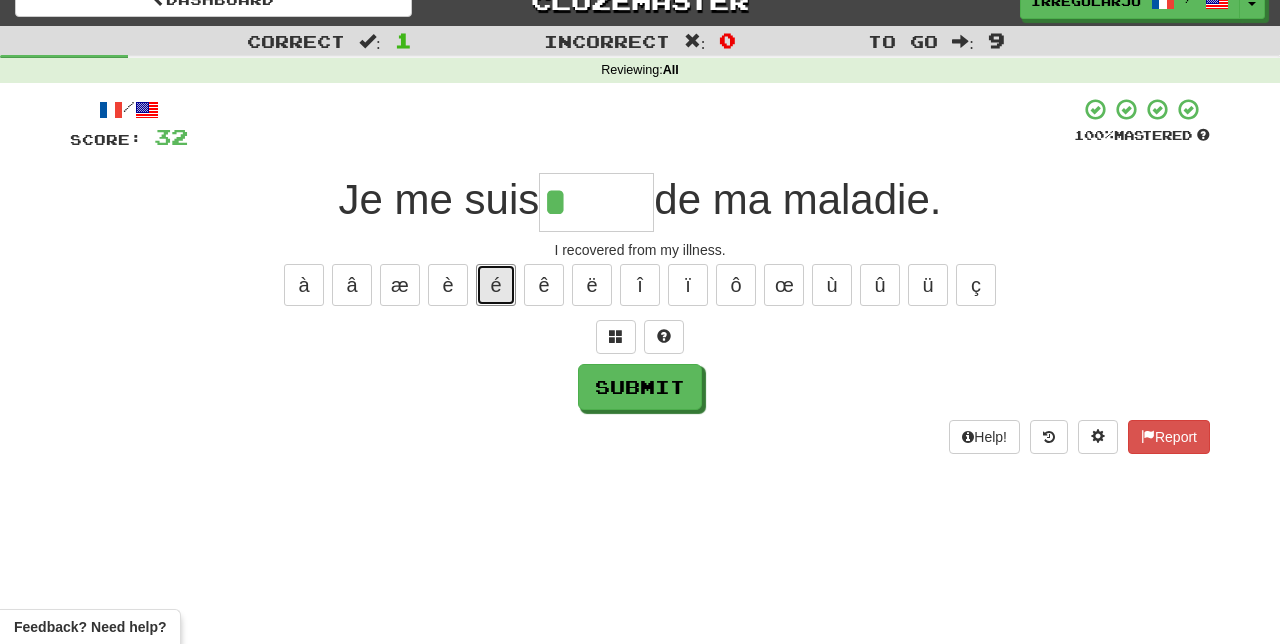 click on "é" at bounding box center [496, 285] 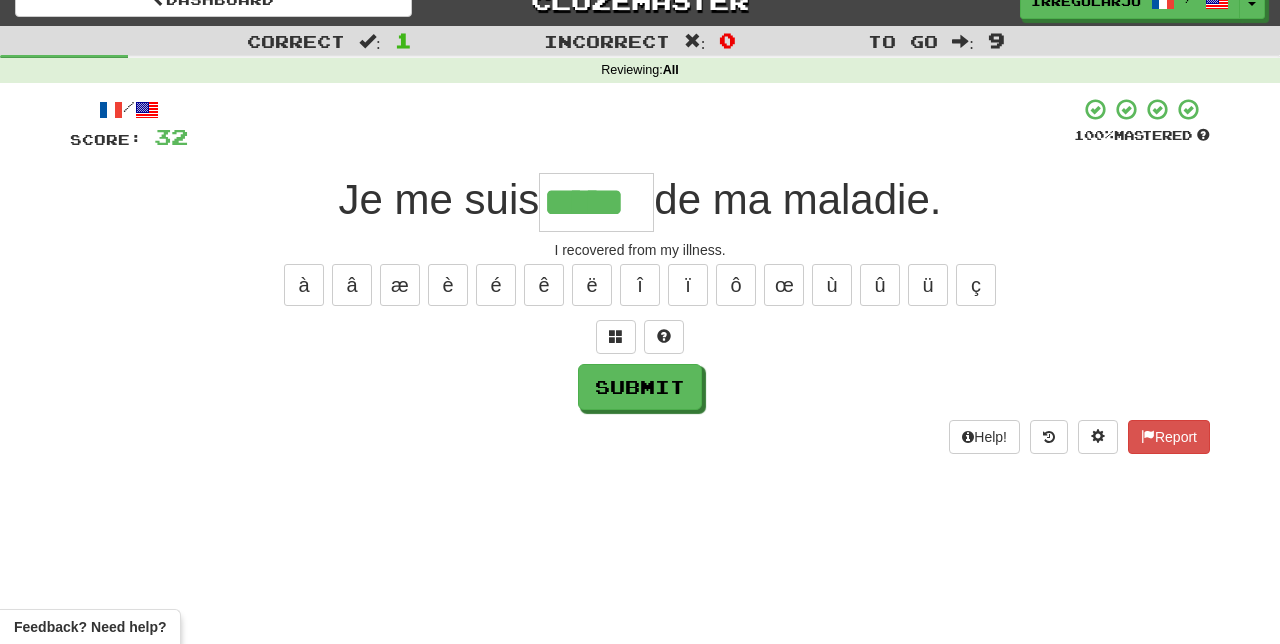 type on "*****" 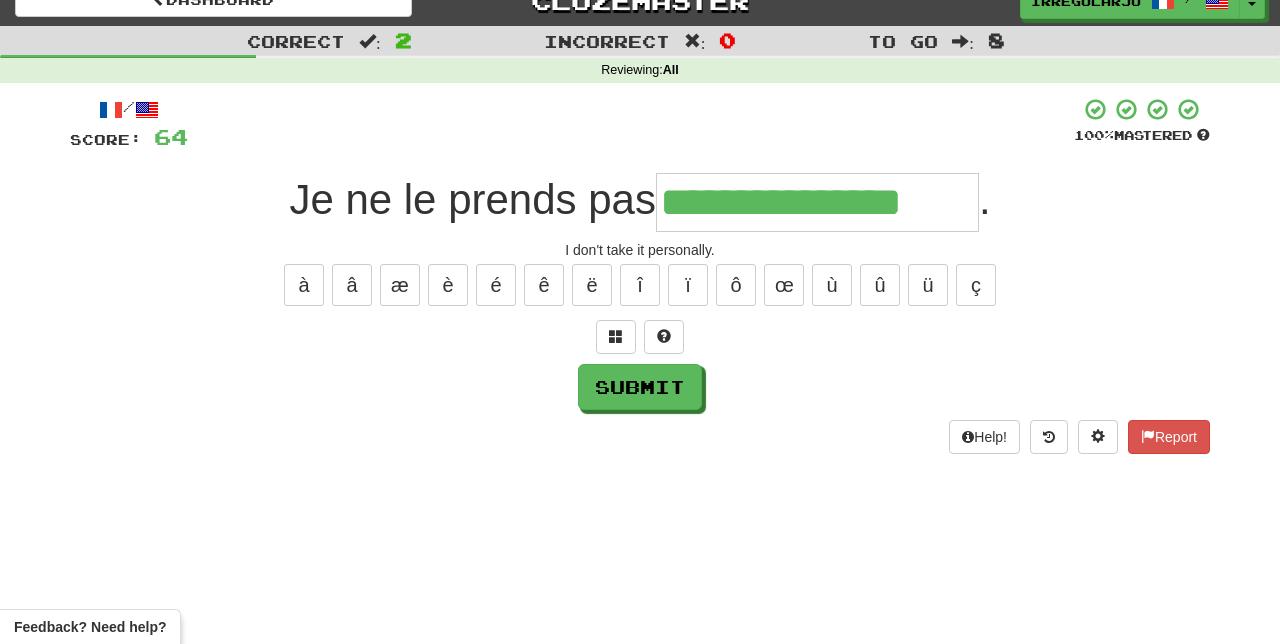 type on "**********" 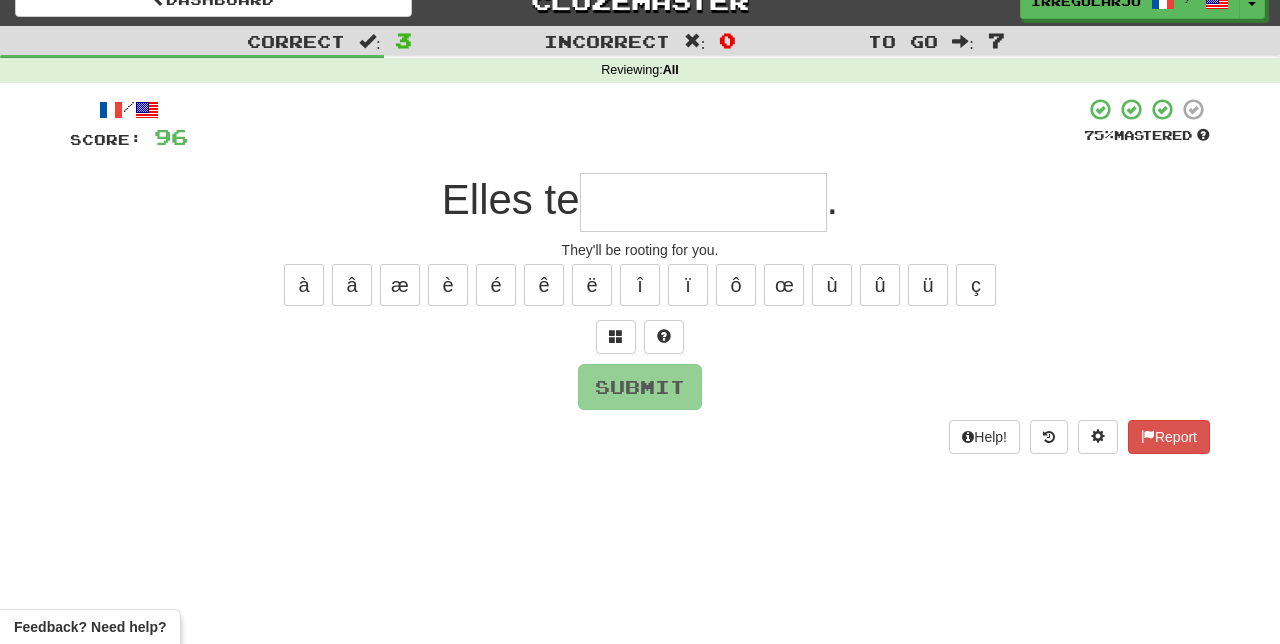 type on "*" 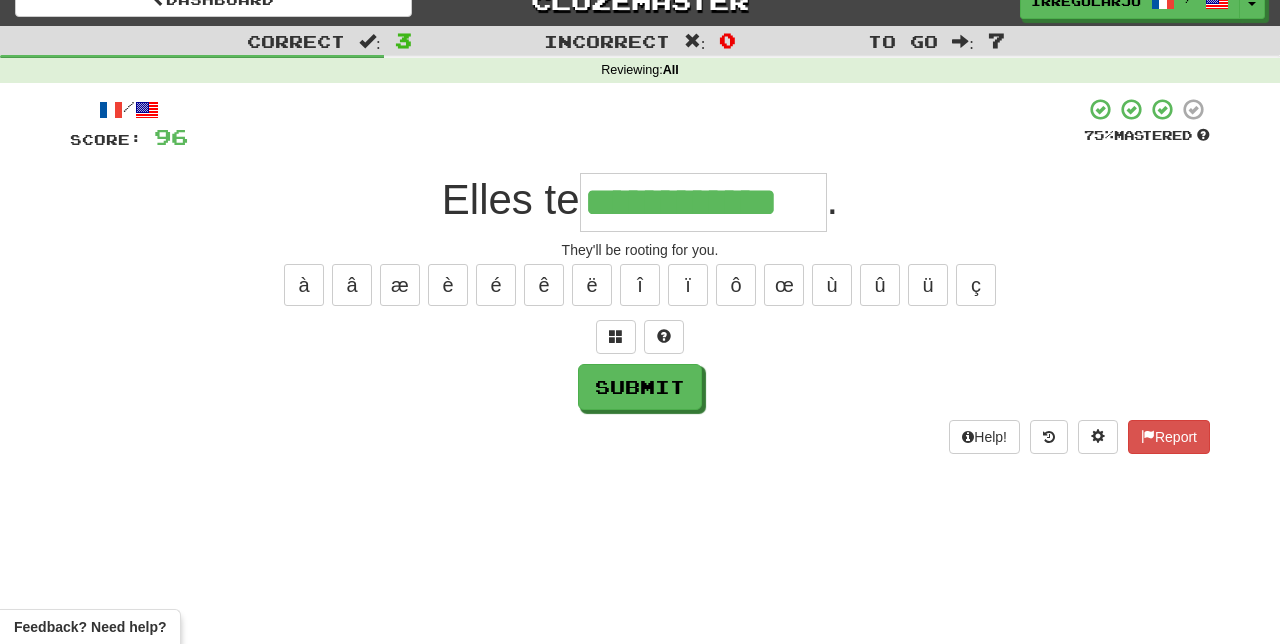 type on "**********" 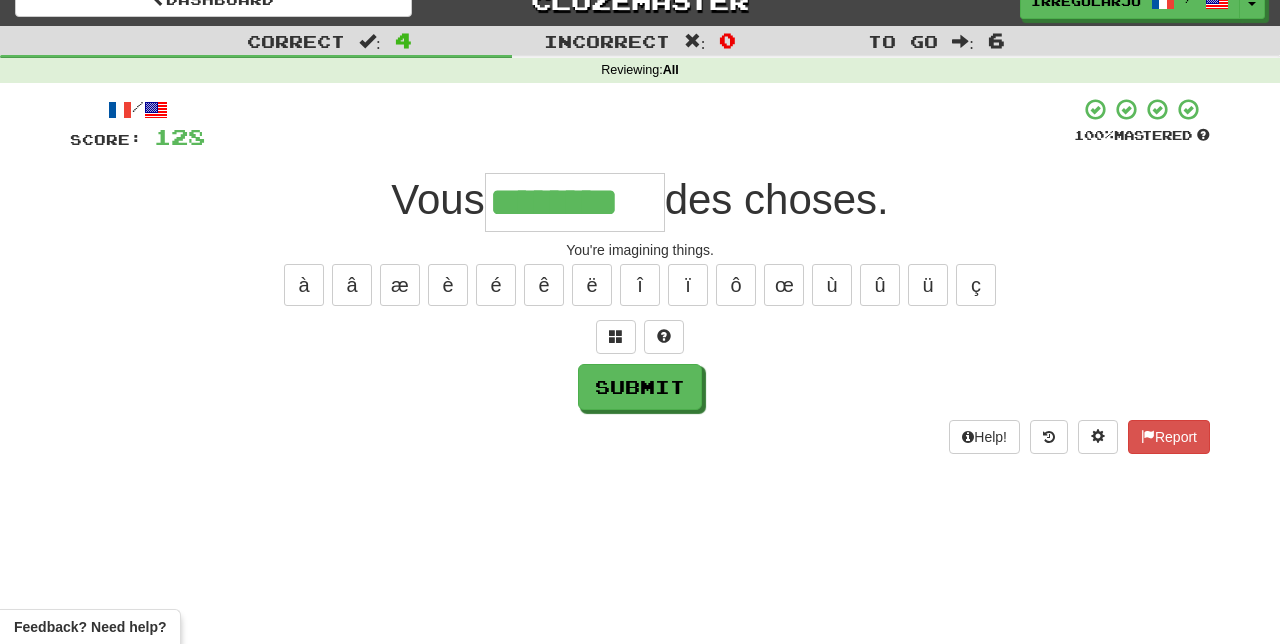 type on "********" 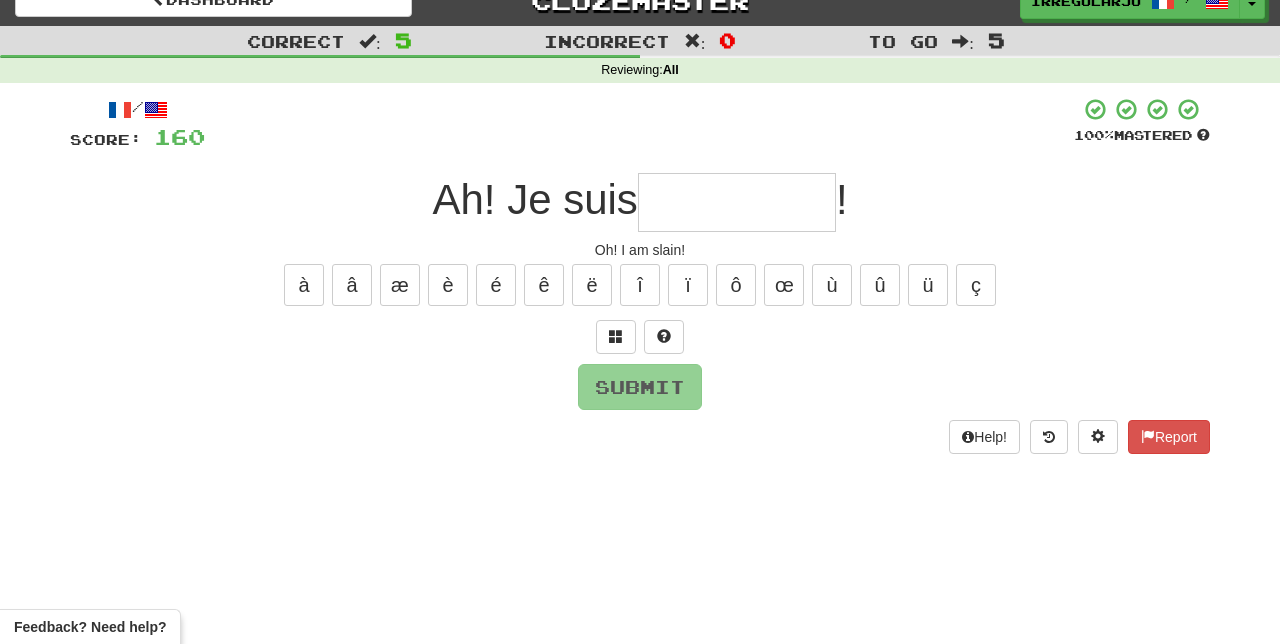 type on "*" 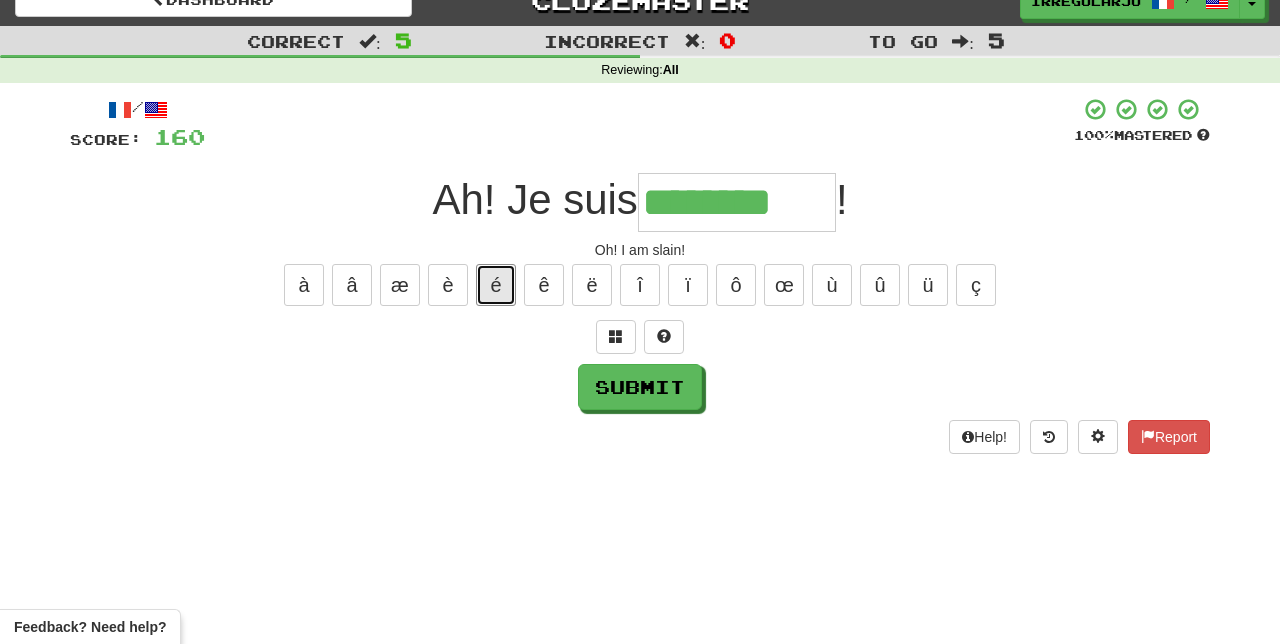 click on "é" at bounding box center [496, 285] 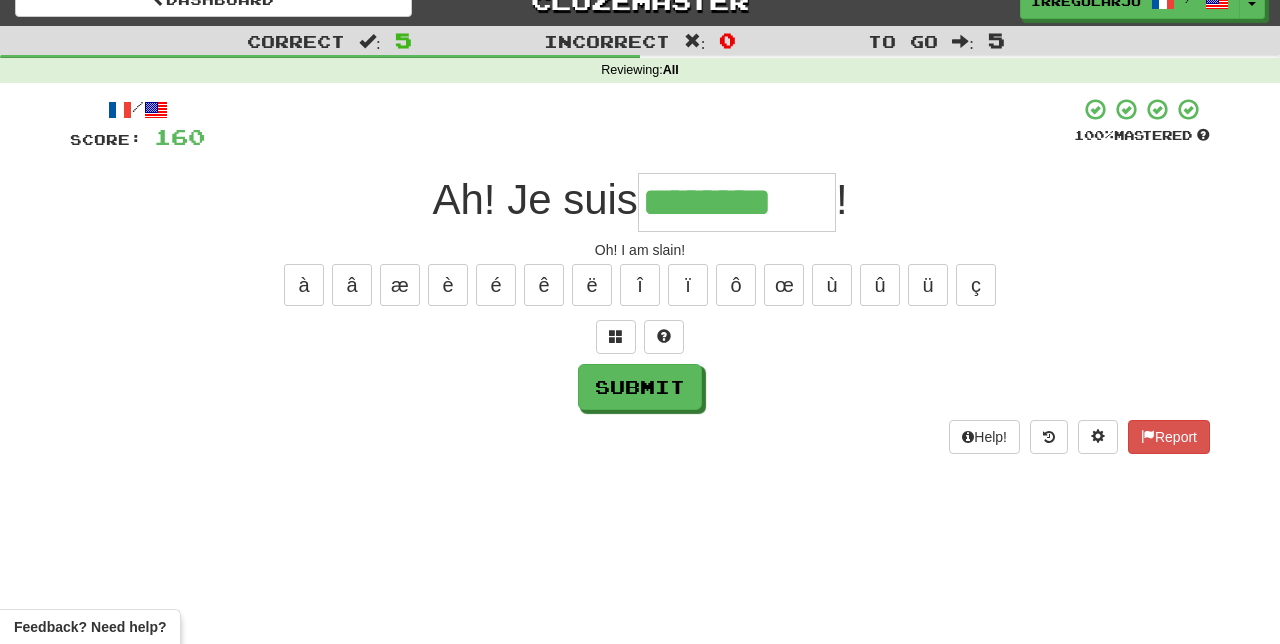 type on "*********" 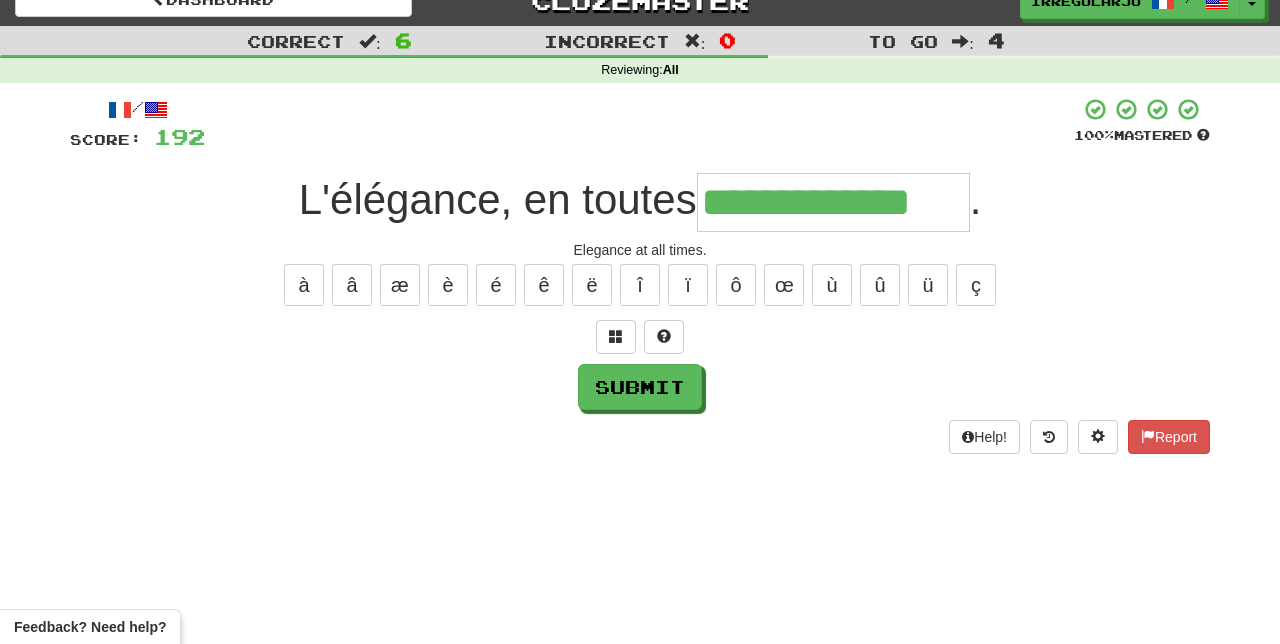 type on "**********" 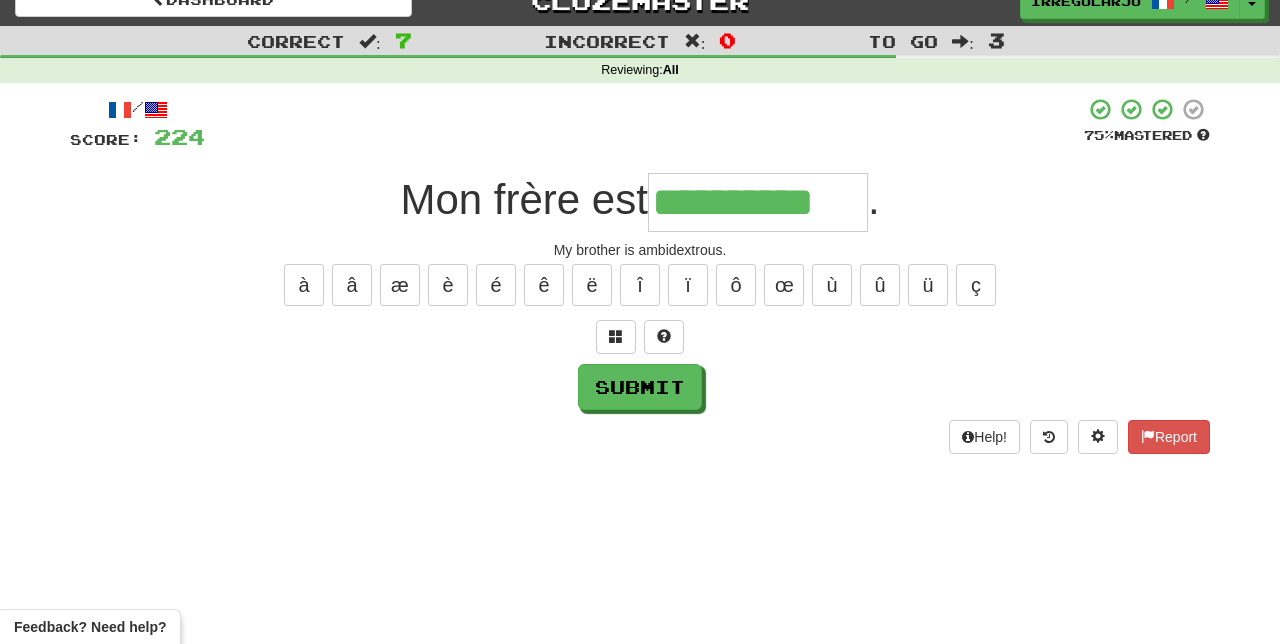 type on "**********" 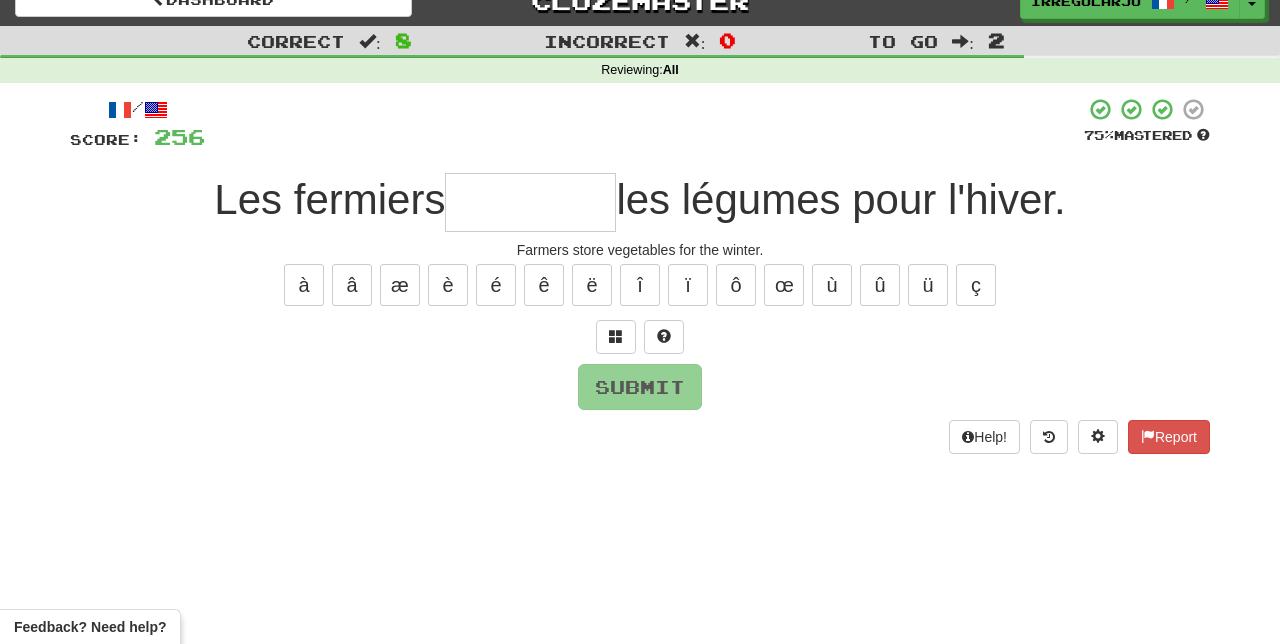 type on "*" 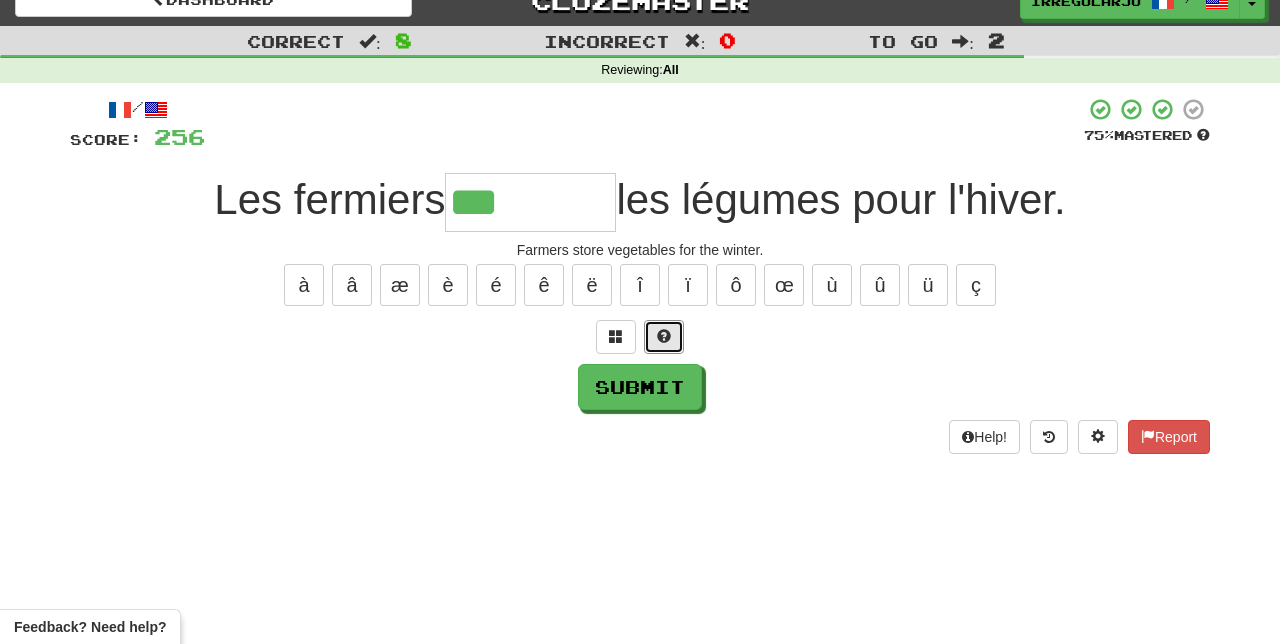 click at bounding box center (664, 336) 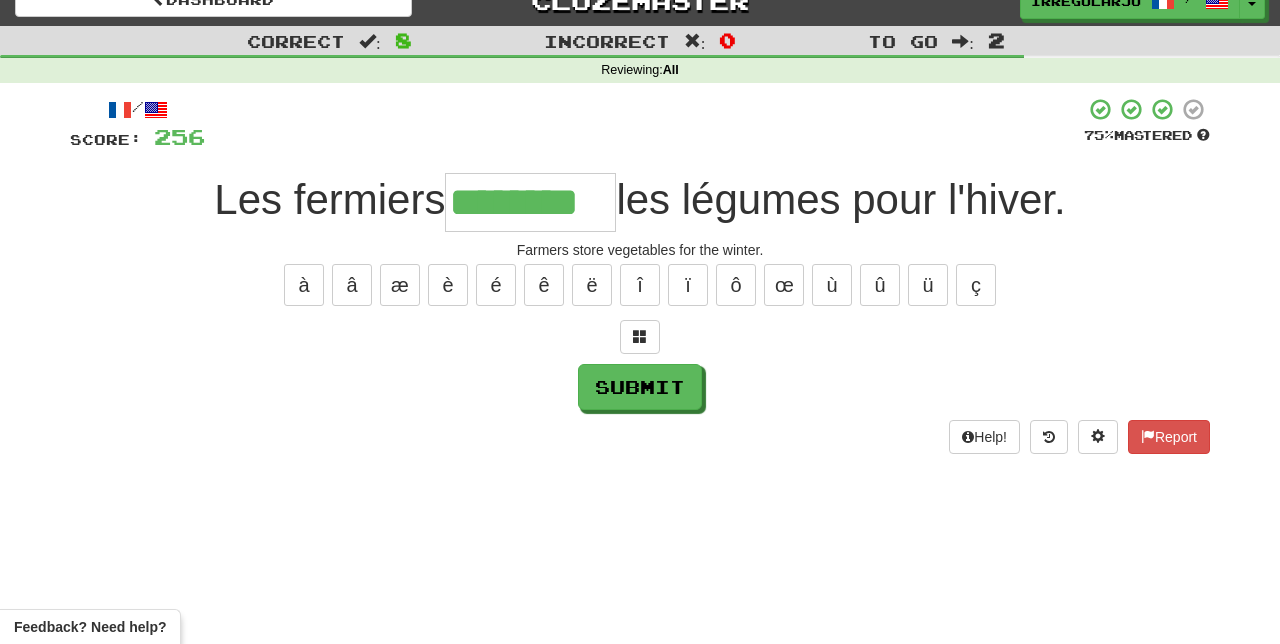 type on "********" 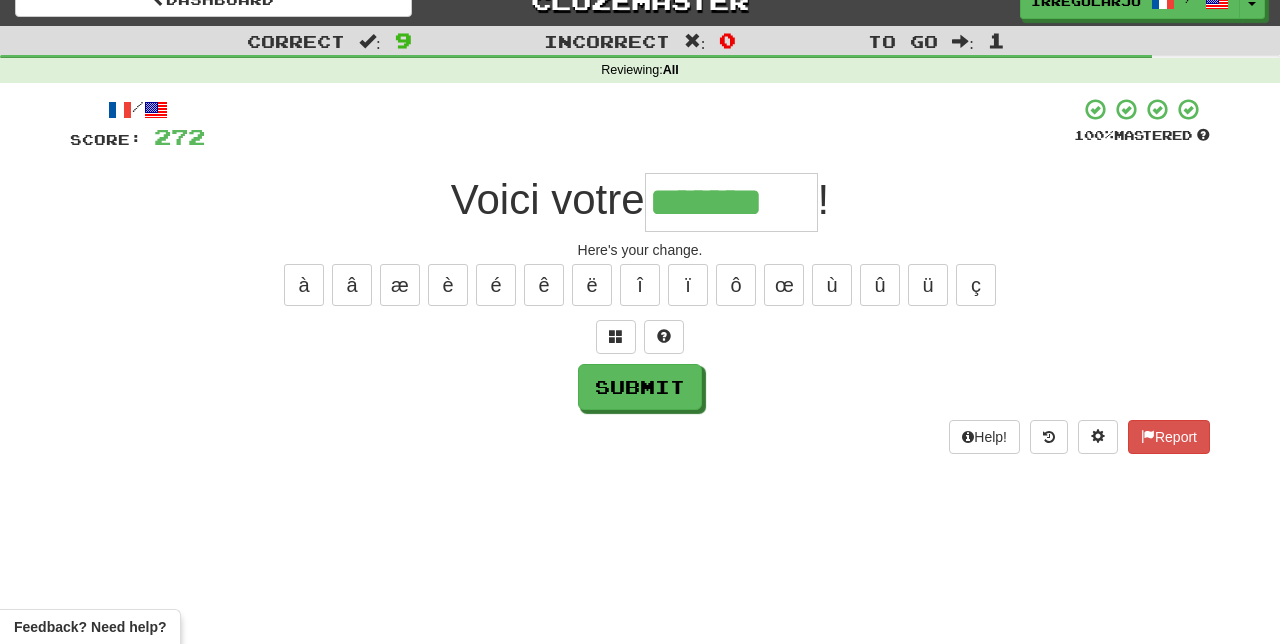 type on "*******" 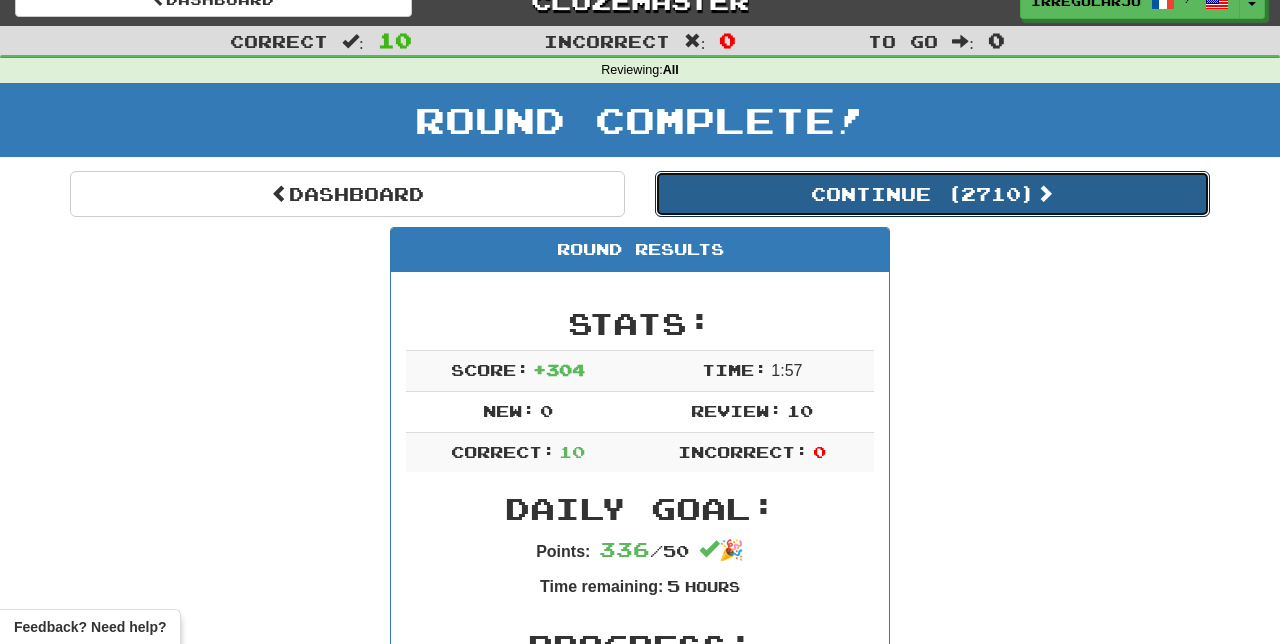 click on "Continue ( 2710 )" at bounding box center (932, 194) 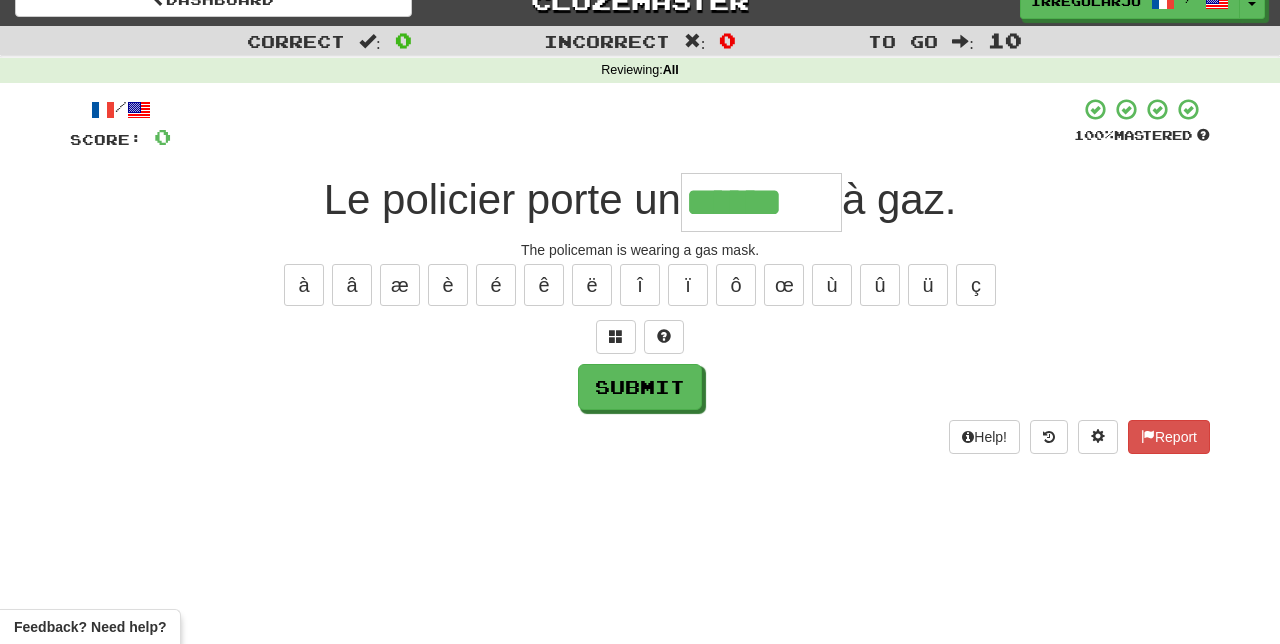 type on "******" 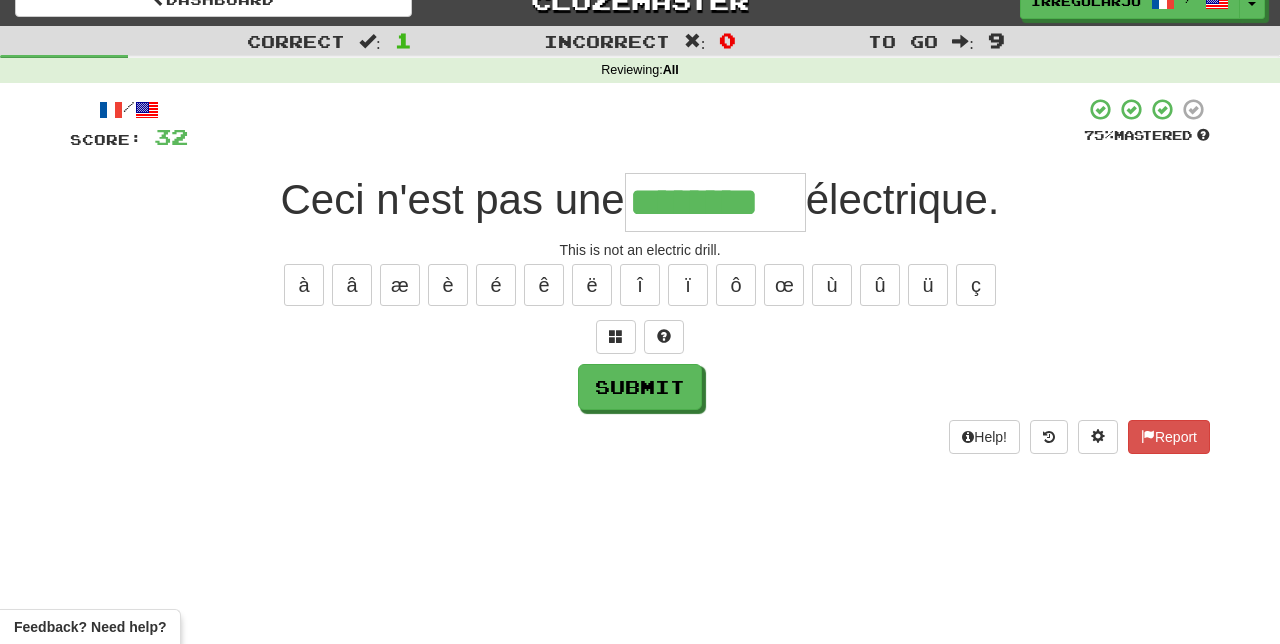 type on "********" 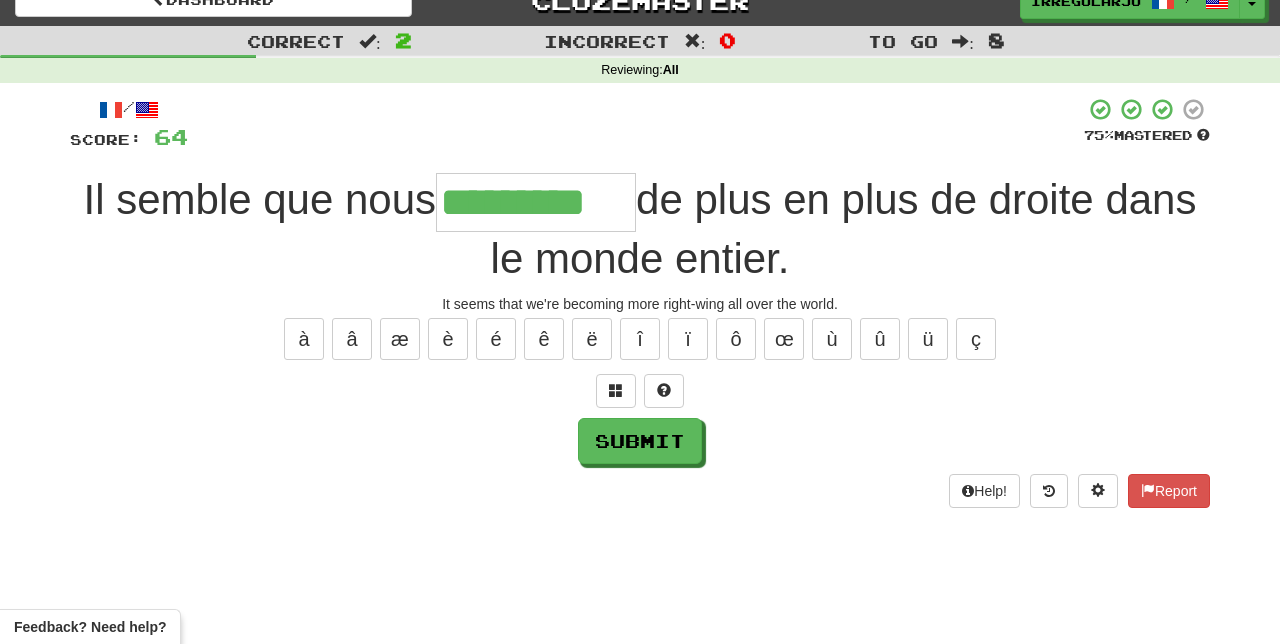 type on "*********" 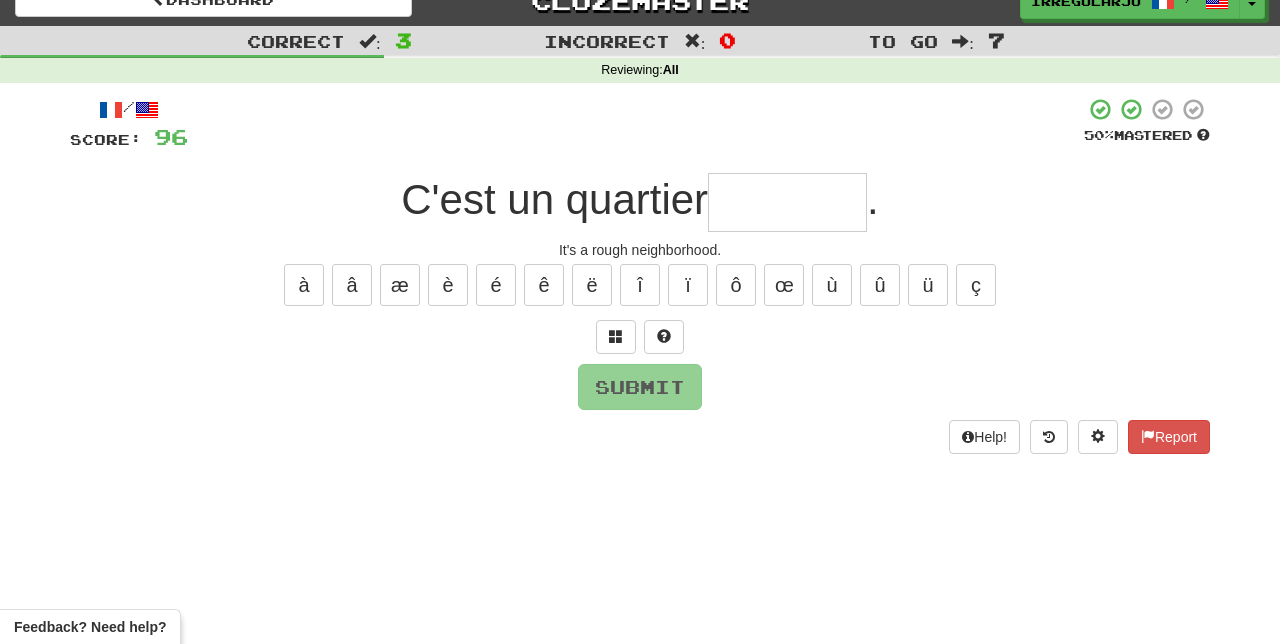 type on "*" 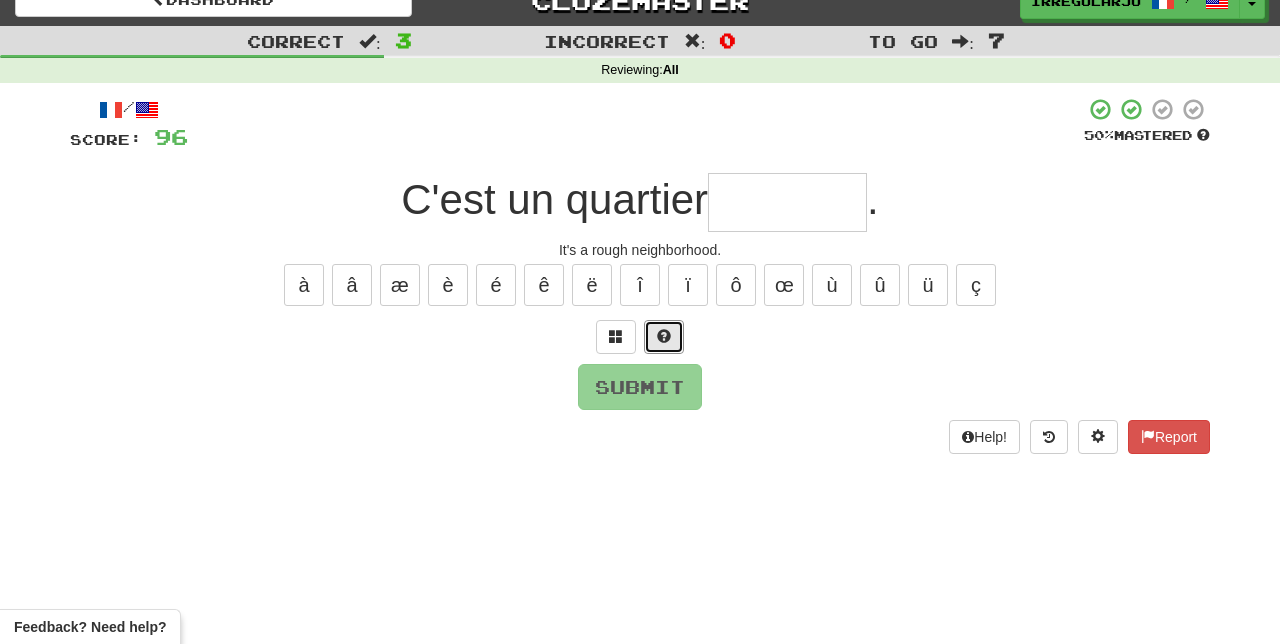 click at bounding box center [664, 337] 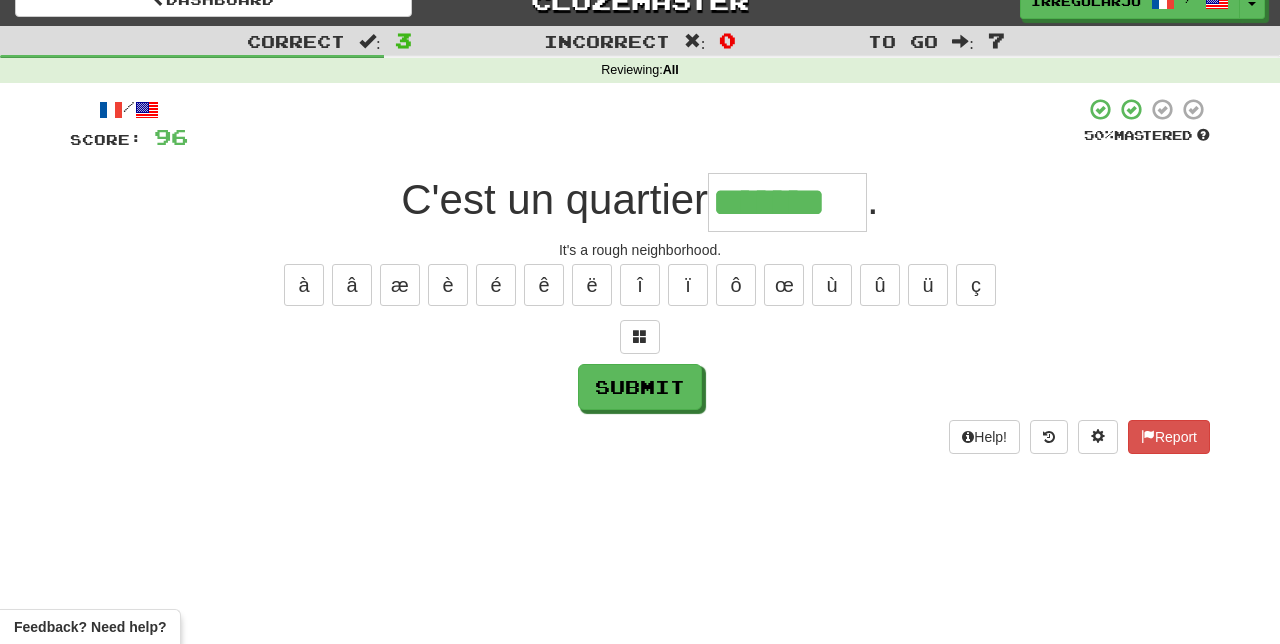 type on "*******" 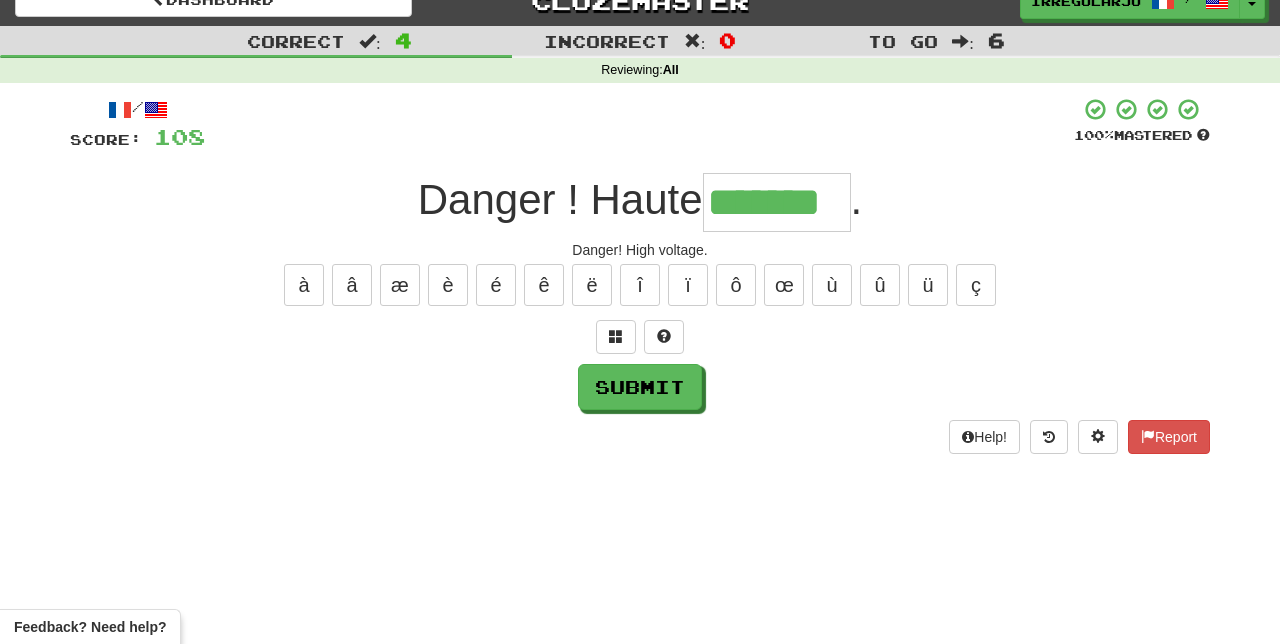 type on "*******" 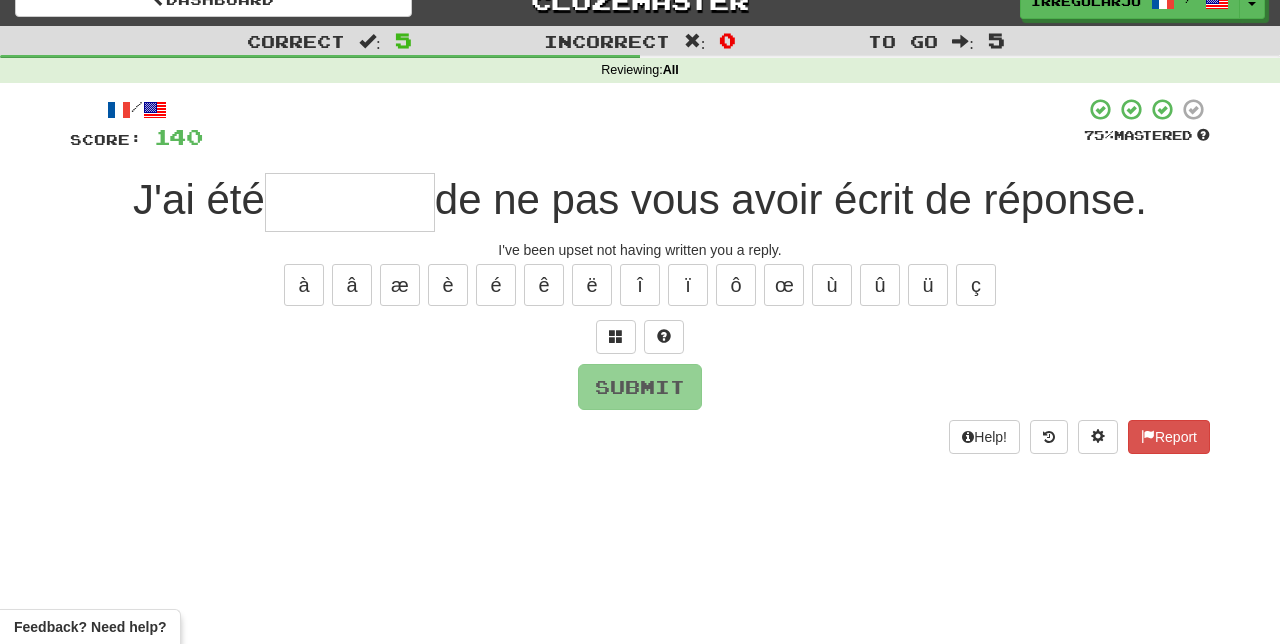 type on "*" 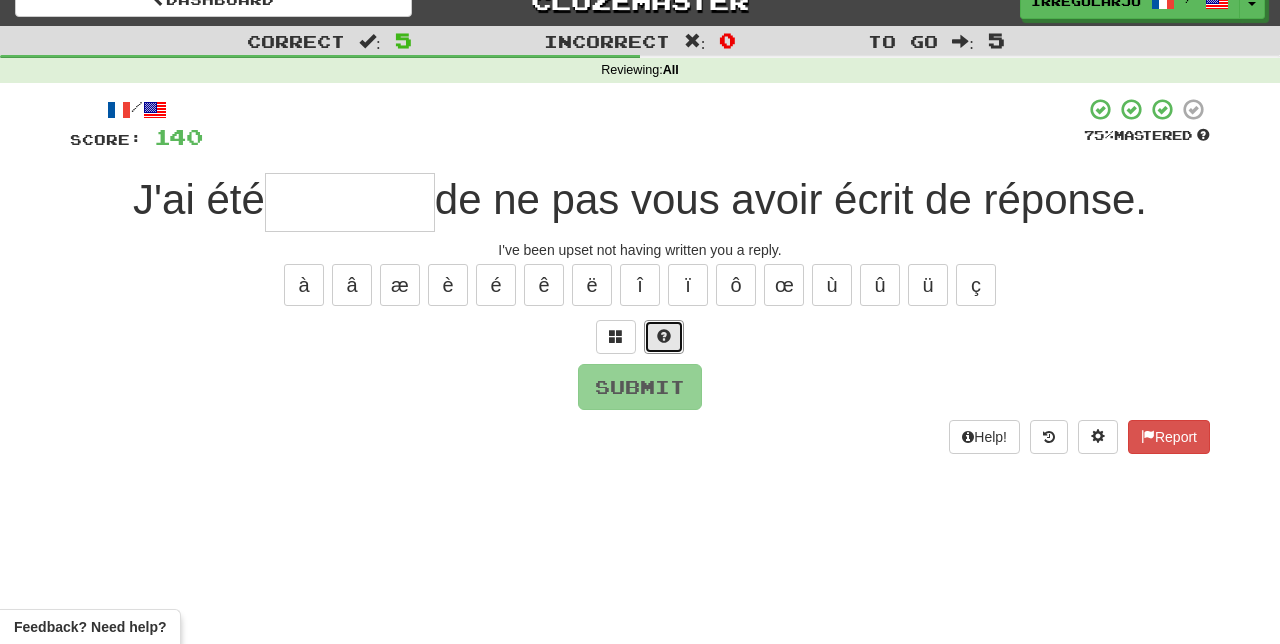 click at bounding box center (664, 337) 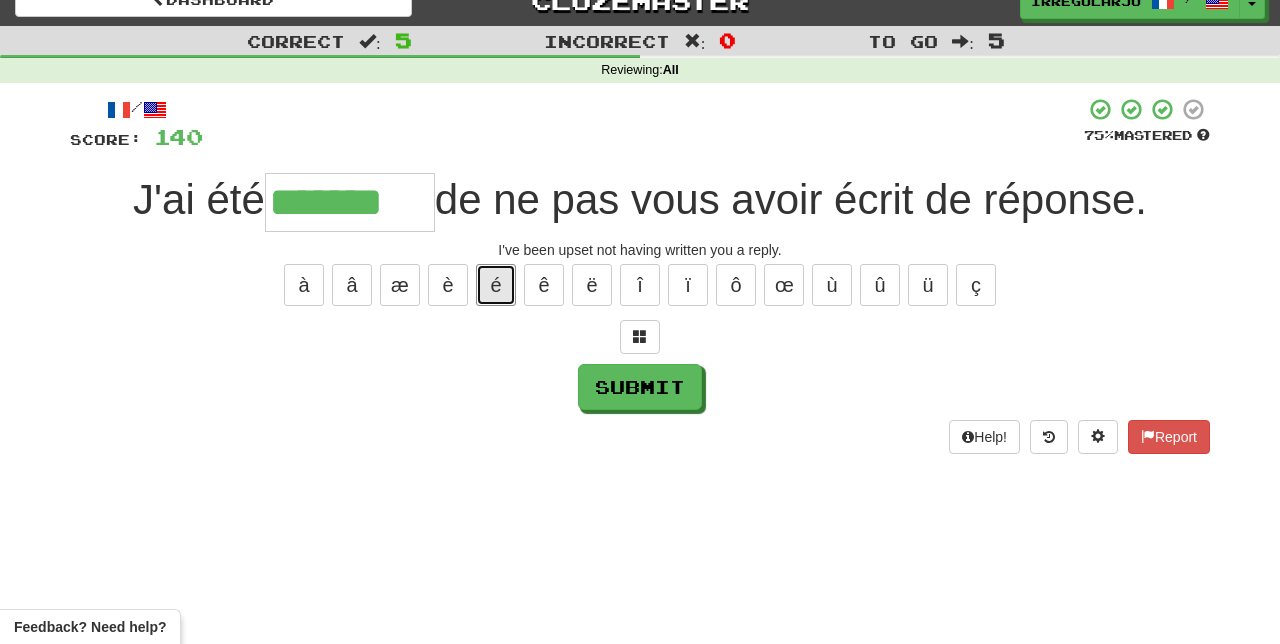click on "é" at bounding box center (496, 285) 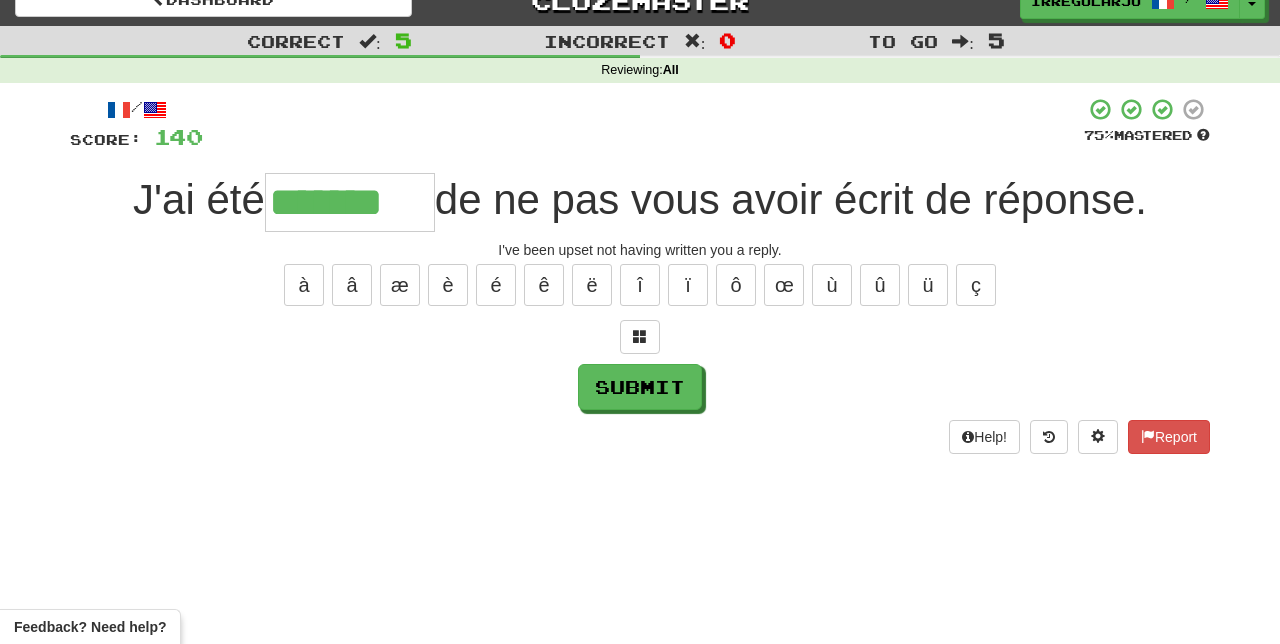 type on "********" 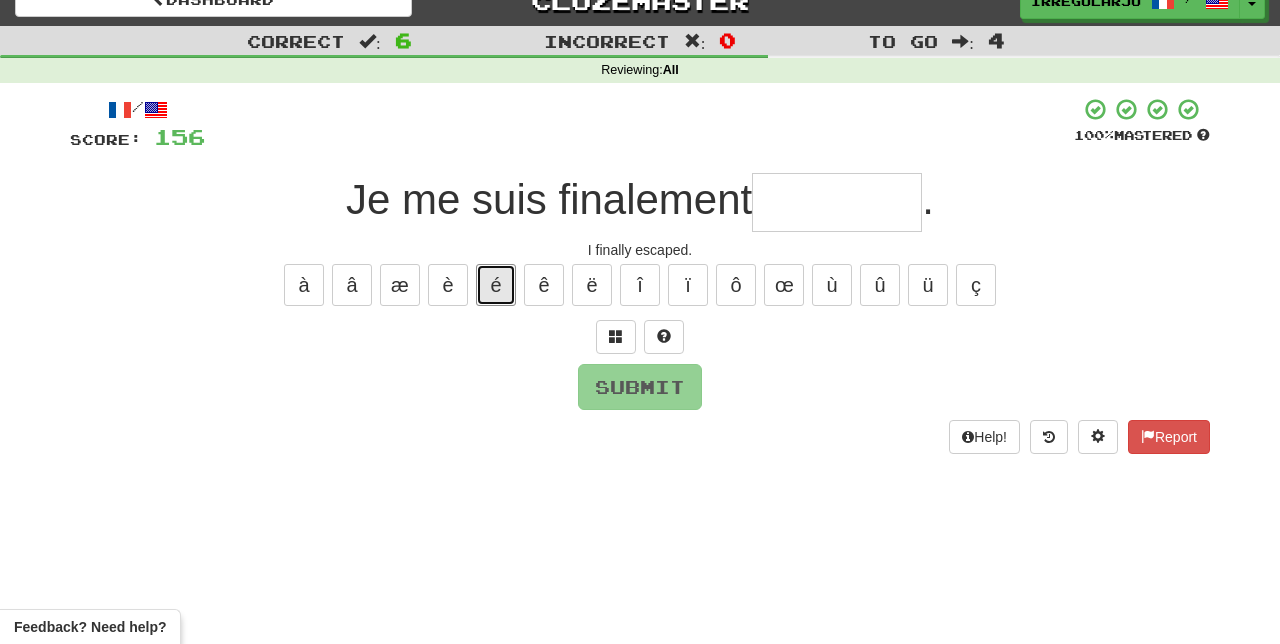 click on "é" at bounding box center [496, 285] 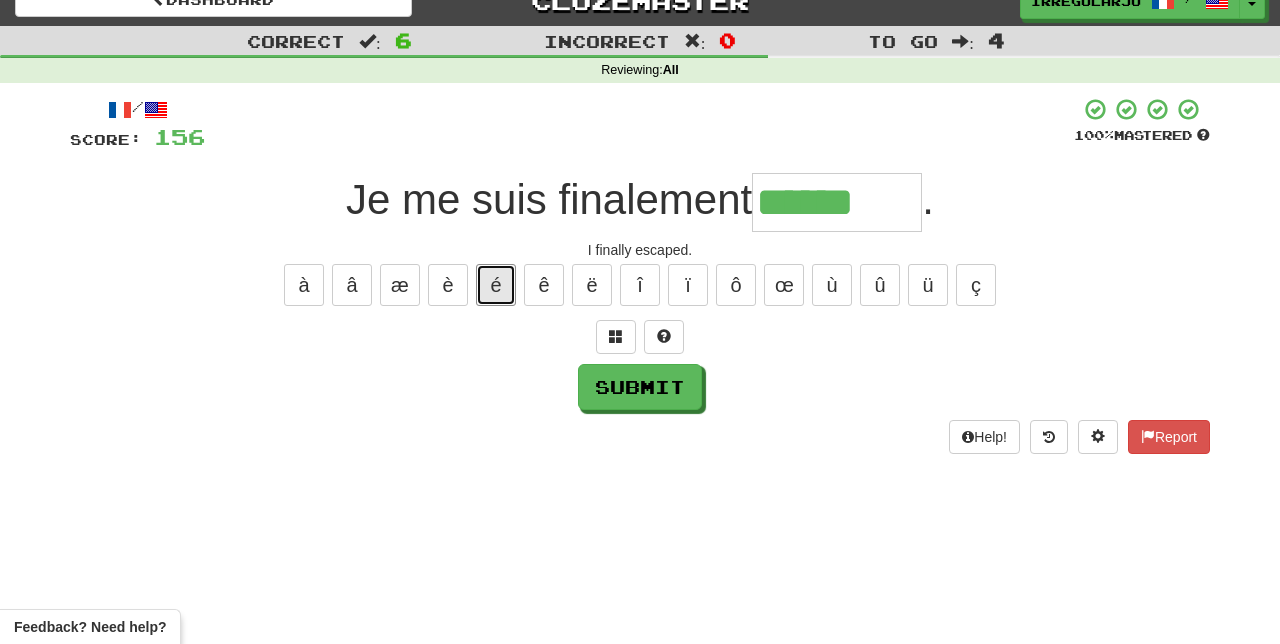 click on "é" at bounding box center [496, 285] 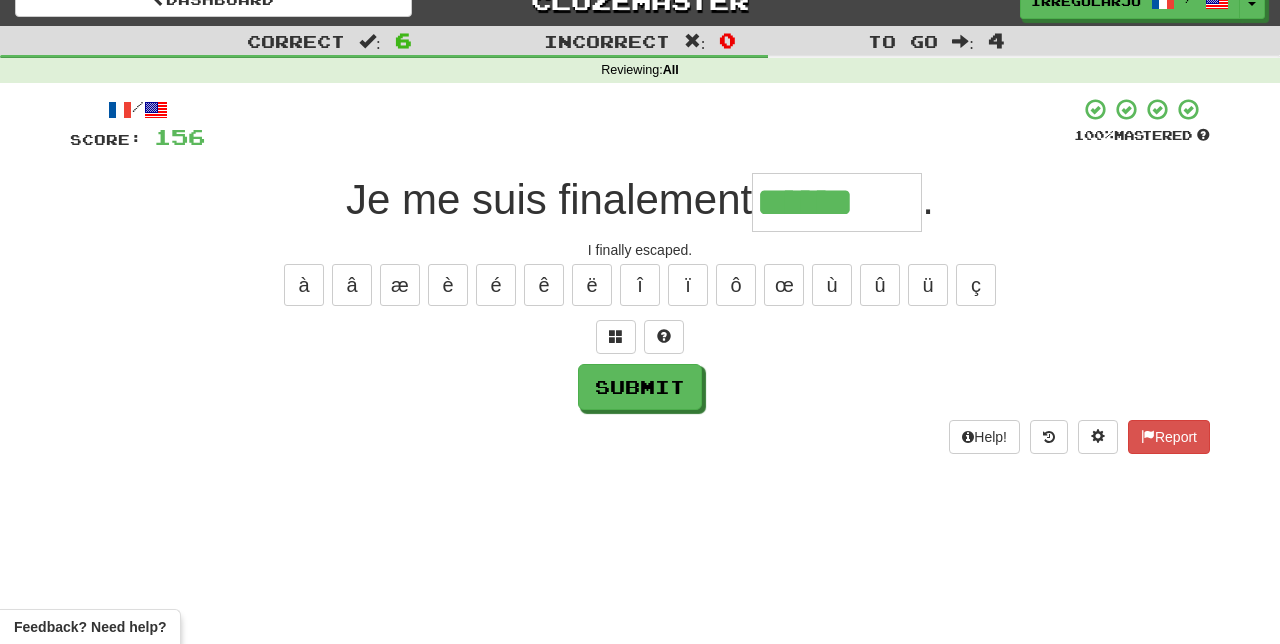 type on "*******" 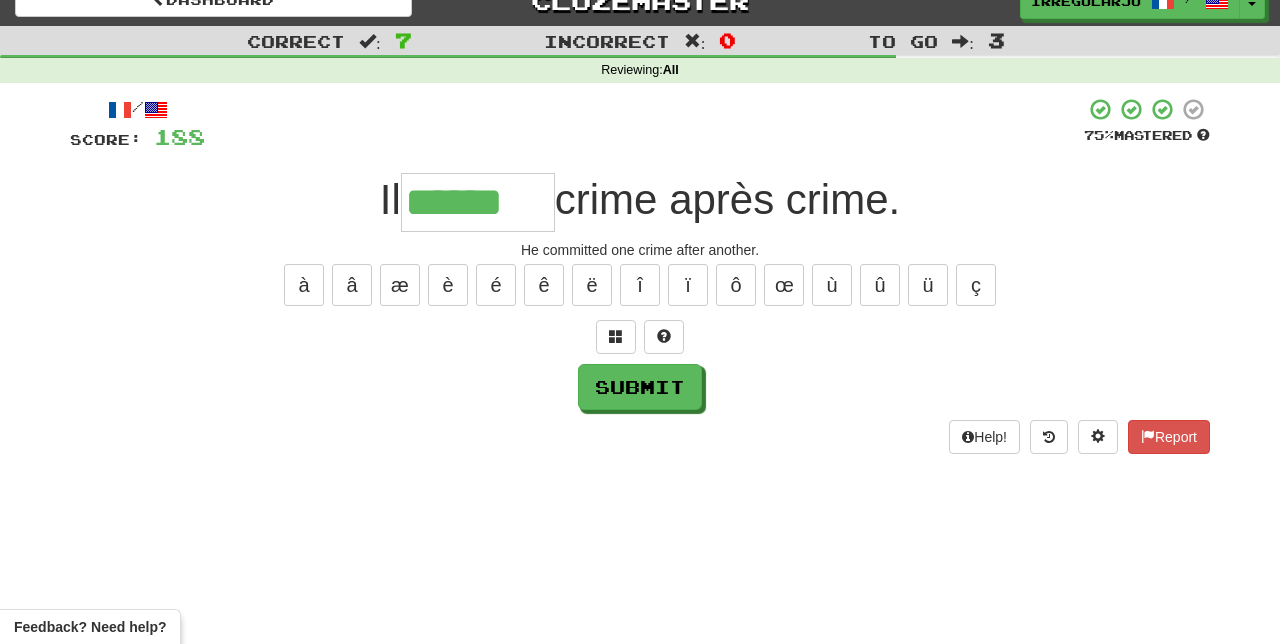 type on "******" 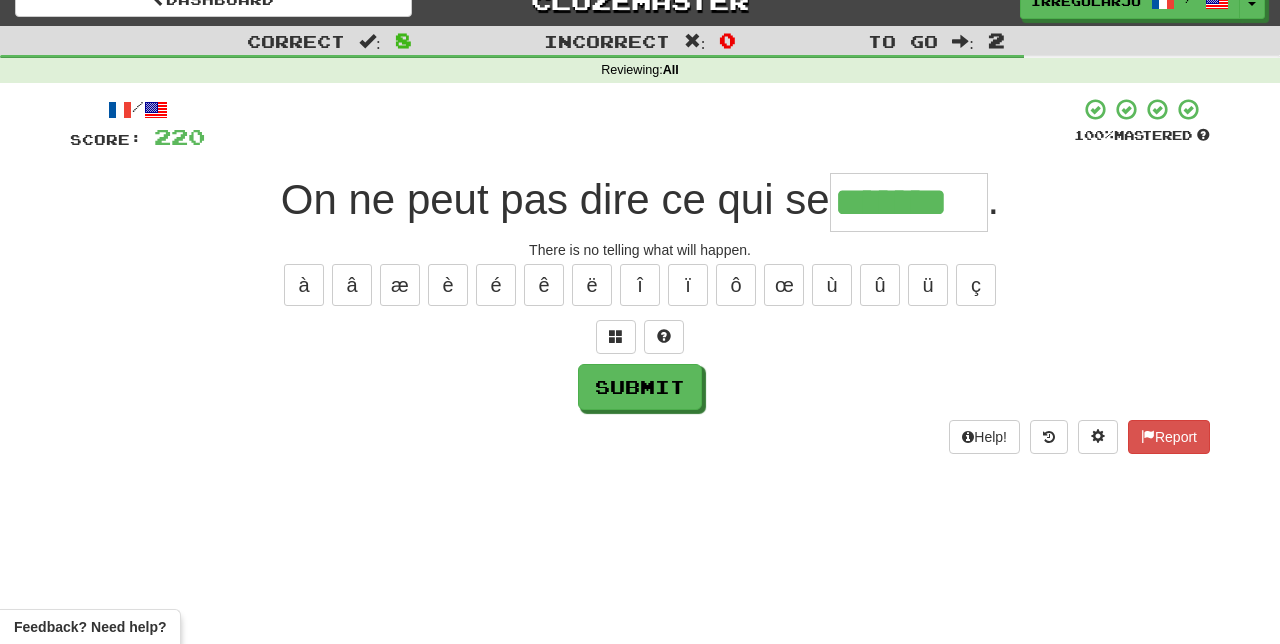 type on "*******" 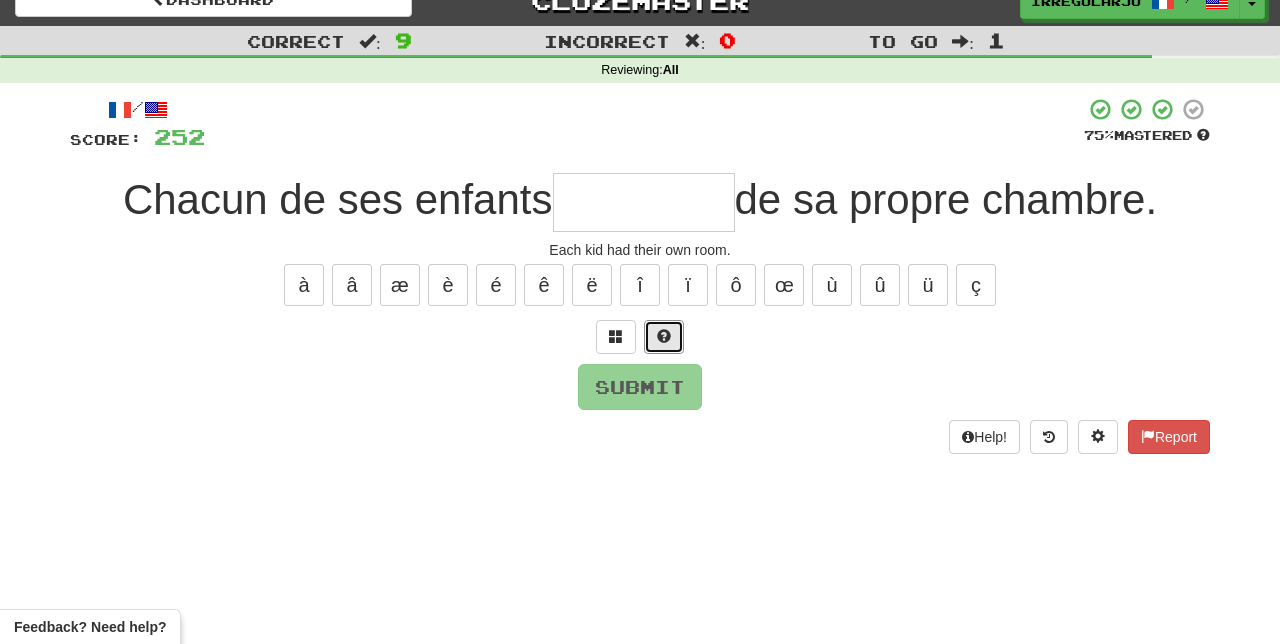 click at bounding box center (664, 337) 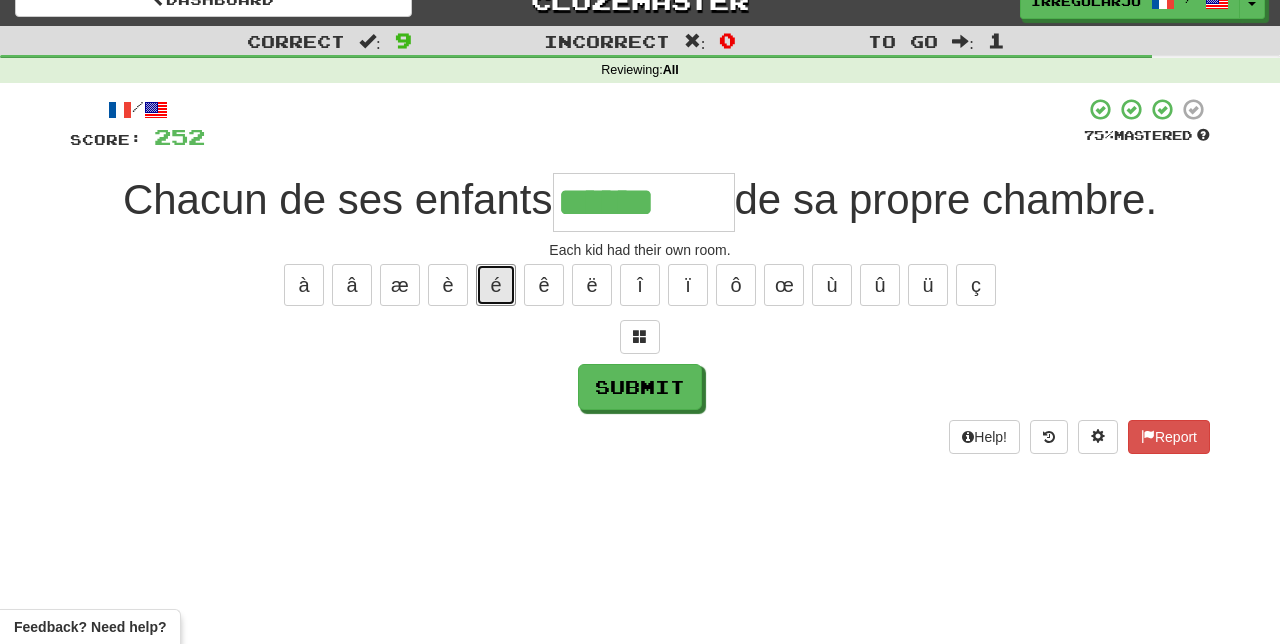 click on "é" at bounding box center [496, 285] 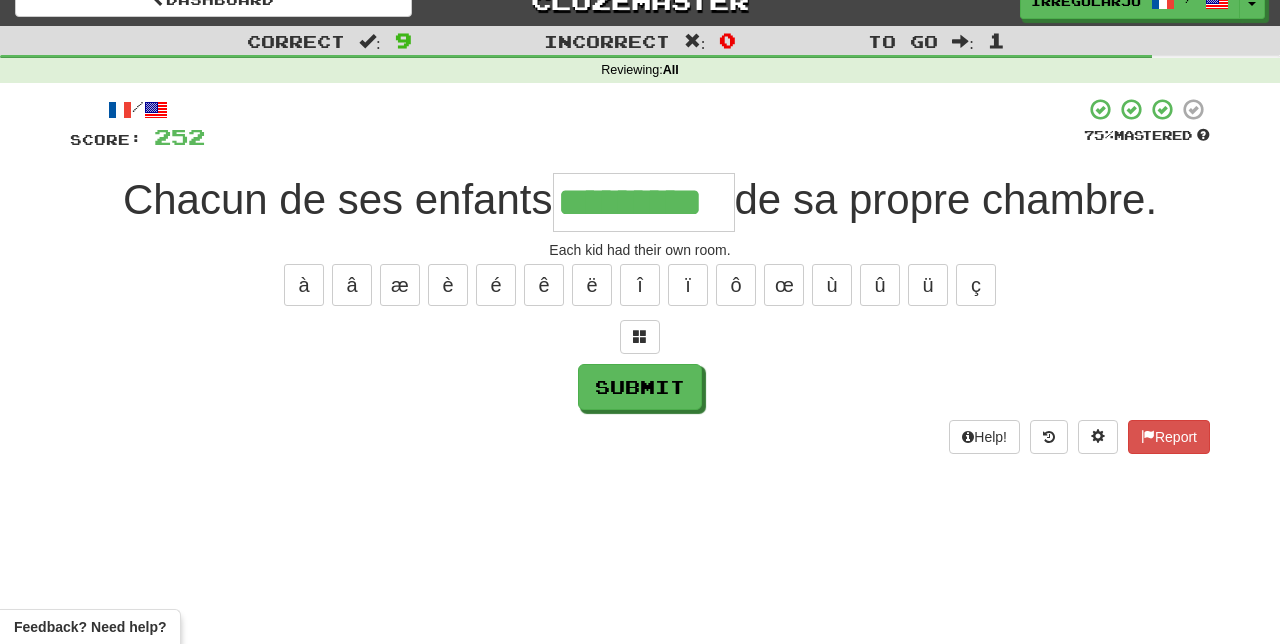 type on "*********" 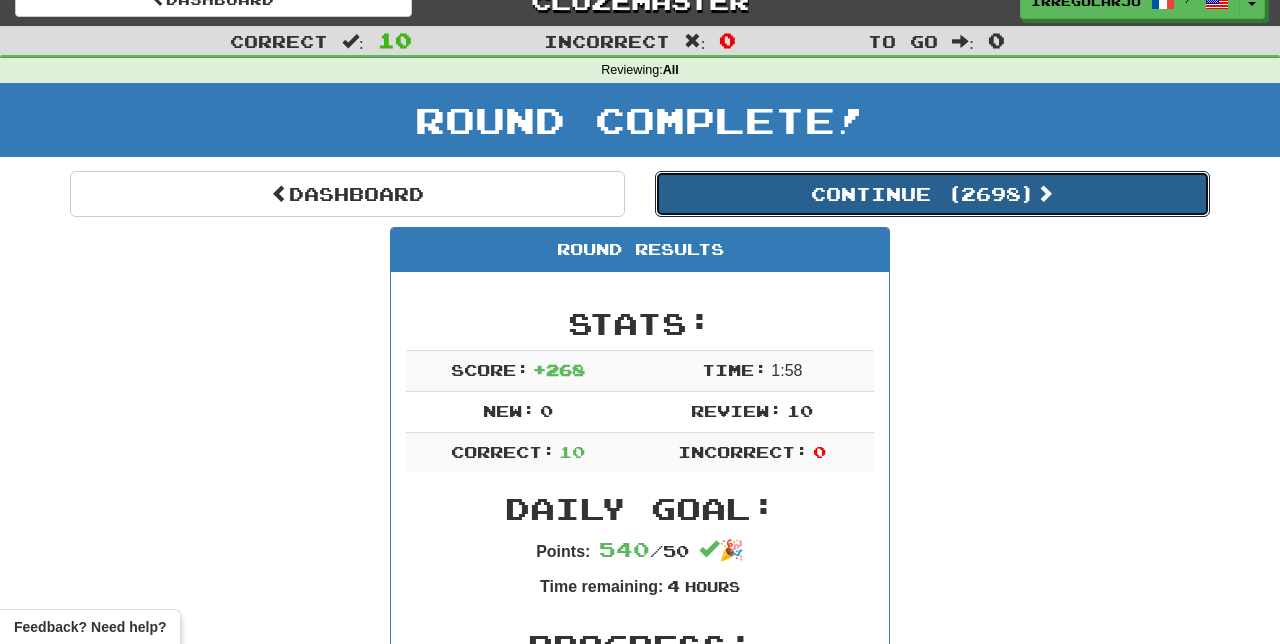 click on "Continue ( 2698 )" at bounding box center (932, 194) 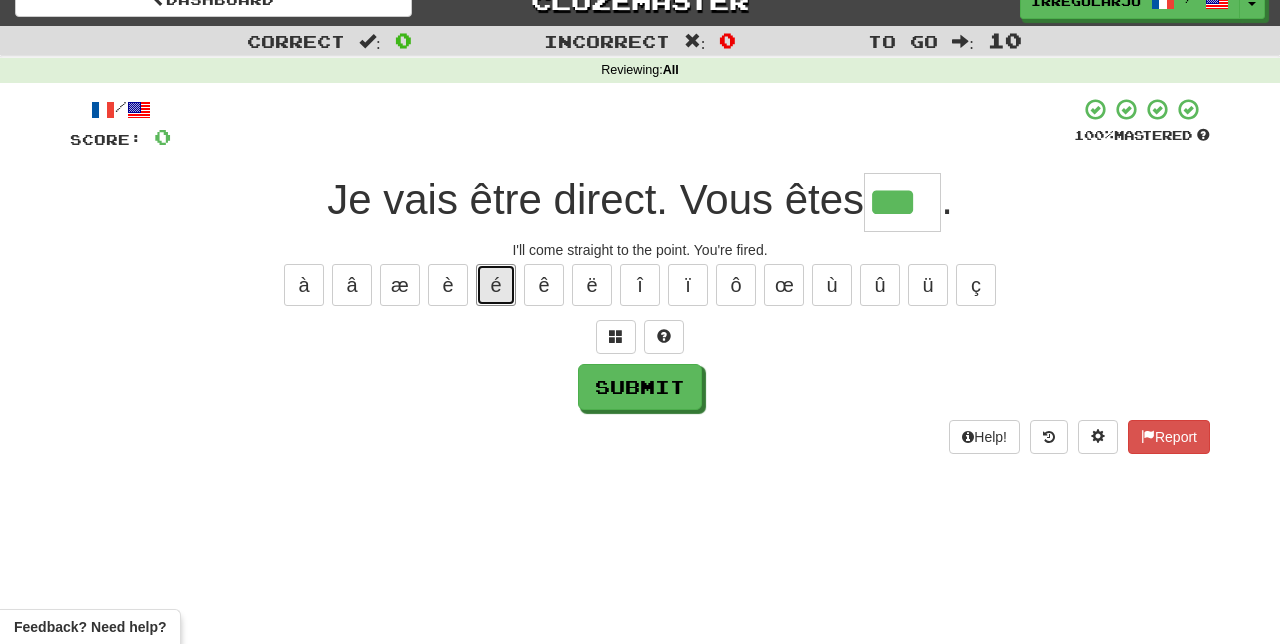 click on "é" at bounding box center (496, 285) 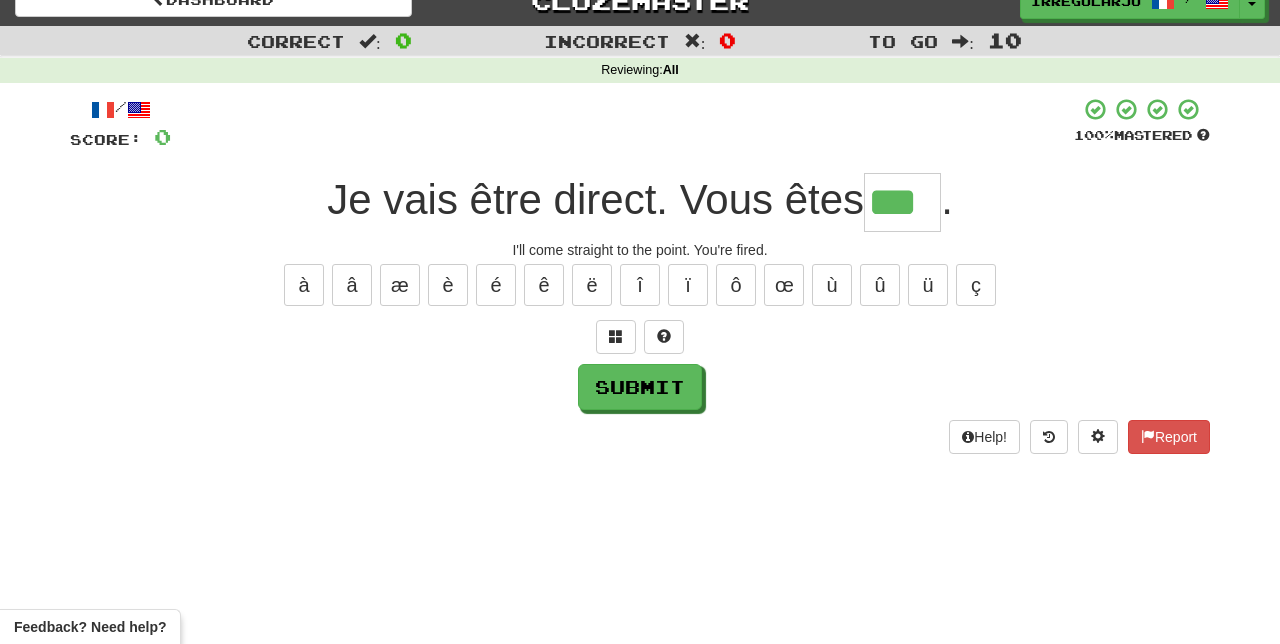 type on "****" 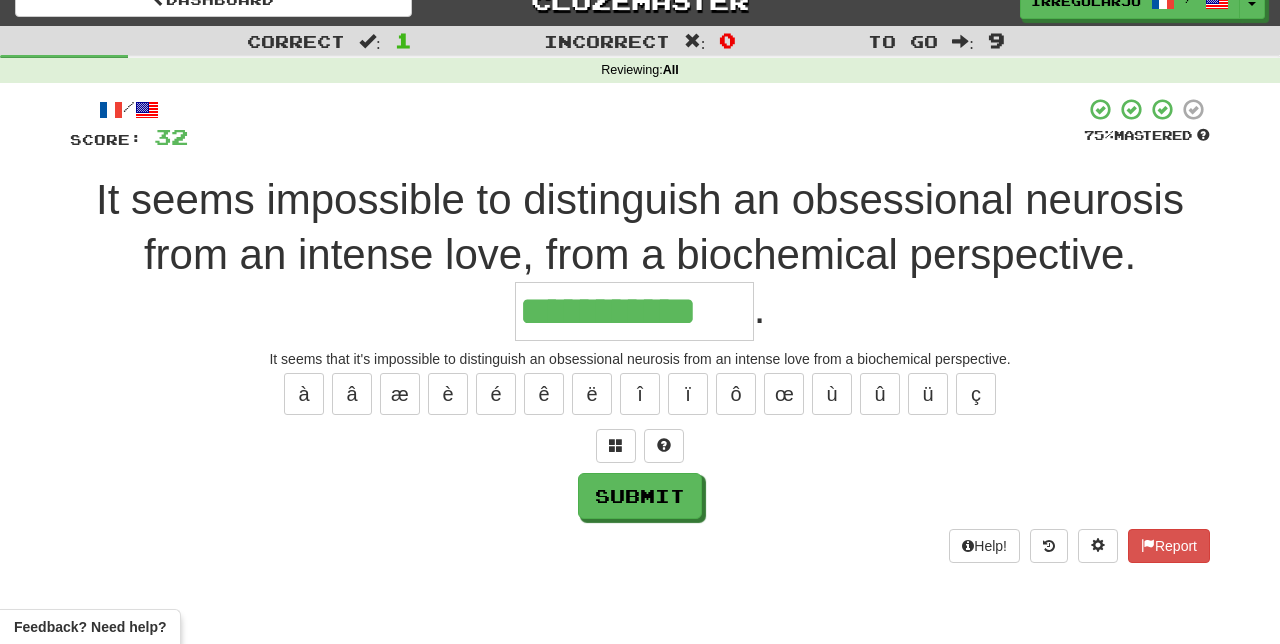 type on "**********" 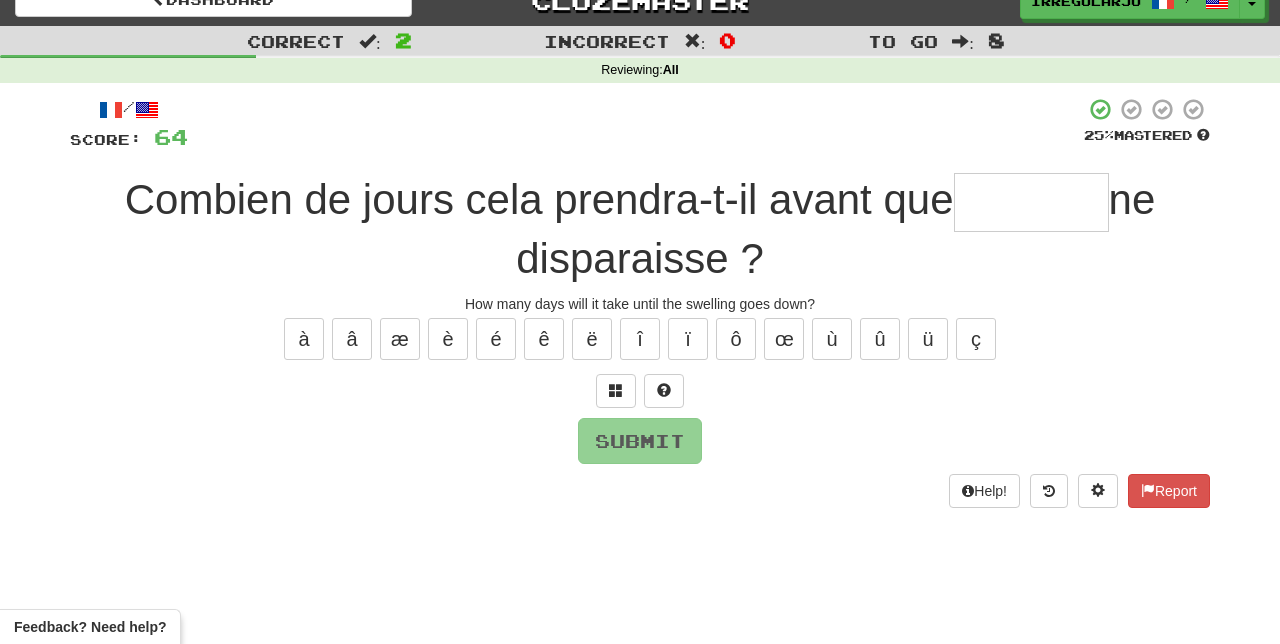 type on "*" 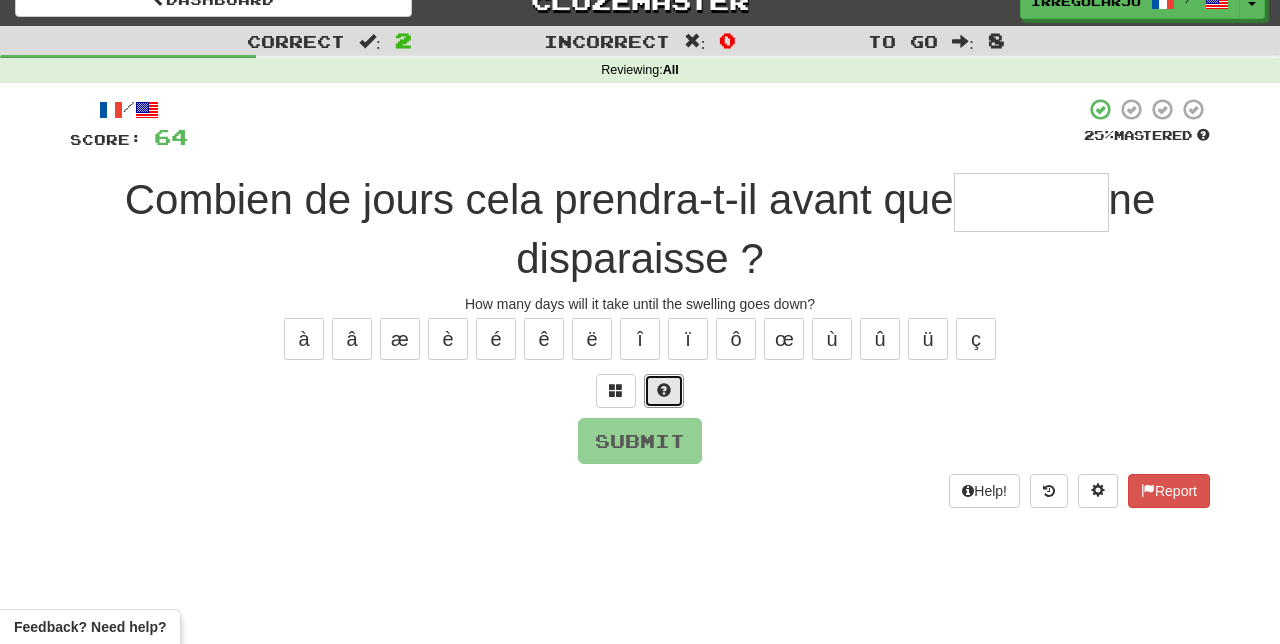 click at bounding box center [664, 390] 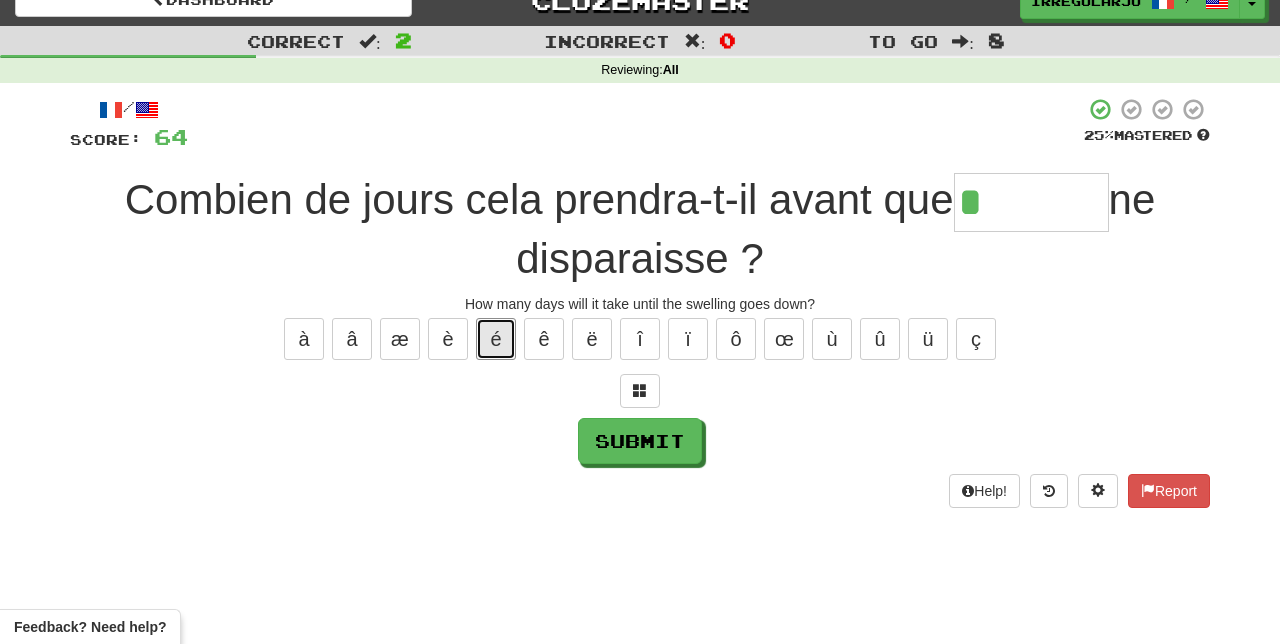 click on "é" at bounding box center (496, 339) 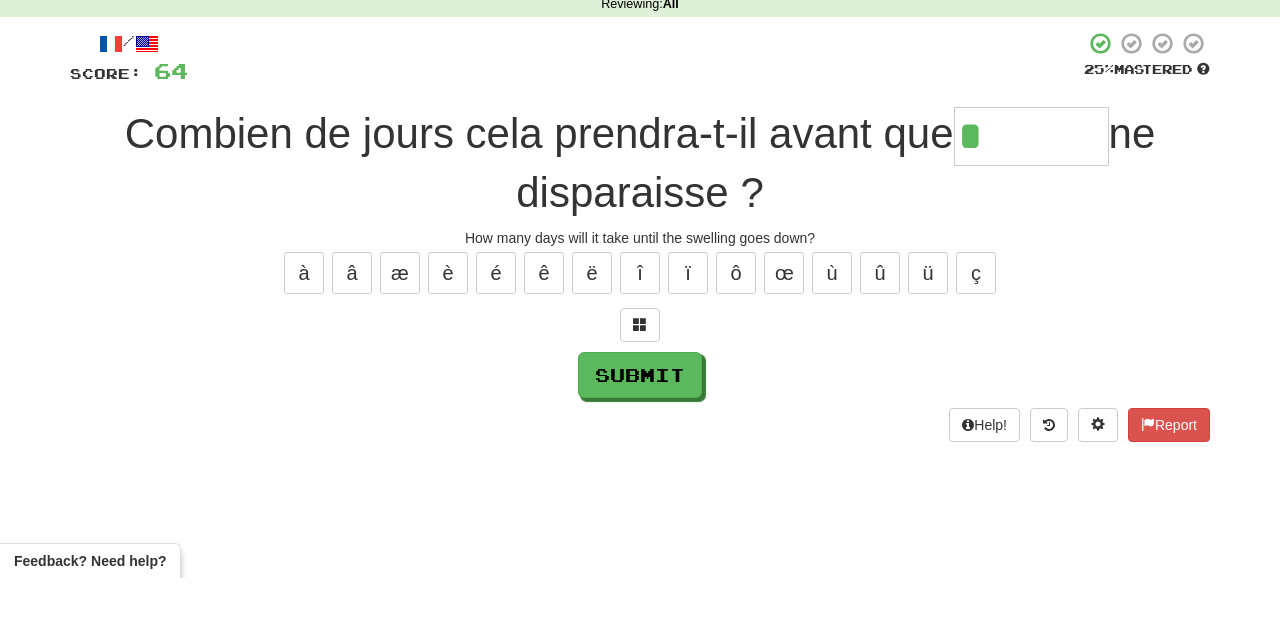 scroll, scrollTop: 25, scrollLeft: 0, axis: vertical 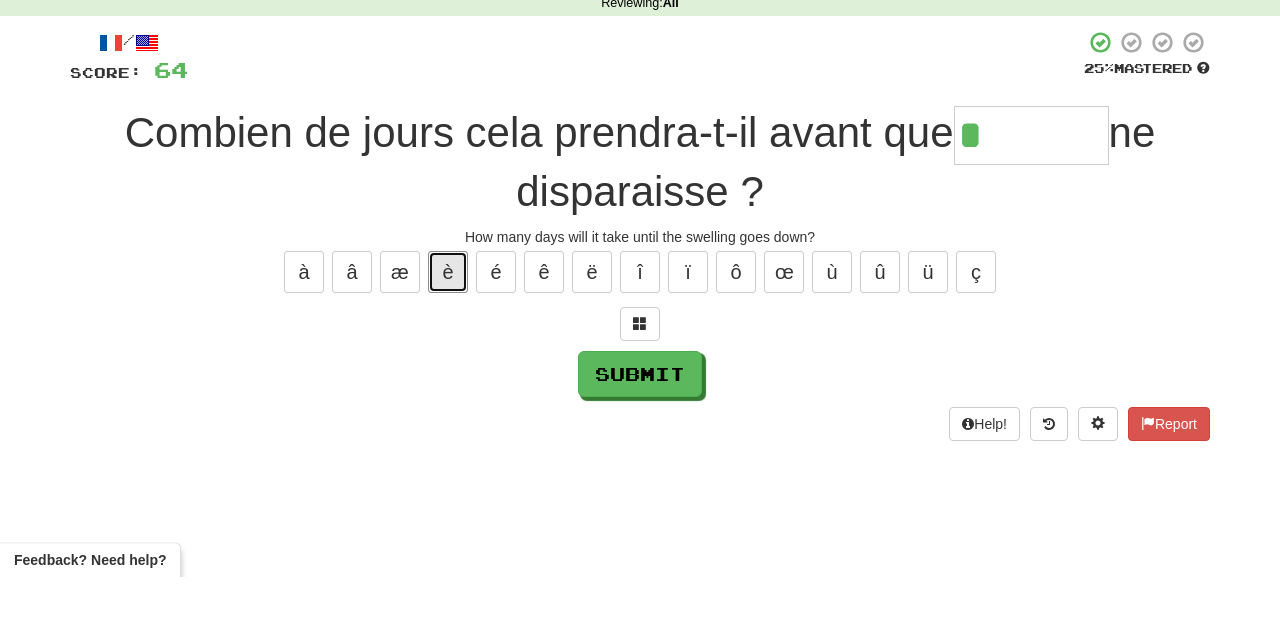 click on "è" at bounding box center [448, 339] 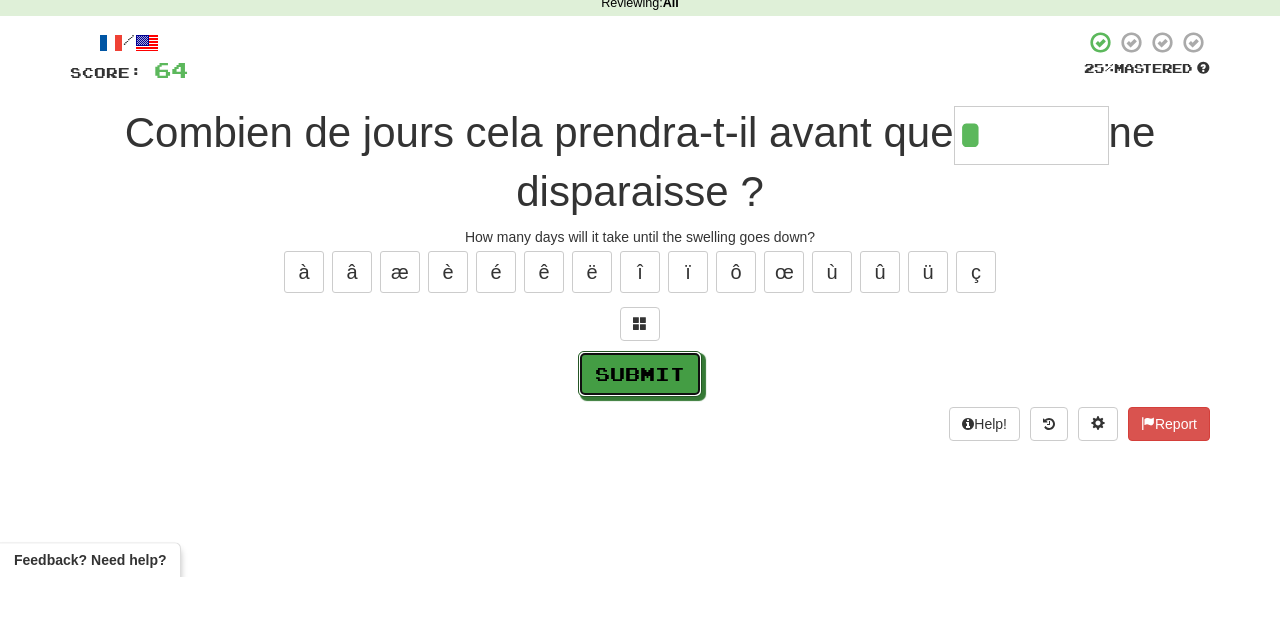click on "Submit" at bounding box center (640, 441) 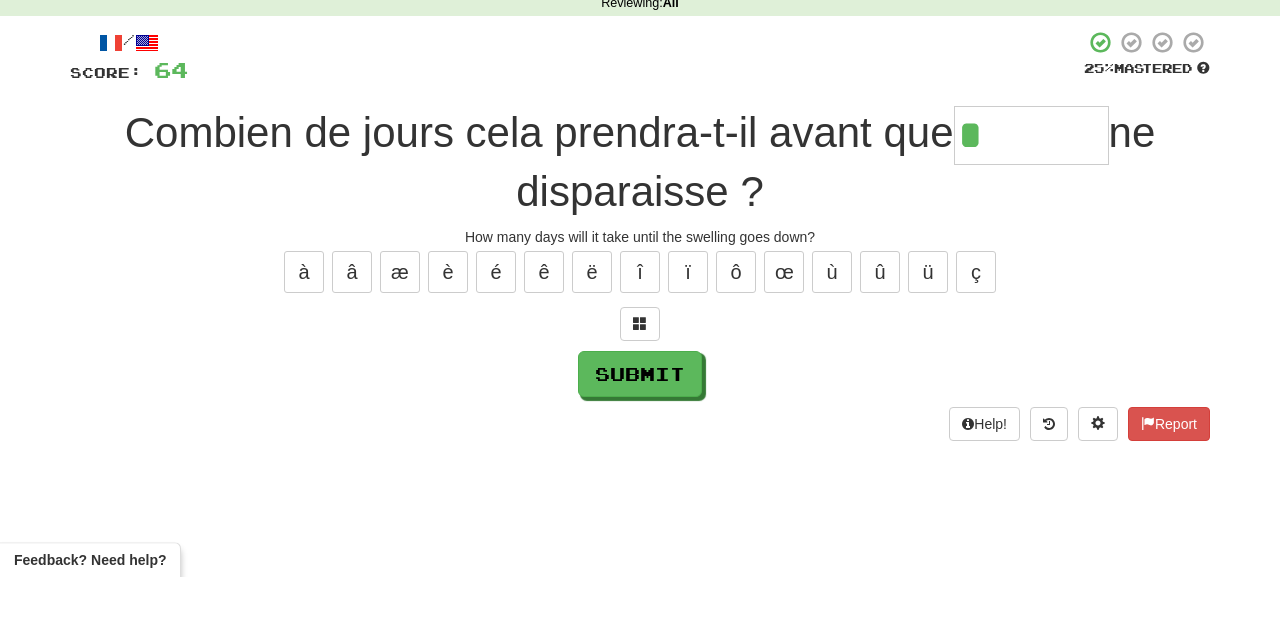 type on "*********" 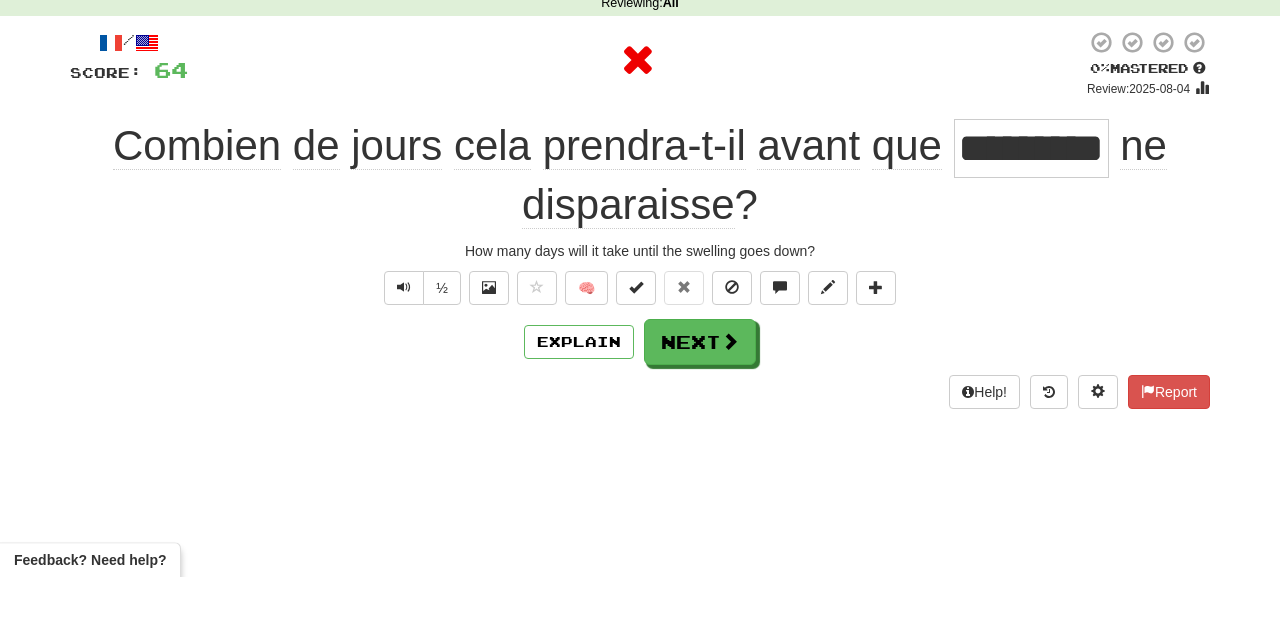scroll, scrollTop: 25, scrollLeft: 0, axis: vertical 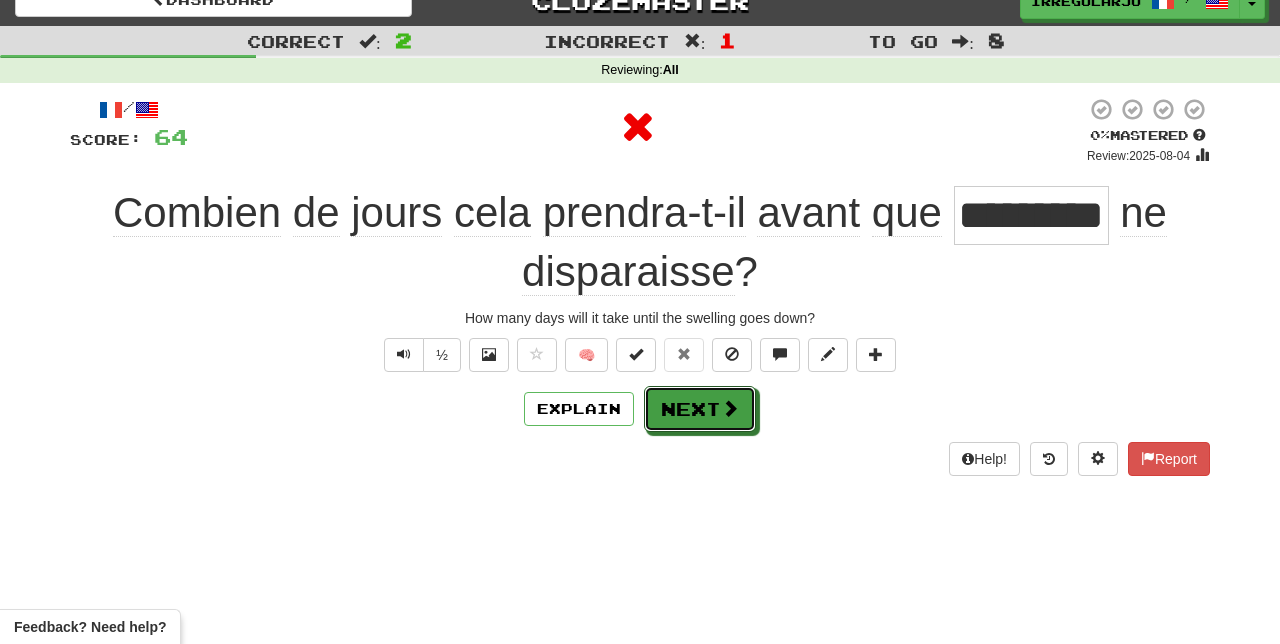 click on "Next" at bounding box center [700, 409] 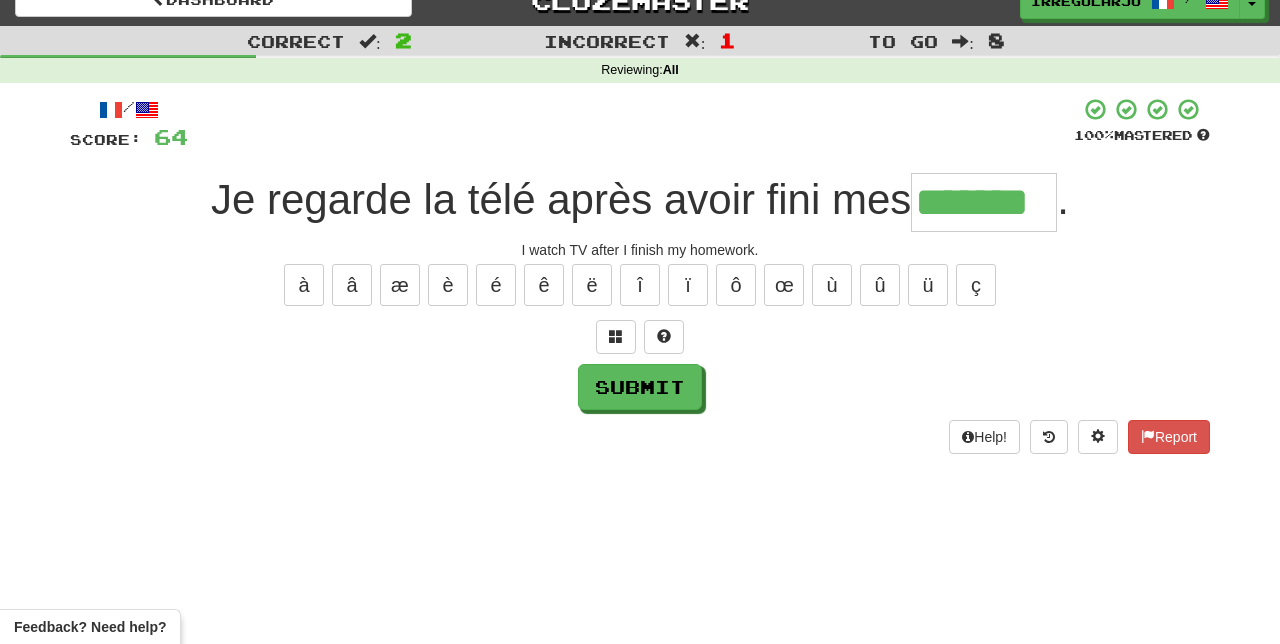 type on "*******" 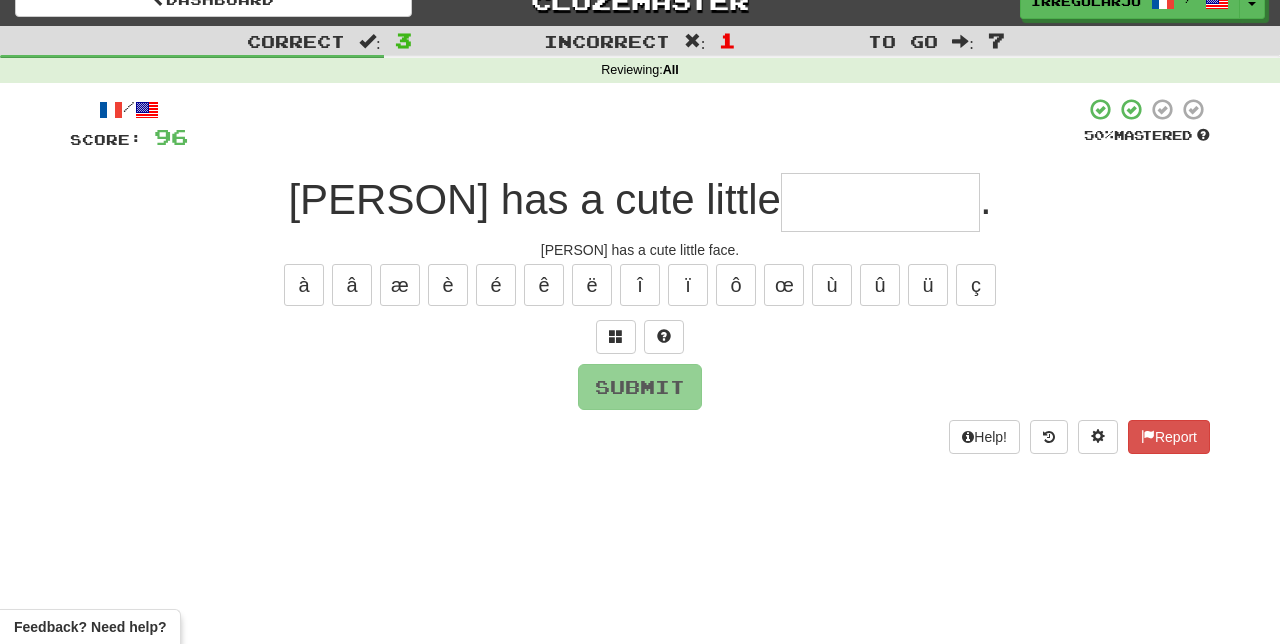 type on "*" 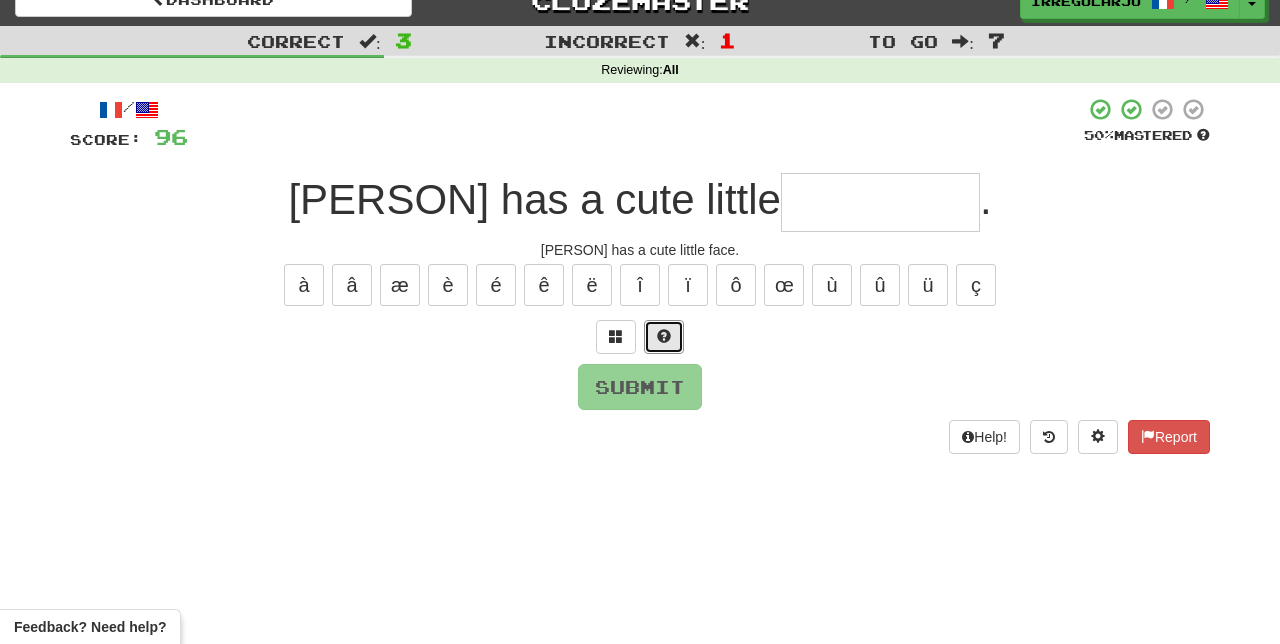 click at bounding box center [664, 337] 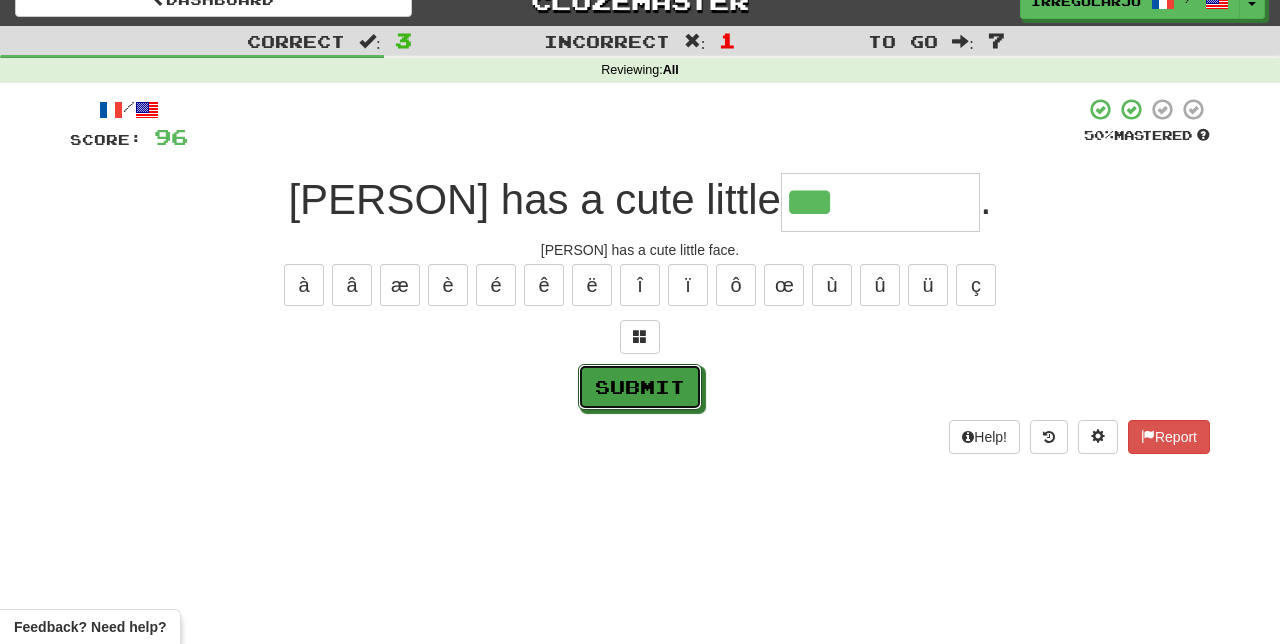 click on "Submit" at bounding box center [640, 387] 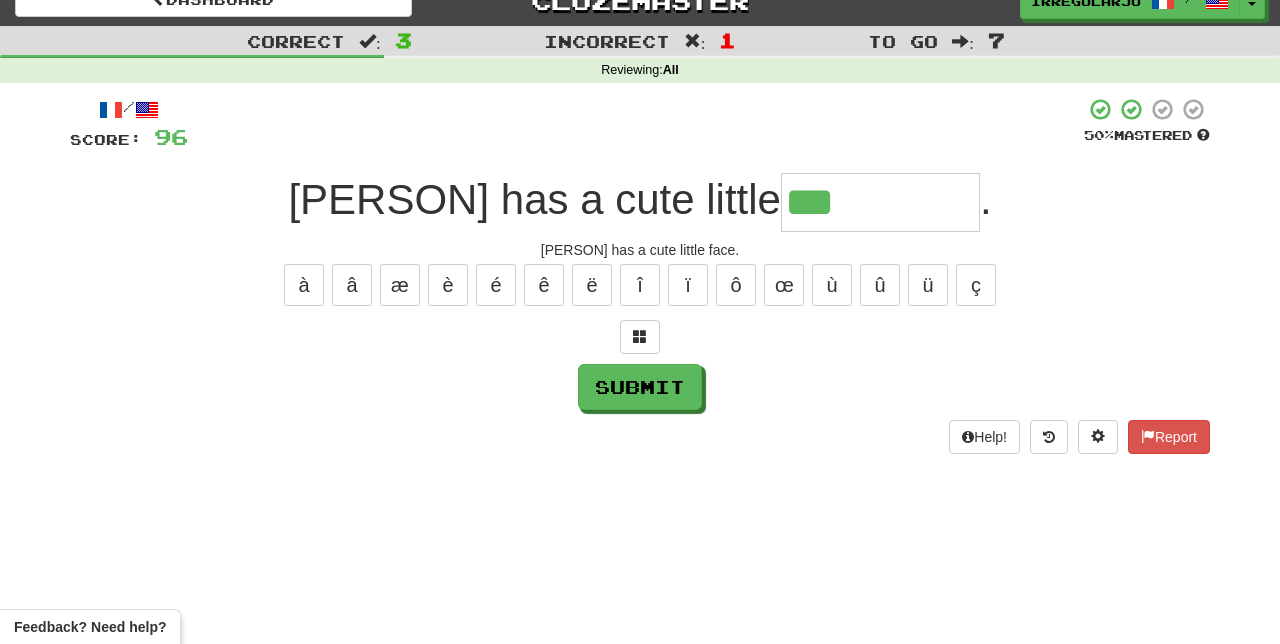 type on "*********" 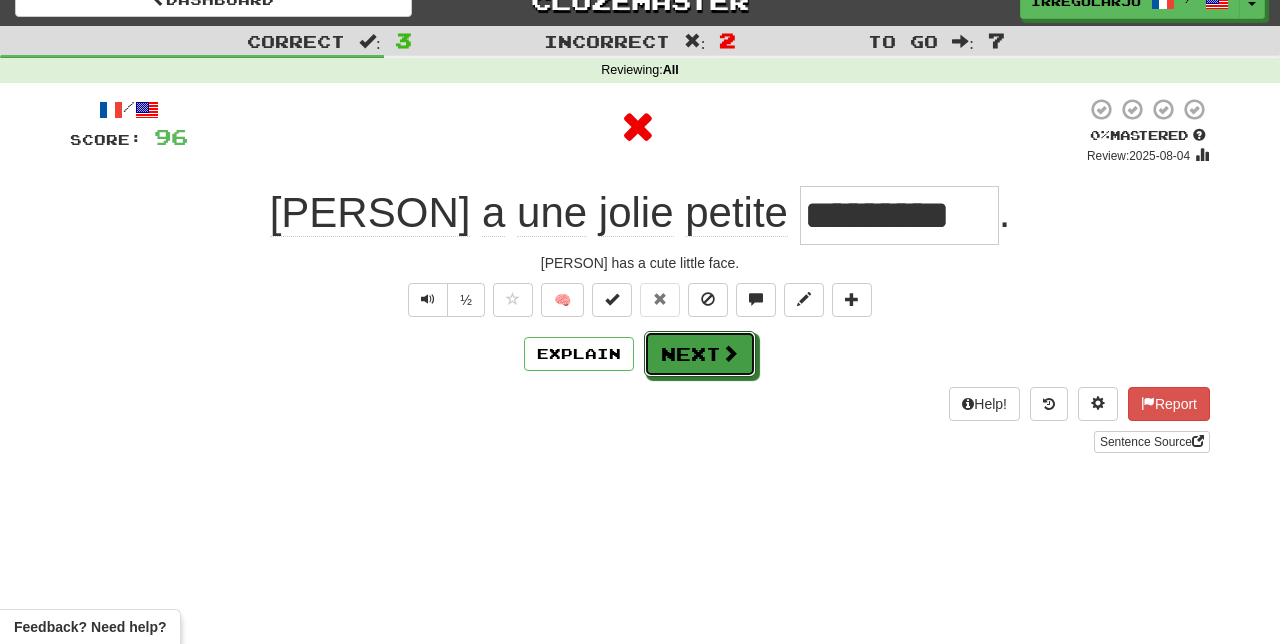 click on "Next" at bounding box center (700, 354) 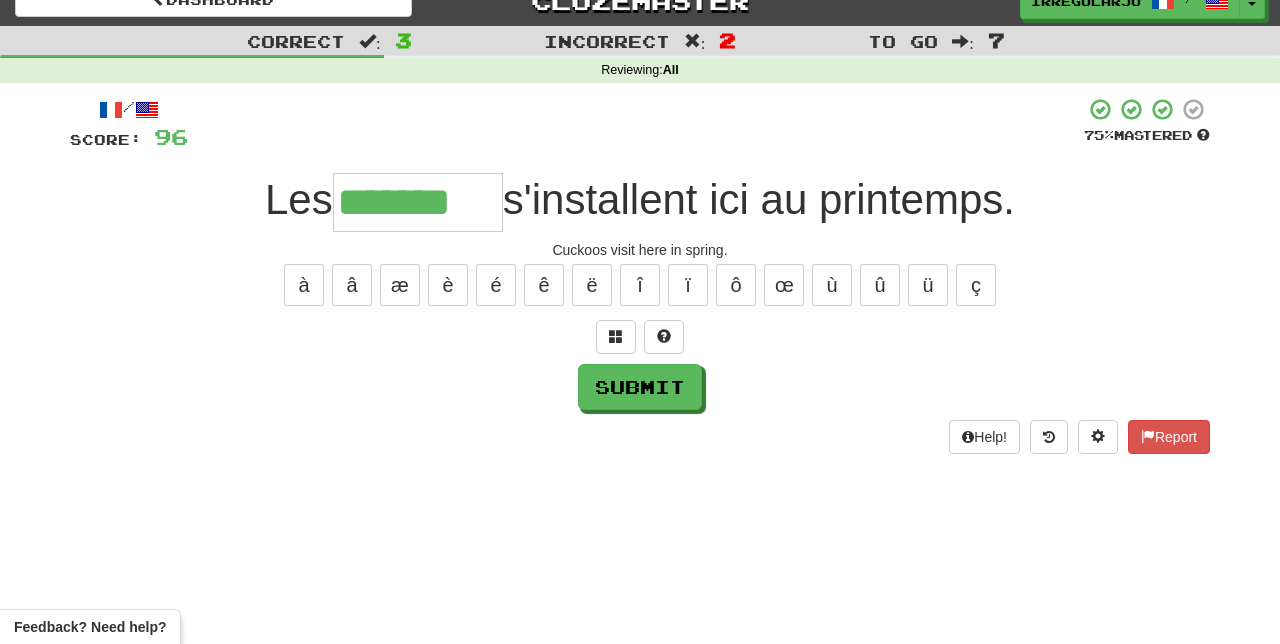 type on "*******" 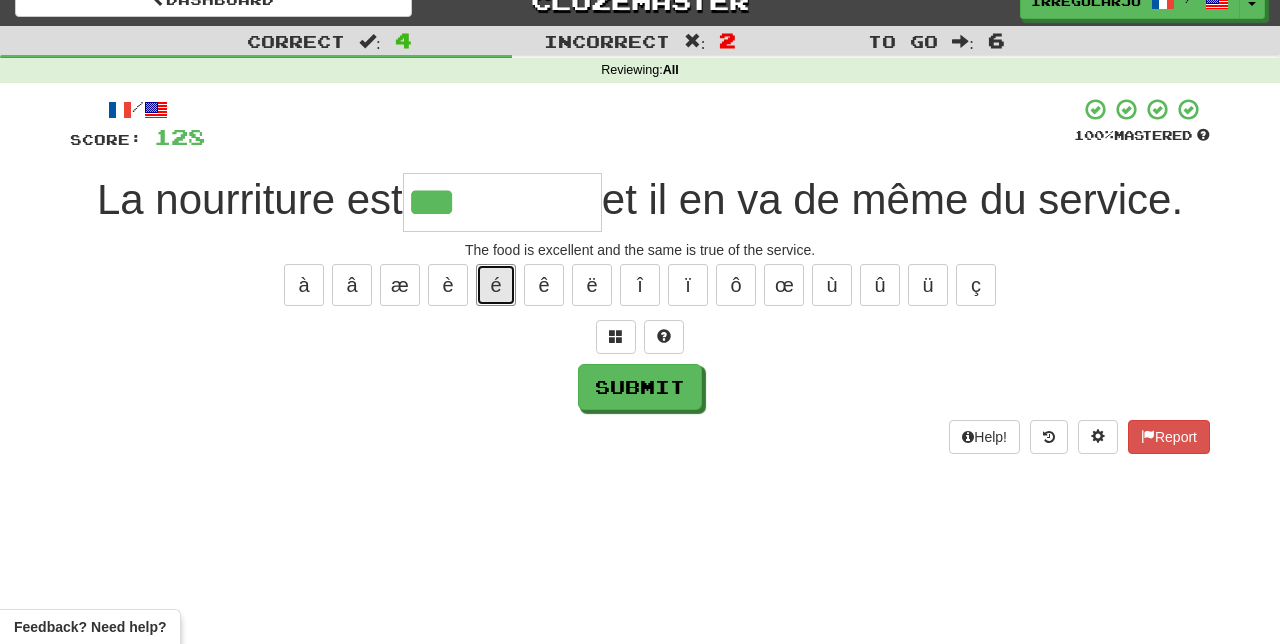 click on "é" at bounding box center (496, 285) 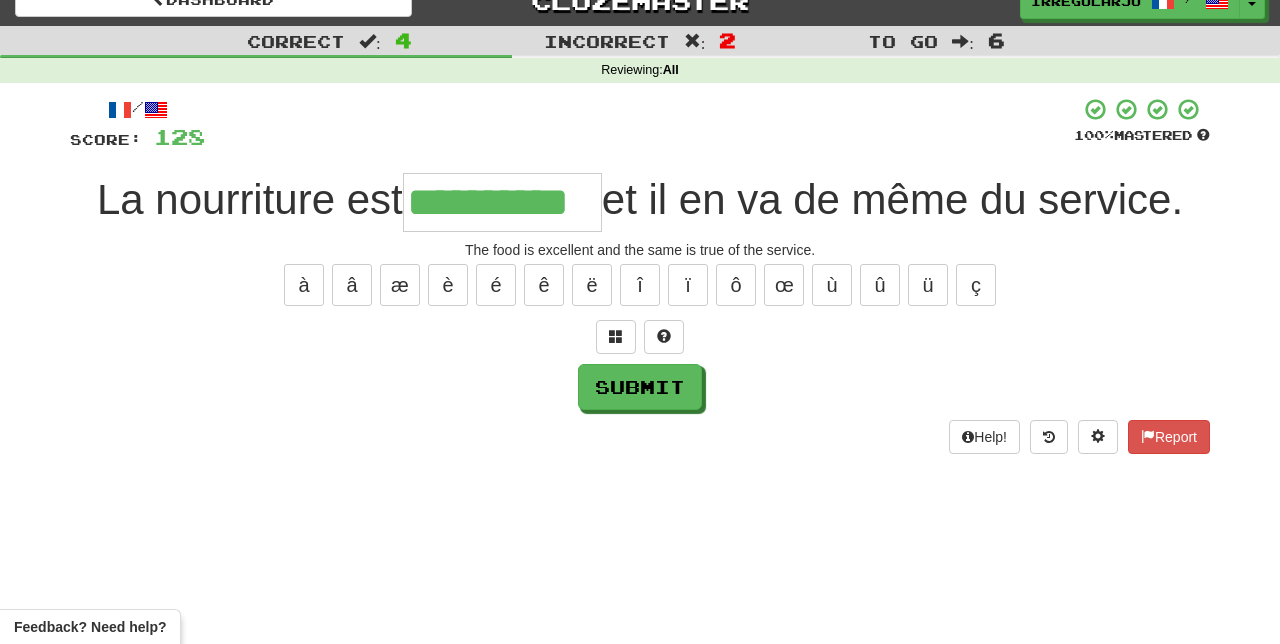 type on "**********" 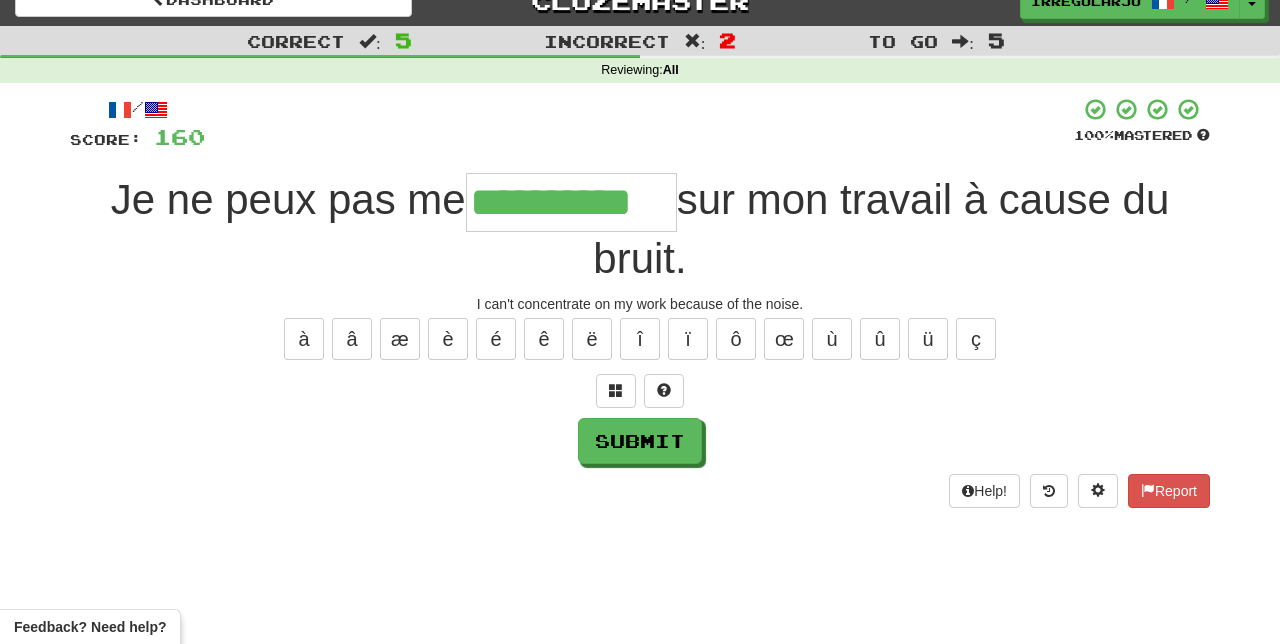 type on "**********" 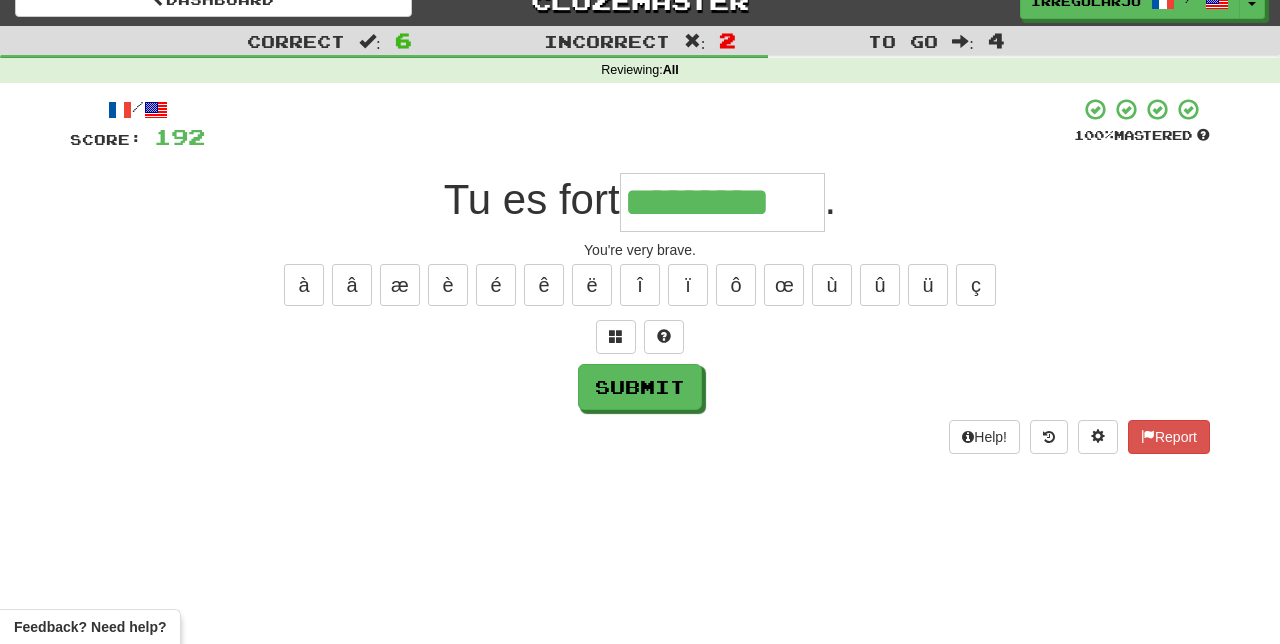 type on "*********" 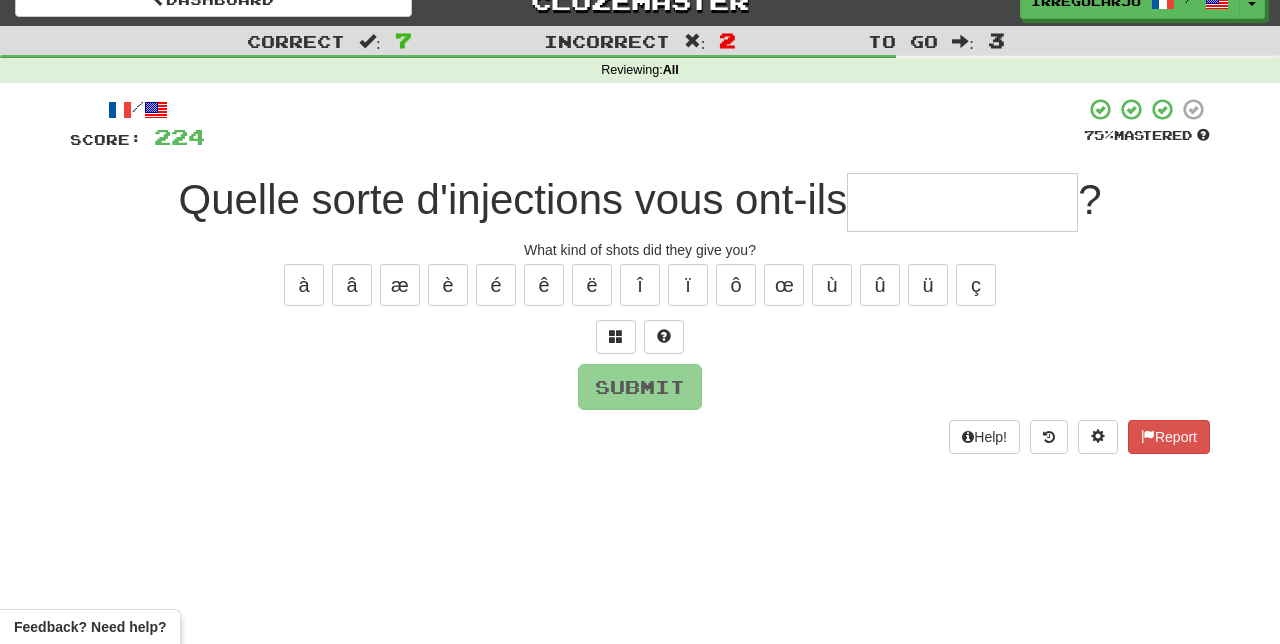type on "*" 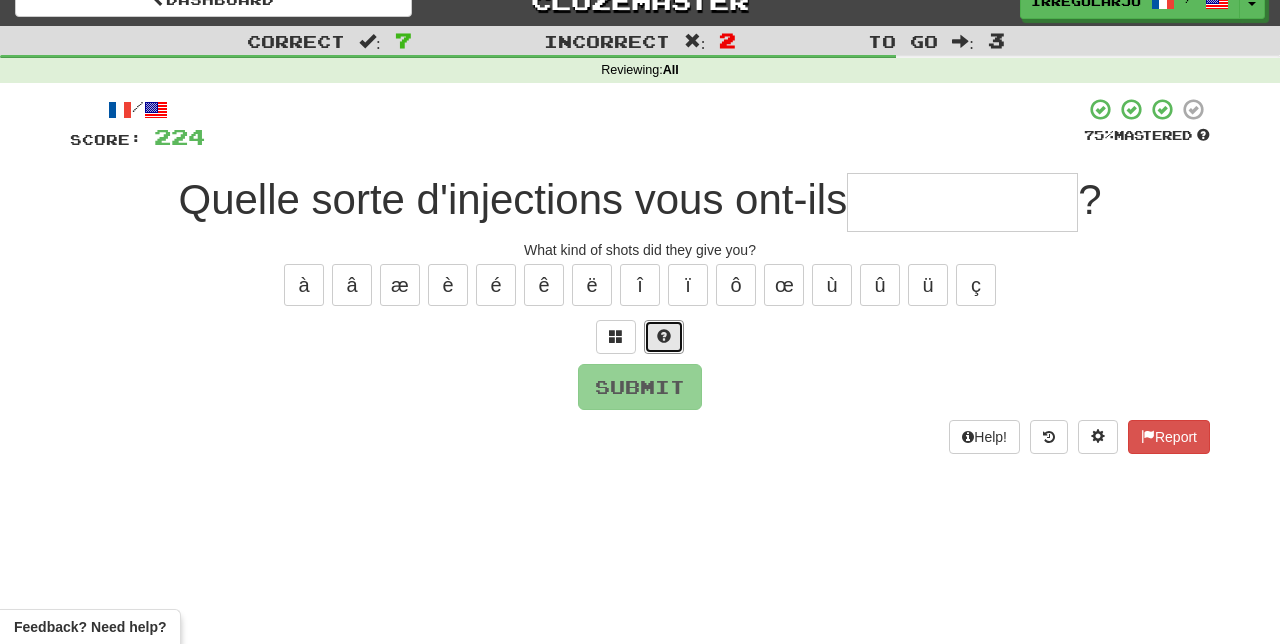 click at bounding box center [664, 337] 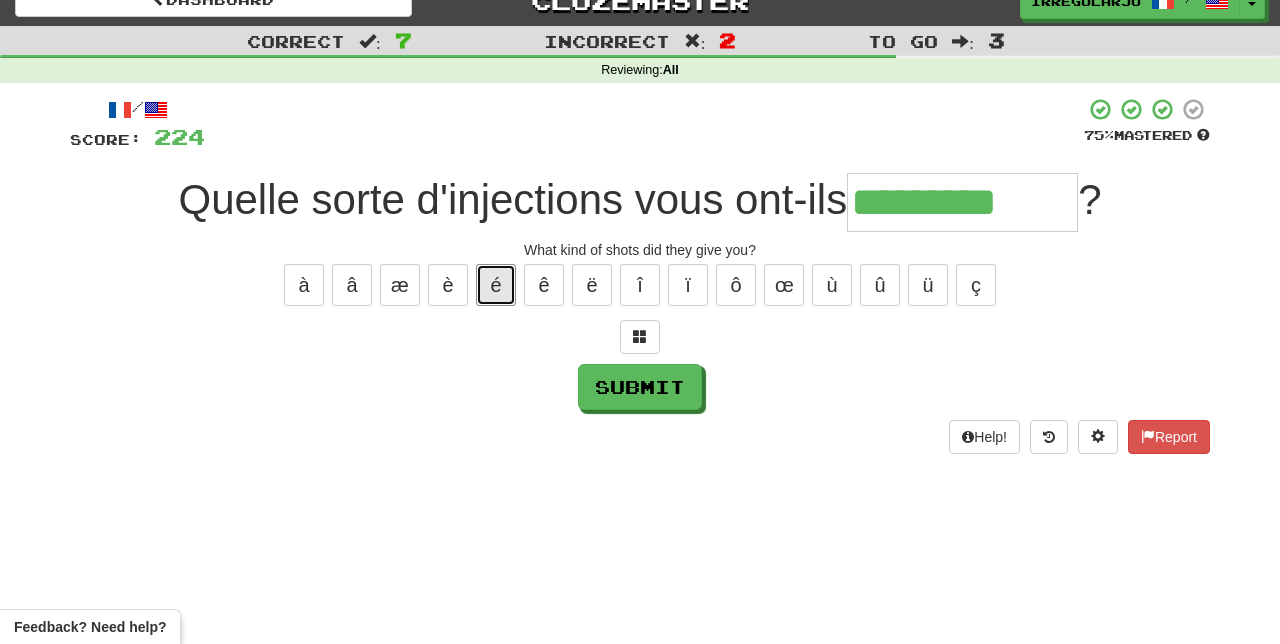 click on "é" at bounding box center [496, 285] 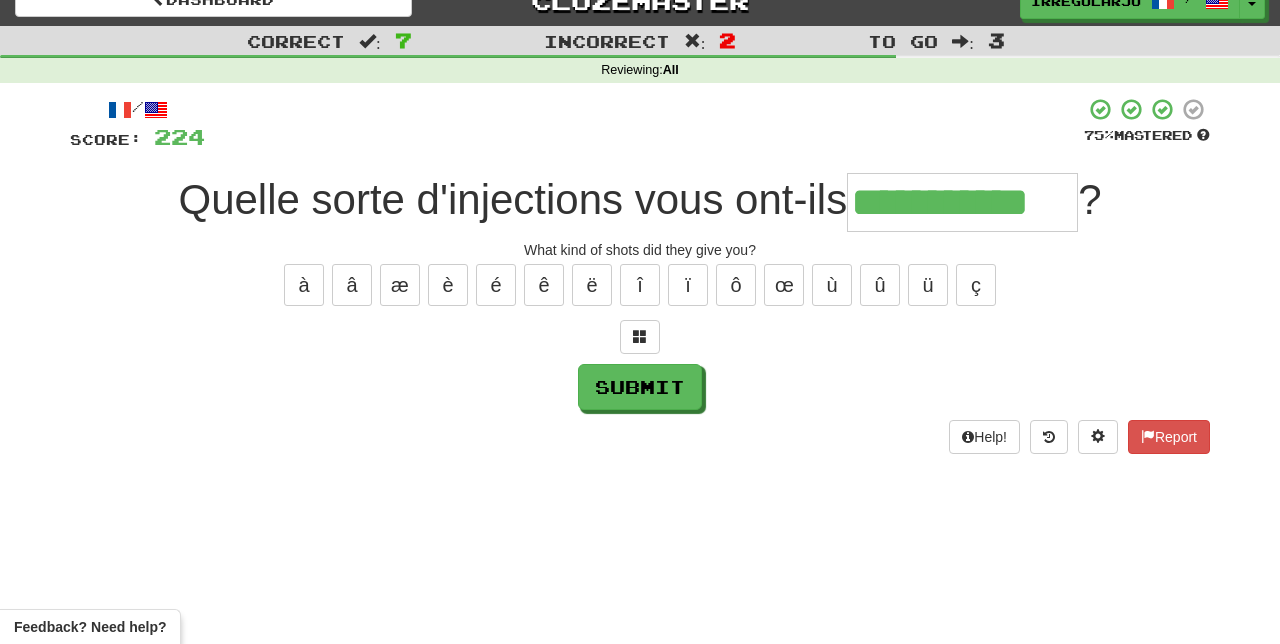 type on "**********" 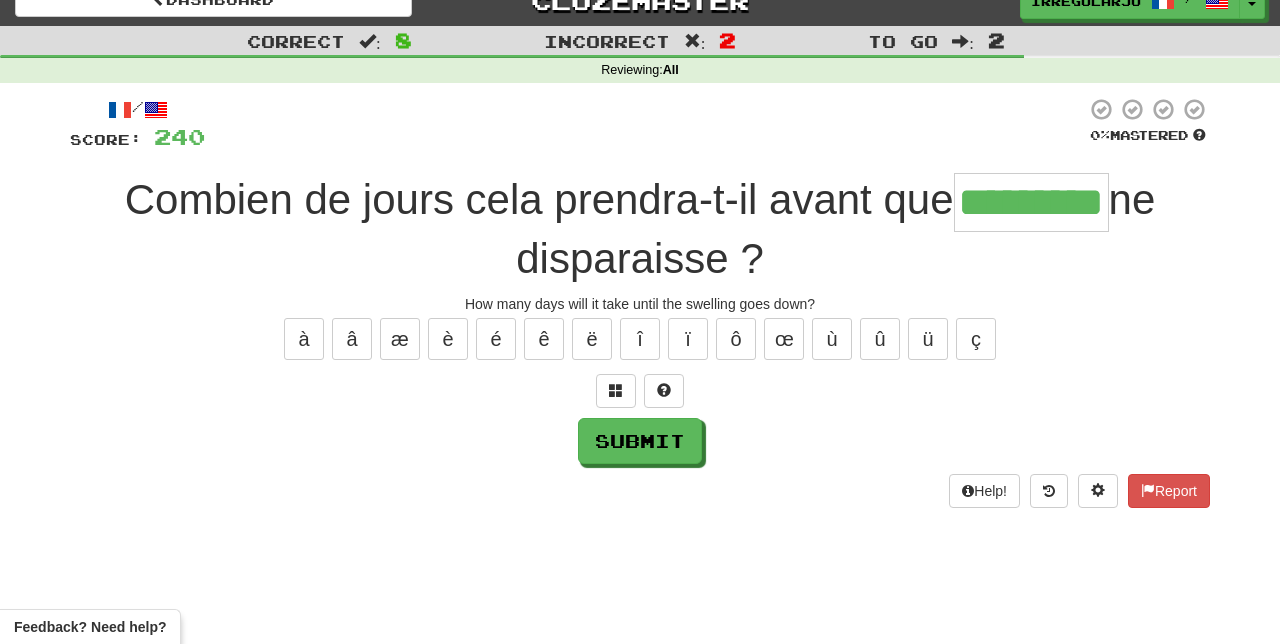 type on "*********" 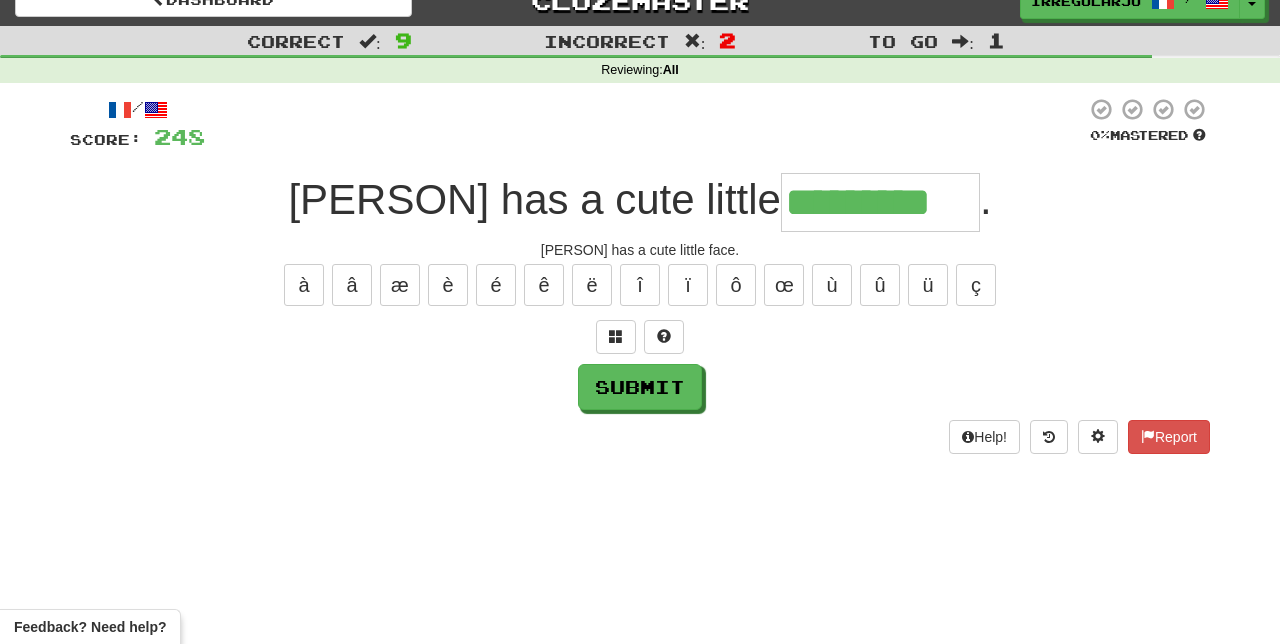 type on "*********" 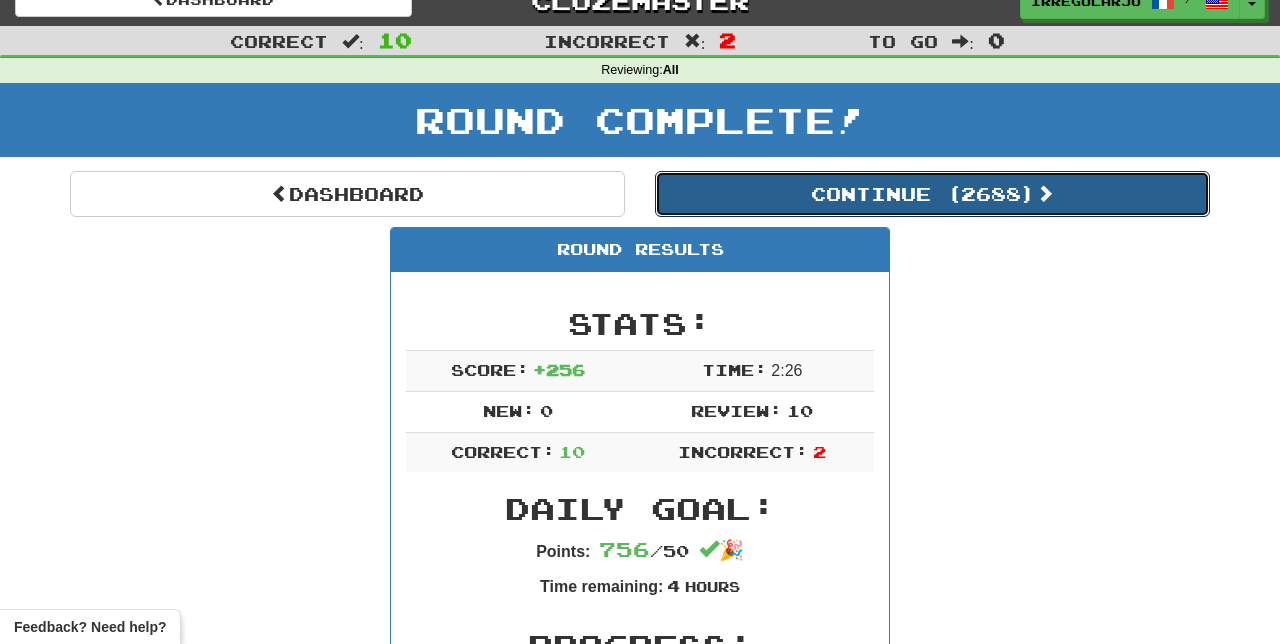 click on "Continue ( 2688 )" at bounding box center [932, 194] 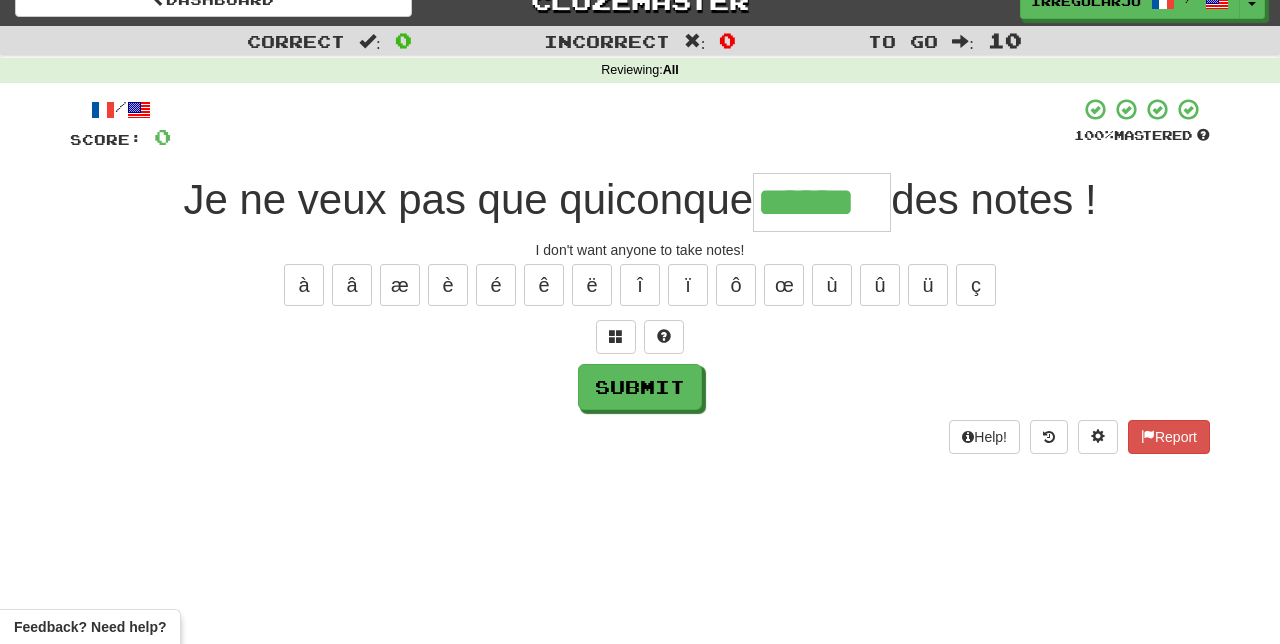 type on "******" 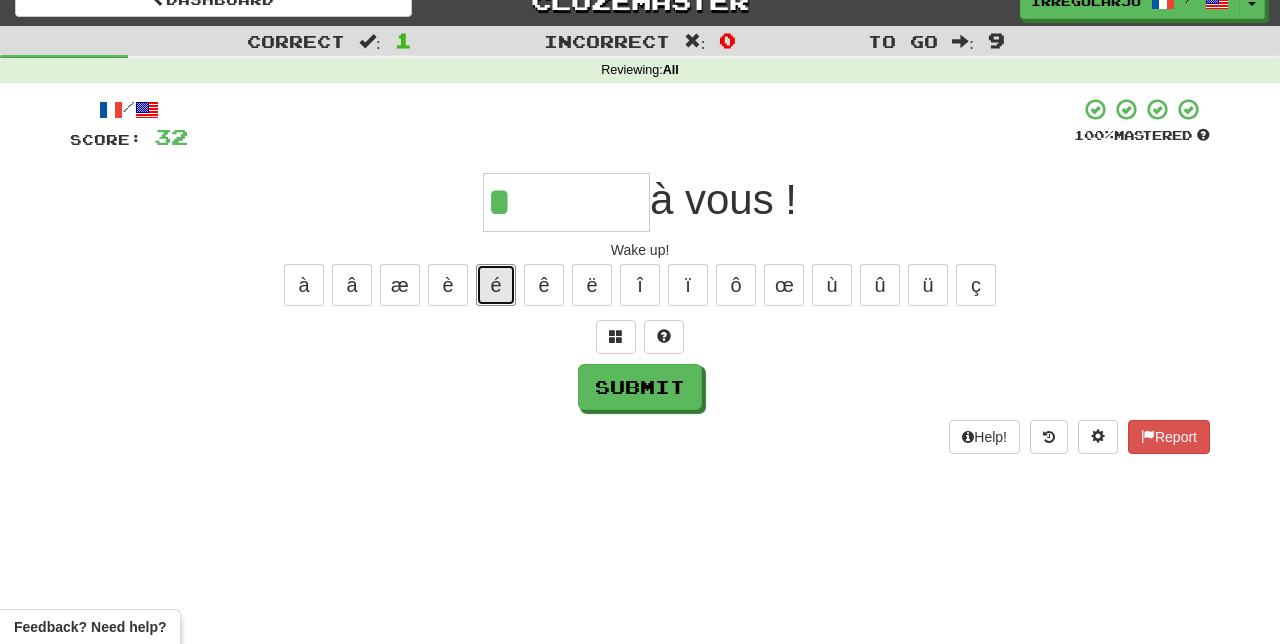 click on "é" at bounding box center (496, 285) 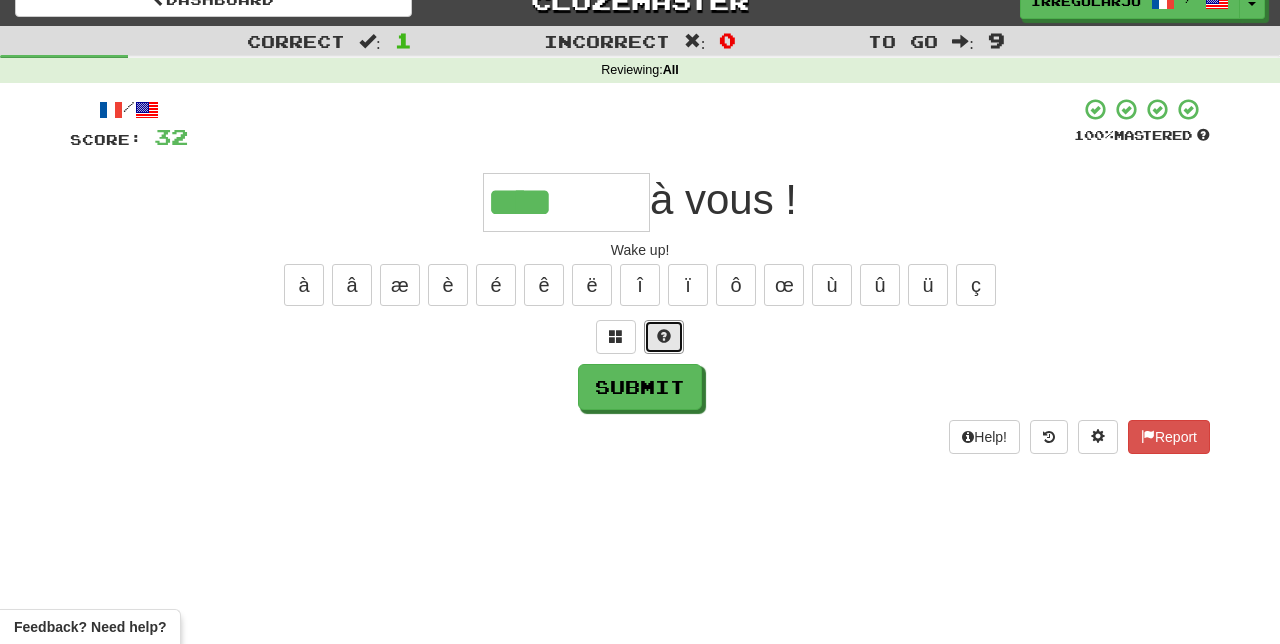 click at bounding box center [664, 337] 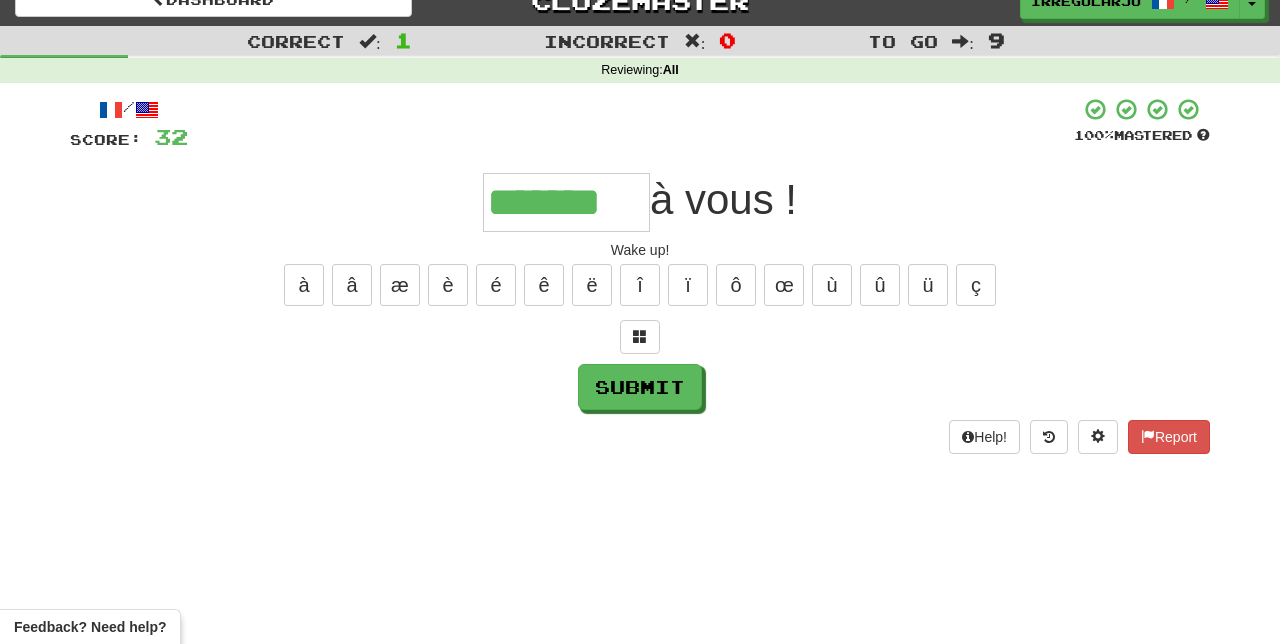 type on "*******" 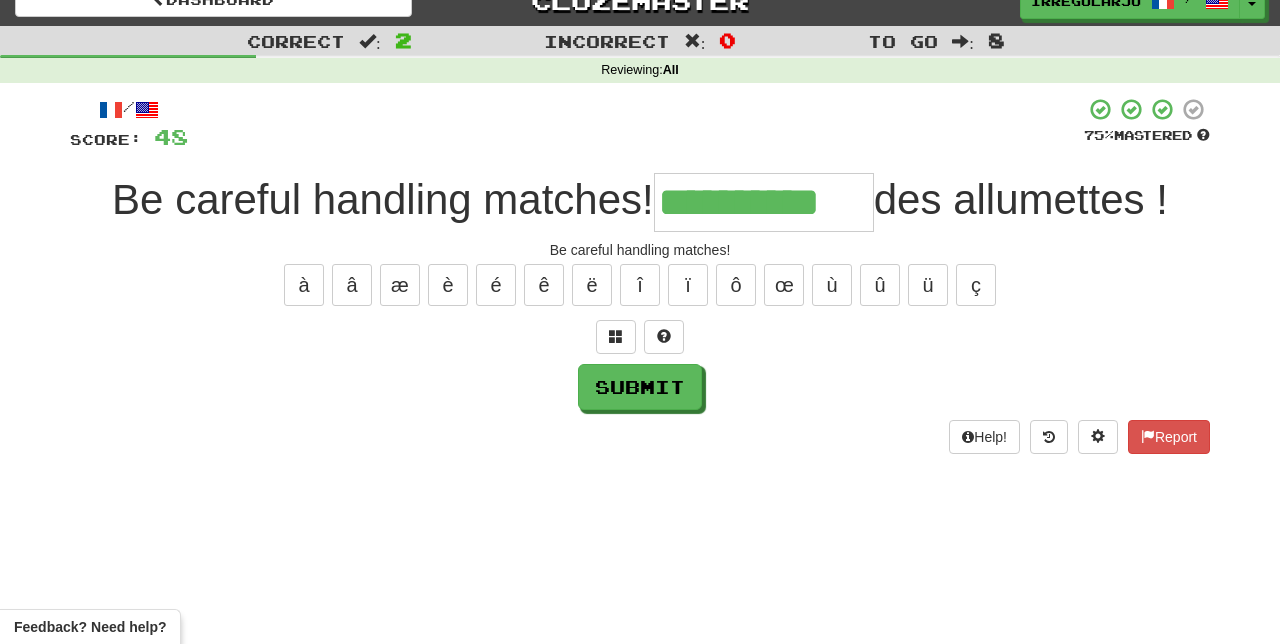type on "**********" 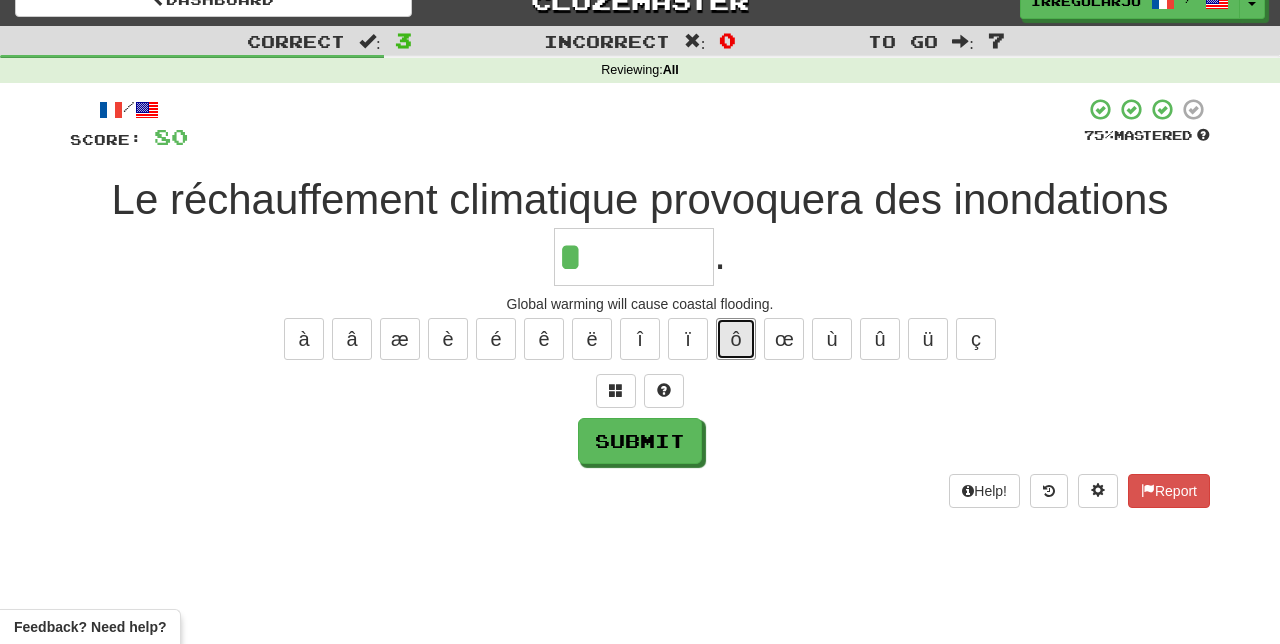 click on "ô" at bounding box center (736, 339) 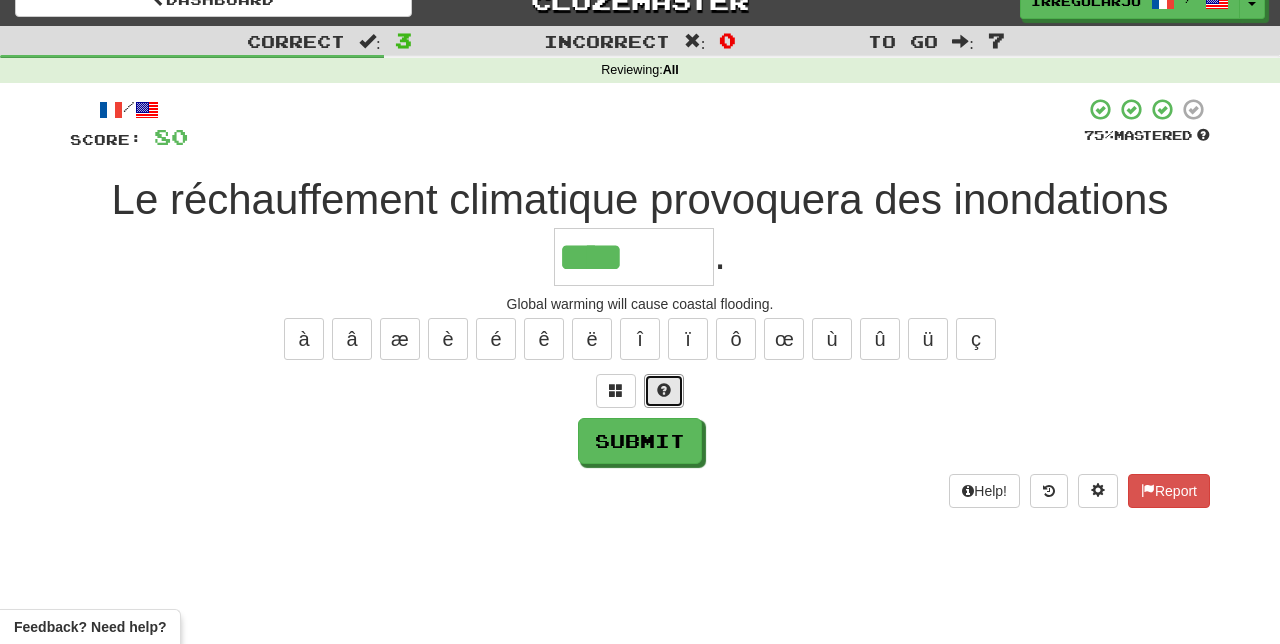 click at bounding box center (664, 391) 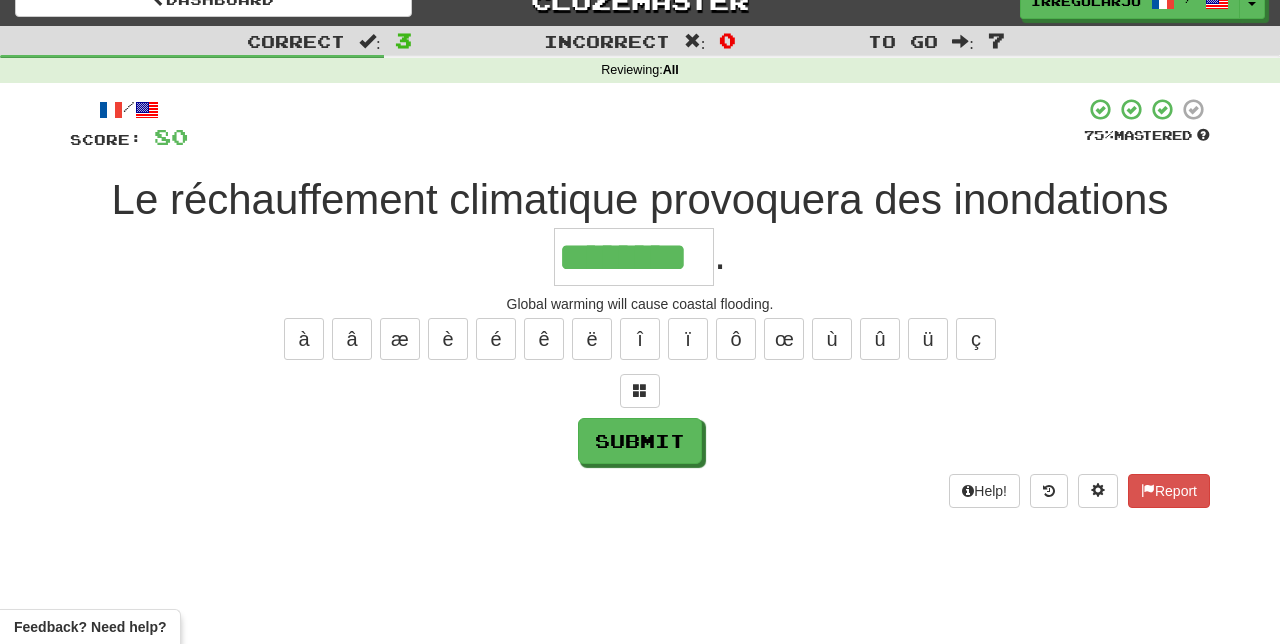 type on "********" 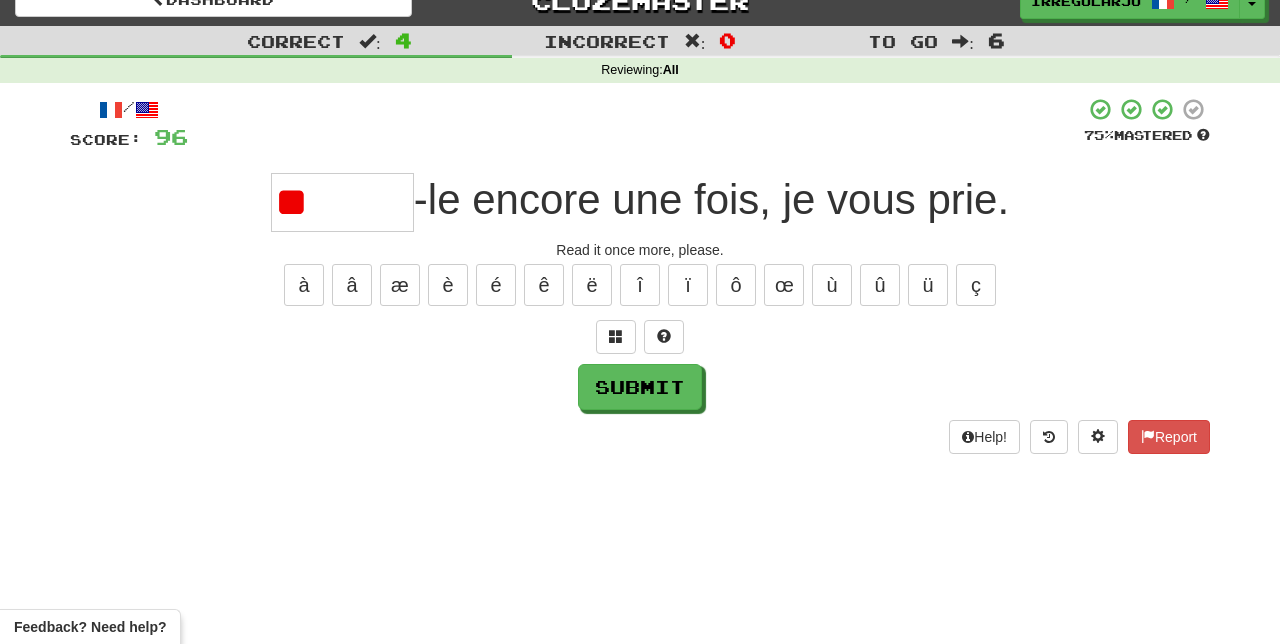 type on "*" 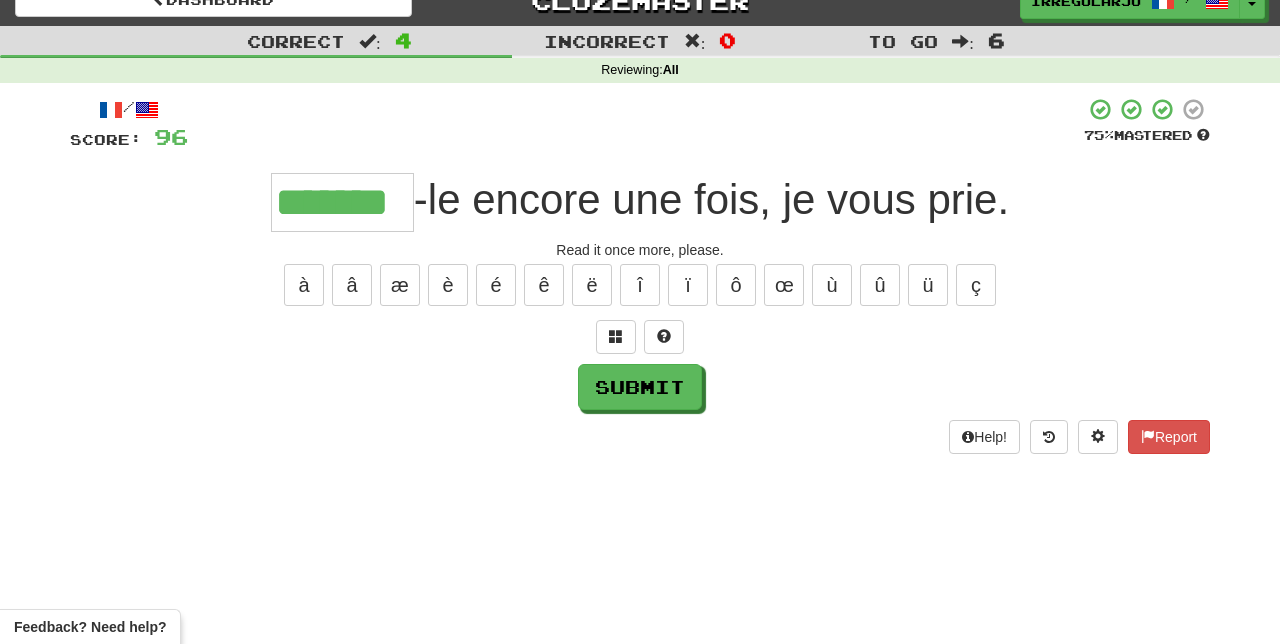 type on "*******" 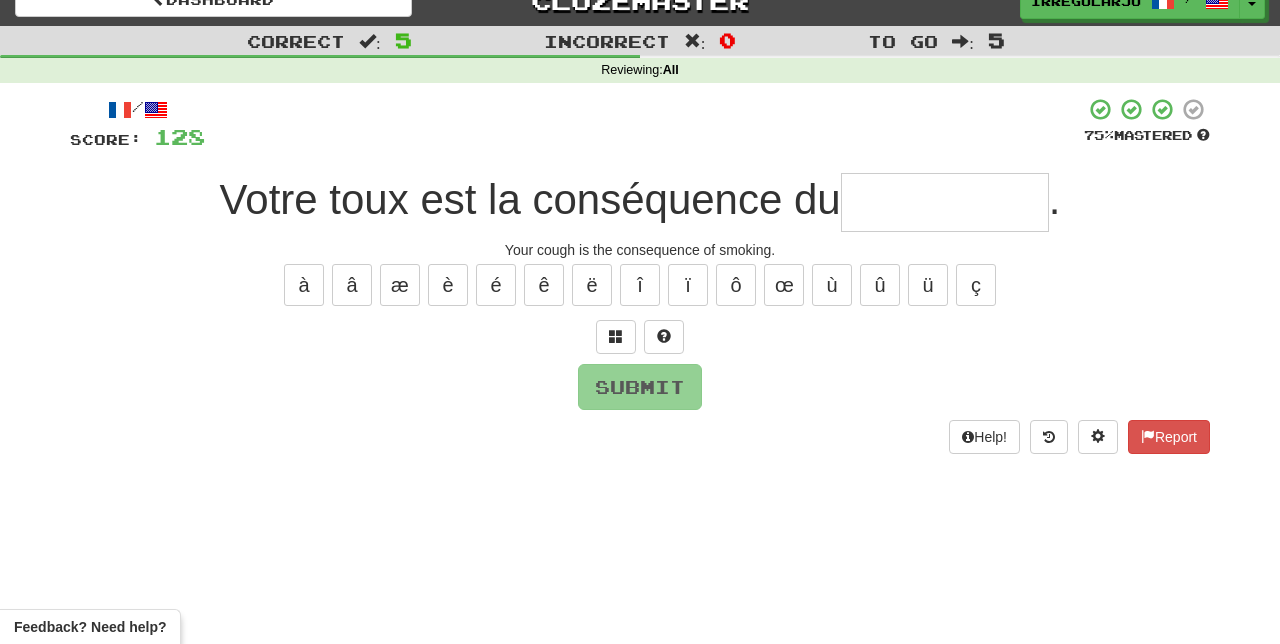 type on "*" 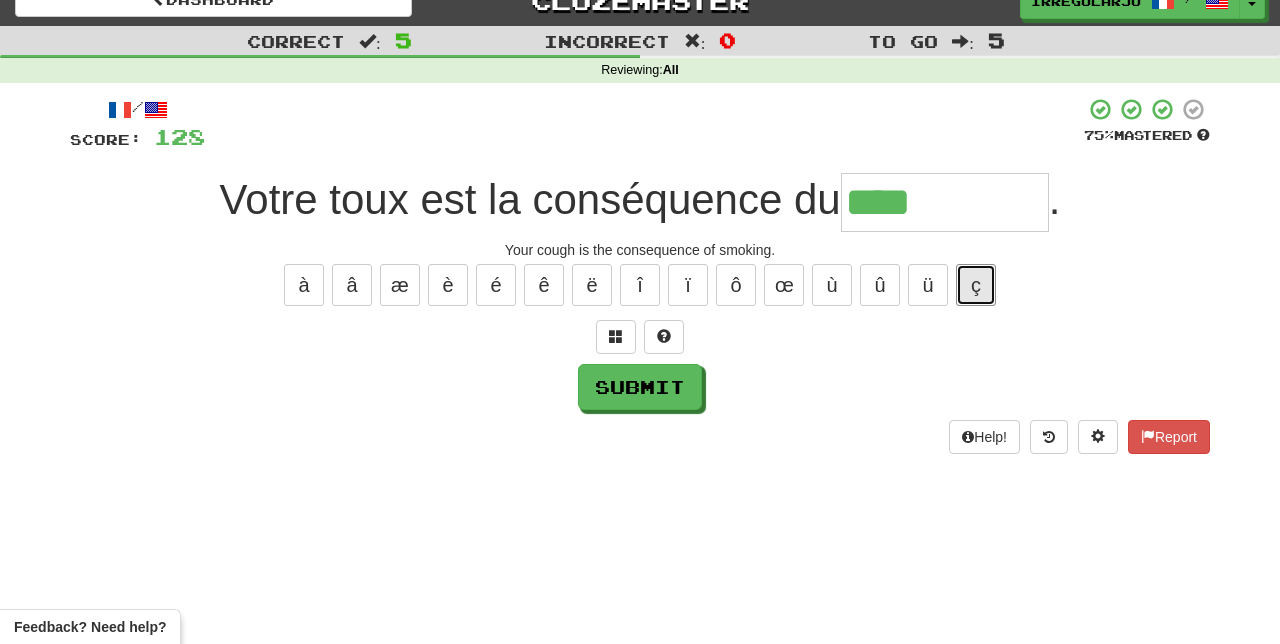 click on "ç" at bounding box center [976, 285] 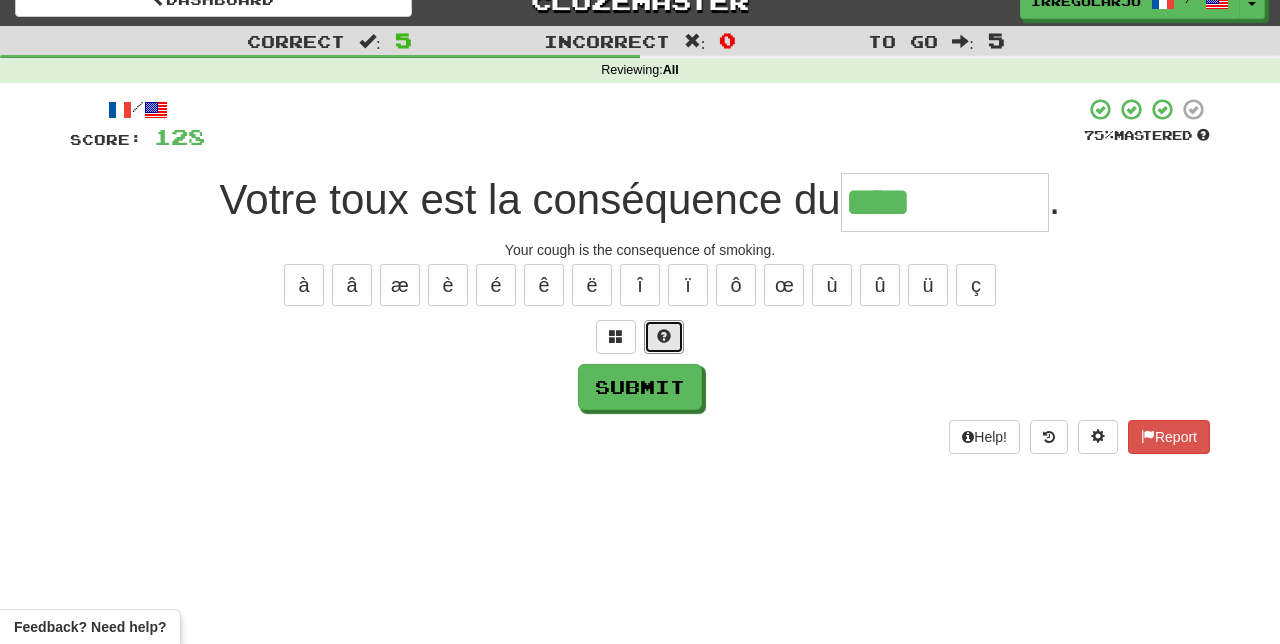 click at bounding box center (664, 336) 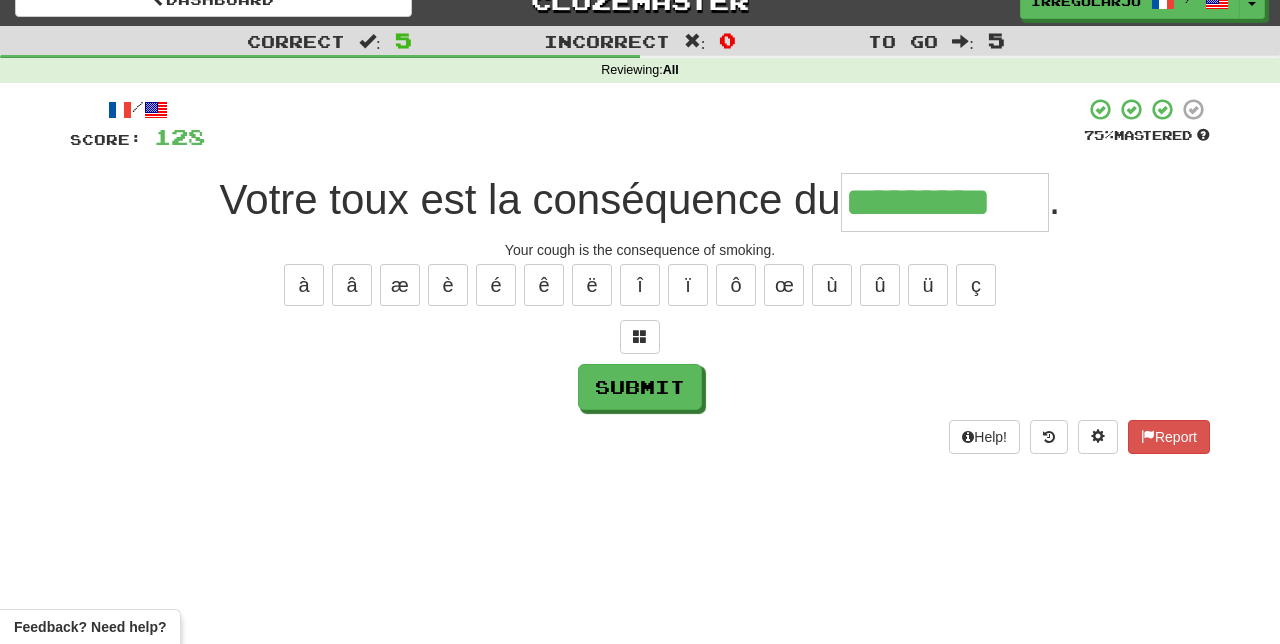 type on "*********" 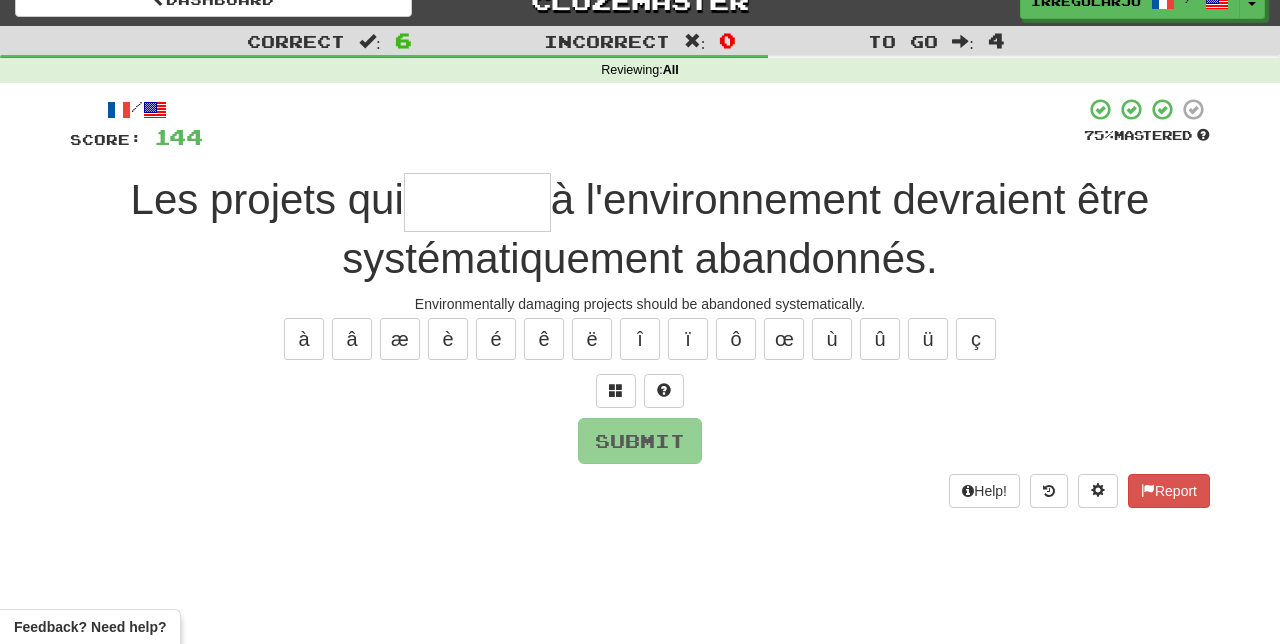 type on "*" 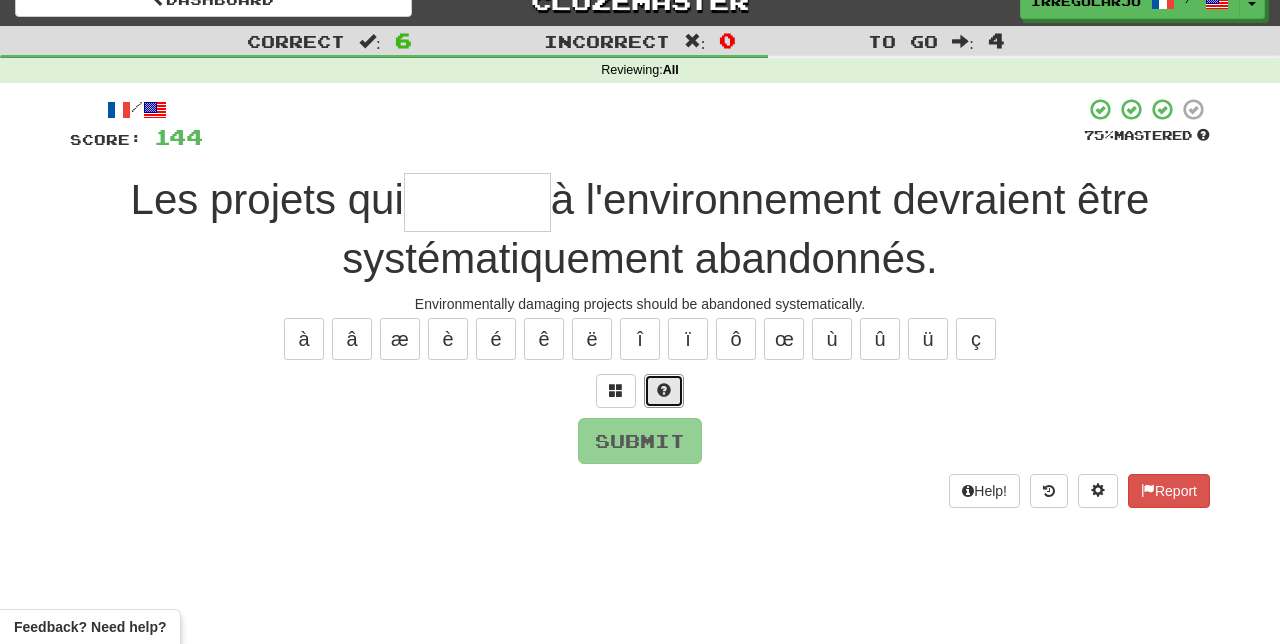 click at bounding box center [664, 391] 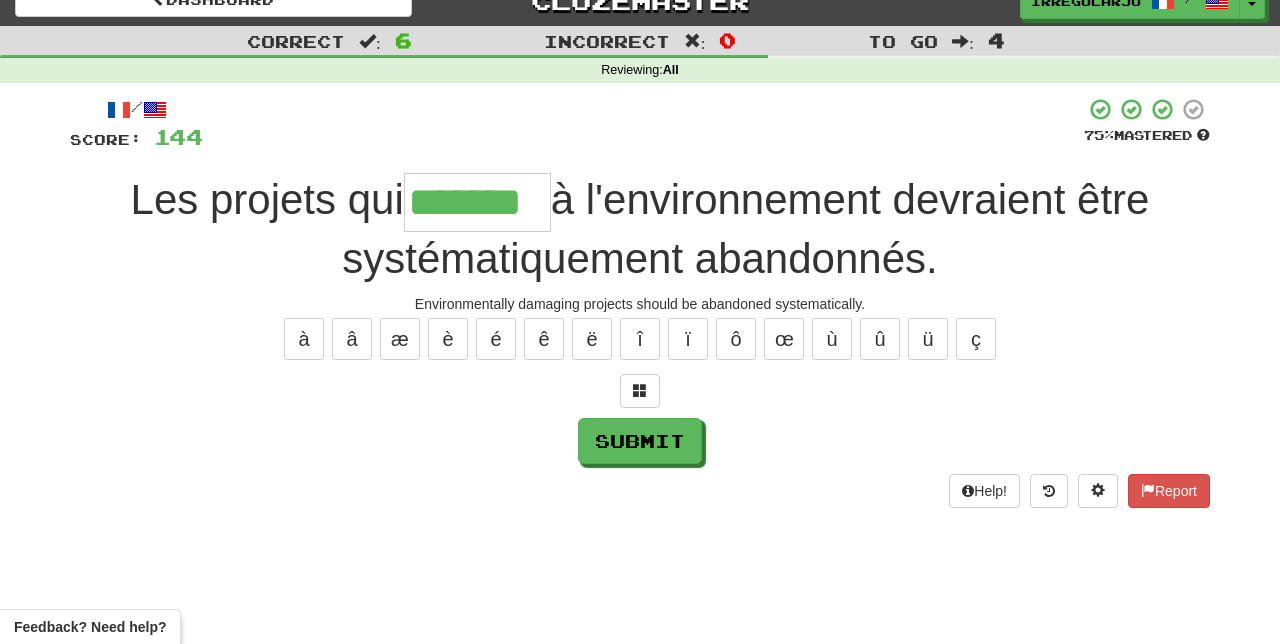 type on "*******" 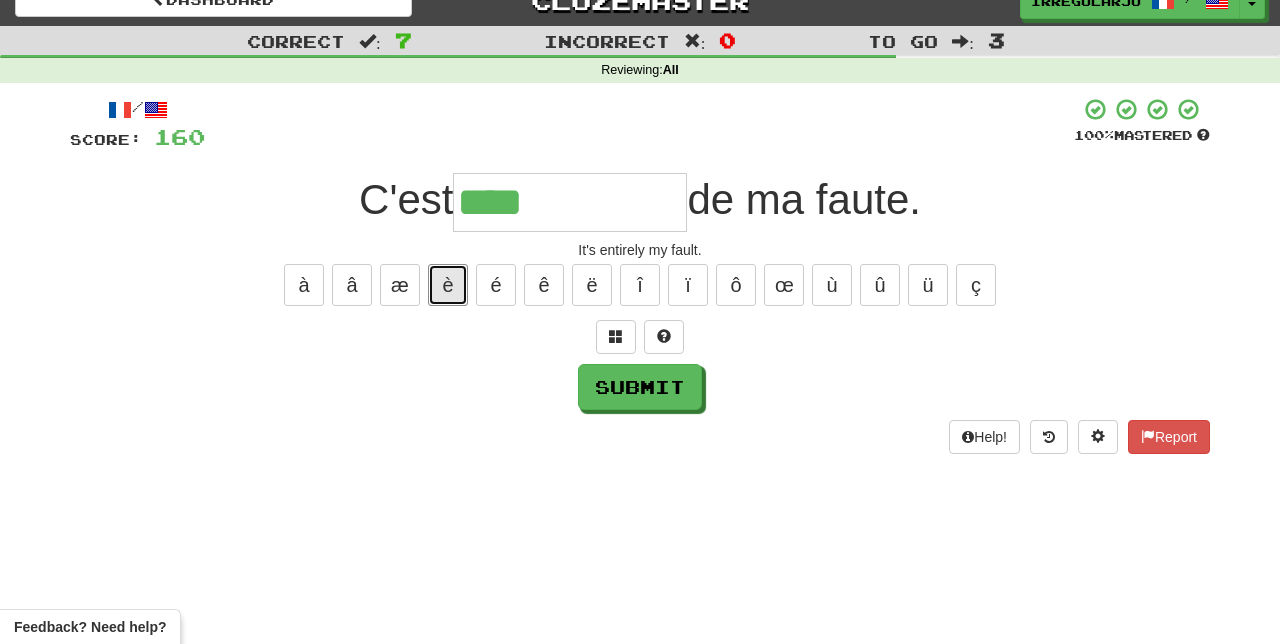 click on "è" at bounding box center [448, 285] 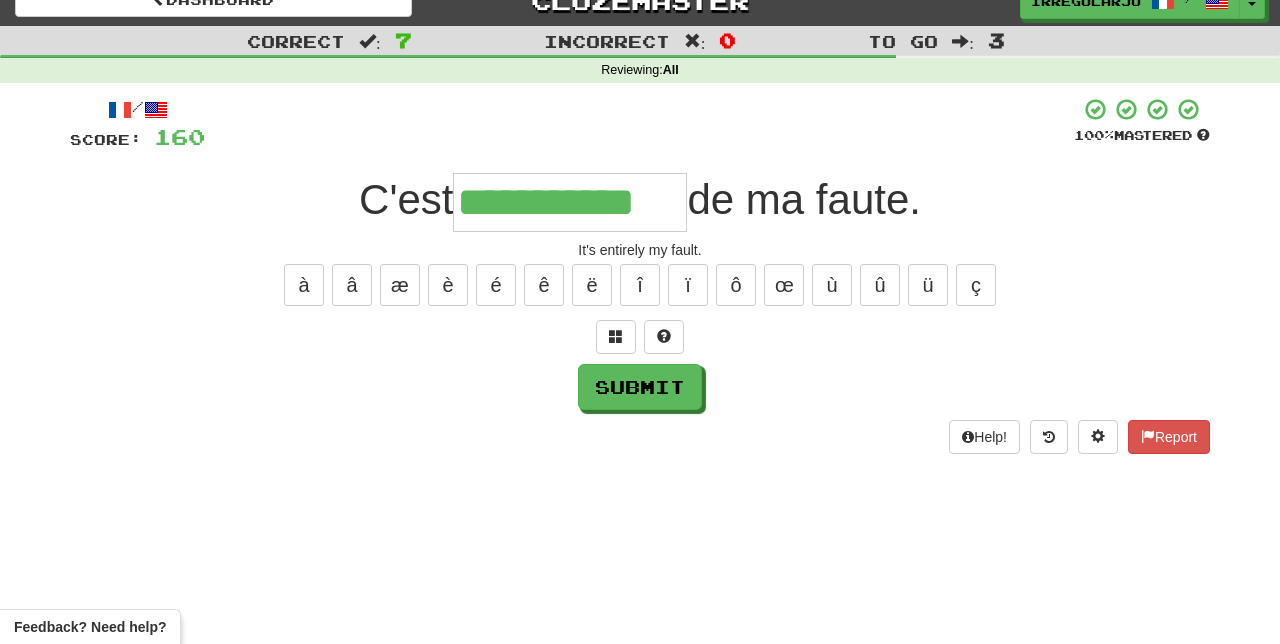 type on "**********" 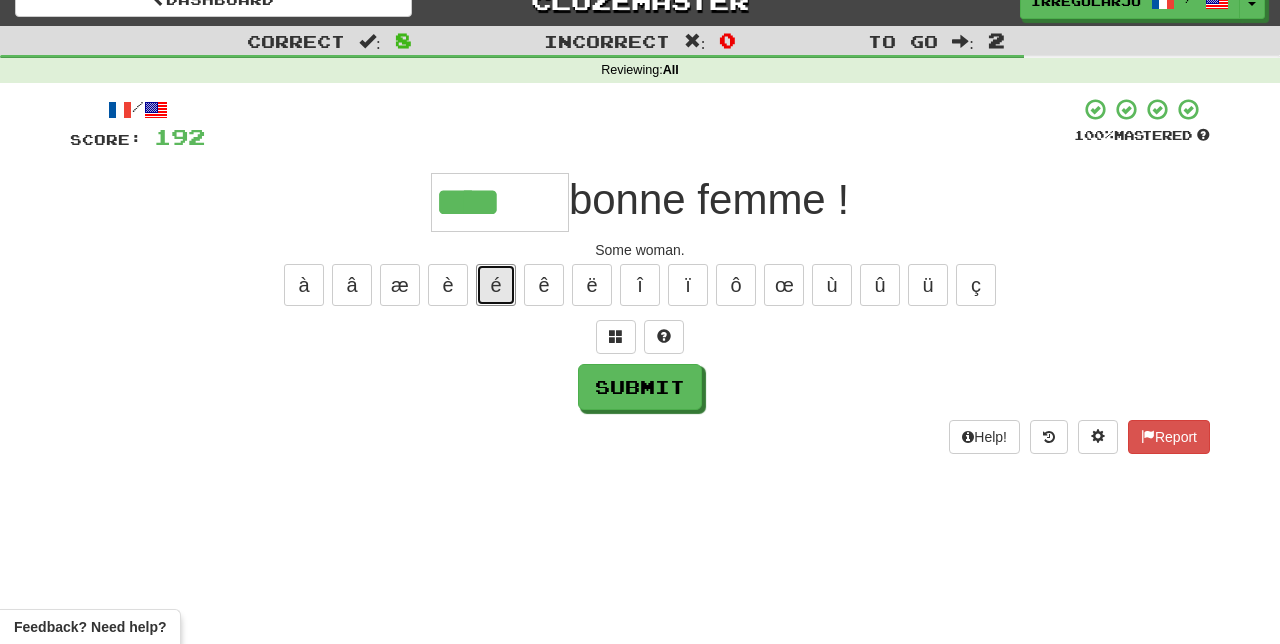 click on "é" at bounding box center (496, 285) 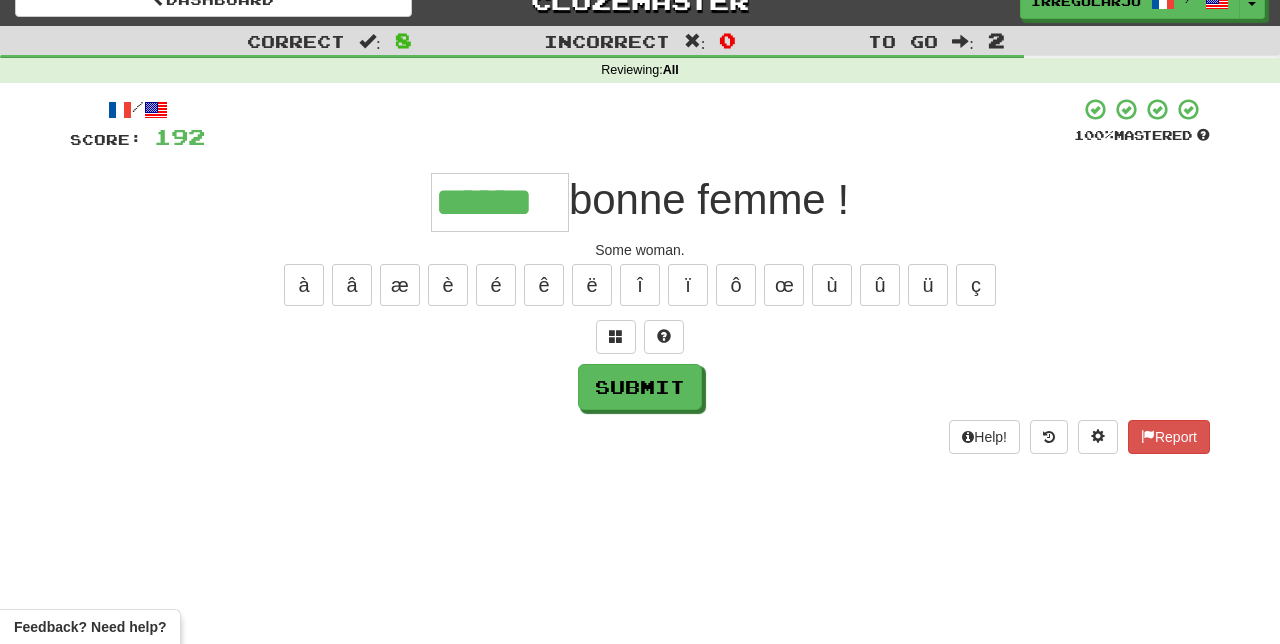 type on "******" 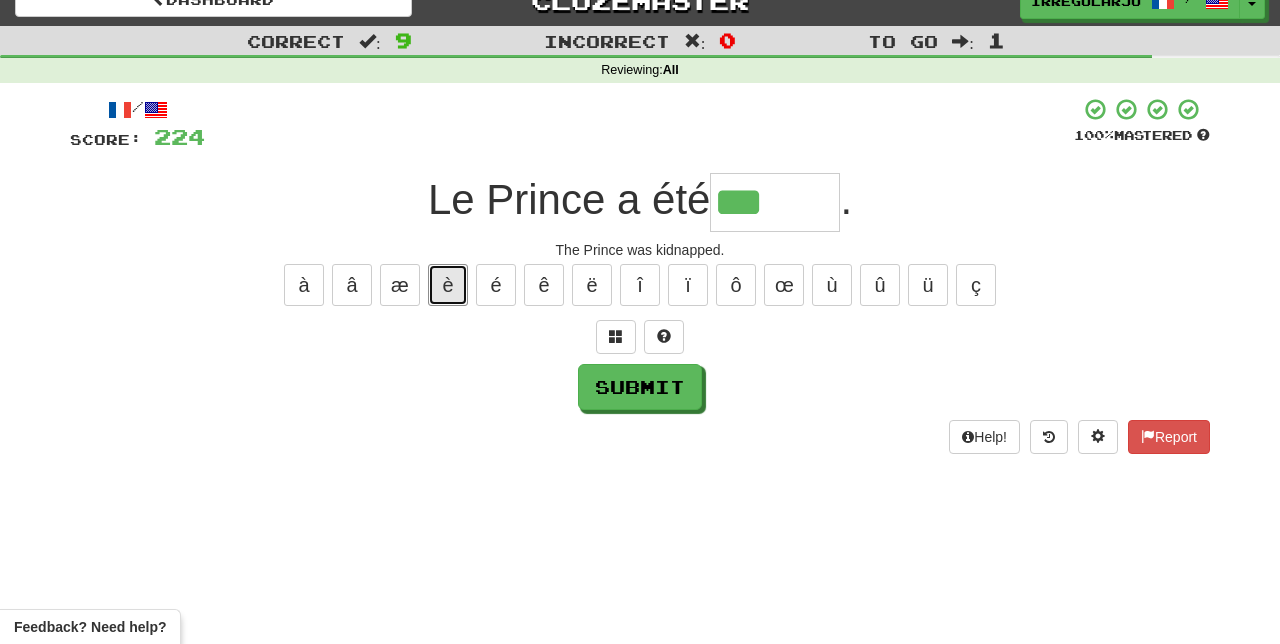 click on "è" at bounding box center [448, 285] 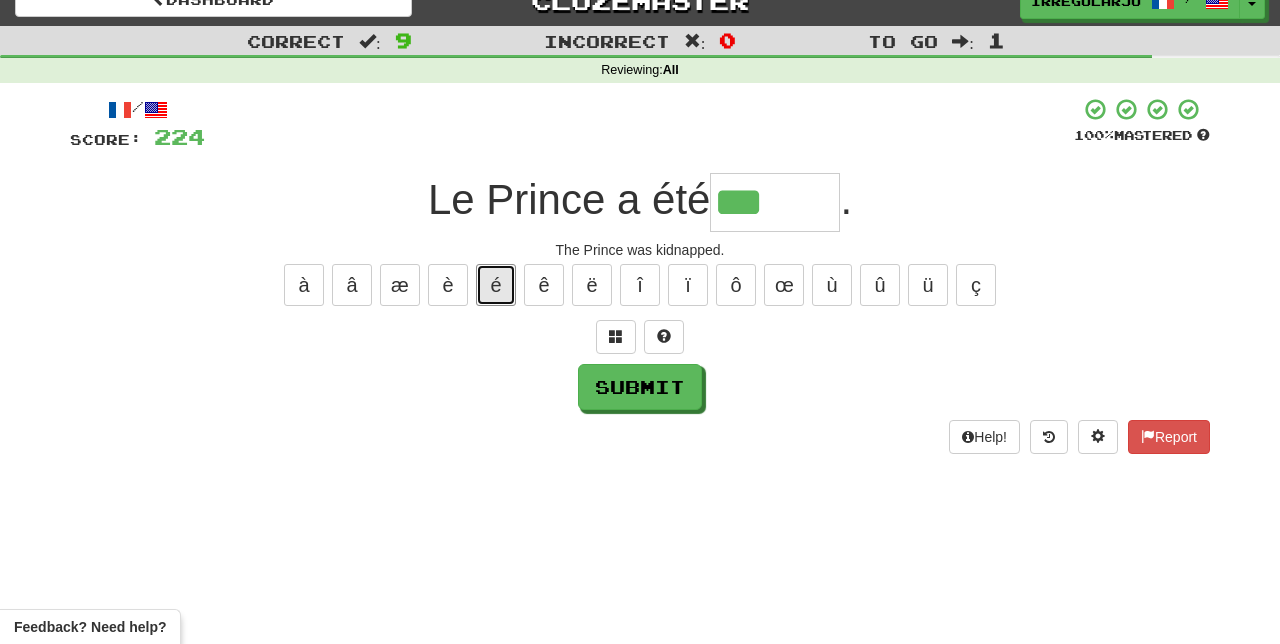 click on "é" at bounding box center (496, 285) 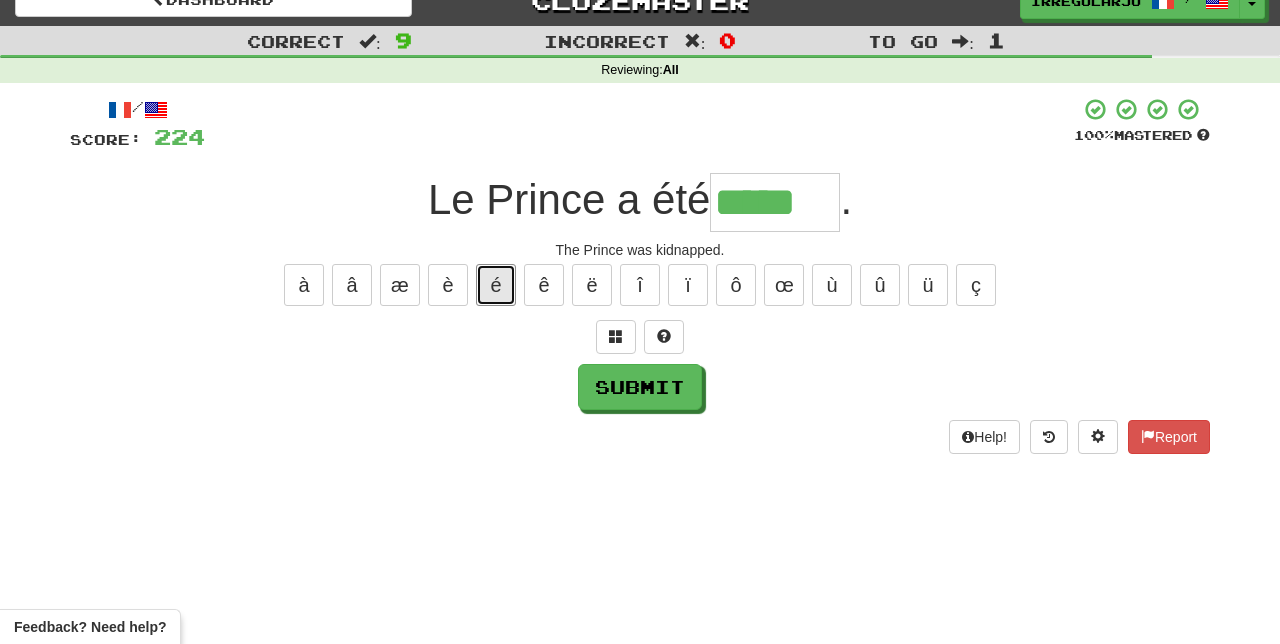 click on "é" at bounding box center (496, 285) 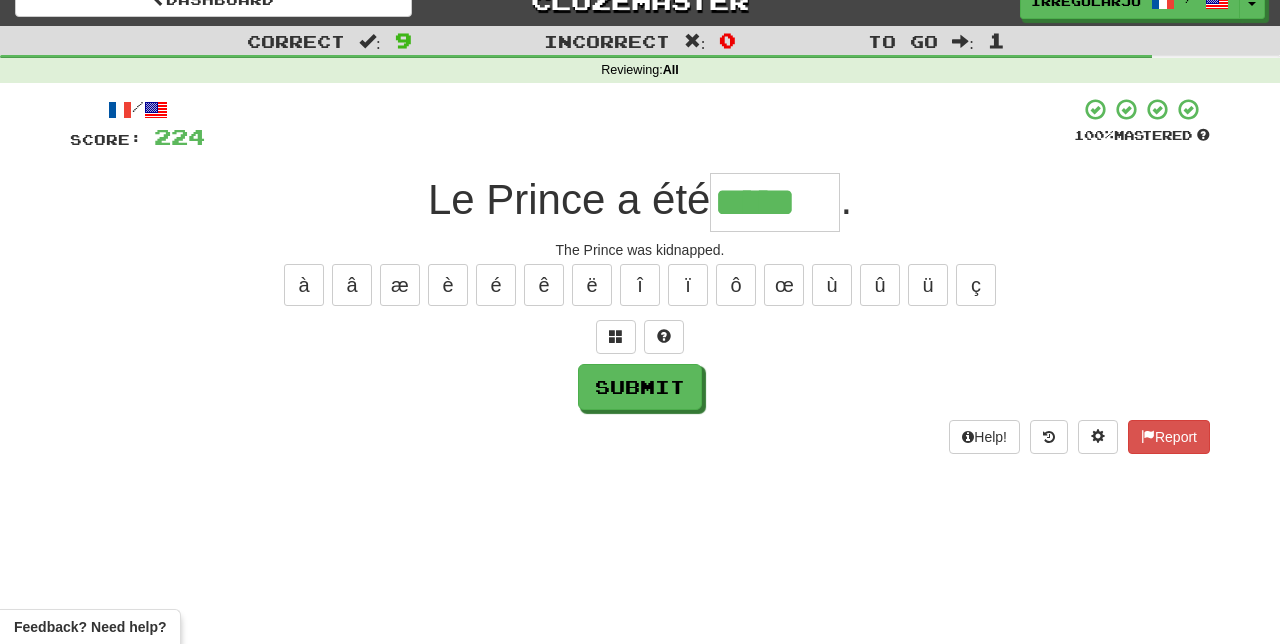 type on "******" 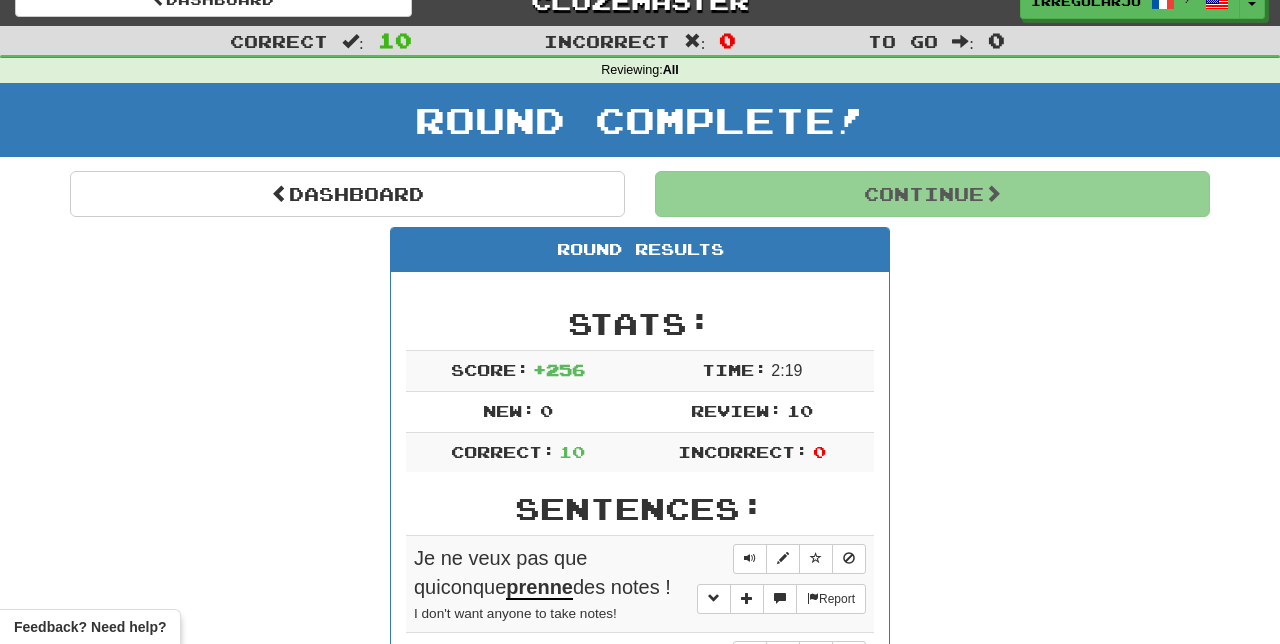 scroll, scrollTop: 0, scrollLeft: 0, axis: both 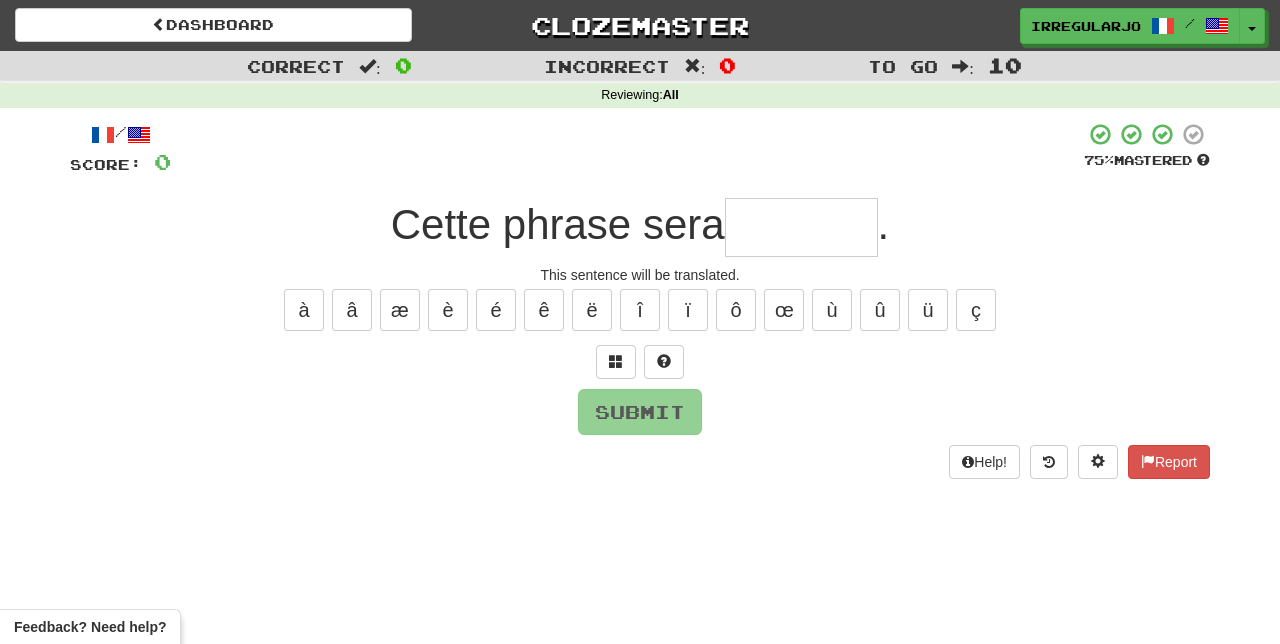 click at bounding box center (801, 227) 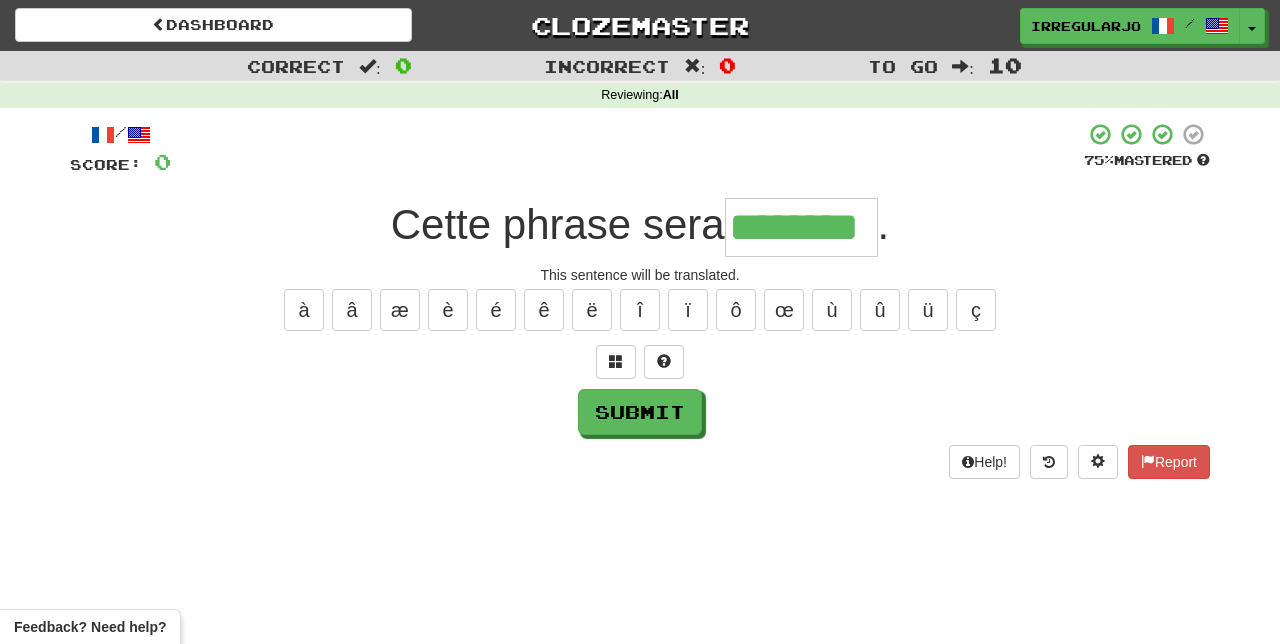 type on "********" 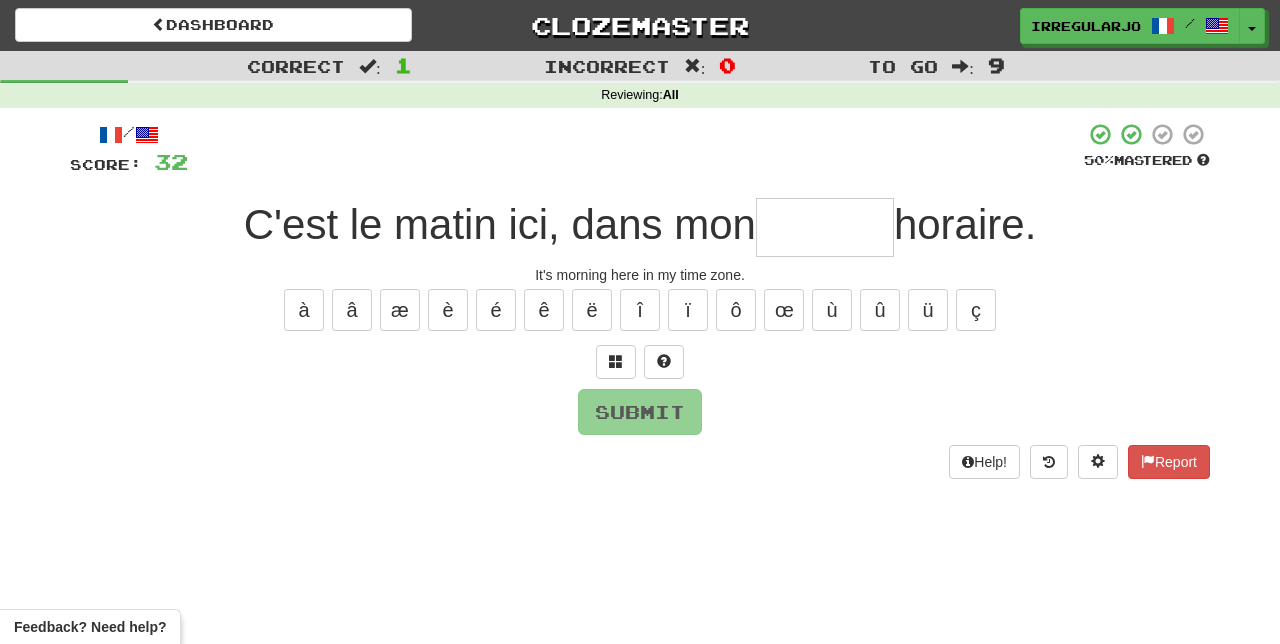 type on "*" 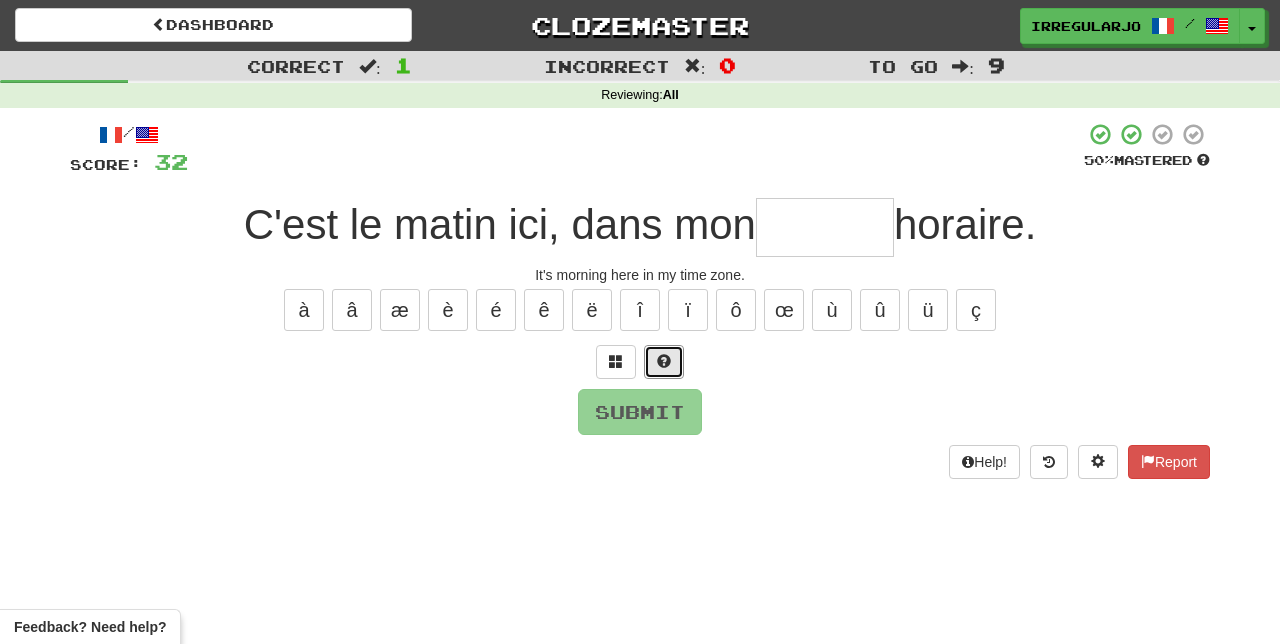 click at bounding box center [664, 362] 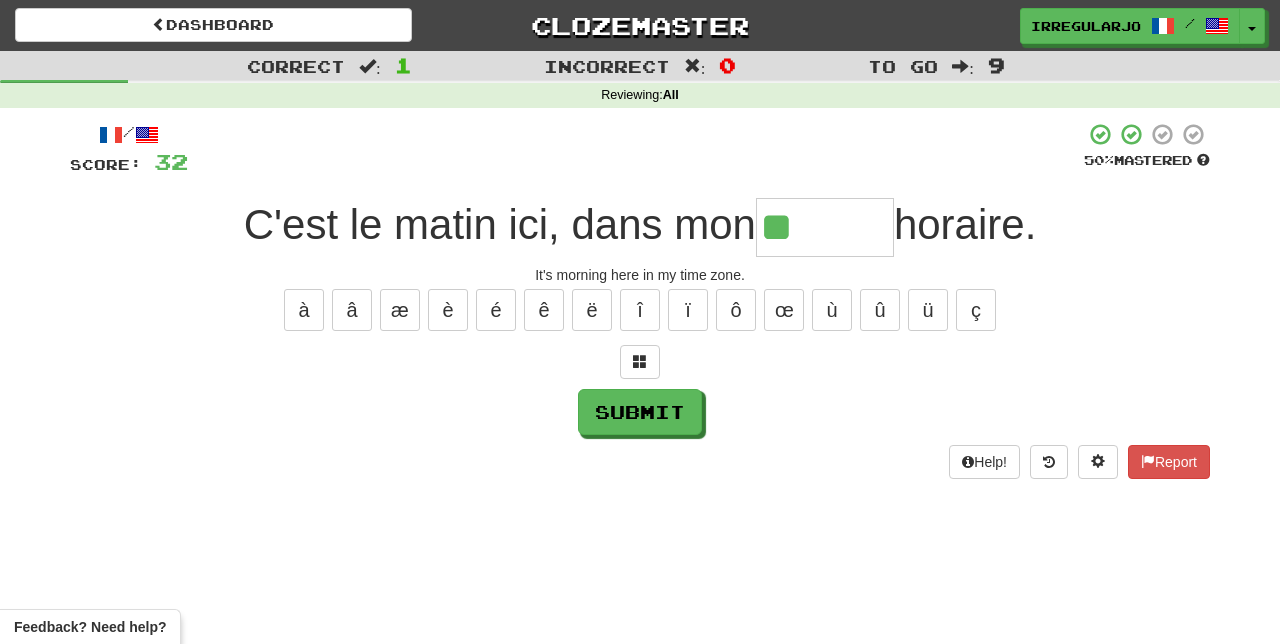 type on "******" 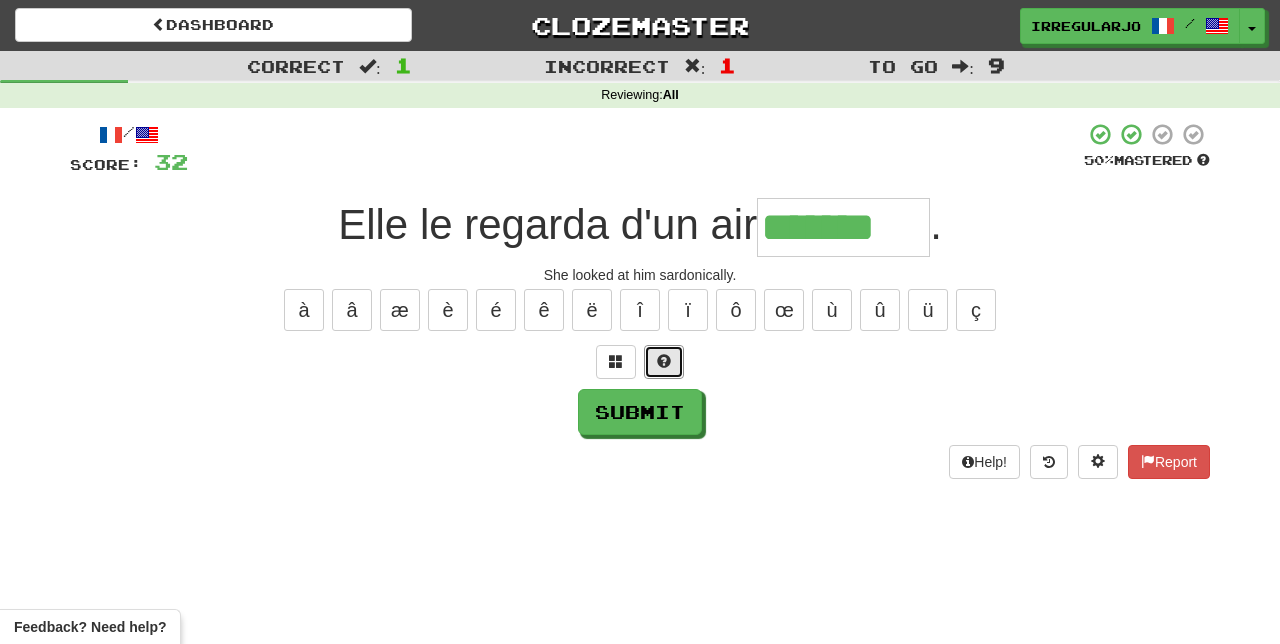 click at bounding box center (664, 362) 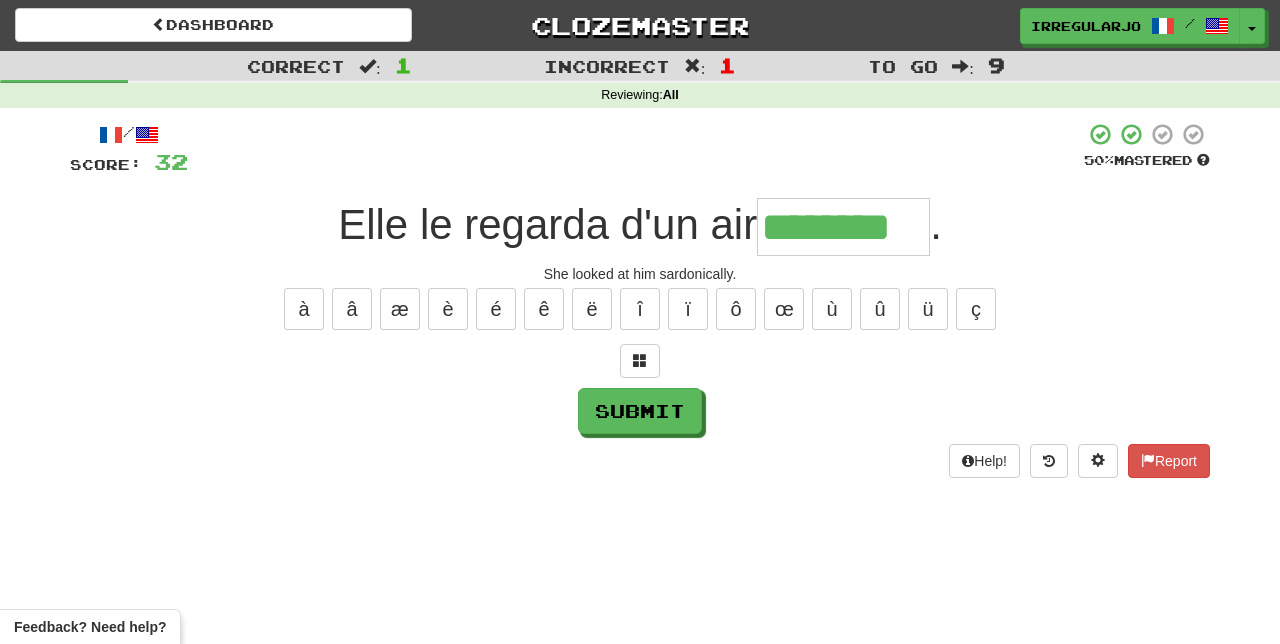 scroll, scrollTop: 0, scrollLeft: 0, axis: both 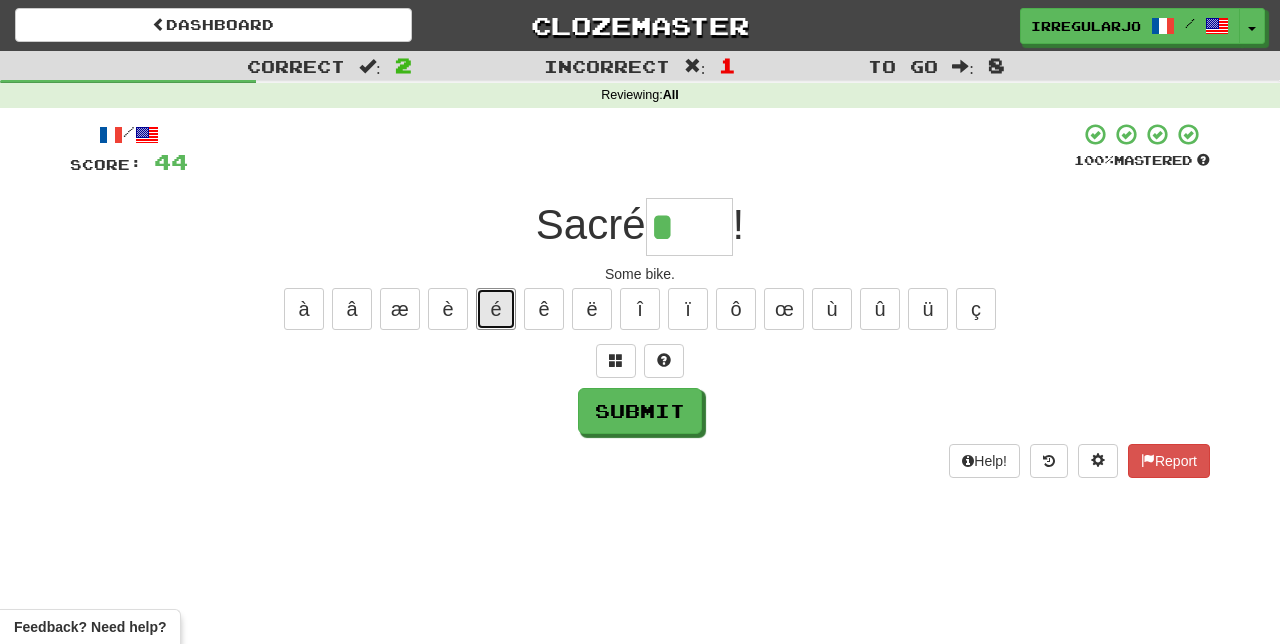 click on "é" at bounding box center (496, 309) 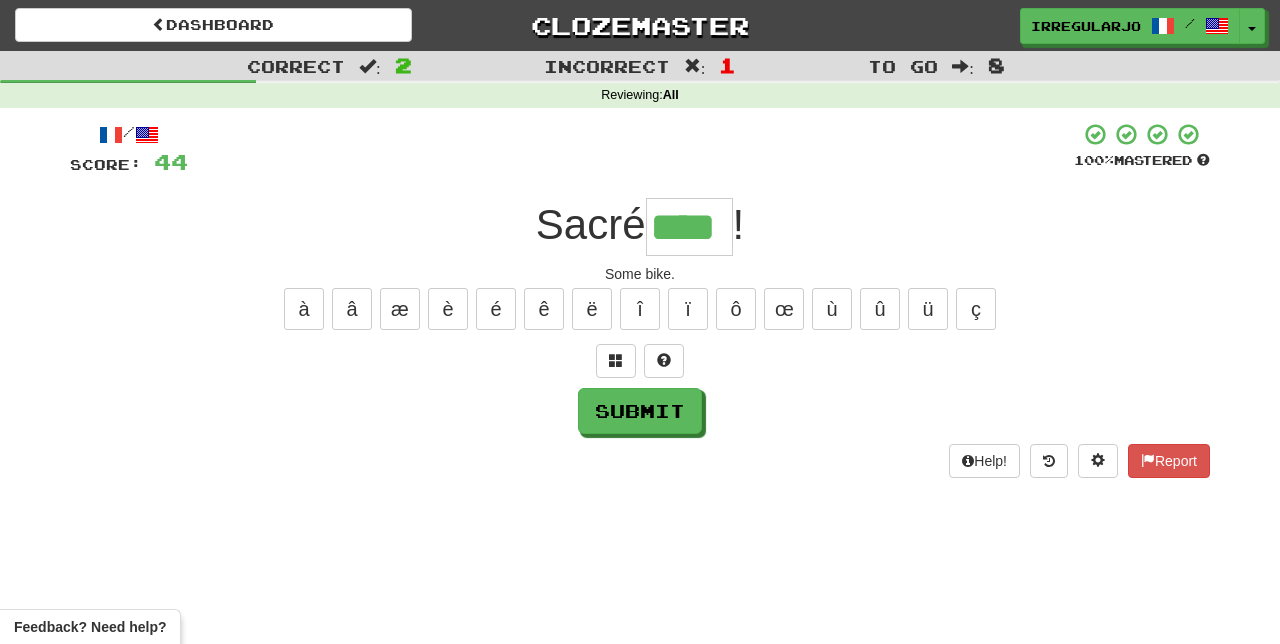 type on "****" 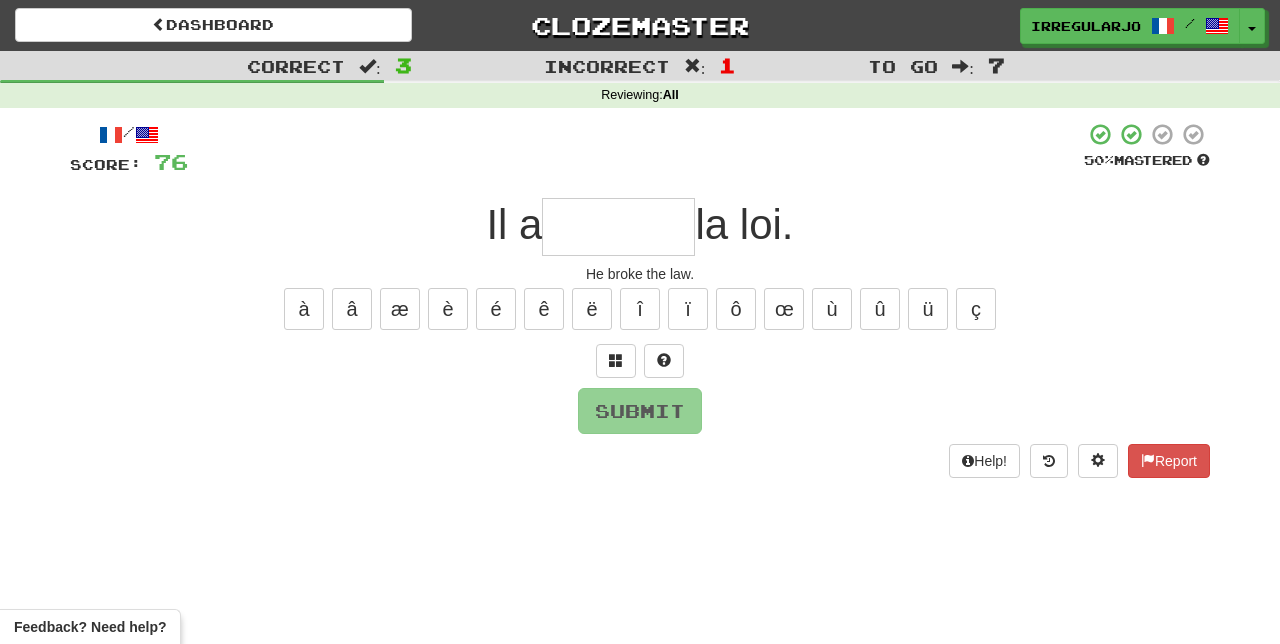 type on "*" 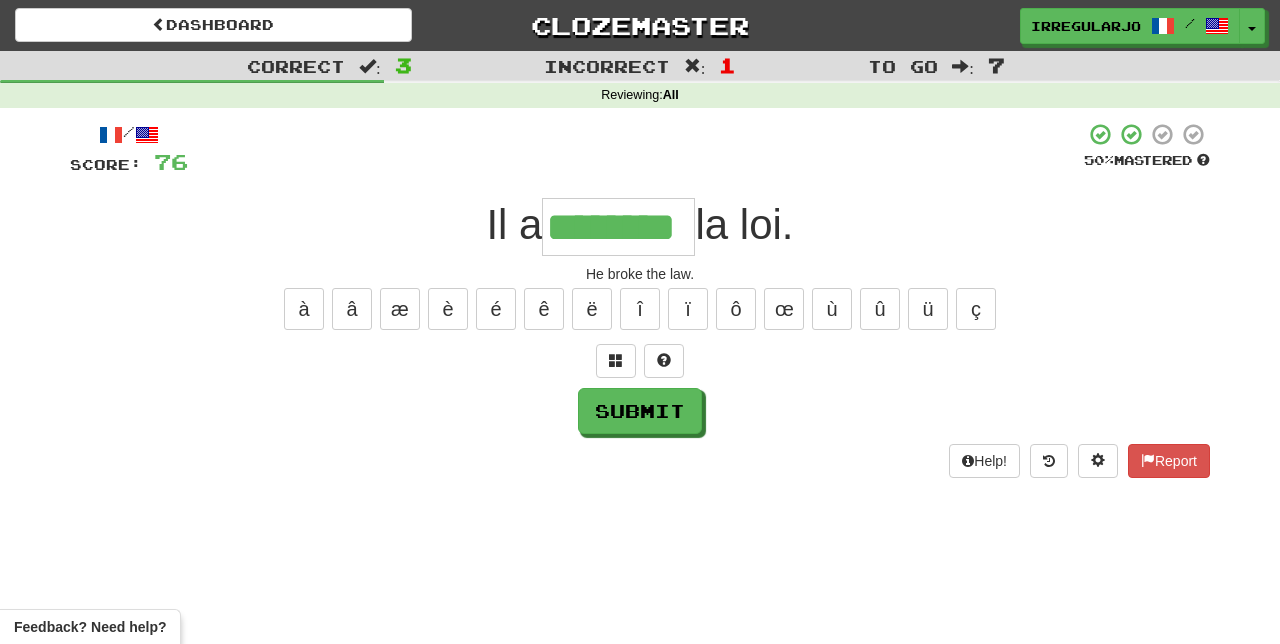 type on "********" 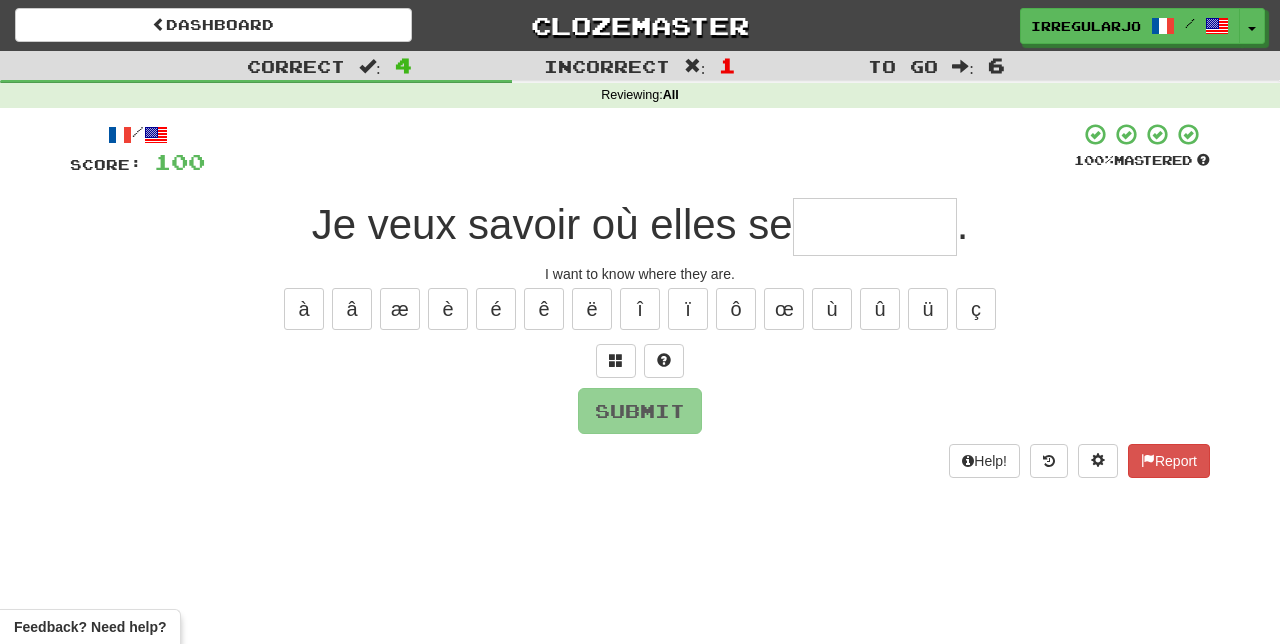 type on "*" 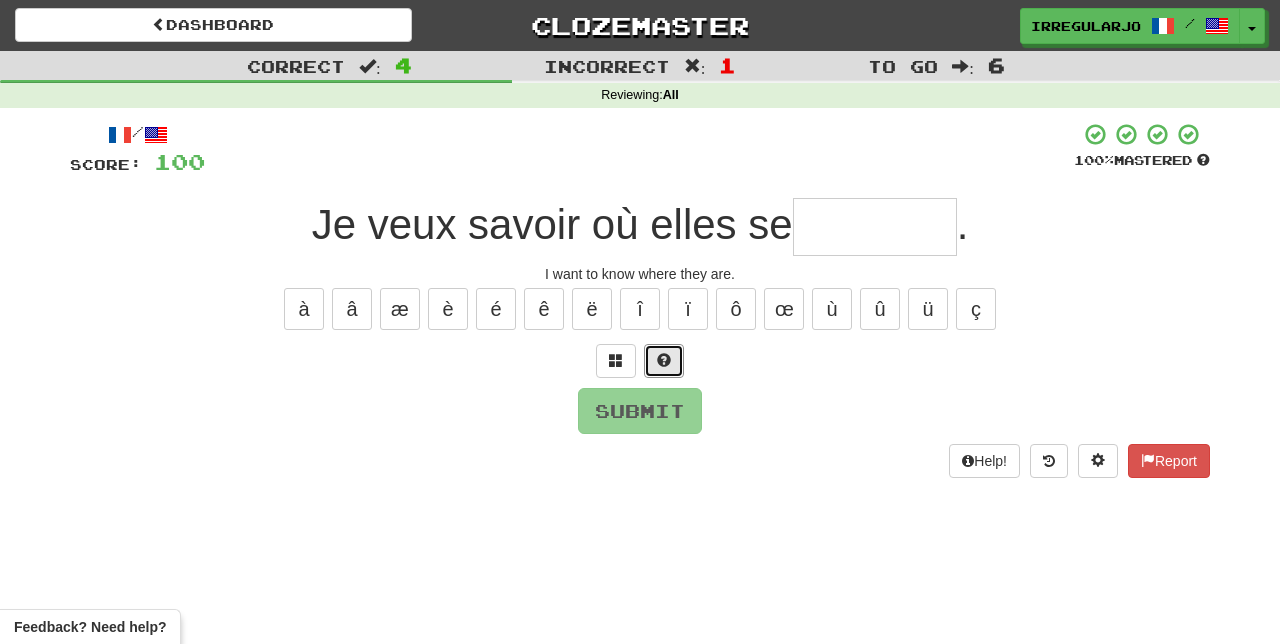 click at bounding box center [664, 361] 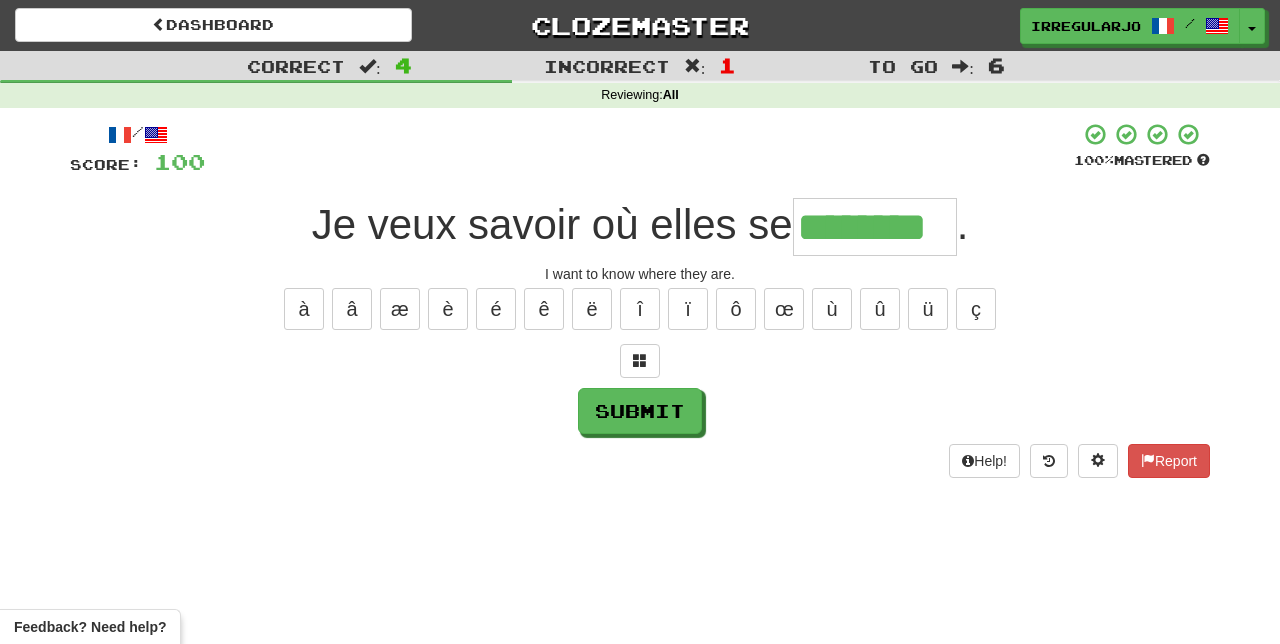 type on "********" 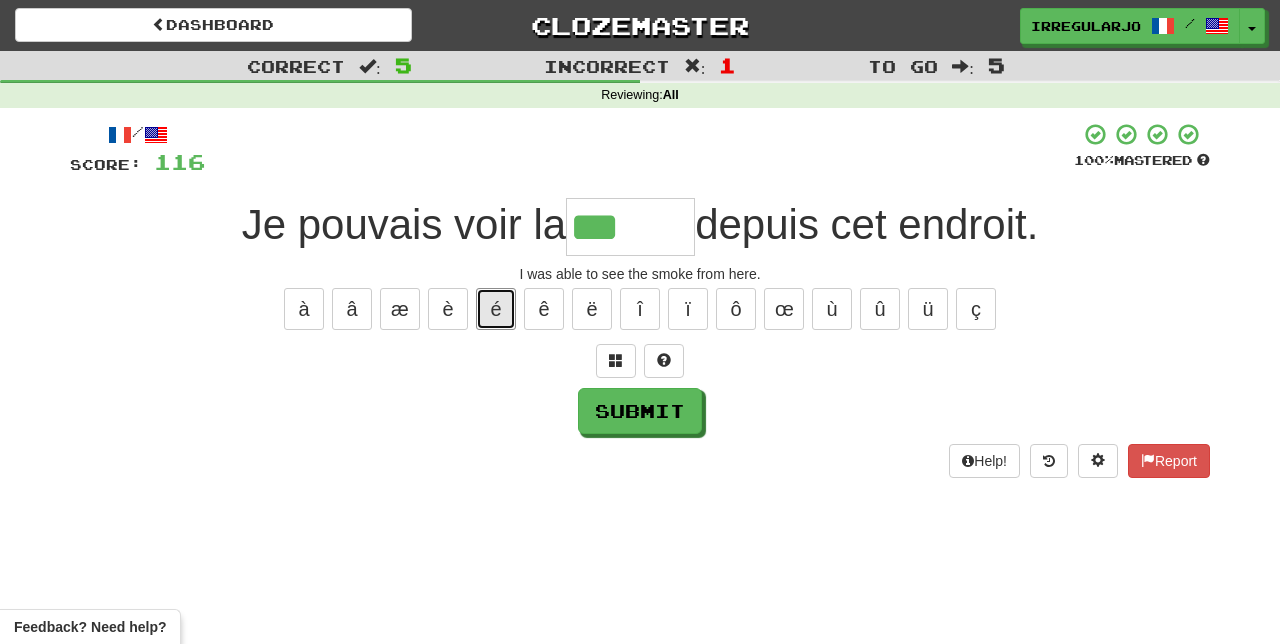 click on "é" at bounding box center [496, 309] 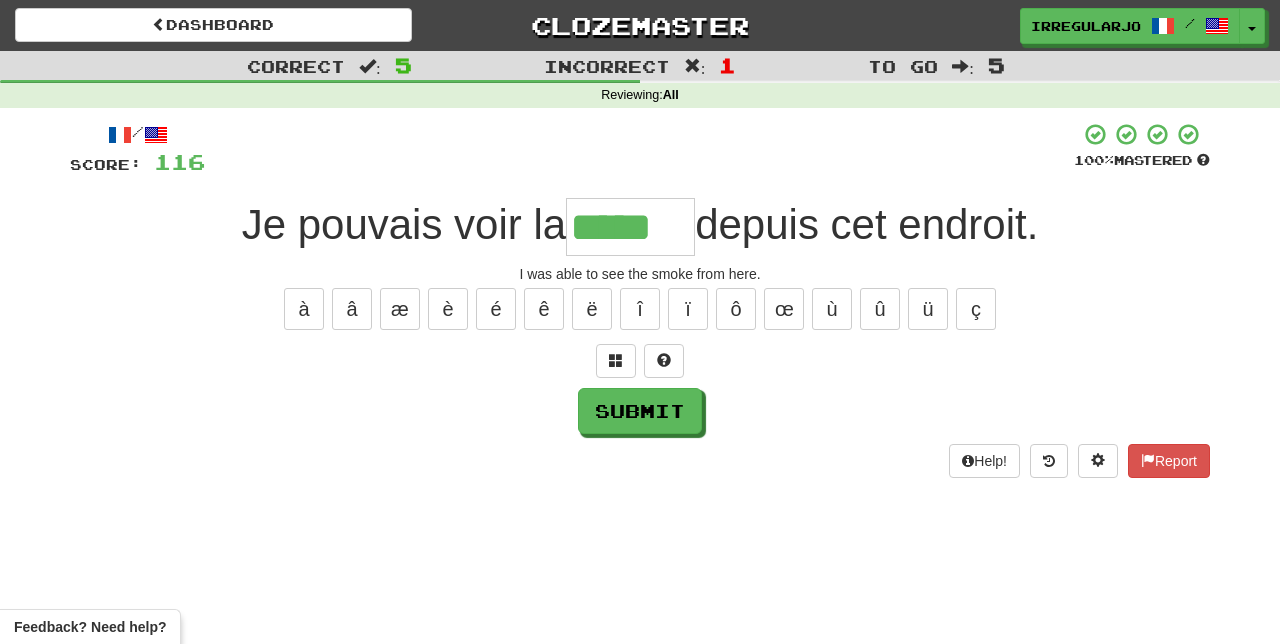 type on "*****" 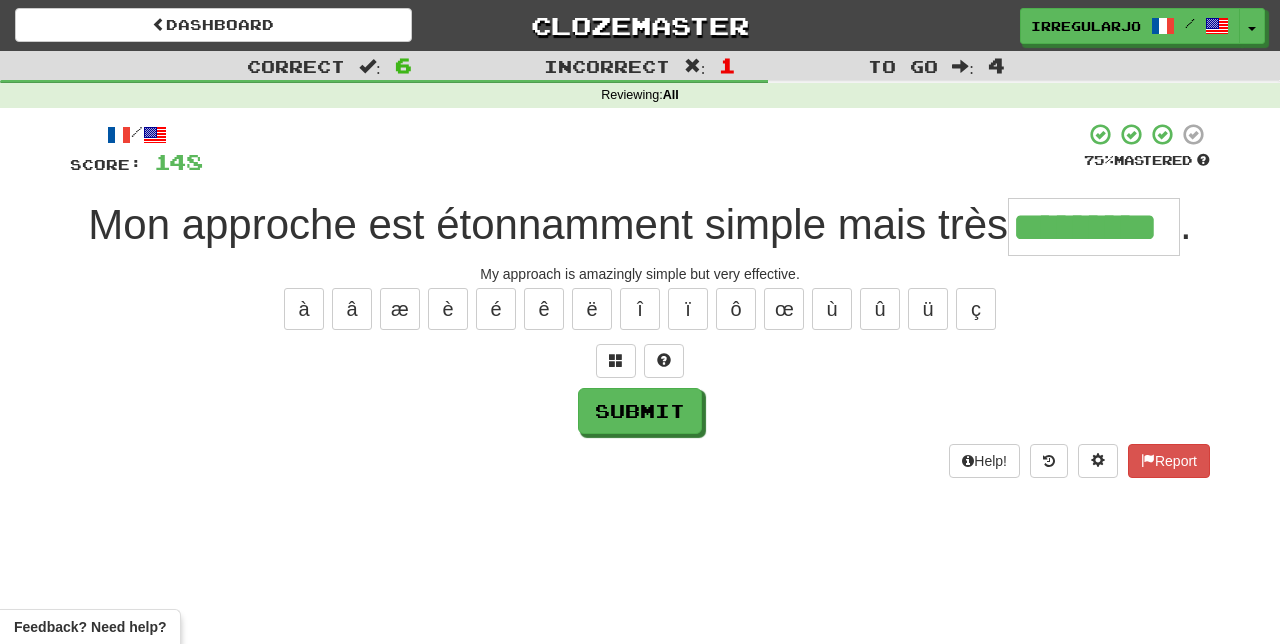 type on "*********" 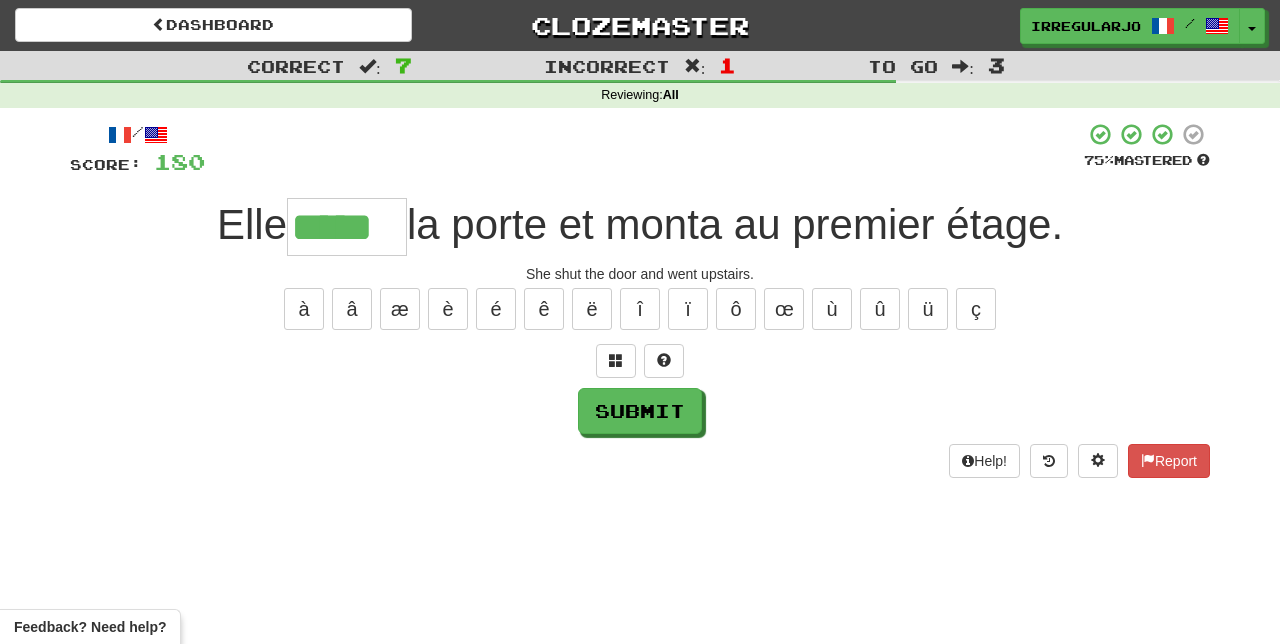 type on "*****" 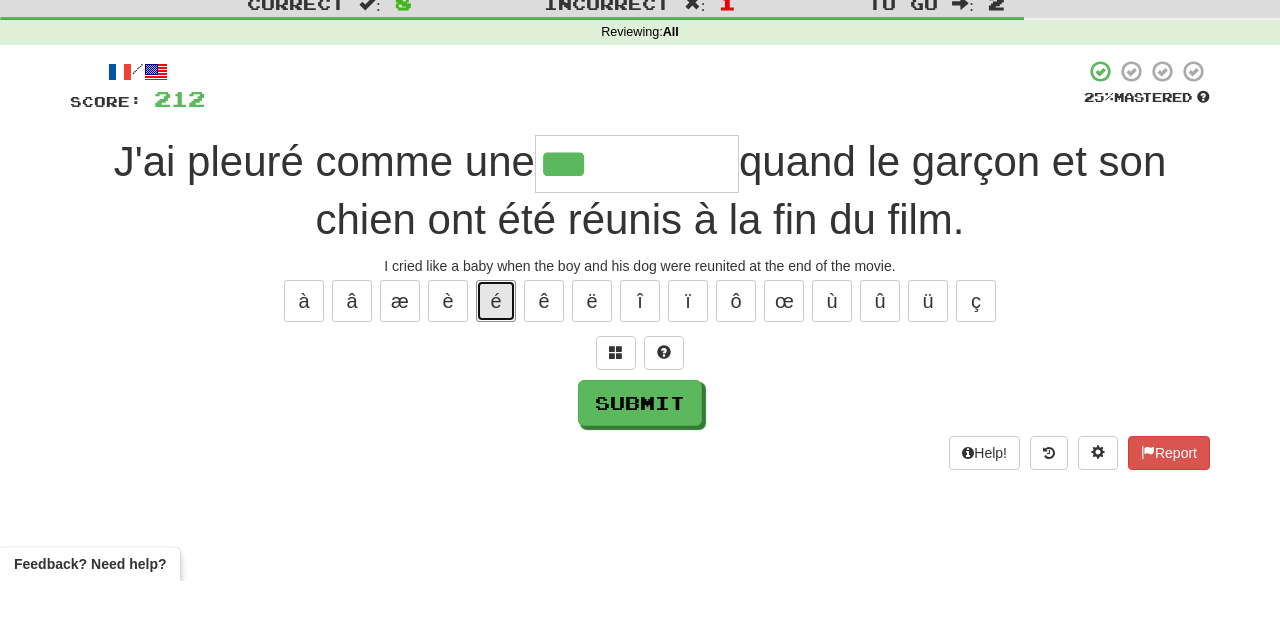 click on "é" at bounding box center [496, 364] 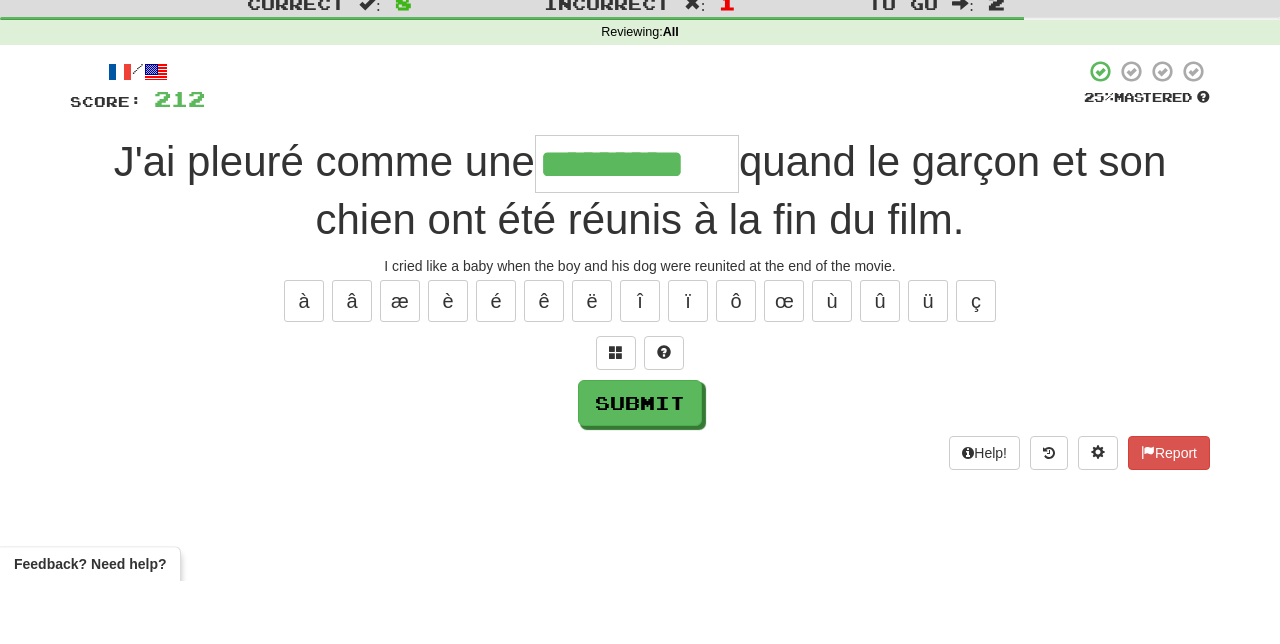type on "*********" 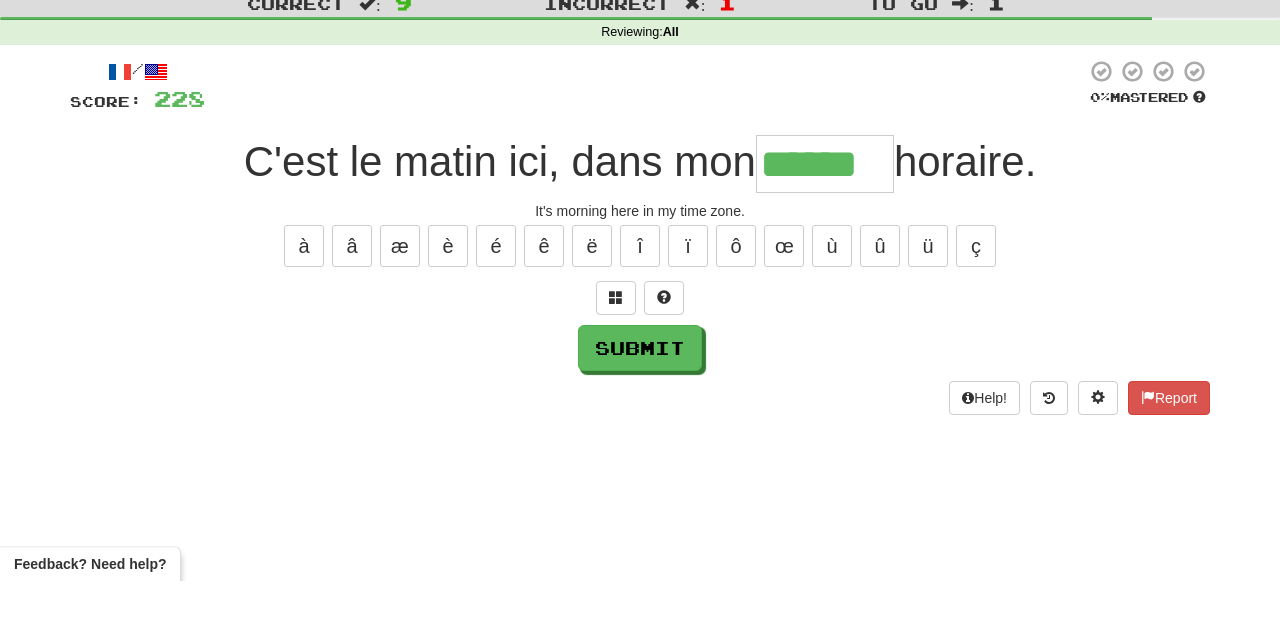 type on "******" 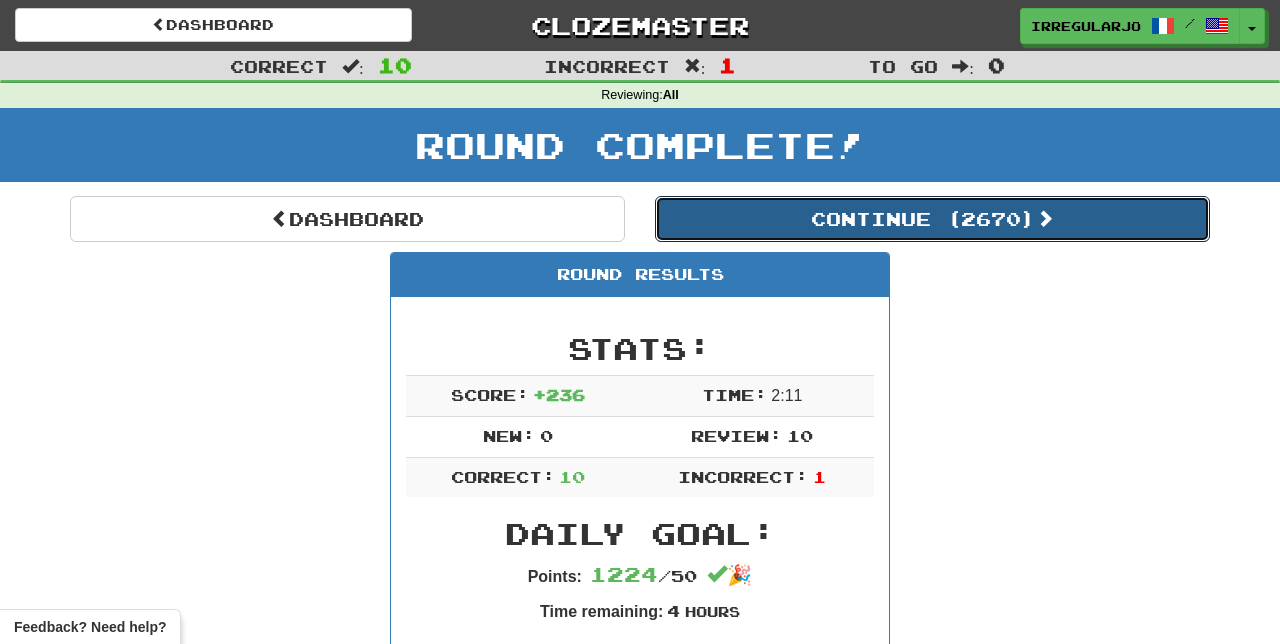 click on "Continue ( 2670 )" at bounding box center (932, 219) 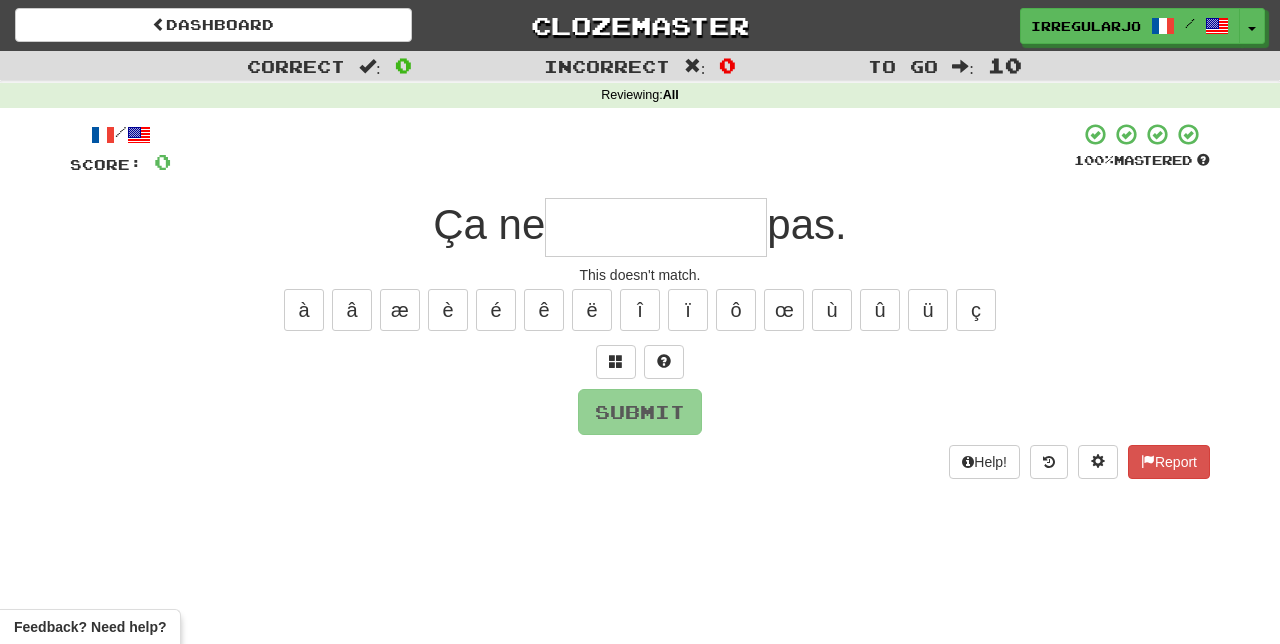 type on "*" 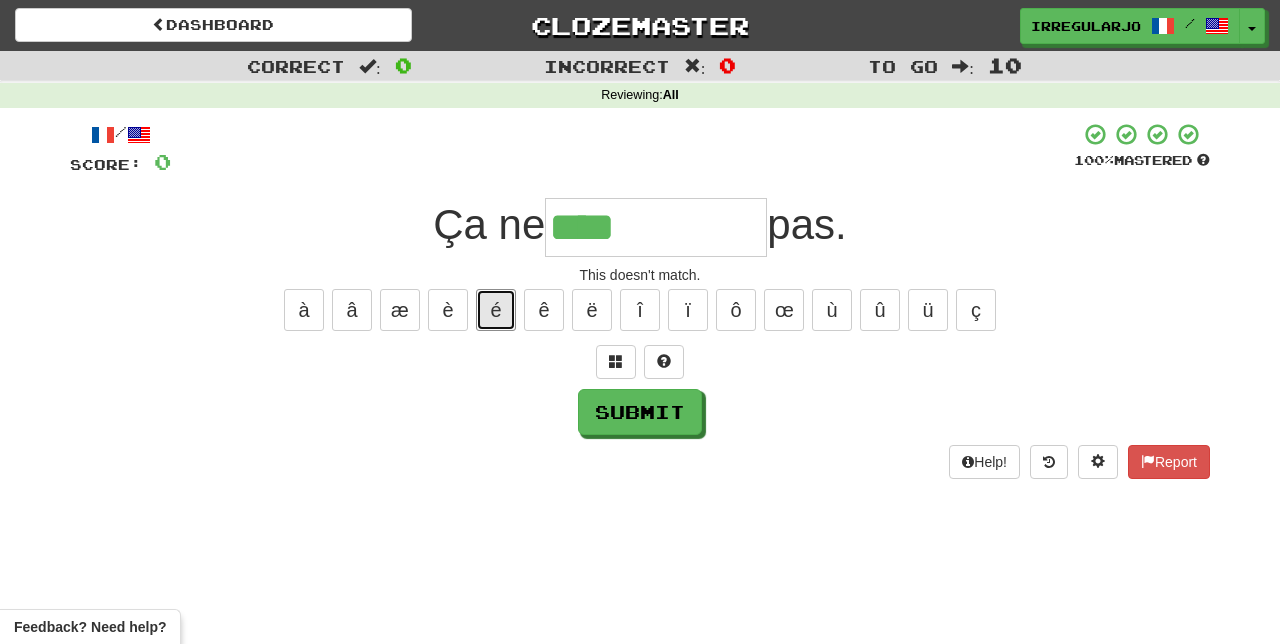 click on "é" at bounding box center (496, 310) 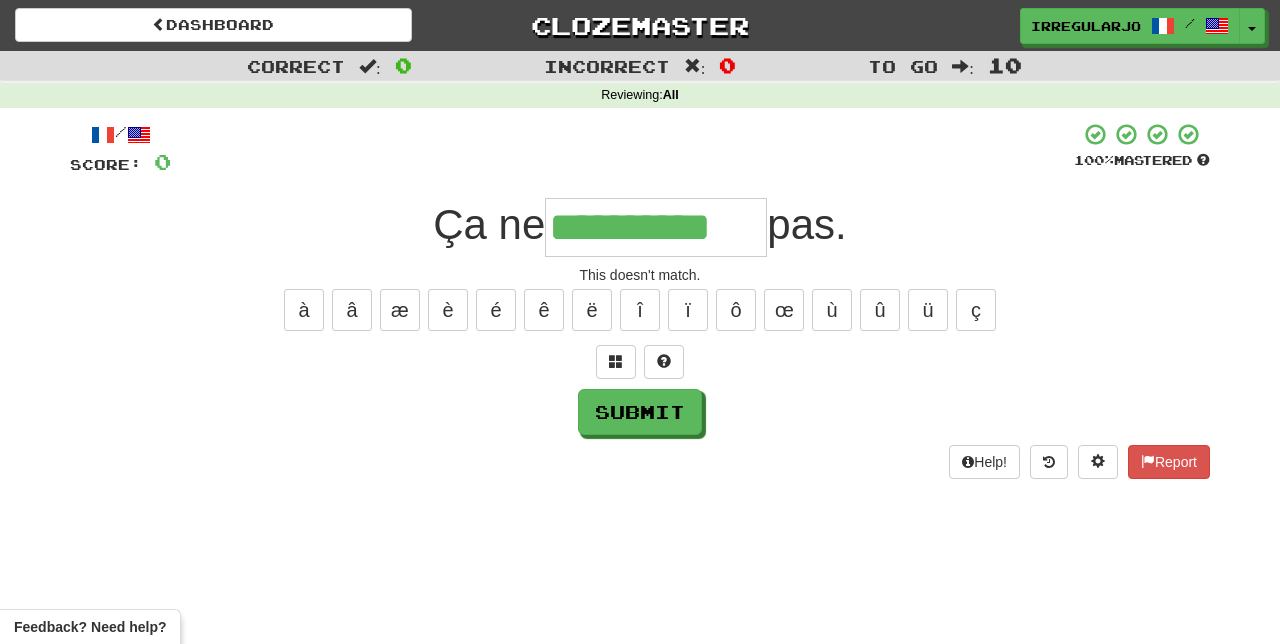 type on "**********" 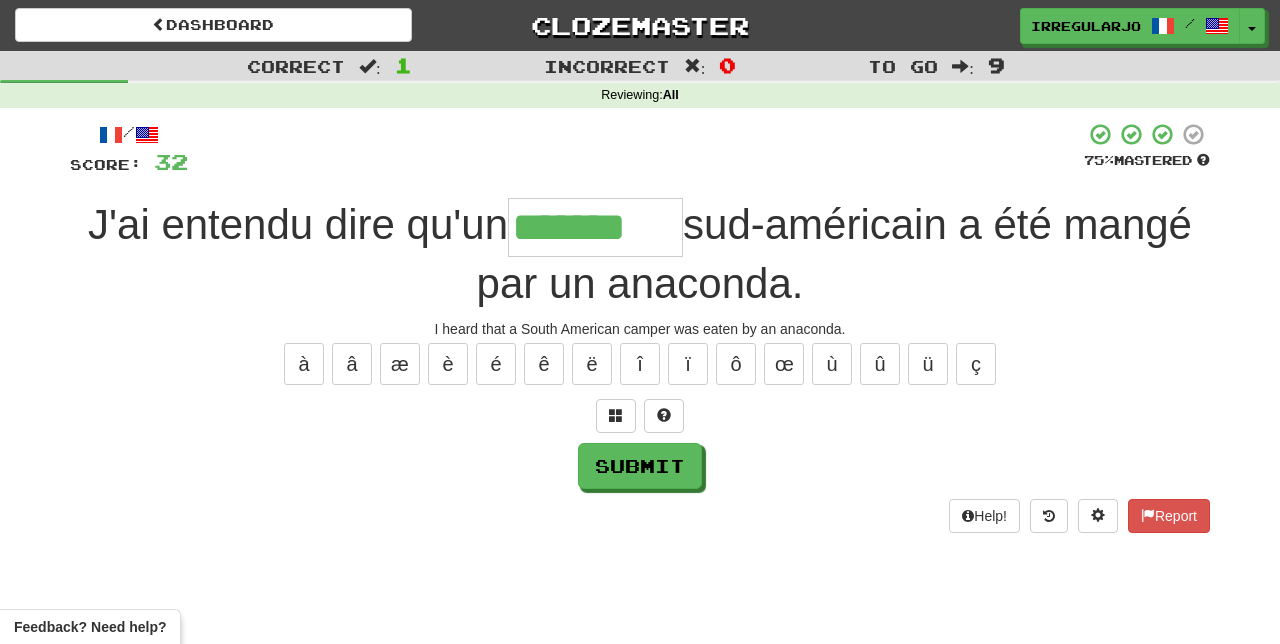 type on "*******" 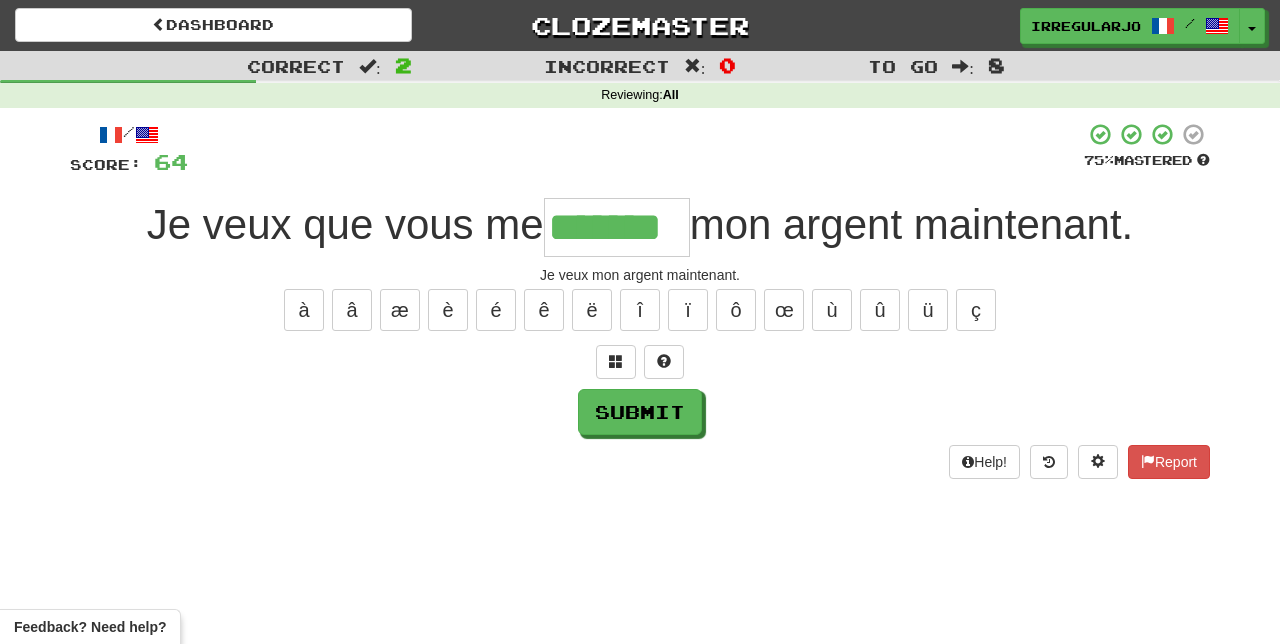 type on "*******" 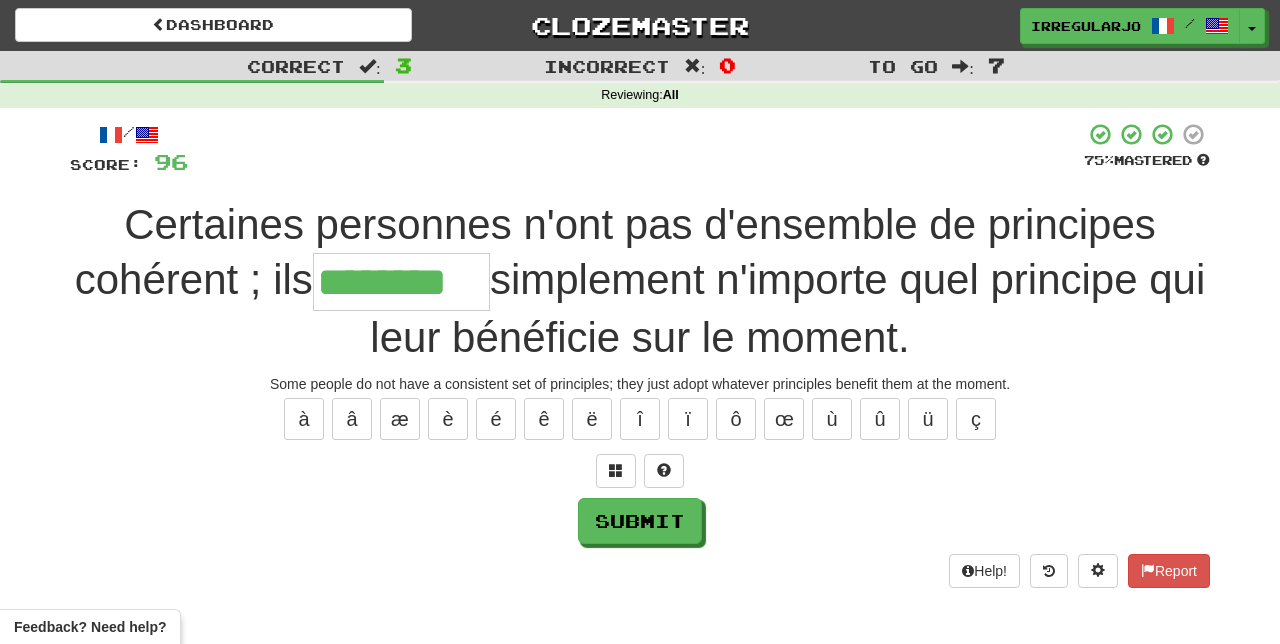 type on "********" 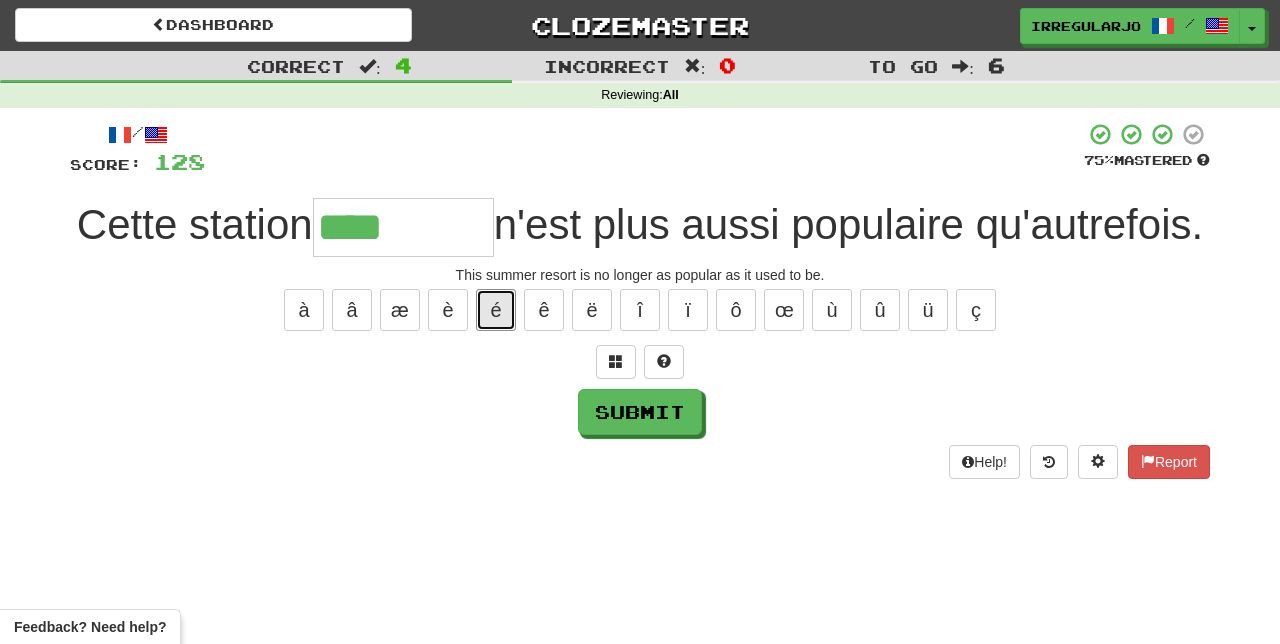 click on "é" at bounding box center (496, 310) 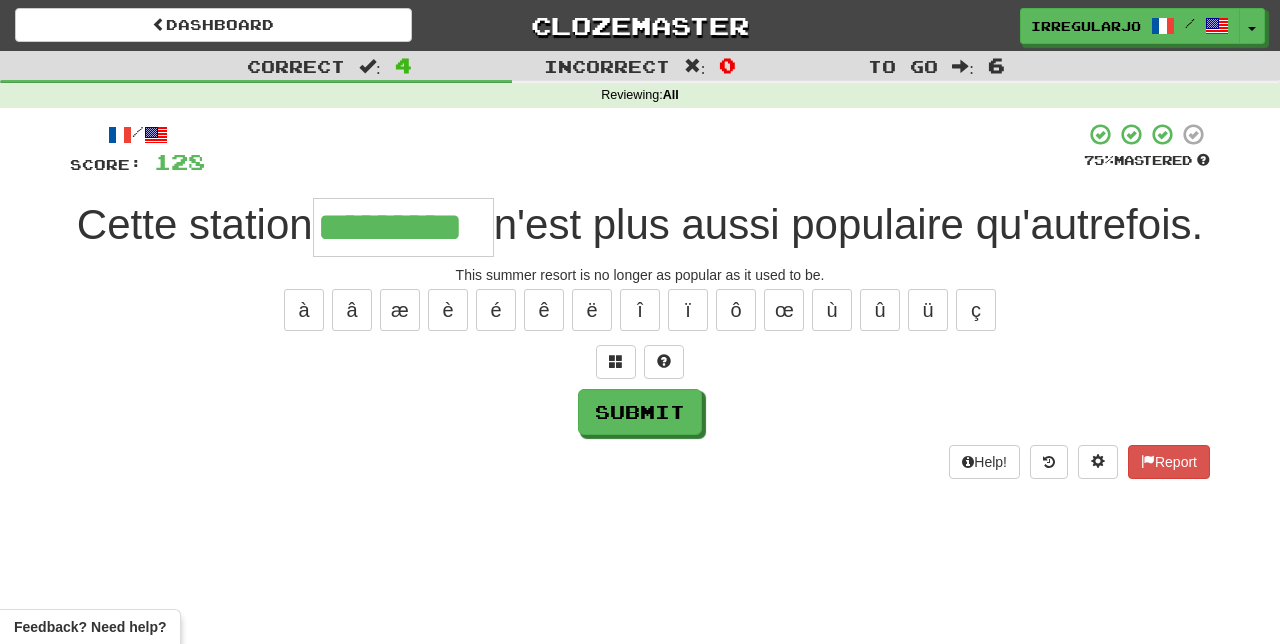 type on "*********" 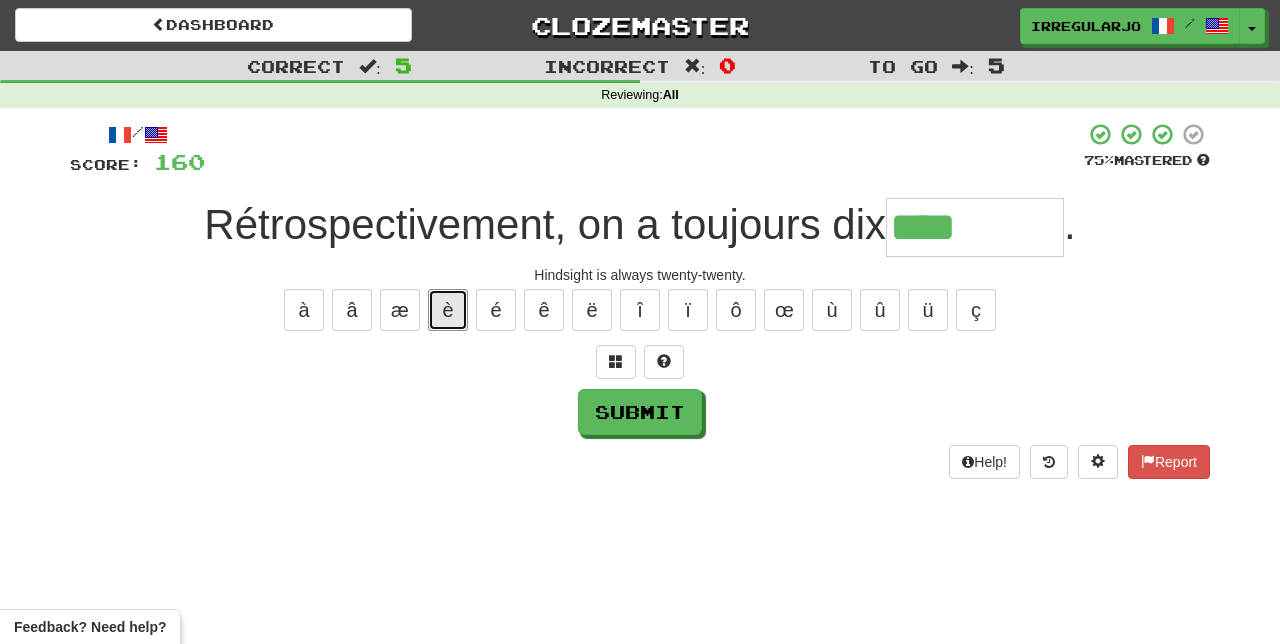click on "è" at bounding box center [448, 310] 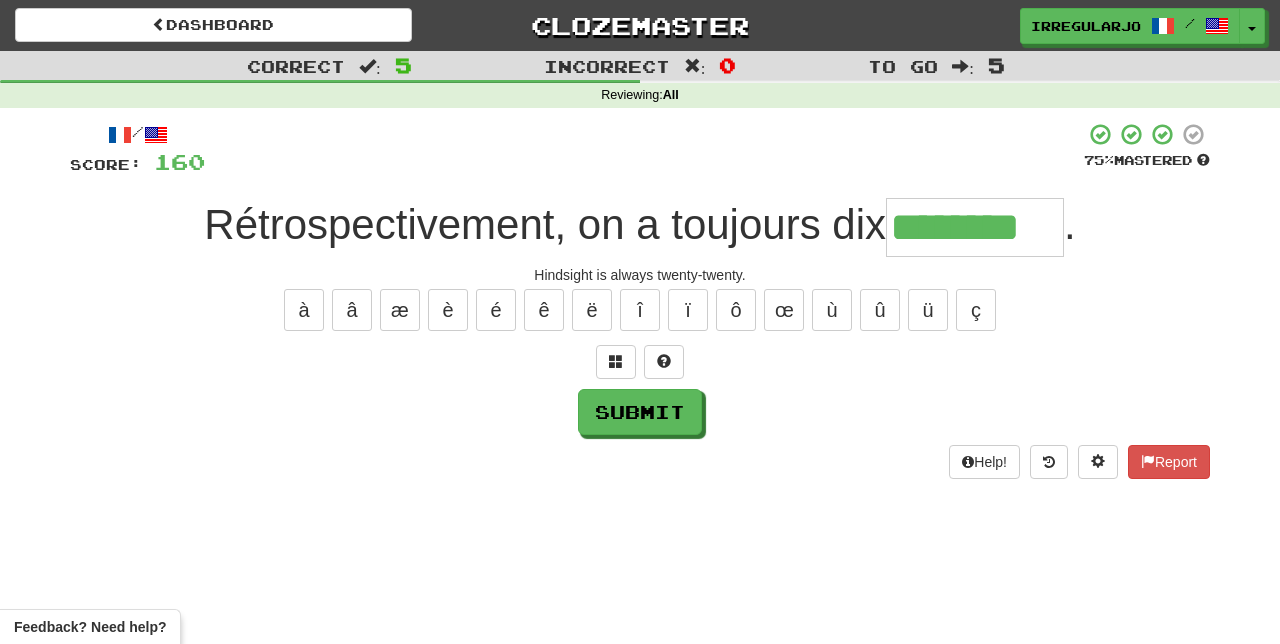 type on "********" 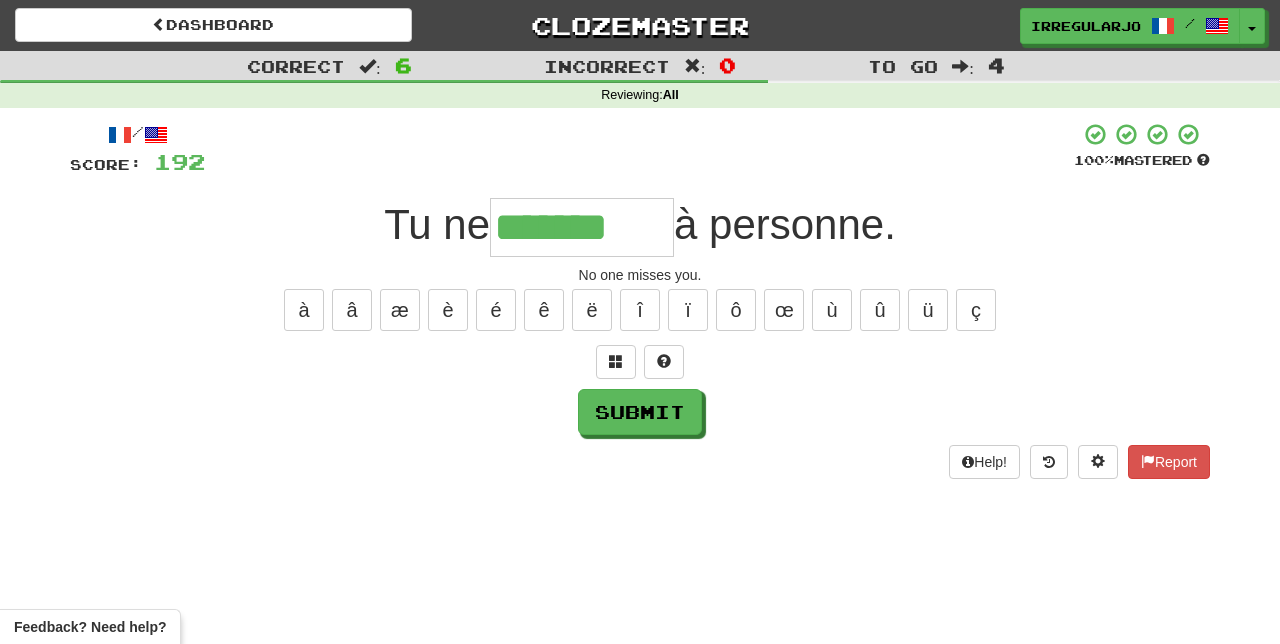 type on "*******" 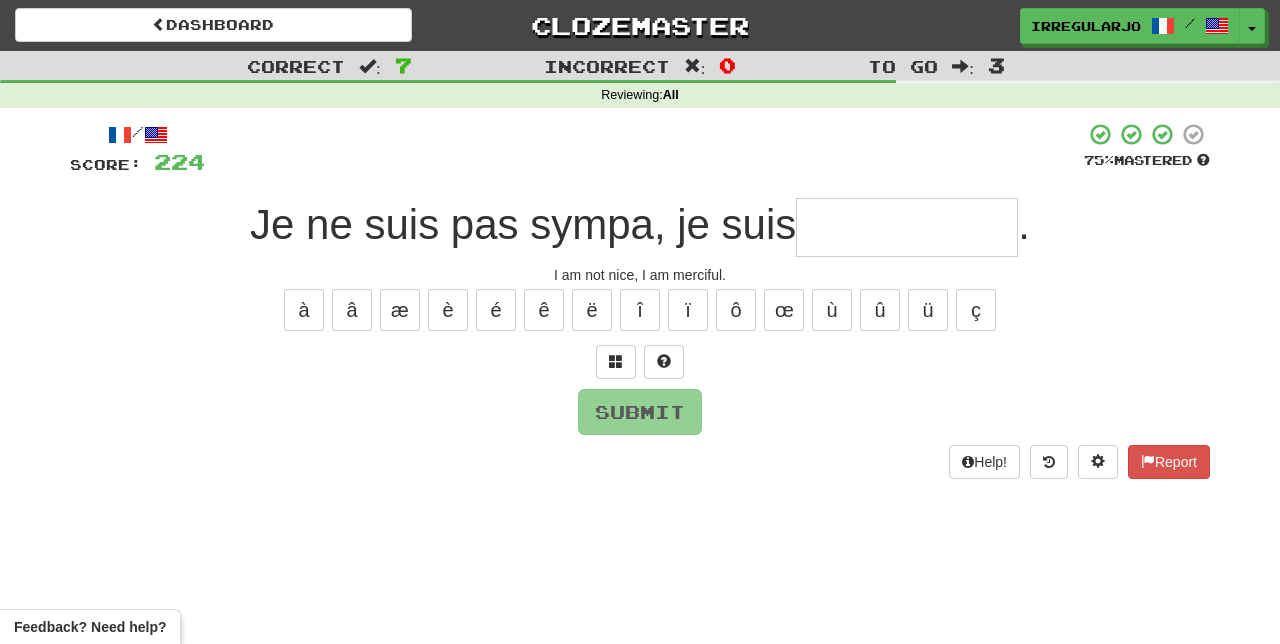 type on "*" 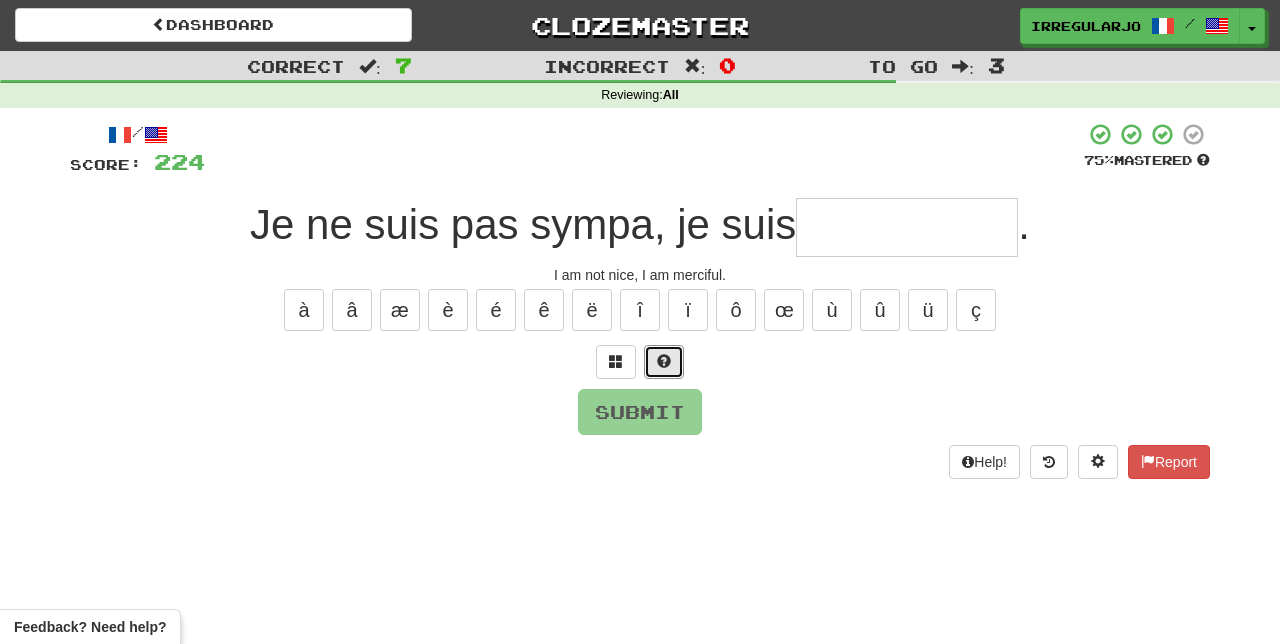 click at bounding box center [664, 361] 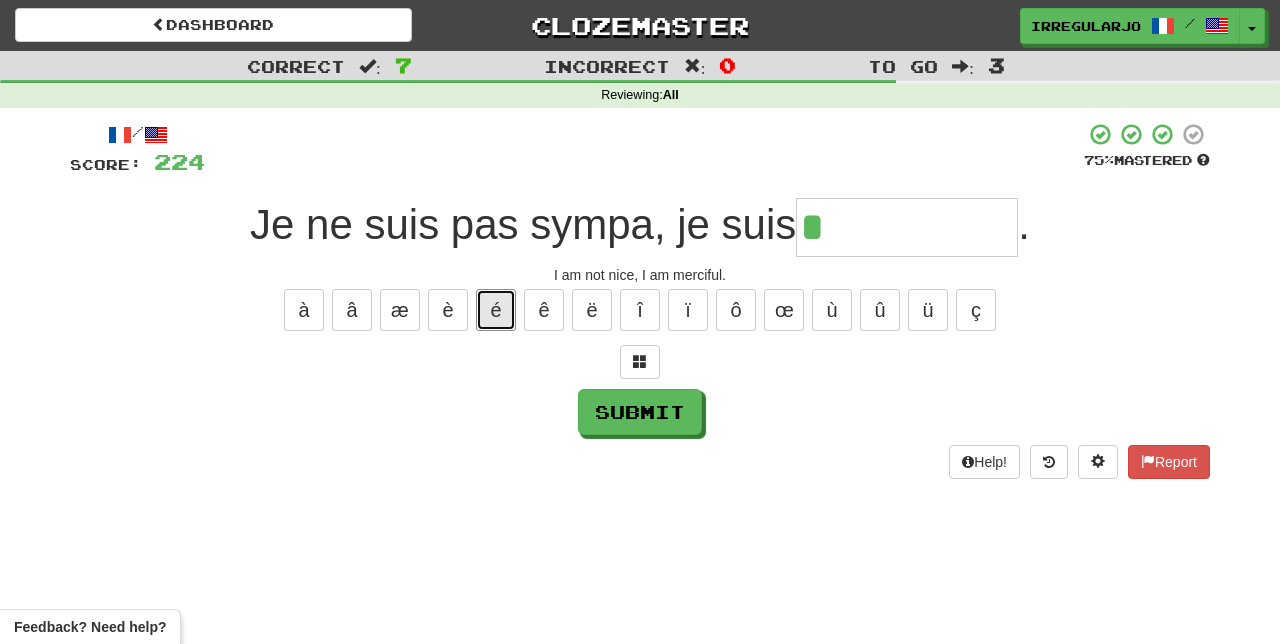 click on "é" at bounding box center [496, 310] 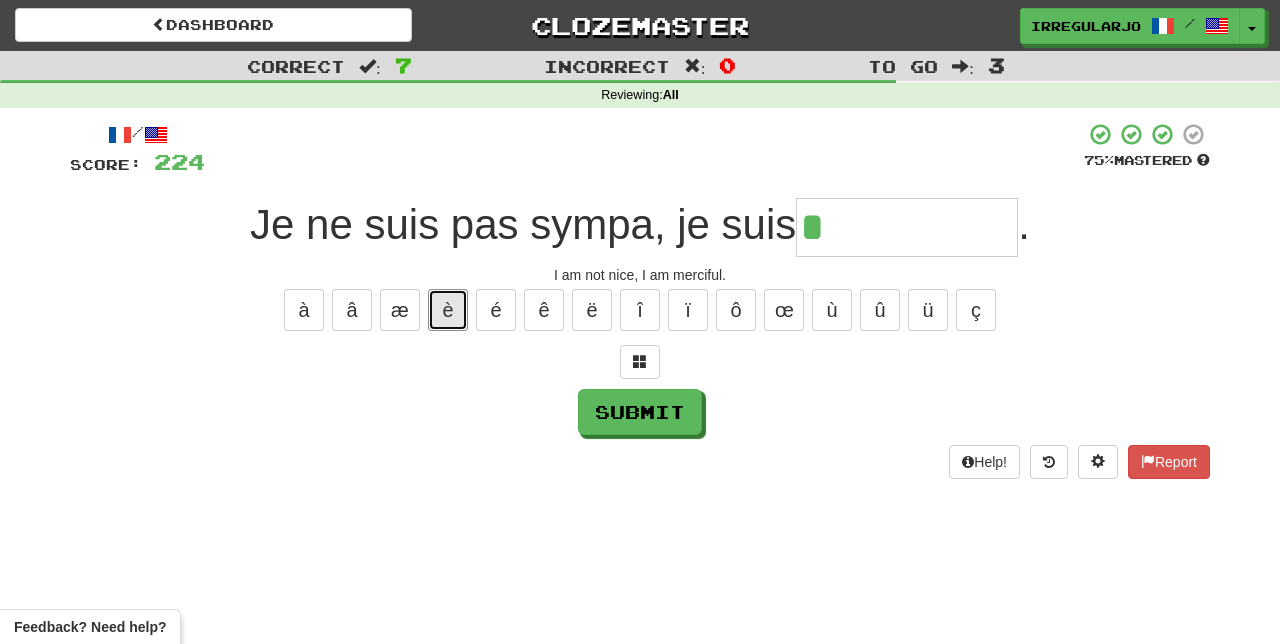 click on "è" at bounding box center [448, 310] 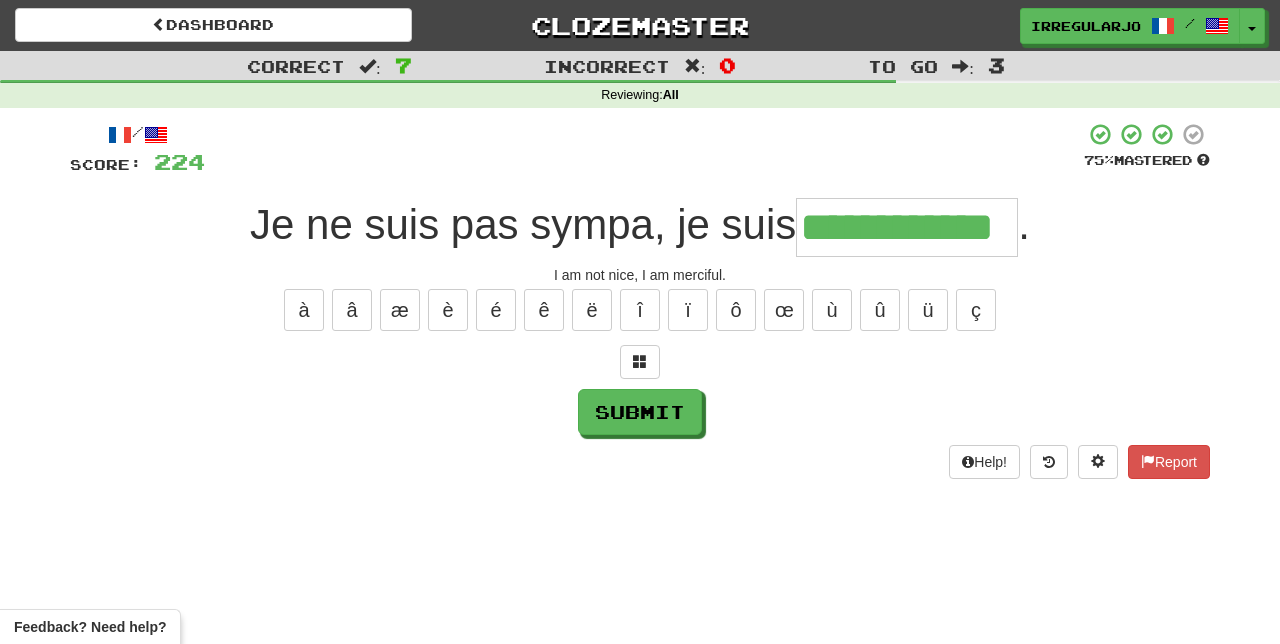 type on "**********" 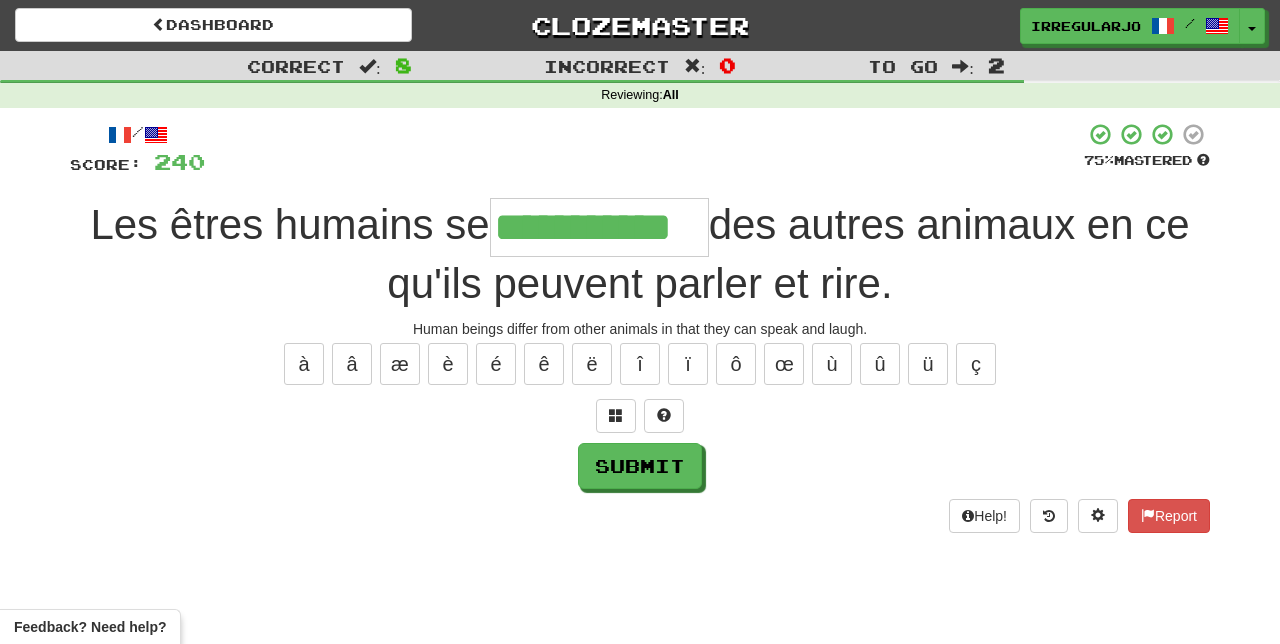 type on "**********" 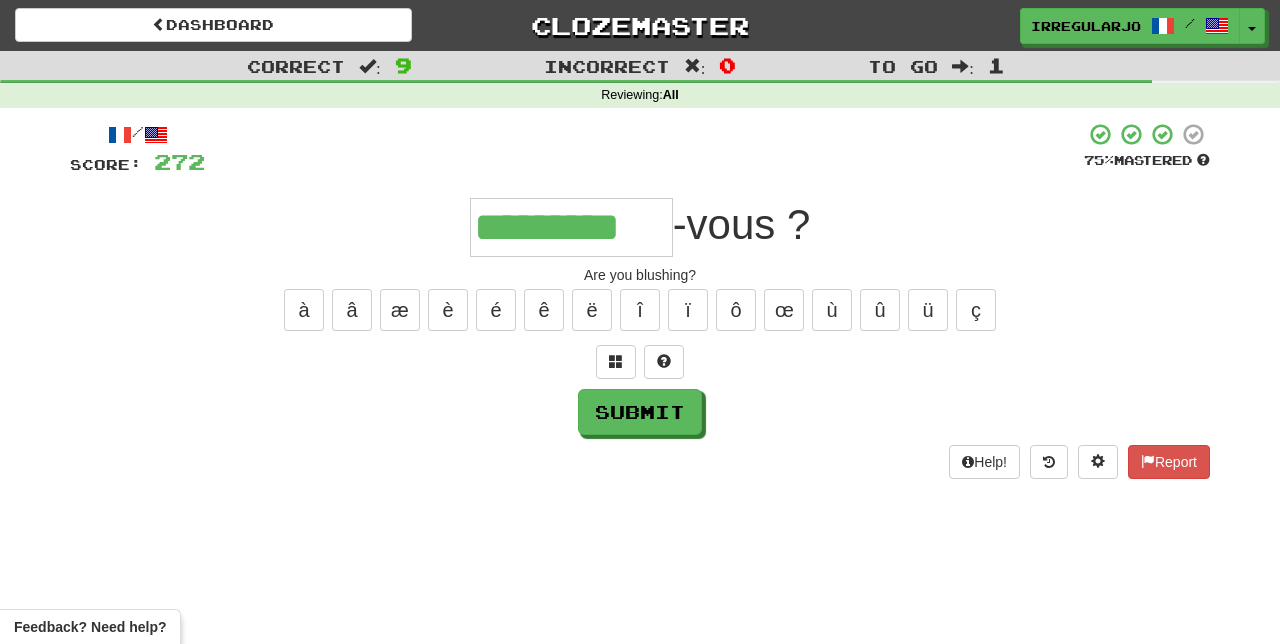 type on "*********" 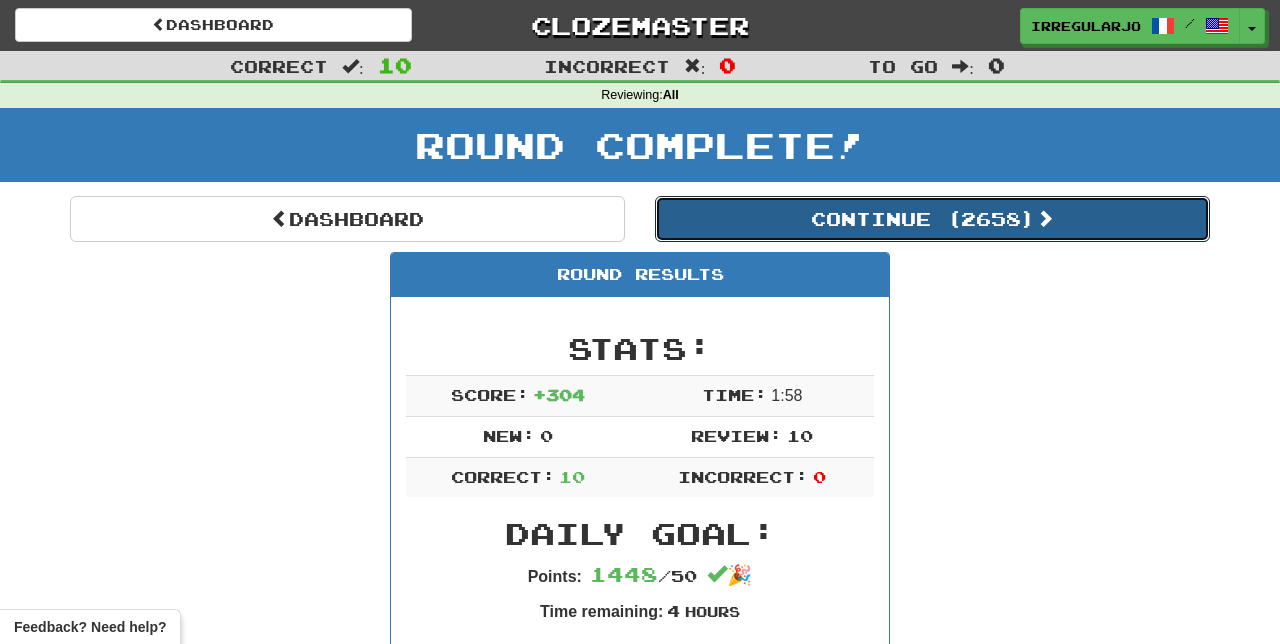 click on "Continue ( 2658 )" at bounding box center [932, 219] 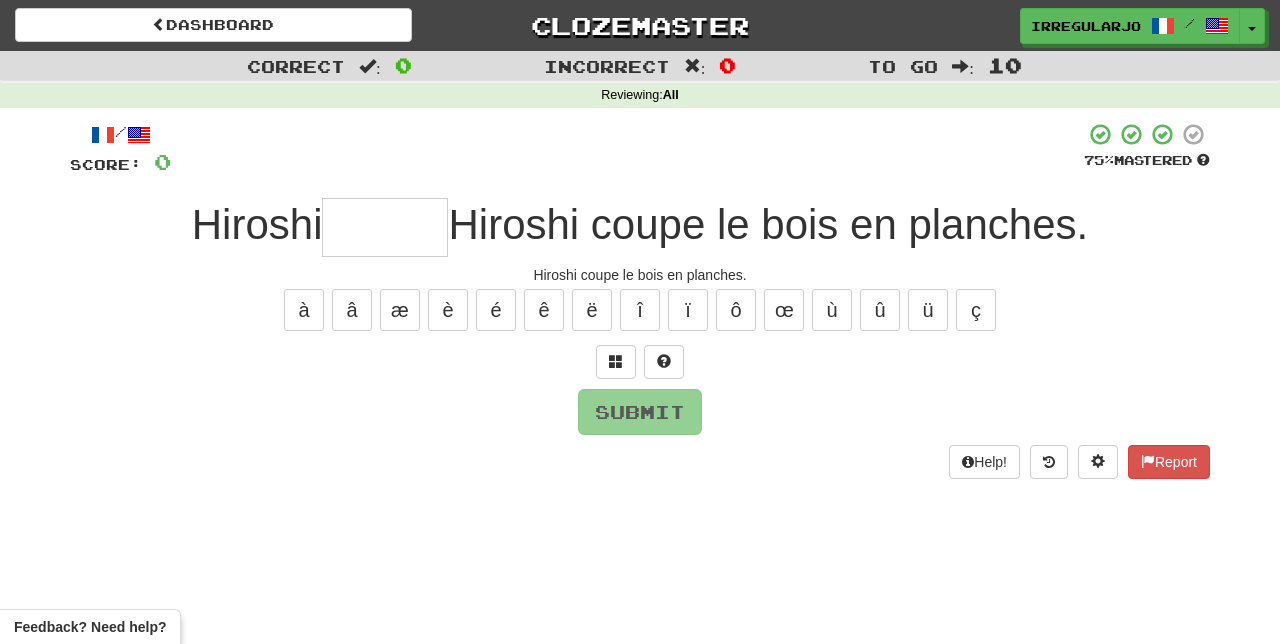 type on "*" 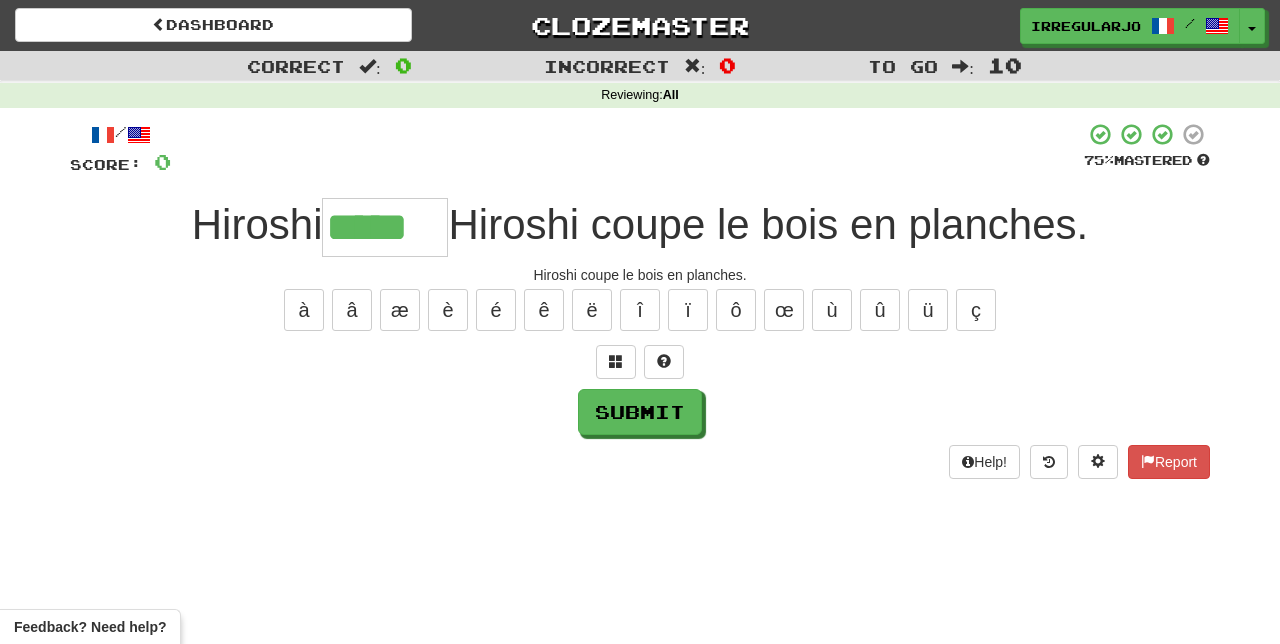 type on "******" 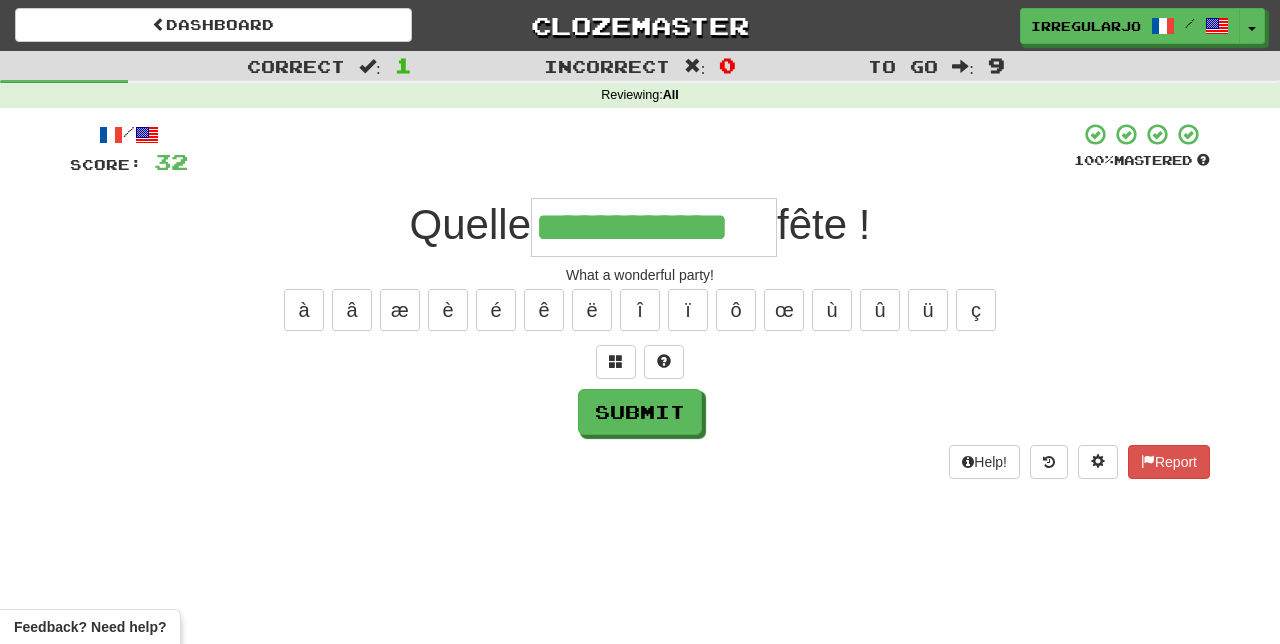 type on "**********" 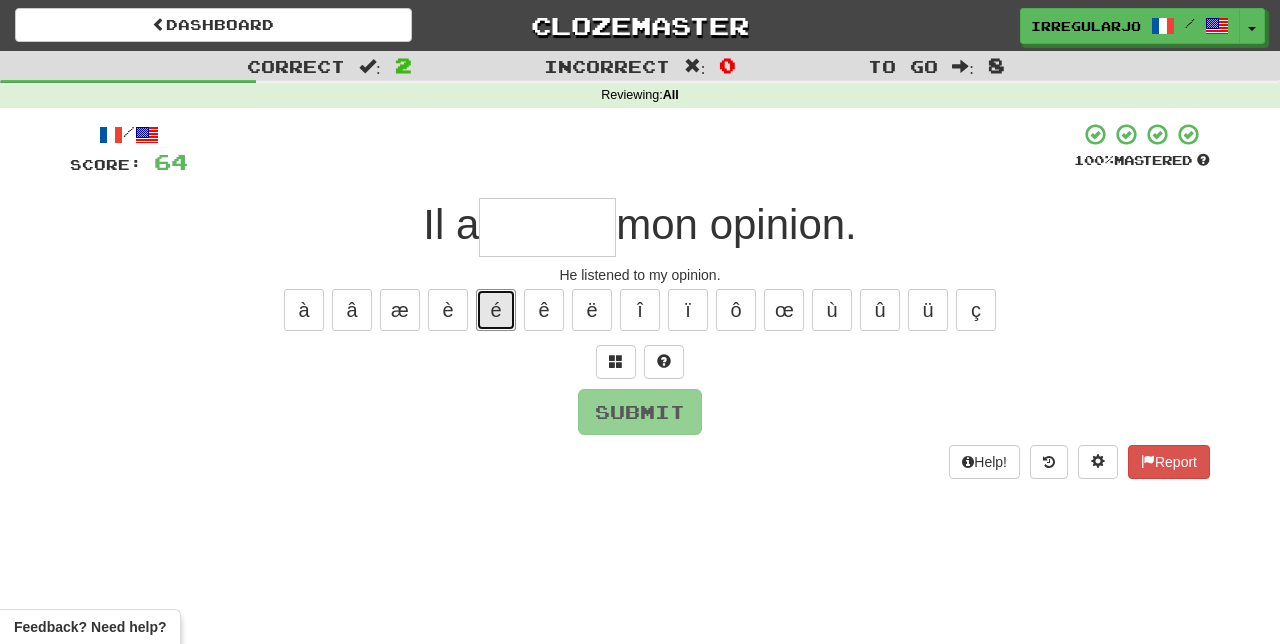 click on "é" at bounding box center [496, 310] 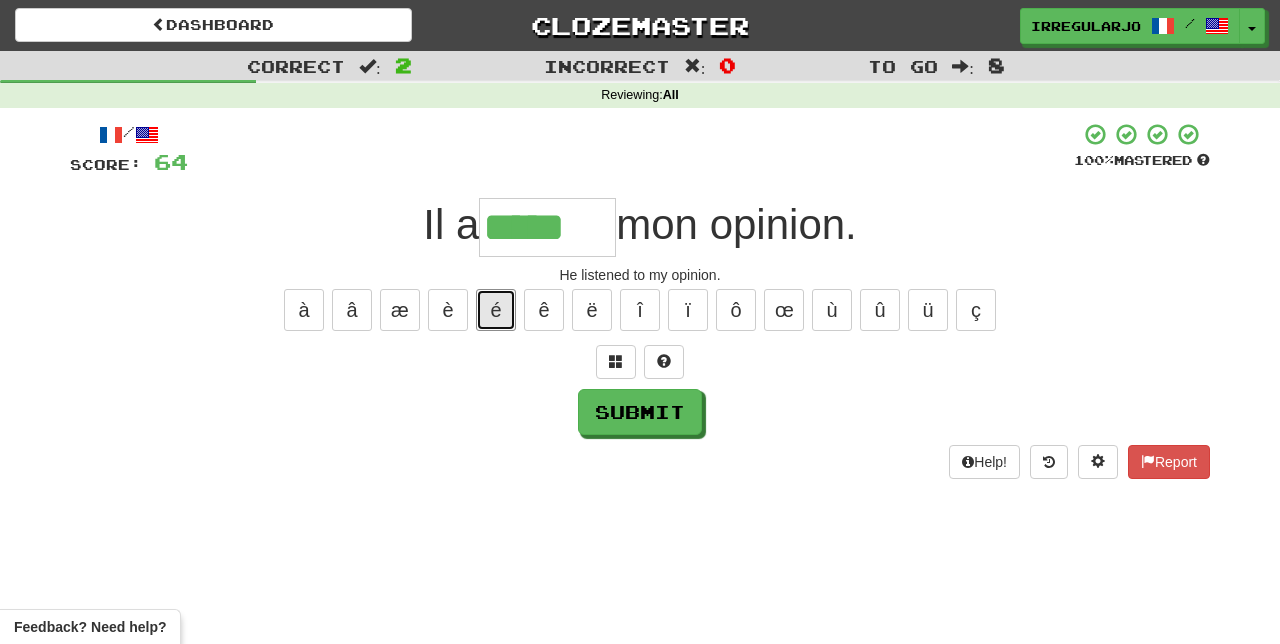 click on "é" at bounding box center [496, 310] 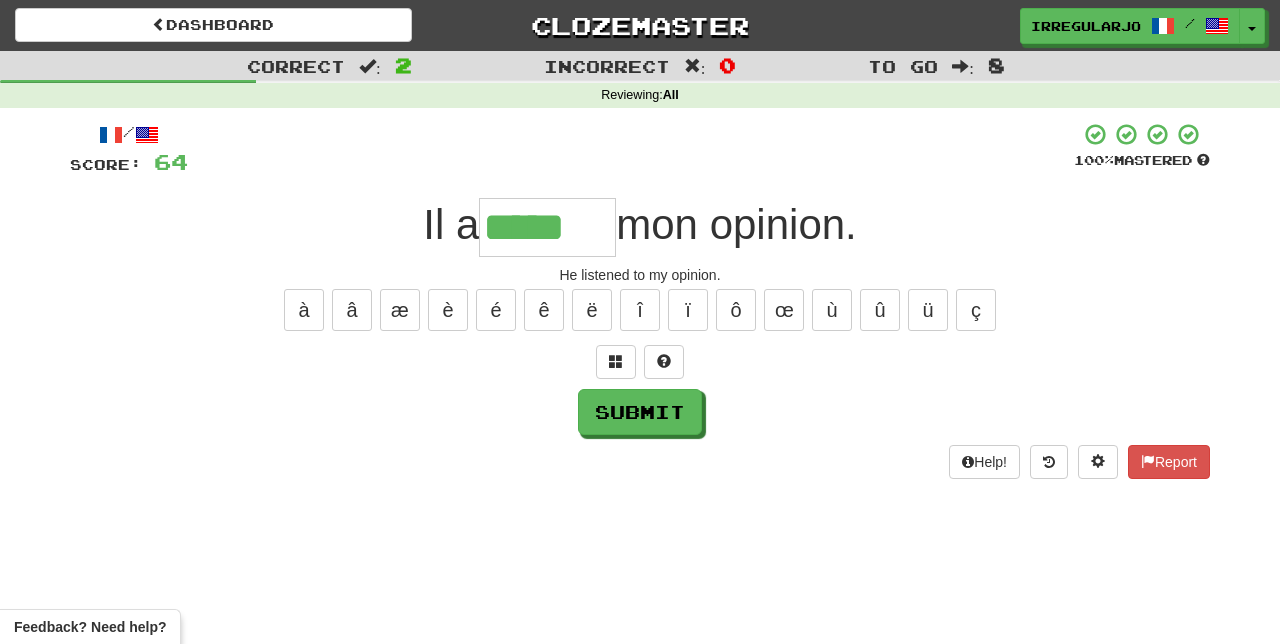 type on "******" 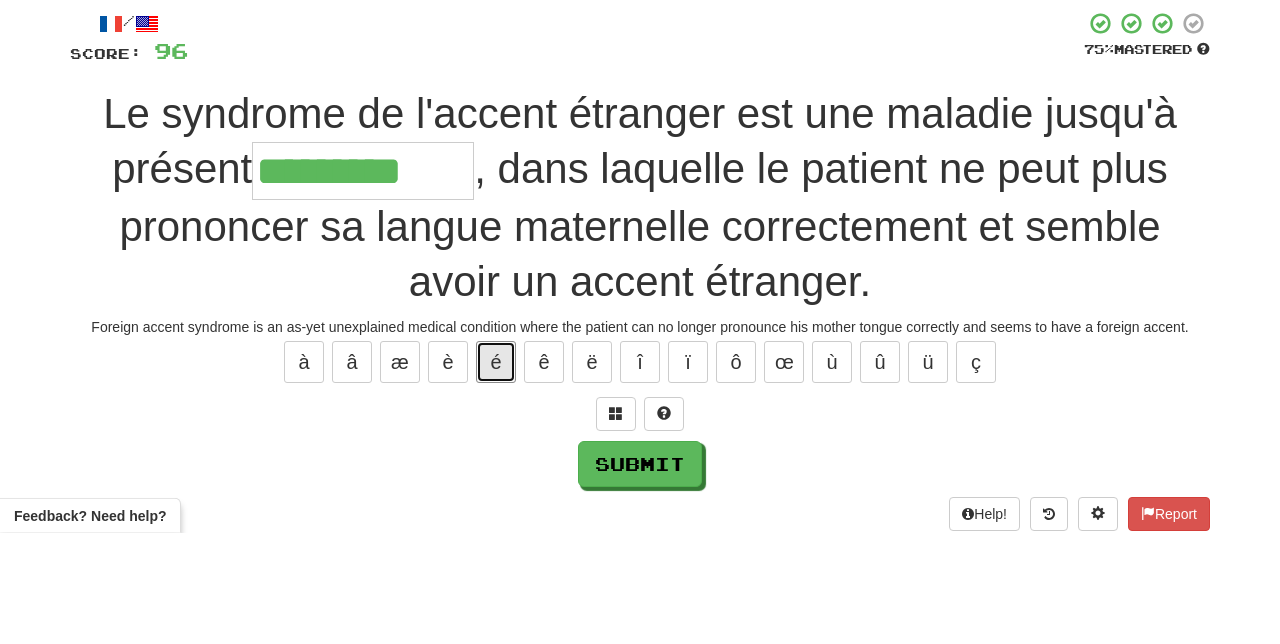 click on "é" at bounding box center [496, 473] 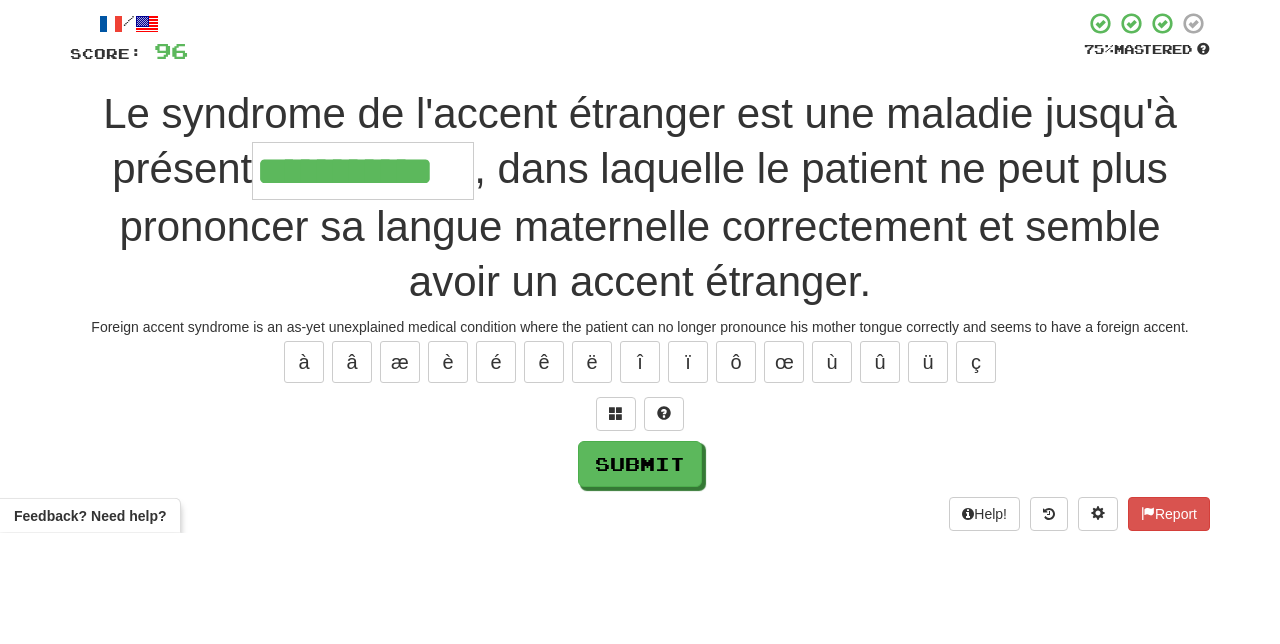 type on "**********" 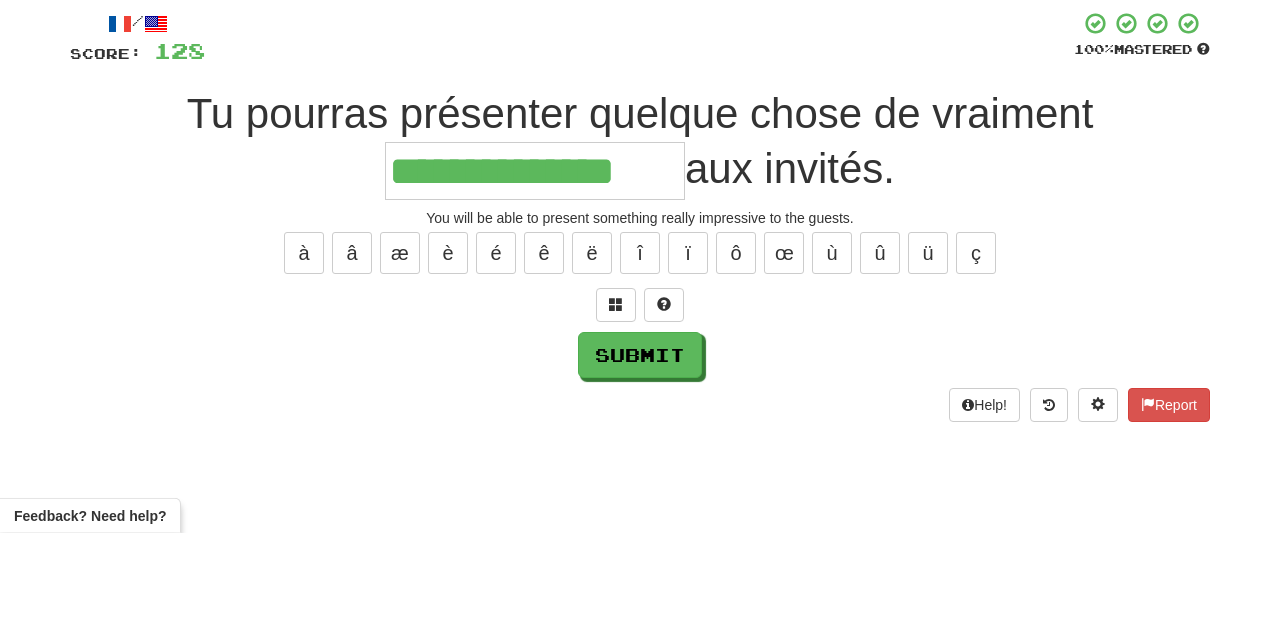 type on "**********" 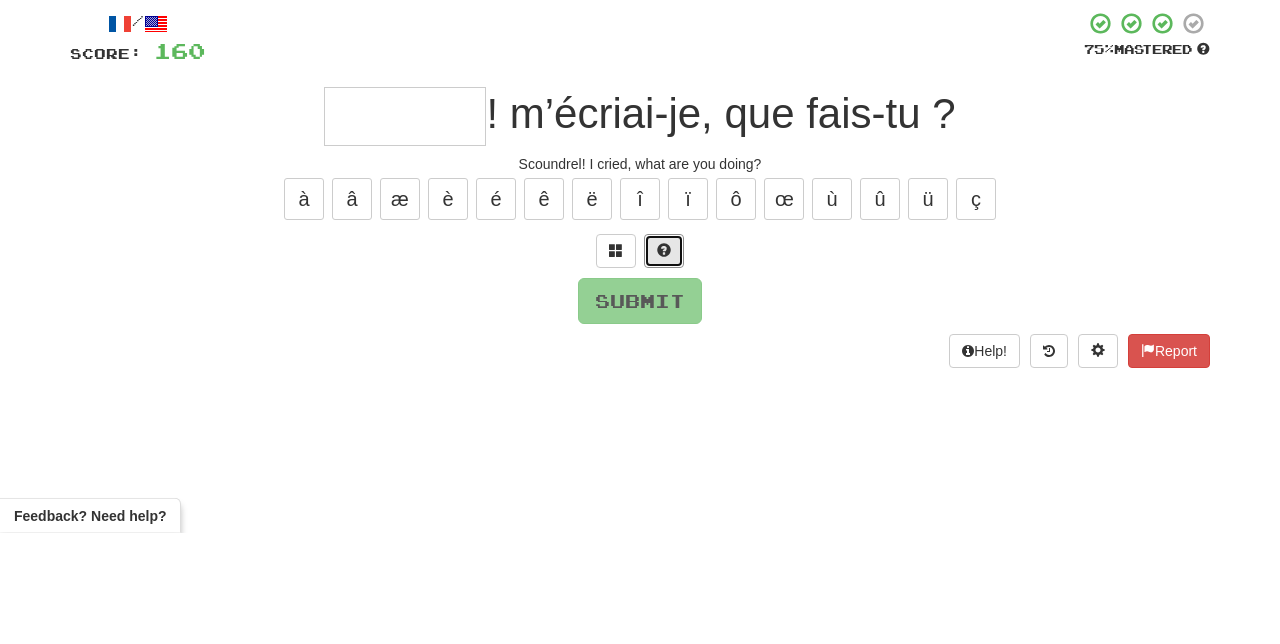 click at bounding box center [664, 362] 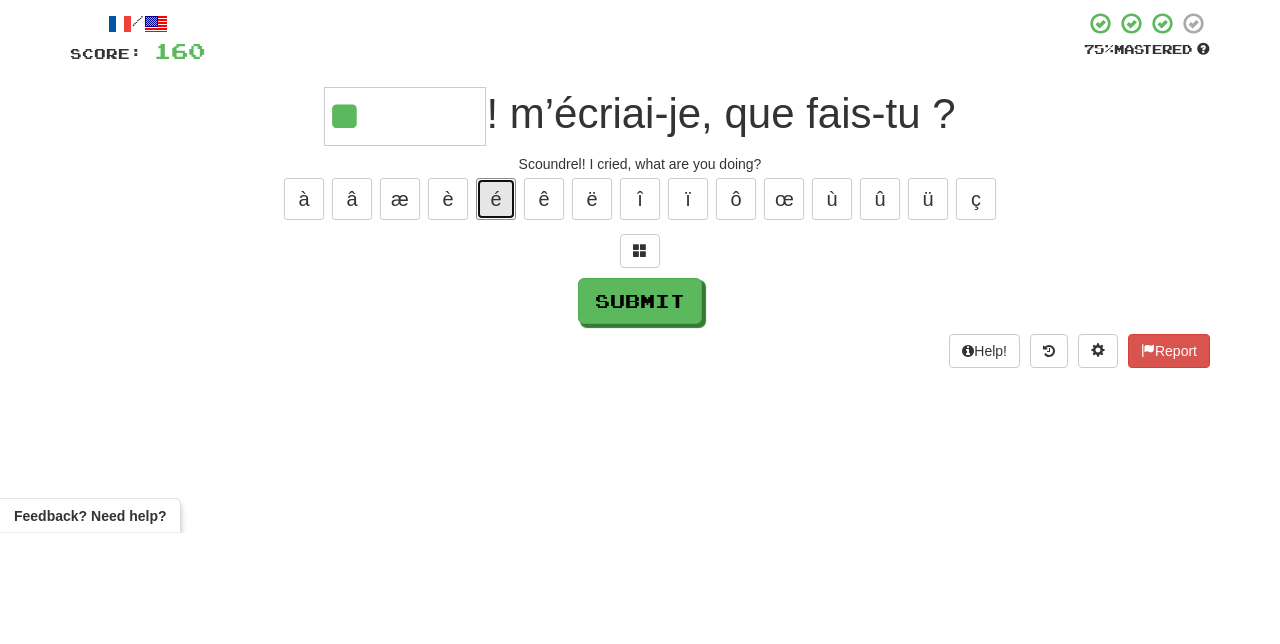 click on "é" at bounding box center [496, 310] 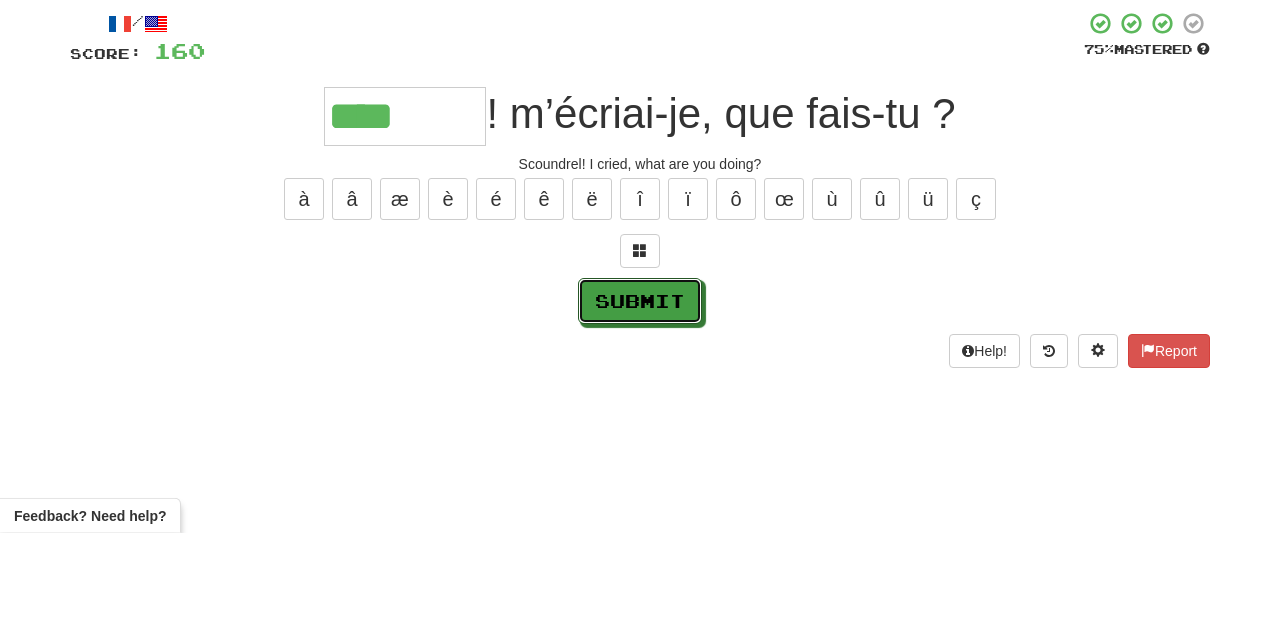 click on "Submit" at bounding box center (640, 412) 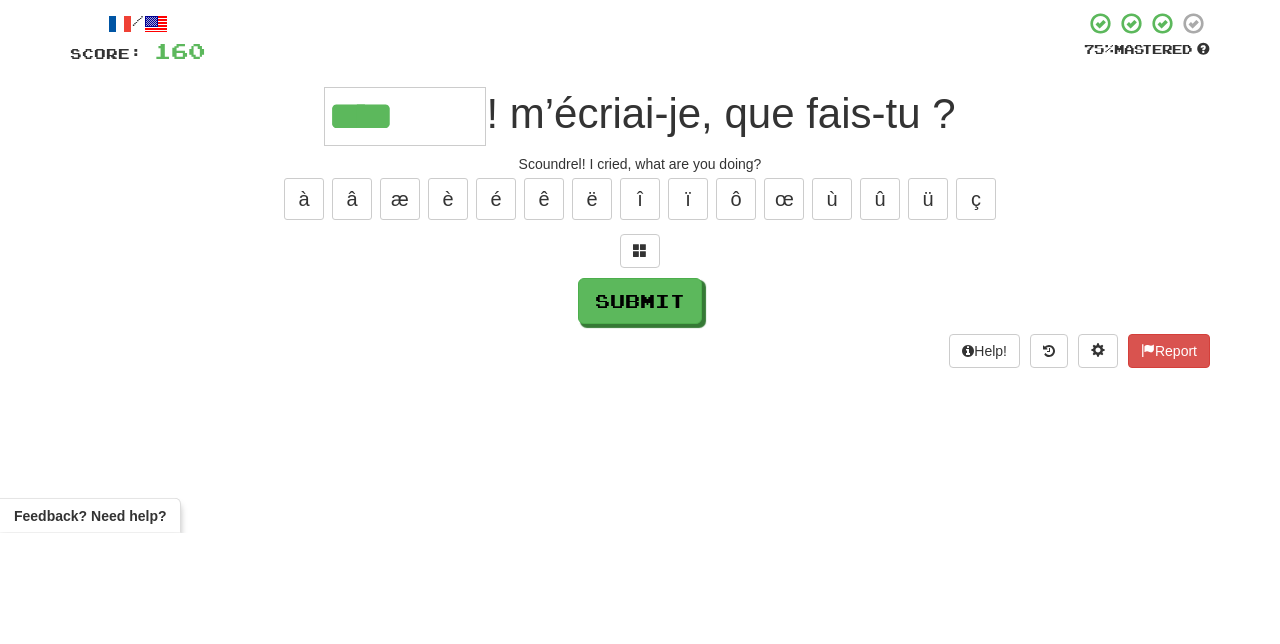 type on "********" 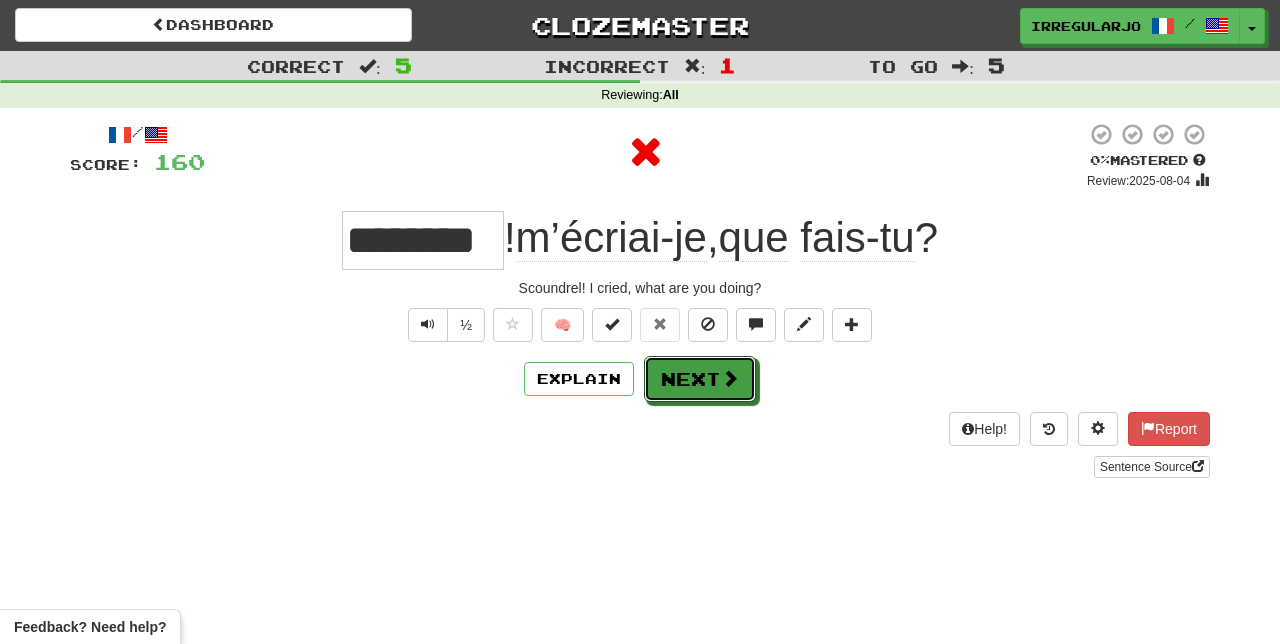 click on "Next" at bounding box center (700, 379) 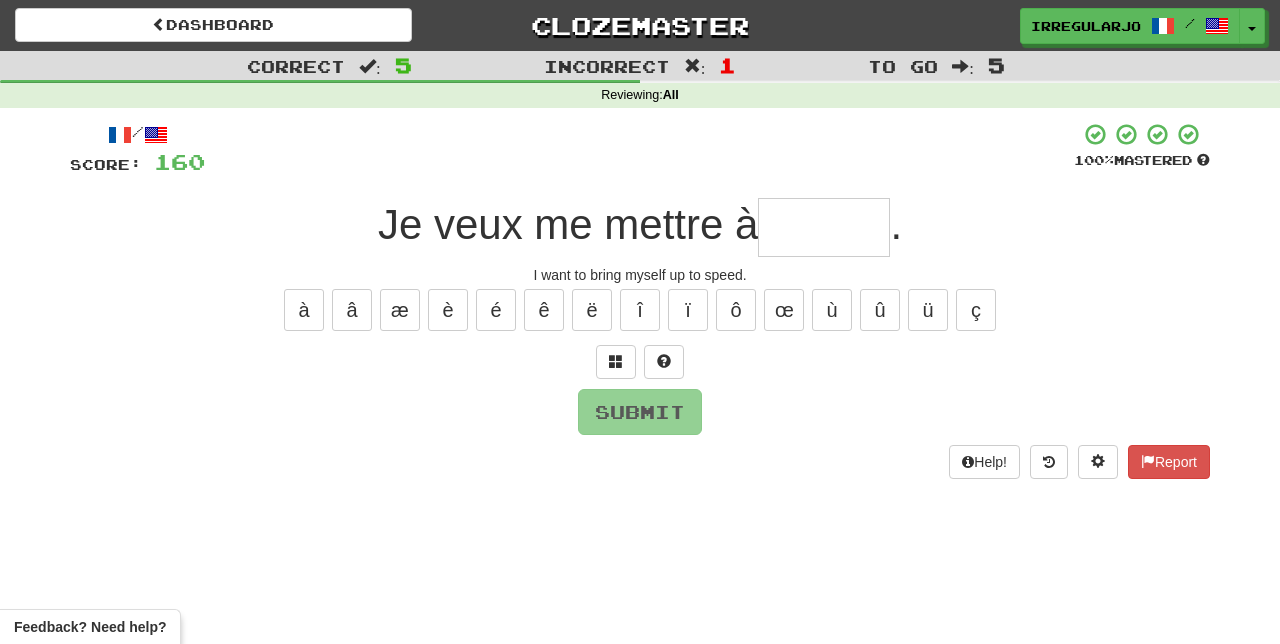 type on "*" 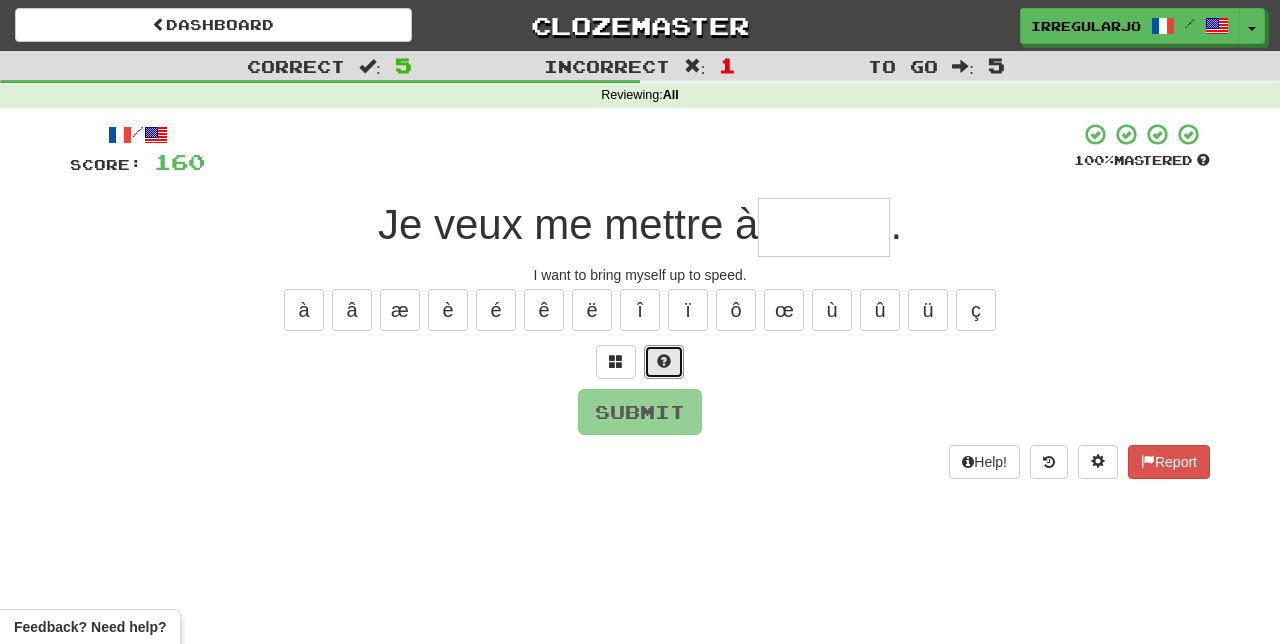click at bounding box center (664, 362) 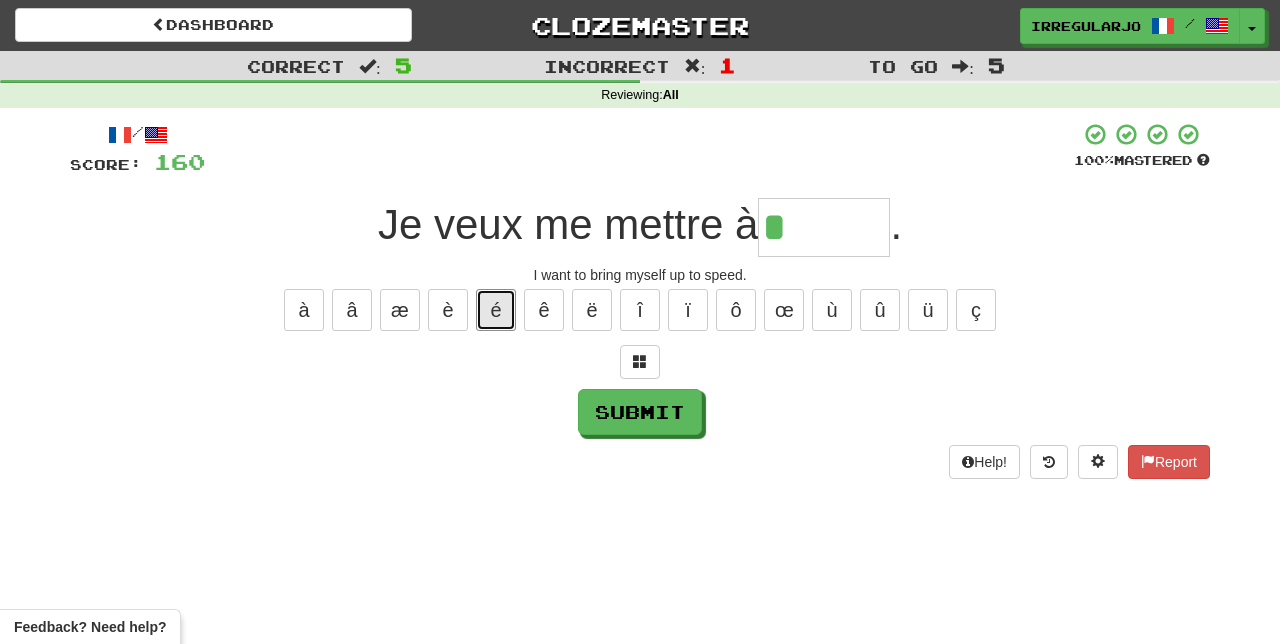 click on "é" at bounding box center (496, 310) 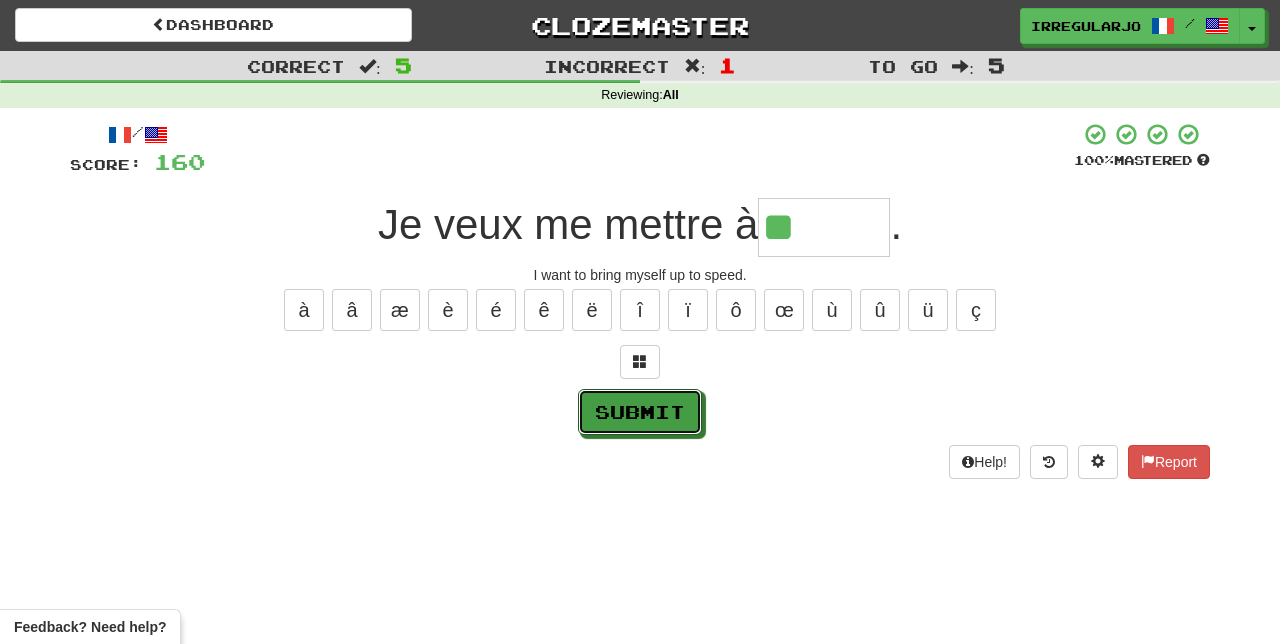 click on "Submit" at bounding box center [640, 412] 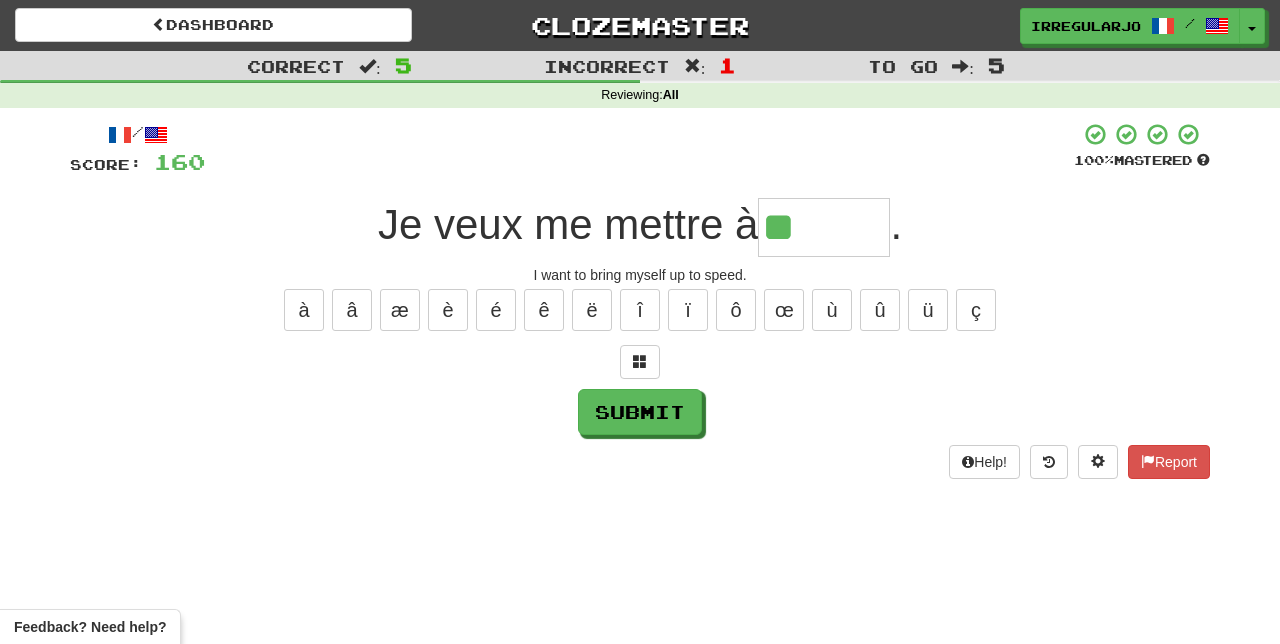 type on "******" 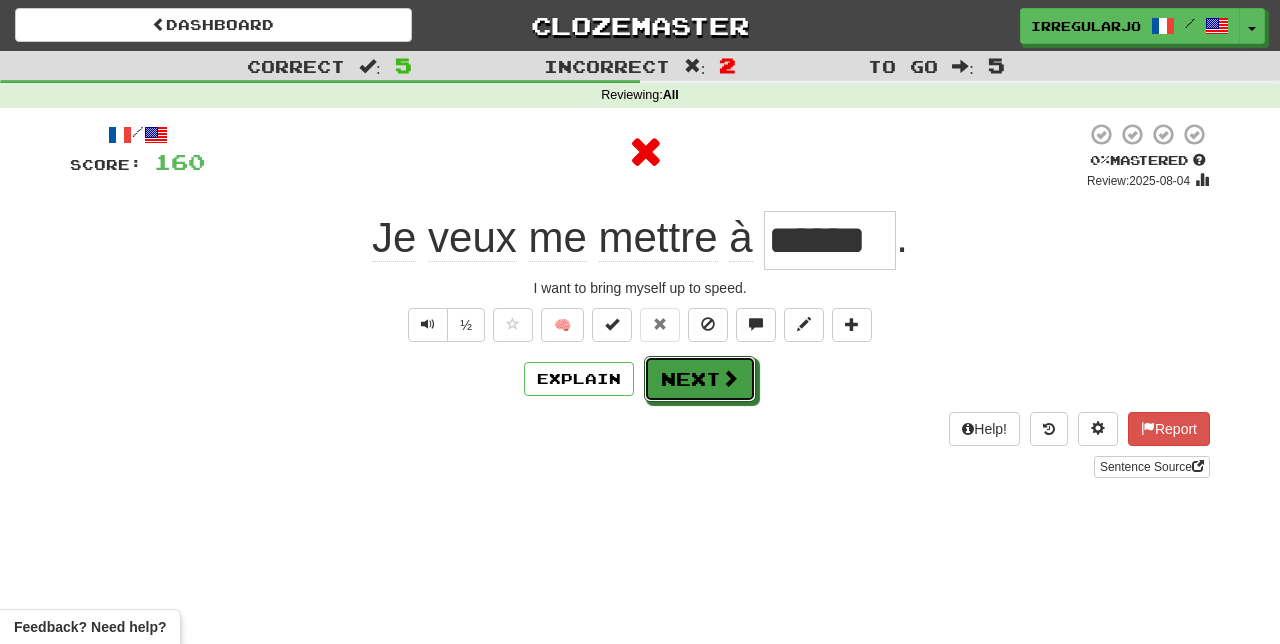 click on "Next" at bounding box center (700, 379) 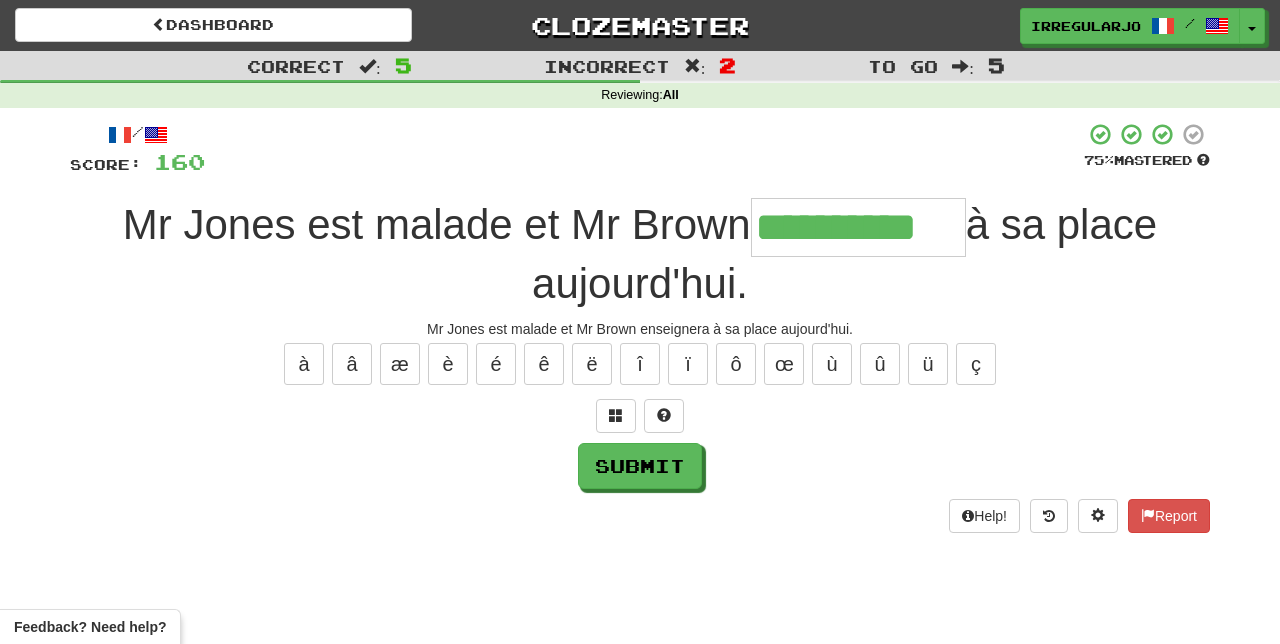 type on "**********" 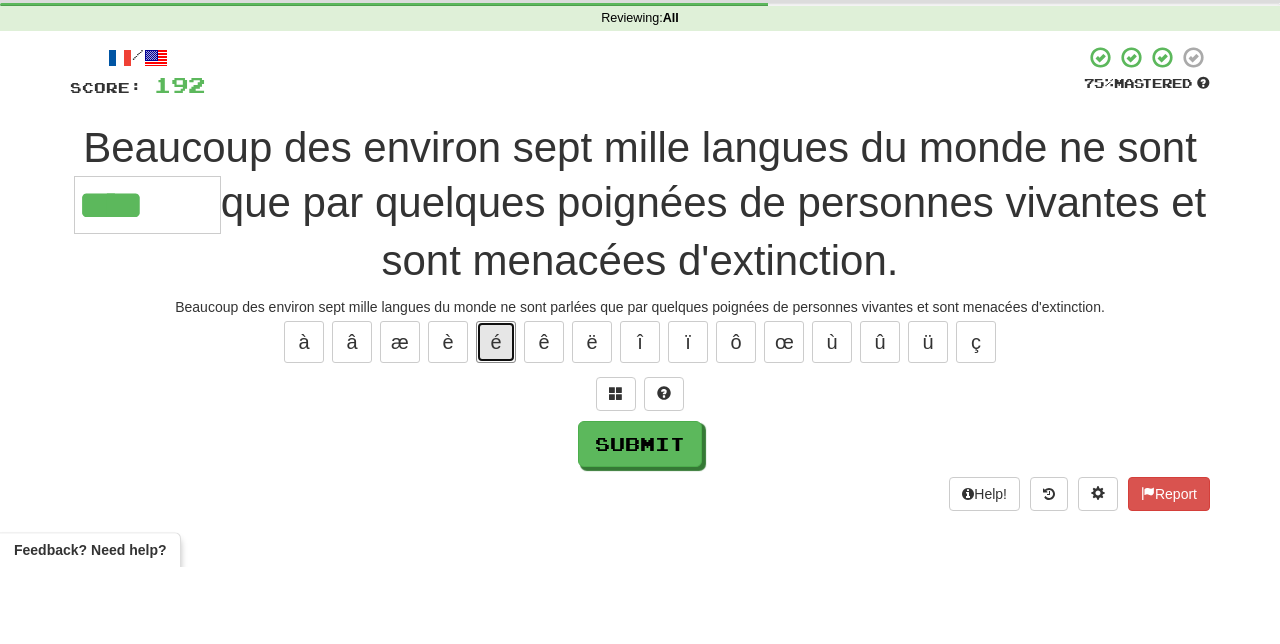 click on "é" at bounding box center (496, 419) 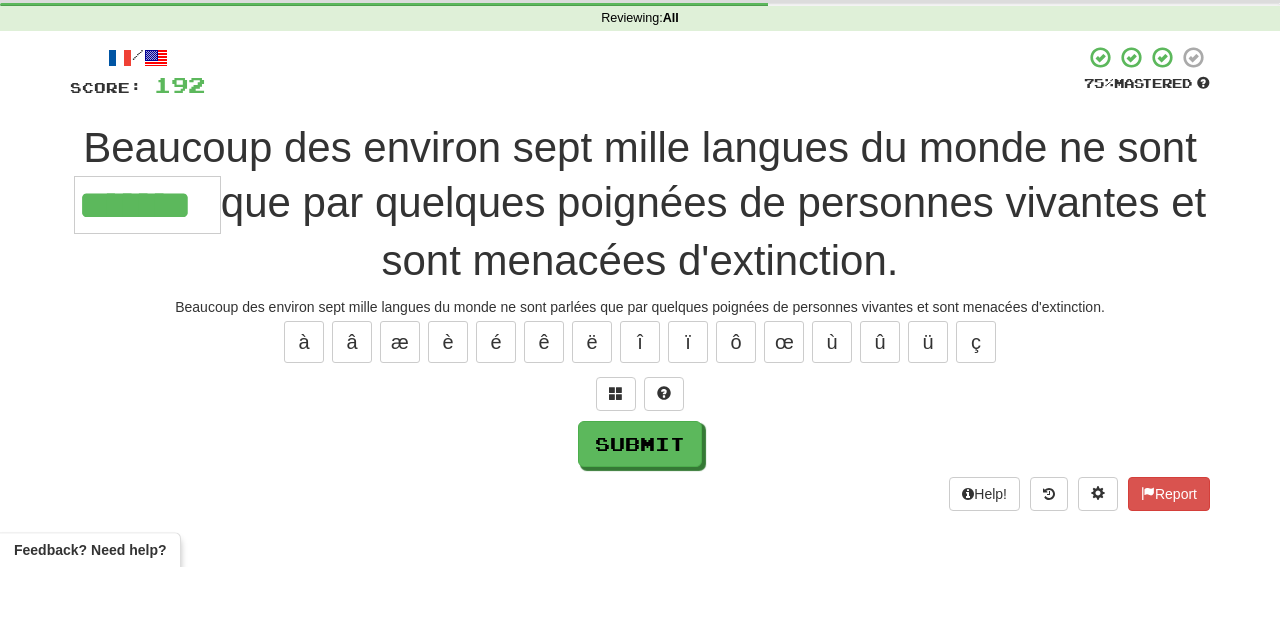 type on "*******" 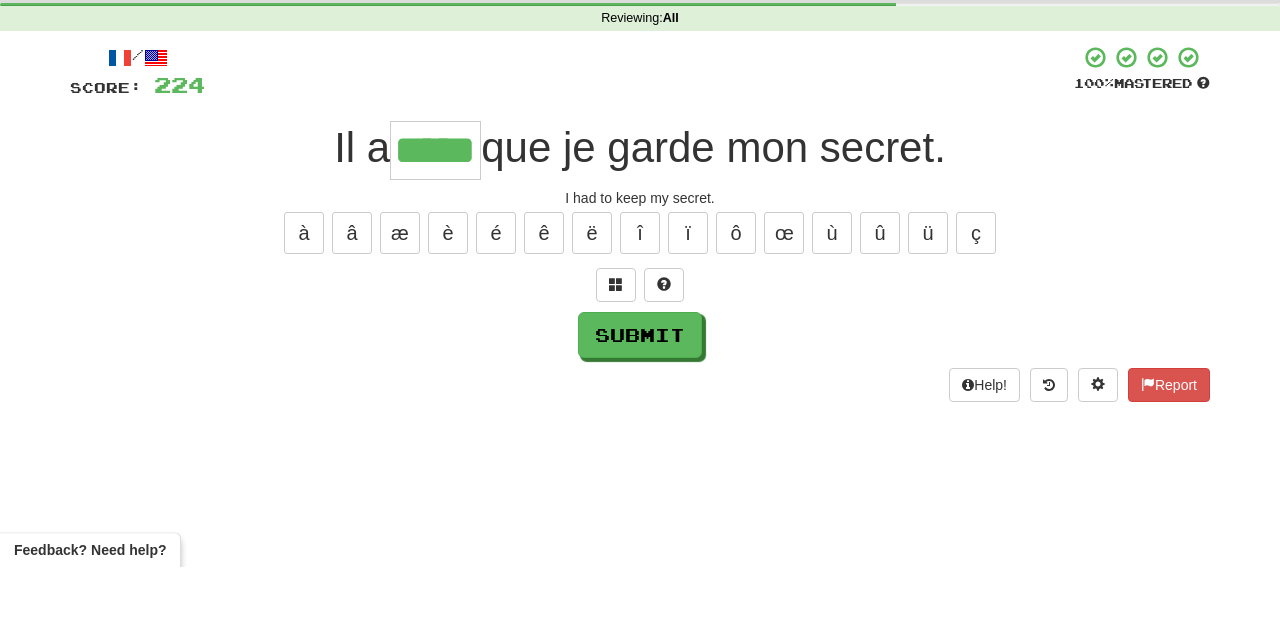 type on "*****" 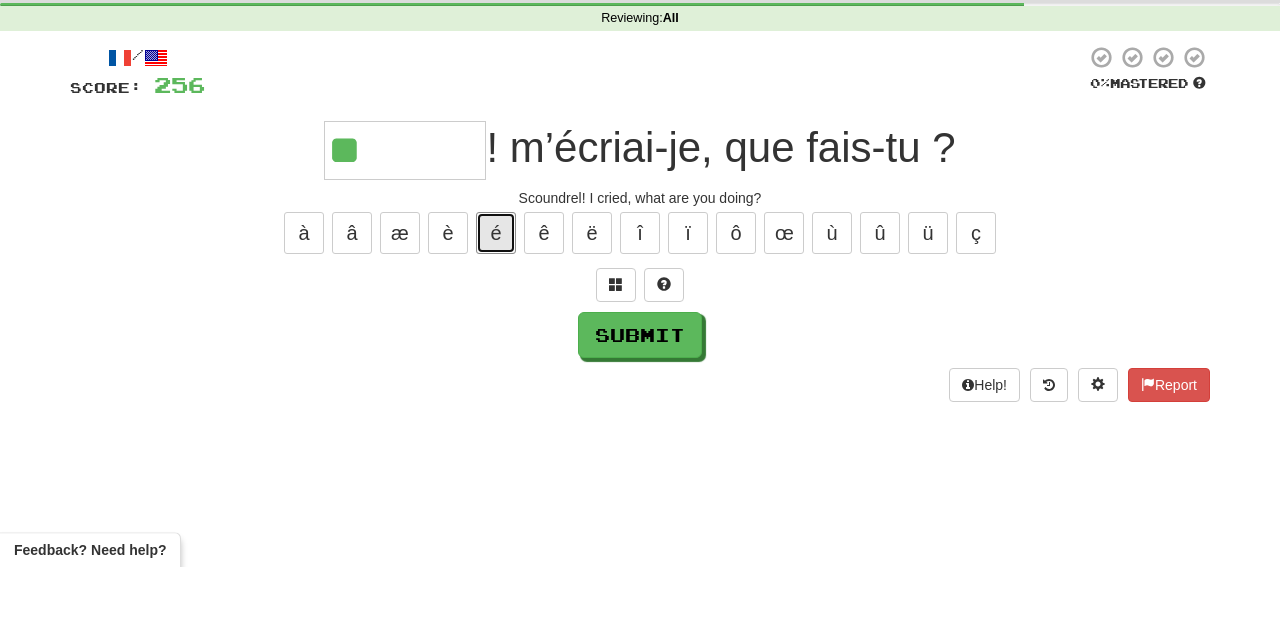 click on "é" at bounding box center (496, 310) 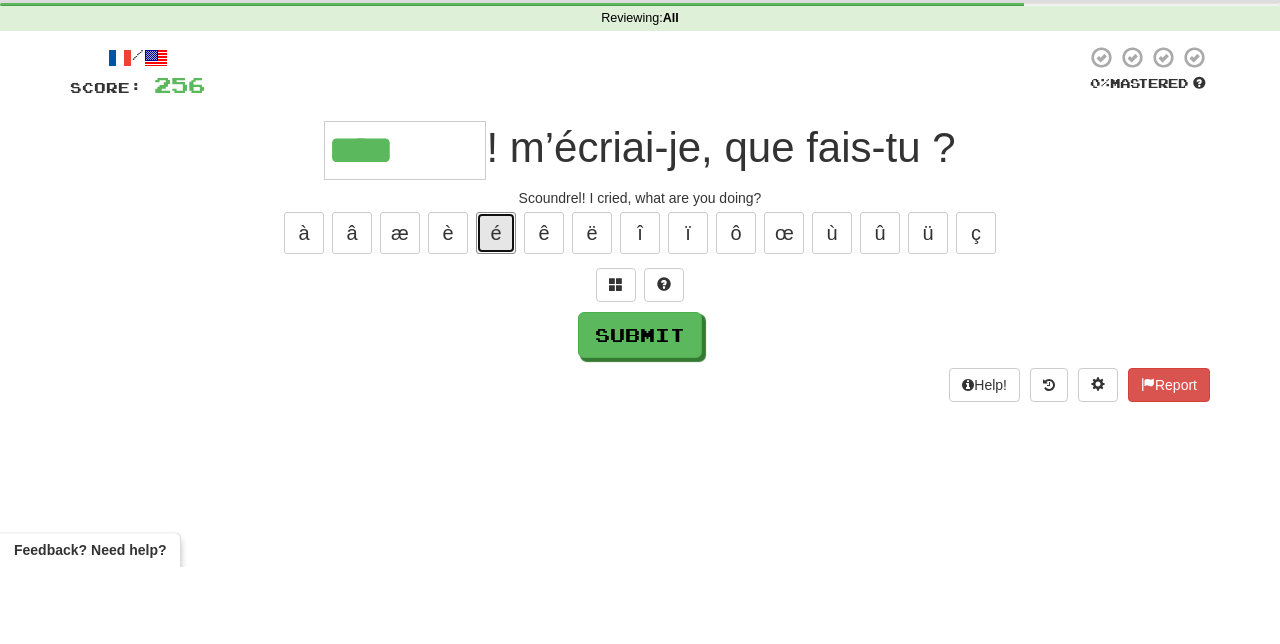 click on "é" at bounding box center (496, 310) 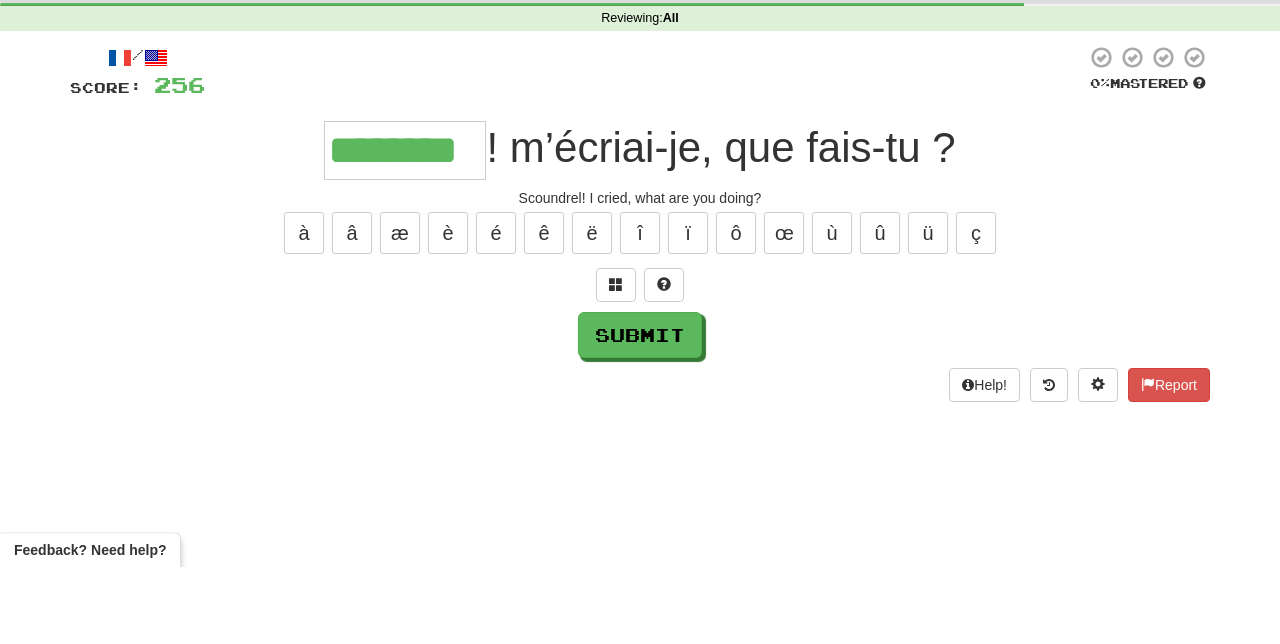 type on "********" 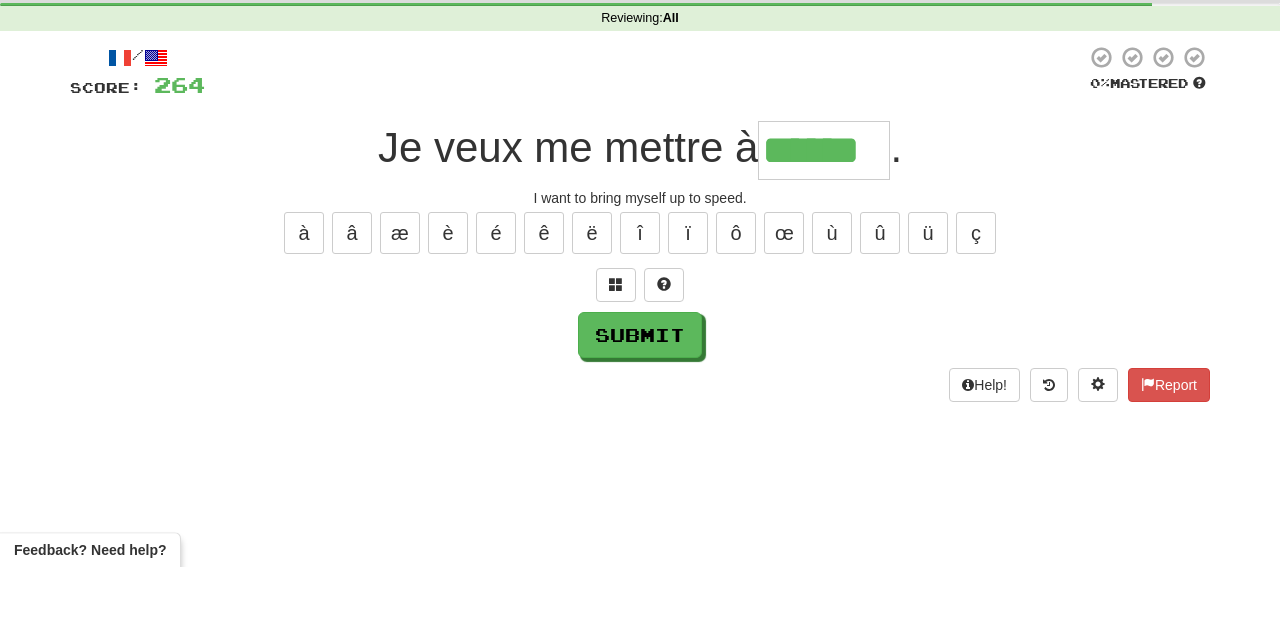 type on "******" 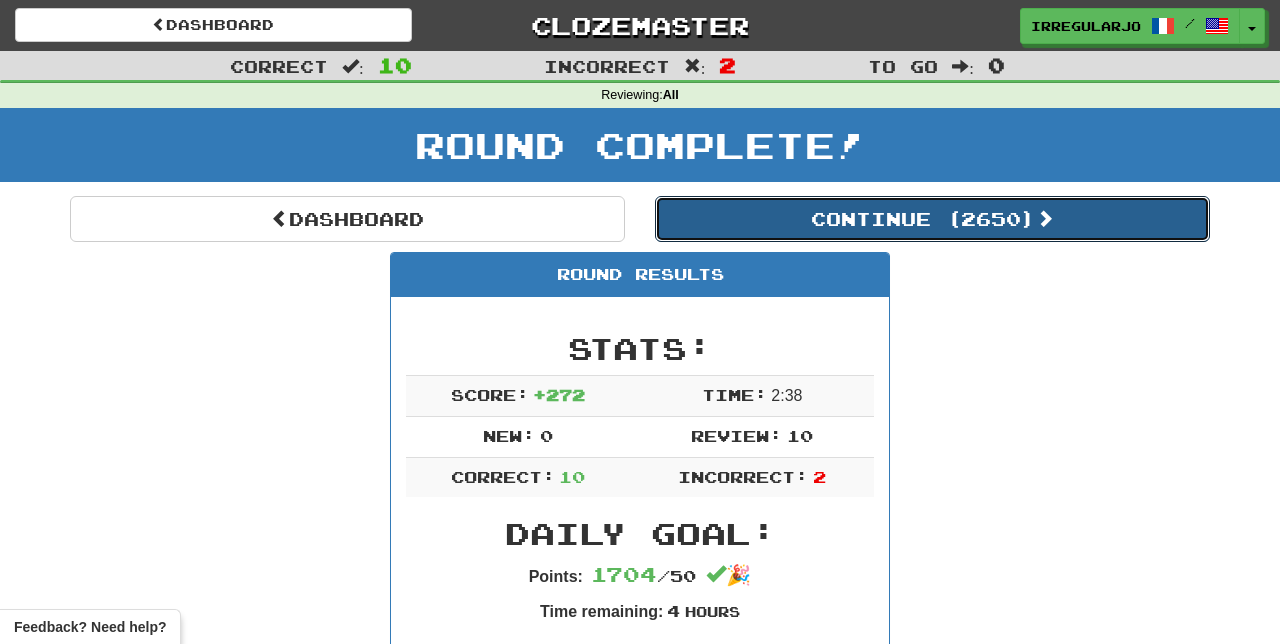 click on "Continue ( 2650 )" at bounding box center [932, 219] 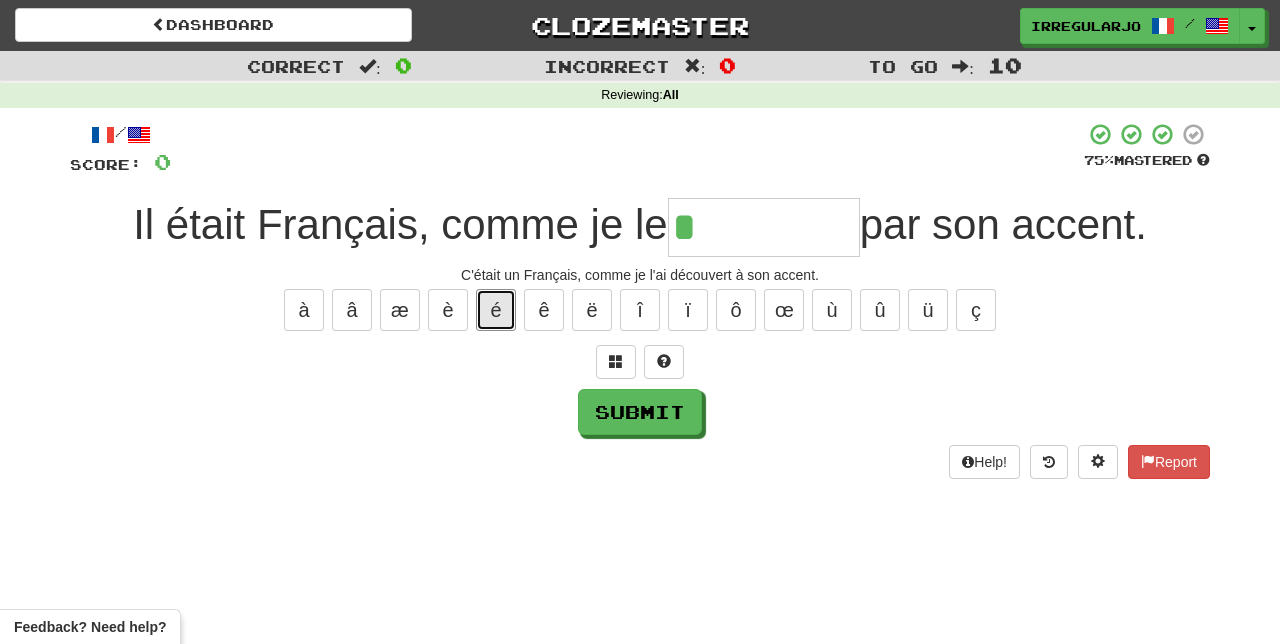 click on "é" at bounding box center (496, 310) 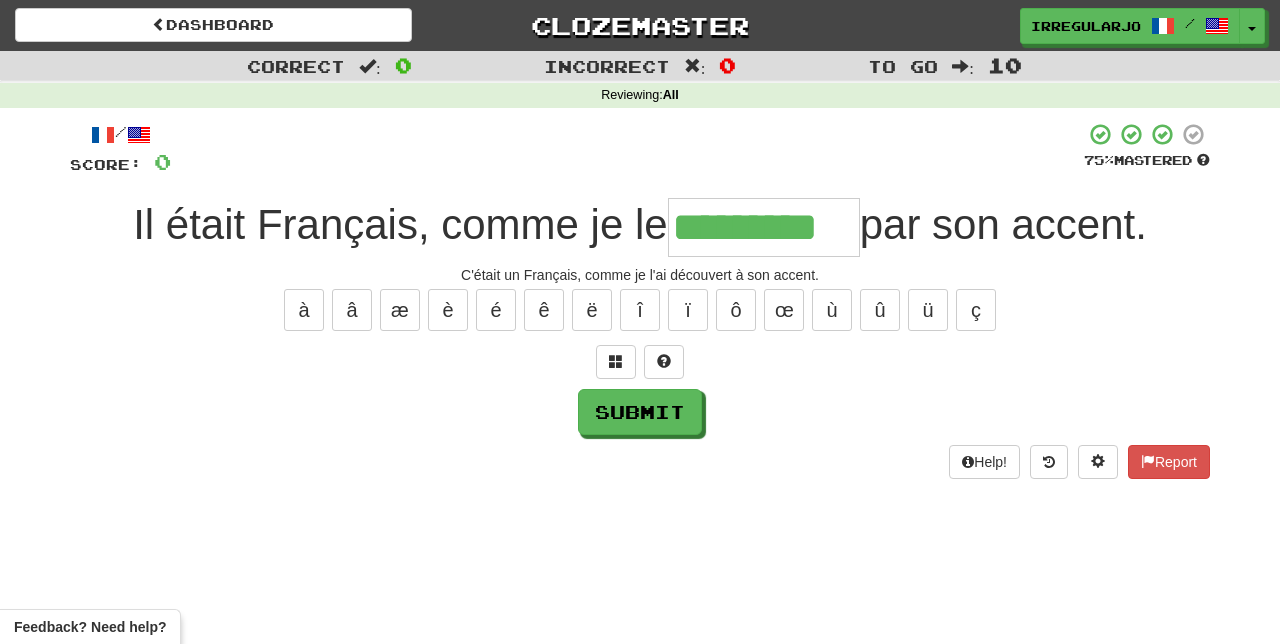 type on "*********" 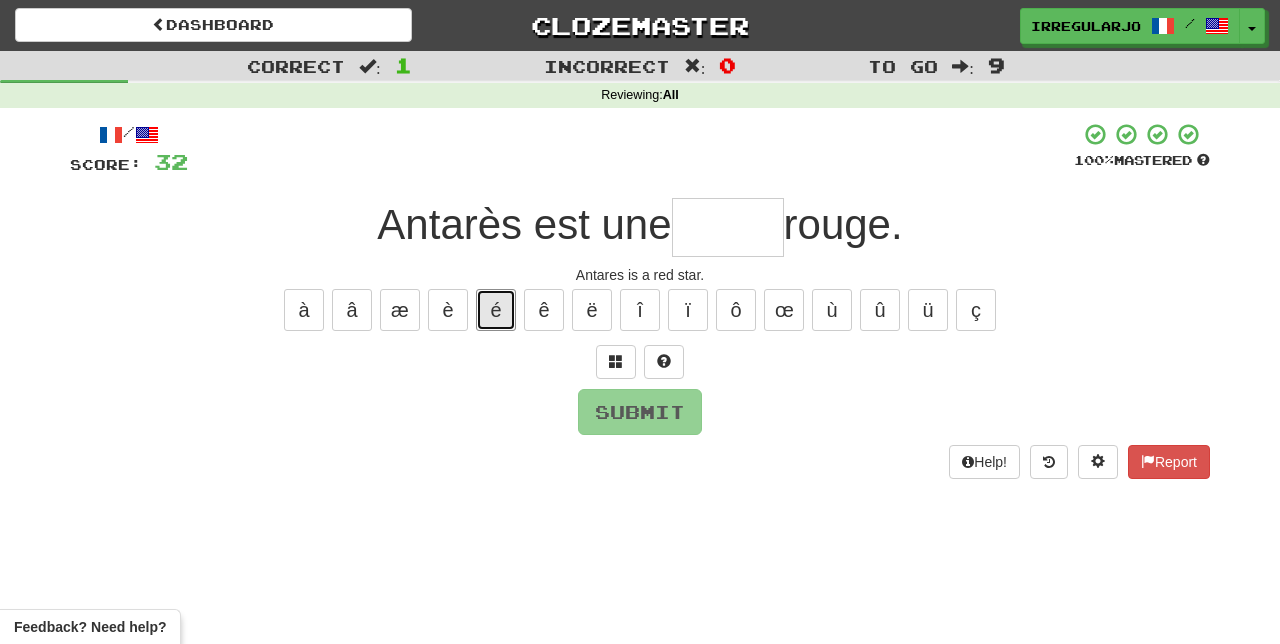 click on "é" at bounding box center (496, 310) 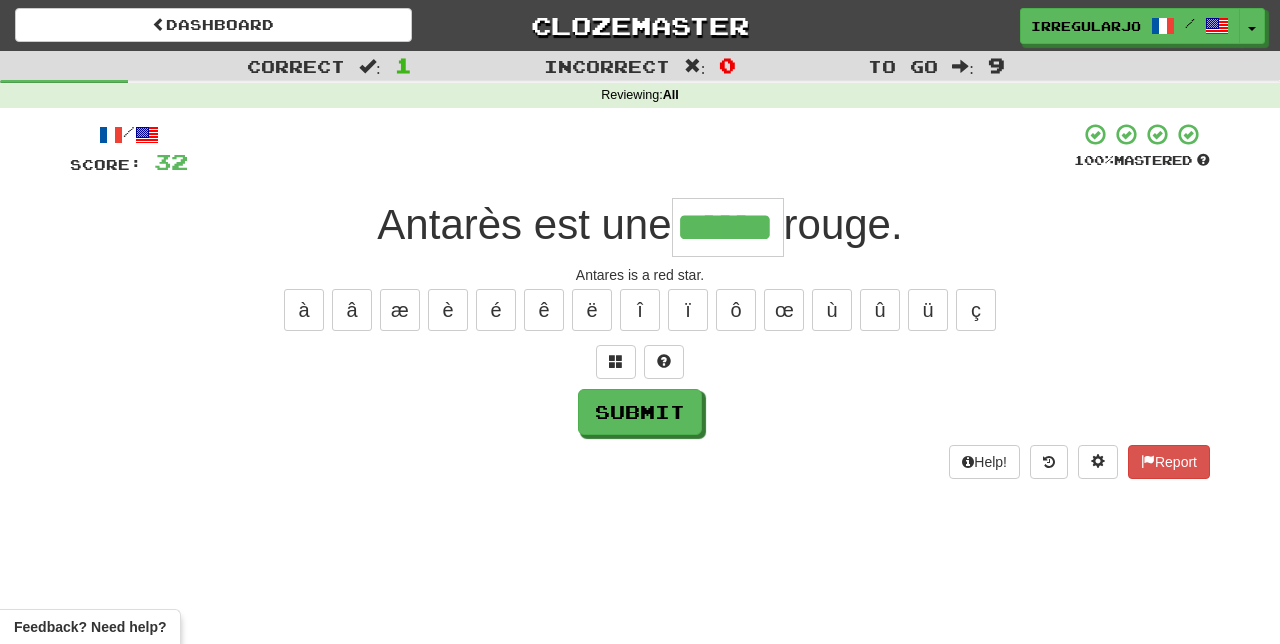 type on "******" 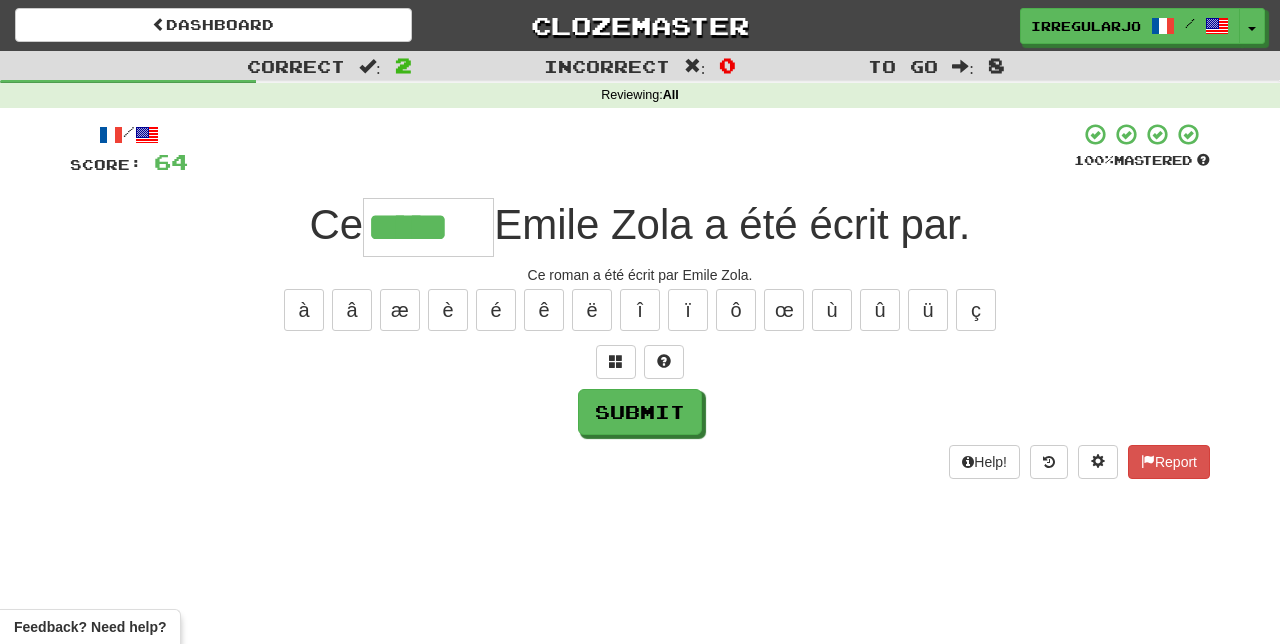 type on "*****" 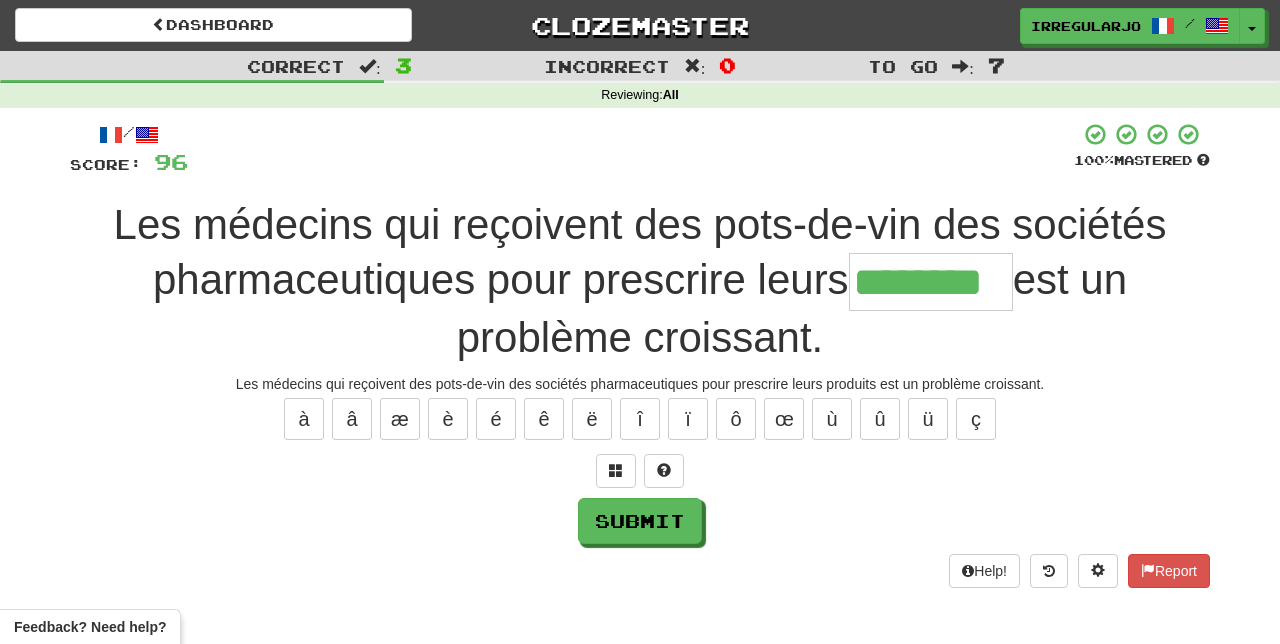 type on "********" 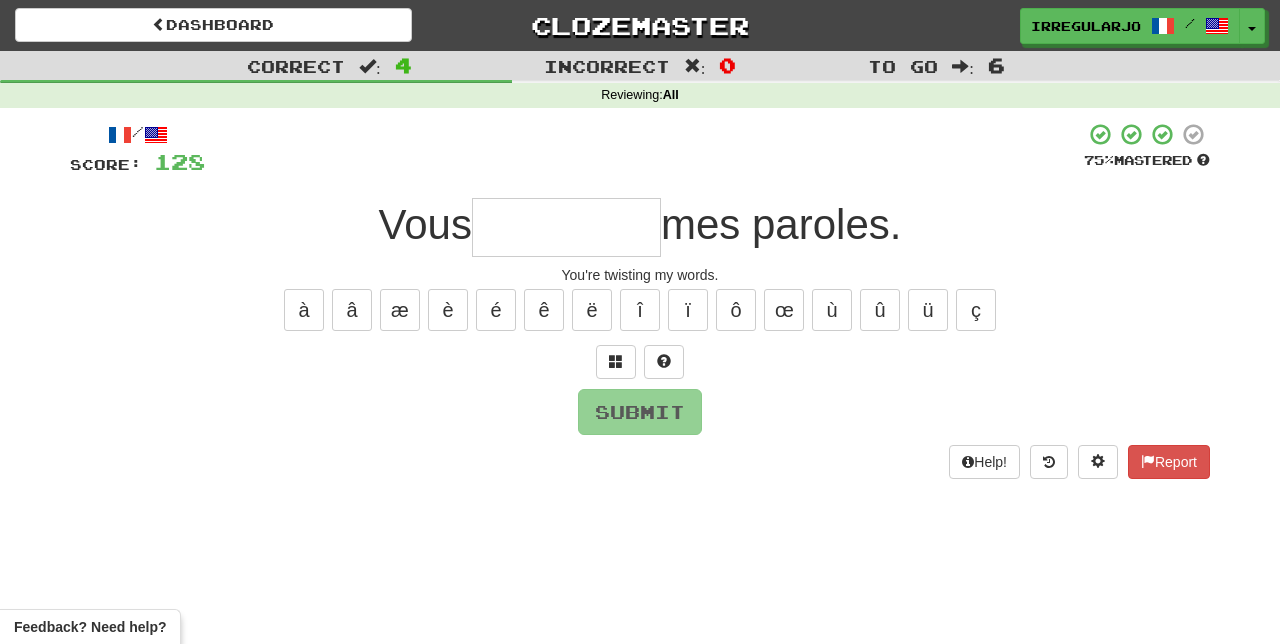 type on "*" 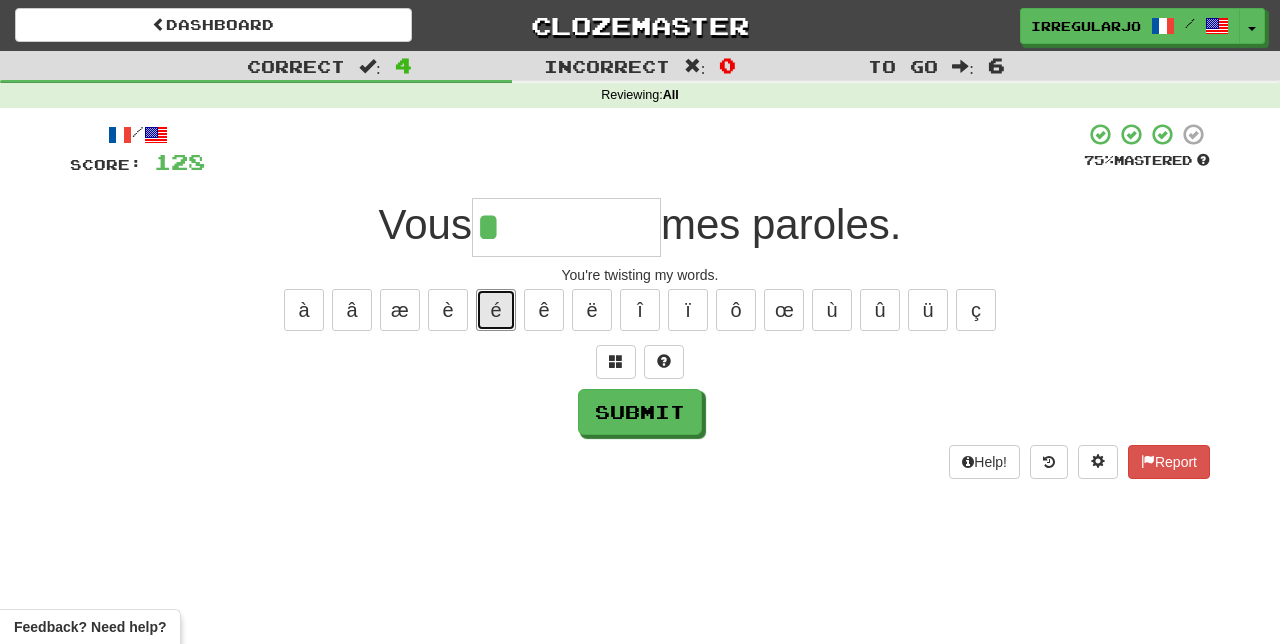 click on "é" at bounding box center (496, 310) 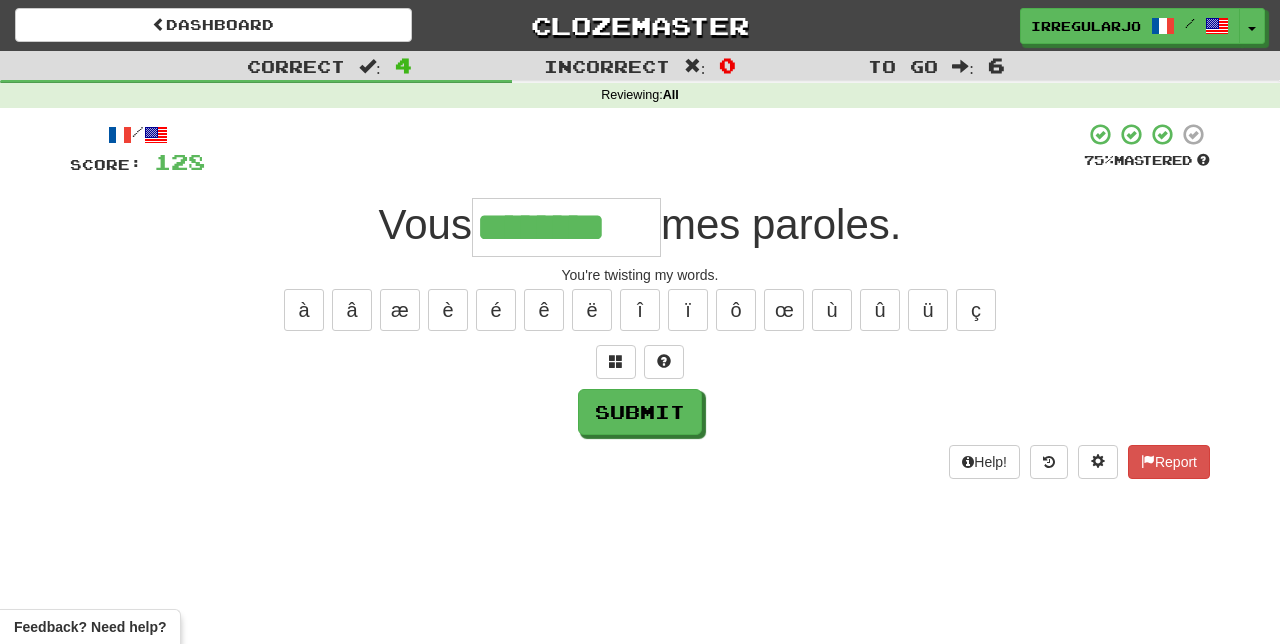 type on "********" 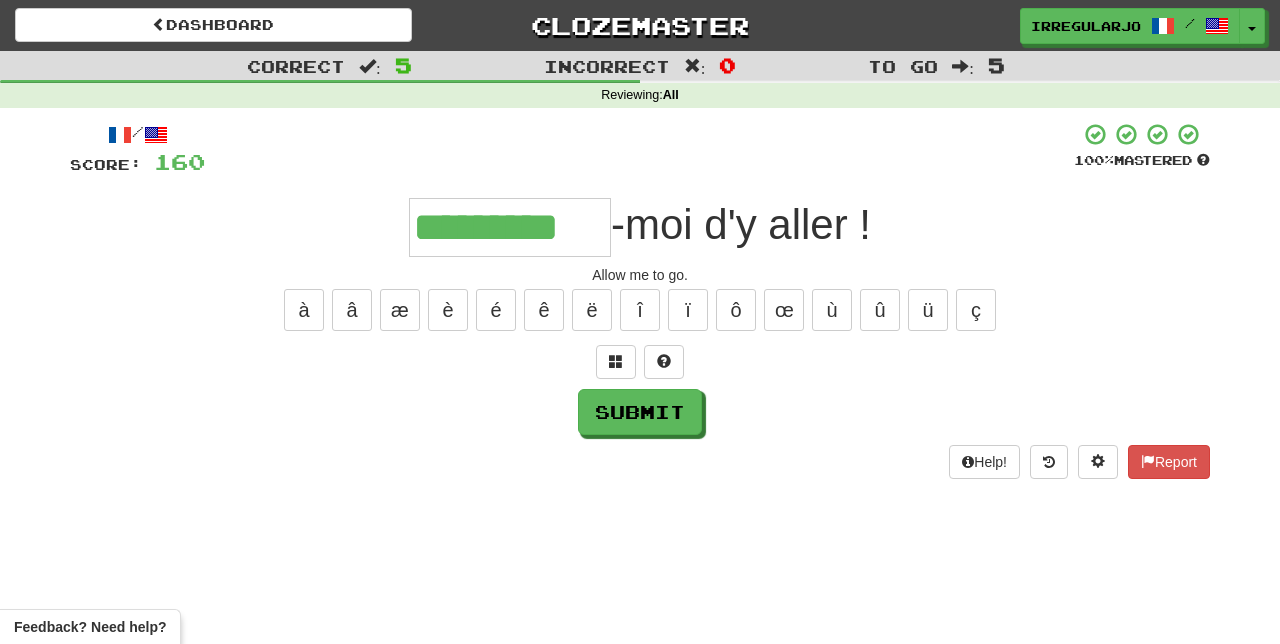 type on "*********" 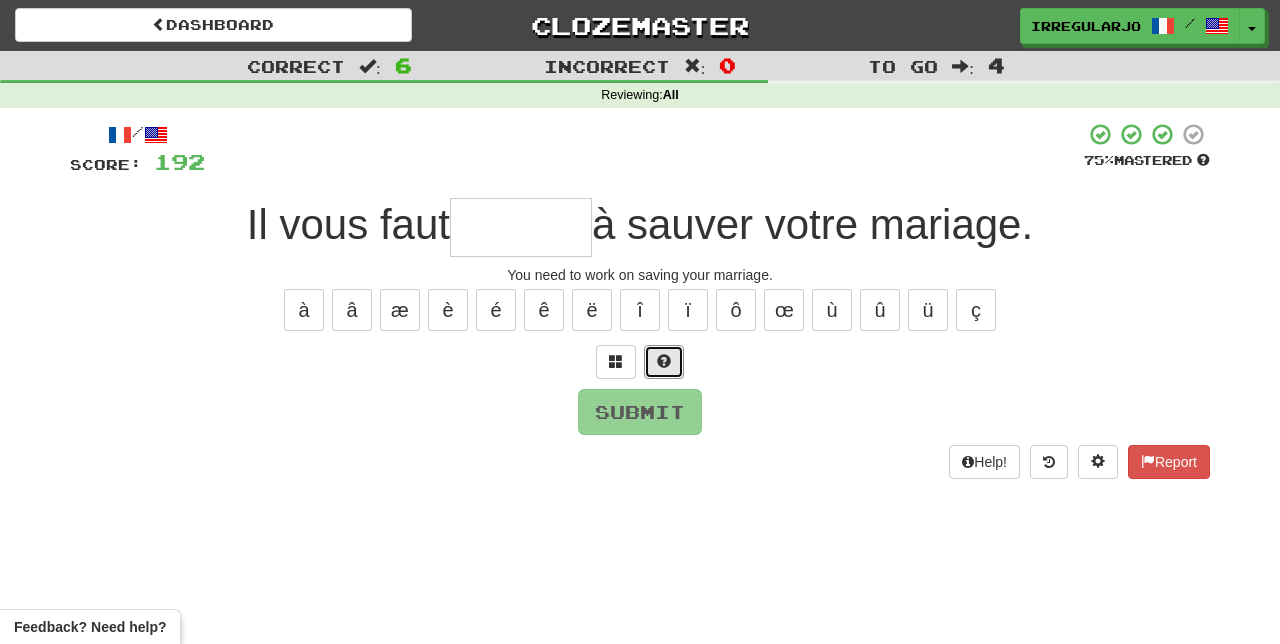 click at bounding box center (664, 362) 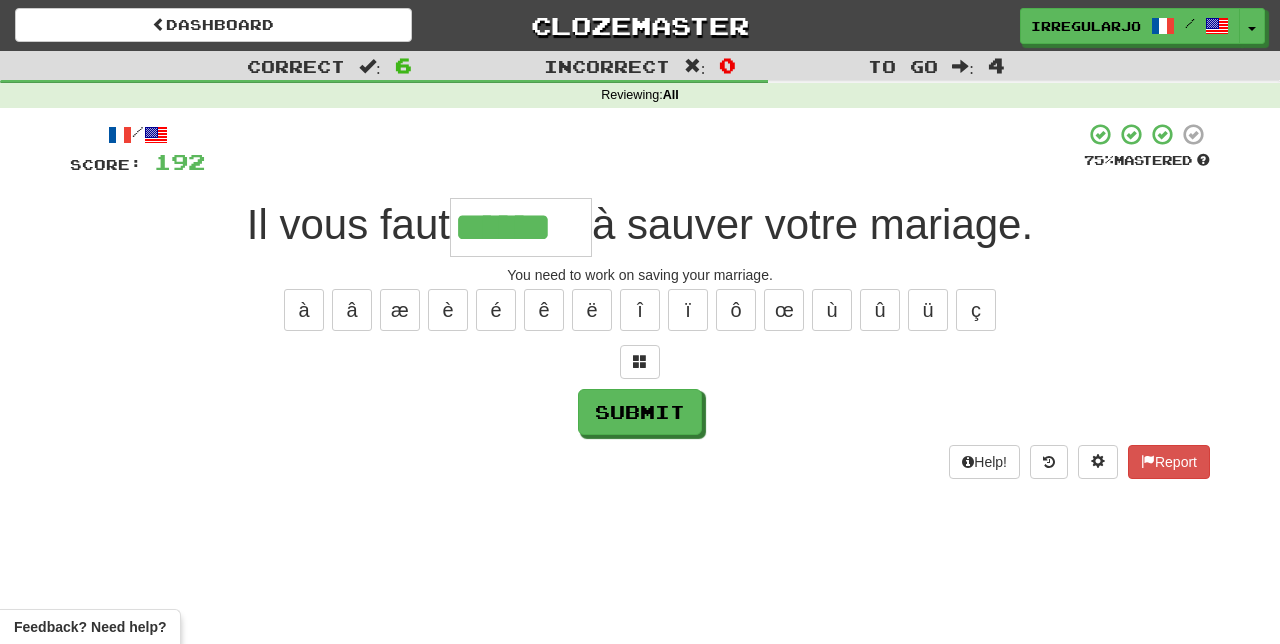 type on "******" 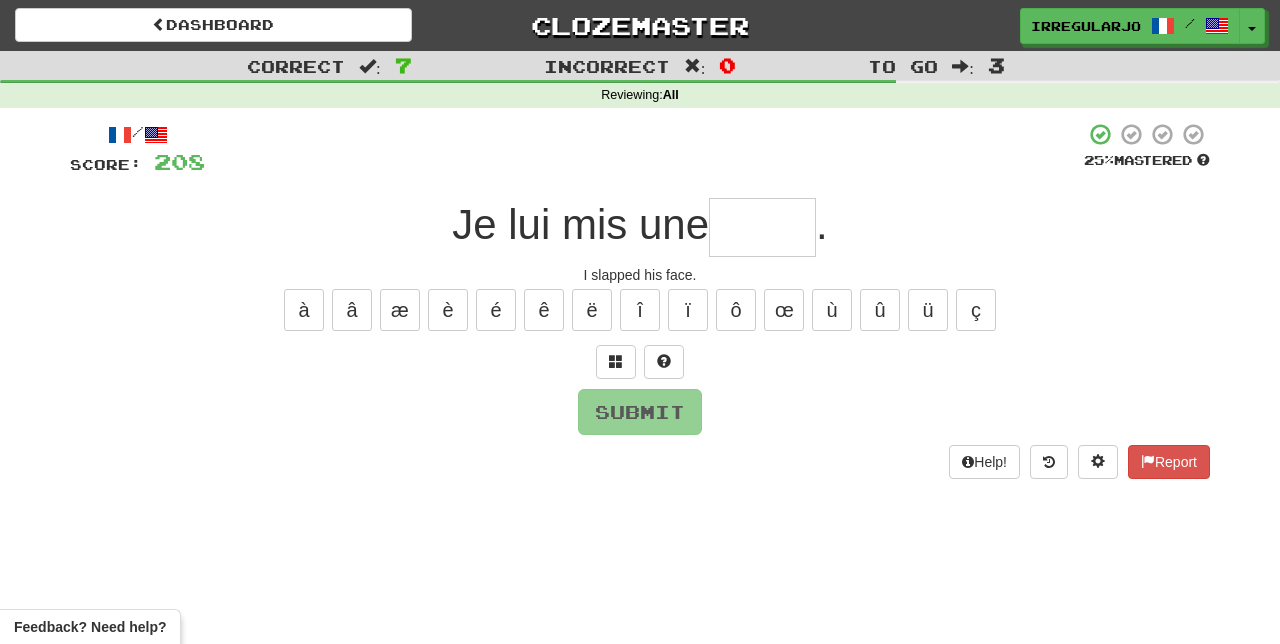 type on "*" 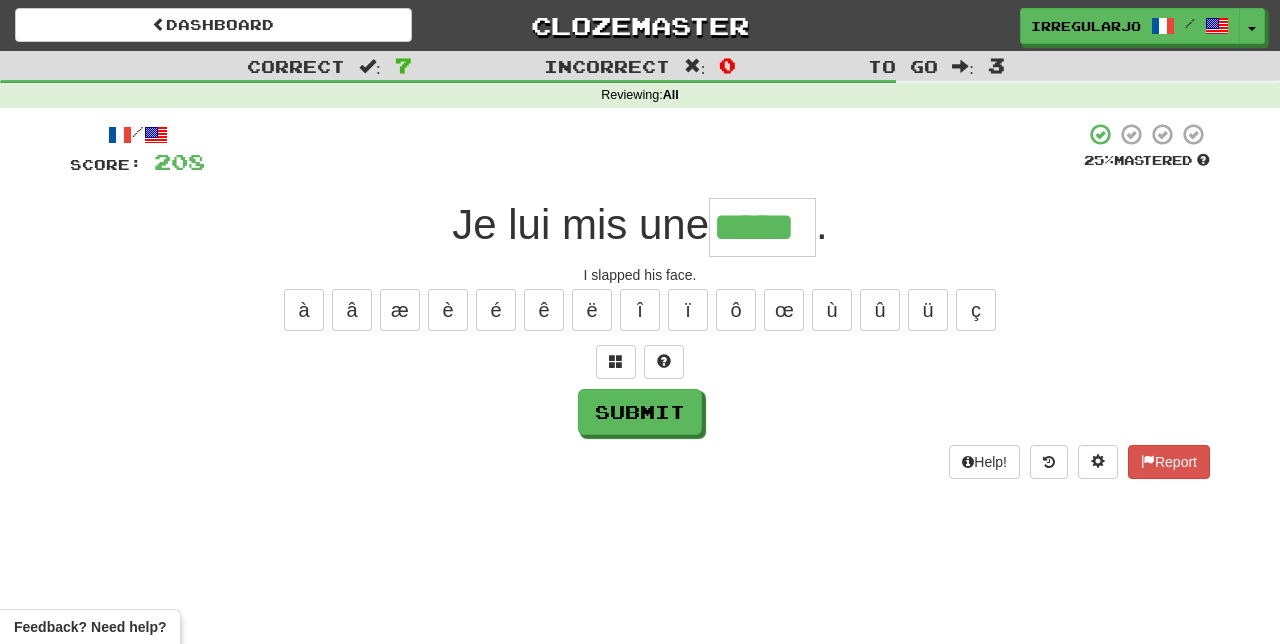 type on "*****" 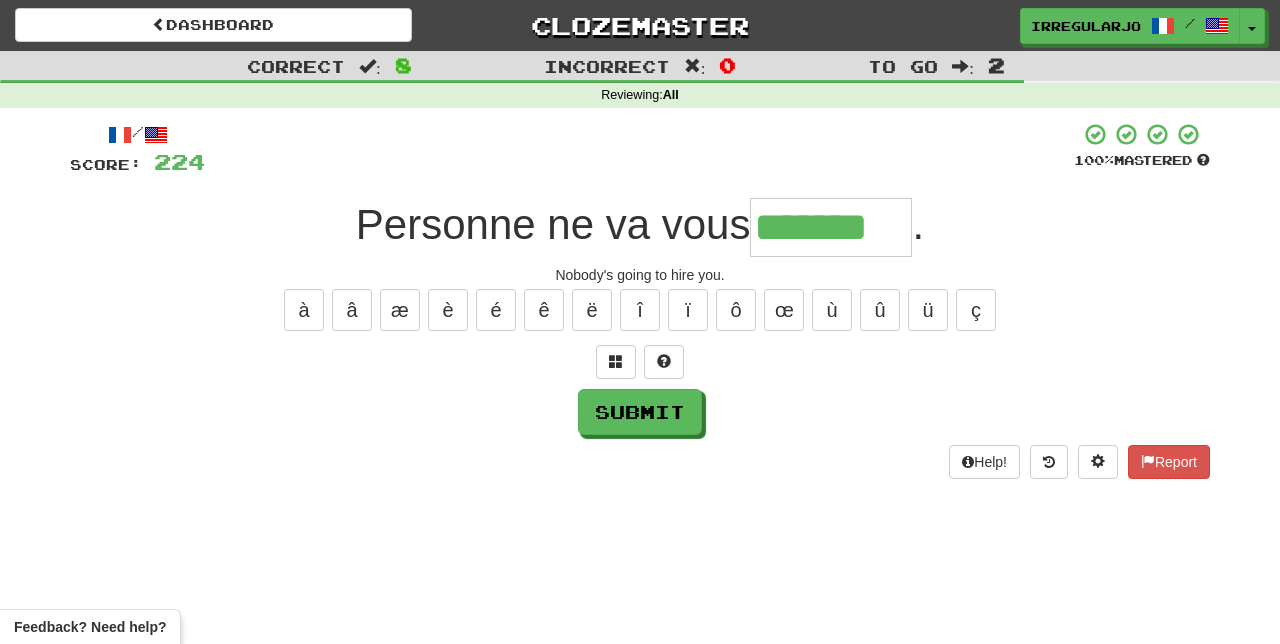 type on "*******" 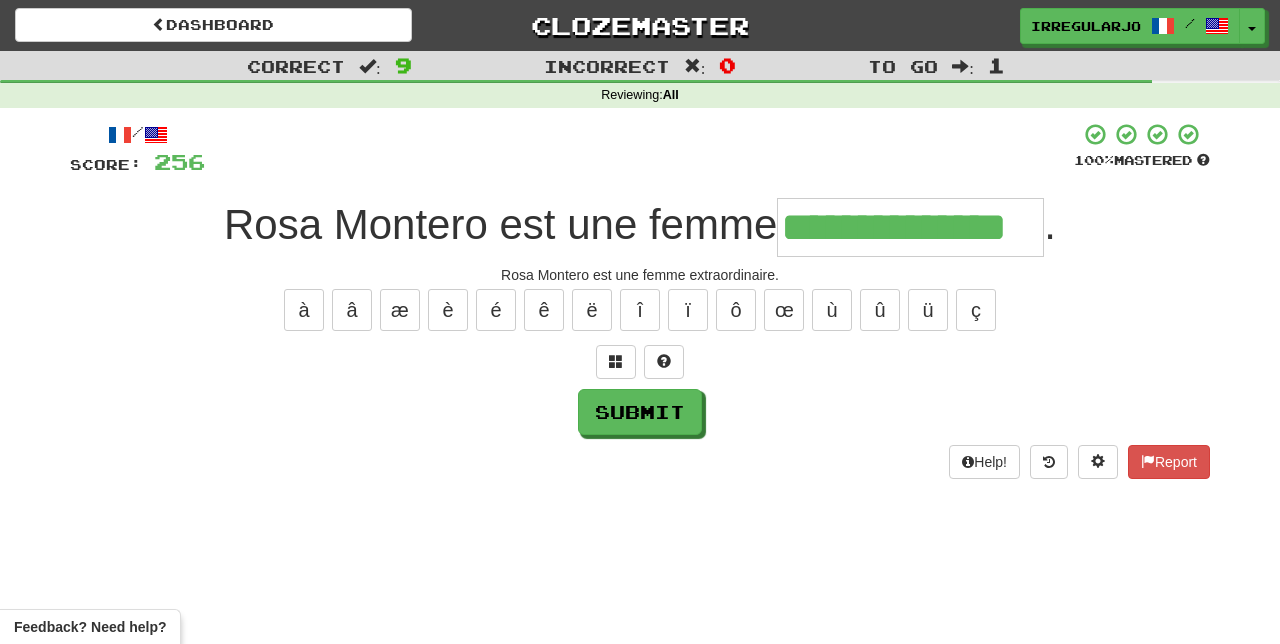 type on "**********" 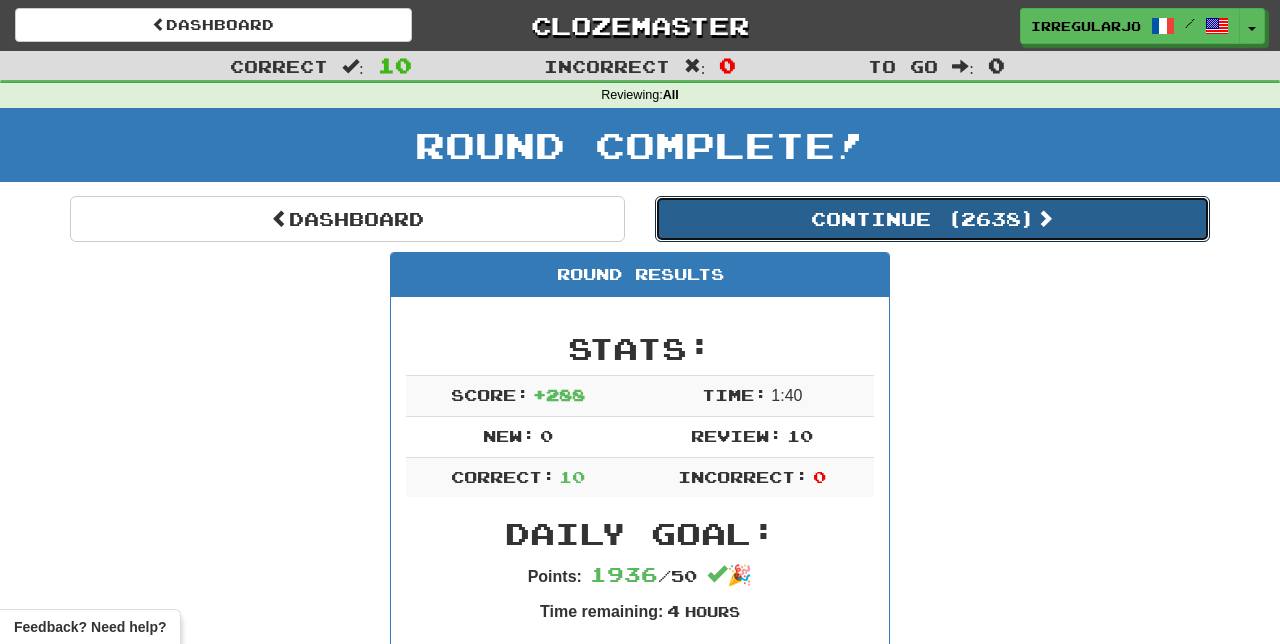 click on "Continue ( 2638 )" at bounding box center (932, 219) 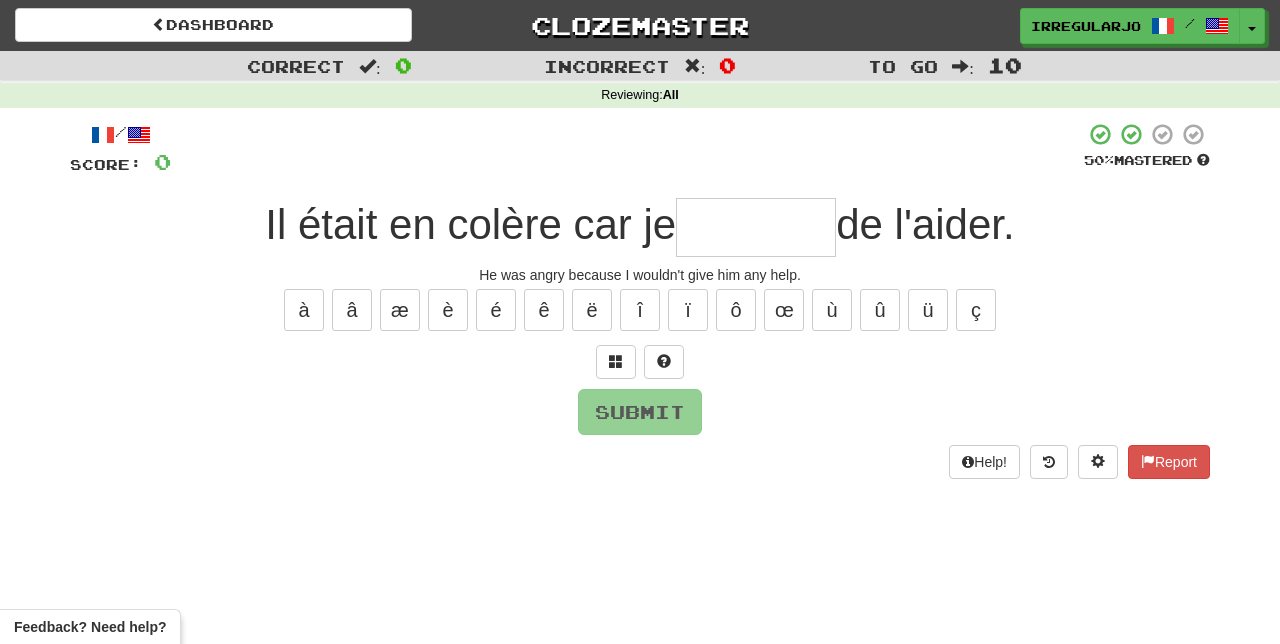 type on "*" 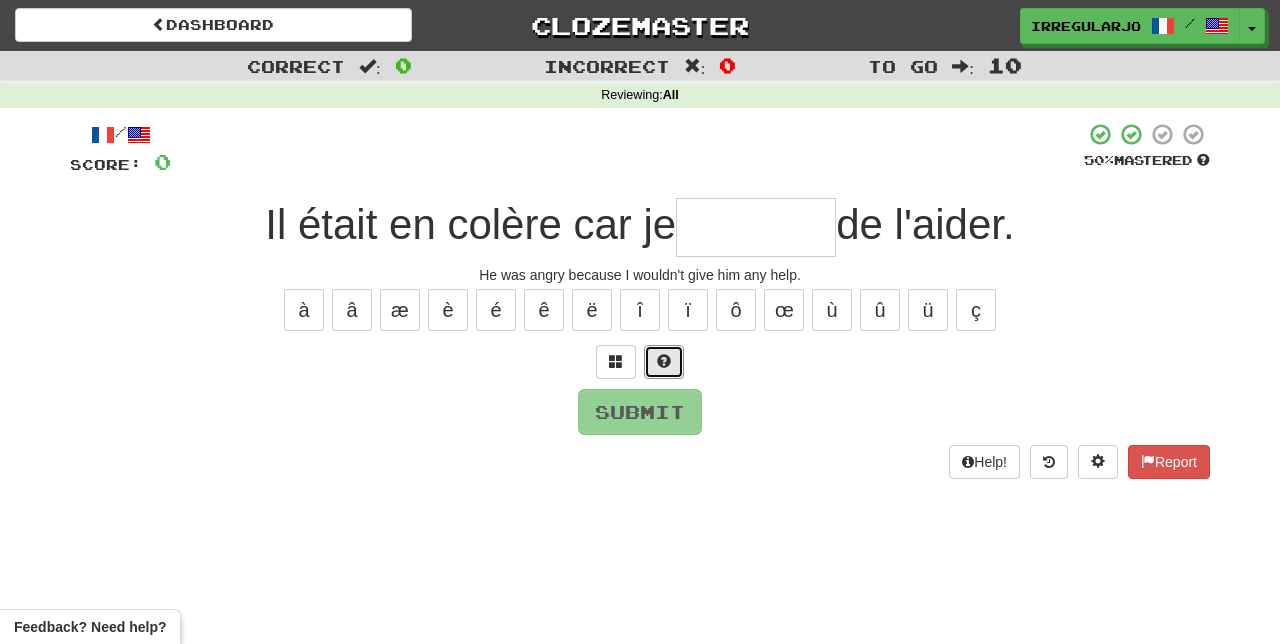 click at bounding box center [664, 361] 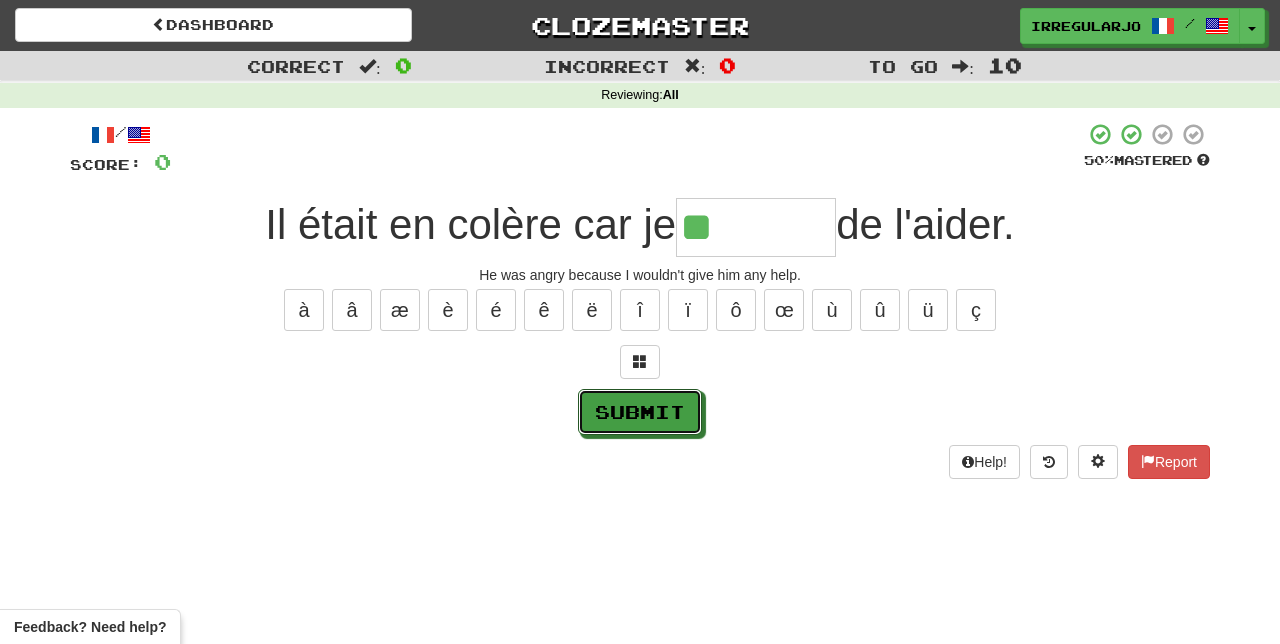 click on "Submit" at bounding box center (640, 412) 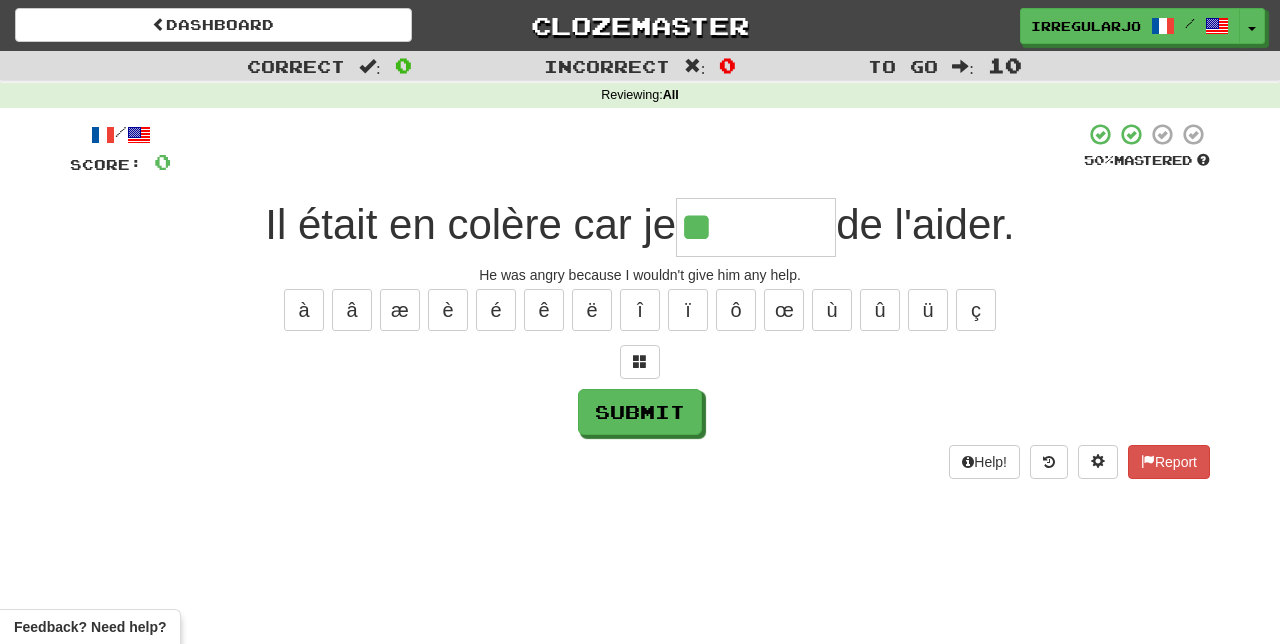 type on "********" 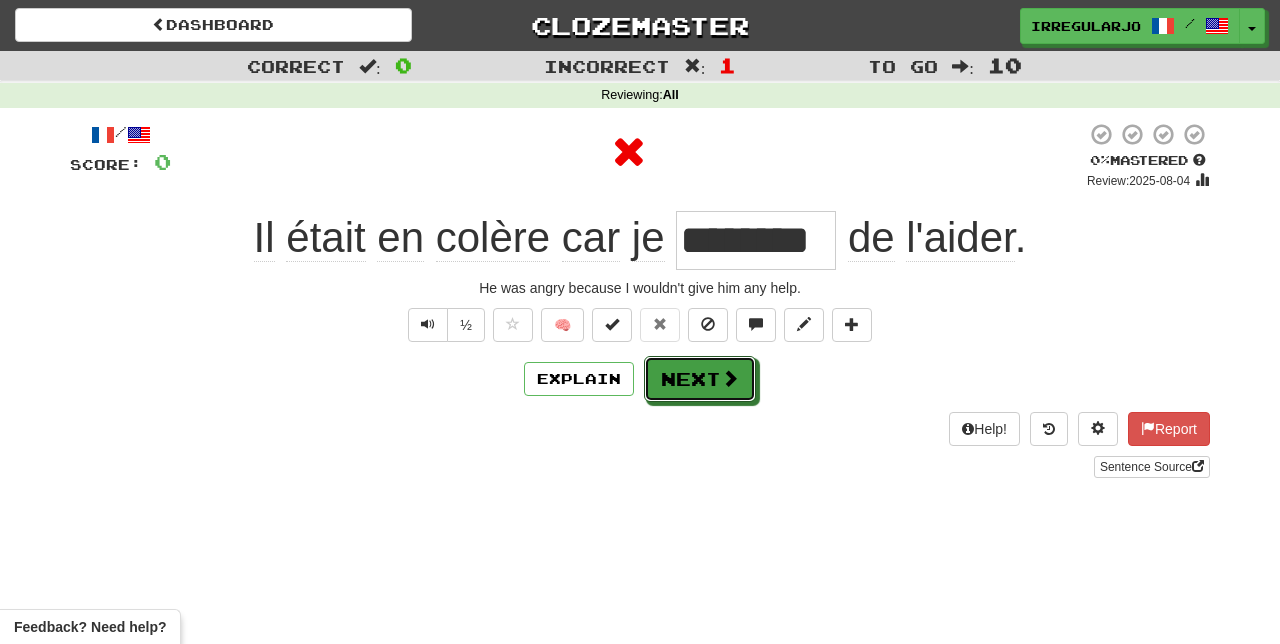 click on "Next" at bounding box center (700, 379) 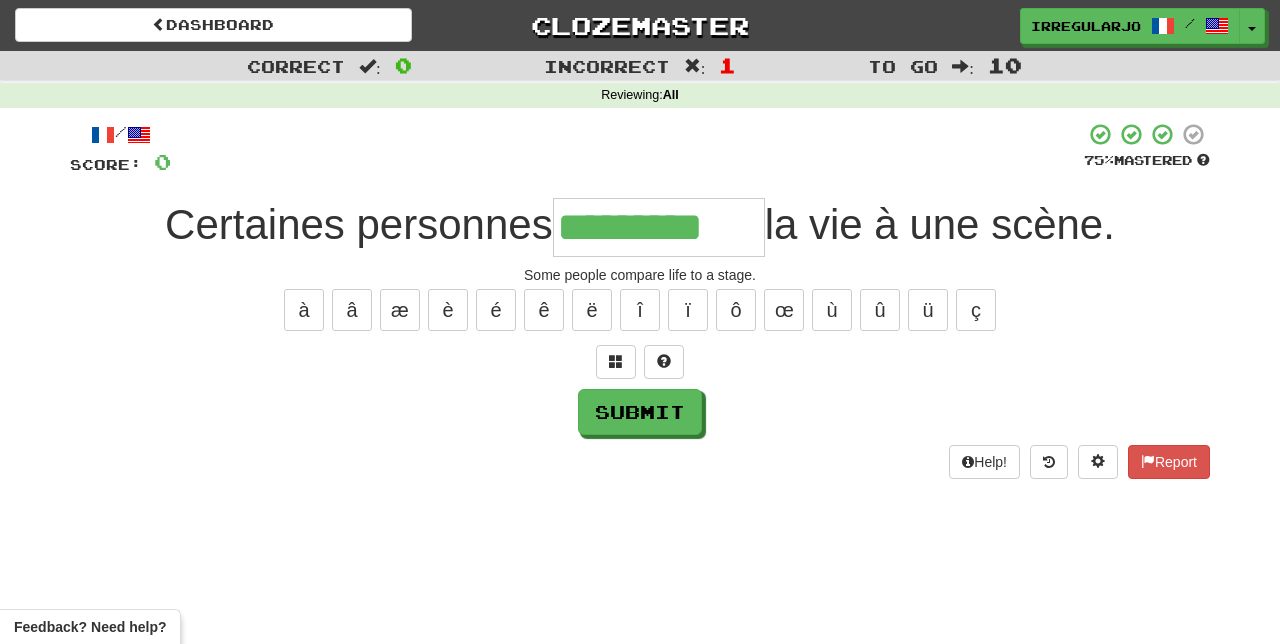 type on "*********" 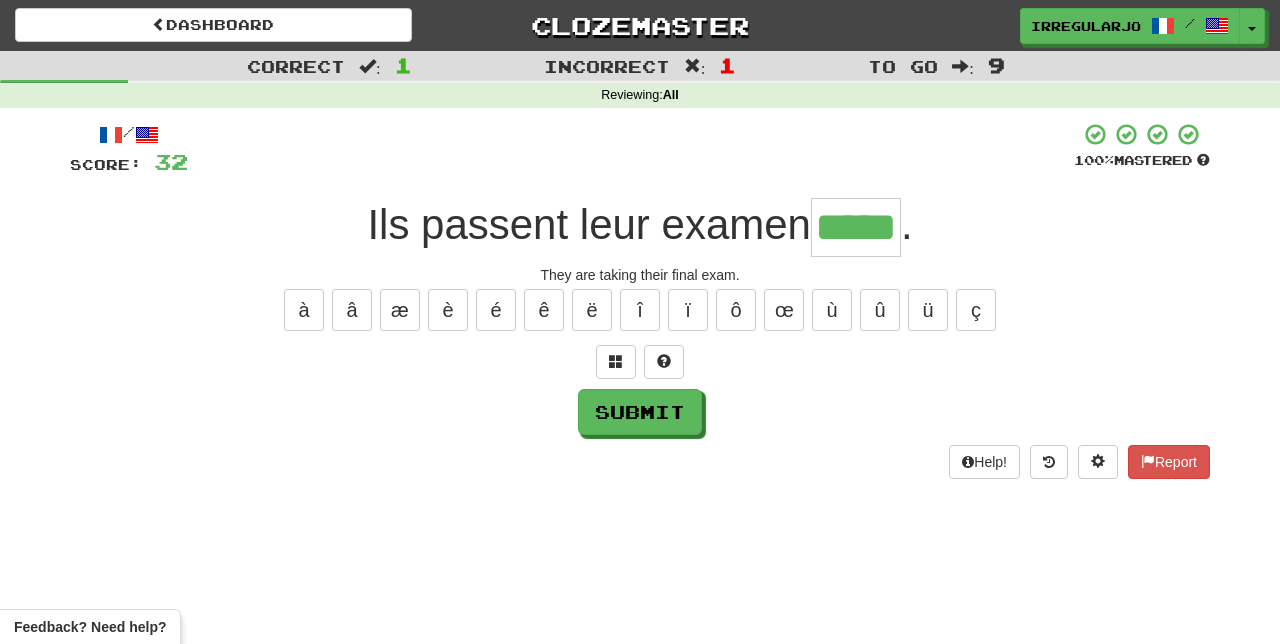 type on "*****" 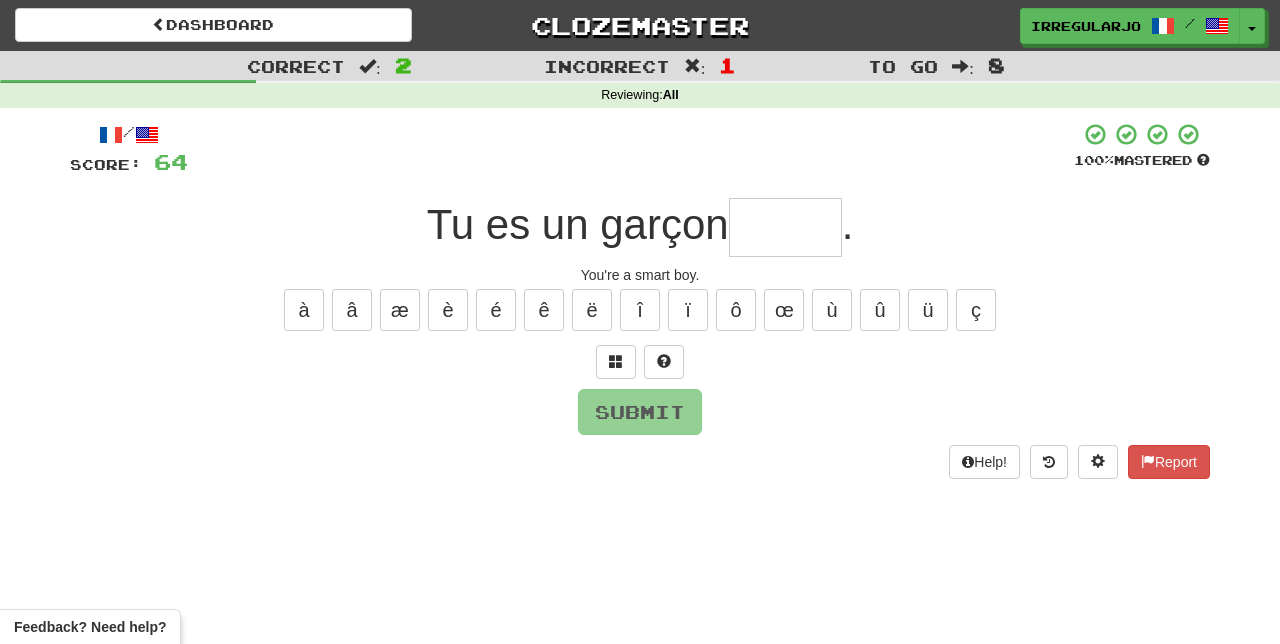 type on "*" 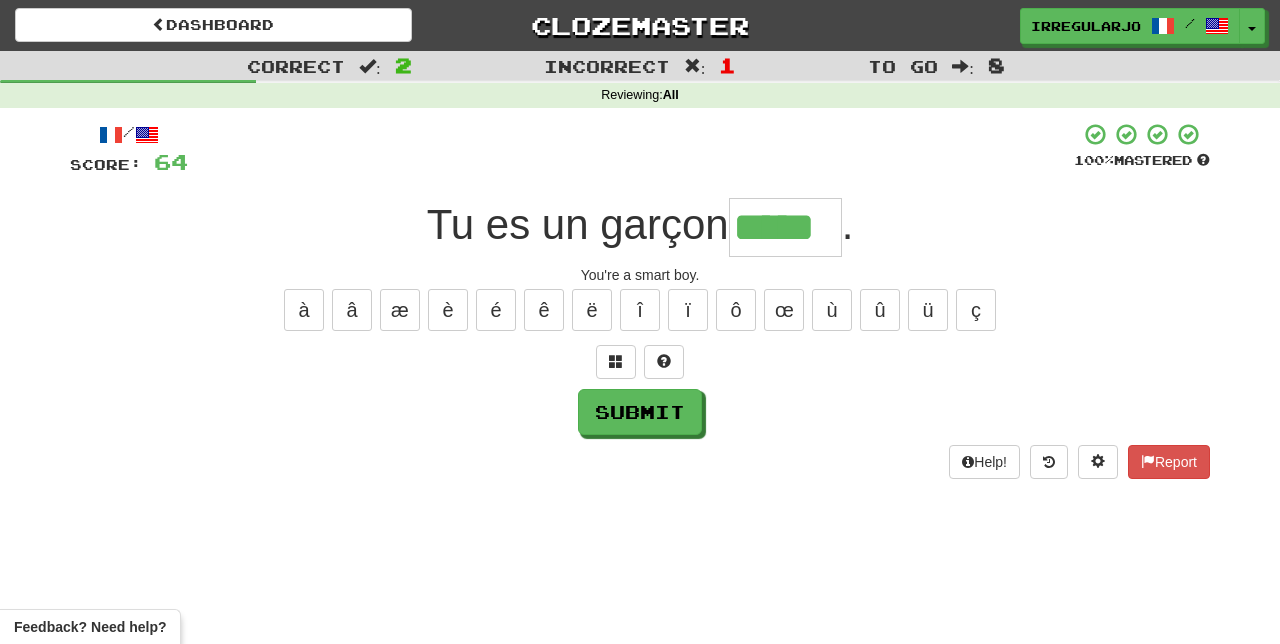 type on "*****" 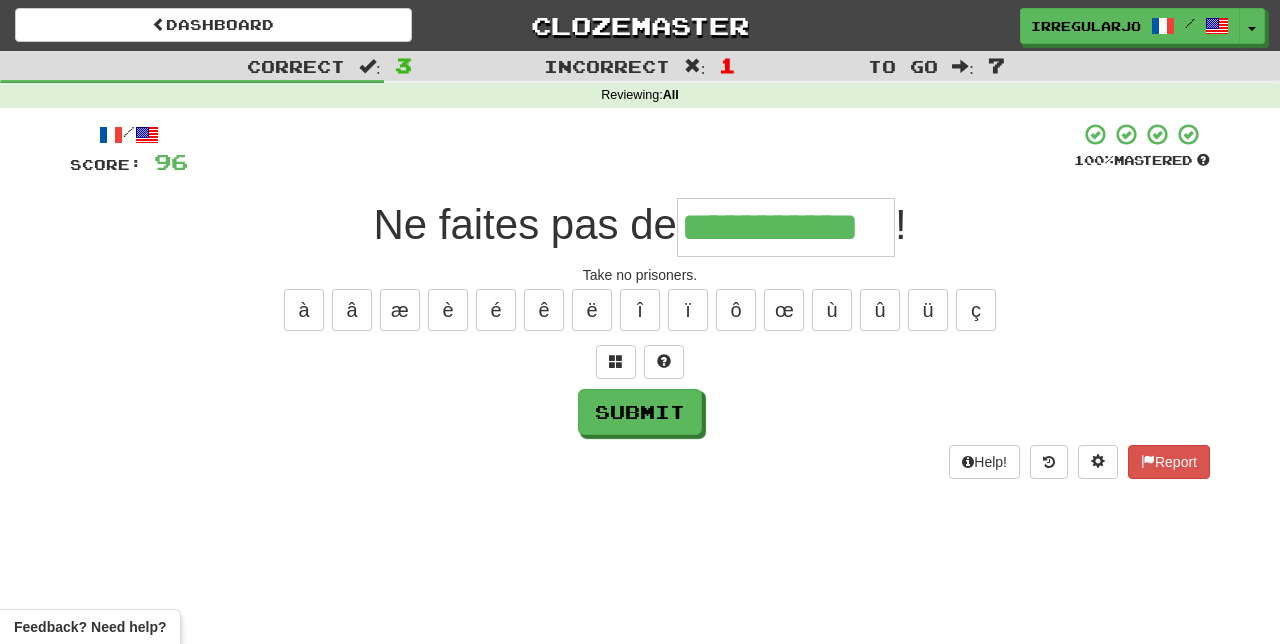 type on "**********" 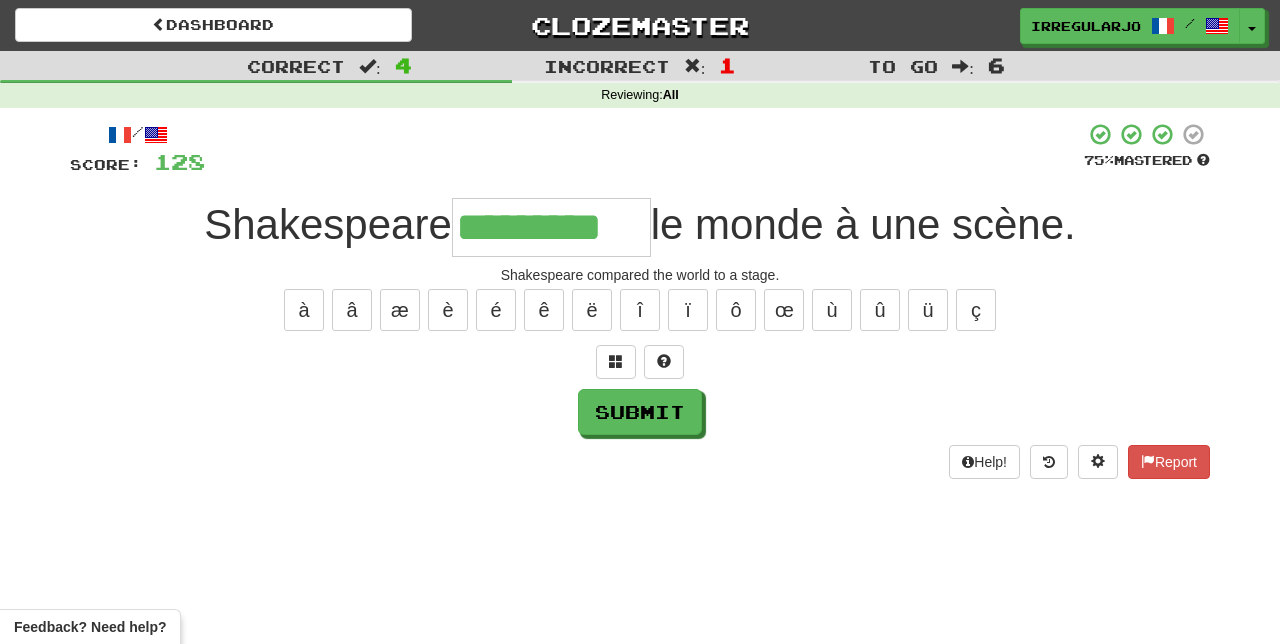 type on "*********" 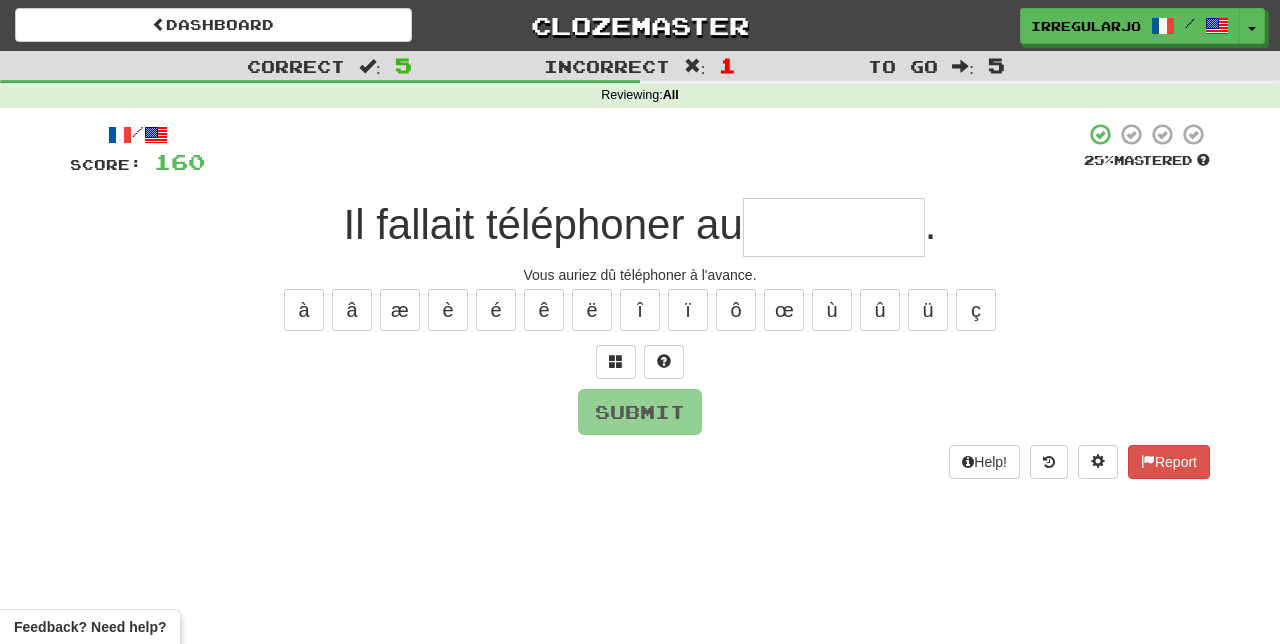 type on "*" 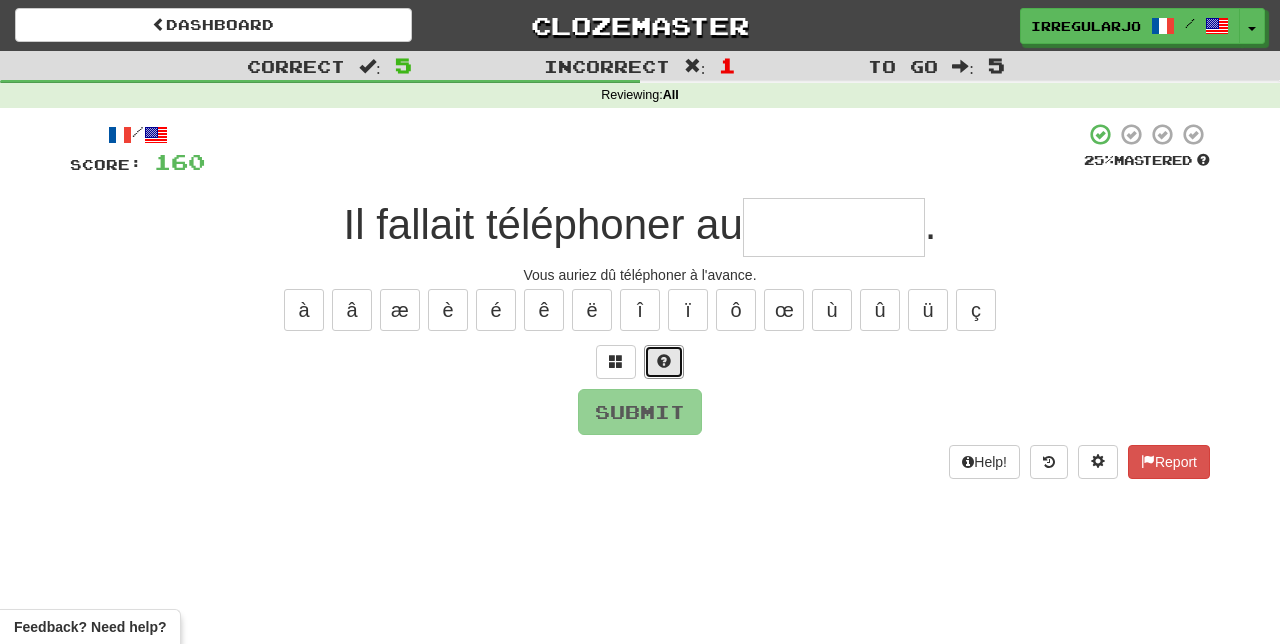 click at bounding box center (664, 362) 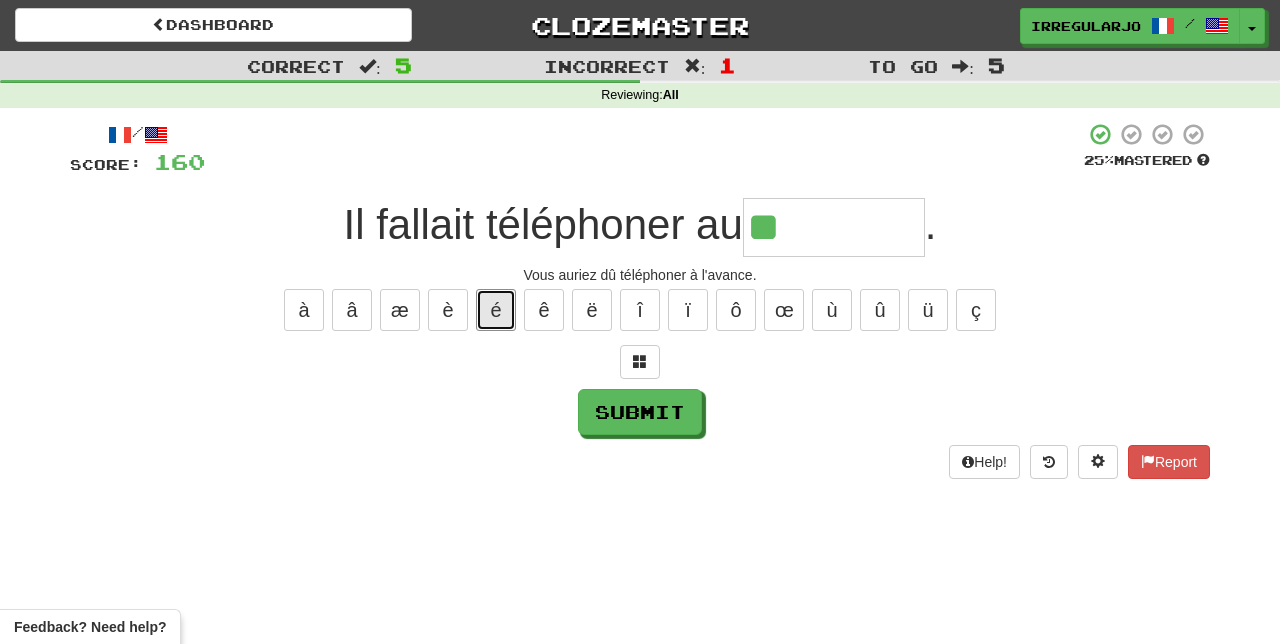 click on "é" at bounding box center [496, 310] 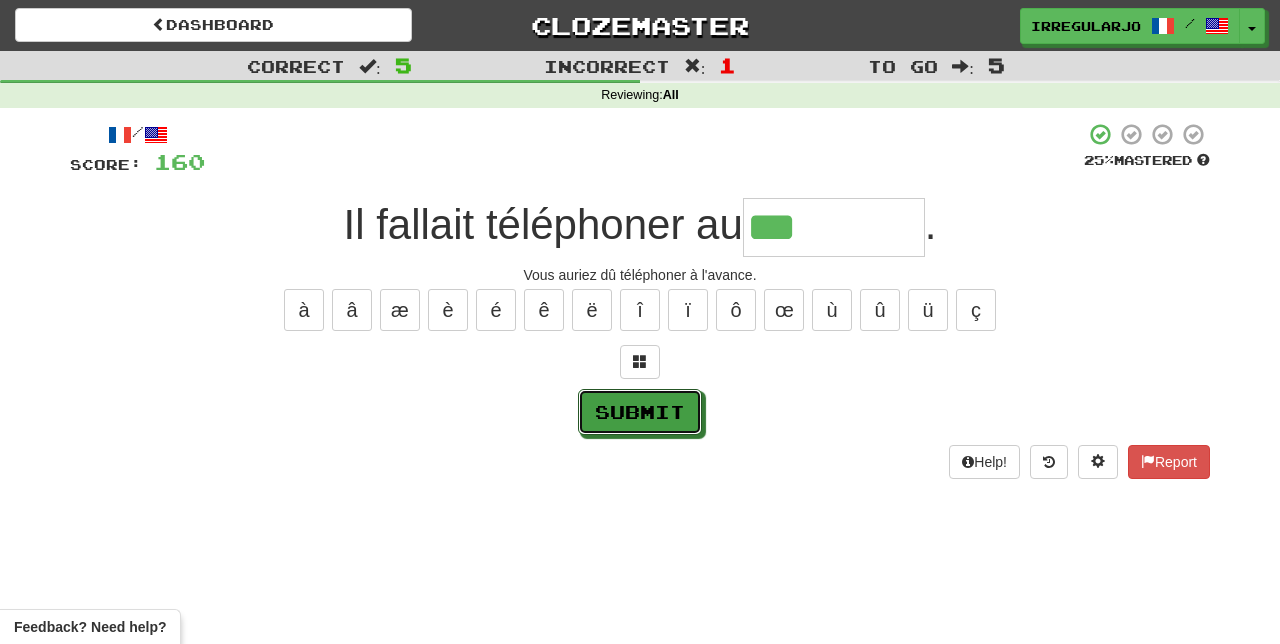 click on "Submit" at bounding box center (640, 412) 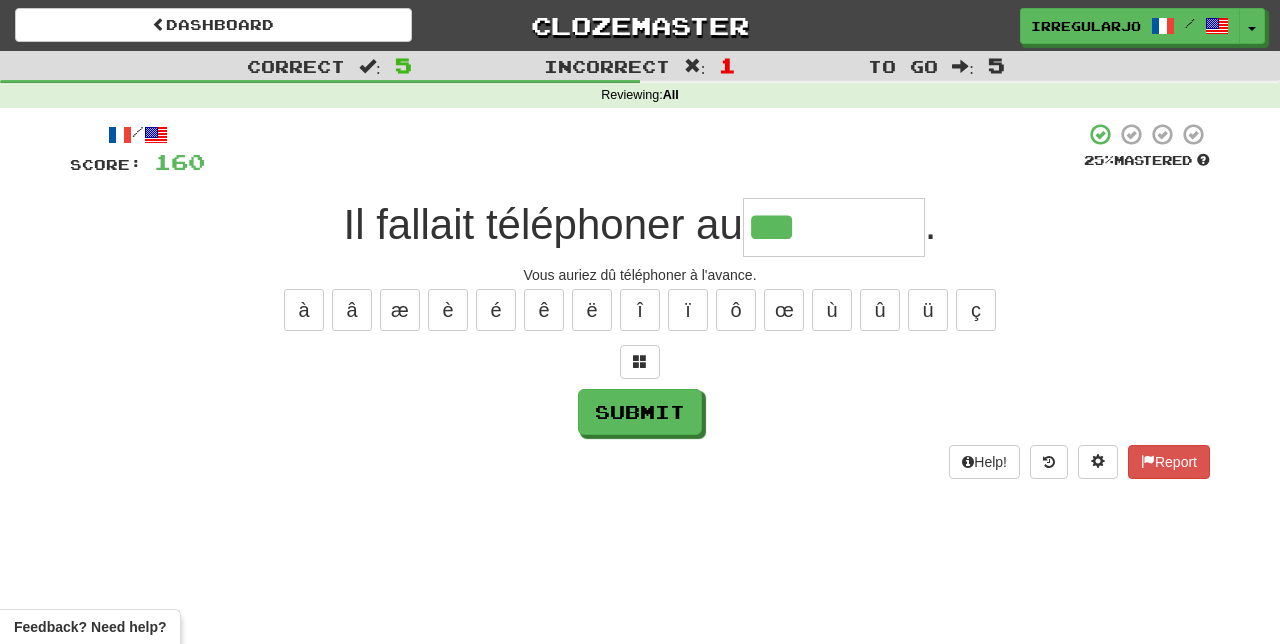 type on "*********" 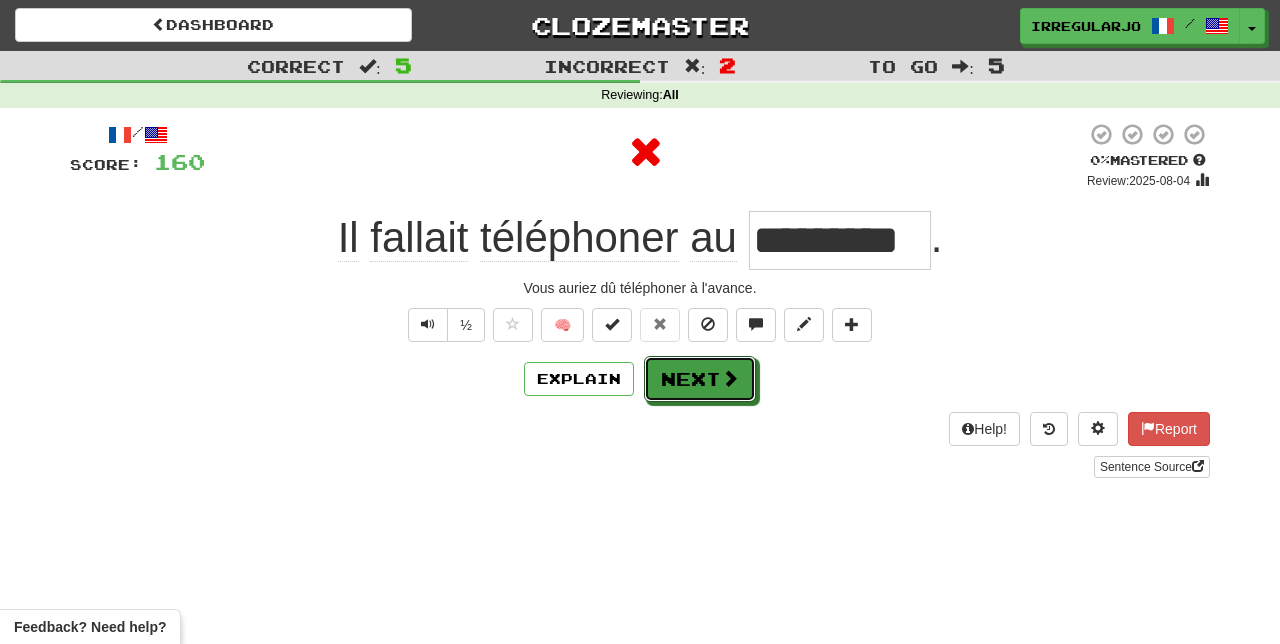 click on "Next" at bounding box center [700, 379] 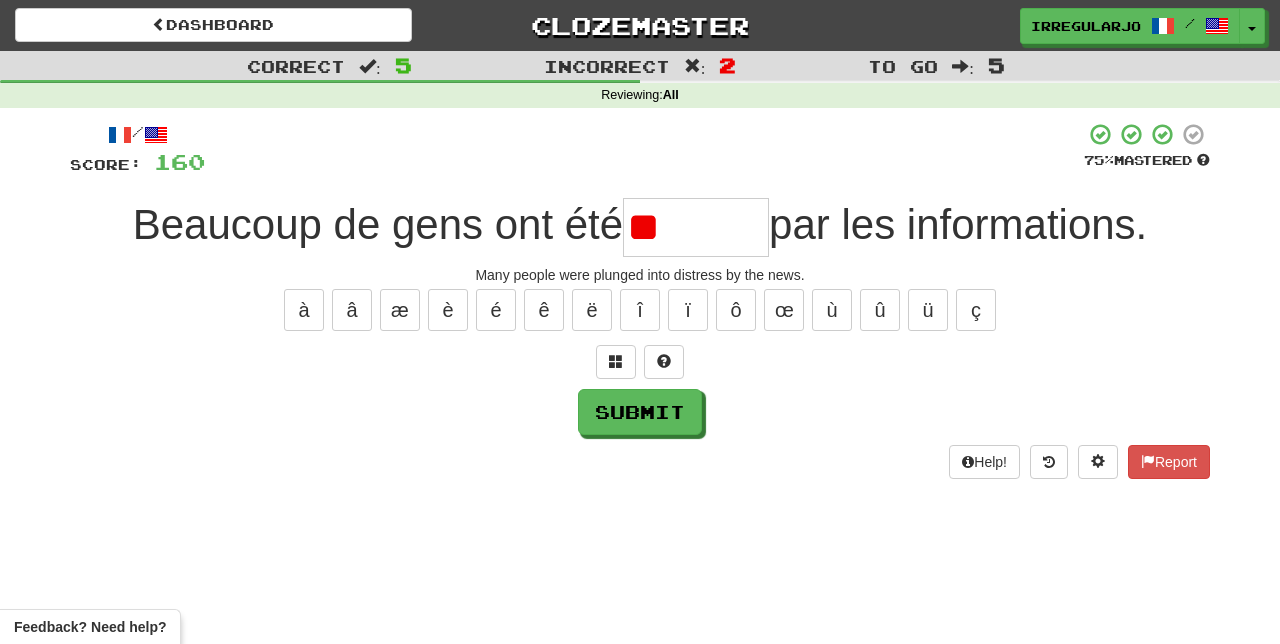 type on "*" 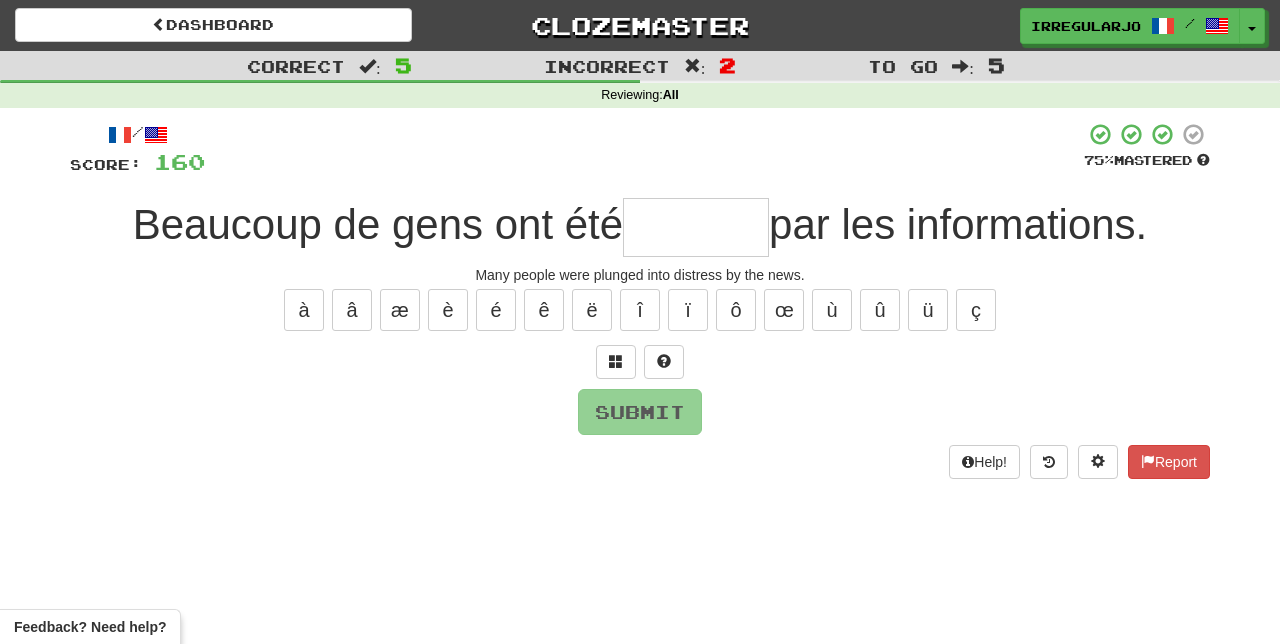type on "*" 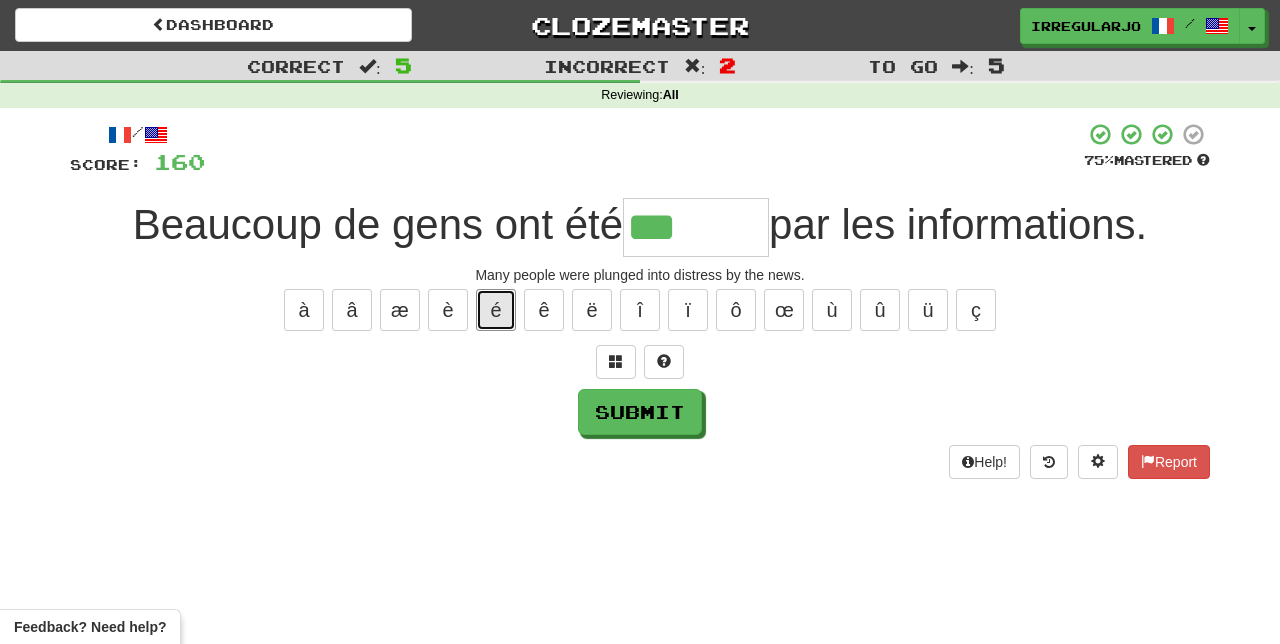 click on "é" at bounding box center (496, 310) 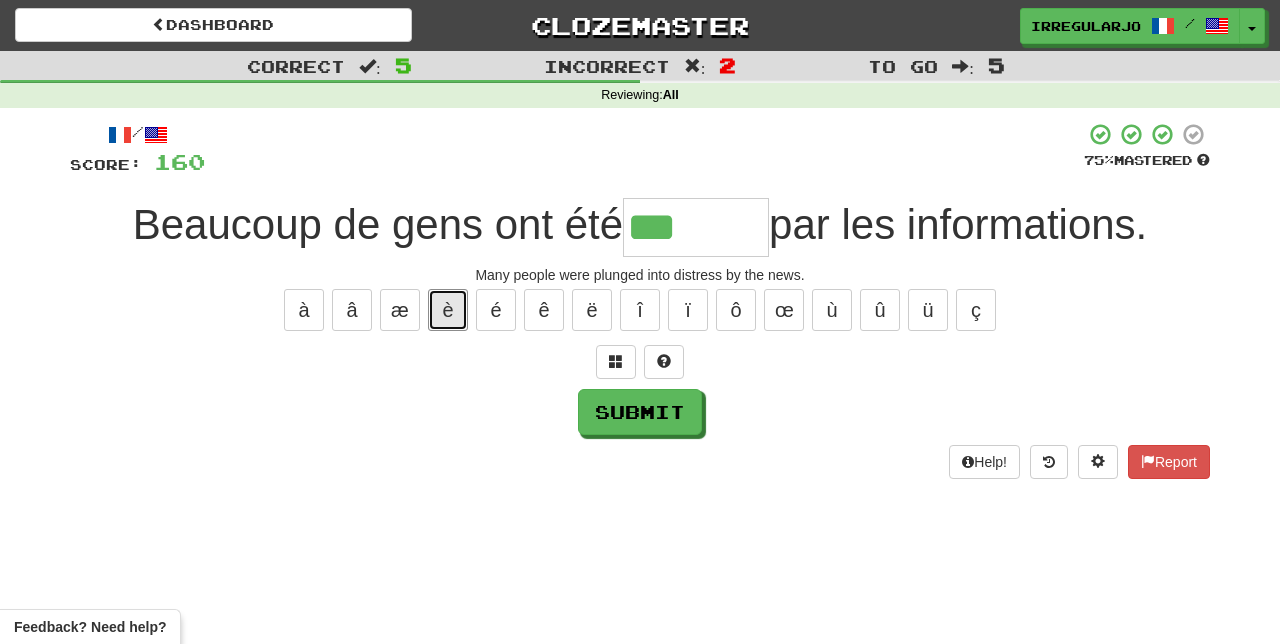 click on "è" at bounding box center (448, 310) 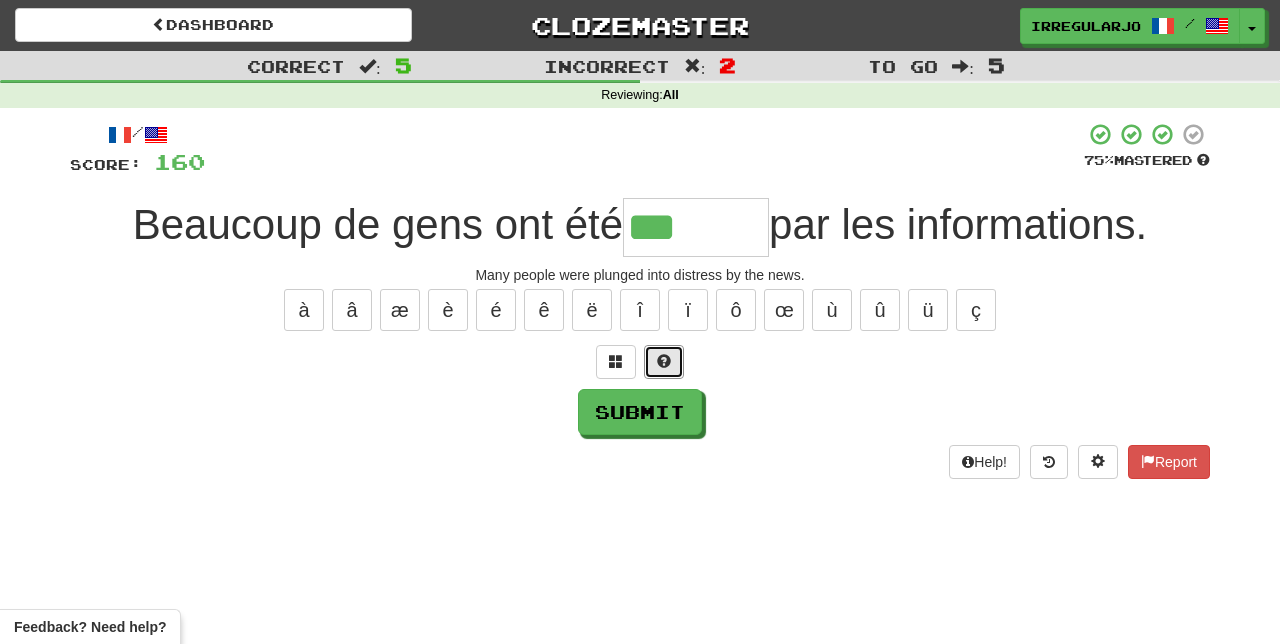 click at bounding box center [664, 362] 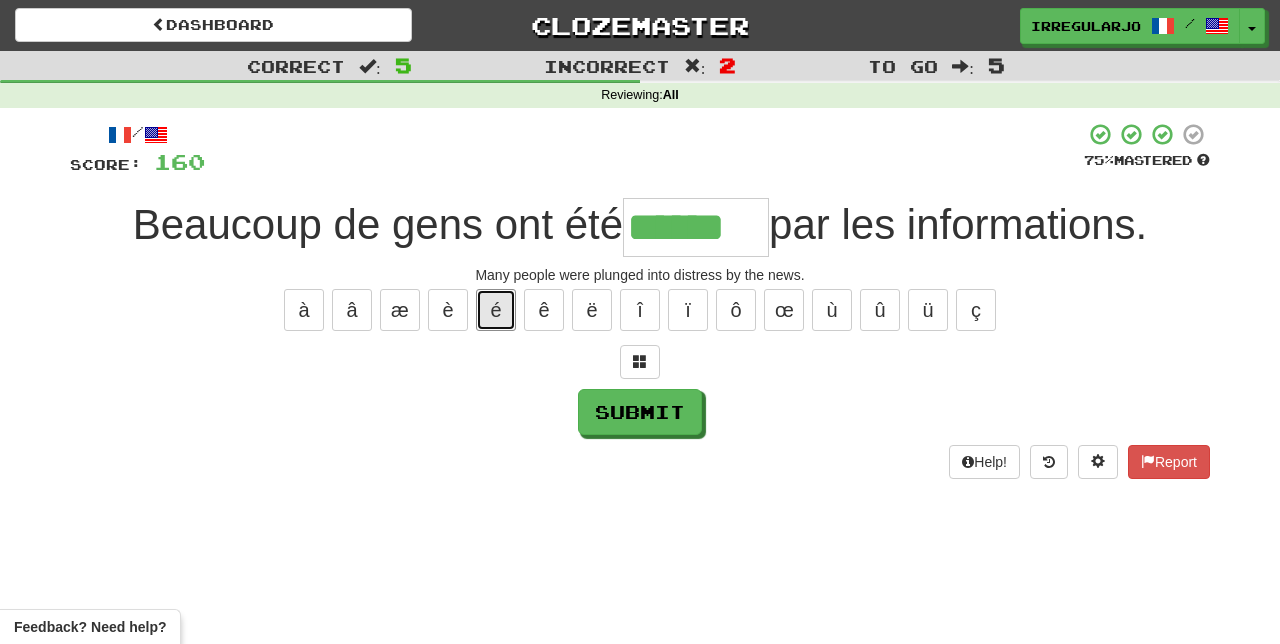click on "é" at bounding box center [496, 310] 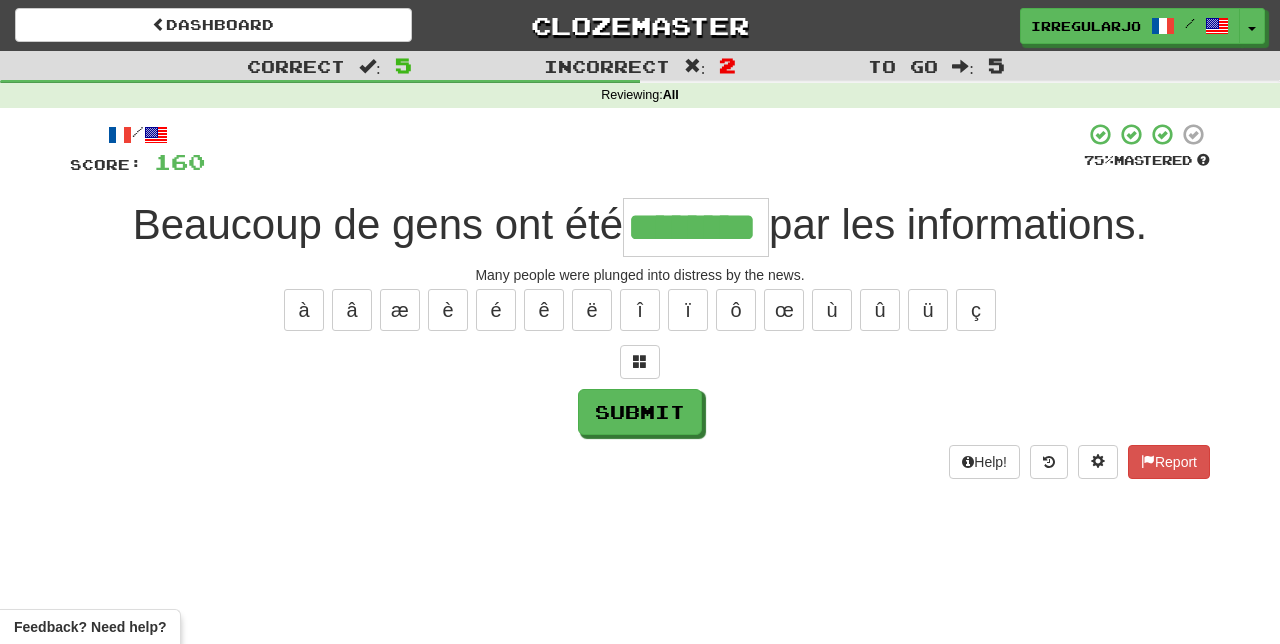 type on "********" 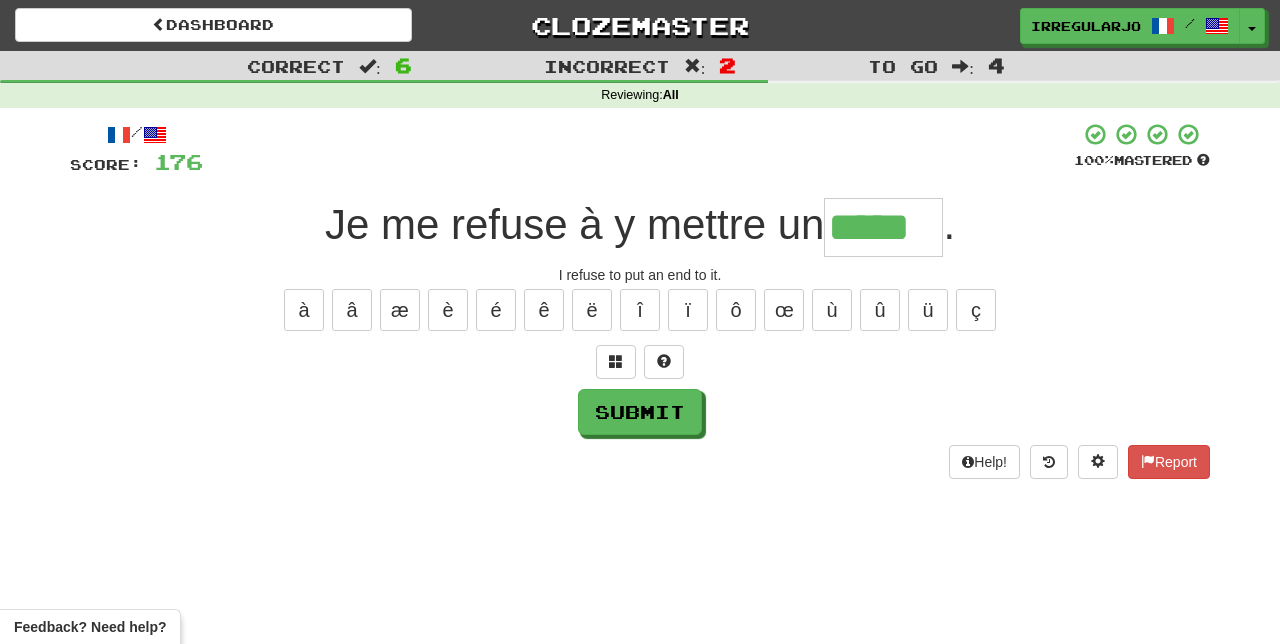 type on "*****" 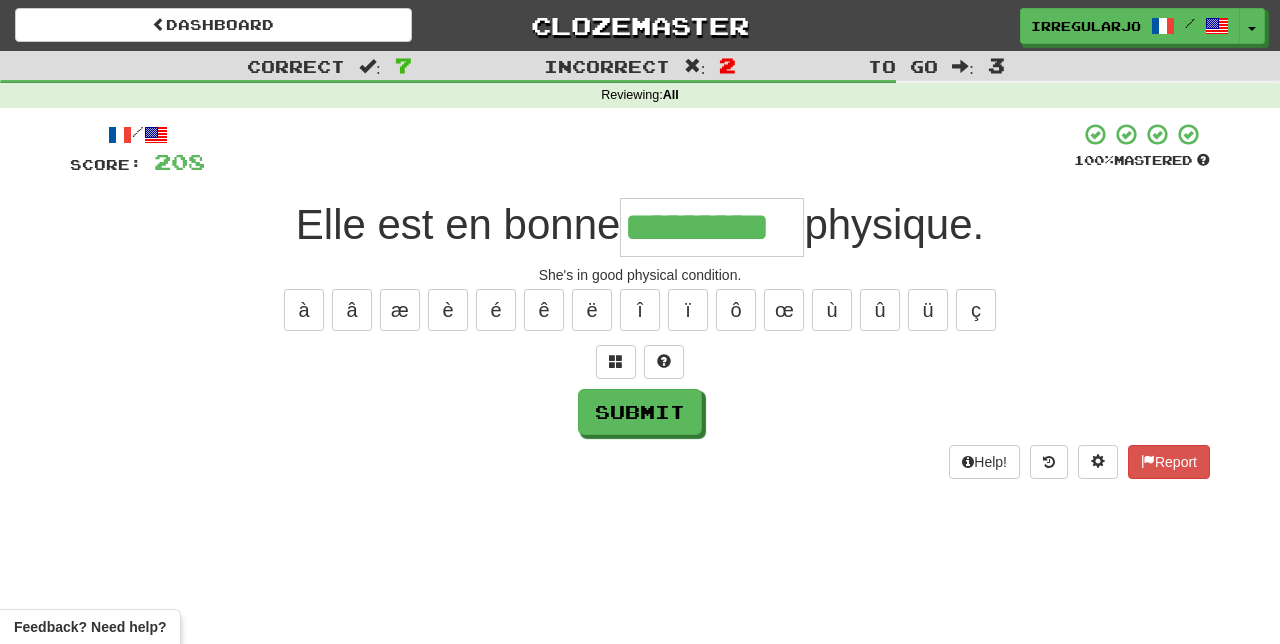 type on "*********" 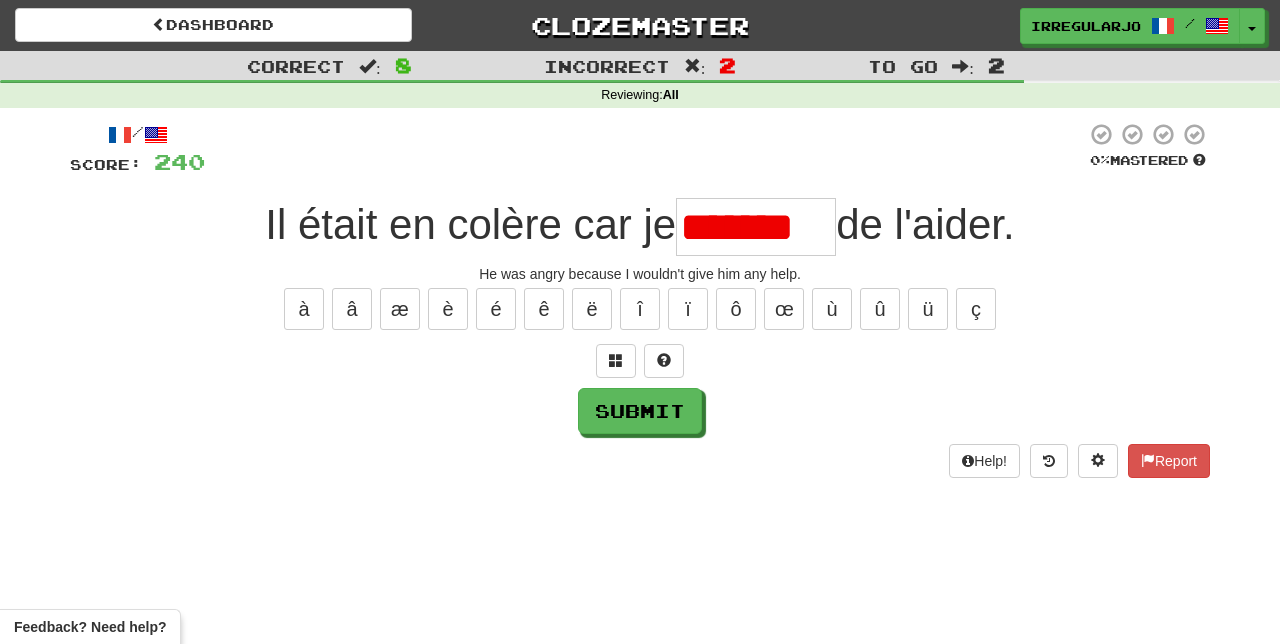 scroll, scrollTop: 0, scrollLeft: 0, axis: both 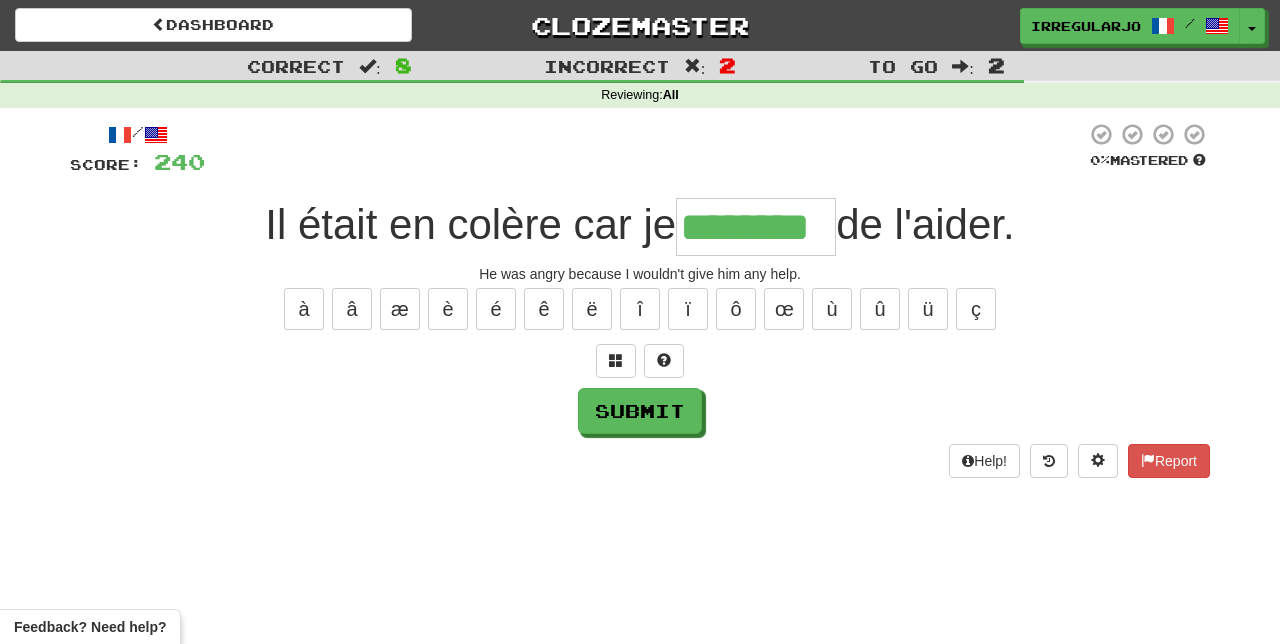 type on "********" 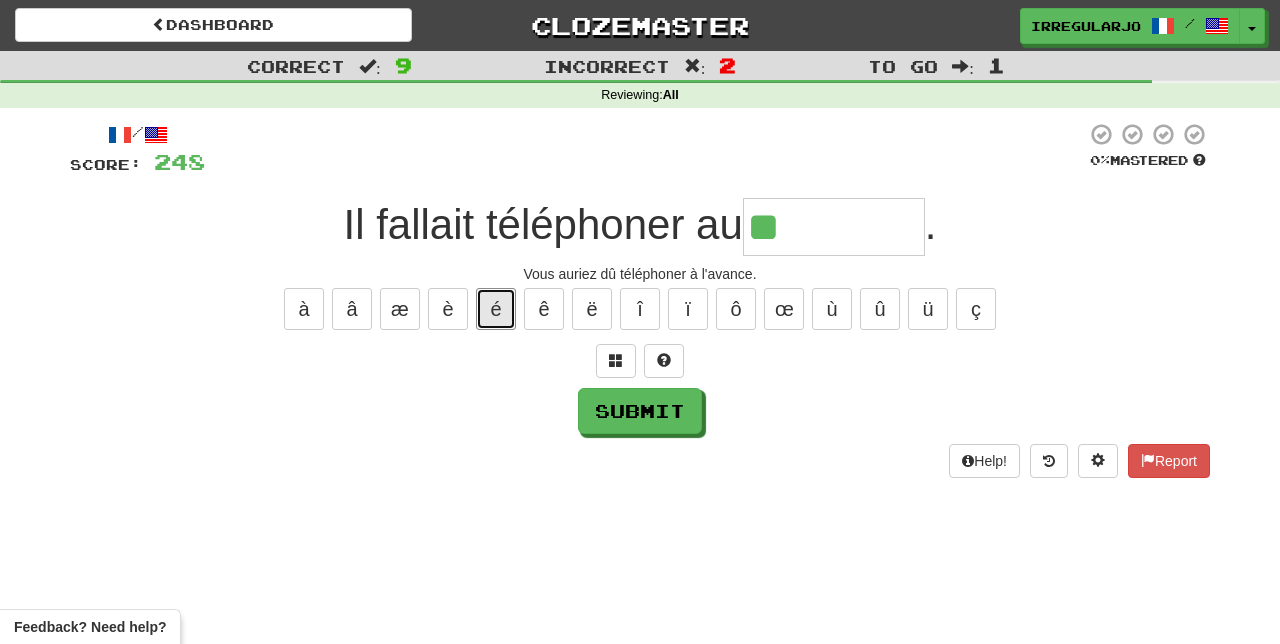click on "é" at bounding box center [496, 309] 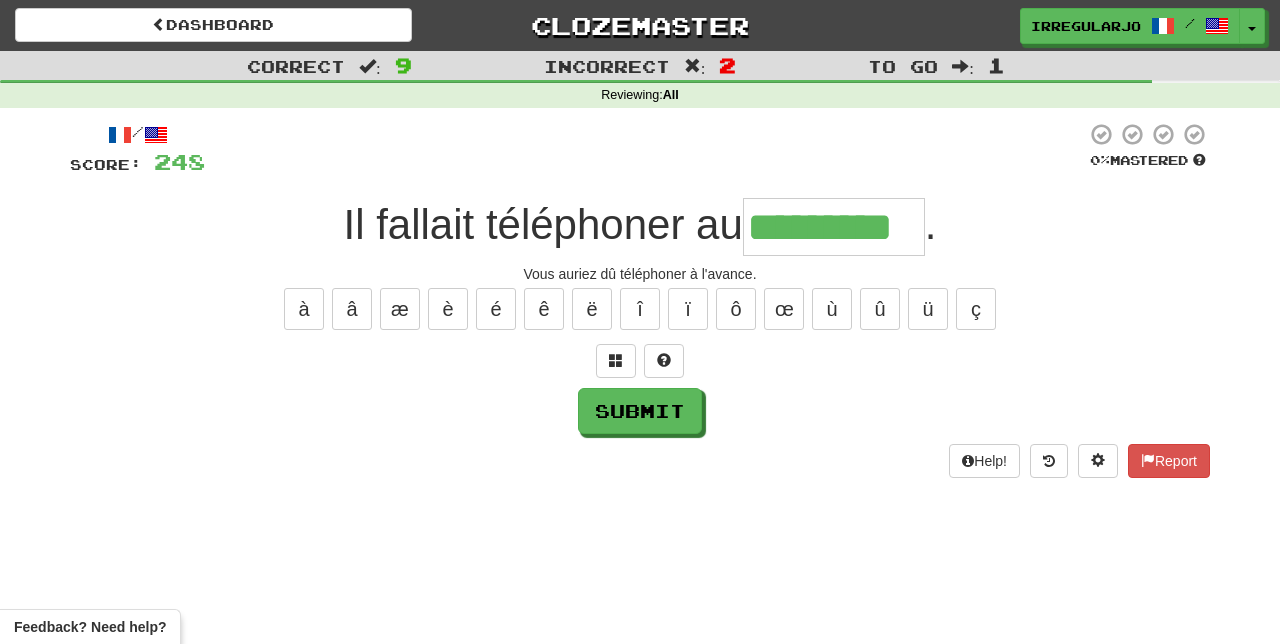 type on "*********" 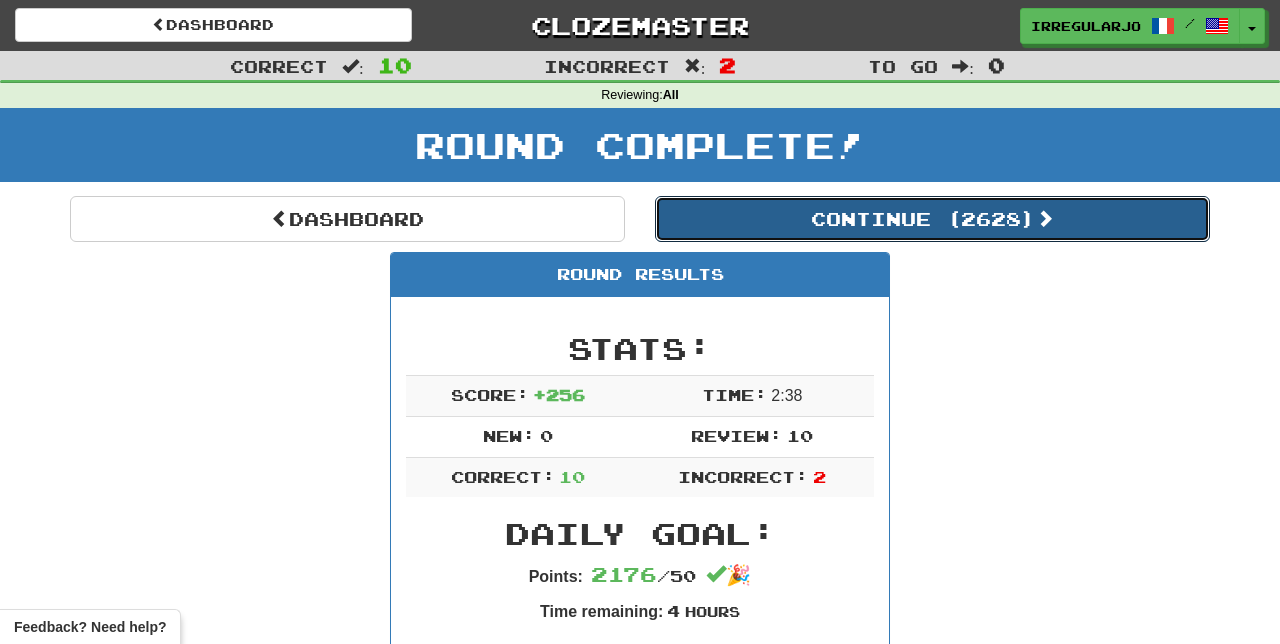 click on "Continue ( 2628 )" at bounding box center [932, 219] 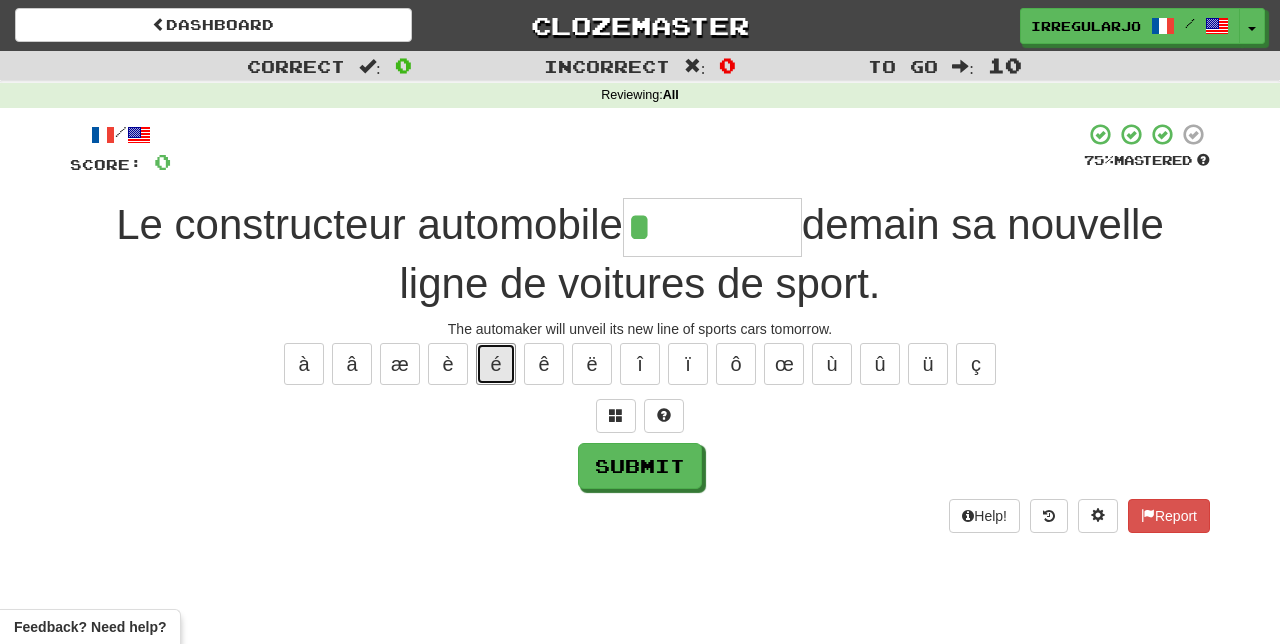 click on "é" at bounding box center (496, 364) 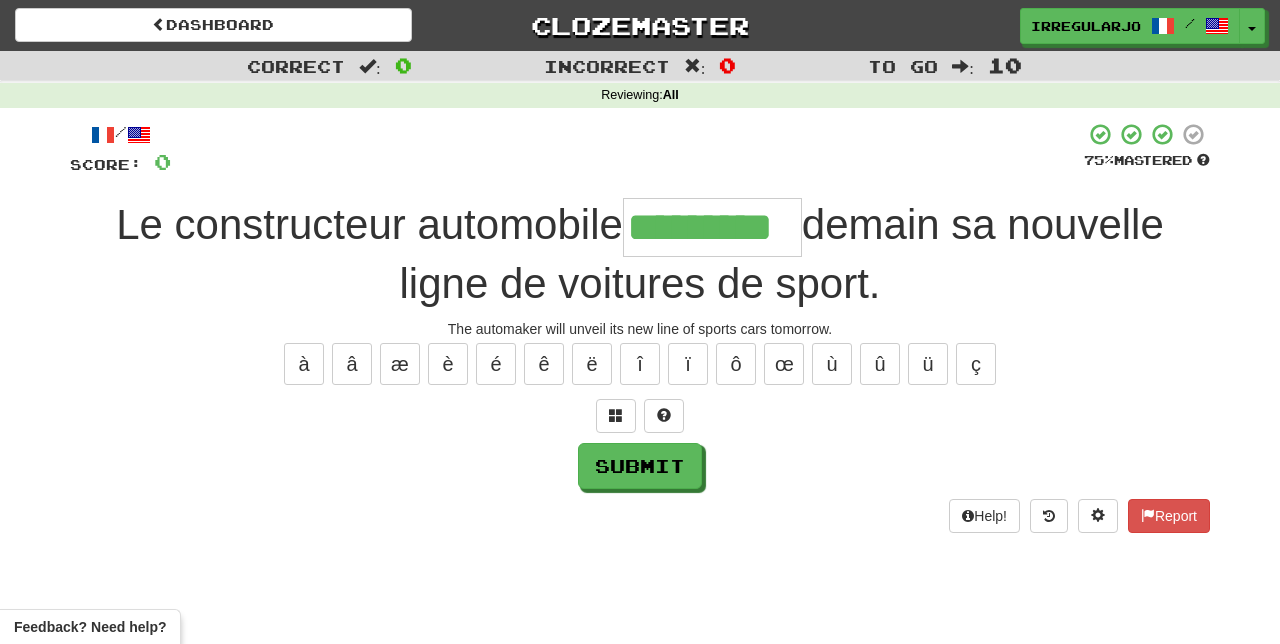type on "*********" 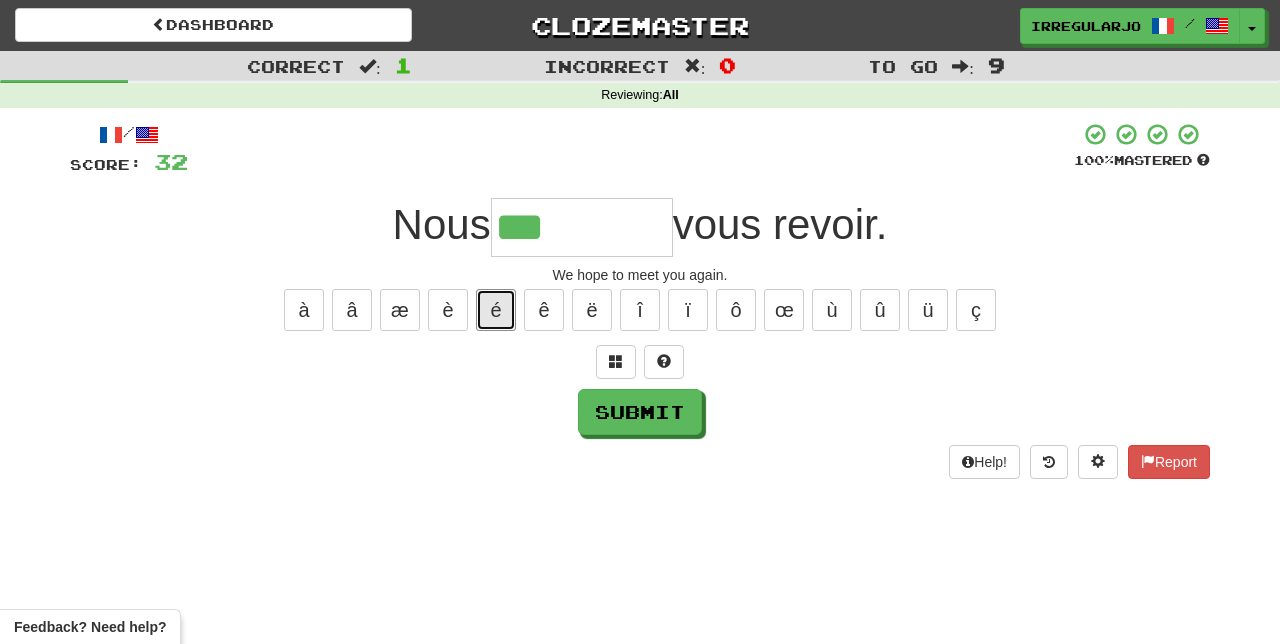 click on "é" at bounding box center [496, 310] 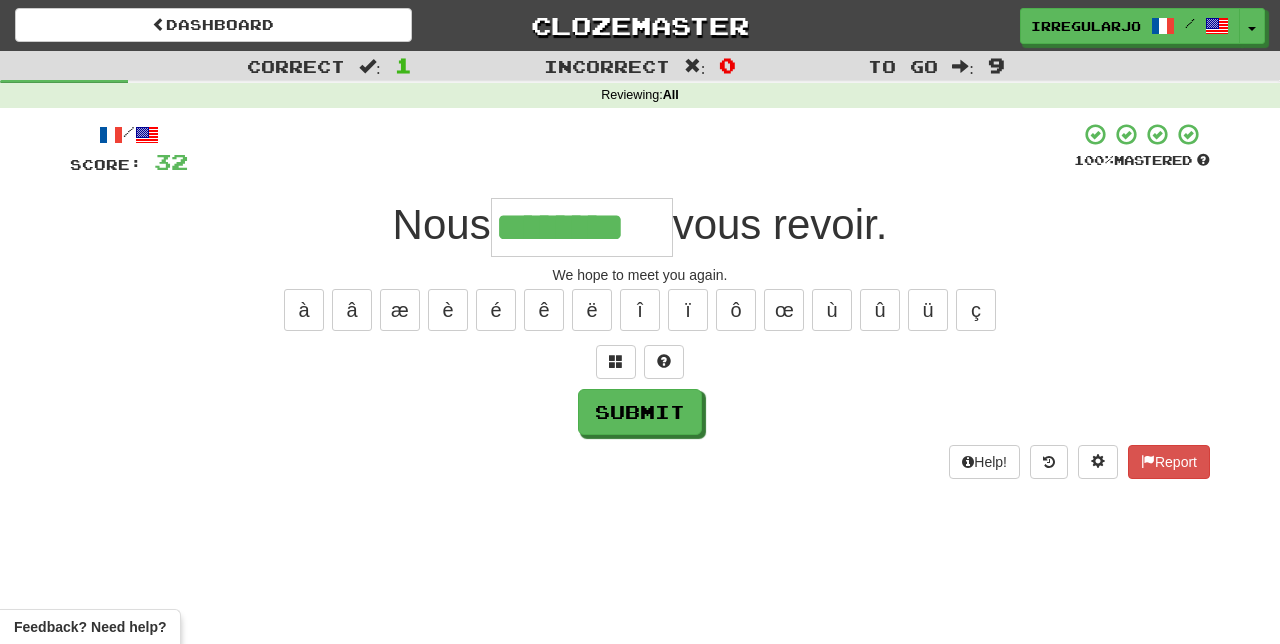 type on "********" 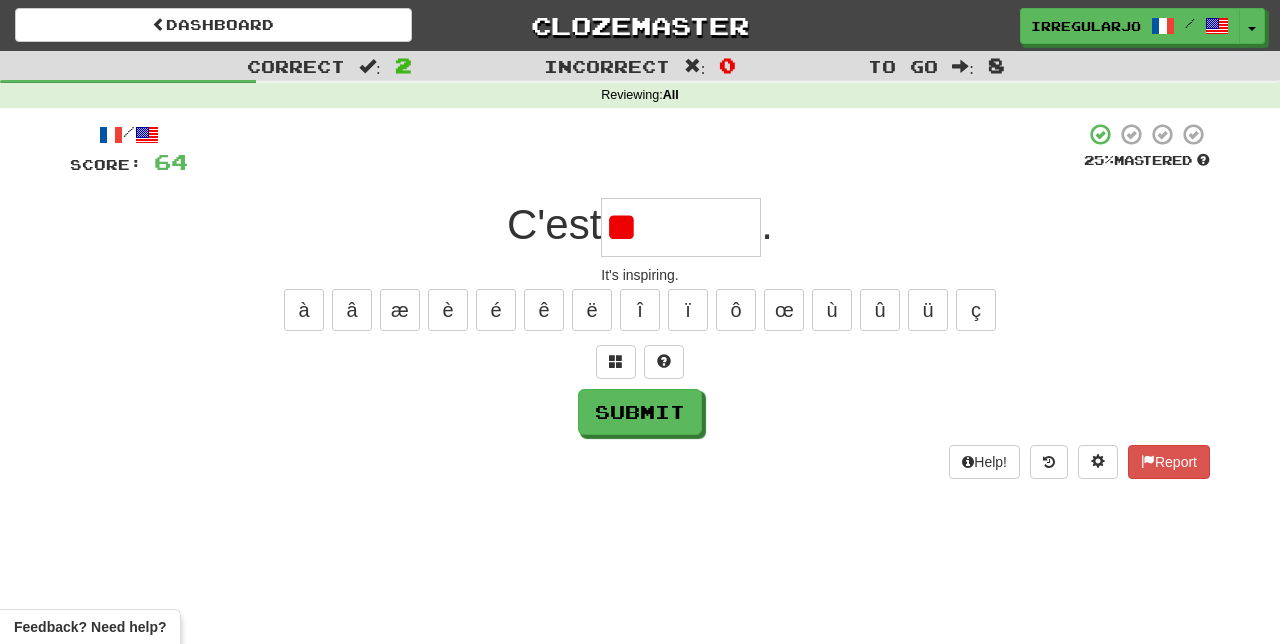 type on "*" 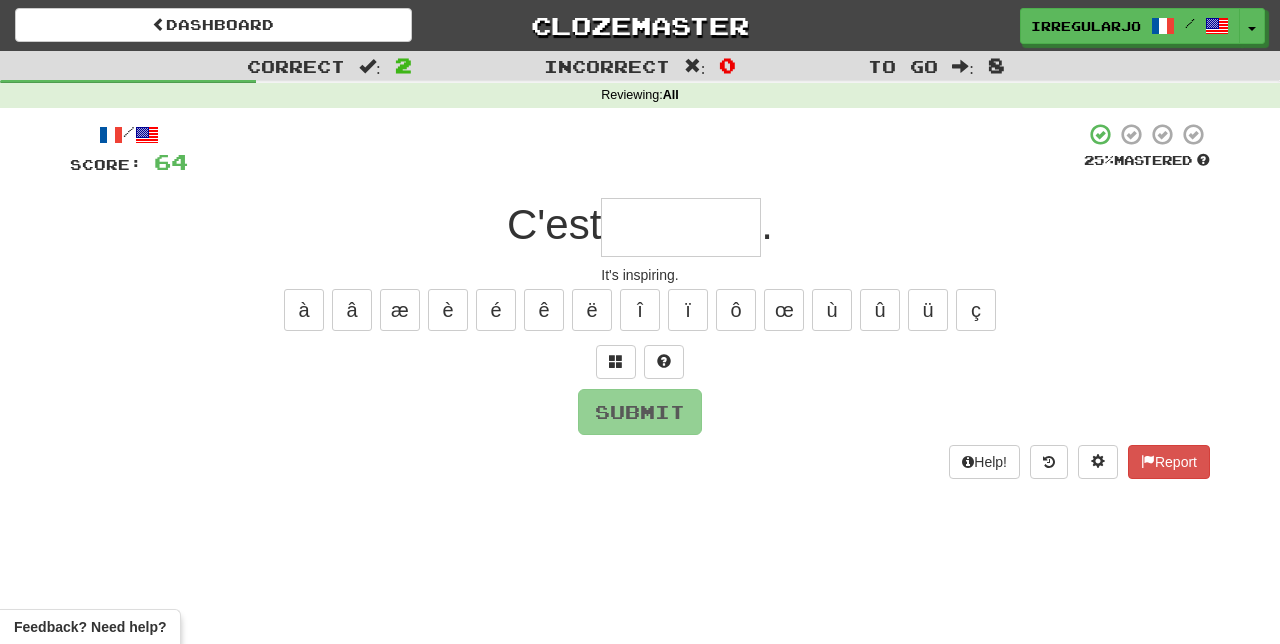 type on "*" 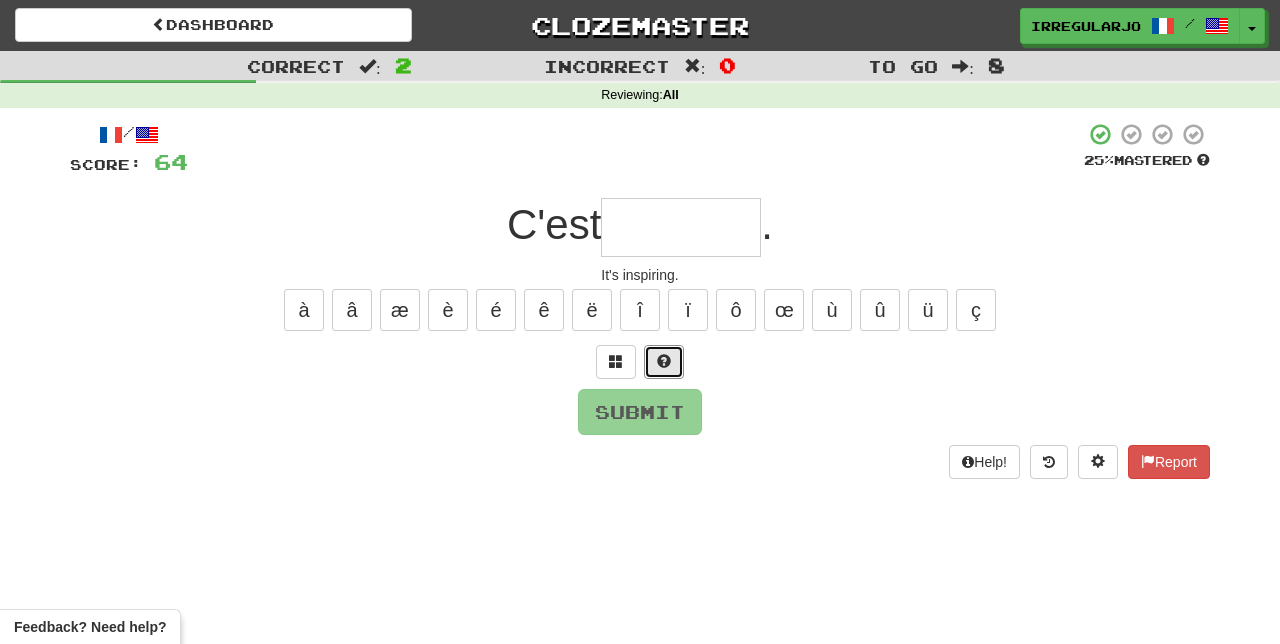 click at bounding box center [664, 362] 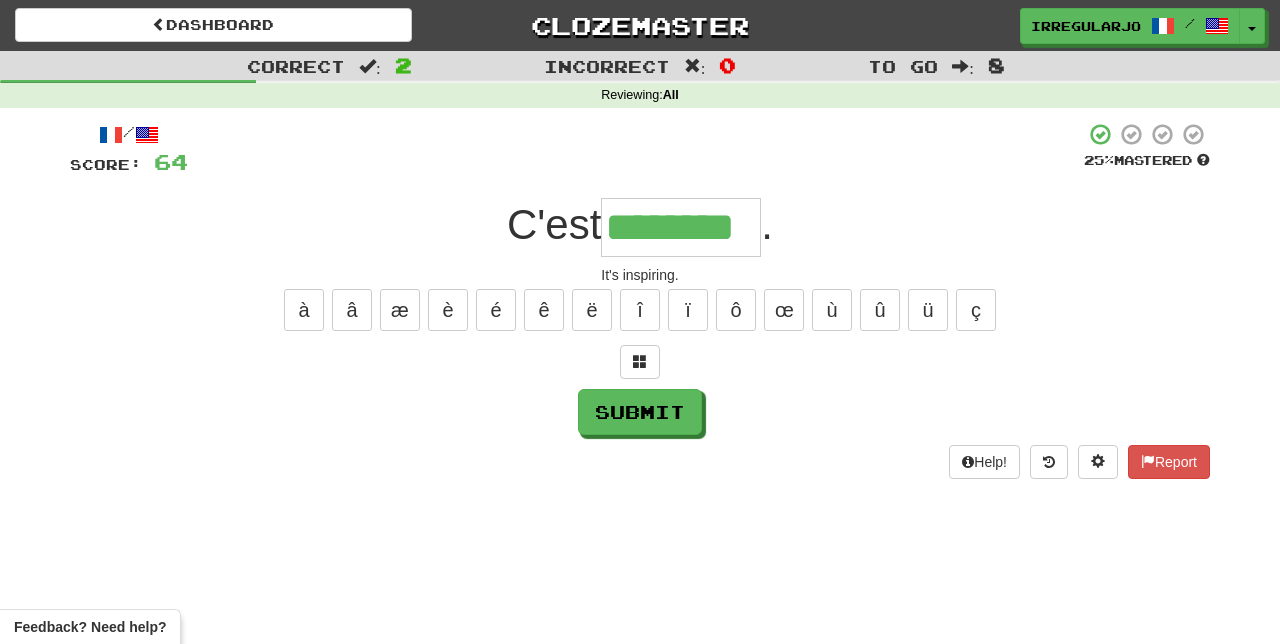 type on "********" 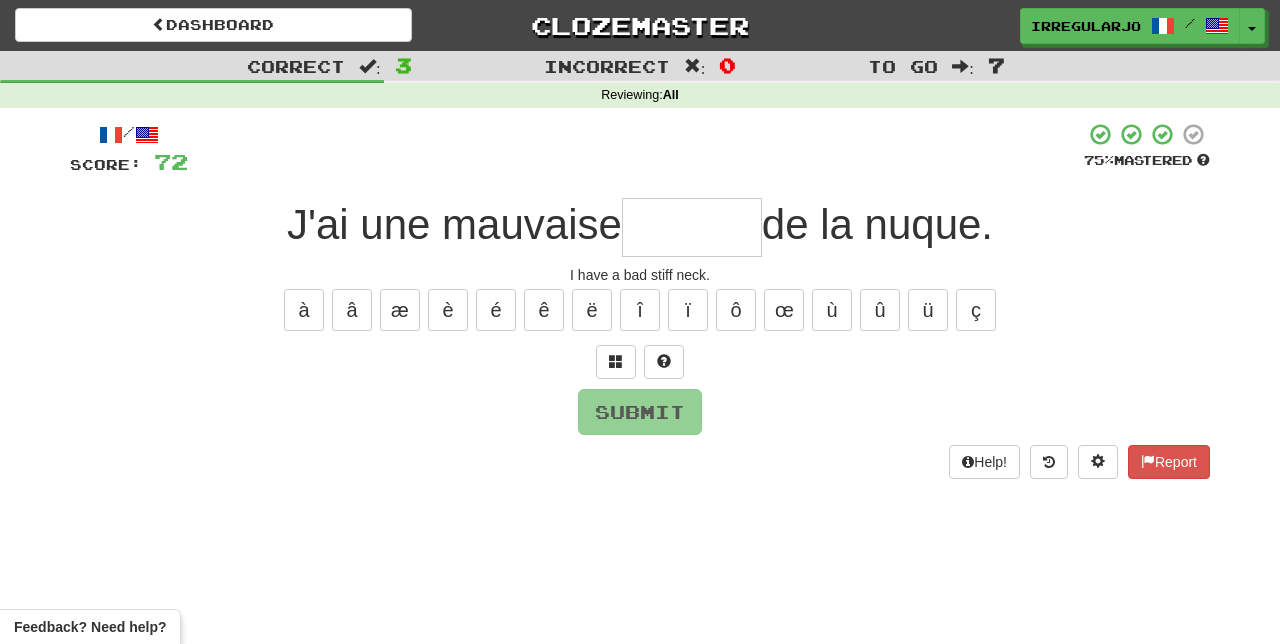 type on "*" 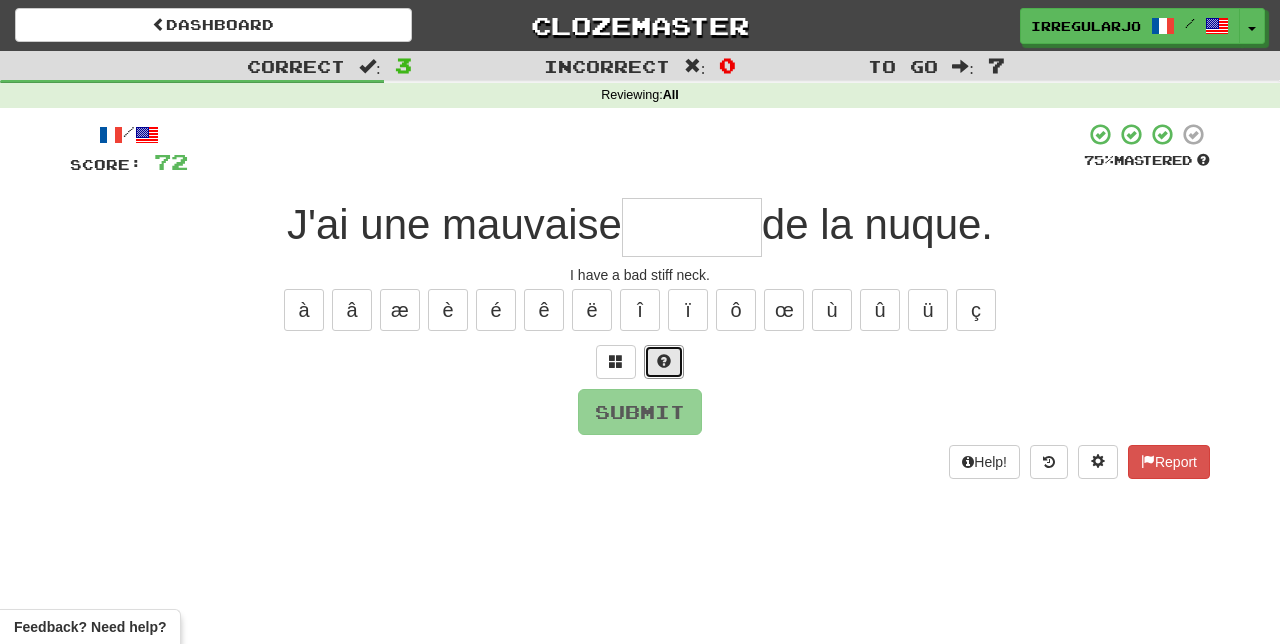 click at bounding box center (664, 361) 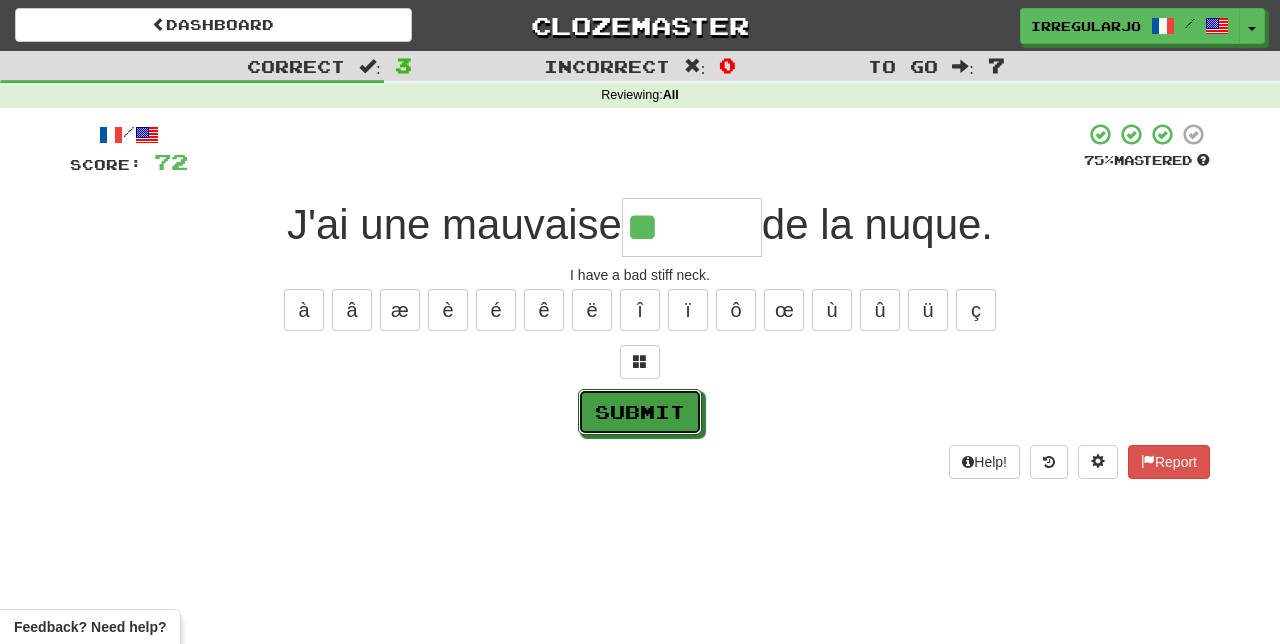 click on "Submit" at bounding box center (640, 412) 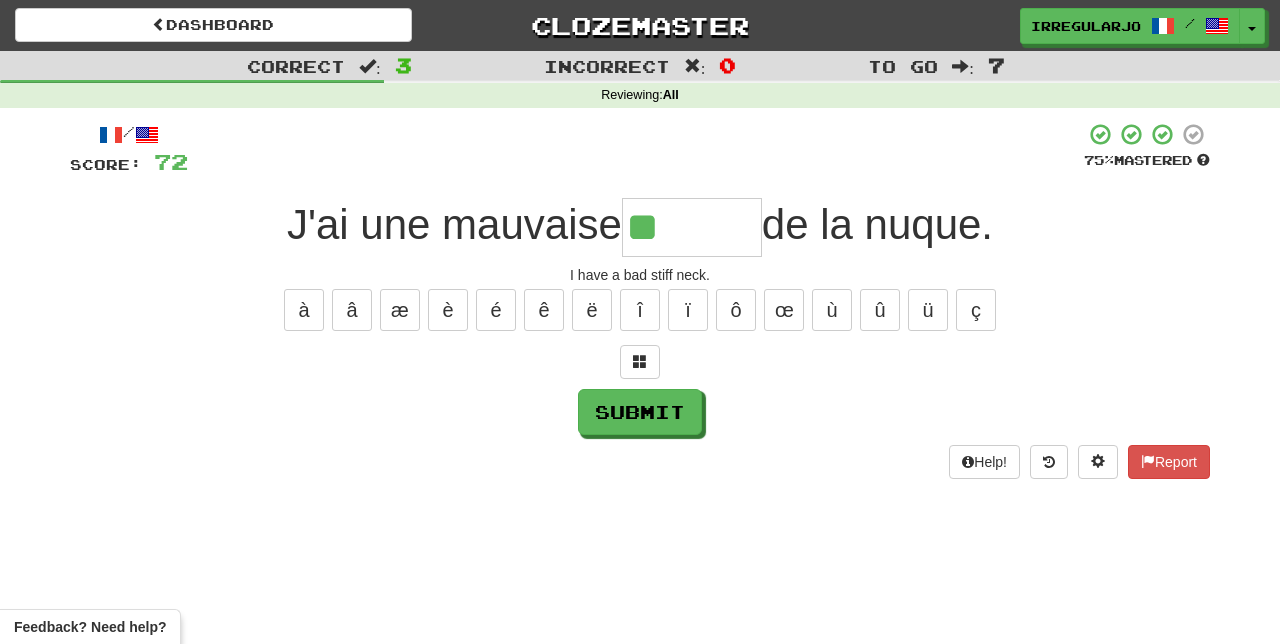 type on "*******" 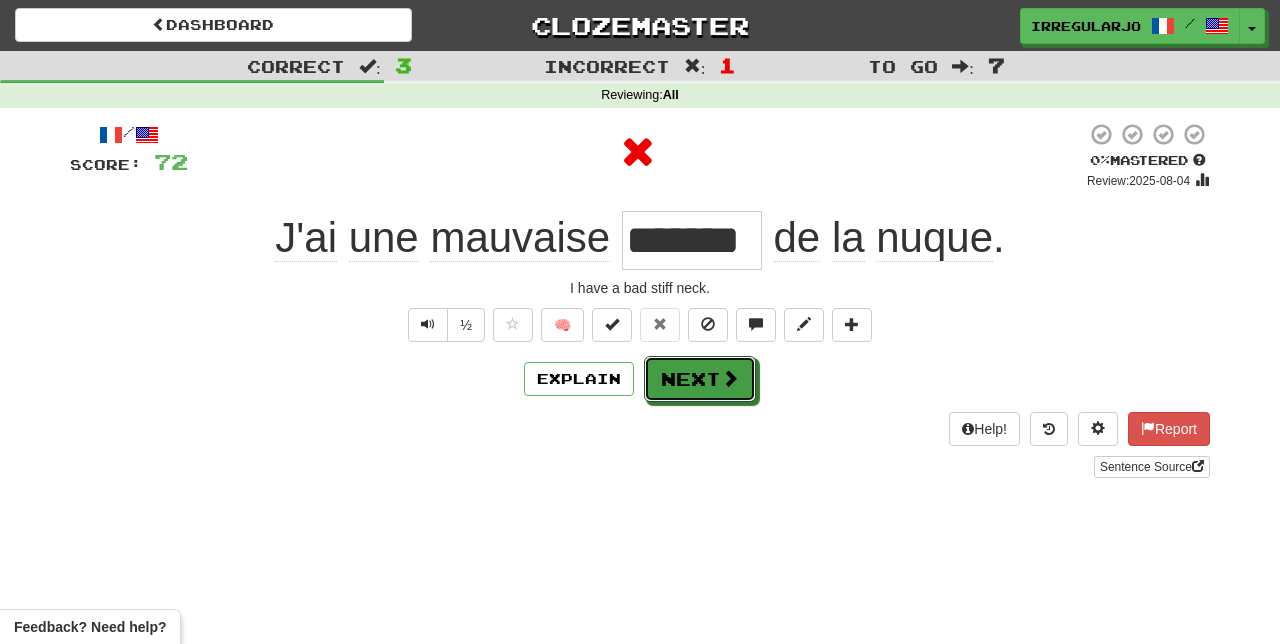 click on "Next" at bounding box center (700, 379) 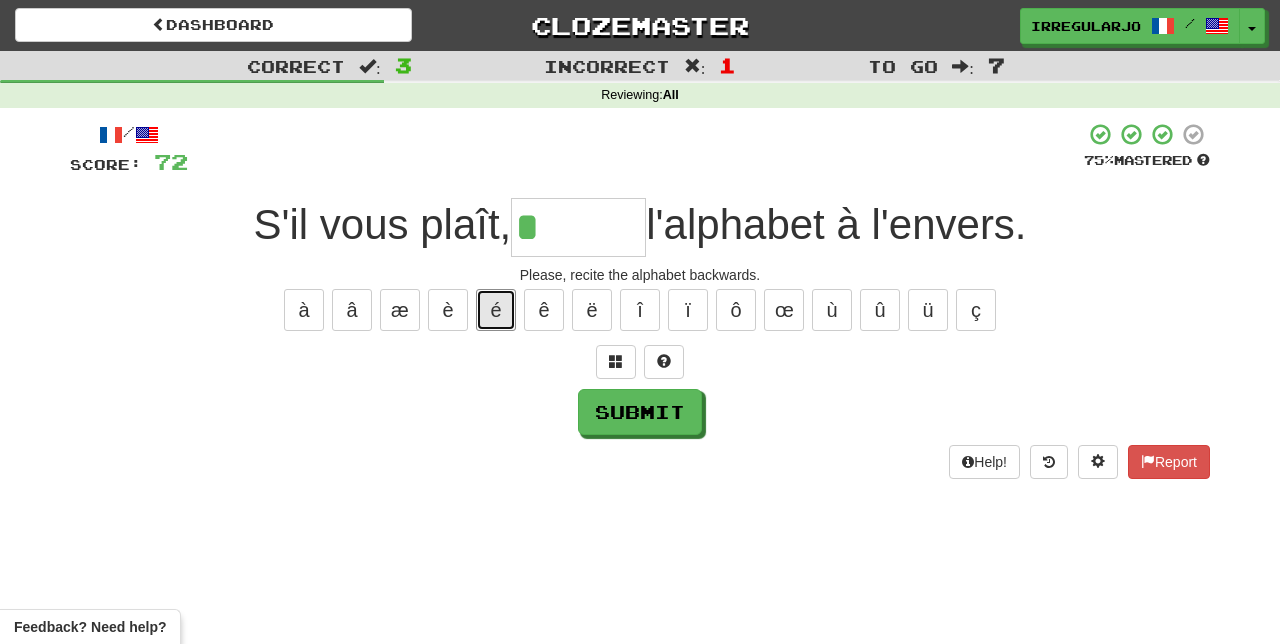 click on "é" at bounding box center [496, 310] 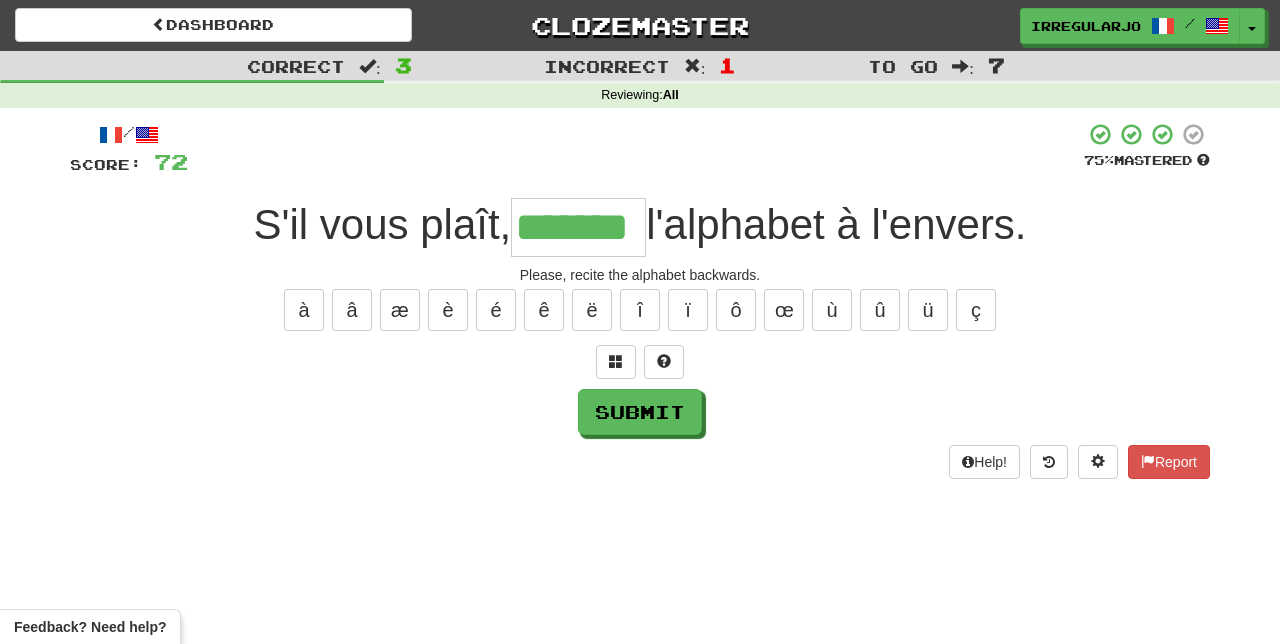 type on "*******" 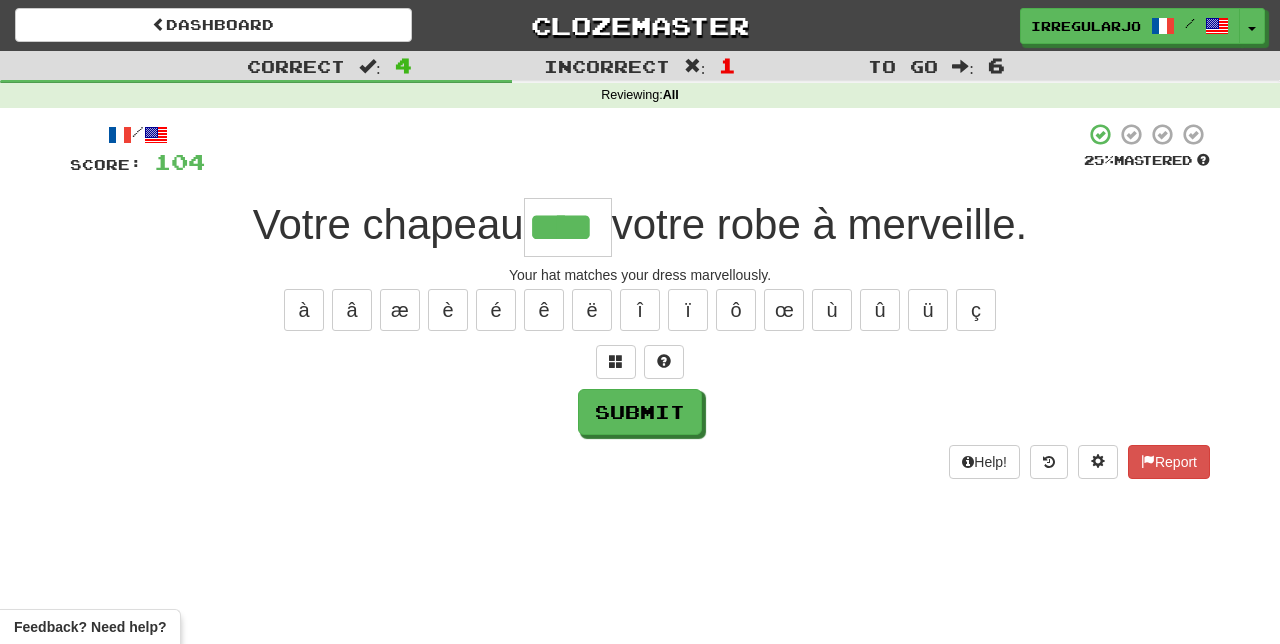 type on "****" 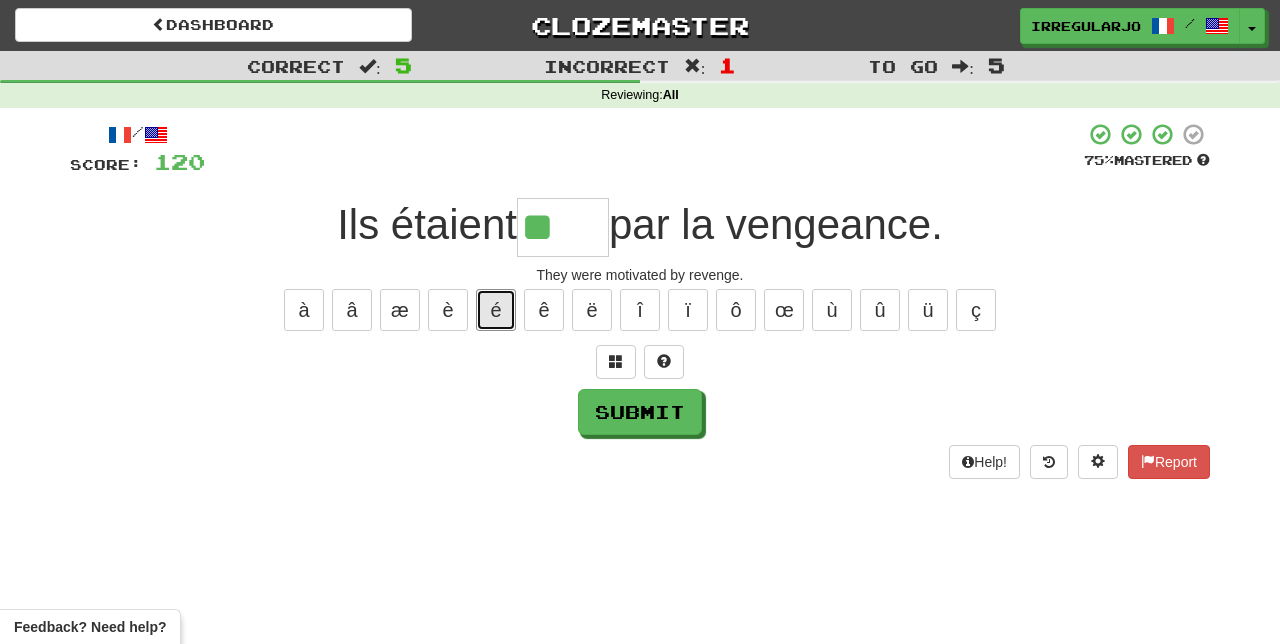 click on "é" at bounding box center [496, 310] 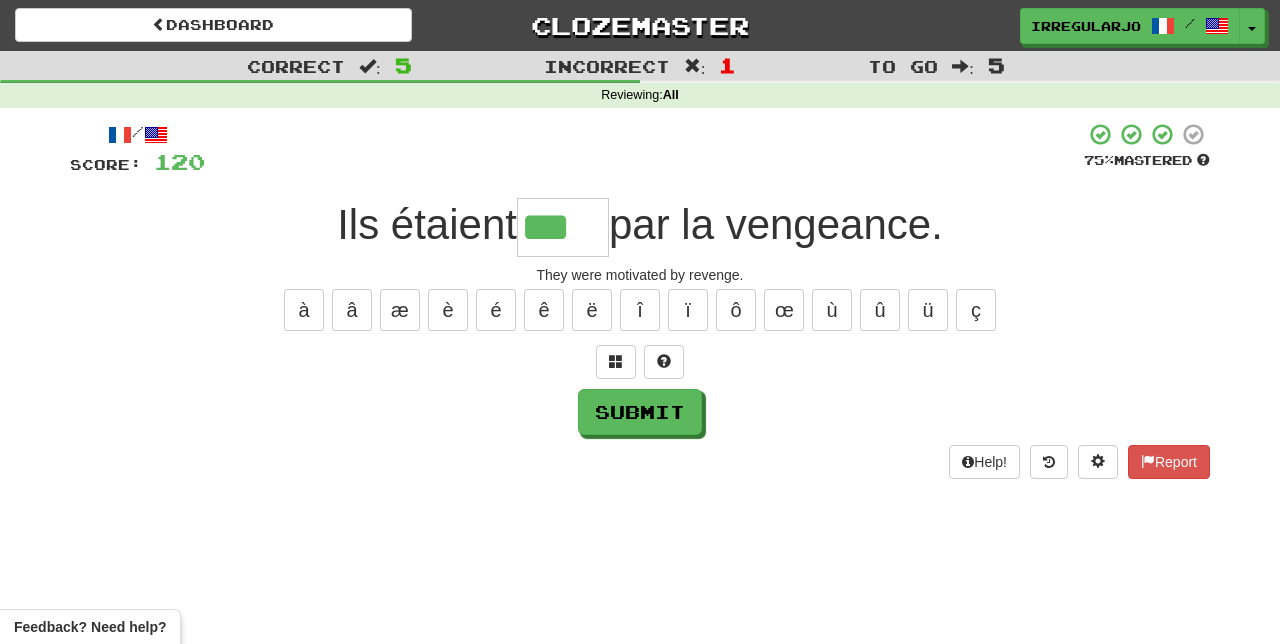 type on "***" 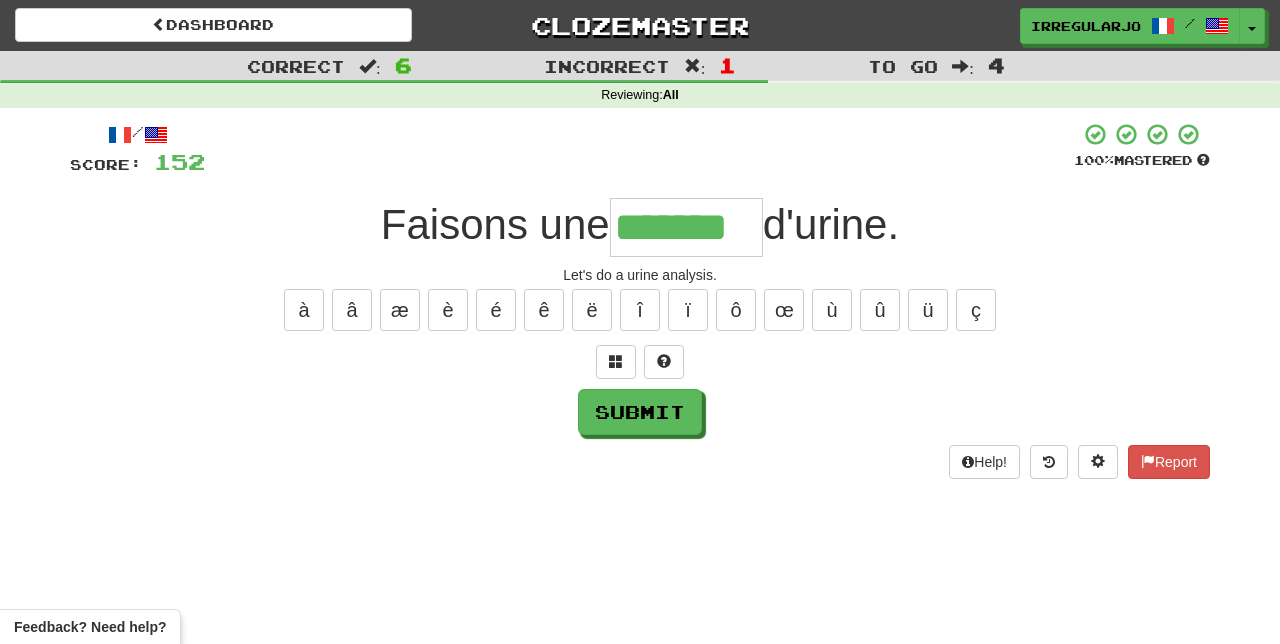 type on "*******" 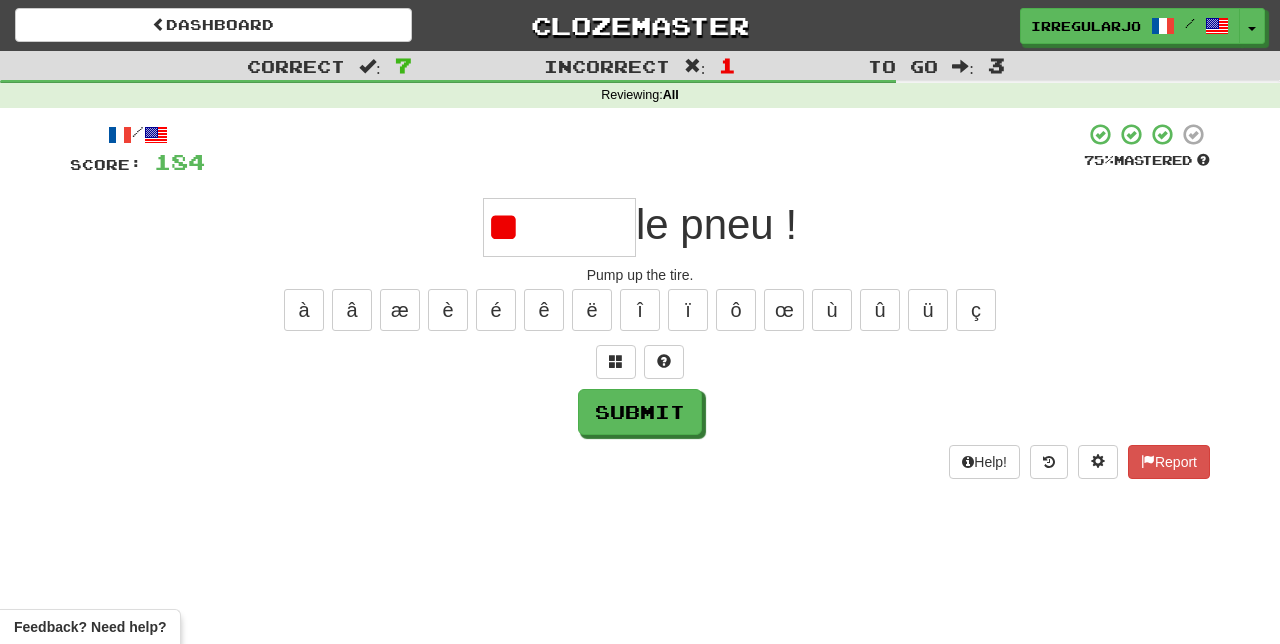 type on "*" 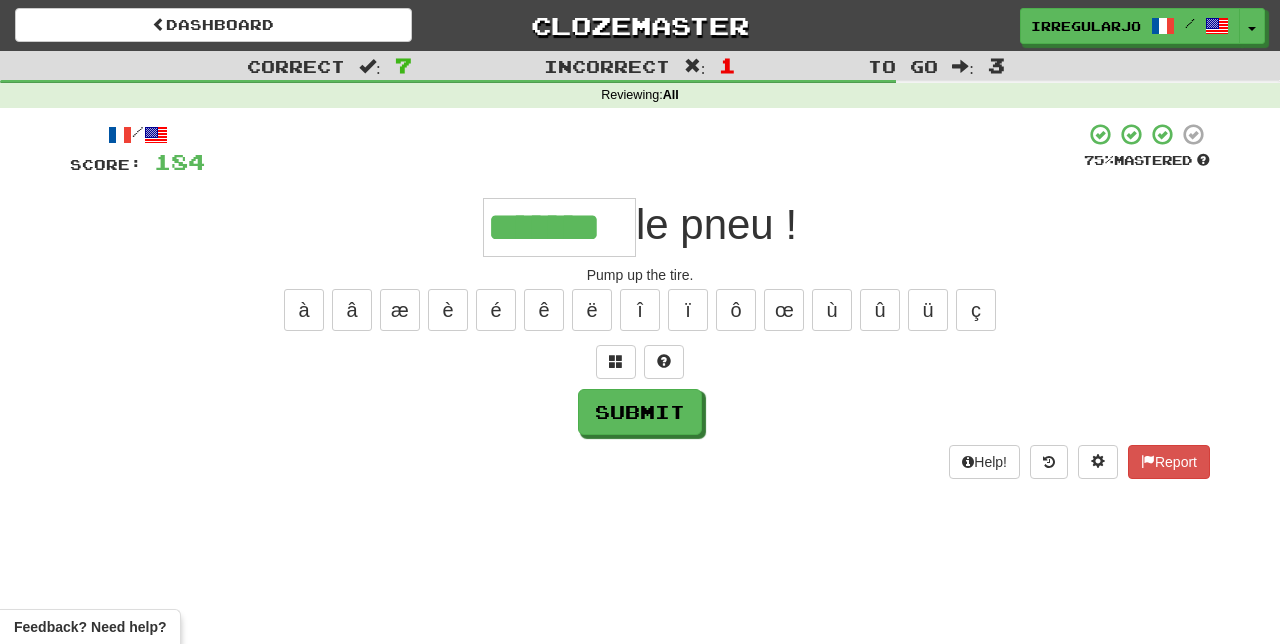 type on "*******" 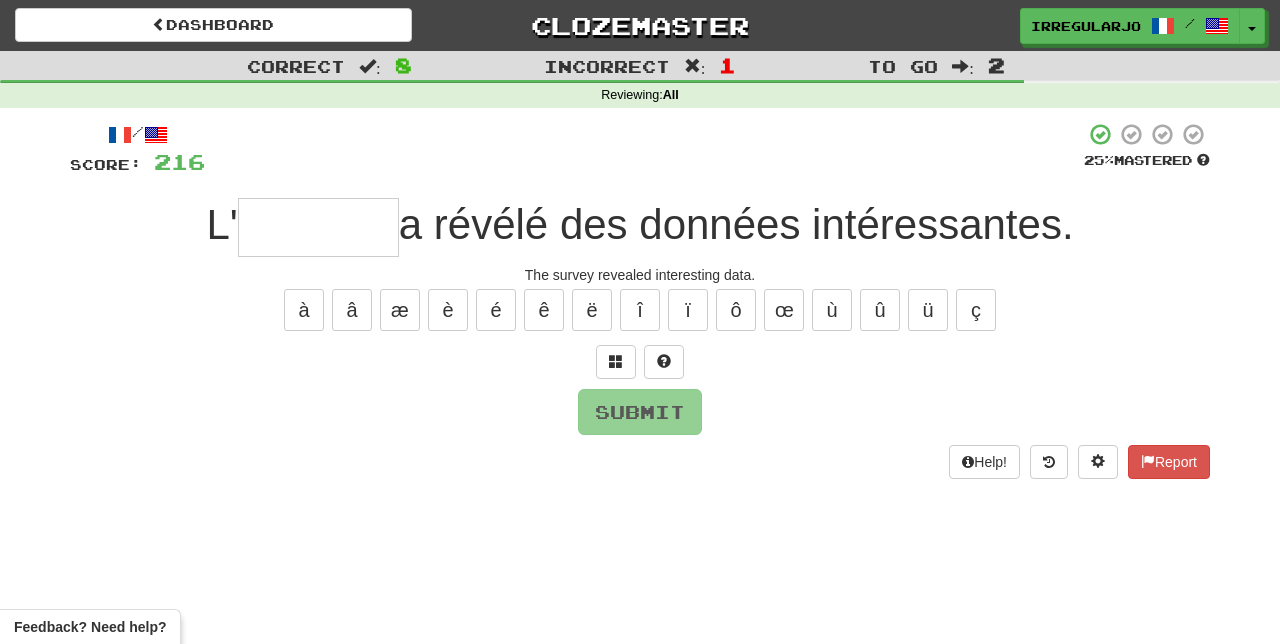 type on "*" 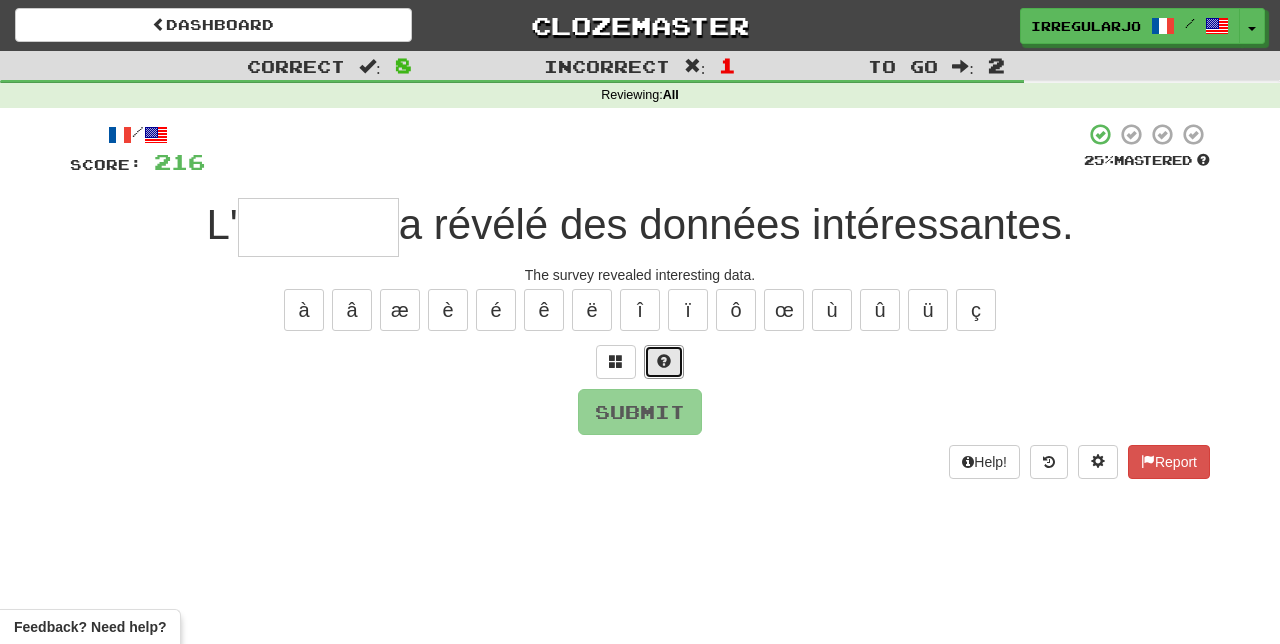 click at bounding box center [664, 361] 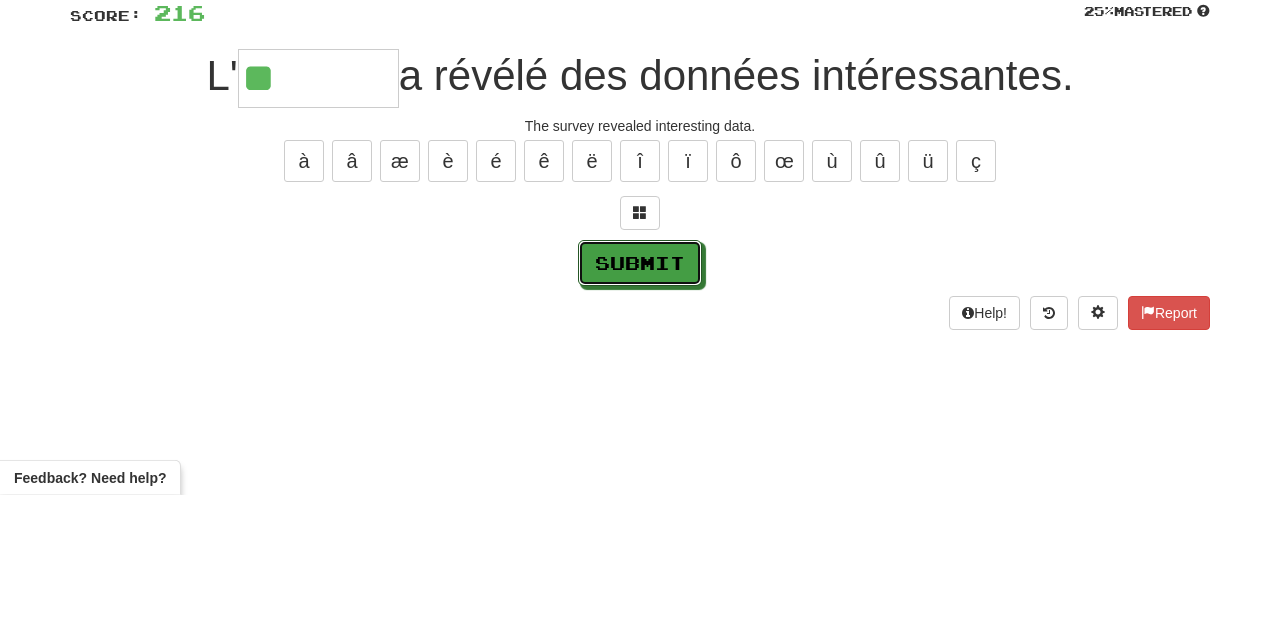 click on "Submit" at bounding box center (640, 412) 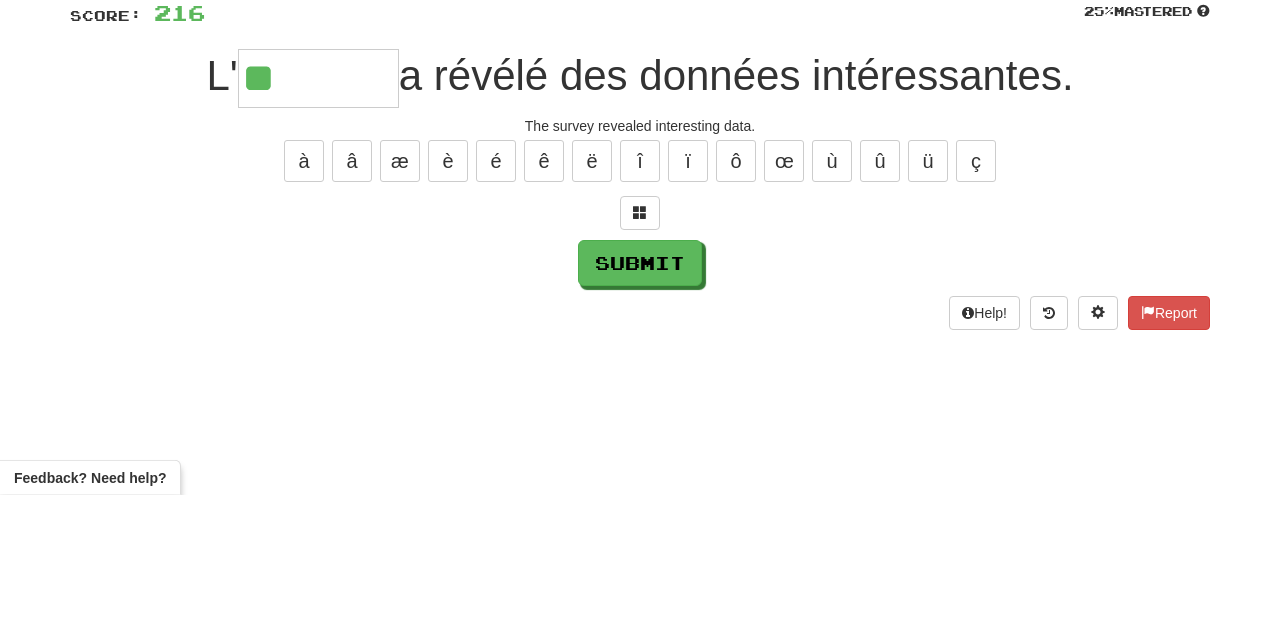 type on "*******" 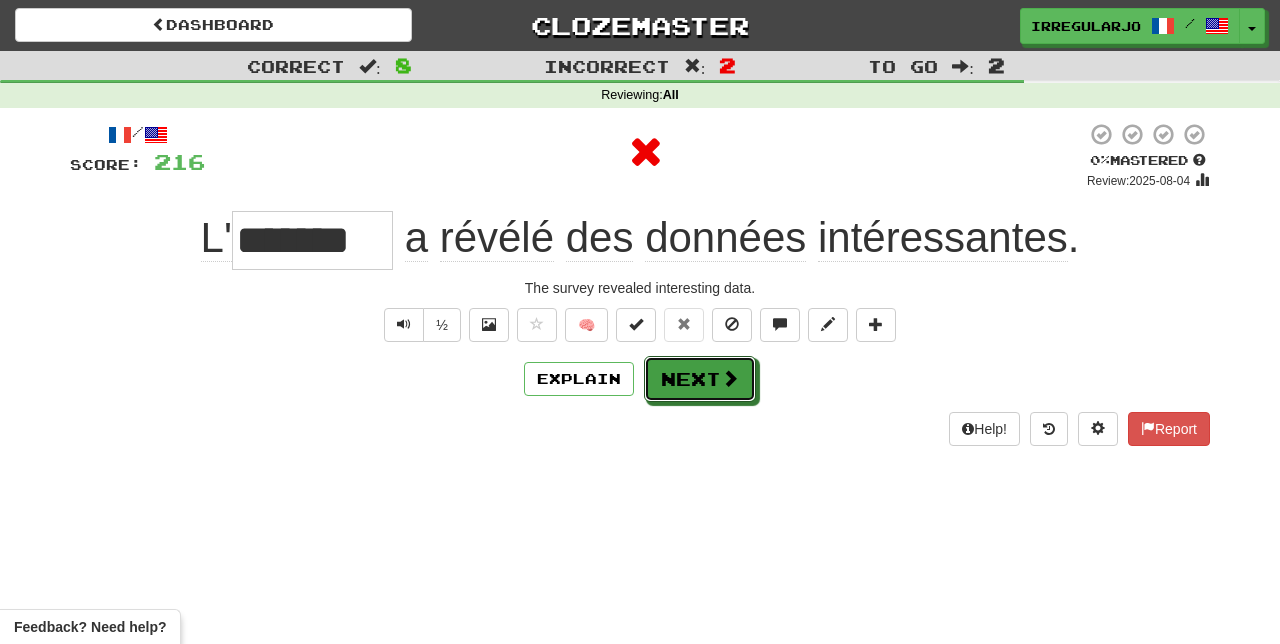 click on "Next" at bounding box center (700, 379) 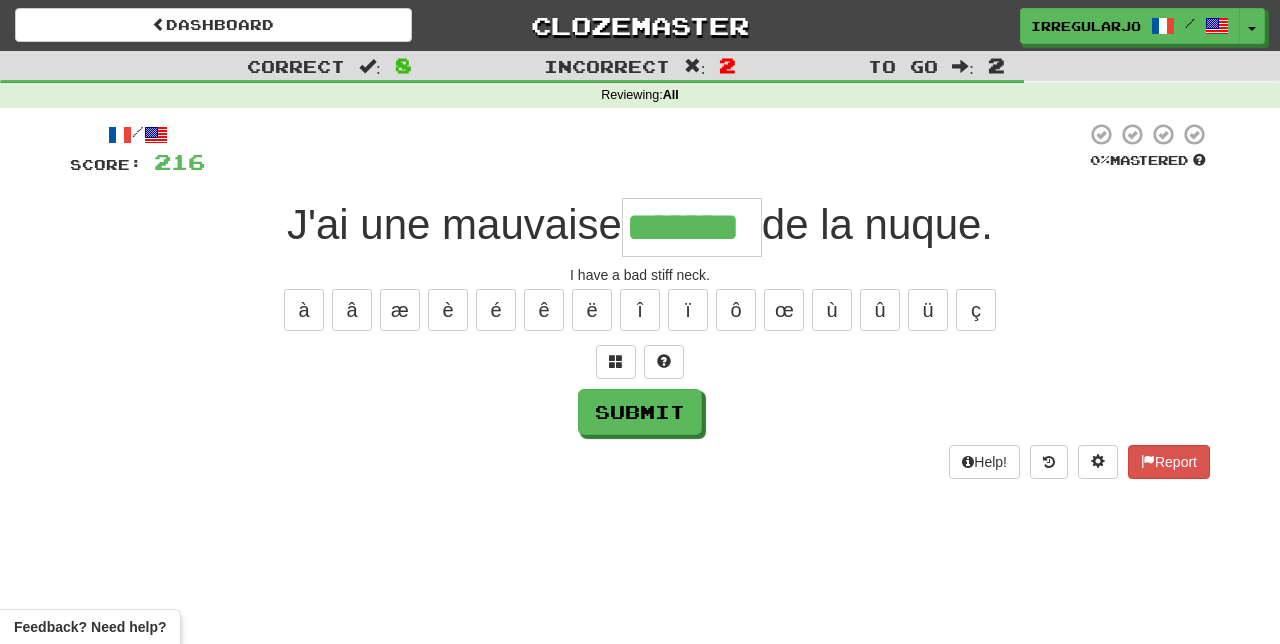 type on "*******" 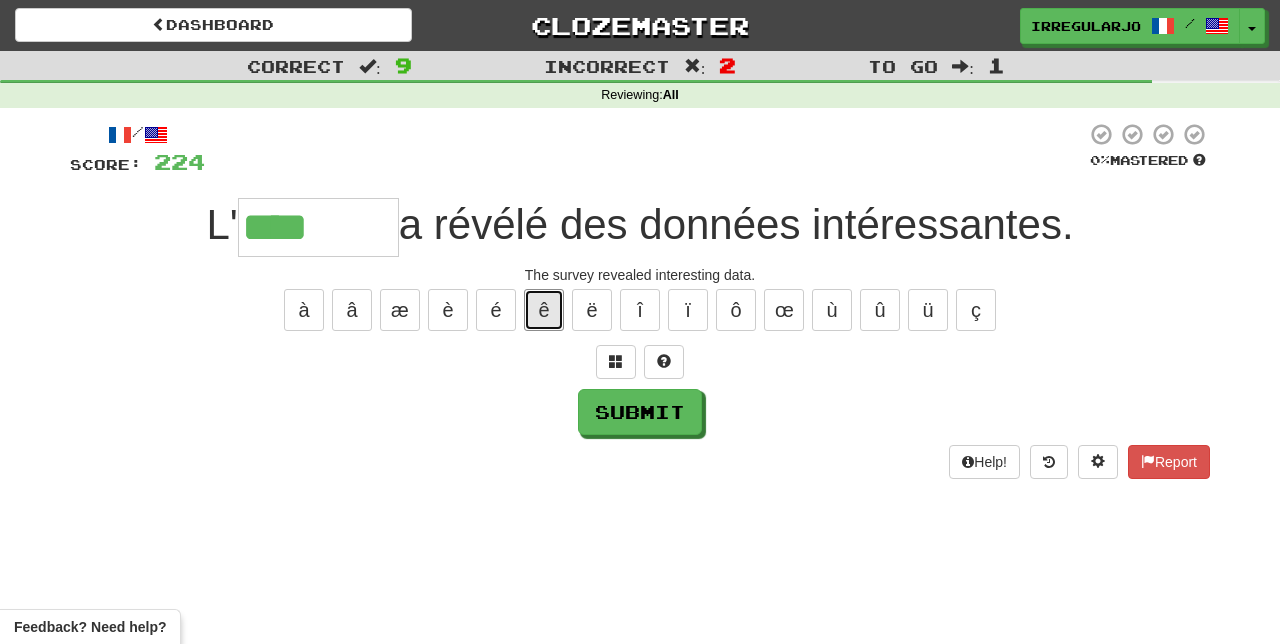 click on "ê" at bounding box center (544, 310) 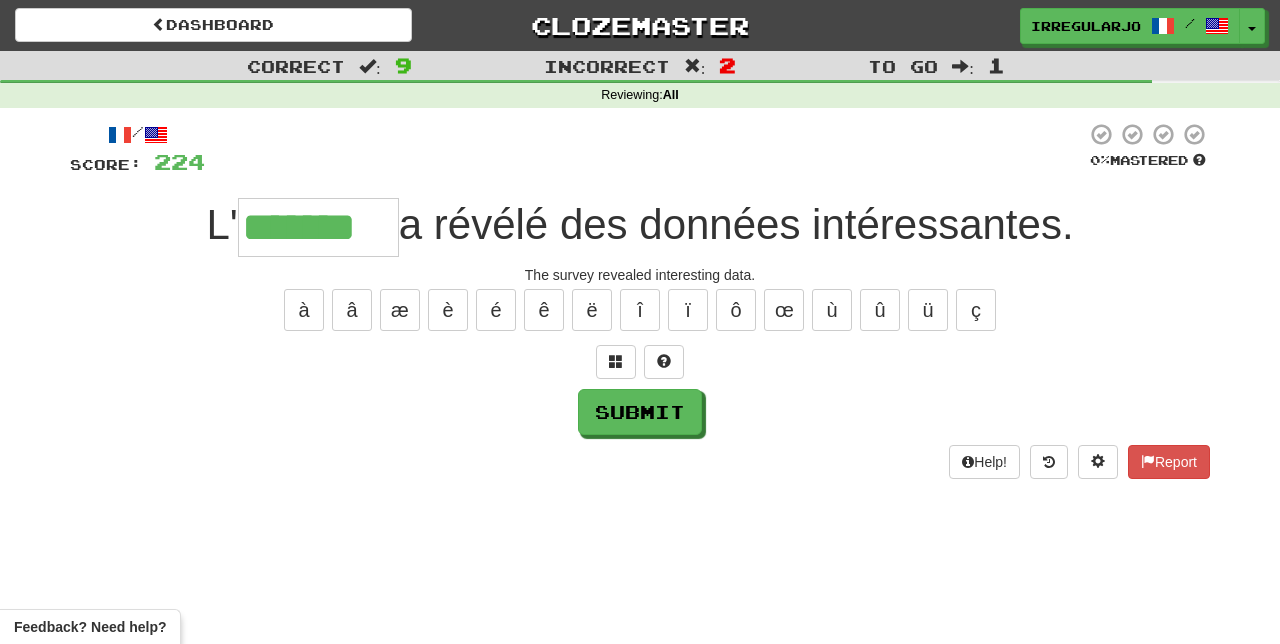 type on "*******" 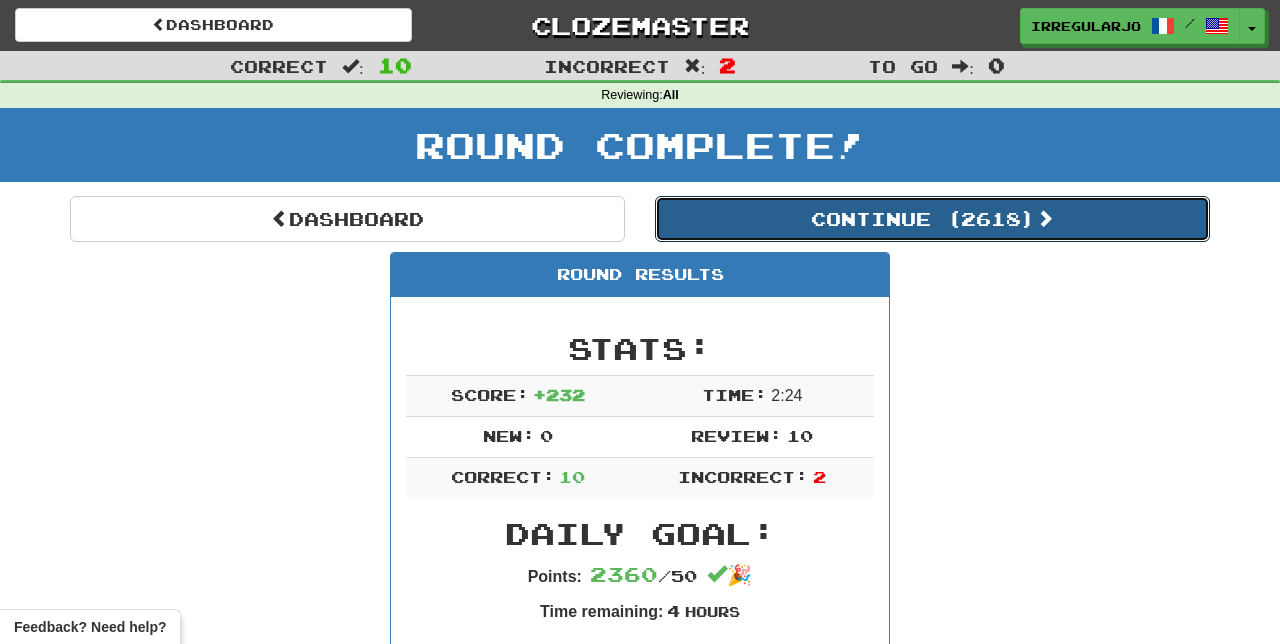 click on "Continue ( 2618 )" at bounding box center (932, 219) 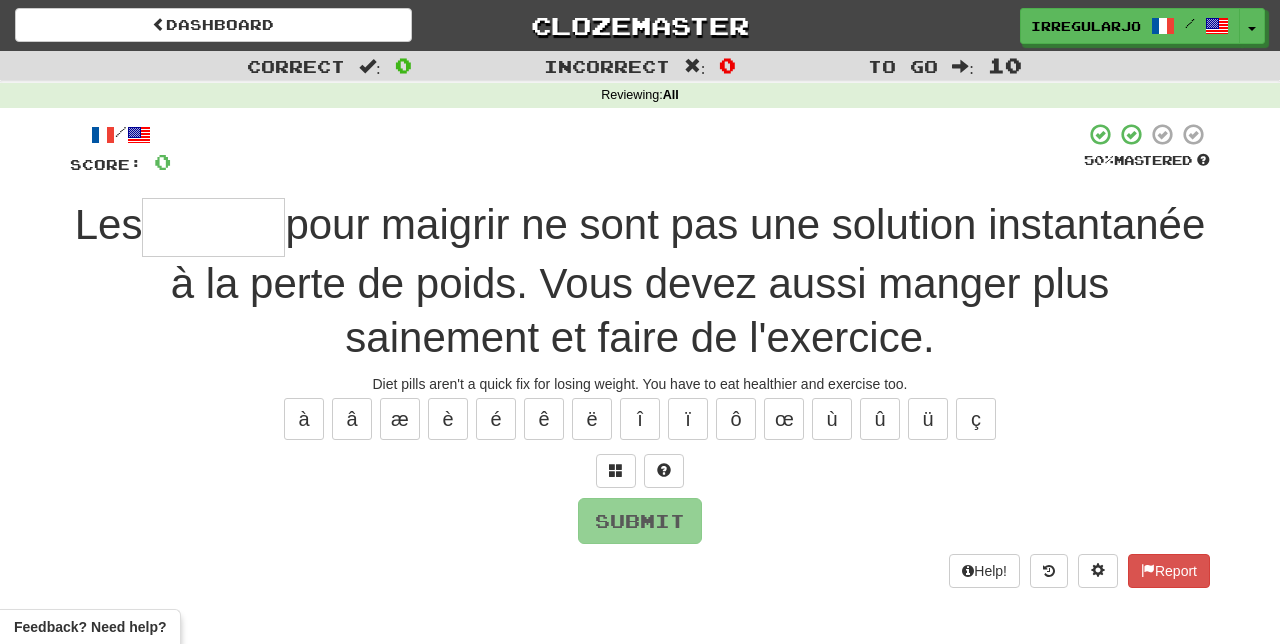 type on "*" 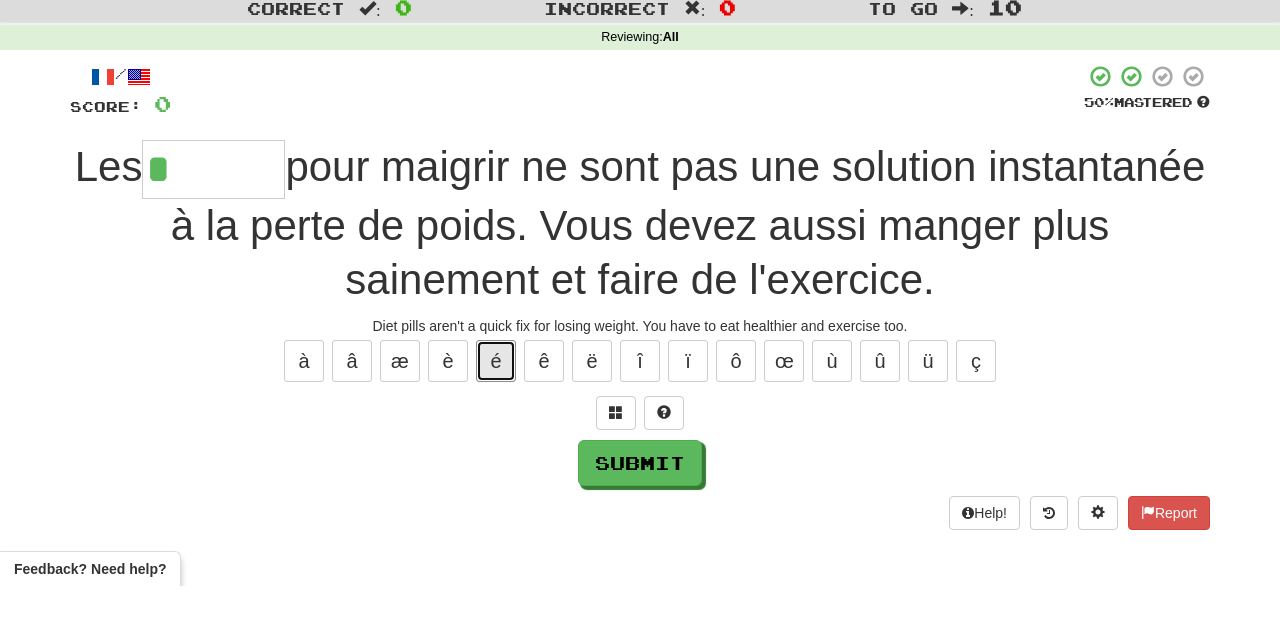 click on "é" at bounding box center (496, 419) 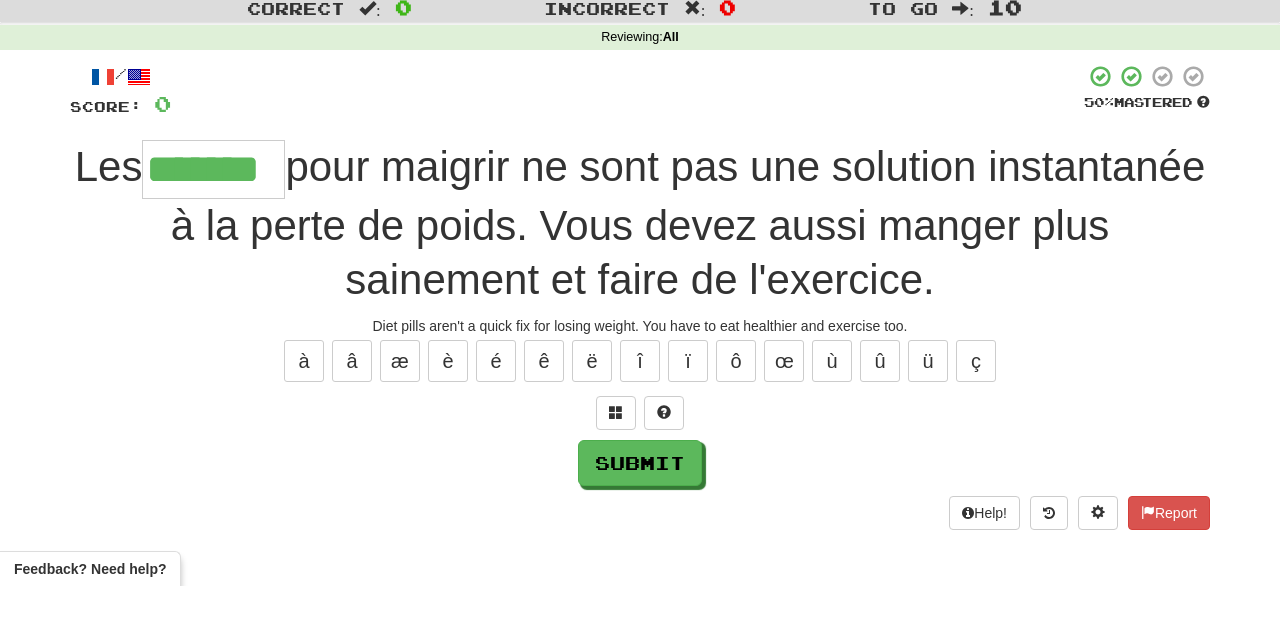 type on "*******" 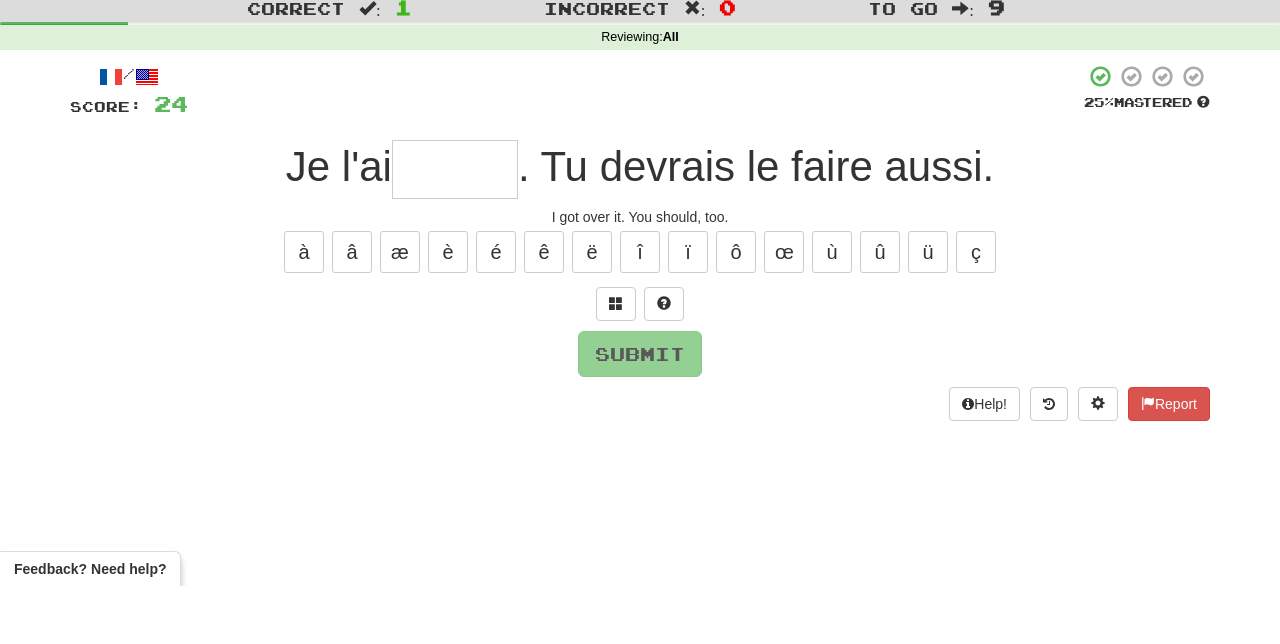 type on "*" 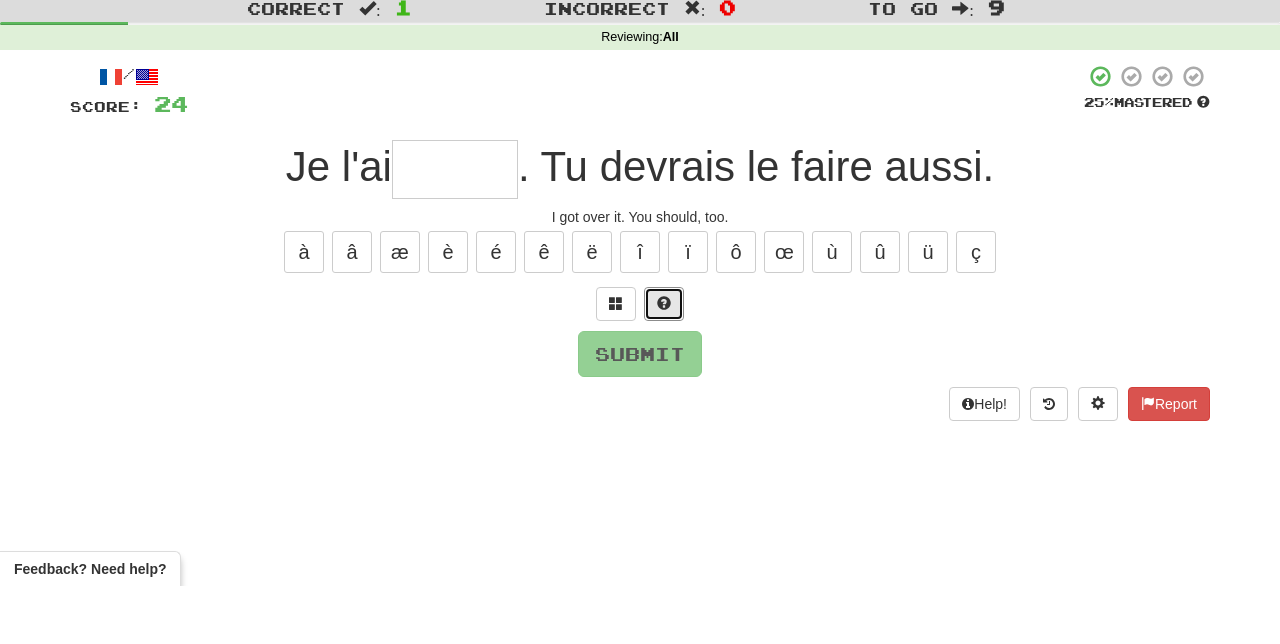 click at bounding box center [664, 362] 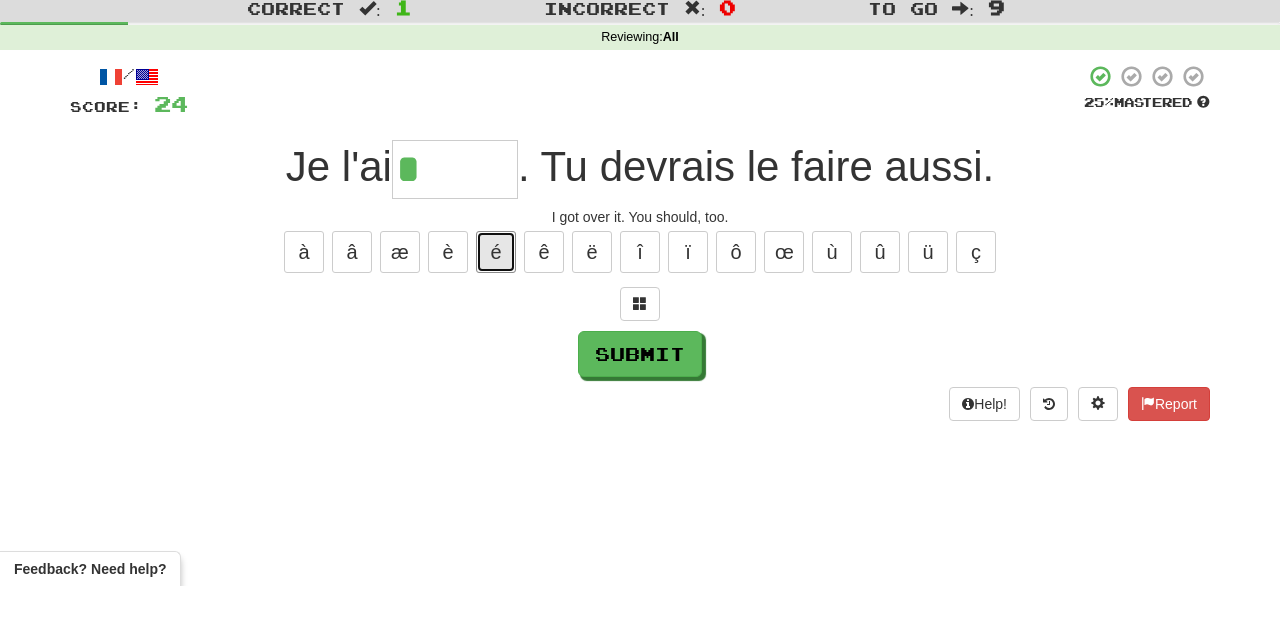 click on "é" at bounding box center [496, 310] 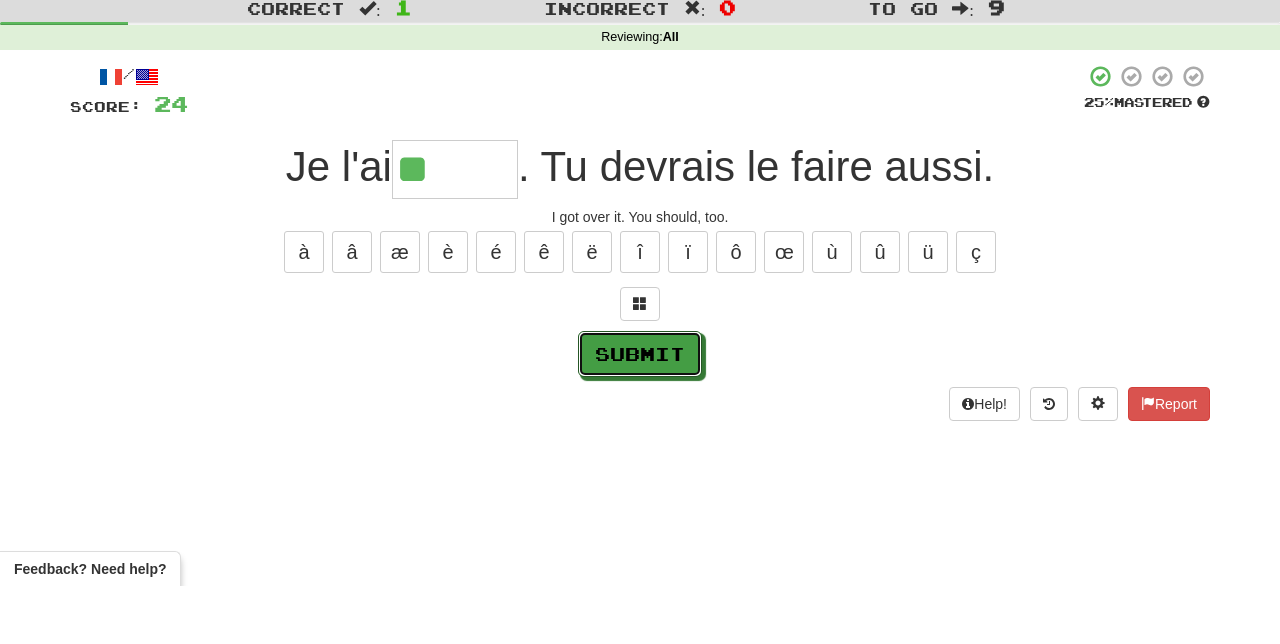 click on "Submit" at bounding box center [640, 412] 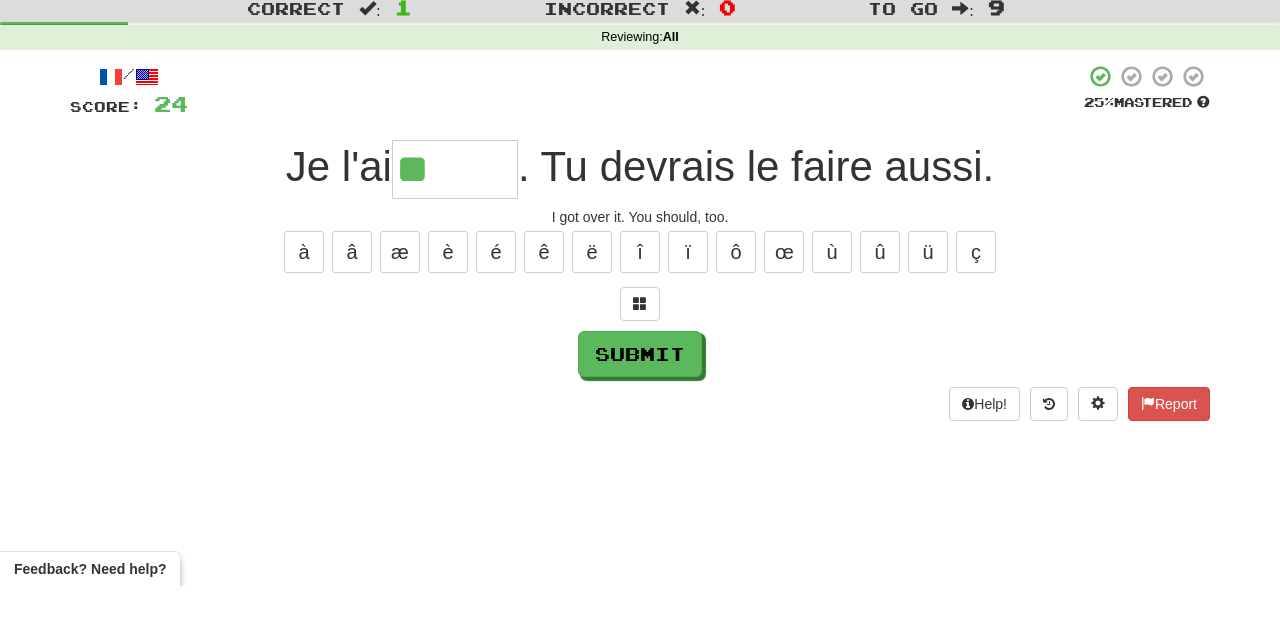 type on "******" 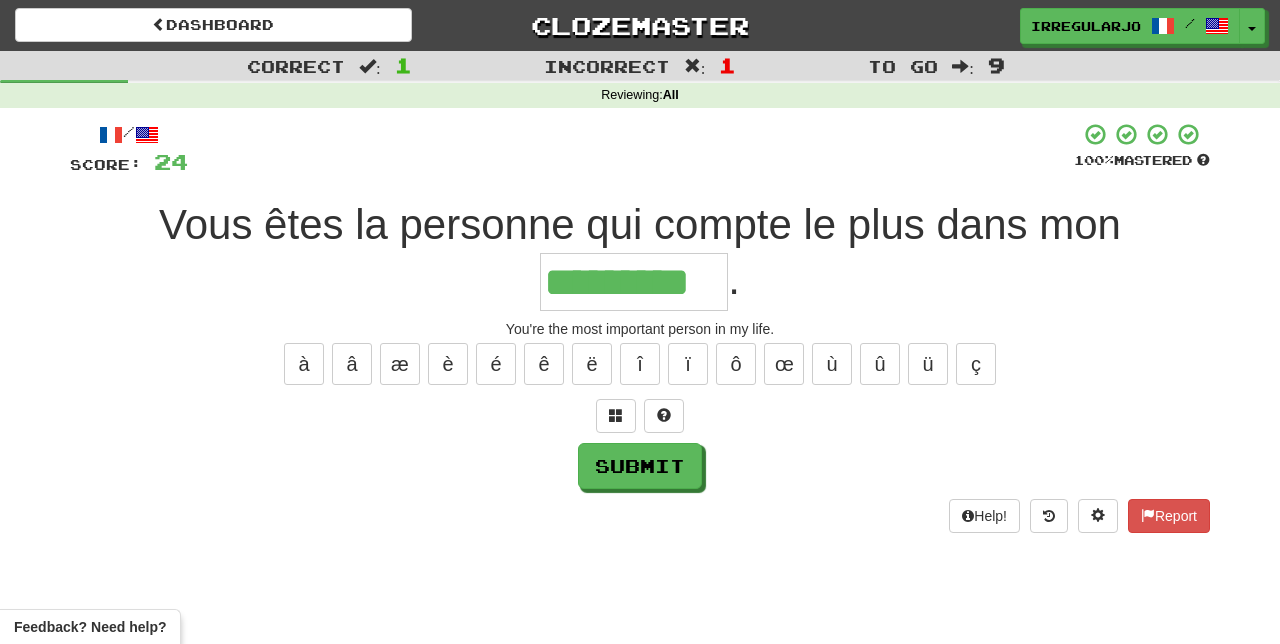 type on "*********" 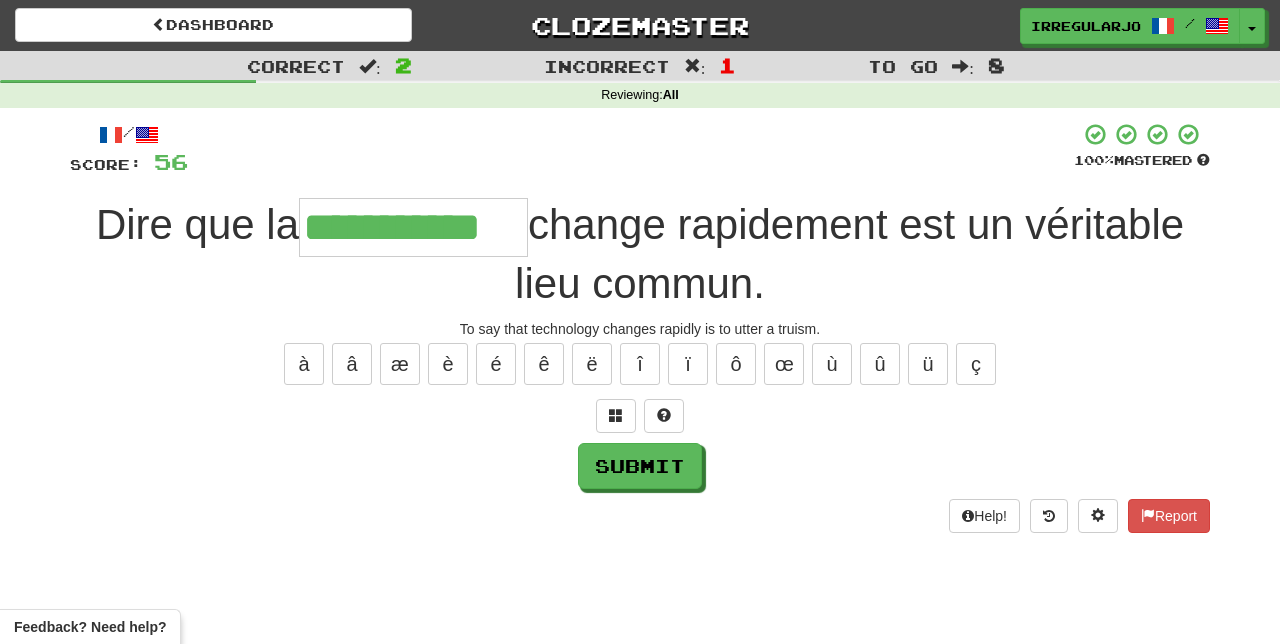 type on "**********" 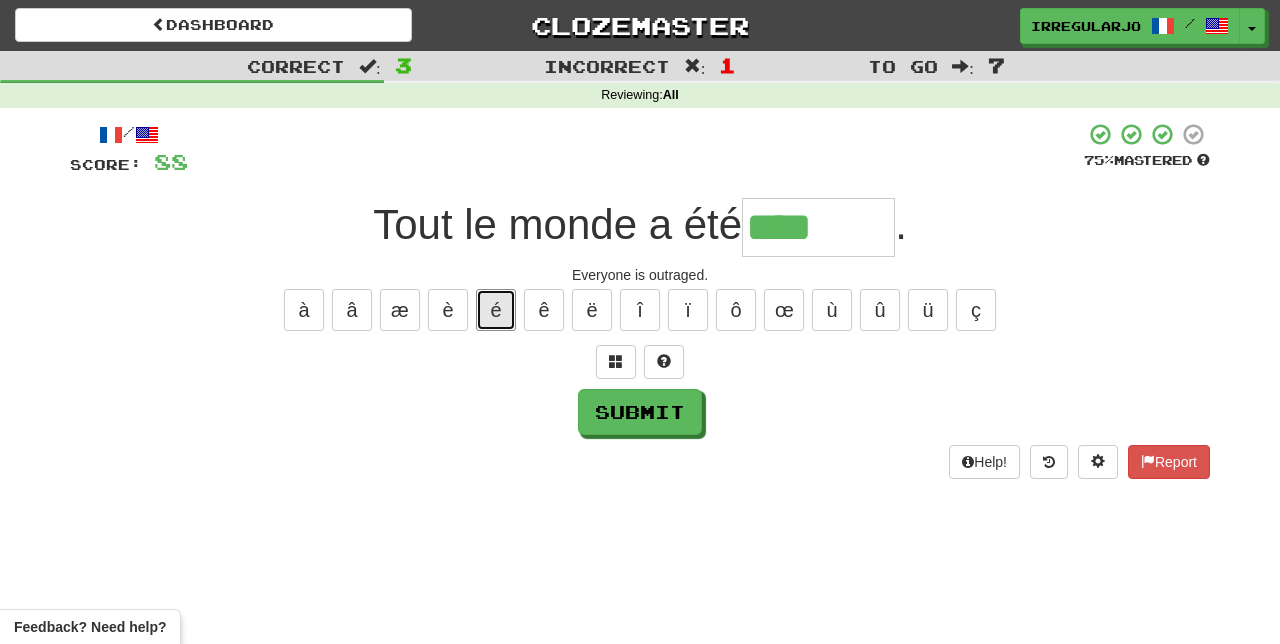 click on "é" at bounding box center (496, 310) 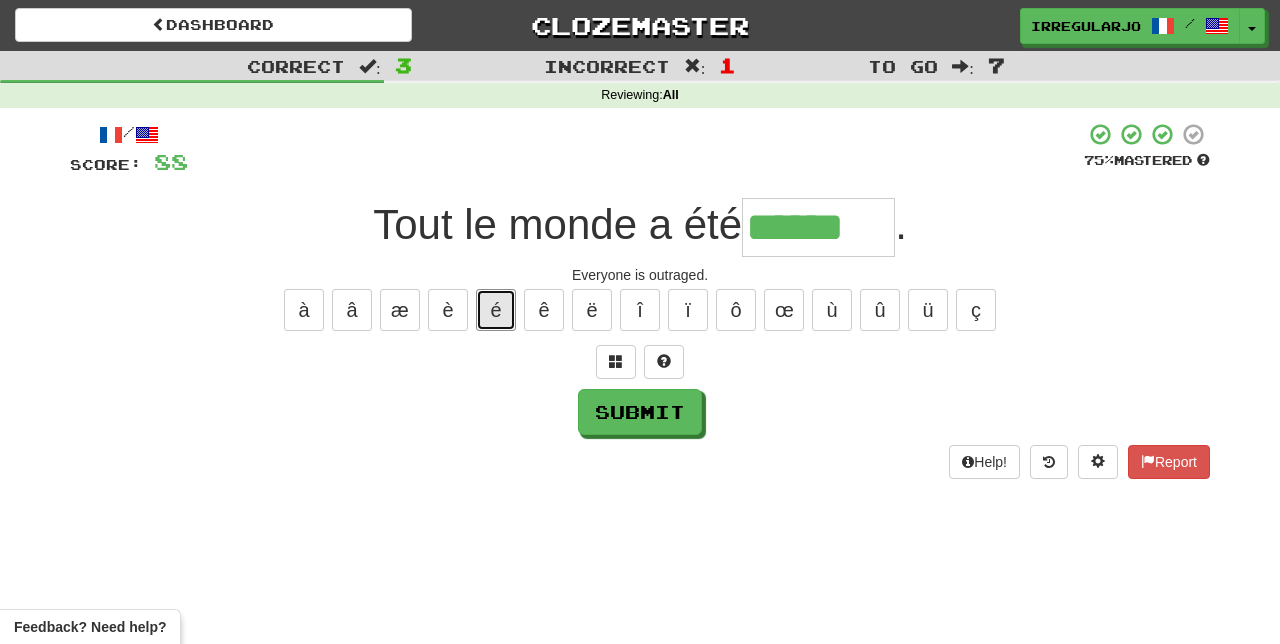 click on "é" at bounding box center [496, 310] 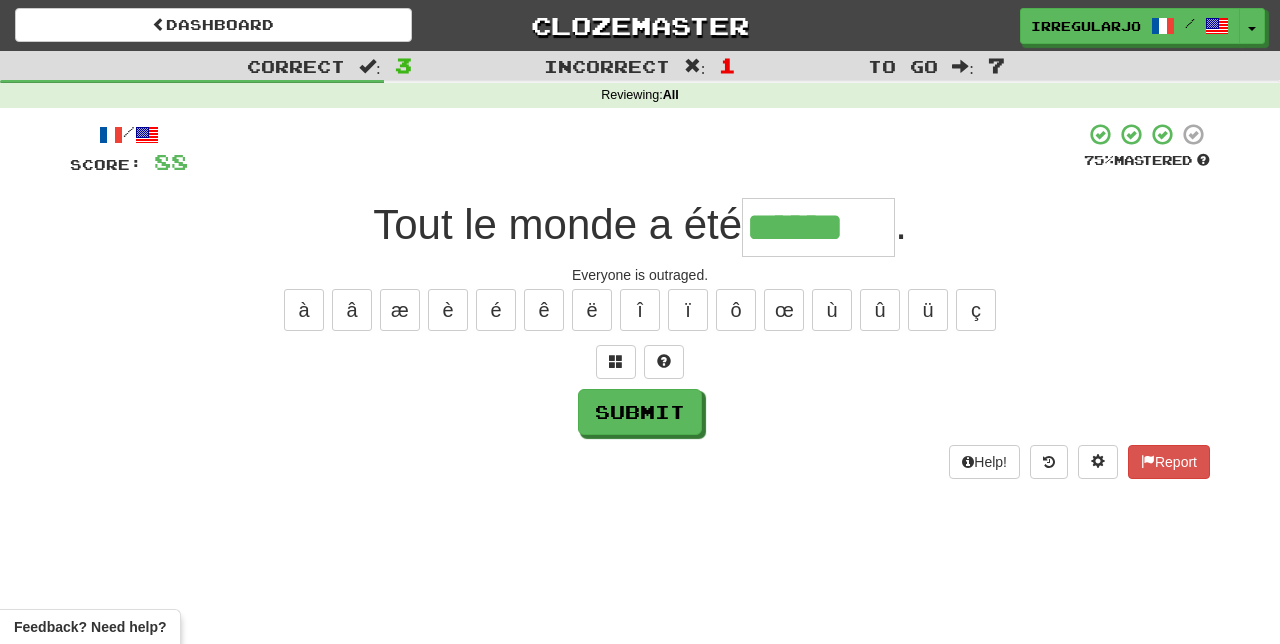 type on "*******" 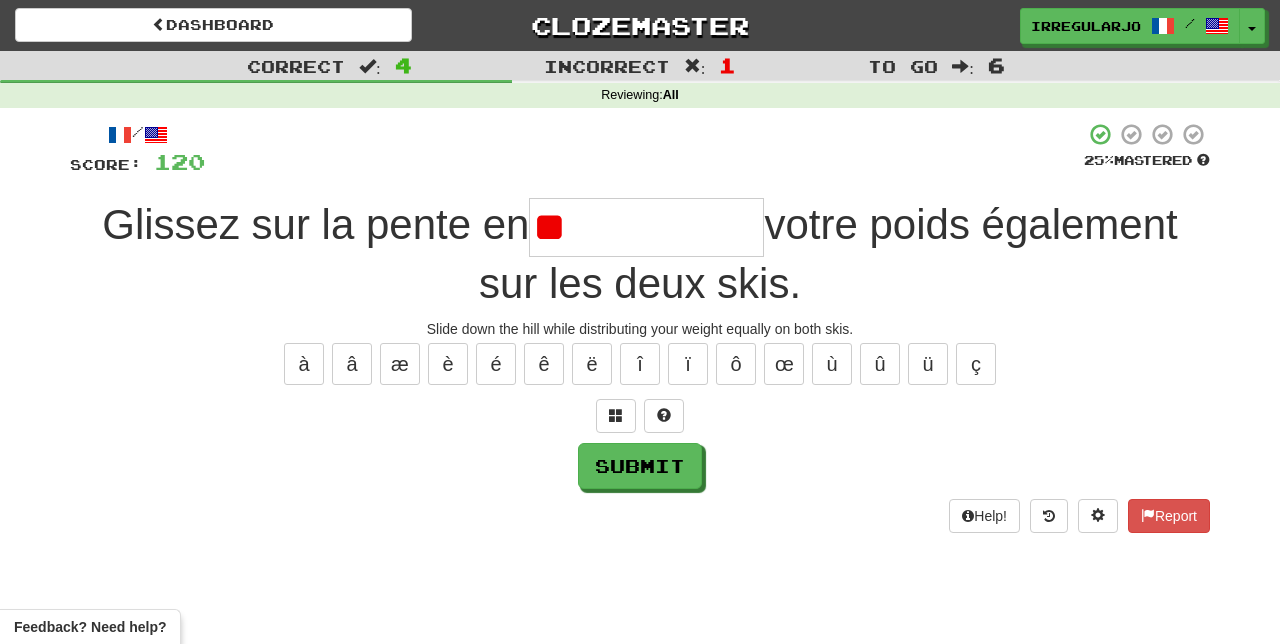 type on "*" 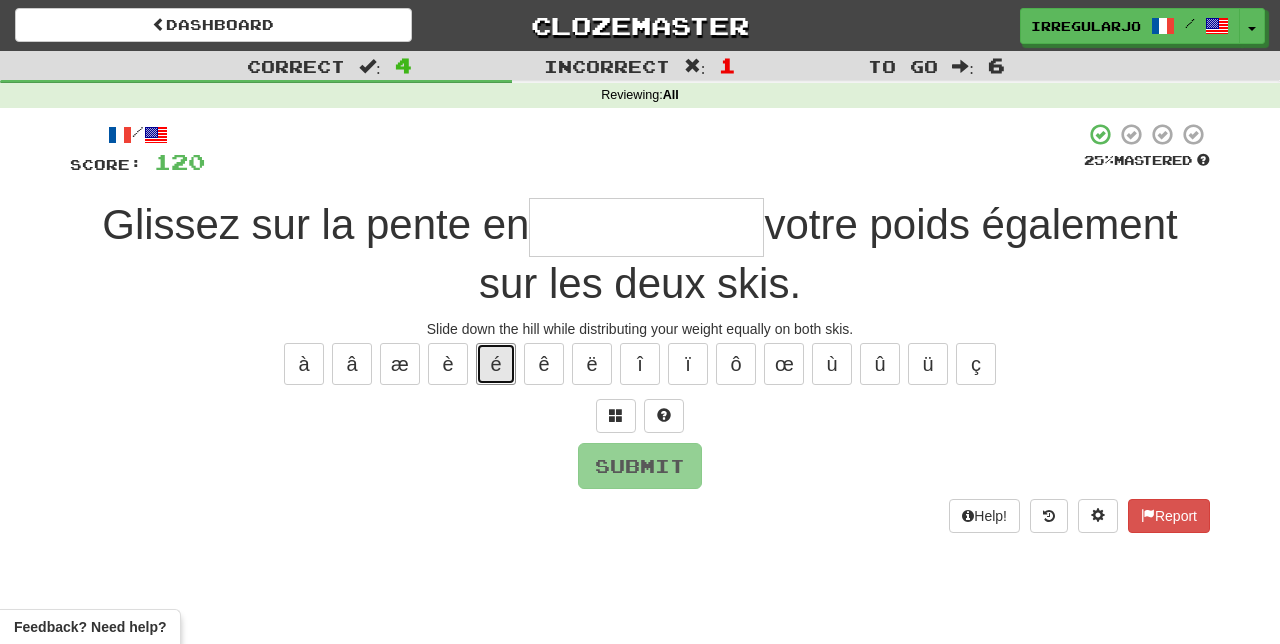 click on "é" at bounding box center (496, 364) 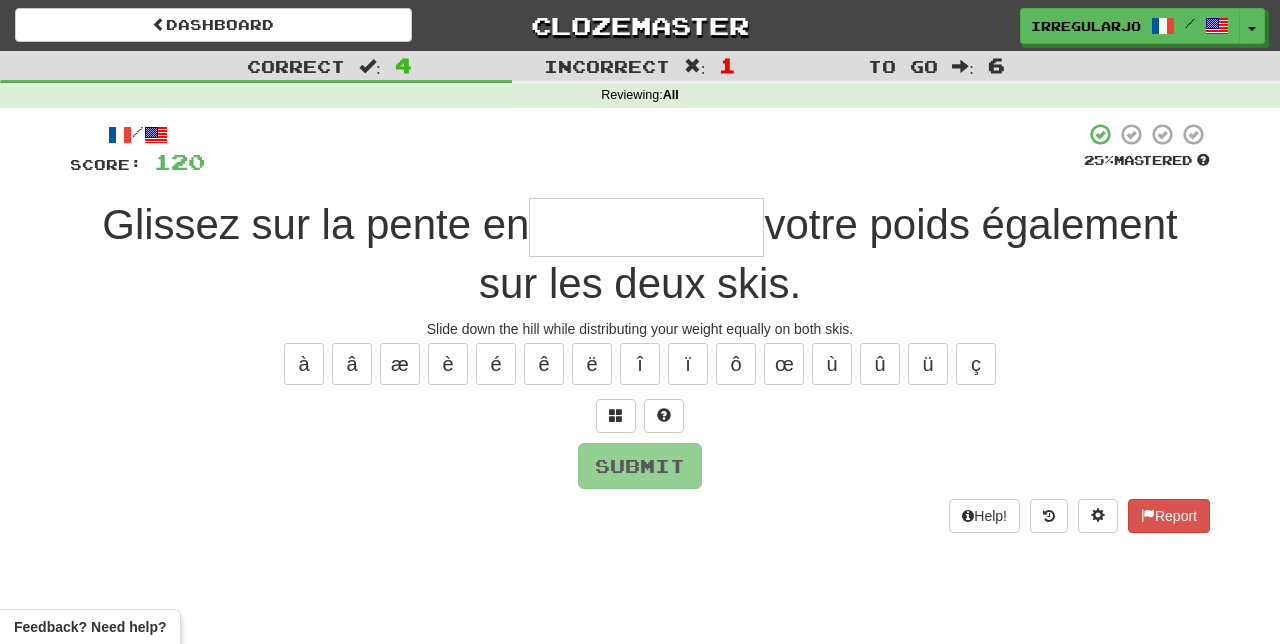 type on "*" 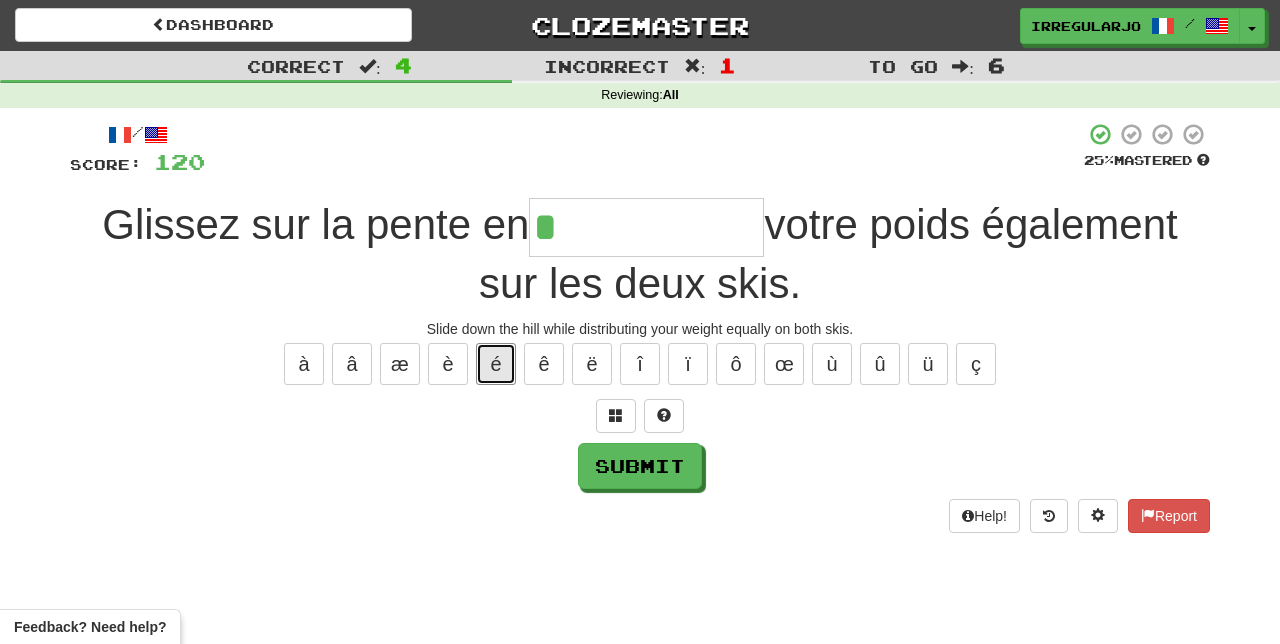 click on "é" at bounding box center [496, 364] 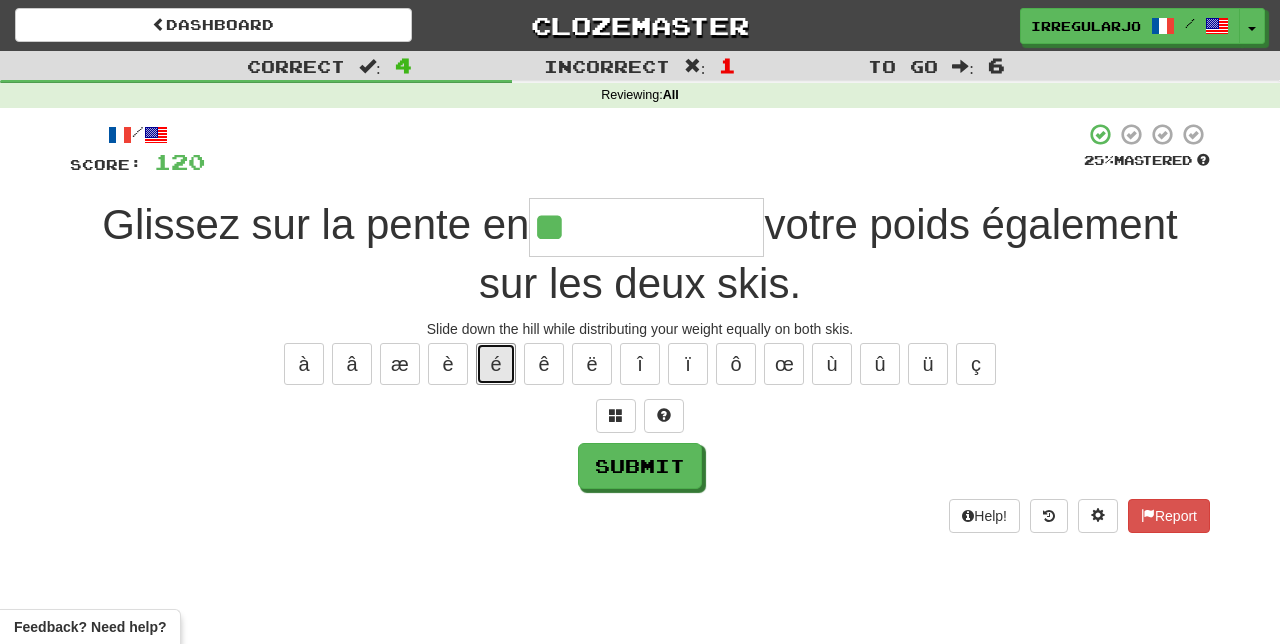 click on "é" at bounding box center [496, 364] 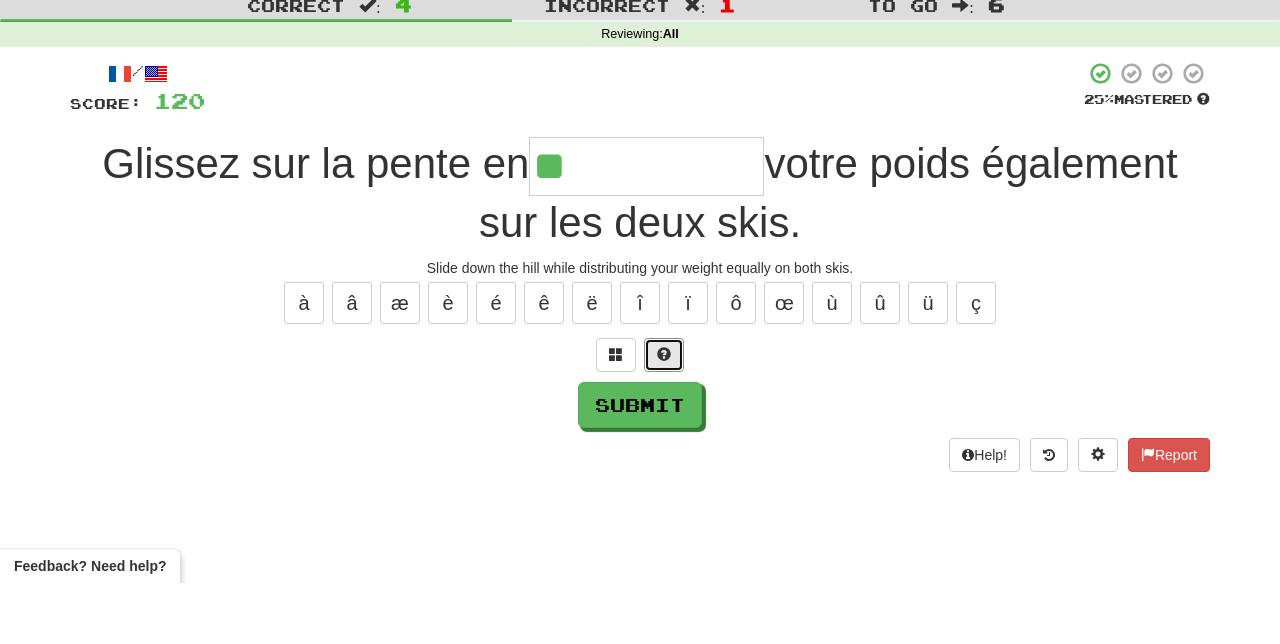 click at bounding box center [664, 416] 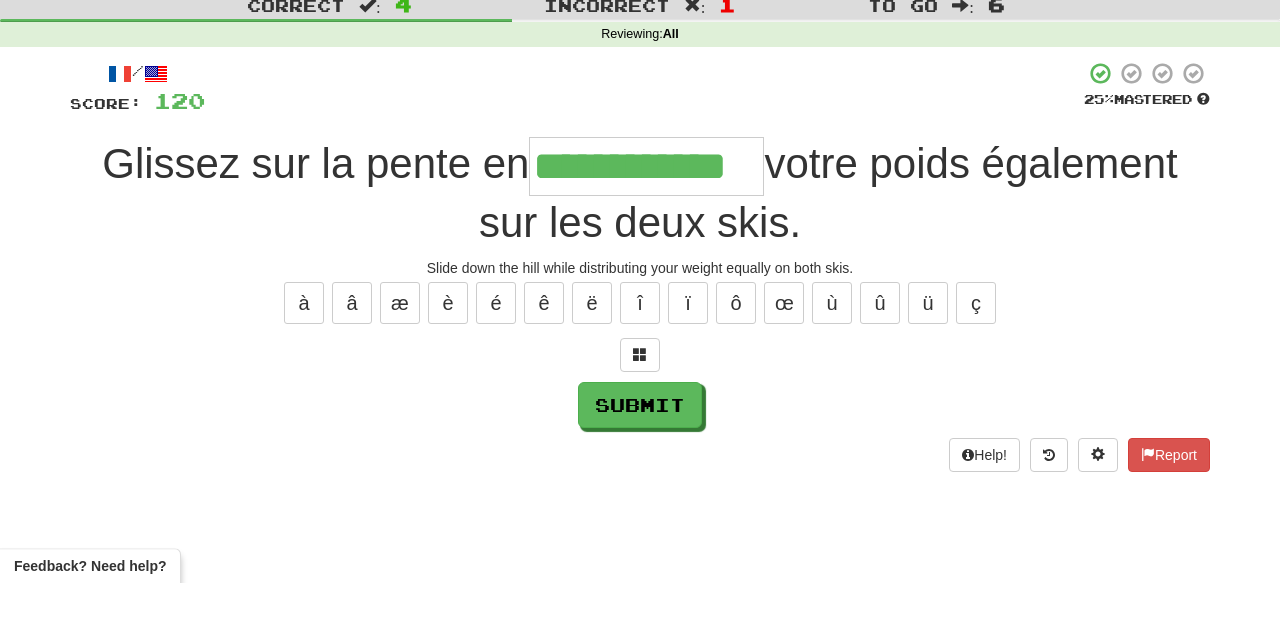 type on "**********" 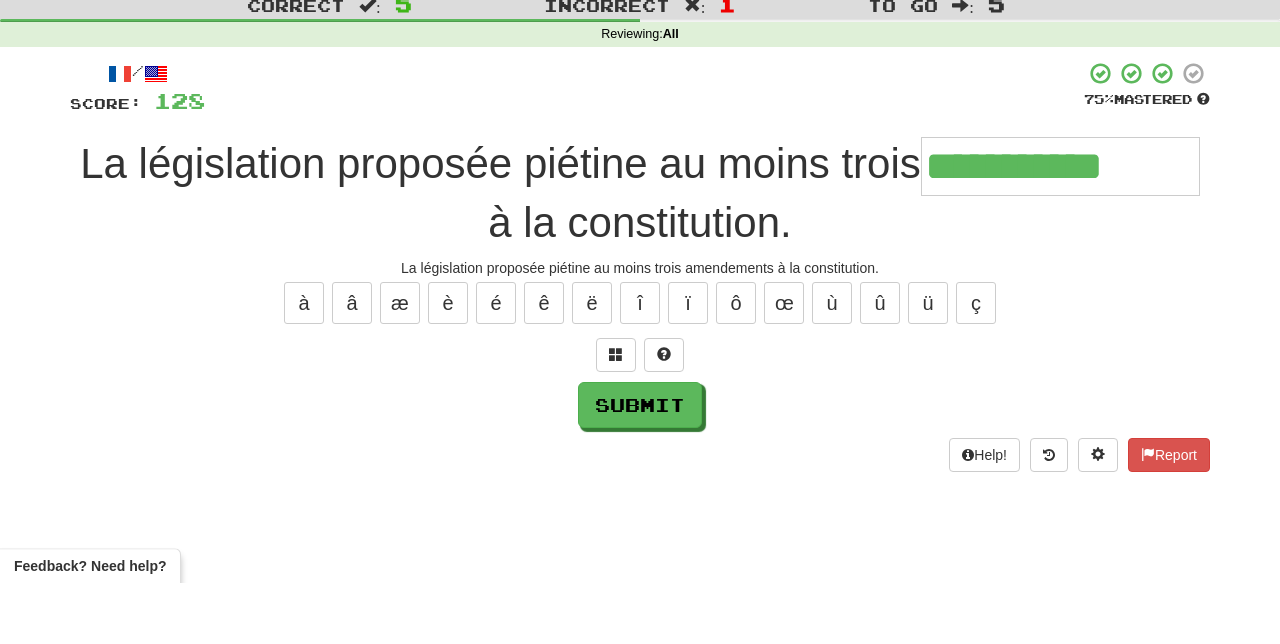 type on "**********" 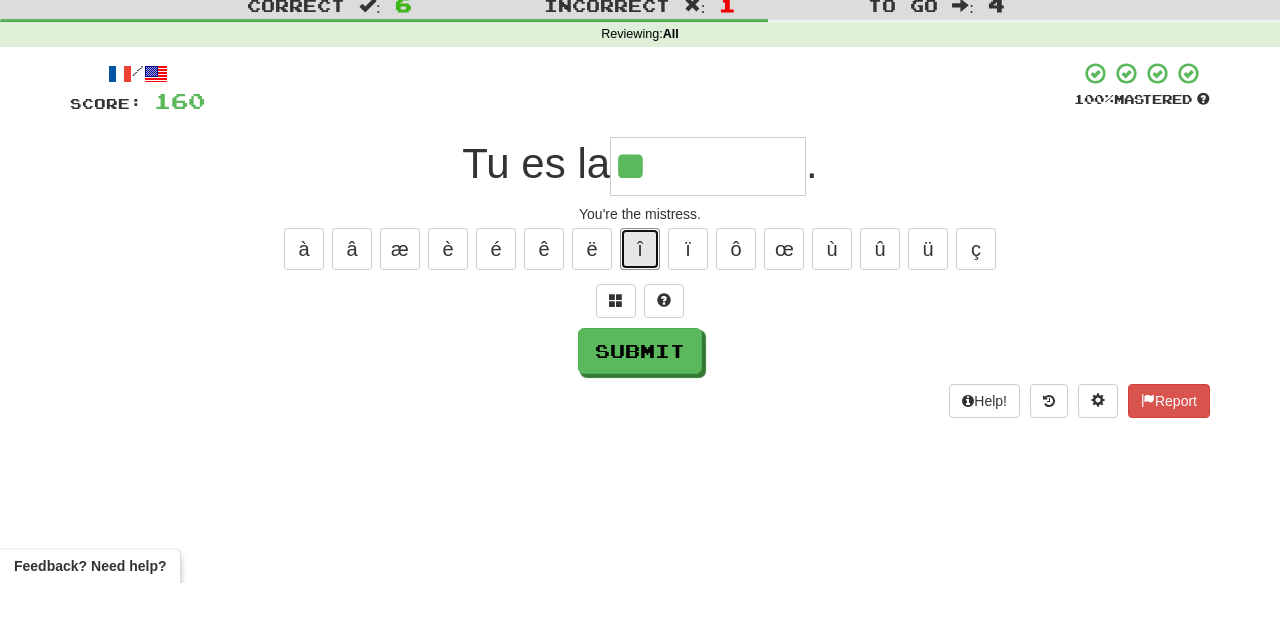 click on "î" at bounding box center [640, 310] 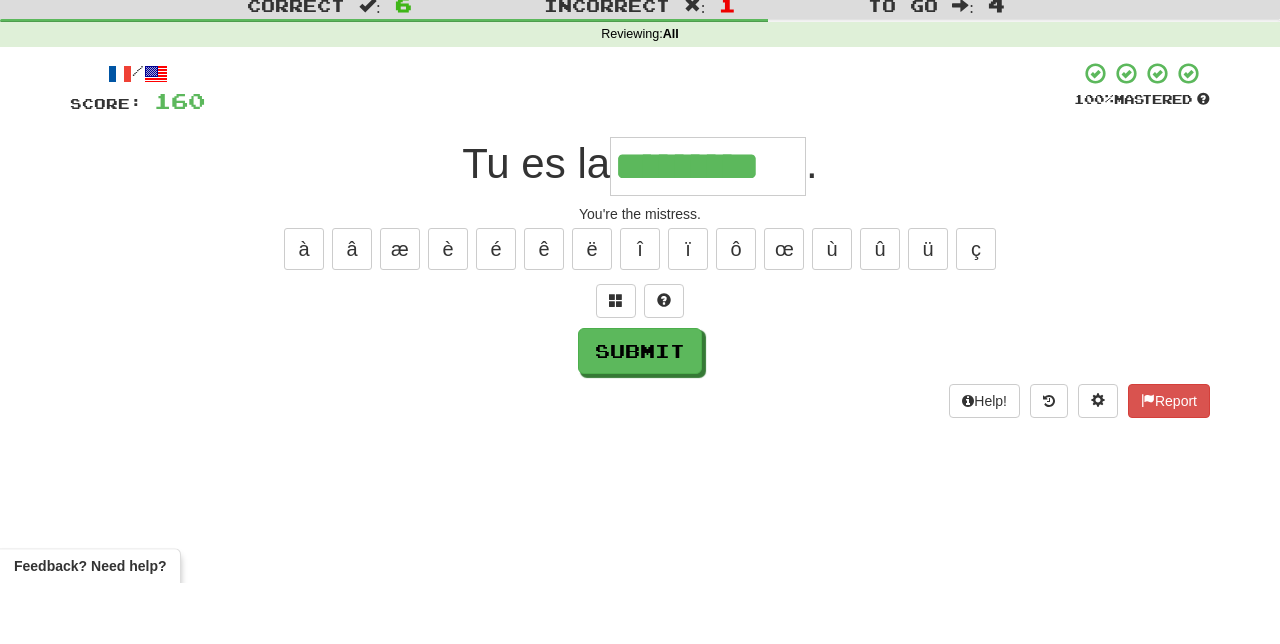 type on "*********" 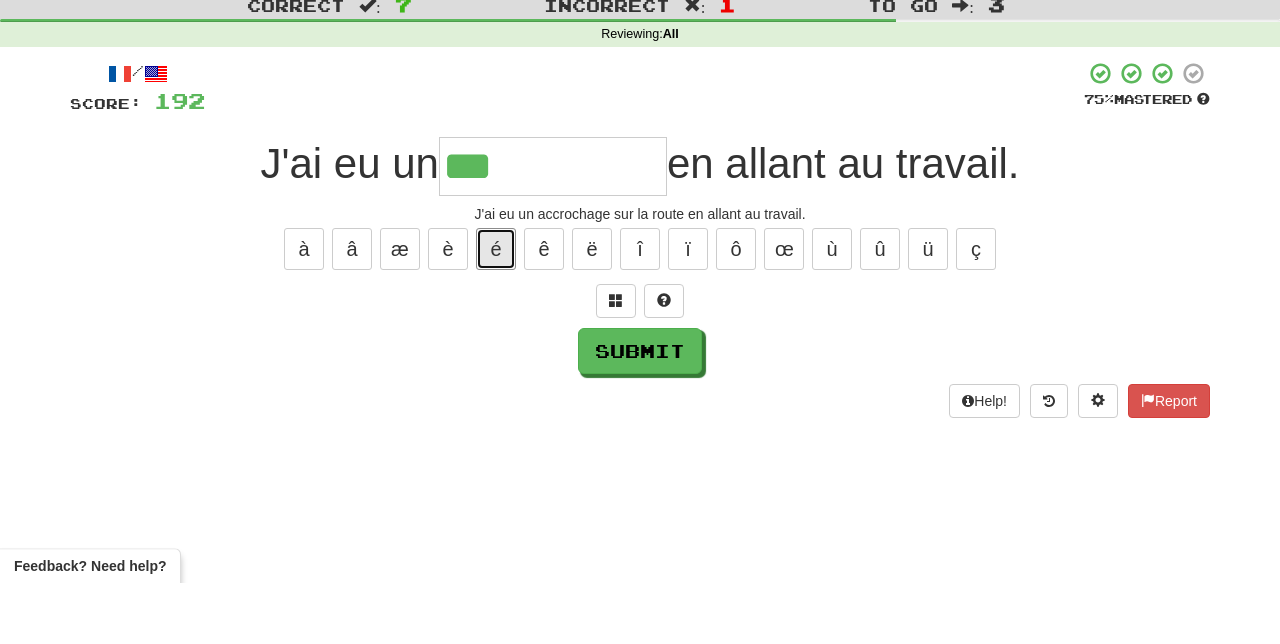 click on "é" at bounding box center [496, 310] 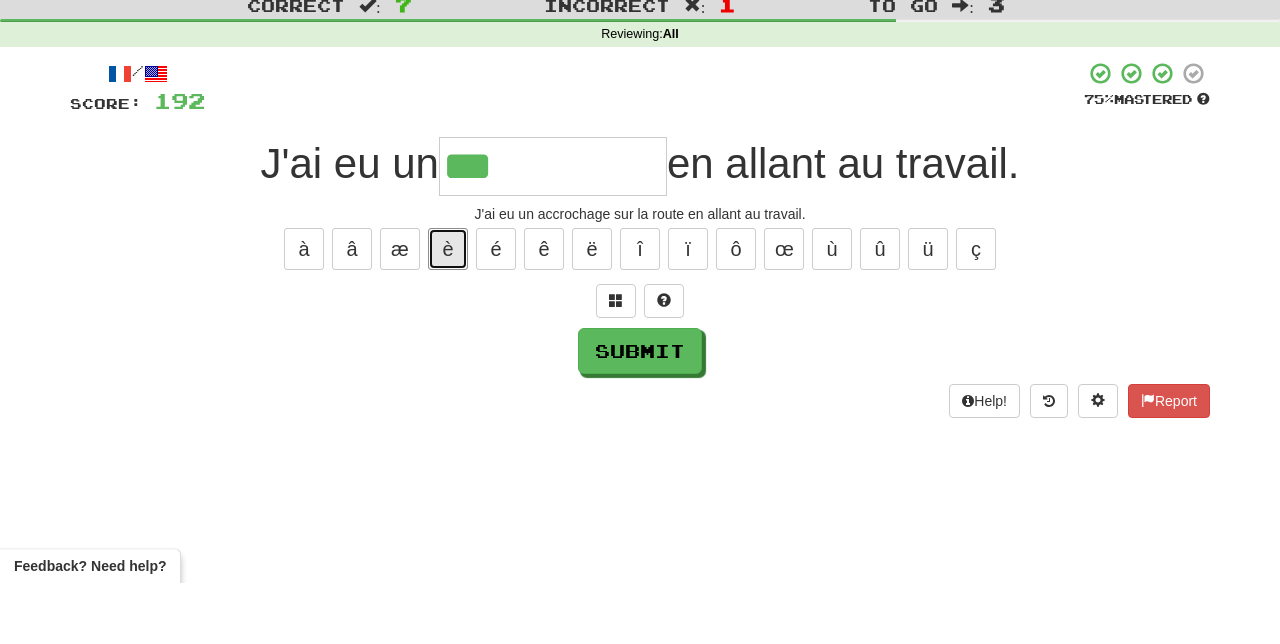 click on "è" at bounding box center [448, 310] 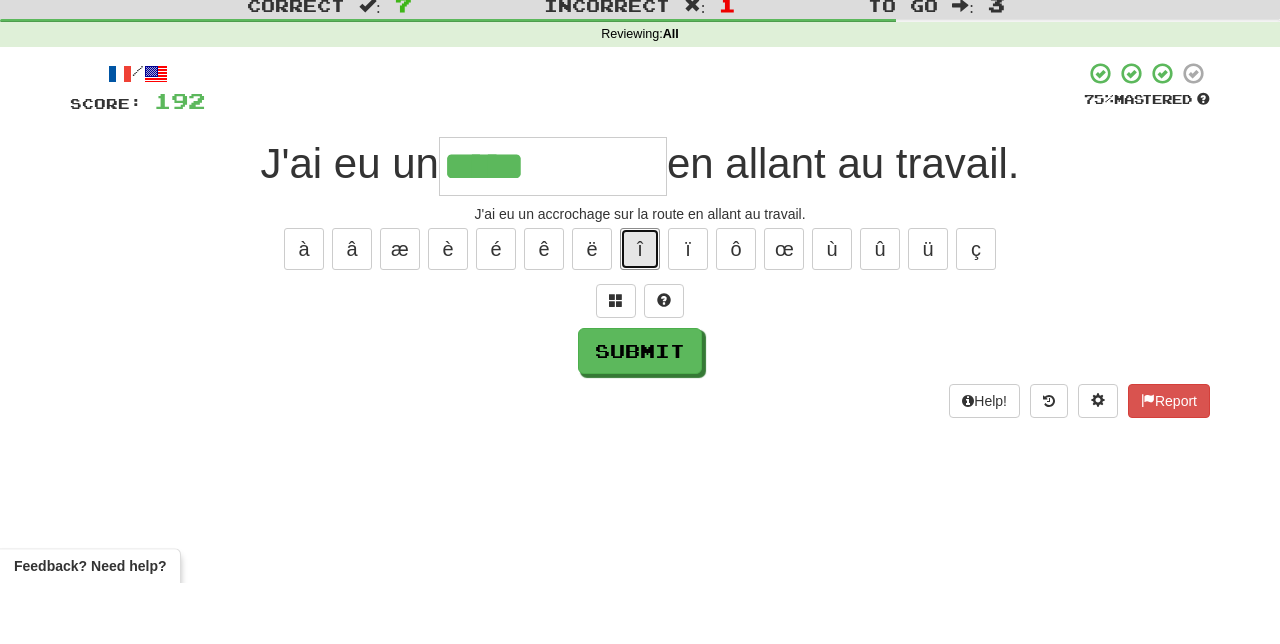click on "î" at bounding box center [640, 310] 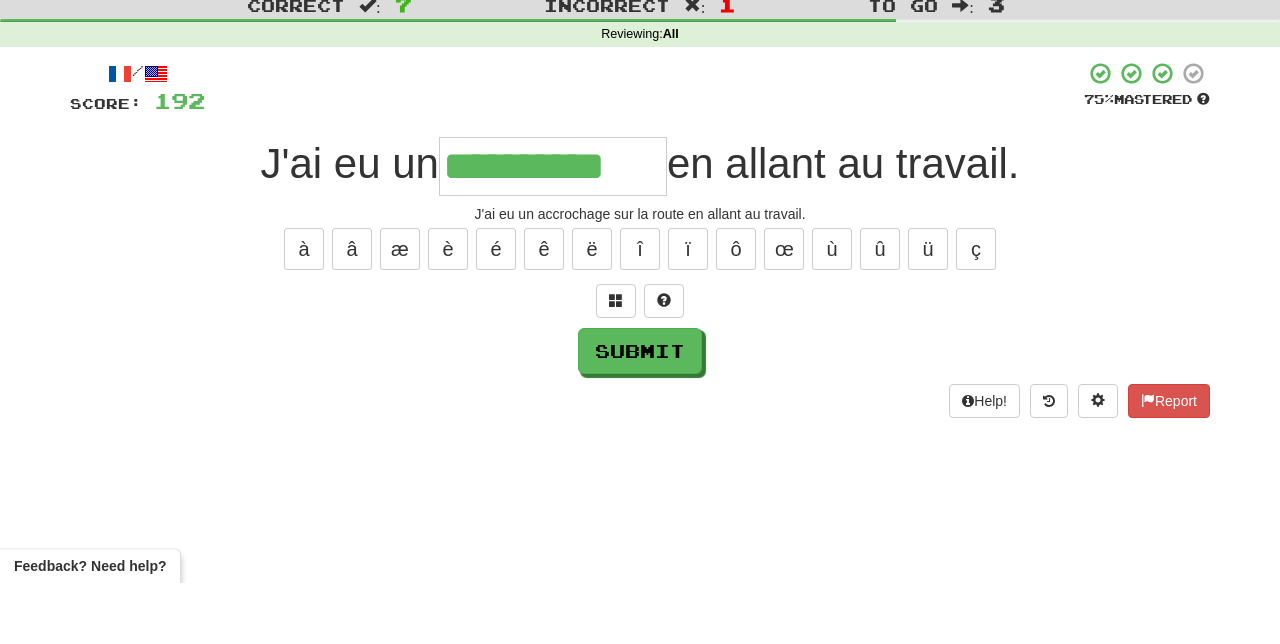 type on "**********" 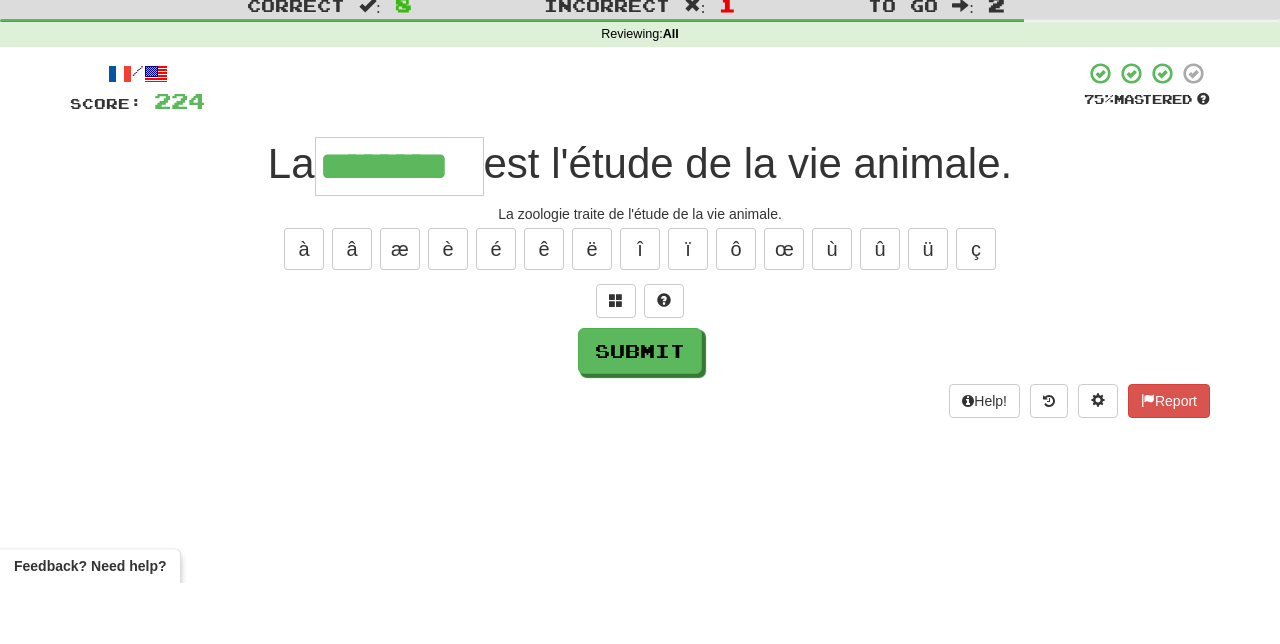 type on "********" 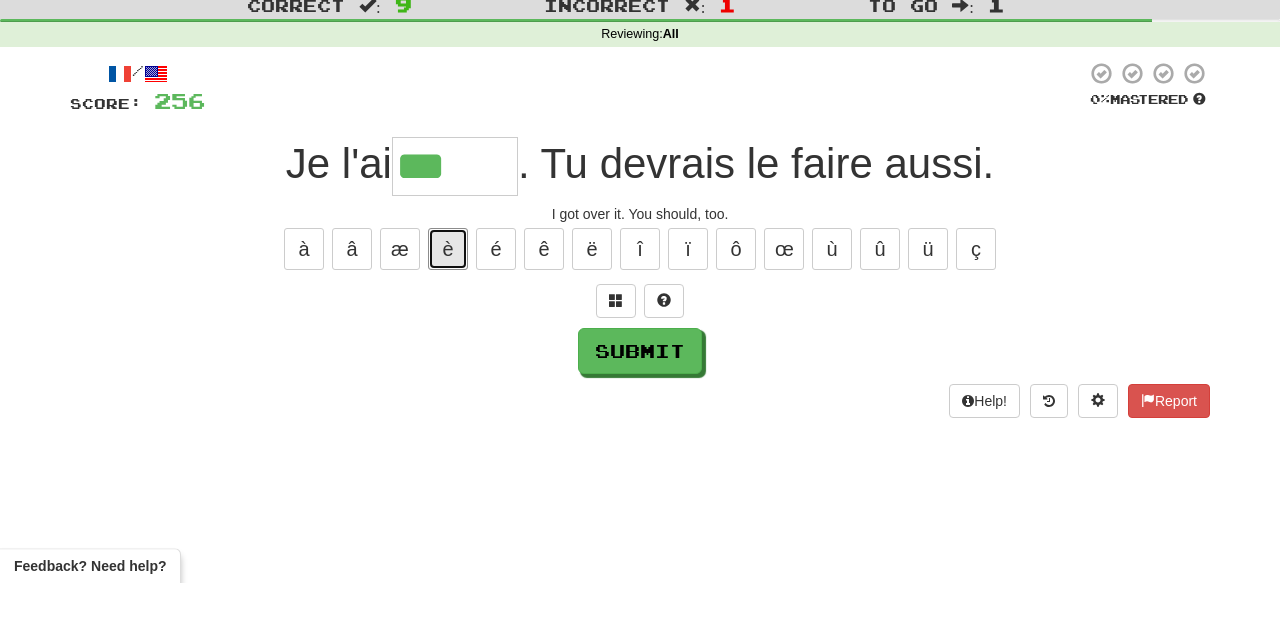 click on "è" at bounding box center (448, 310) 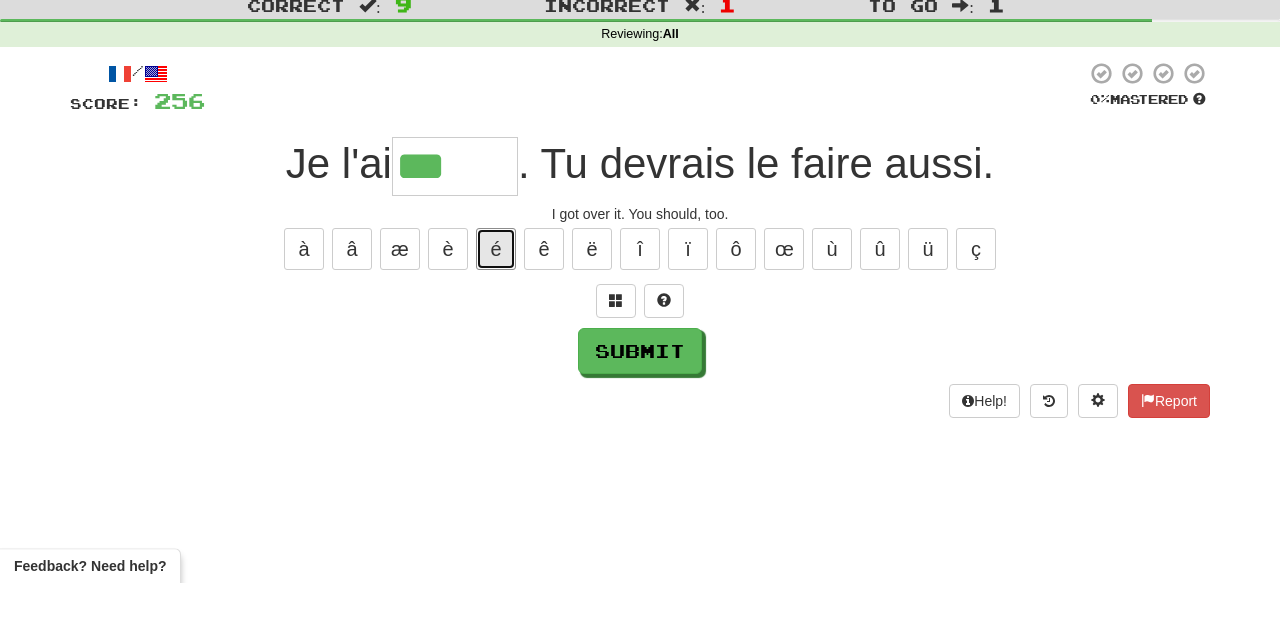 click on "é" at bounding box center [496, 310] 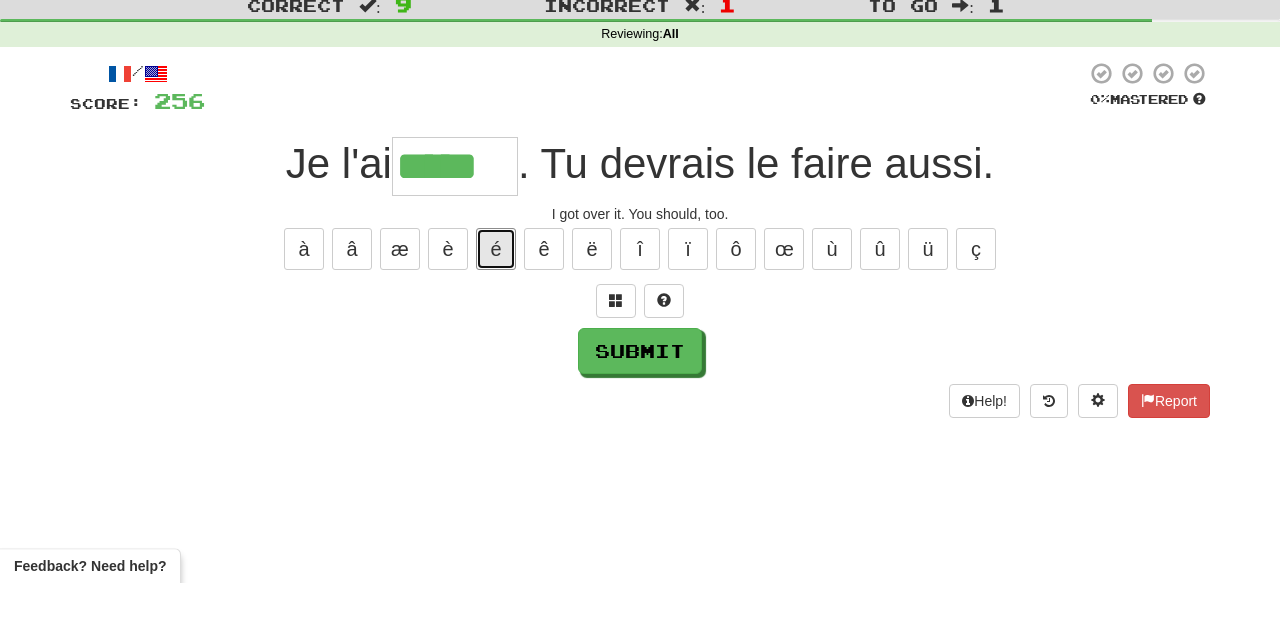 click on "é" at bounding box center [496, 310] 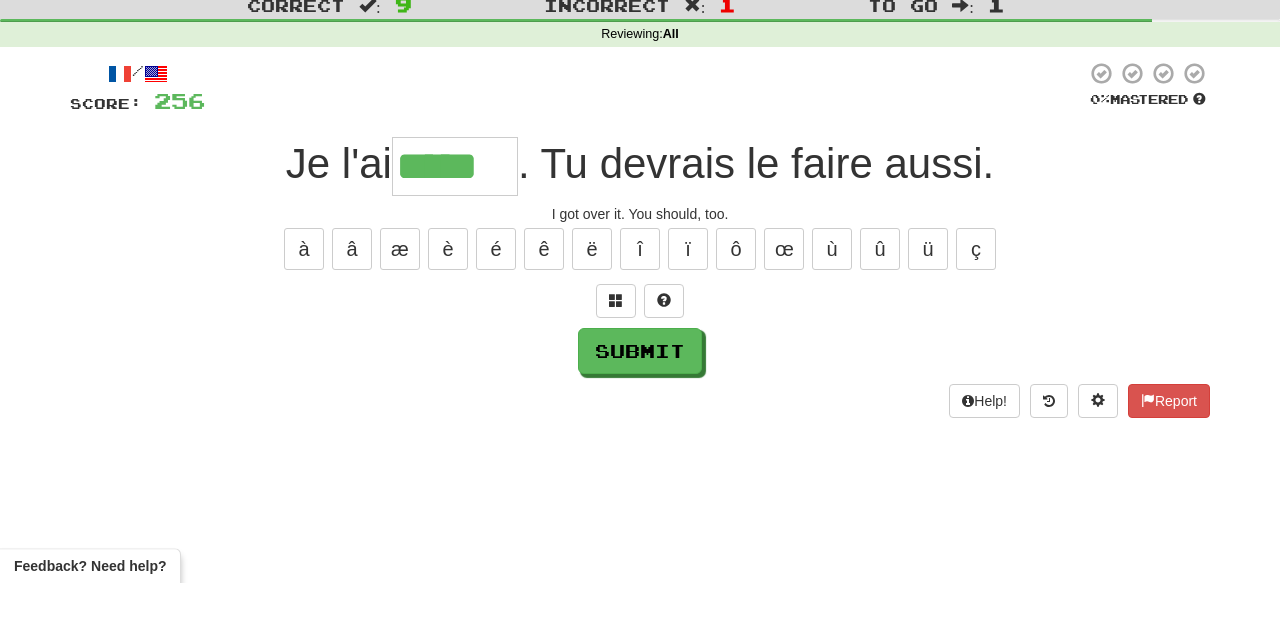 type on "******" 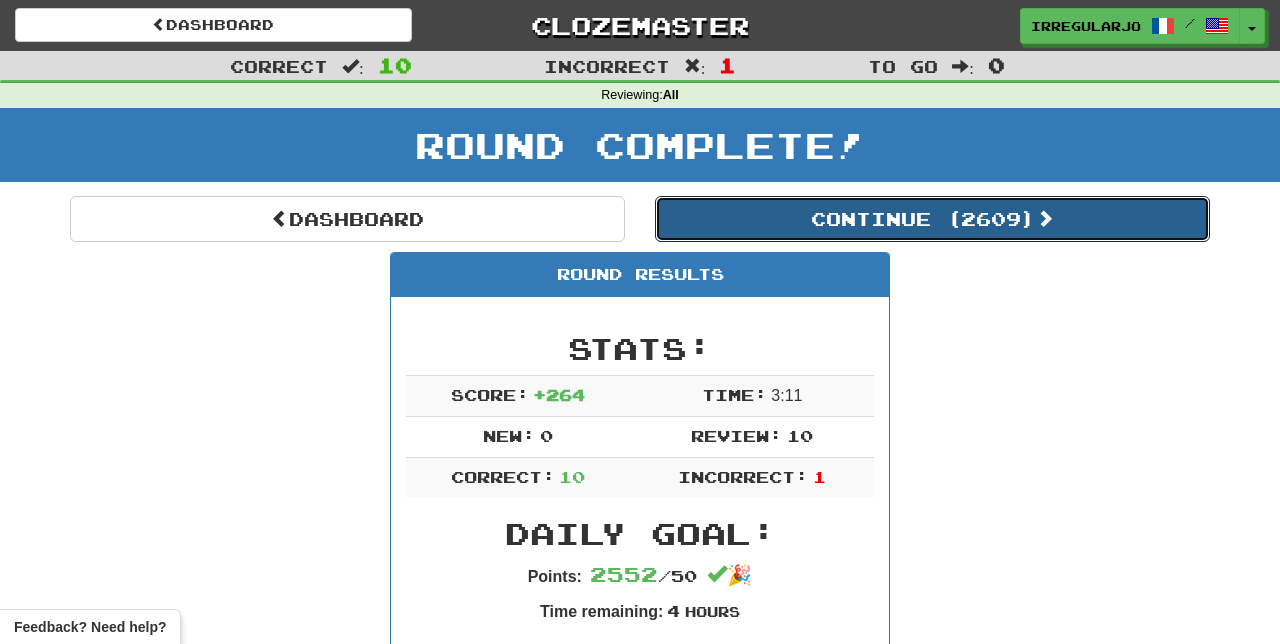 click on "Continue ( 2609 )" at bounding box center [932, 219] 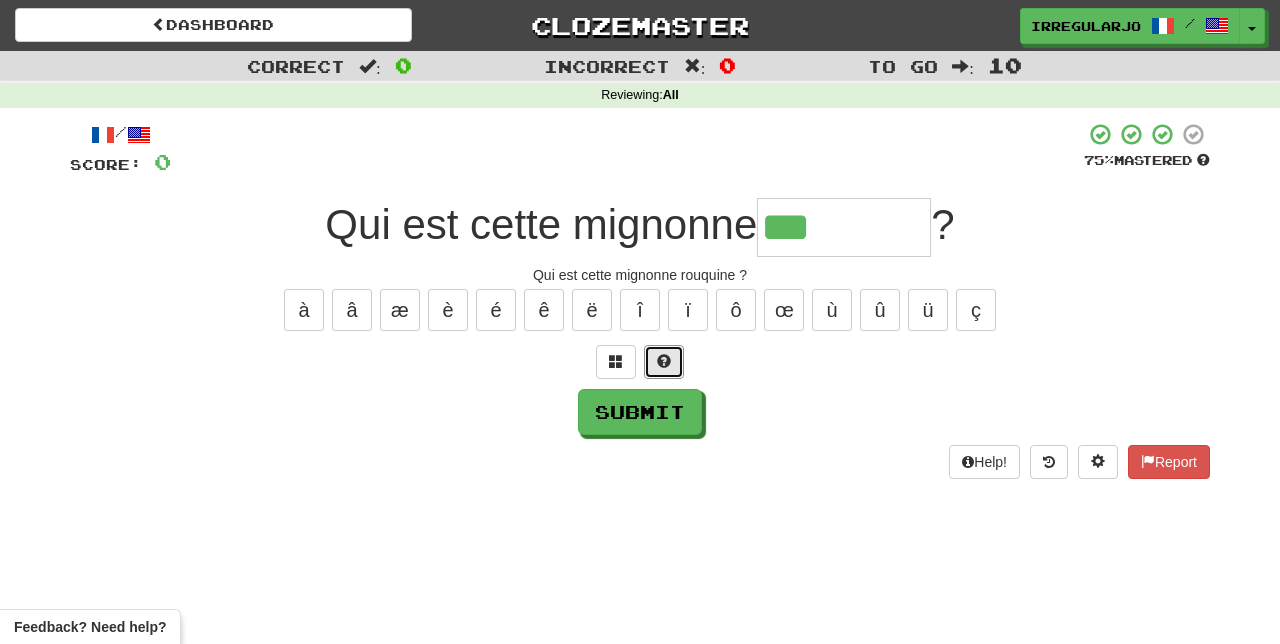 click at bounding box center (664, 362) 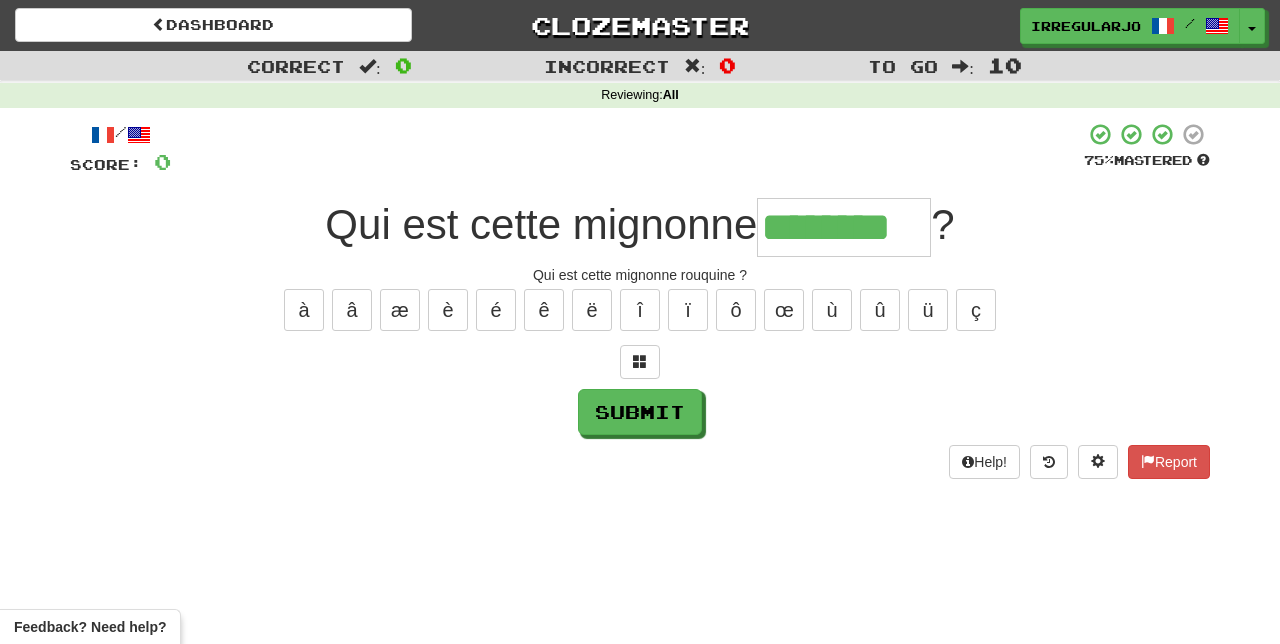 type on "********" 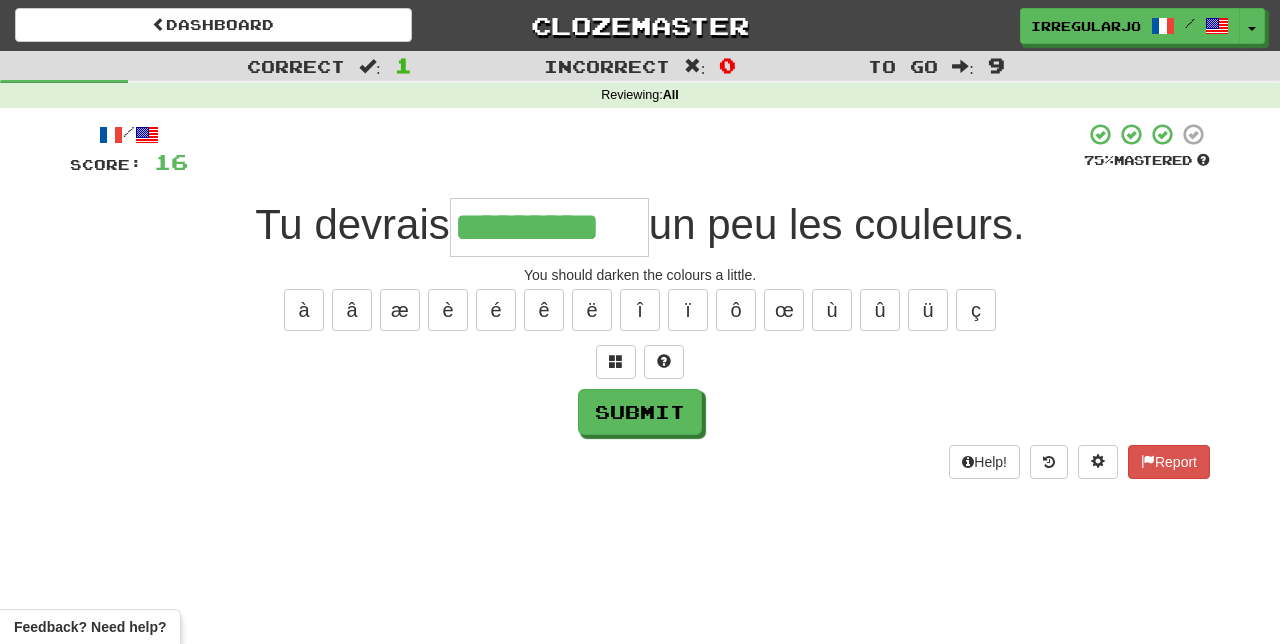 type on "*********" 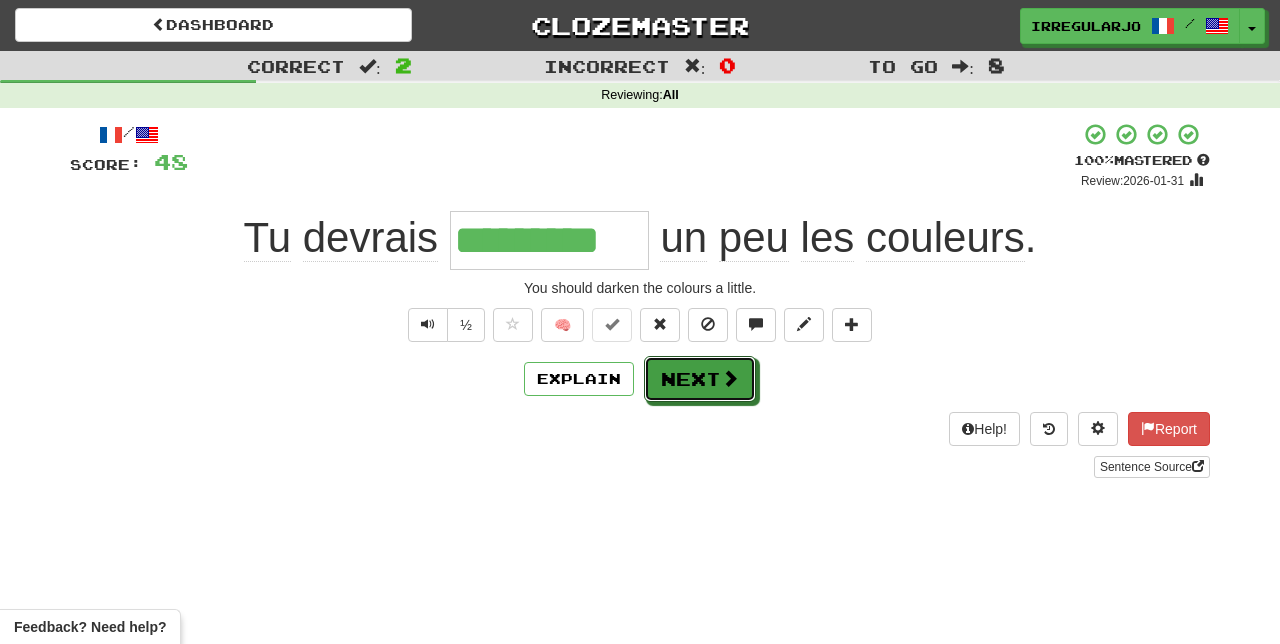 click on "Next" at bounding box center (700, 379) 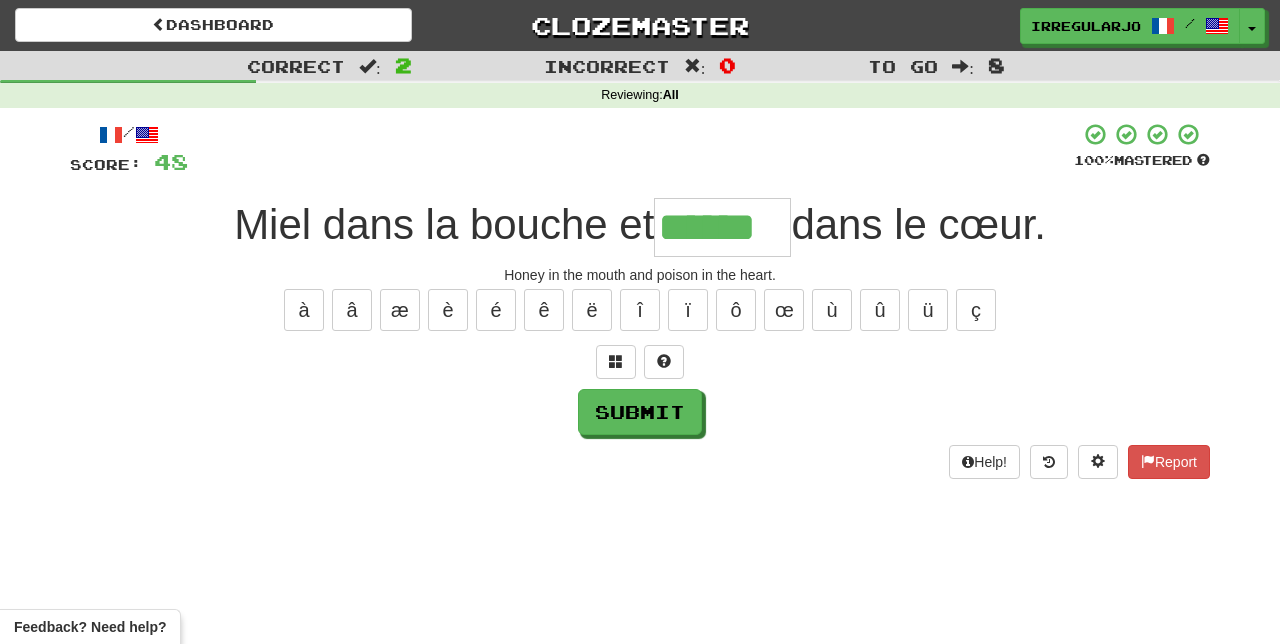 type on "******" 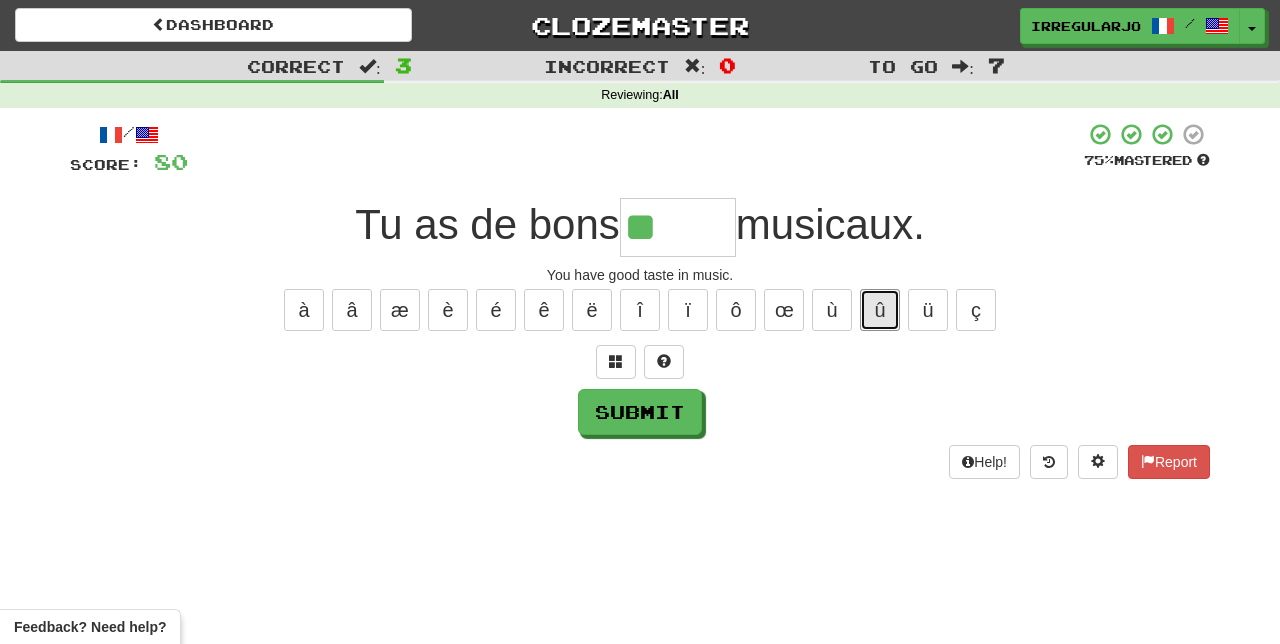 click on "û" at bounding box center (880, 310) 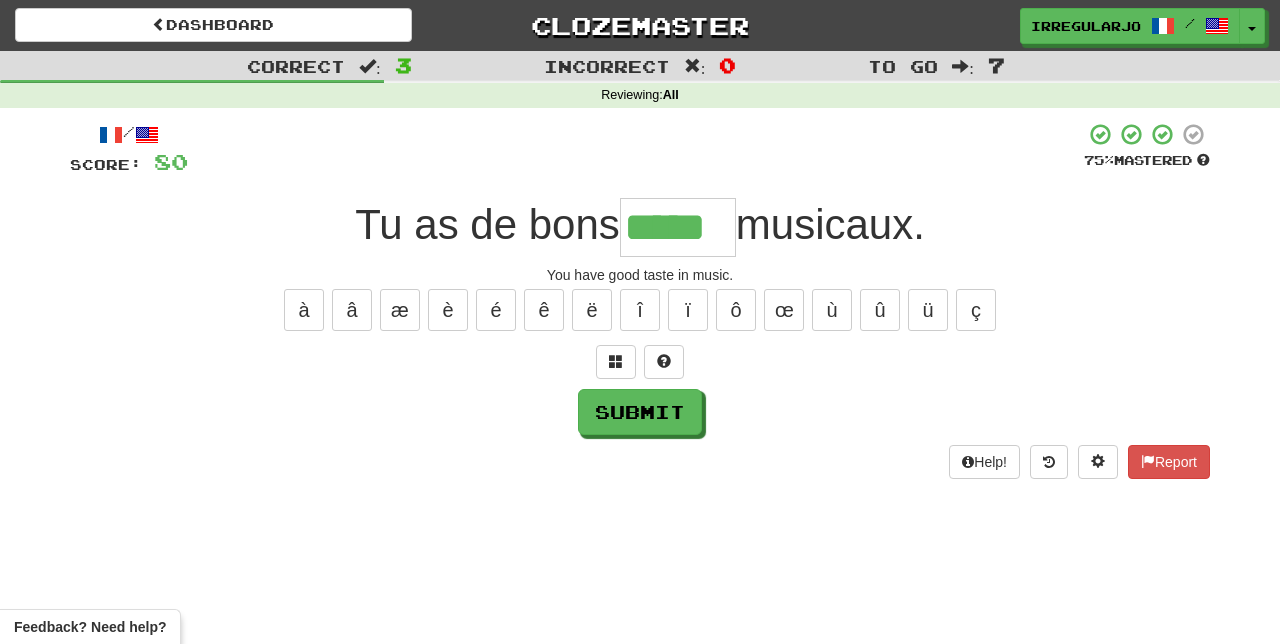 type on "*****" 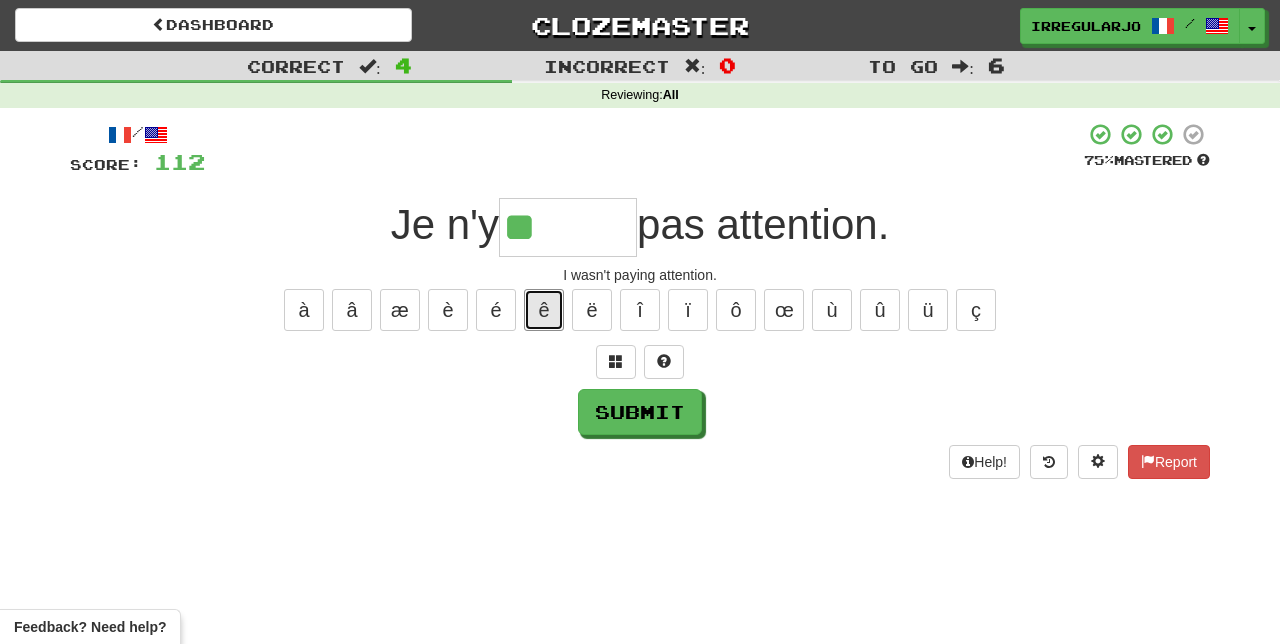click on "ê" at bounding box center [544, 310] 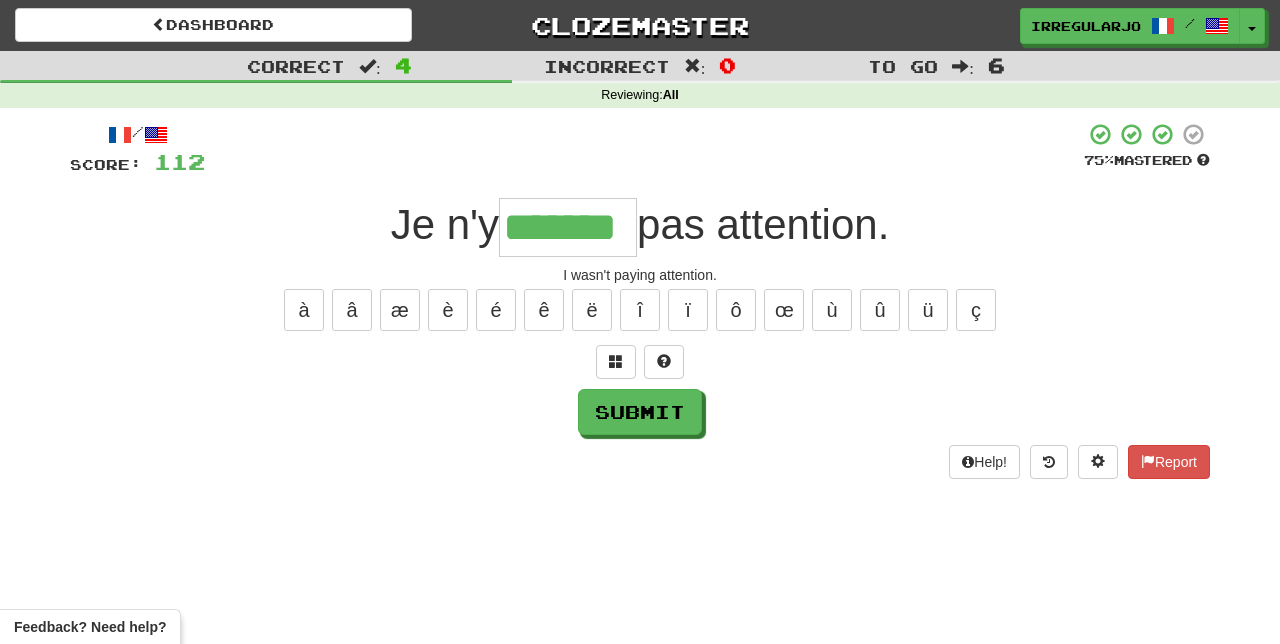 type on "*******" 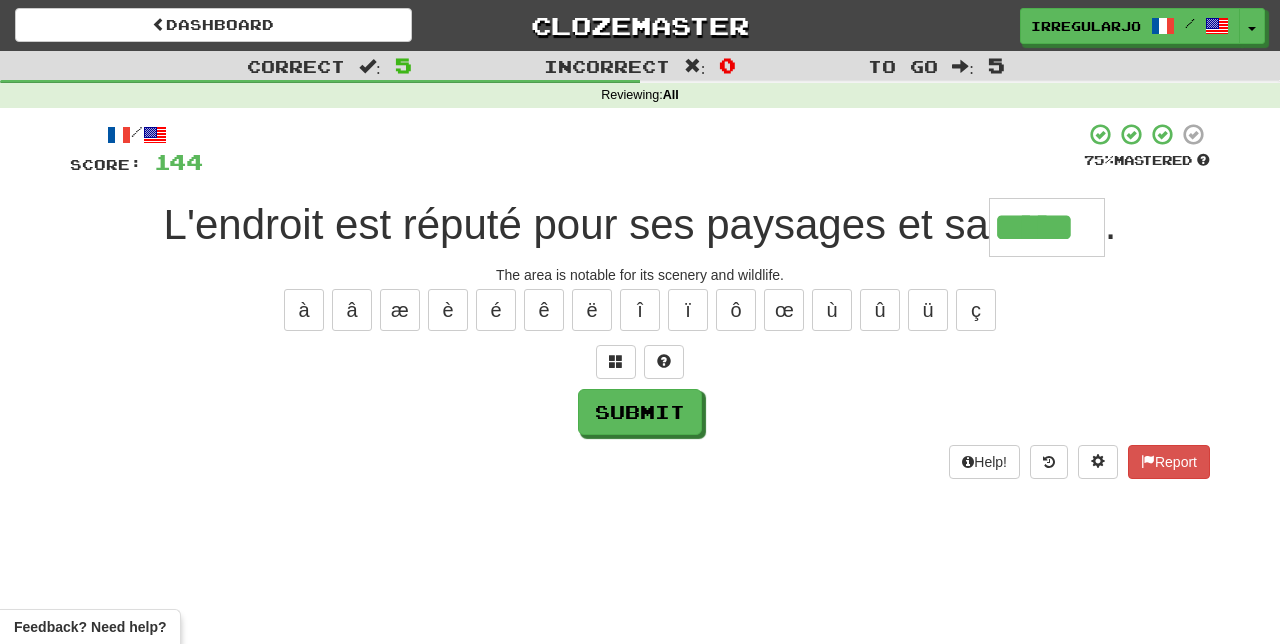 type on "*****" 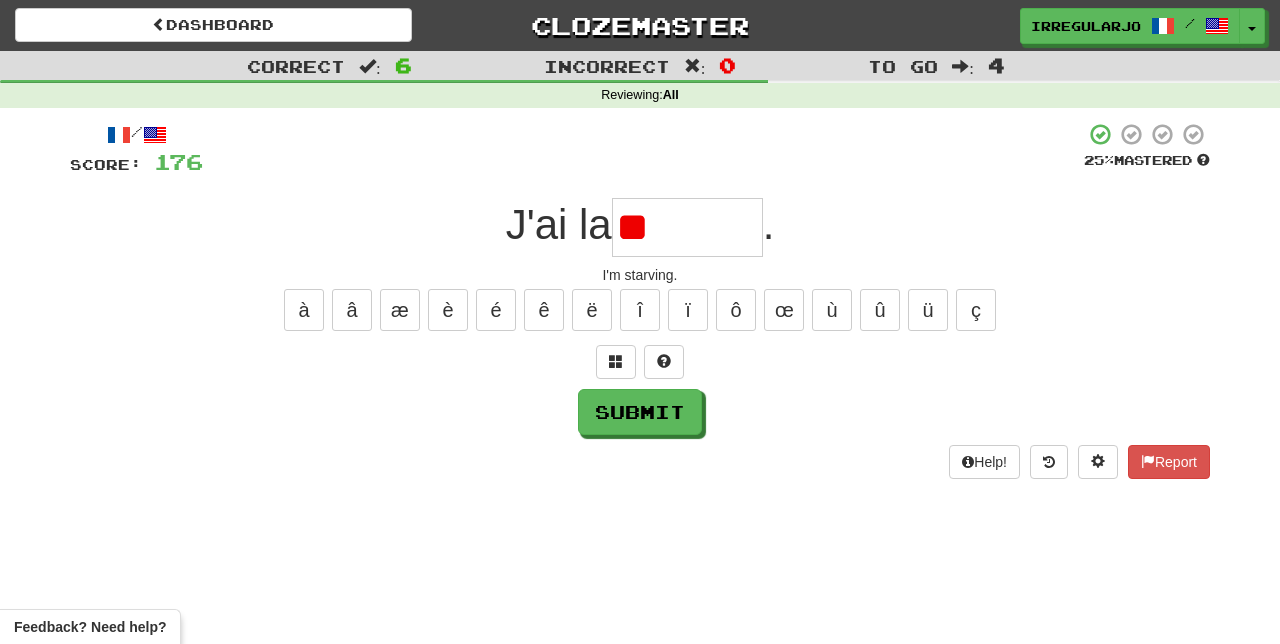 type on "*" 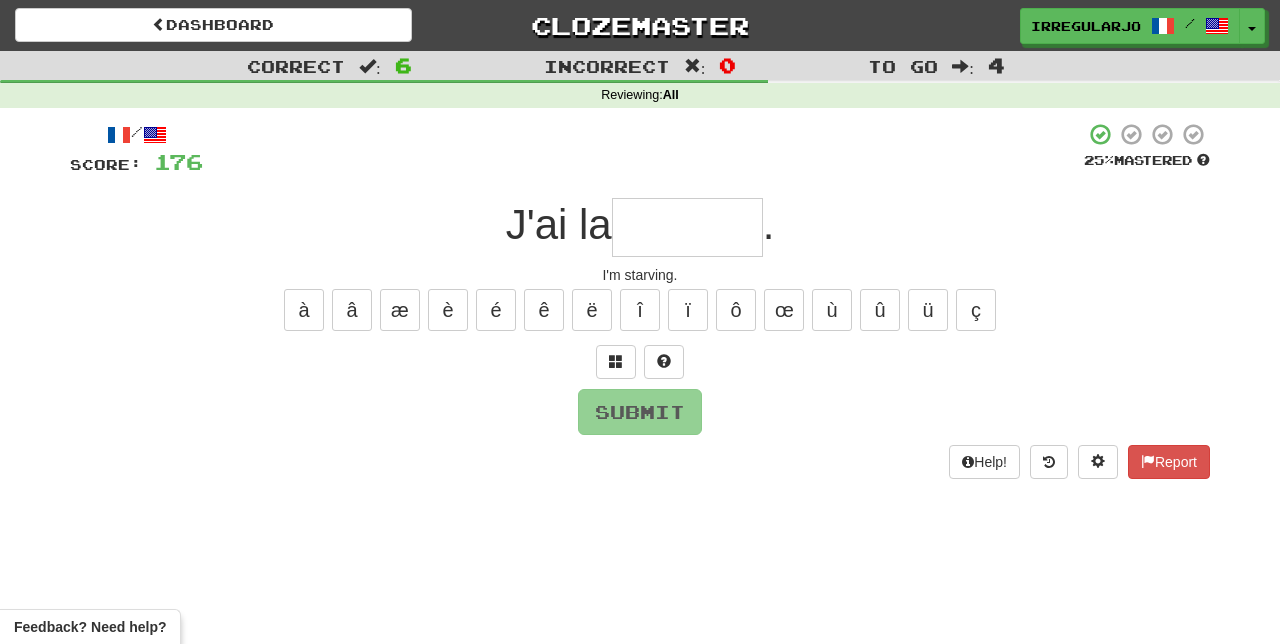 type on "*" 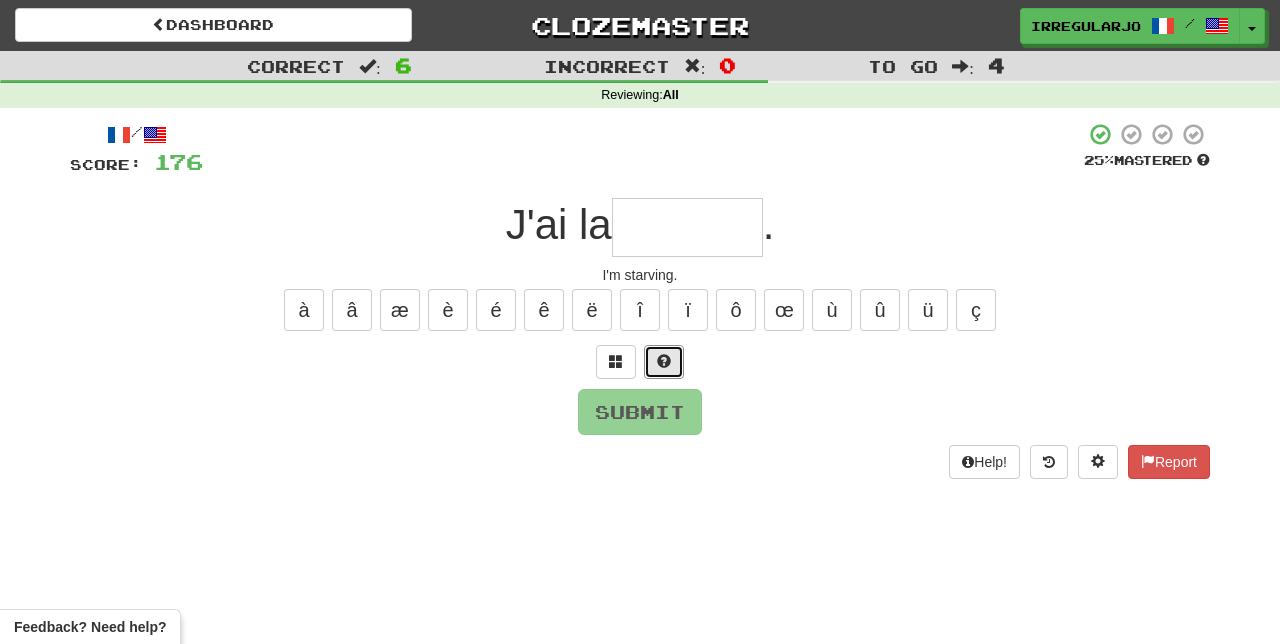 click at bounding box center (664, 362) 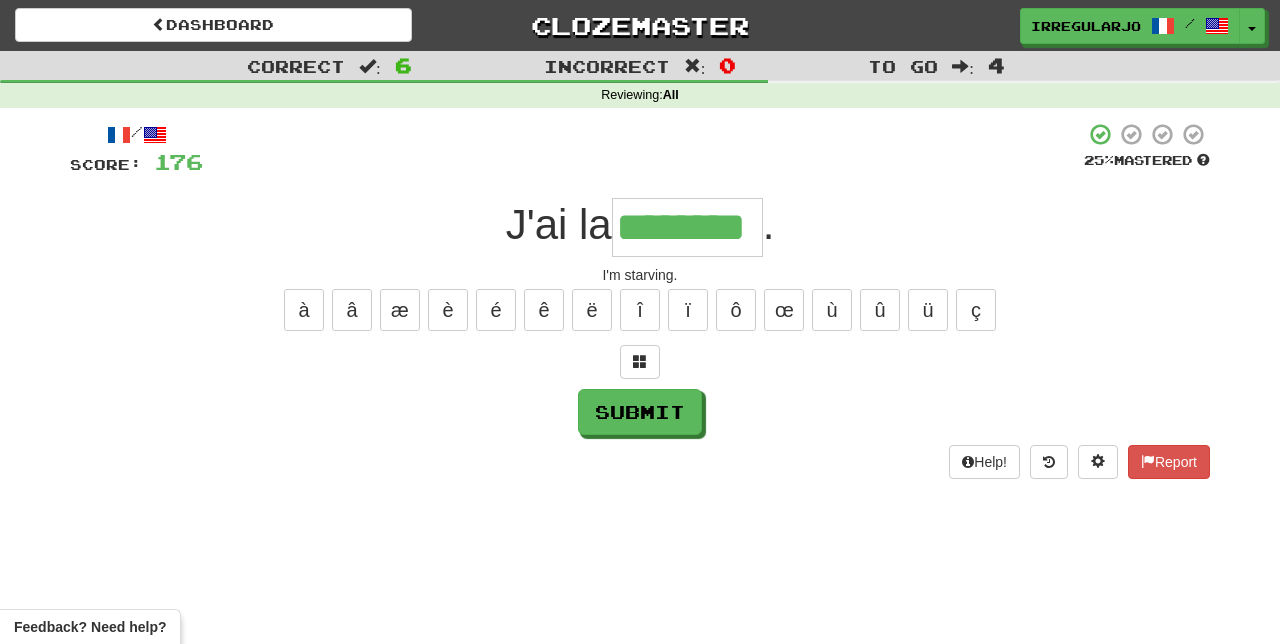 type on "********" 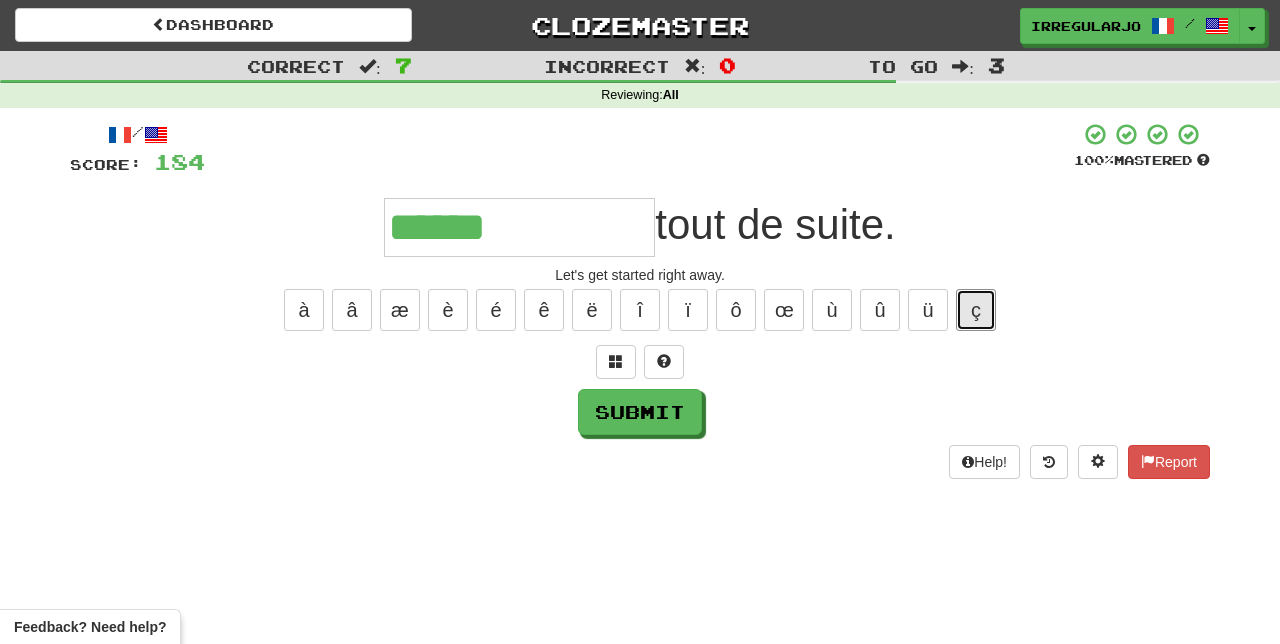click on "ç" at bounding box center (976, 310) 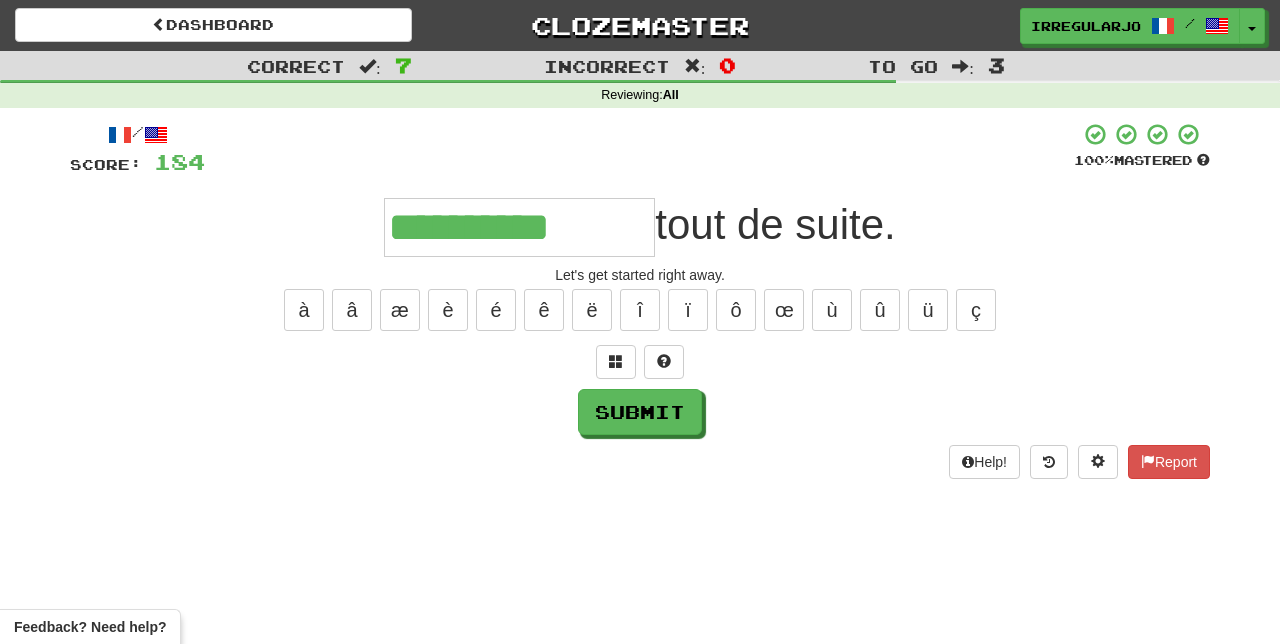 type on "**********" 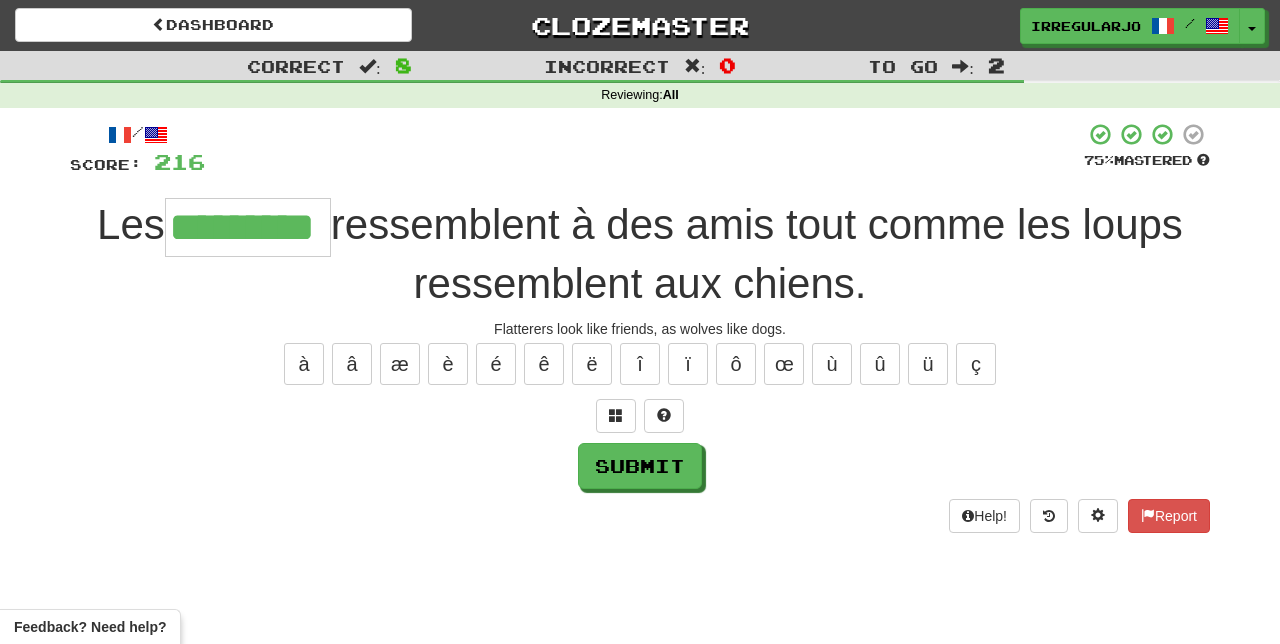 type on "*********" 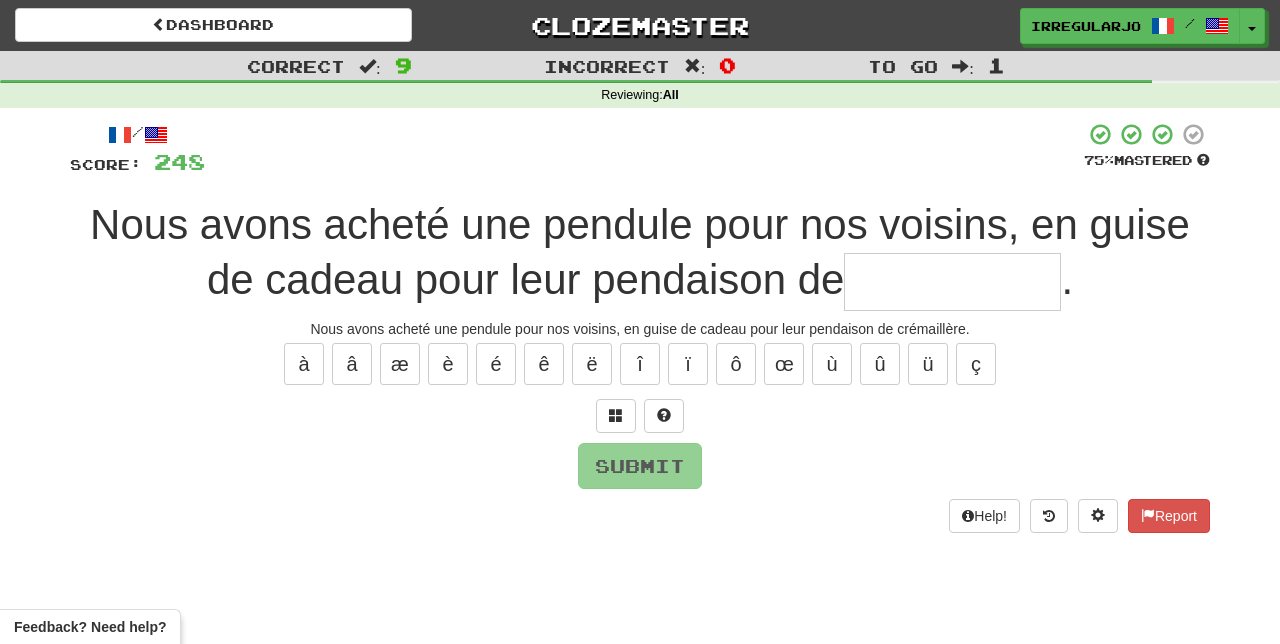 type on "*" 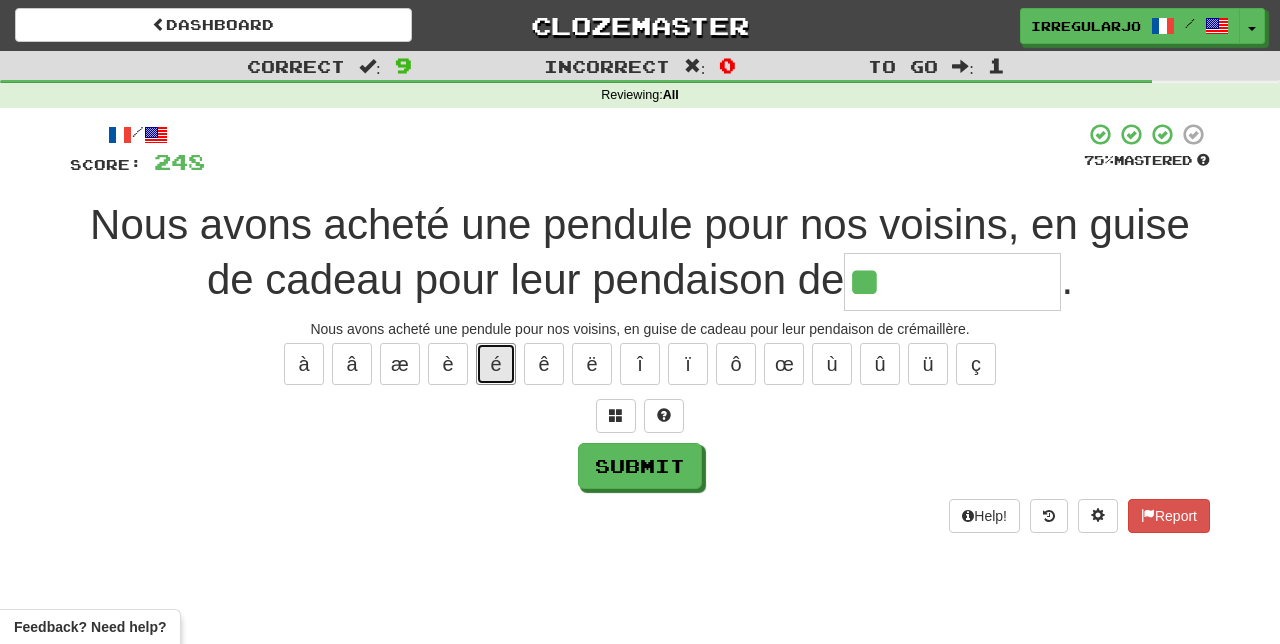 click on "é" at bounding box center (496, 364) 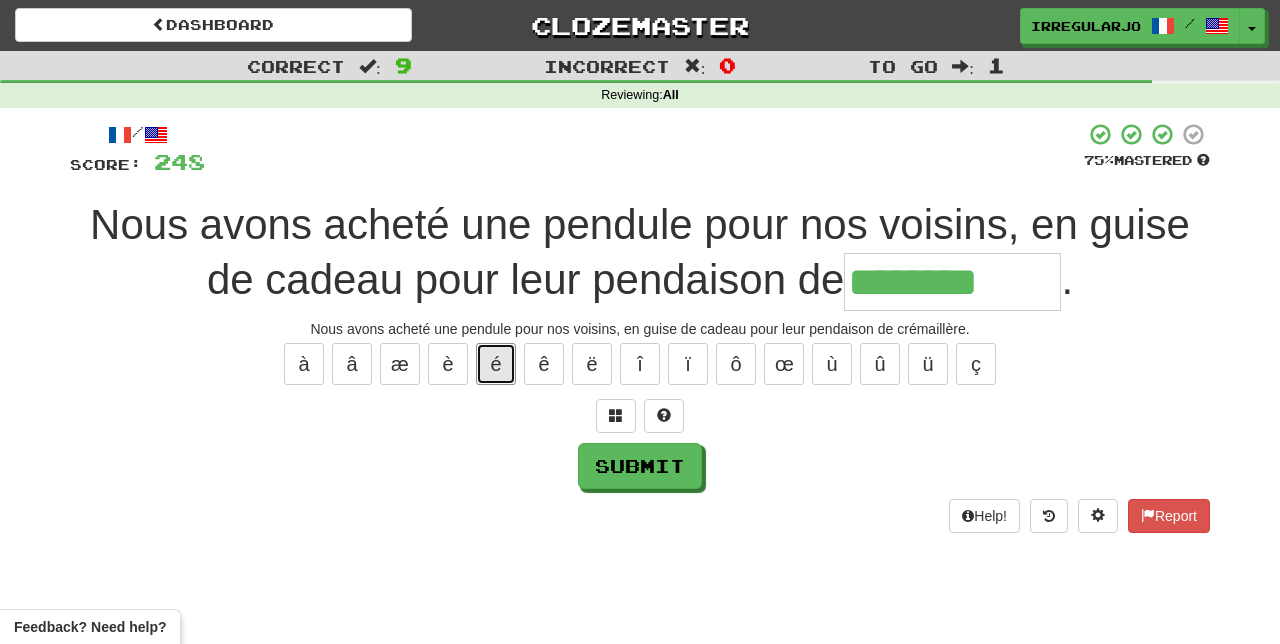 click on "é" at bounding box center (496, 364) 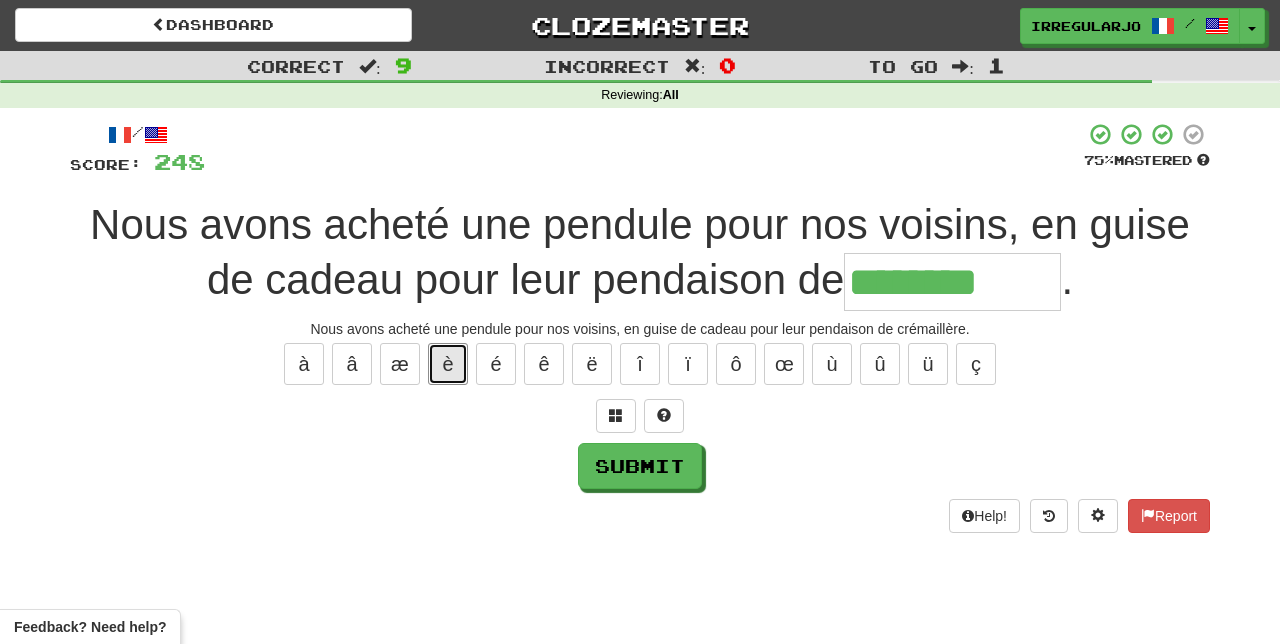 click on "è" at bounding box center (448, 364) 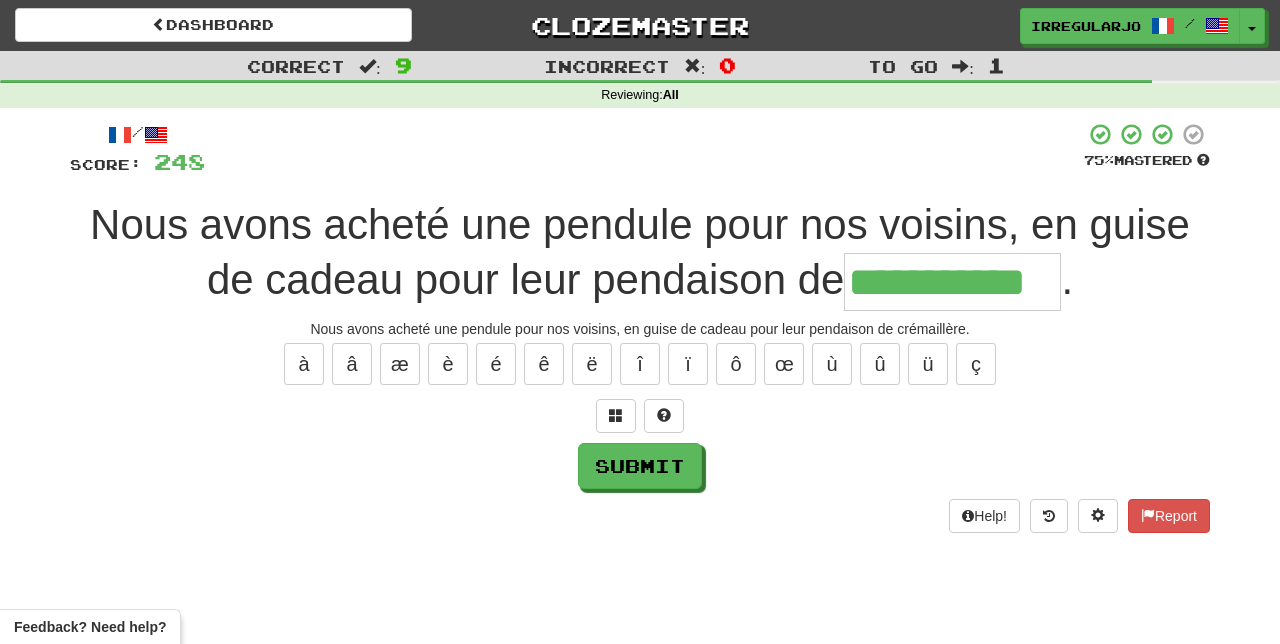type on "**********" 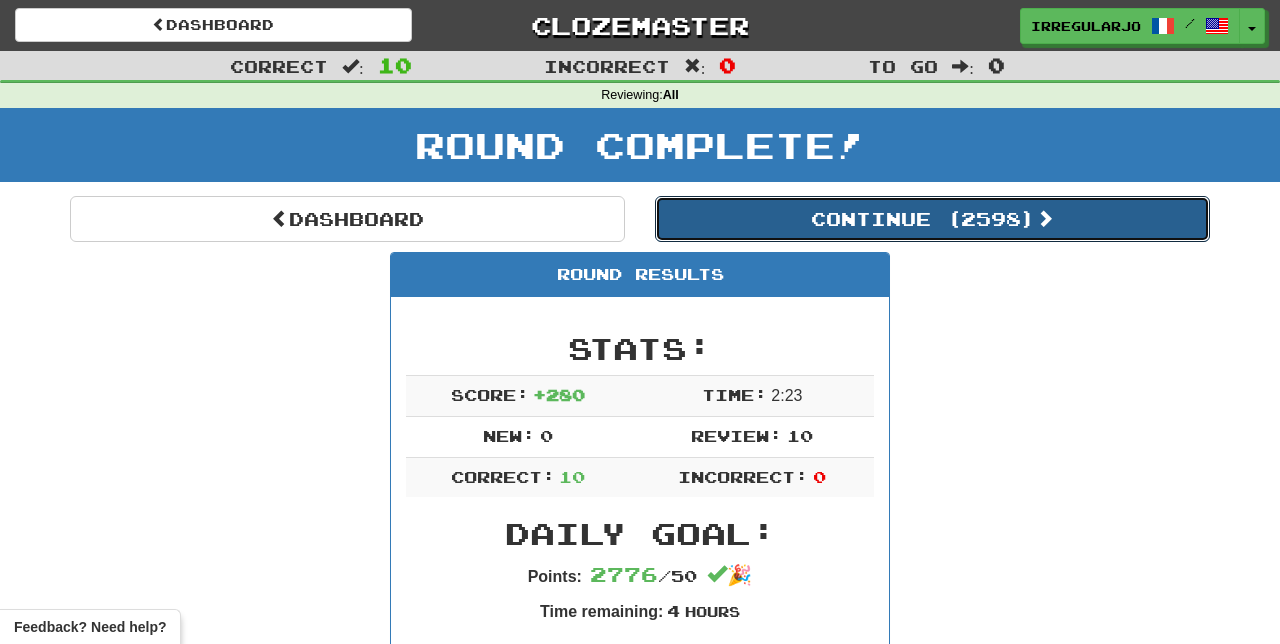 click on "Continue ( 2598 )" at bounding box center [932, 219] 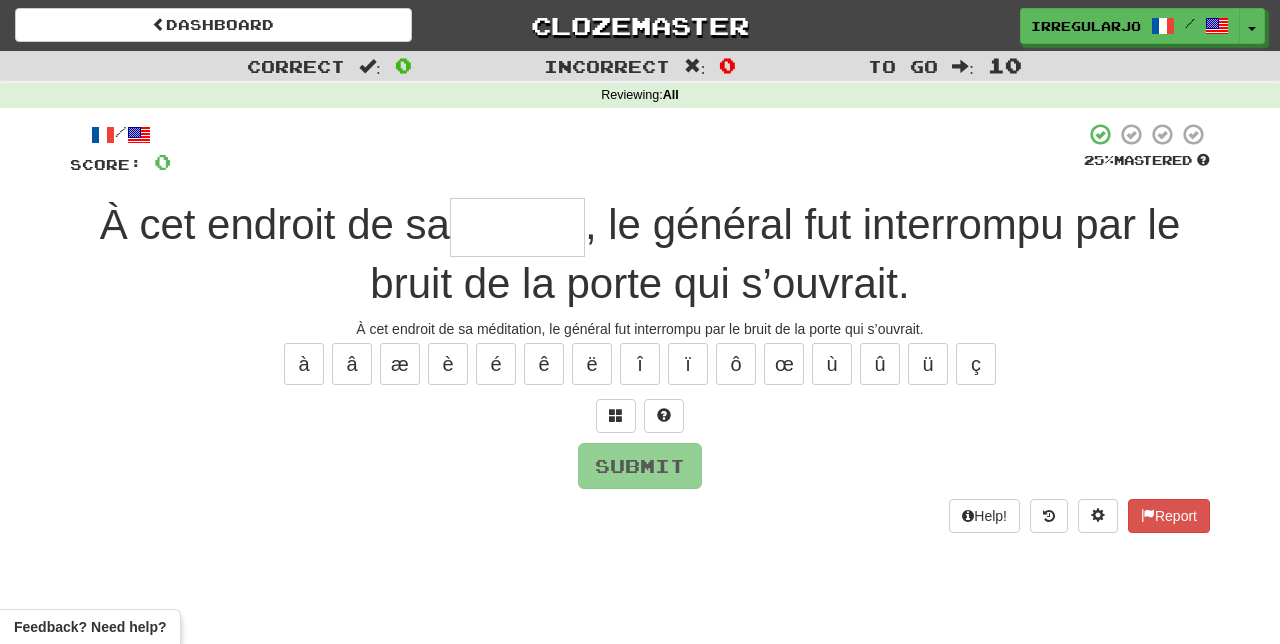 type on "*" 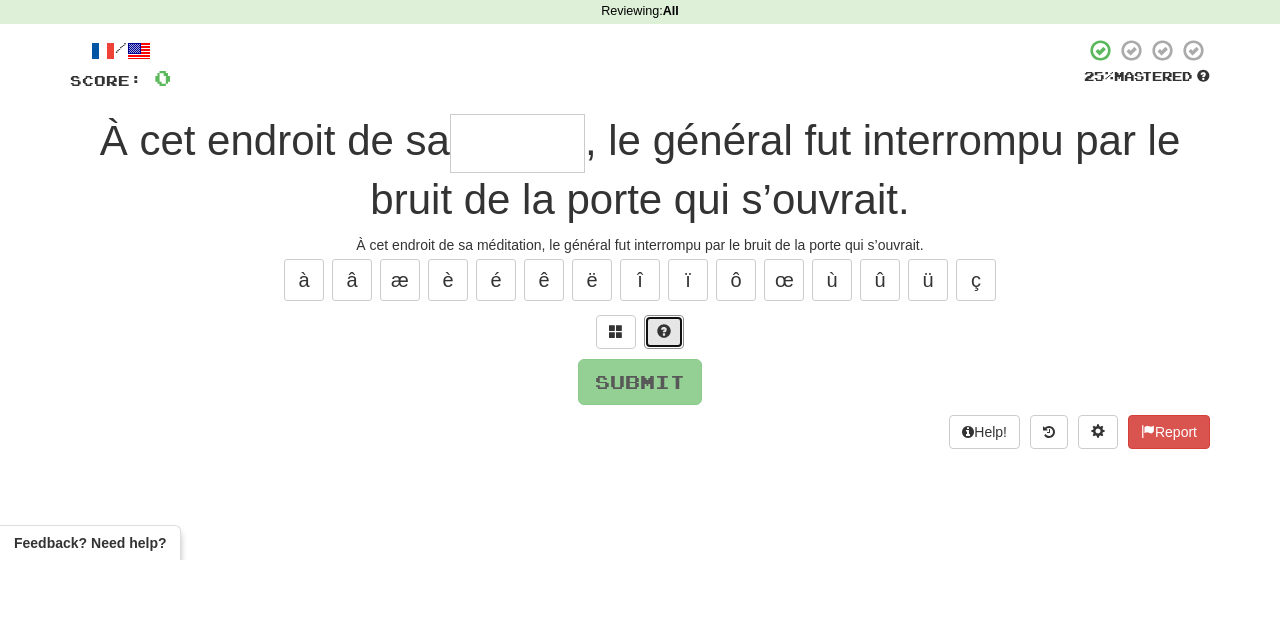 click at bounding box center [664, 415] 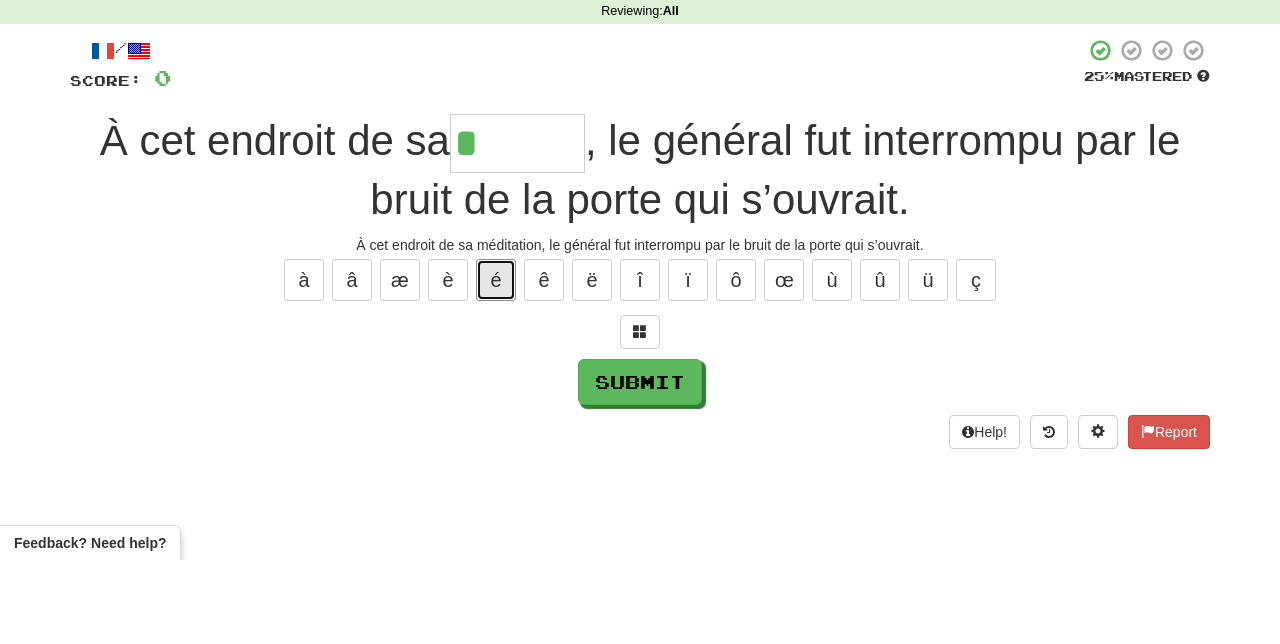 click on "é" at bounding box center [496, 364] 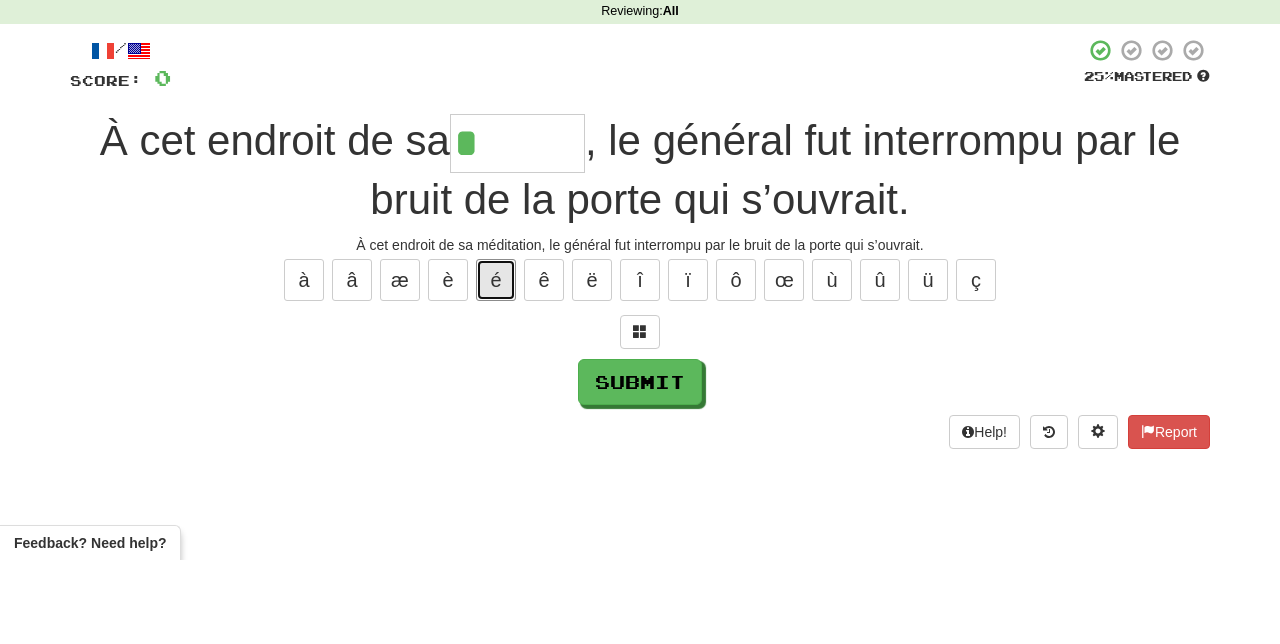 click on "é" at bounding box center (496, 364) 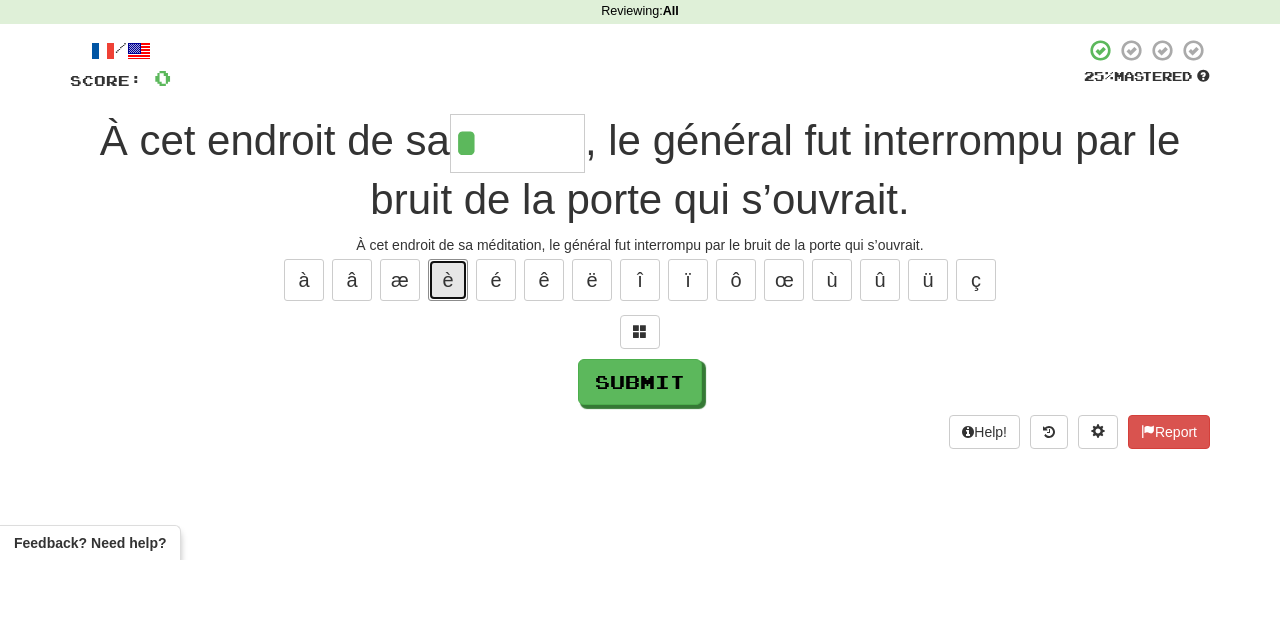 click on "è" at bounding box center [448, 364] 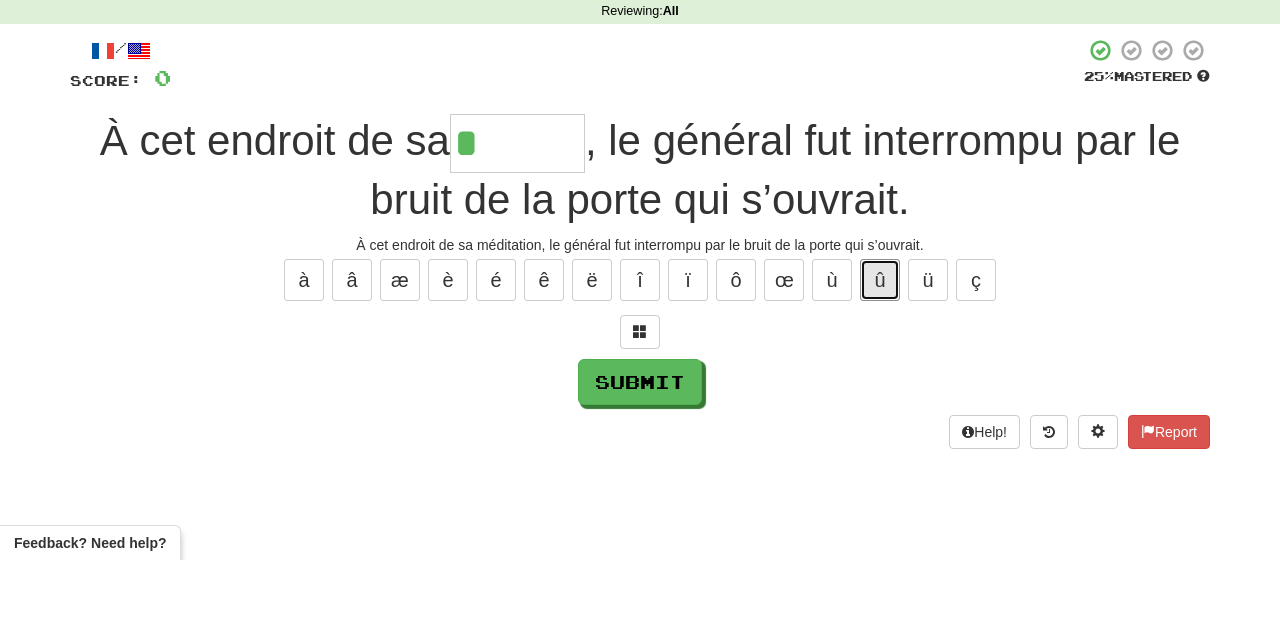 click on "û" at bounding box center [880, 364] 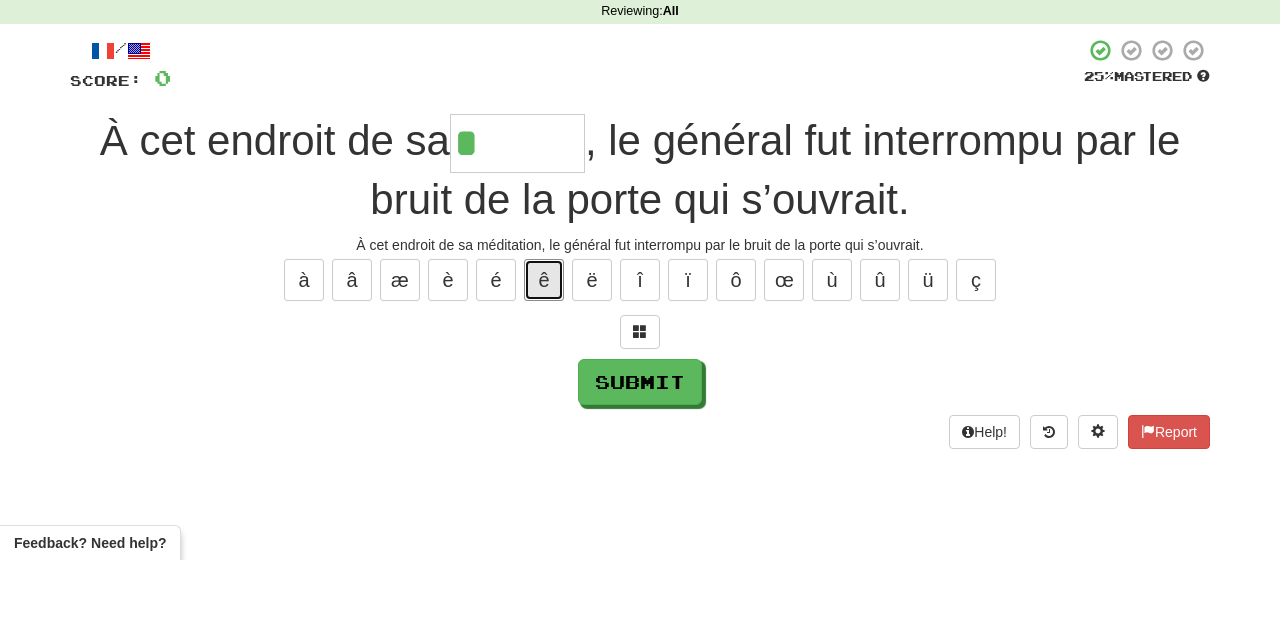 click on "ê" at bounding box center (544, 364) 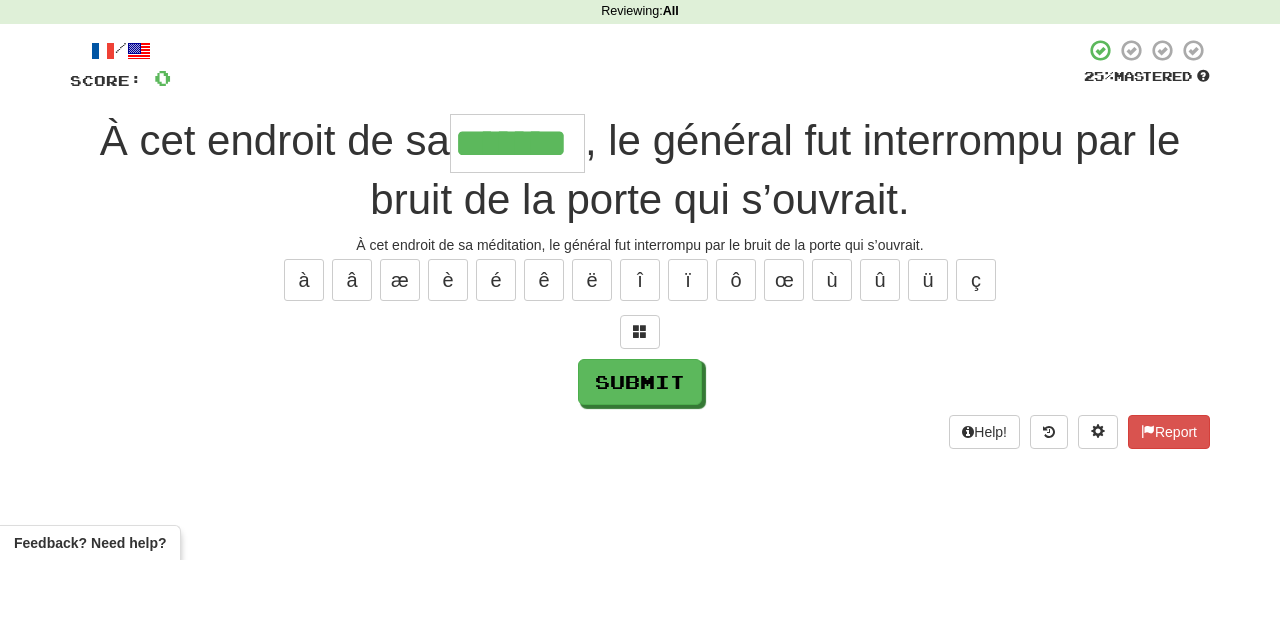 type on "*******" 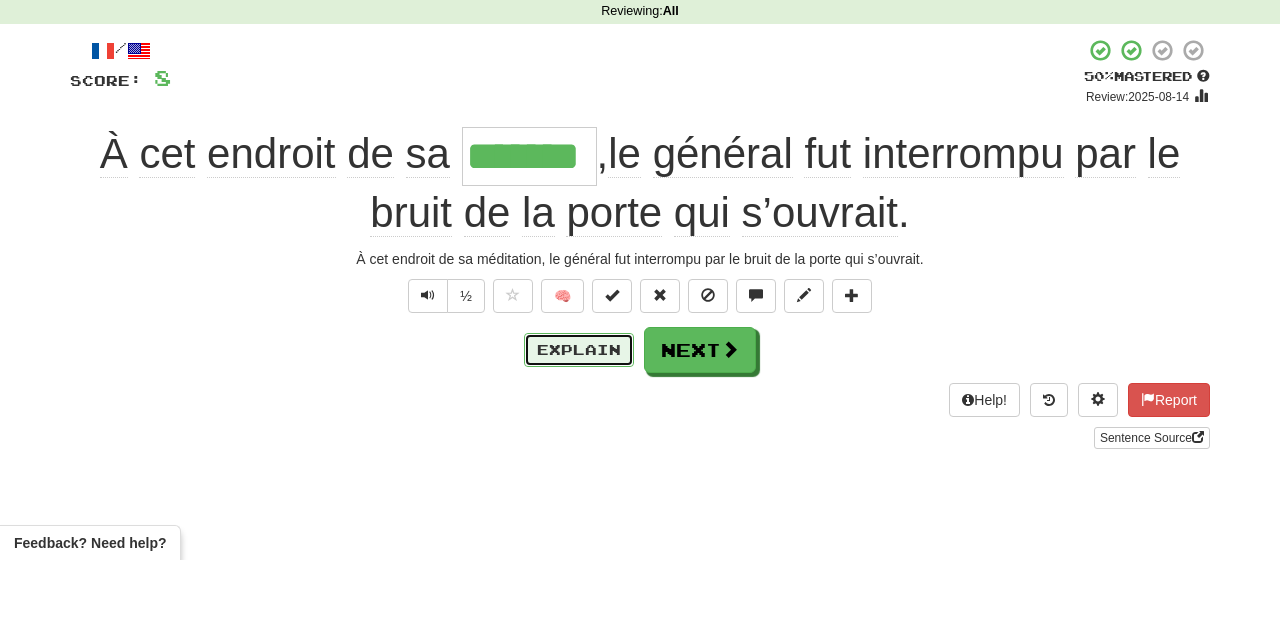 click on "Explain" at bounding box center (579, 434) 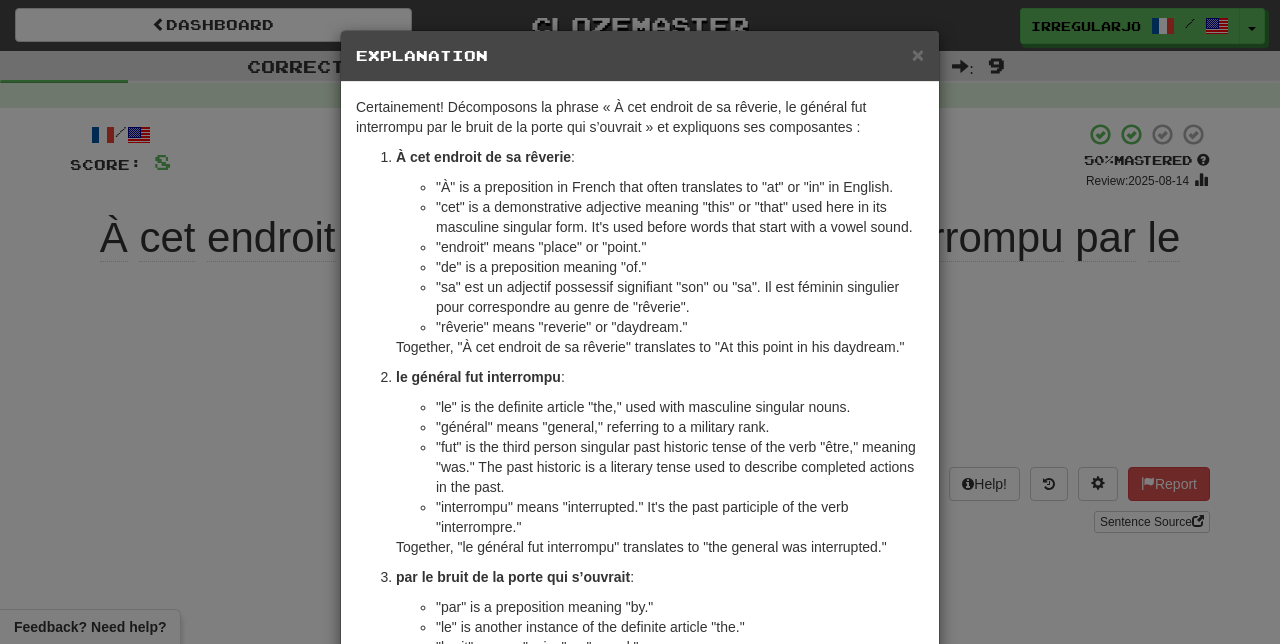 click on "× Explanation Certainly! Let's break down the sentence "À cet endroit de sa rêverie, le général fut interrompu par le bruit de la porte qui s’ouvrait." and explain its components:
À cet endroit de sa rêverie :
"À" is a preposition in French that often translates to "at" or "in" in English.
"cet" is a demonstrative adjective meaning "this" or "that" used here in its masculine singular form. It's used before words that start with a vowel sound.
"endroit" means "place" or "point."
"de" is a preposition meaning "of."
"sa" is a possessive adjective meaning "his" or "her." It is feminine singular to match the gender of "rêverie."
"rêverie" means "reverie" or "daydream."
Together, "À cet endroit de sa rêverie" translates to "At this point in his daydream."
le général fut interrompu :
"le" is the definite article "the," used with masculine singular nouns.
"général" means "general," referring to a military rank.
:
"de" again means "of."" at bounding box center [640, 322] 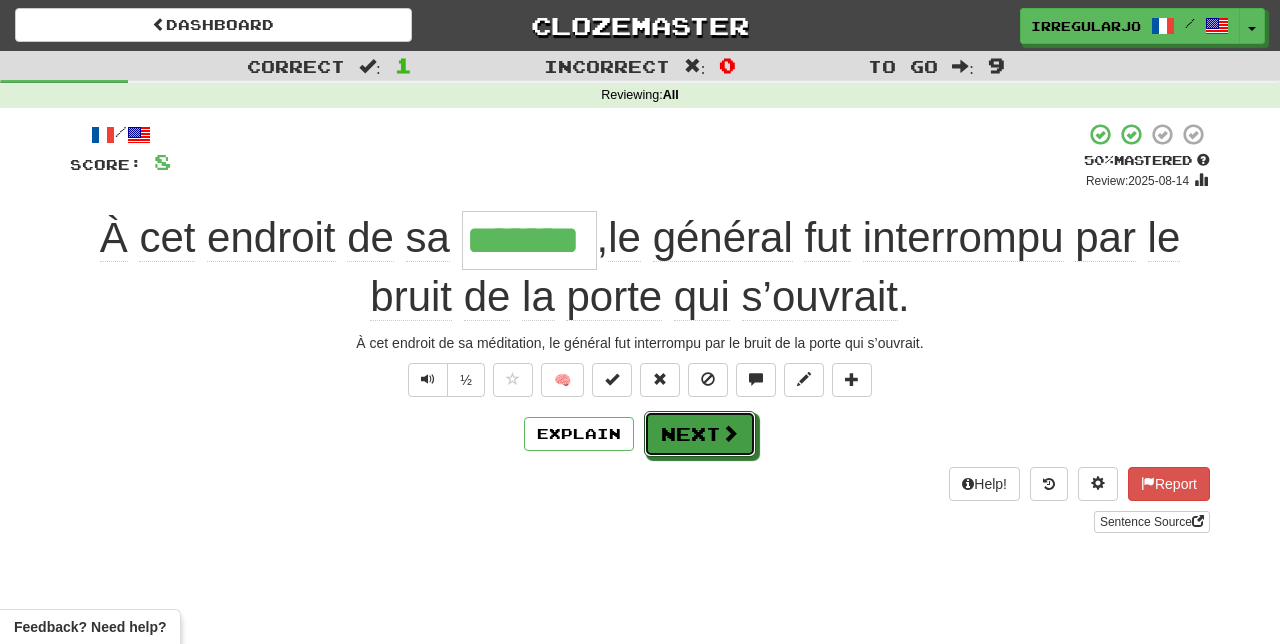 click at bounding box center [730, 433] 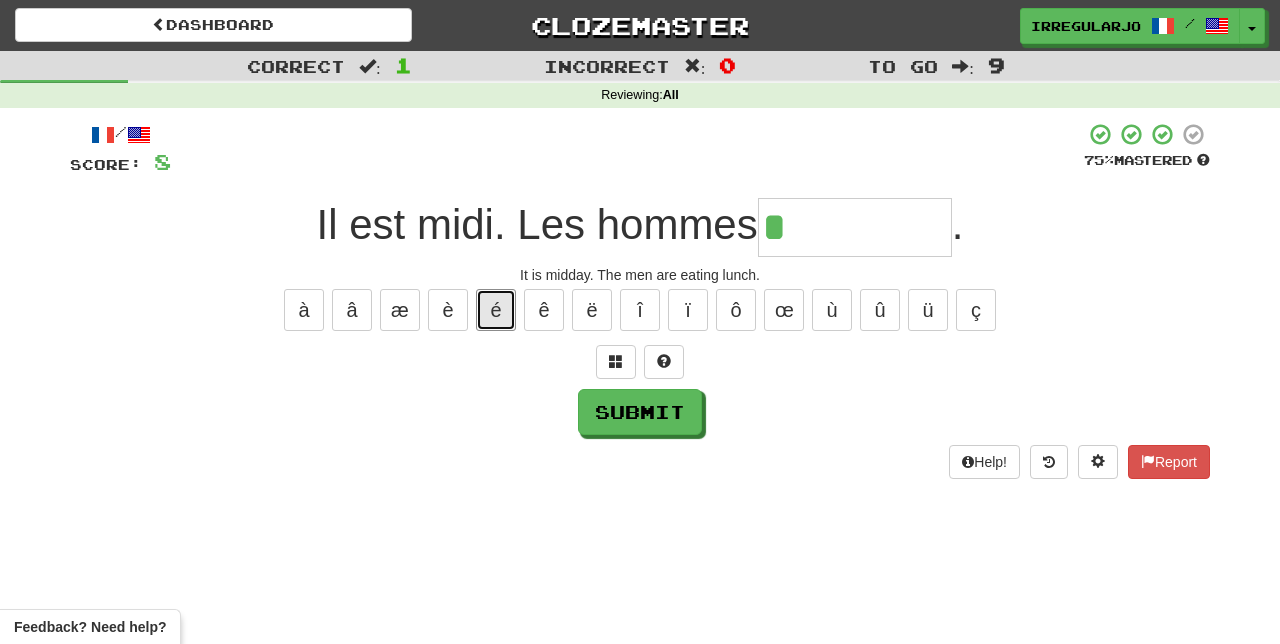 click on "é" at bounding box center [496, 310] 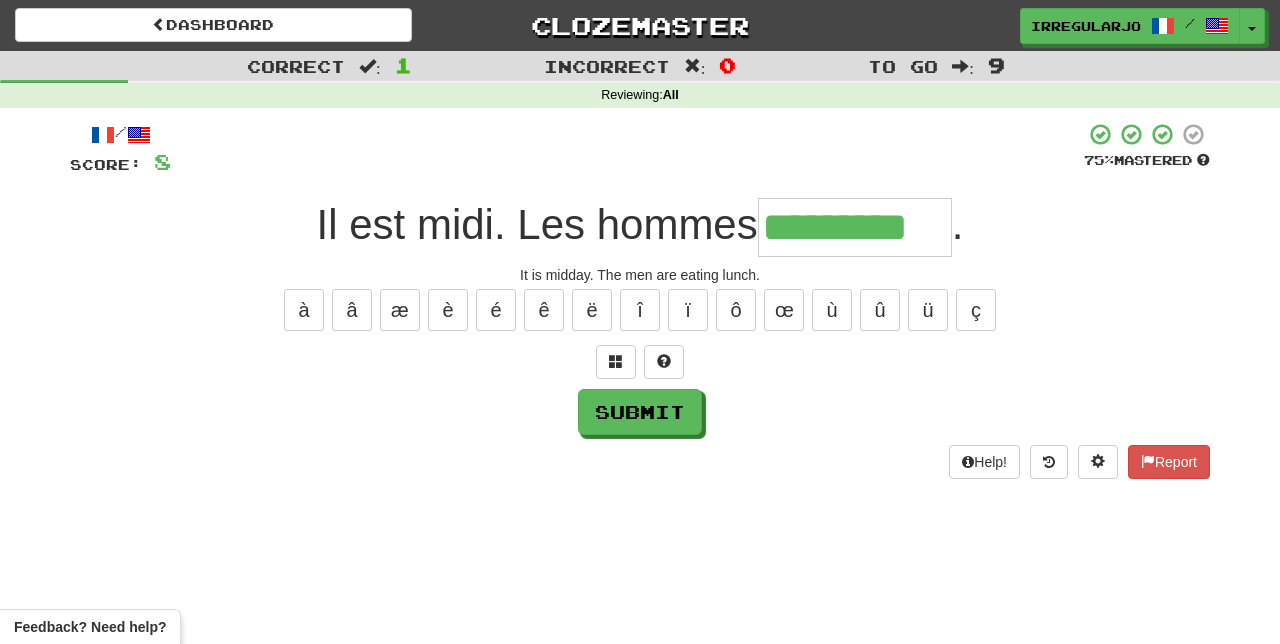 type on "*********" 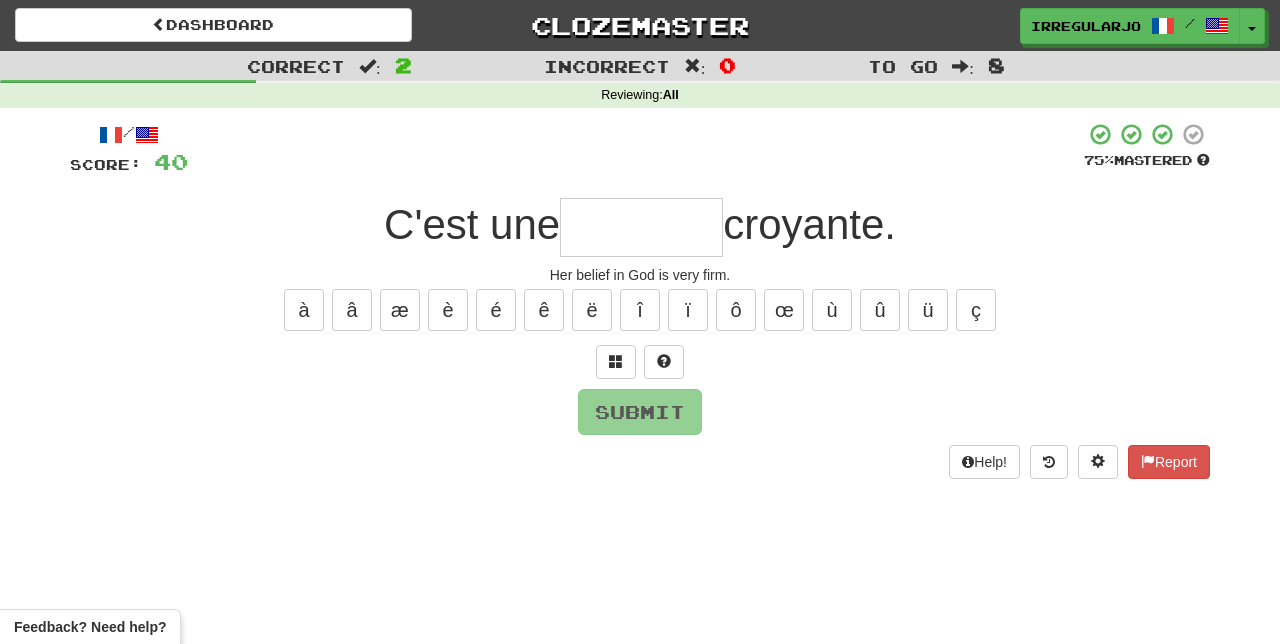 type on "*" 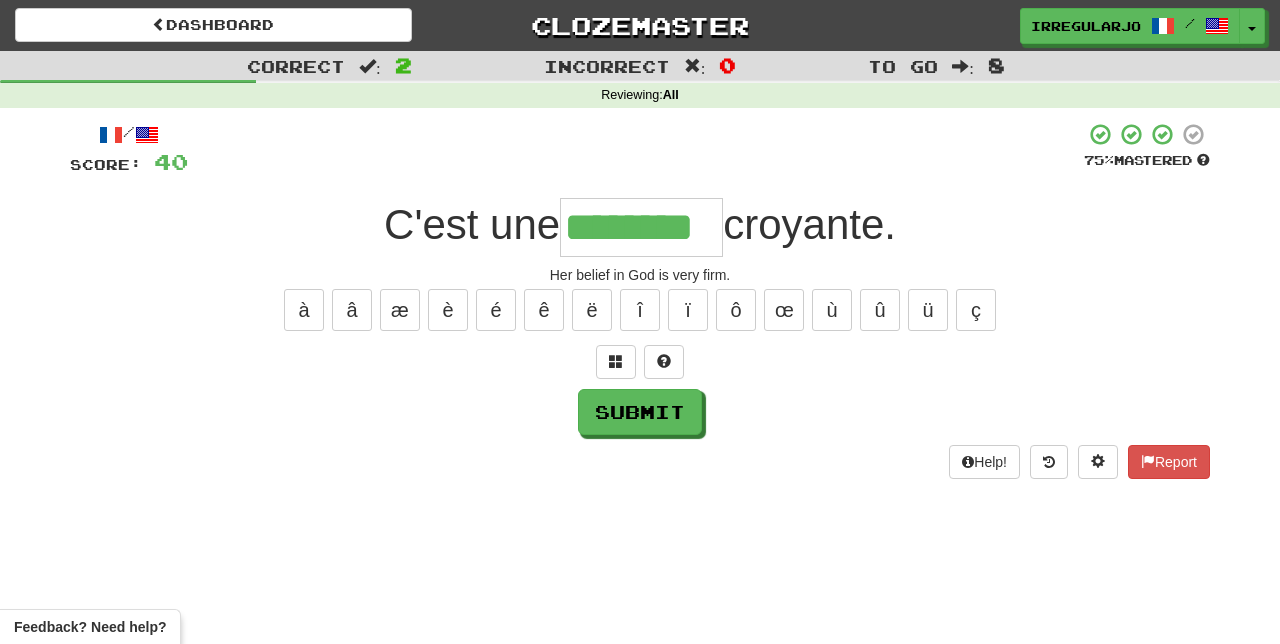 type on "********" 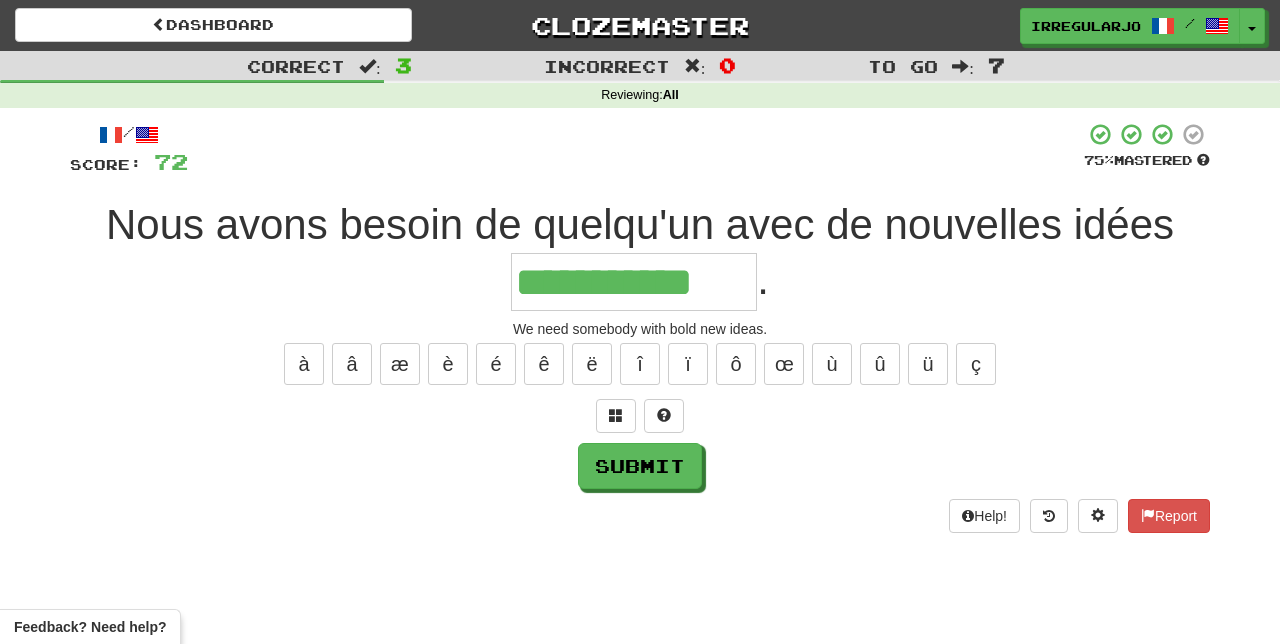 type on "**********" 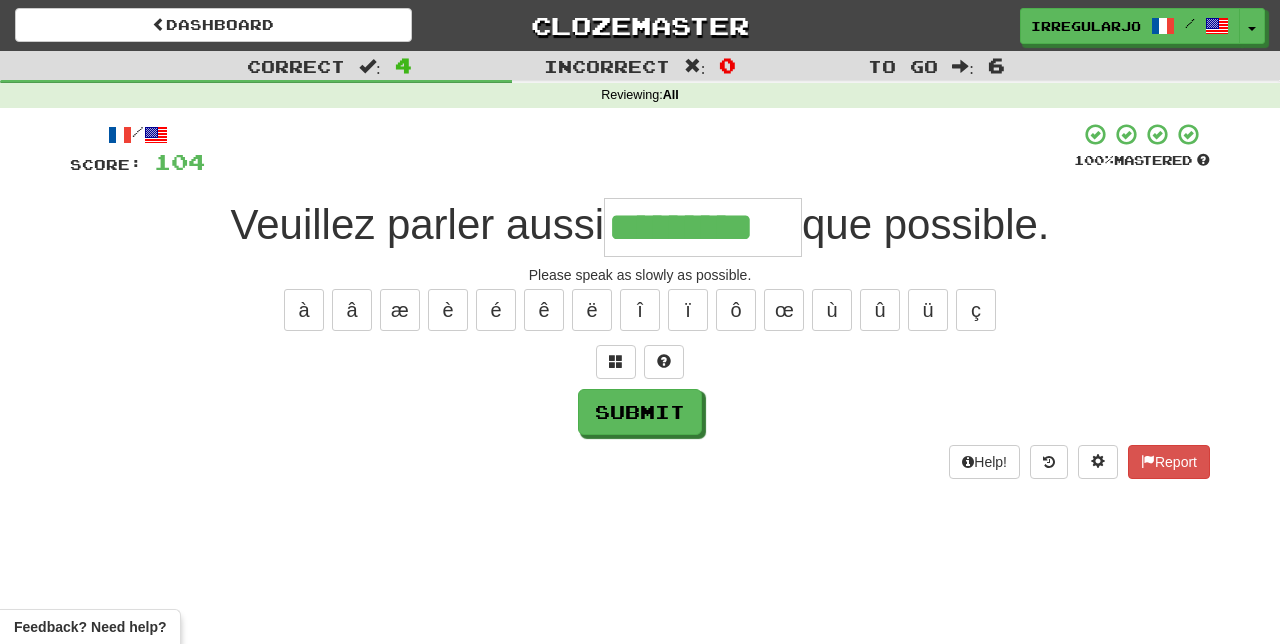 type on "*********" 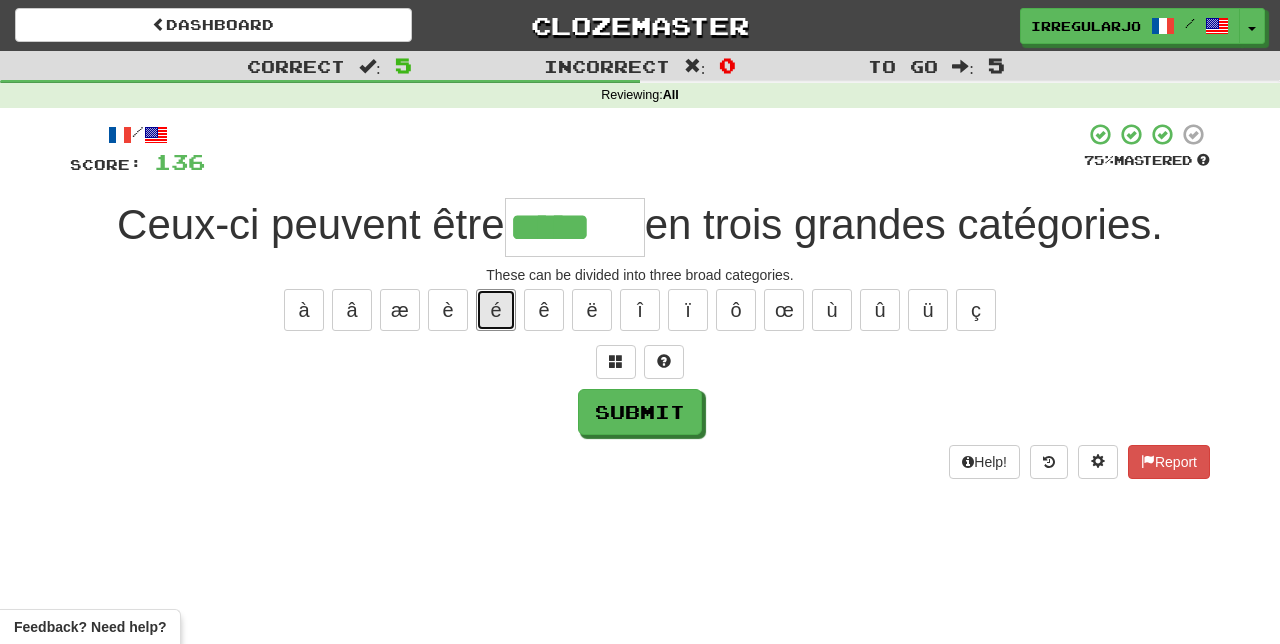 click on "é" at bounding box center [496, 310] 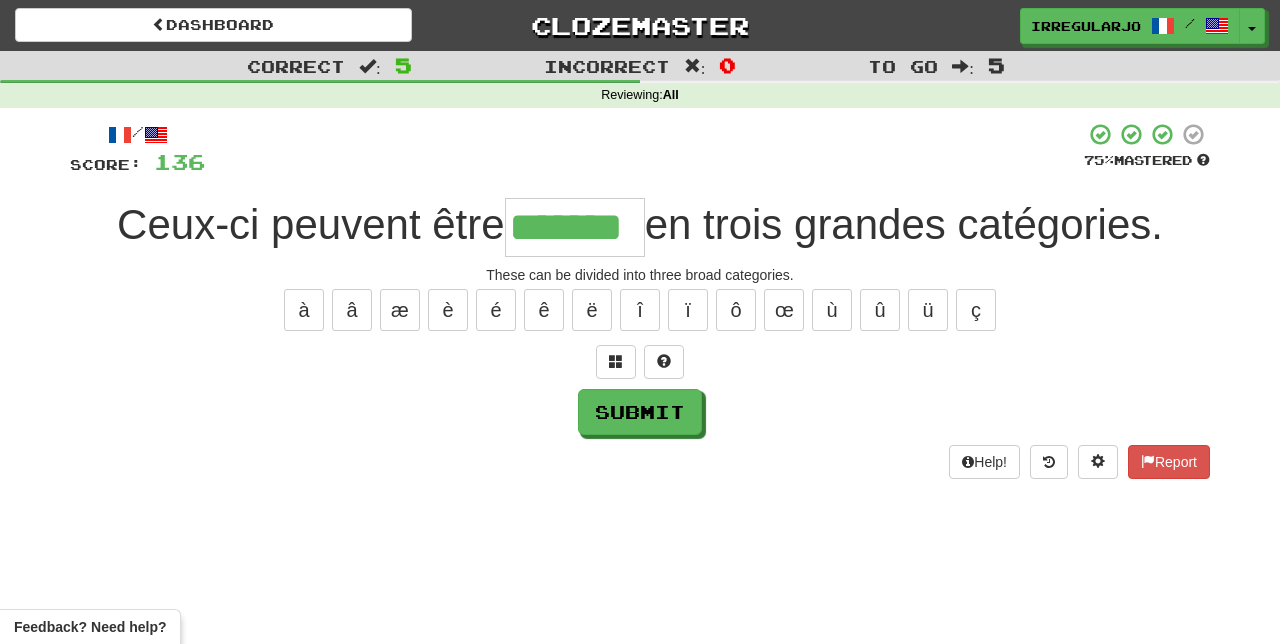 type on "*******" 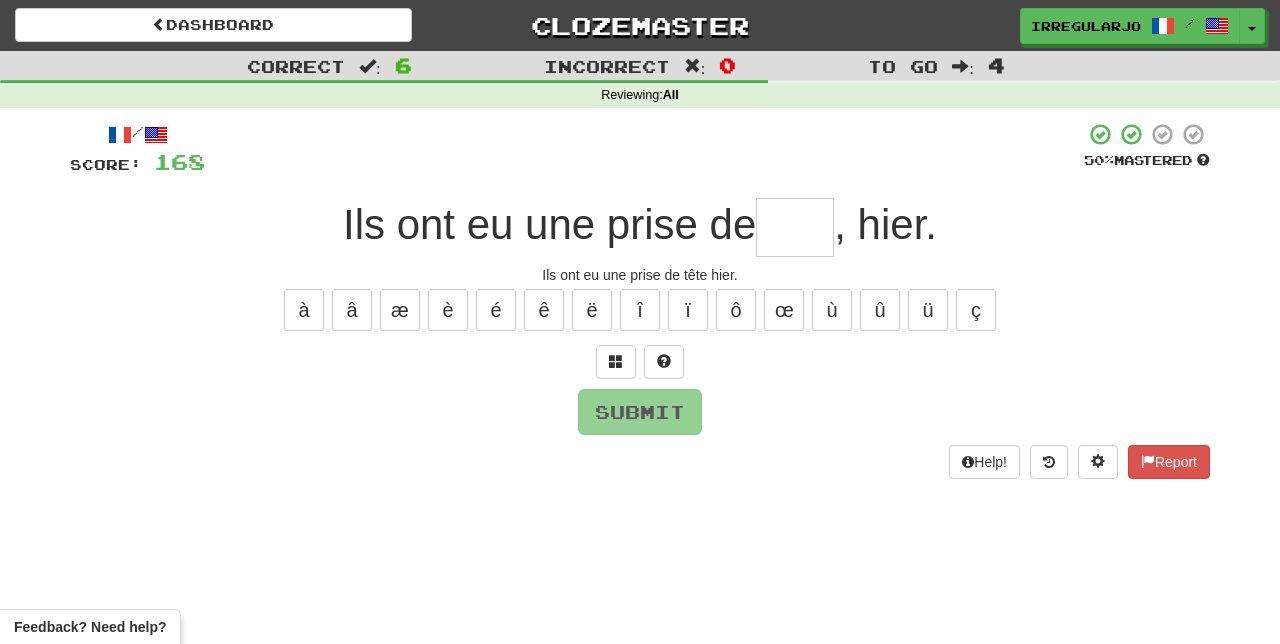 type on "*" 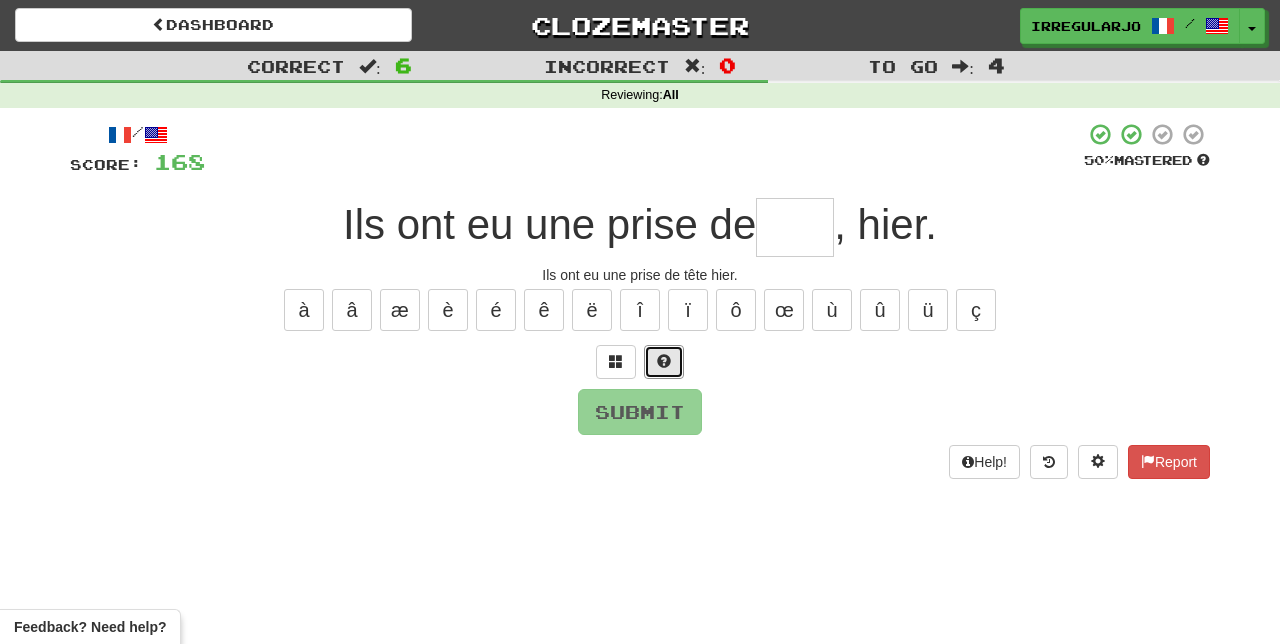 click at bounding box center (664, 362) 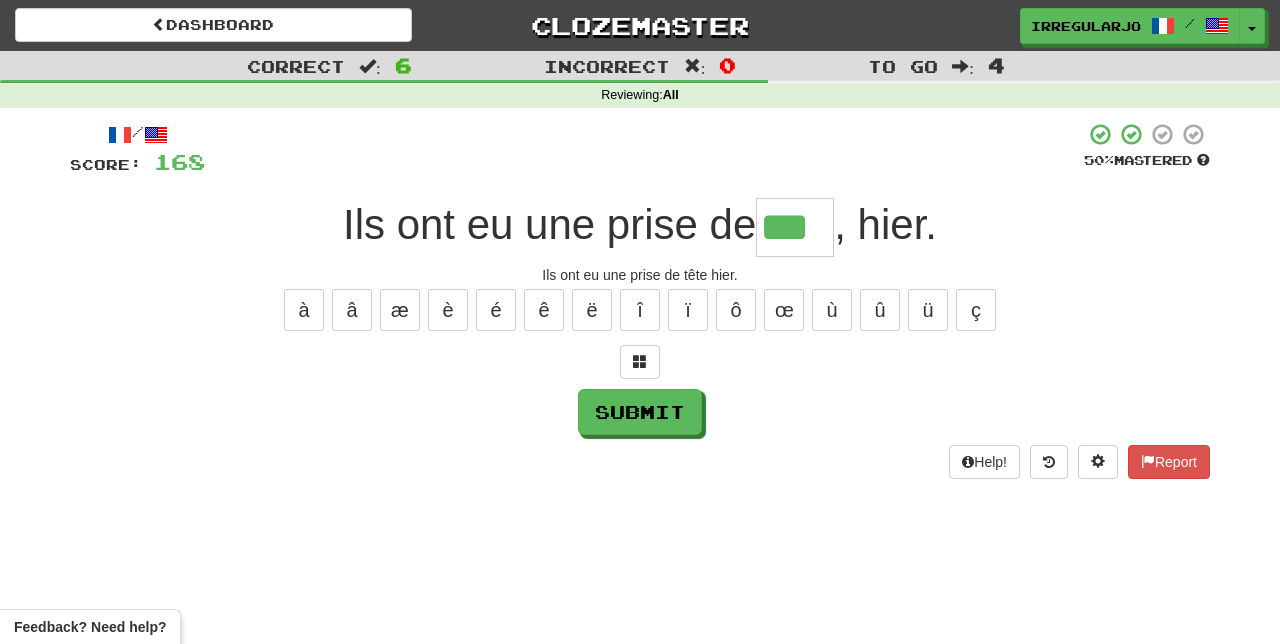 type on "***" 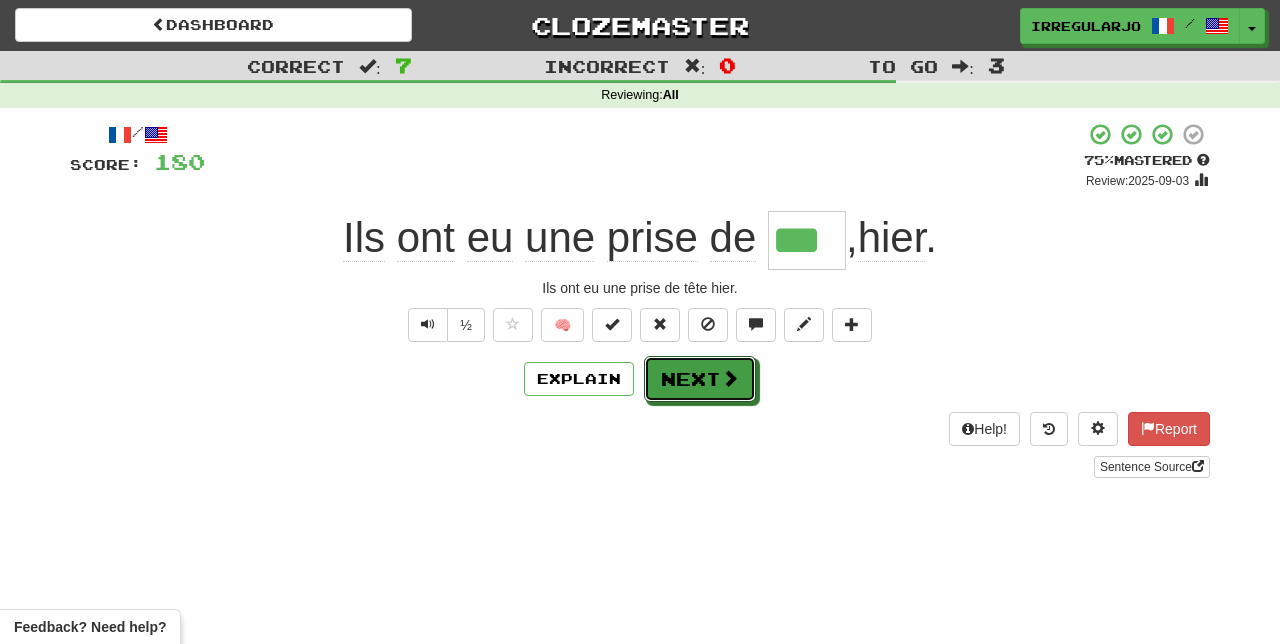 click on "Next" at bounding box center (700, 379) 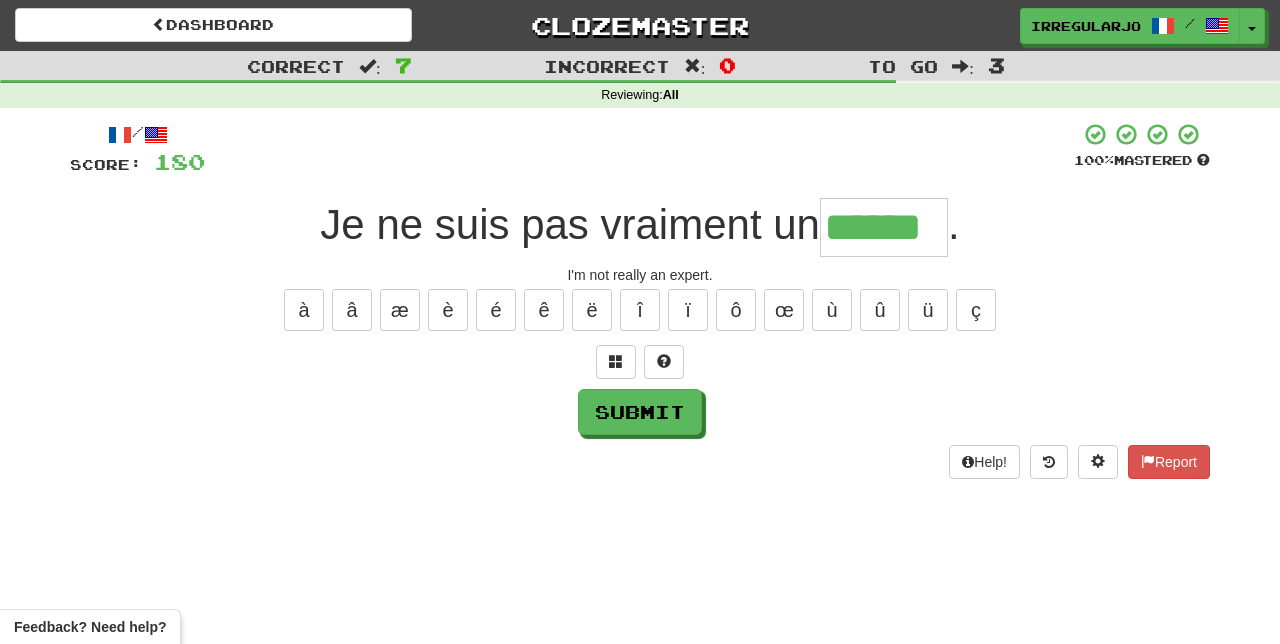 type on "******" 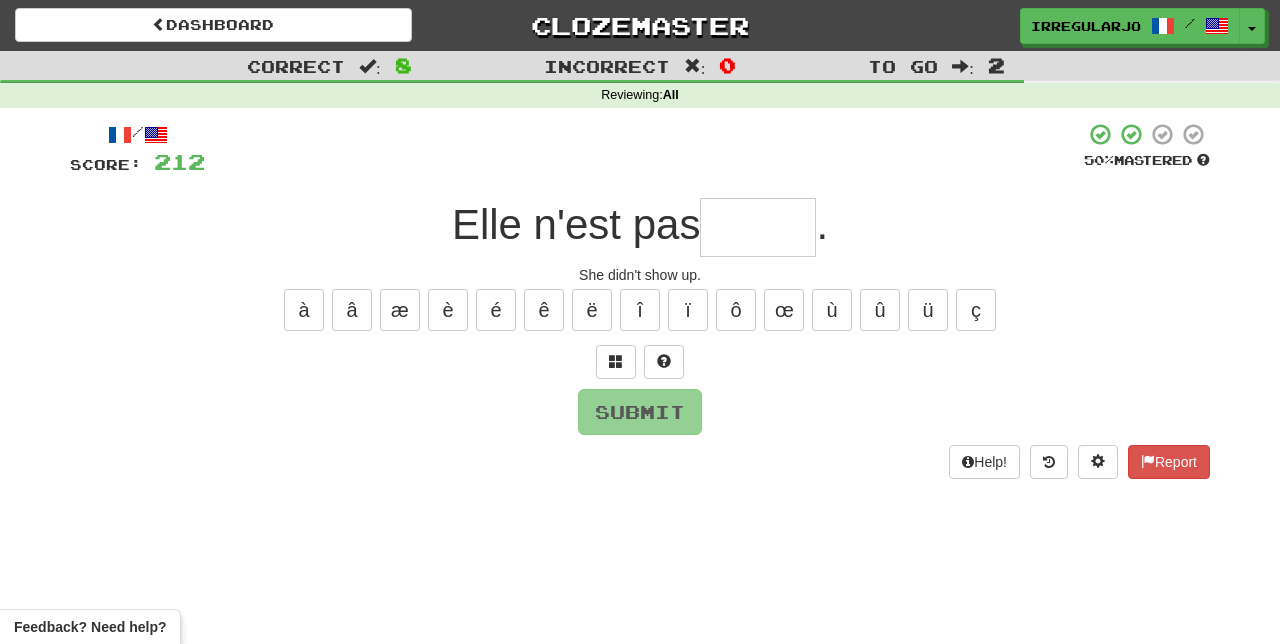 type on "*" 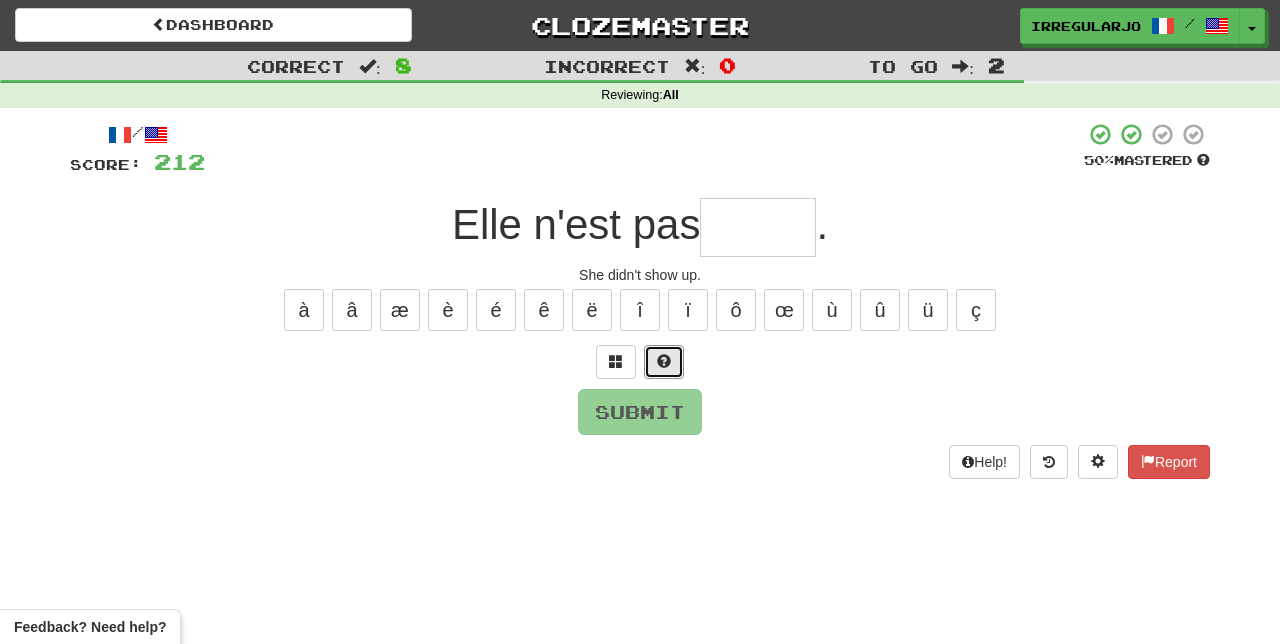 click at bounding box center (664, 361) 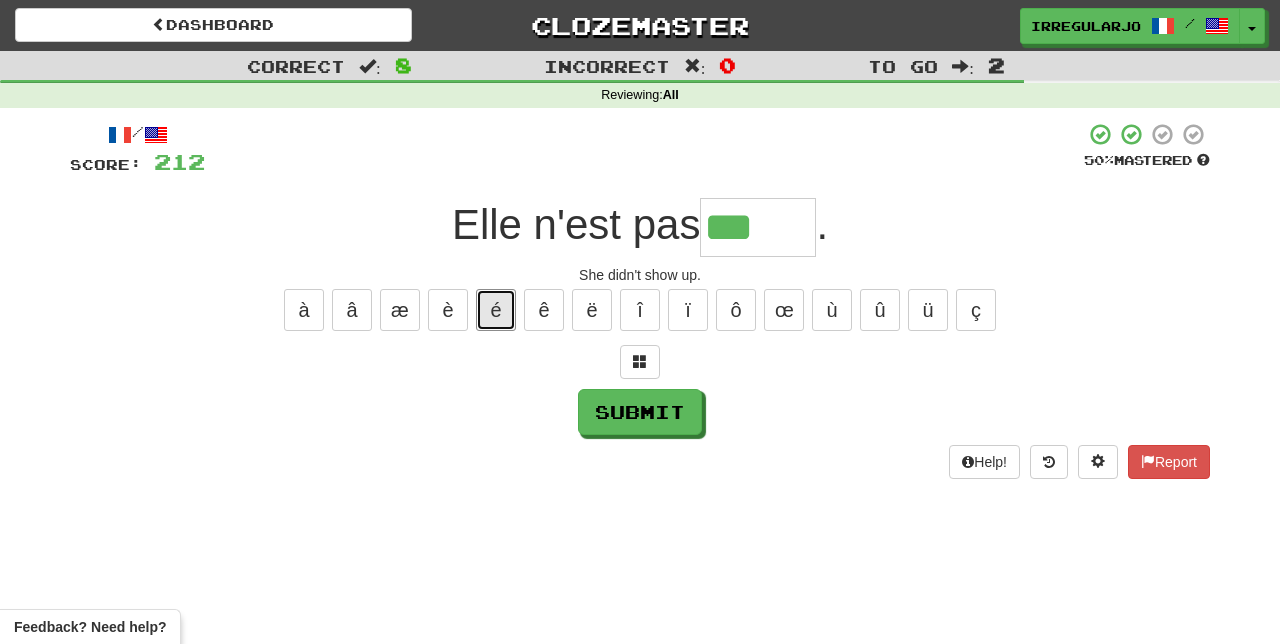 click on "é" at bounding box center [496, 310] 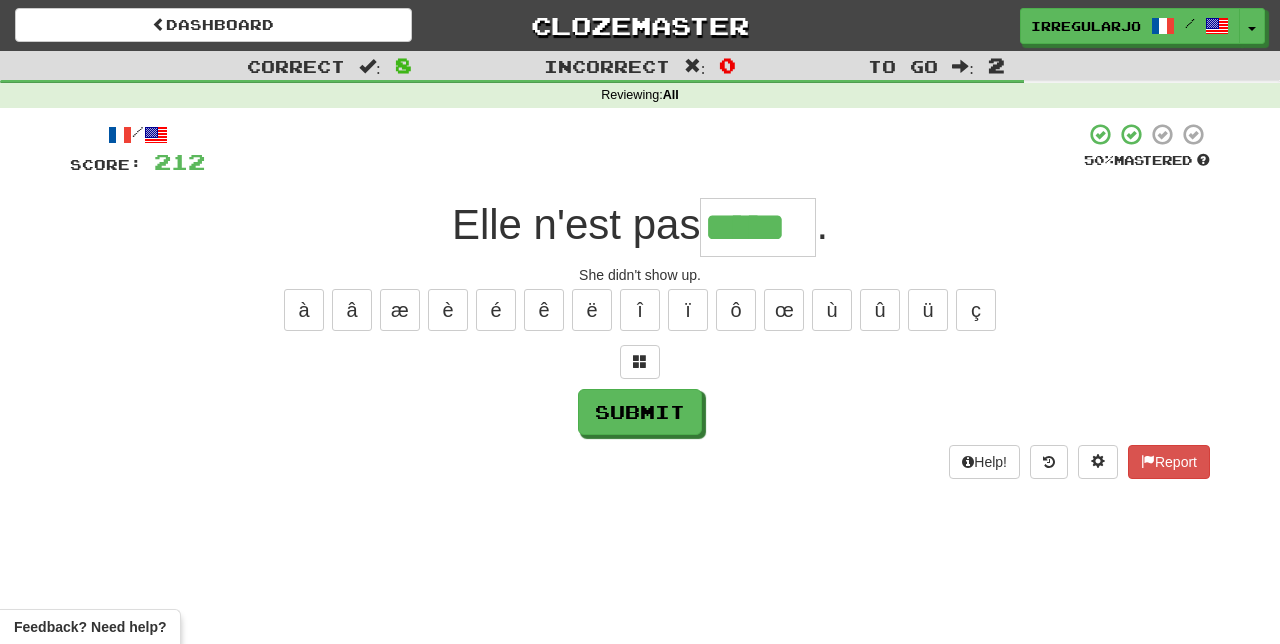 type on "*****" 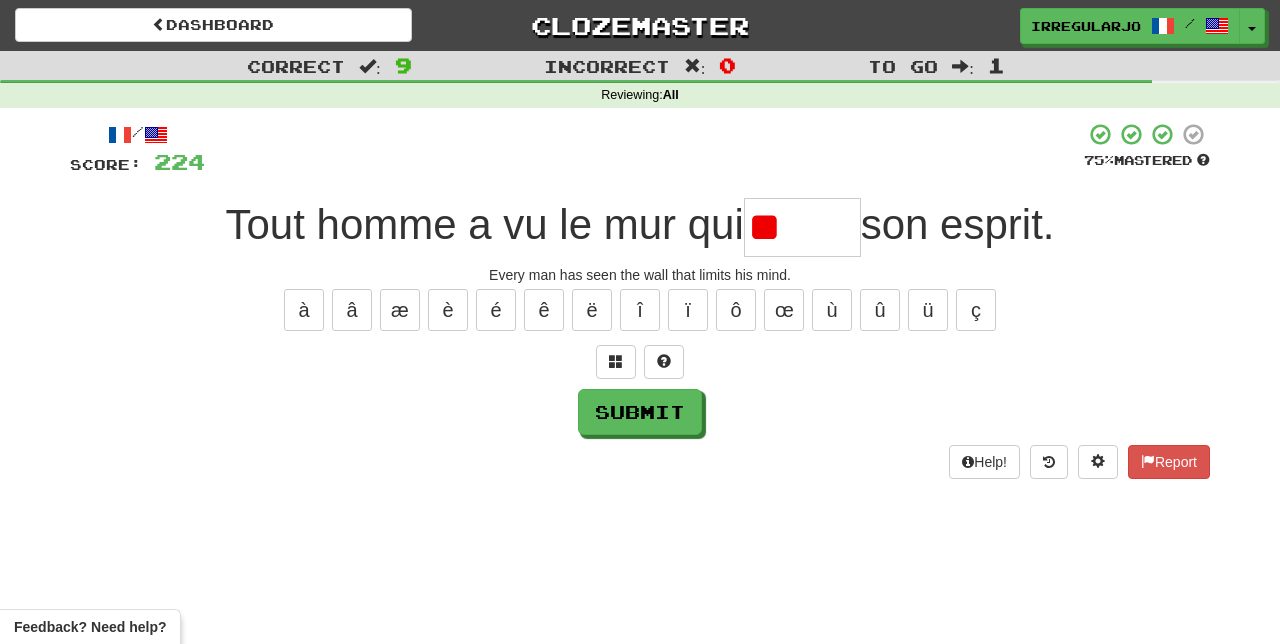 type on "*" 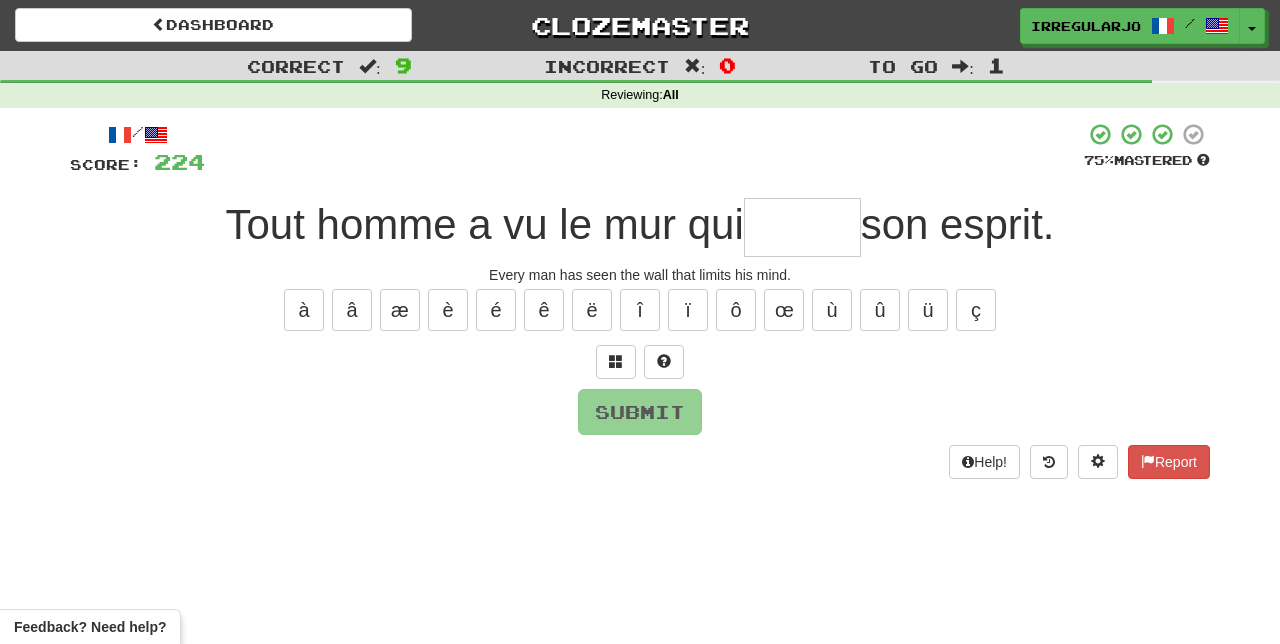 type on "*" 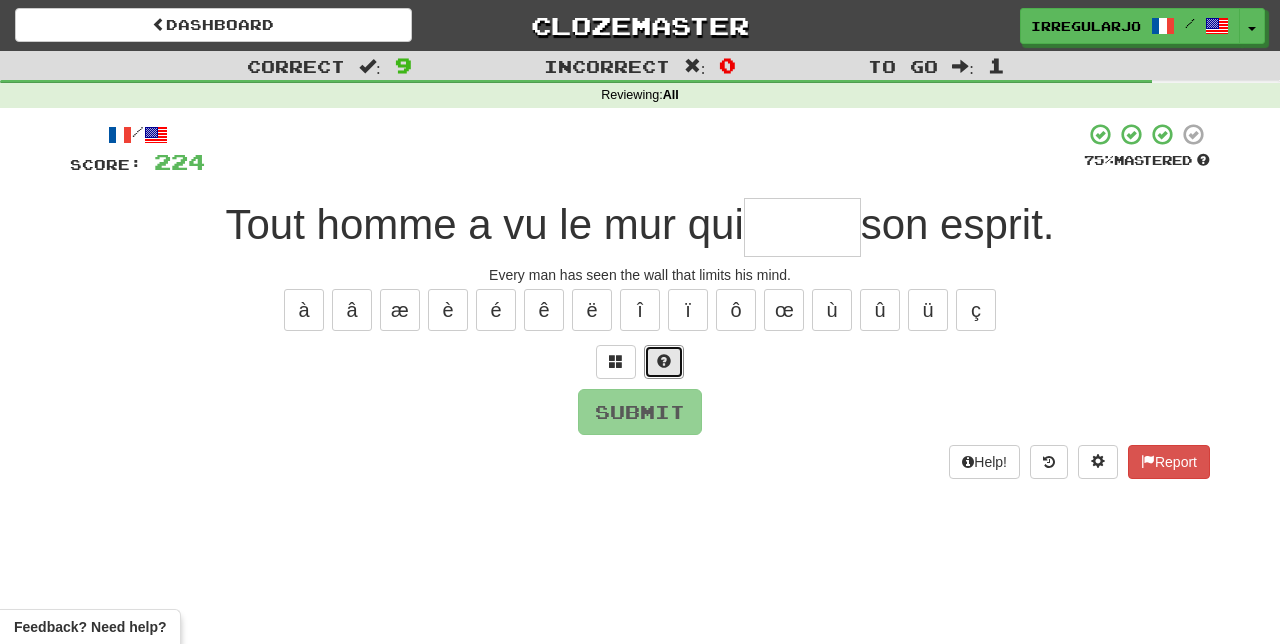 click at bounding box center (664, 362) 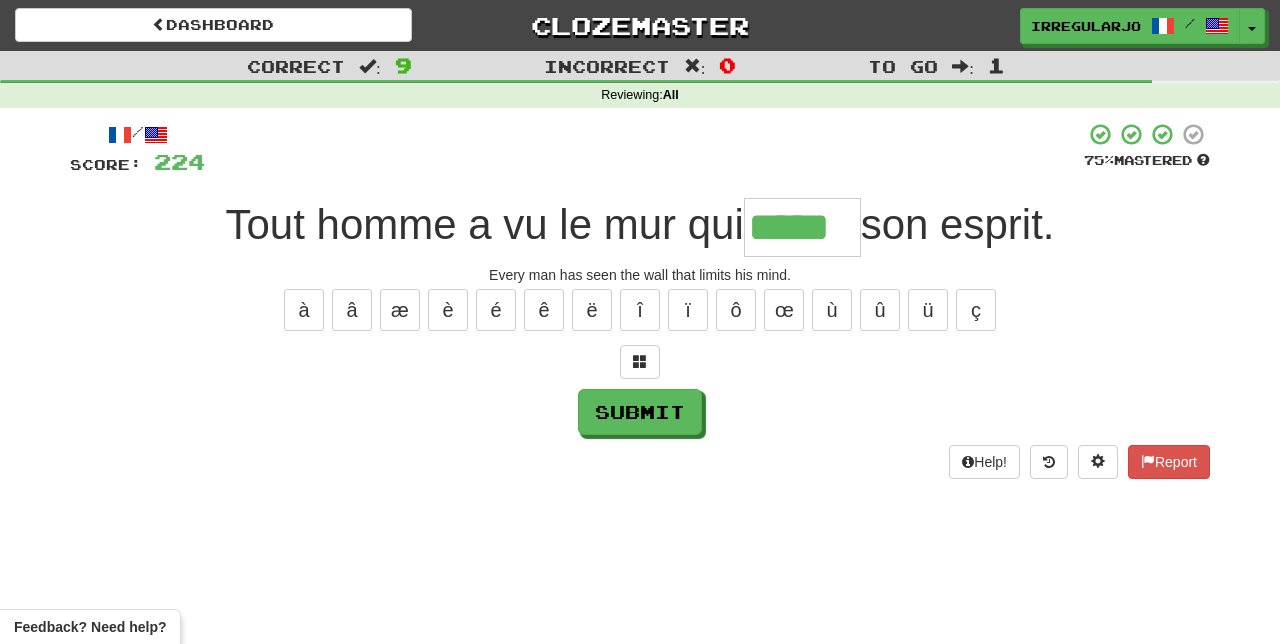type on "*****" 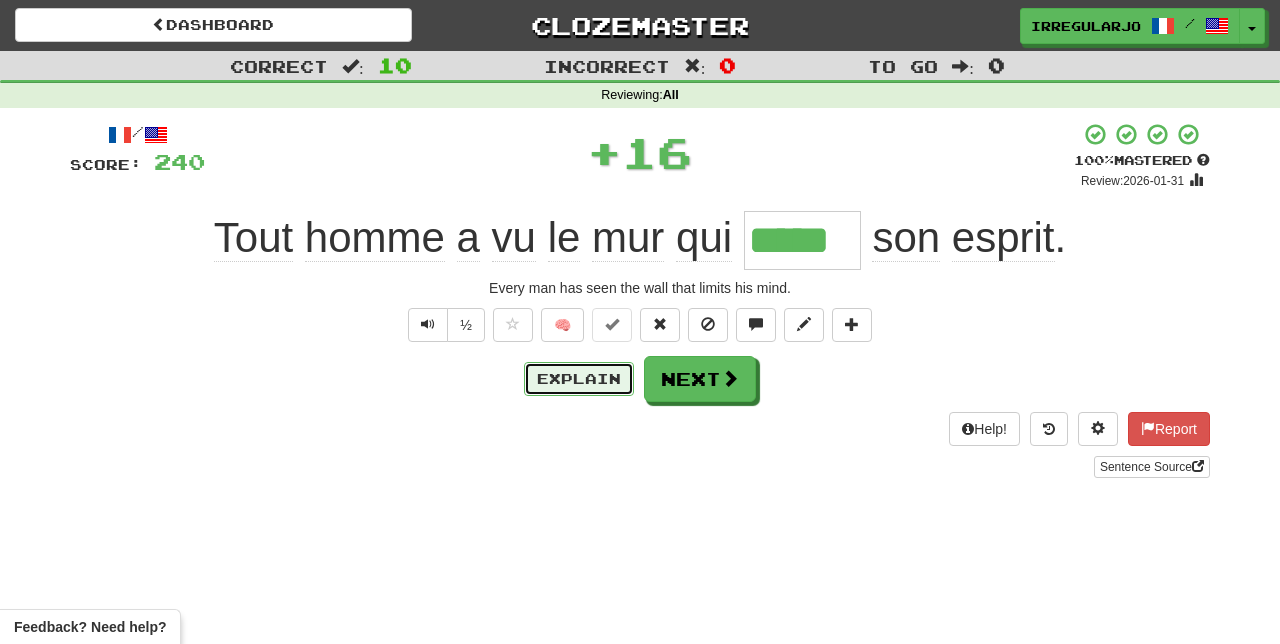 click on "Explain" at bounding box center [579, 379] 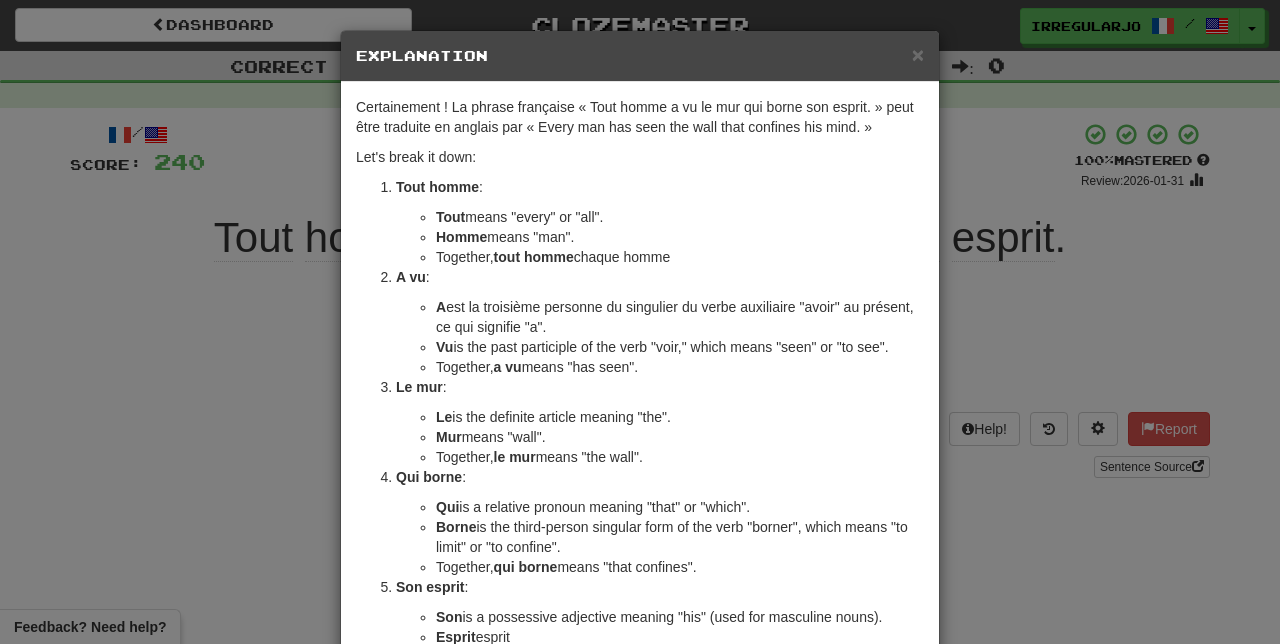 click on "× Explanation Certainly! The French sentence "Tout homme a vu le mur qui borne son esprit." can be translated into English as "Every man has seen the wall that confines his mind."
Let's break it down:
Tout homme :
Tout  means "every" or "all".
Homme  means "man".
Together,  tout homme  means "every man".
A vu :
A  is the third-person singular form of the auxiliary verb "avoir" in the present tense, which means "has".
Vu  is the past participle of the verb "voir," which means "seen" or "to see".
Together,  a vu  means "has seen".
Le mur :
Le  is the definite article meaning "the".
Mur  means "wall".
Together,  le mur  means "the wall".
Qui borne :
Qui  is a relative pronoun meaning "that" or "which".
Borne  is the third-person singular form of the verb "borner", which means "to limit" or "to confine".
Together,  qui borne  means "that confines".
Son esprit :
Son  is a possessive adjective meaning "his" (used for masculine nouns)." at bounding box center [640, 322] 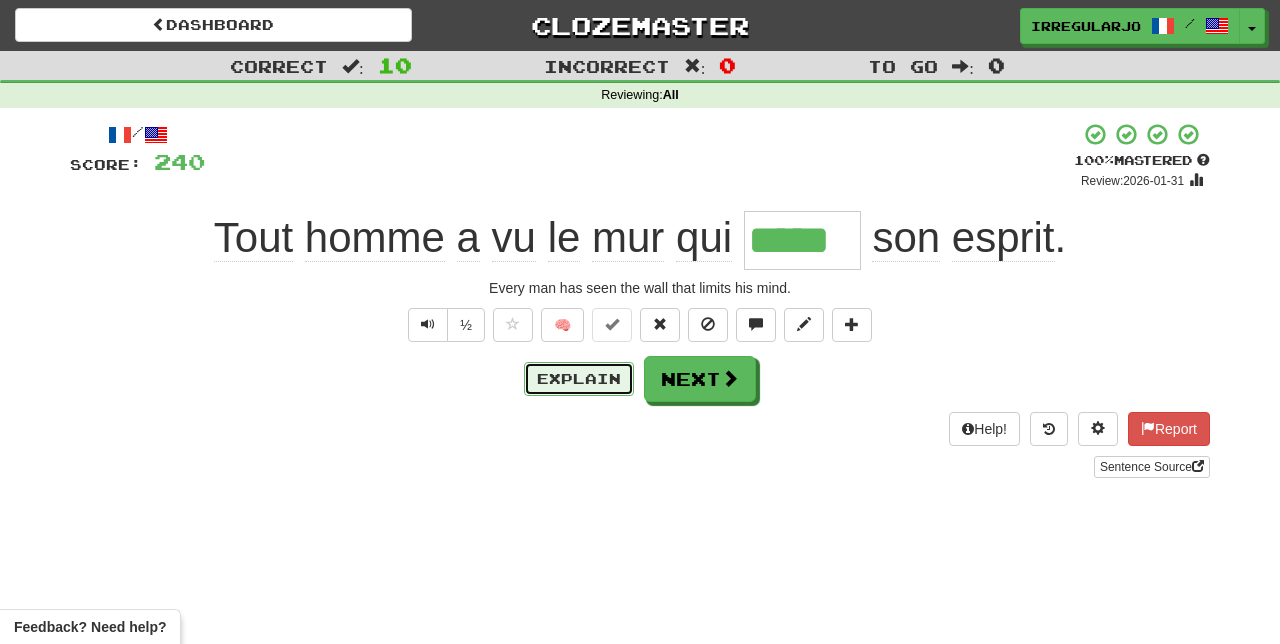 click on "Explain" at bounding box center [579, 379] 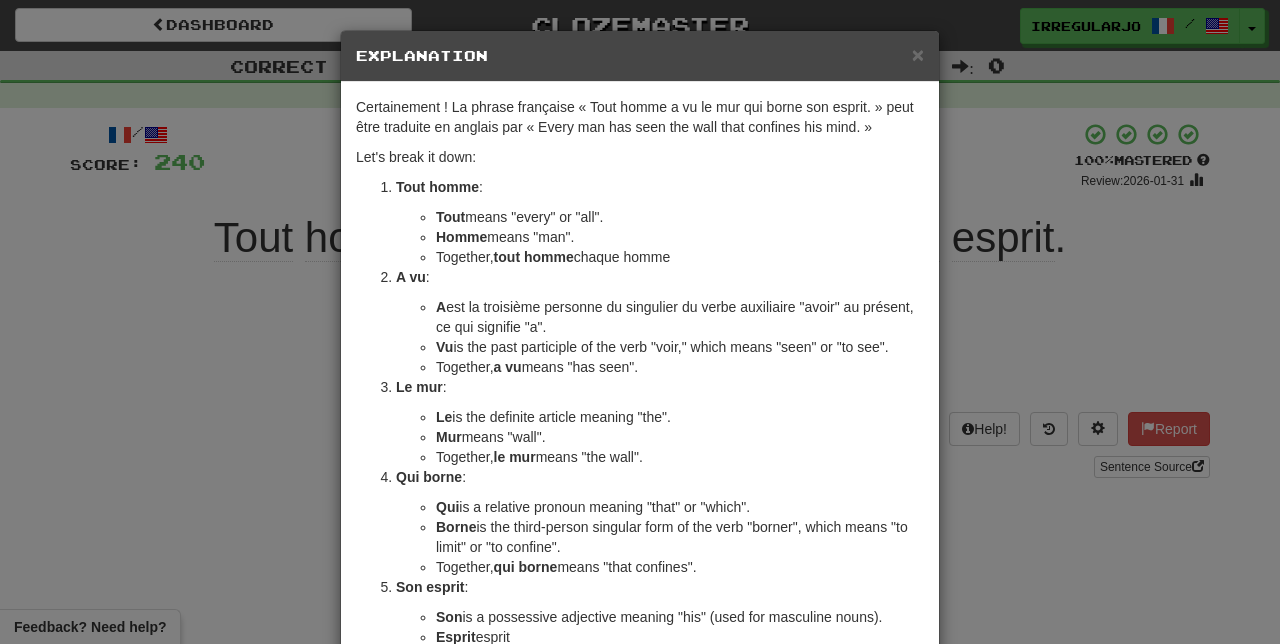 click on "× Explanation Certainly! The French sentence "Tout homme a vu le mur qui borne son esprit." can be translated into English as "Every man has seen the wall that confines his mind."
Let's break it down:
Tout homme :
Tout  means "every" or "all".
Homme  means "man".
Together,  tout homme  means "every man".
A vu :
A  is the third-person singular form of the auxiliary verb "avoir" in the present tense, which means "has".
Vu  is the past participle of the verb "voir," which means "seen" or "to see".
Together,  a vu  means "has seen".
Le mur :
Le  is the definite article meaning "the".
Mur  means "wall".
Together,  le mur  means "the wall".
Qui borne :
Qui  is a relative pronoun meaning "that" or "which".
Borne  is the third-person singular form of the verb "borner", which means "to limit" or "to confine".
Together,  qui borne  means "that confines".
Son esprit :
Son  is a possessive adjective meaning "his" (used for masculine nouns)." at bounding box center [640, 322] 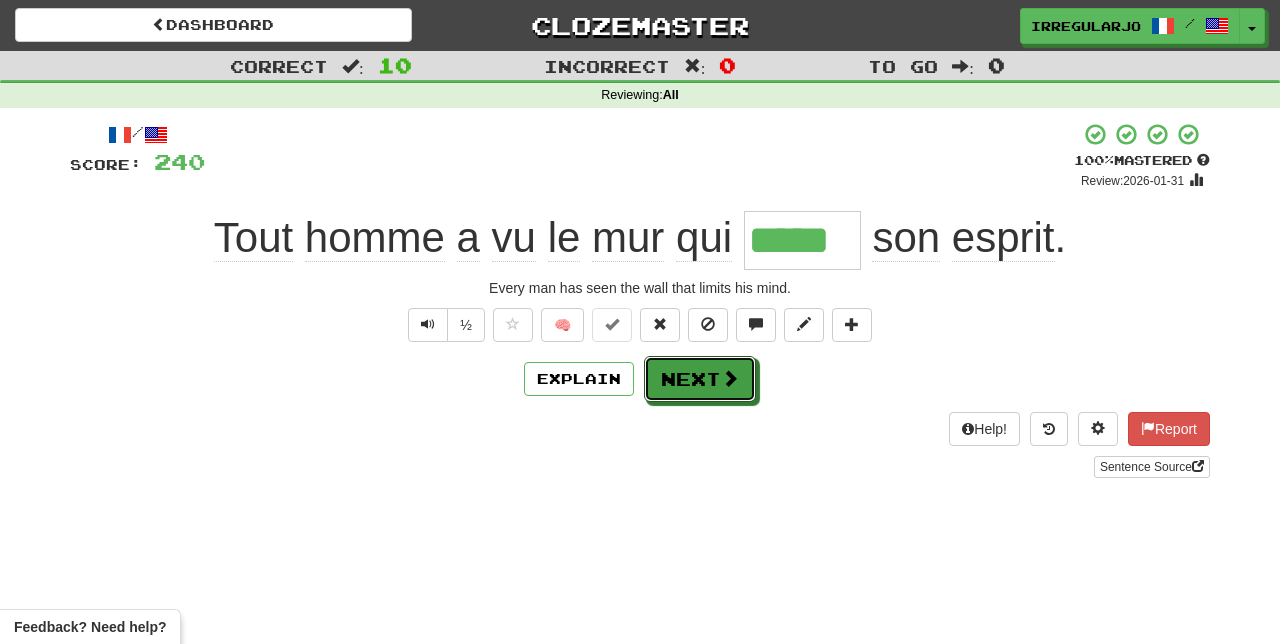 click on "Next" at bounding box center [700, 379] 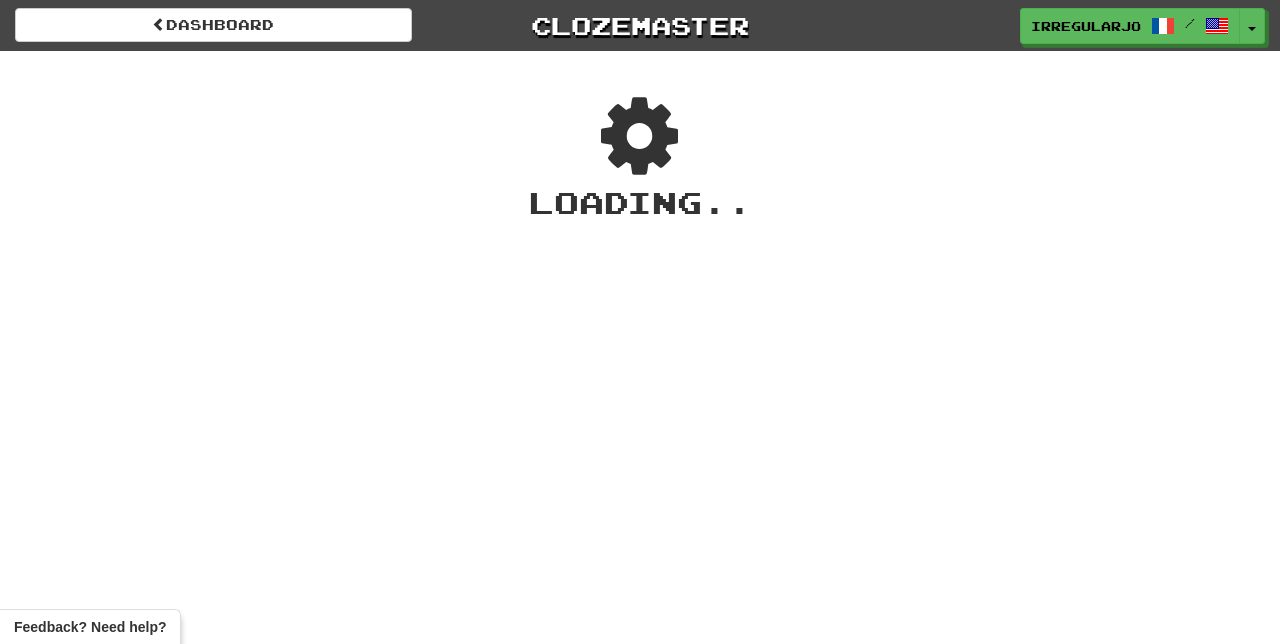 scroll, scrollTop: 0, scrollLeft: 0, axis: both 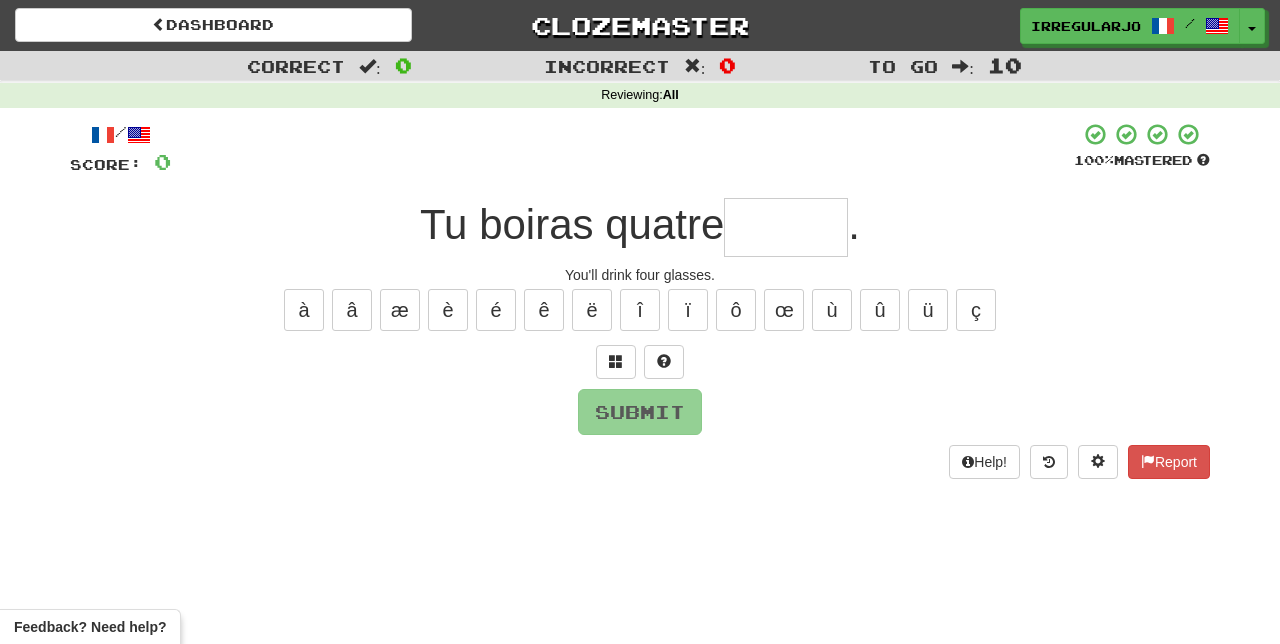 click at bounding box center [786, 227] 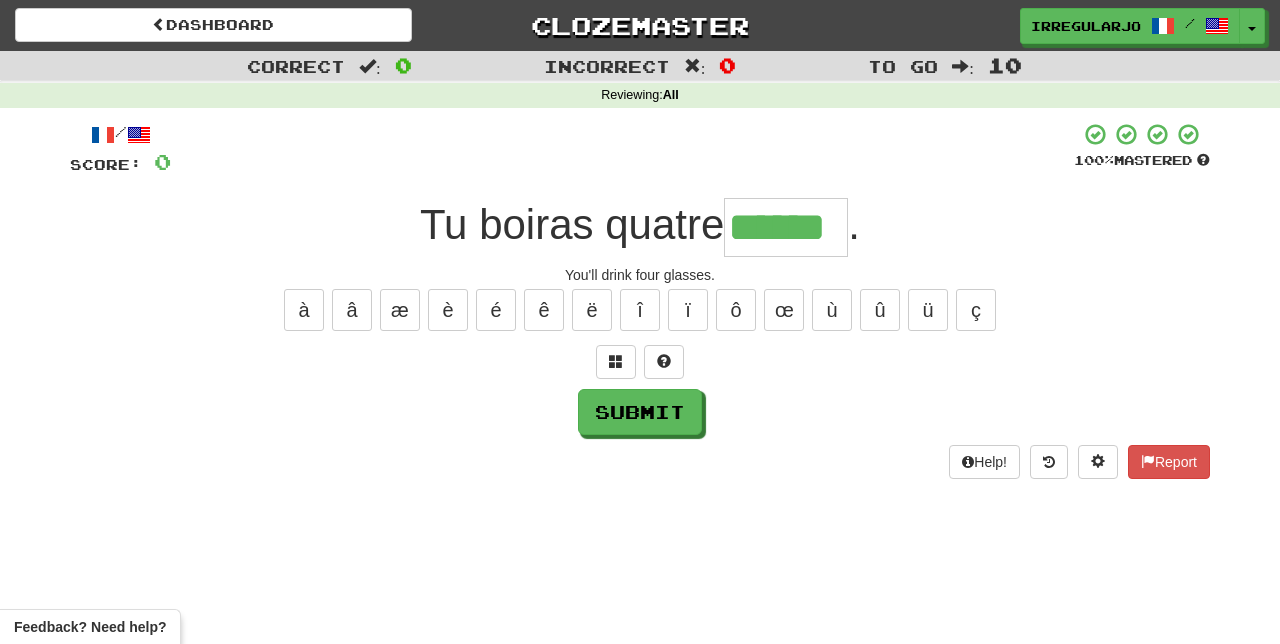type on "******" 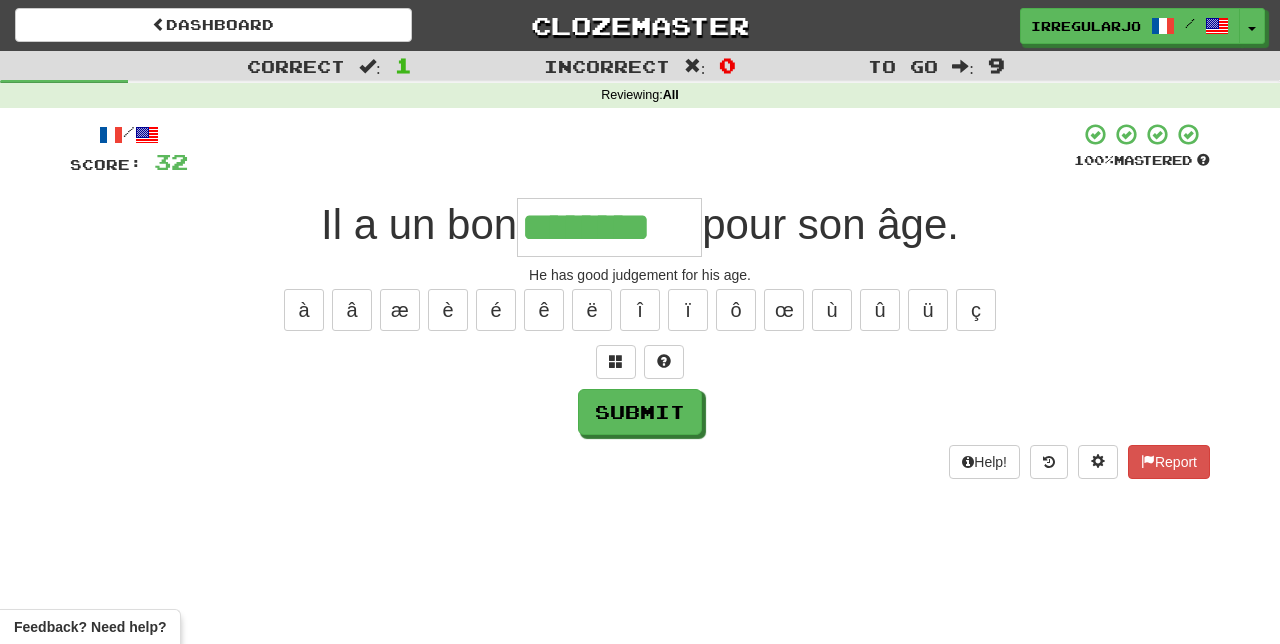 type on "********" 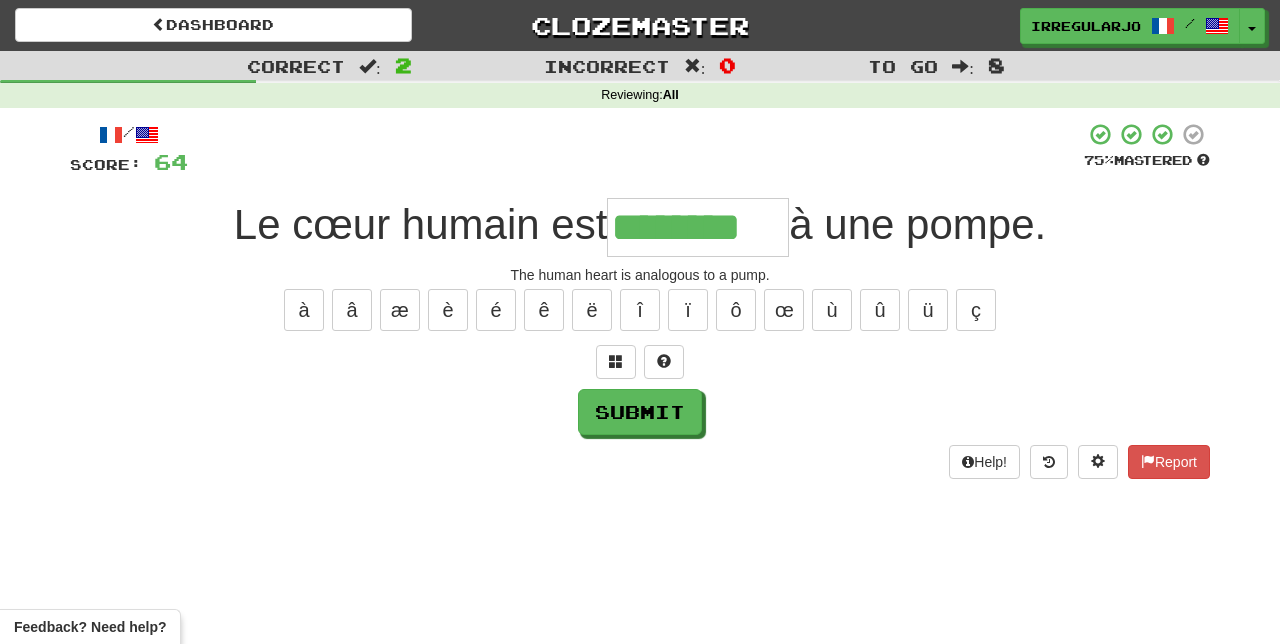 type on "********" 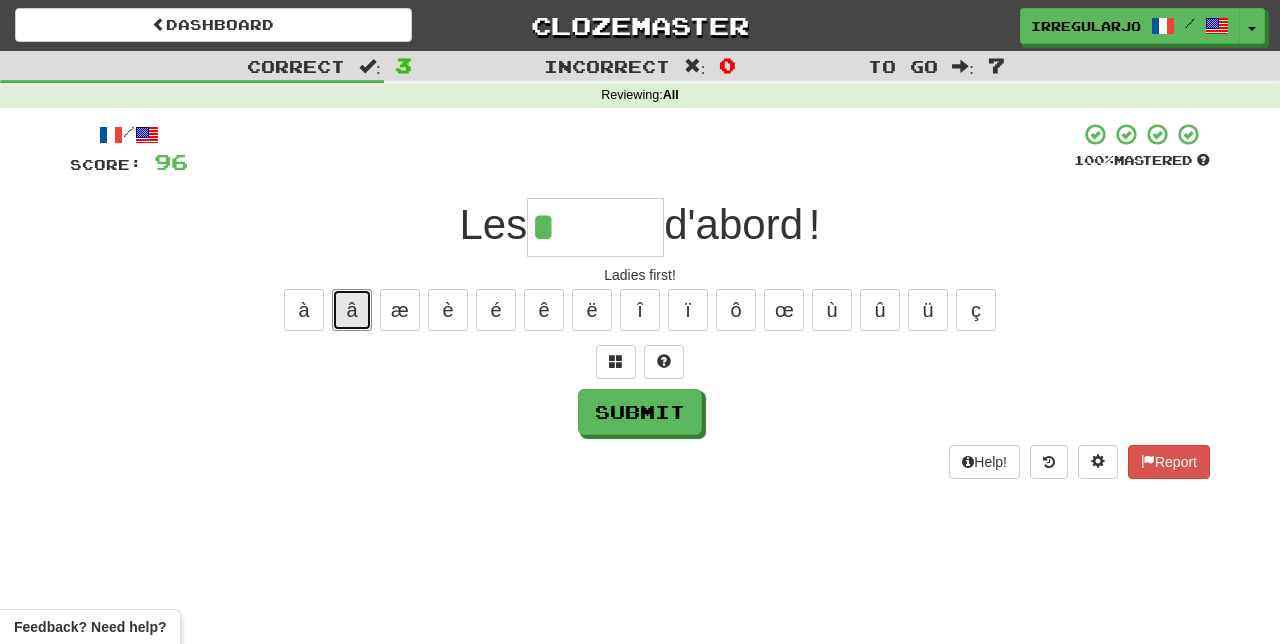 click on "â" at bounding box center (352, 310) 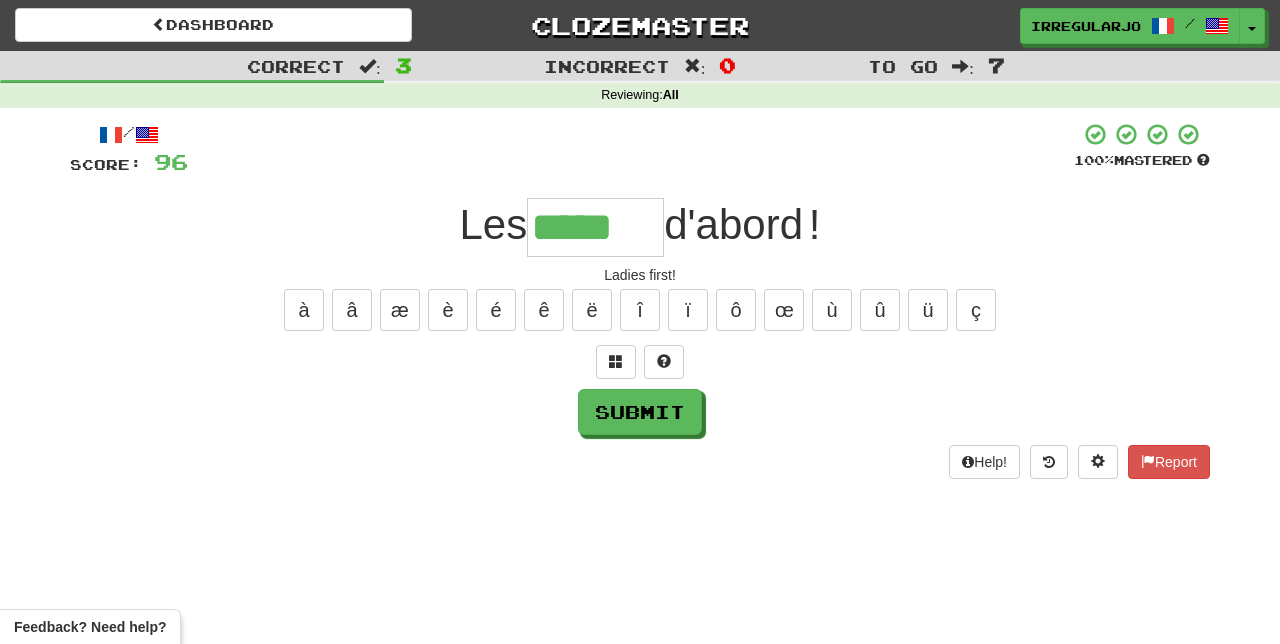 type on "*****" 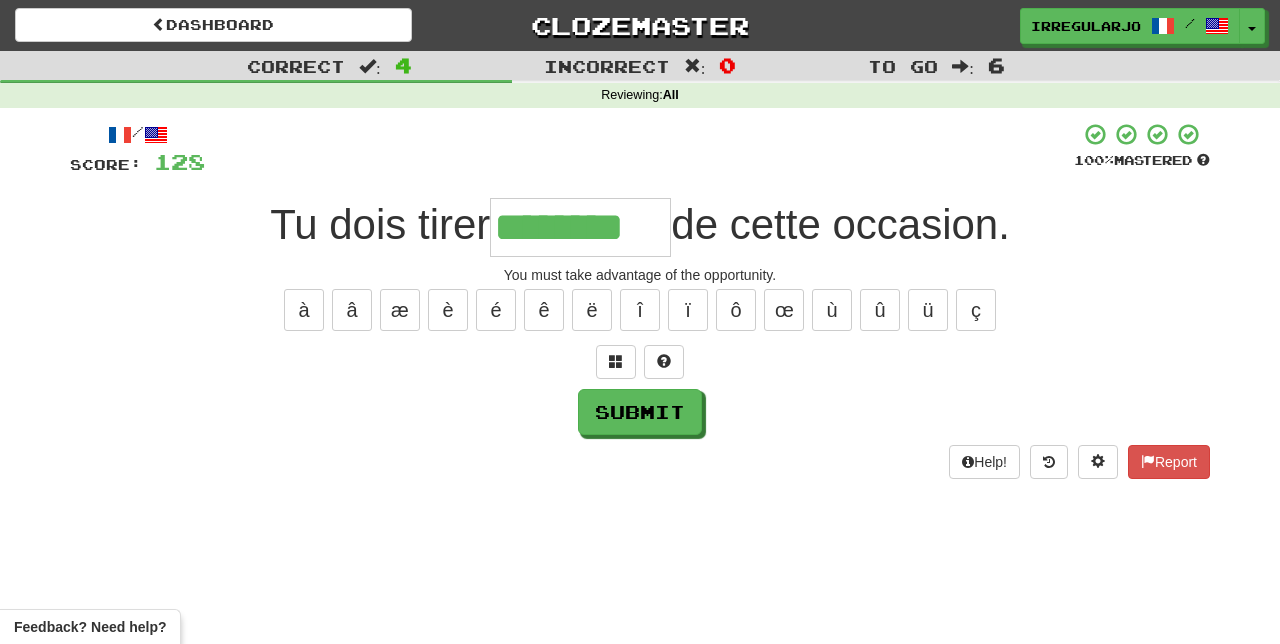 type on "********" 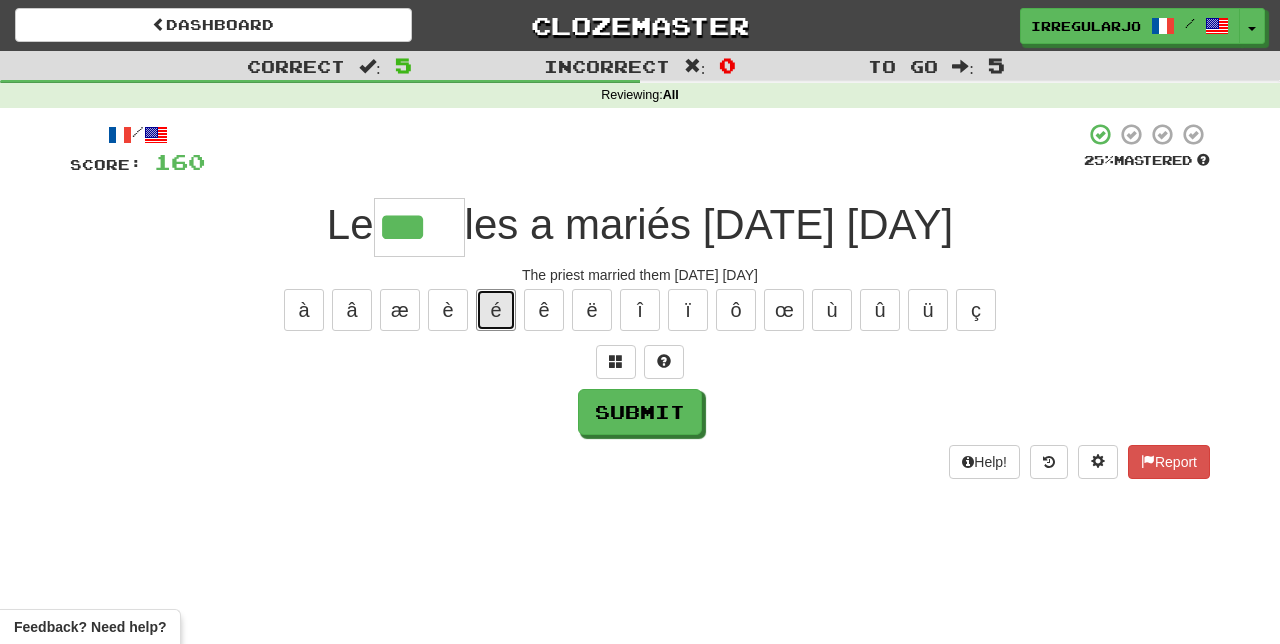 click on "é" at bounding box center [496, 310] 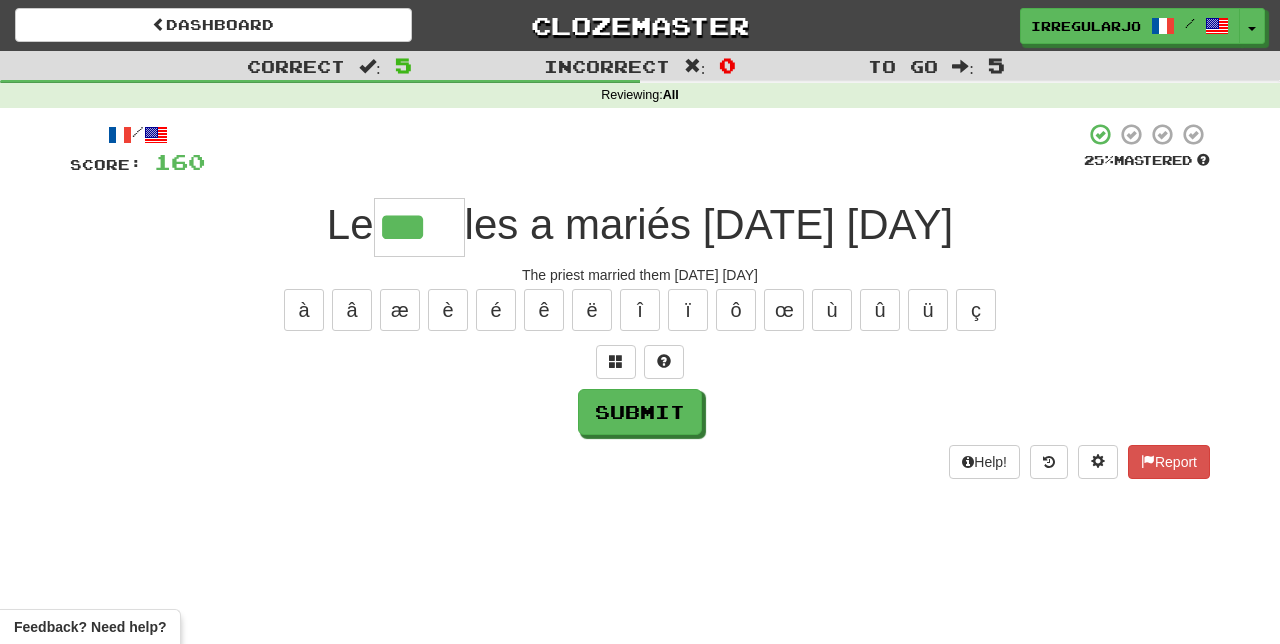 type on "****" 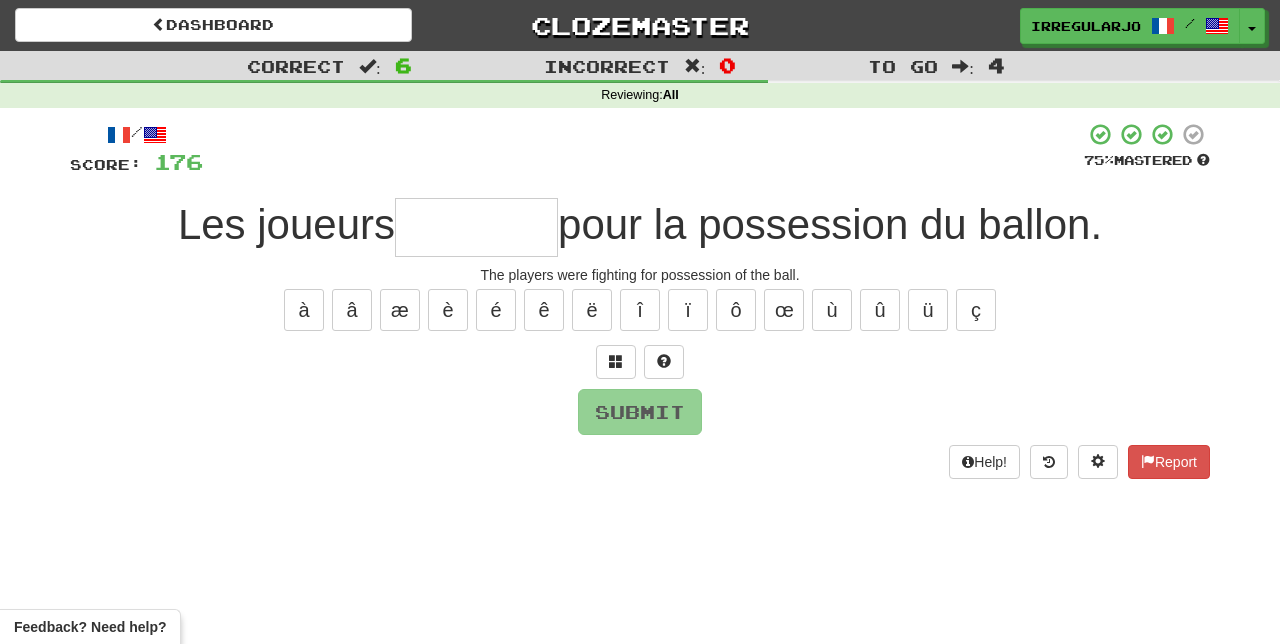 type on "*" 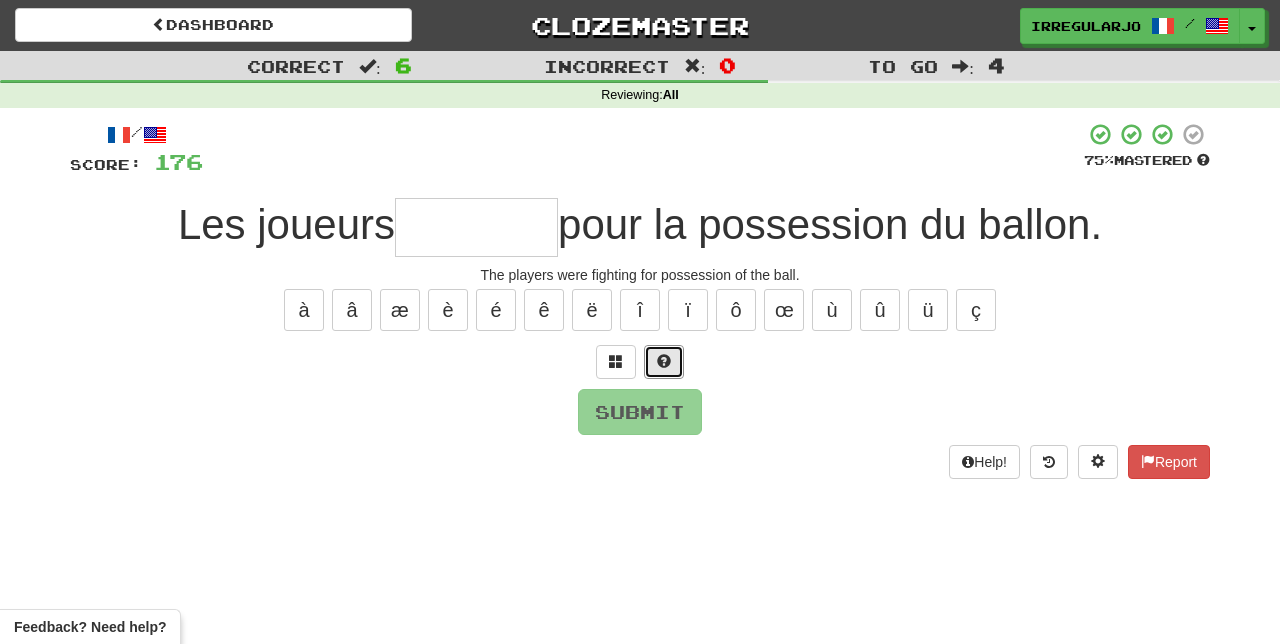 click at bounding box center [664, 362] 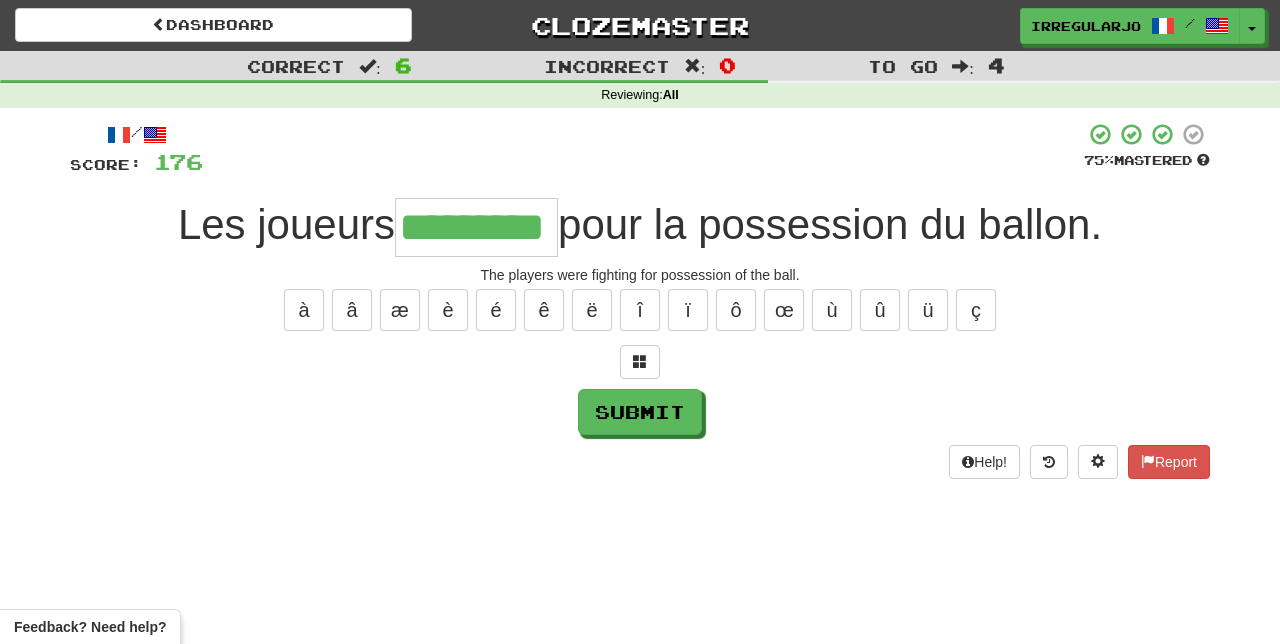 type on "*********" 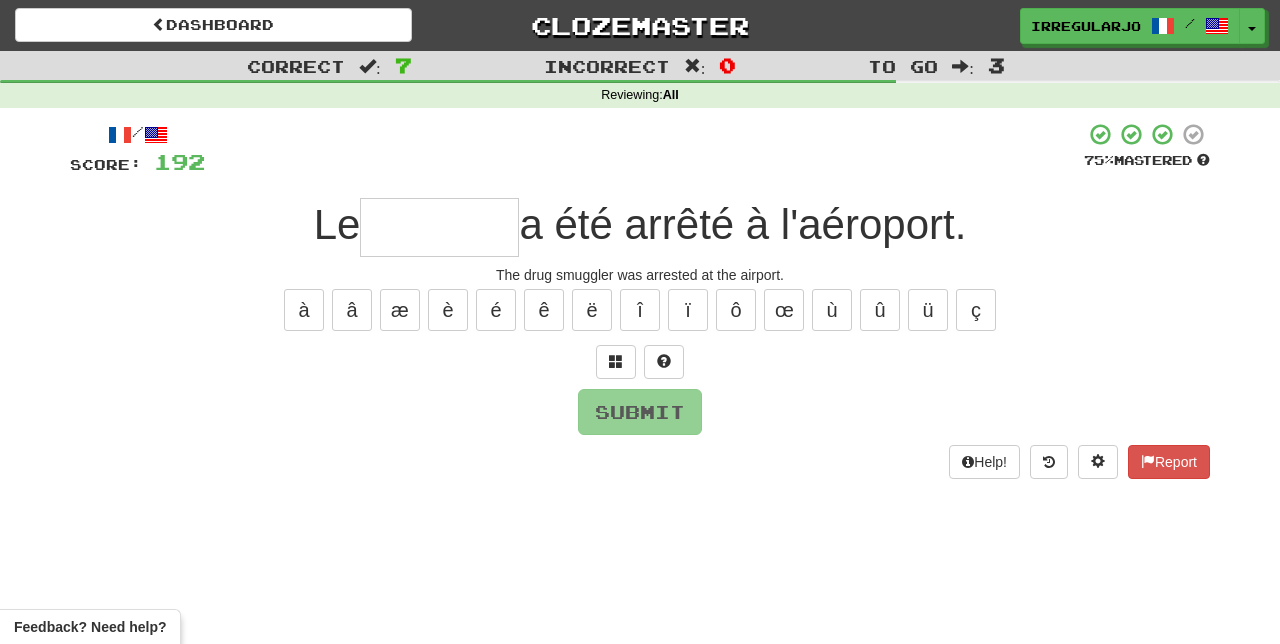 type on "*" 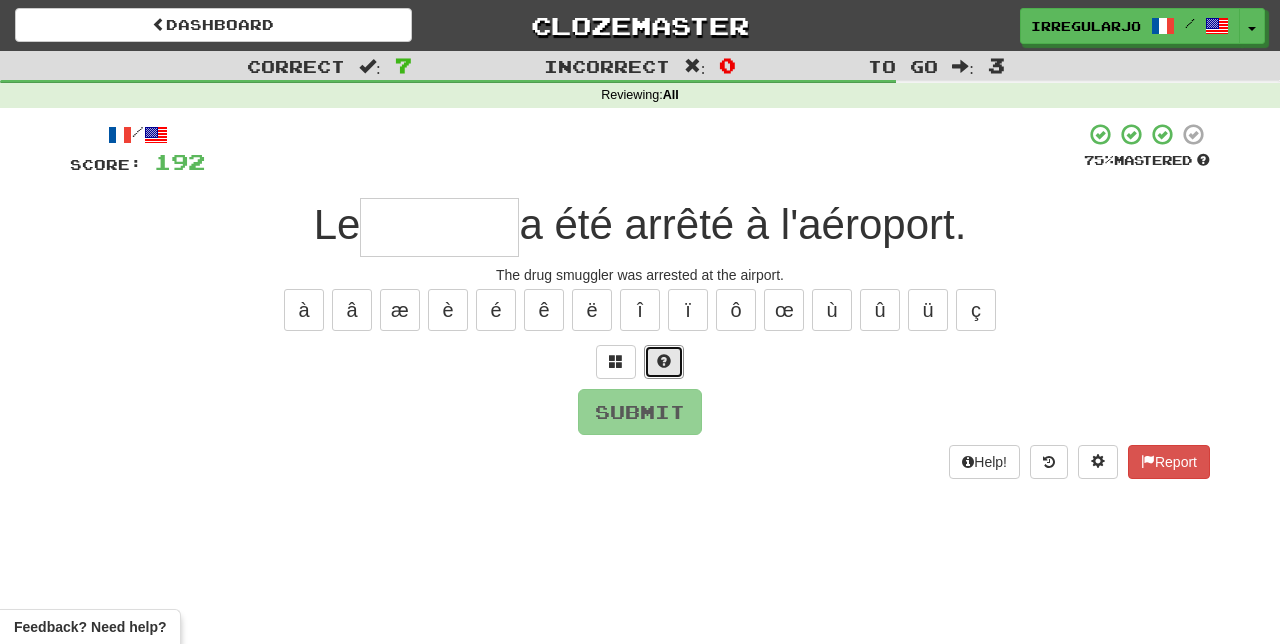 click at bounding box center [664, 362] 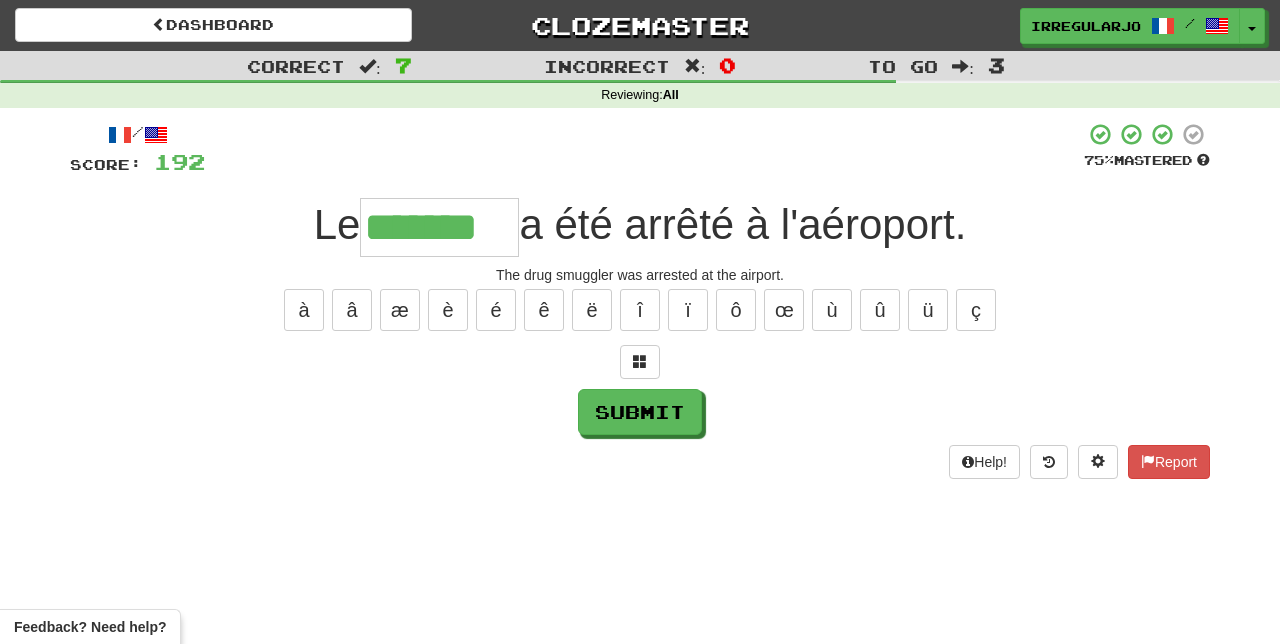 type on "*******" 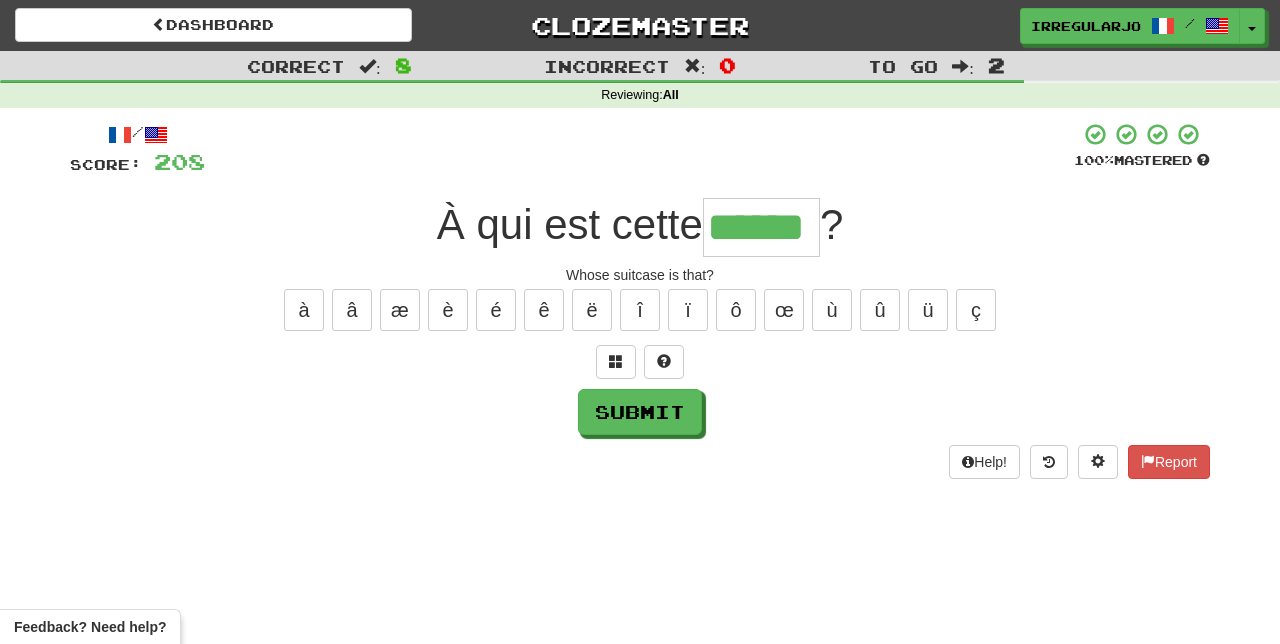 type on "******" 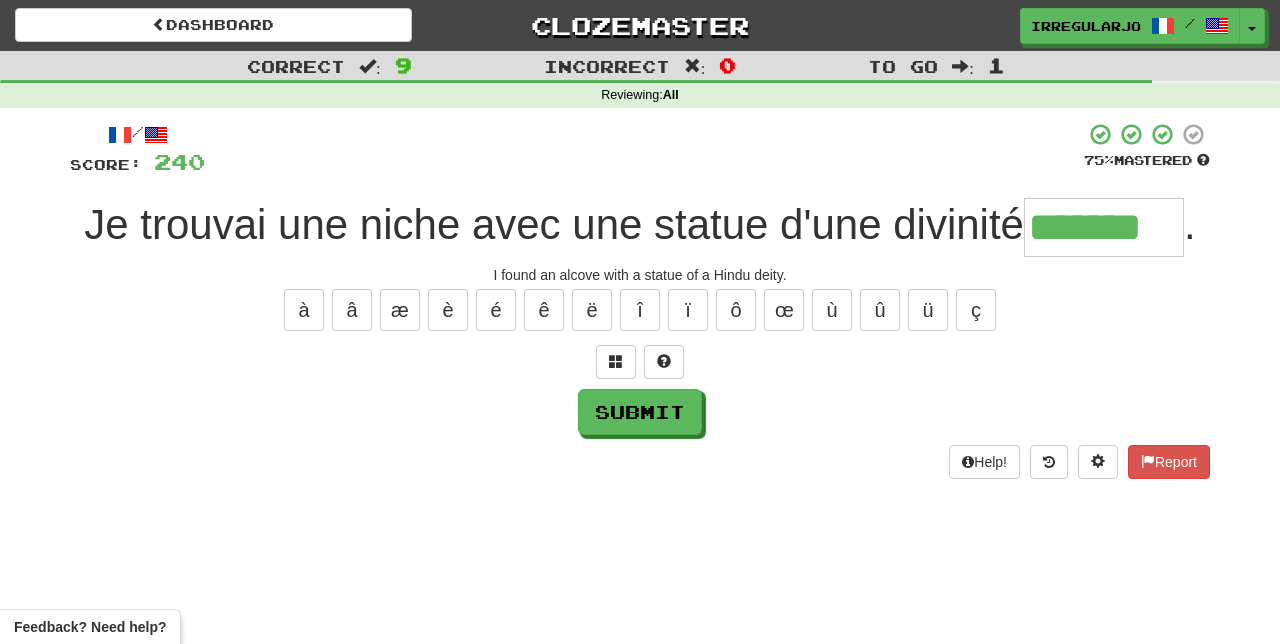 type on "*******" 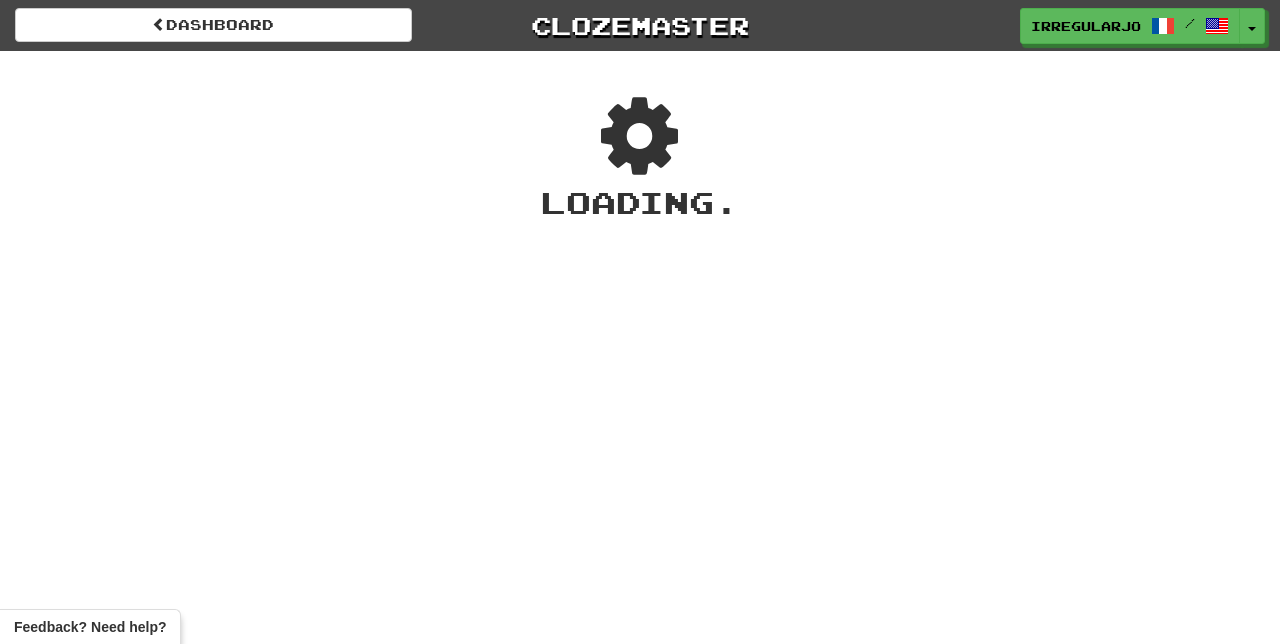 scroll, scrollTop: 0, scrollLeft: 0, axis: both 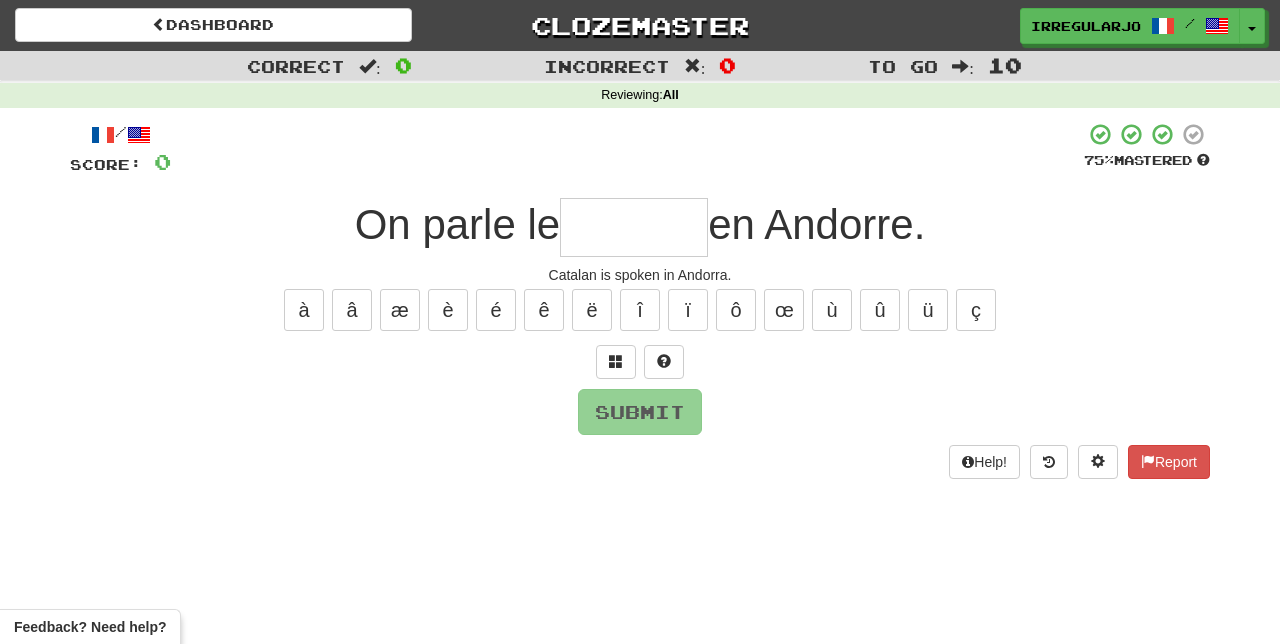 click at bounding box center (634, 227) 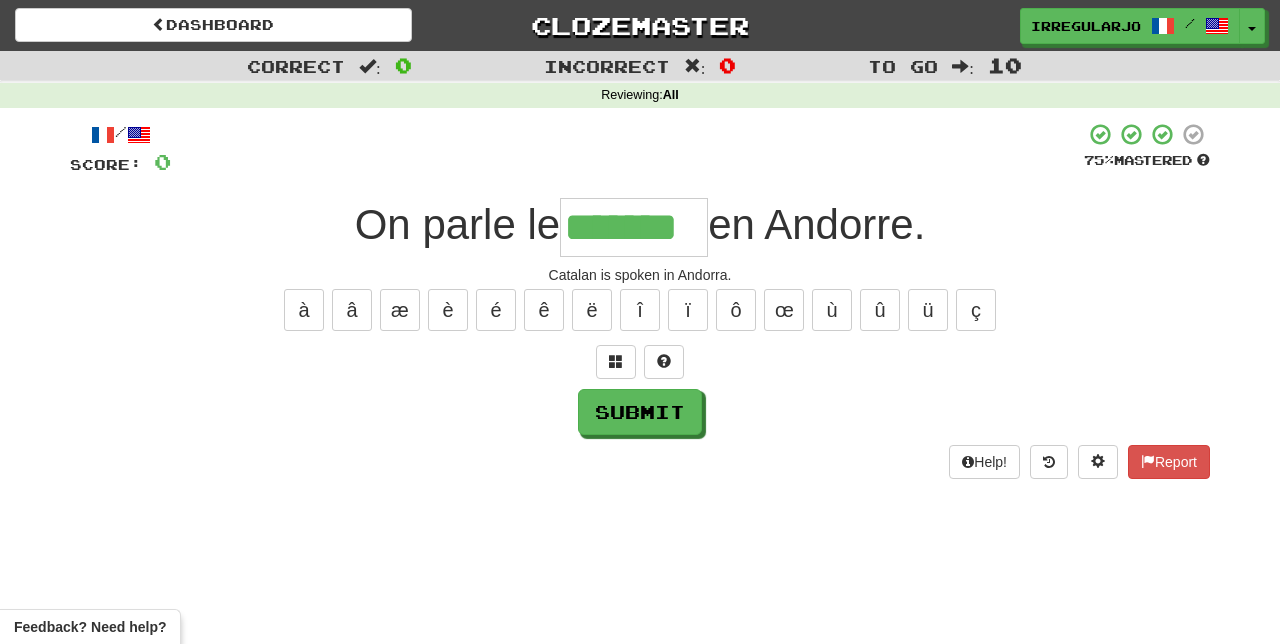 type on "*******" 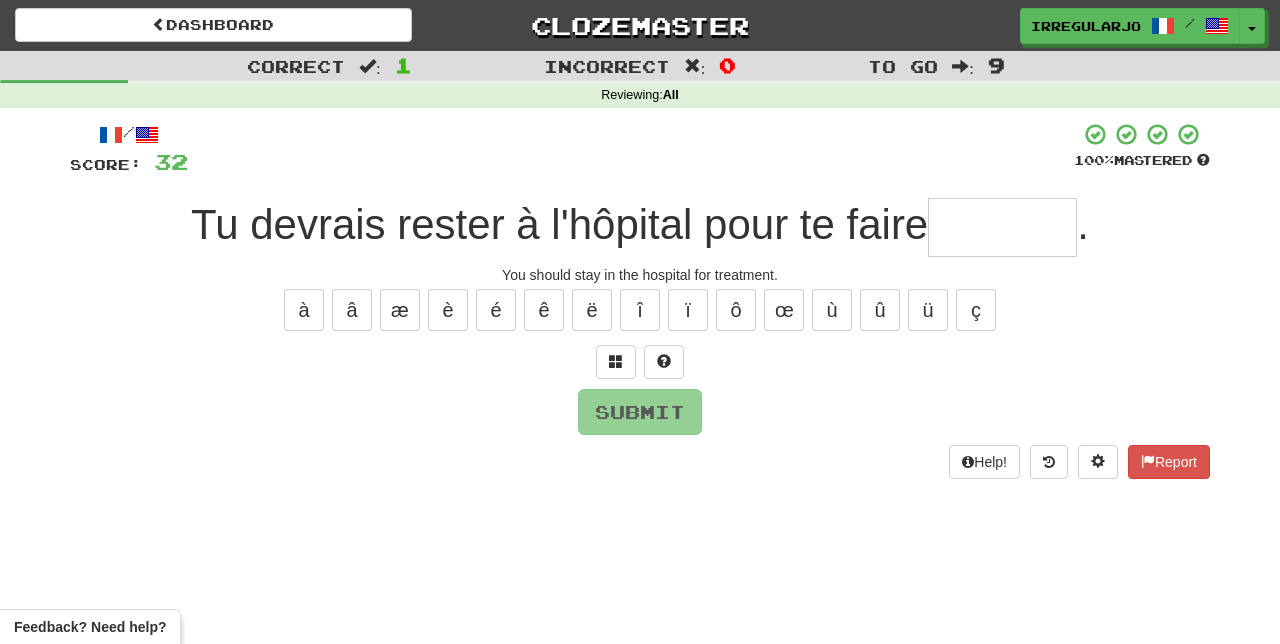 type on "*" 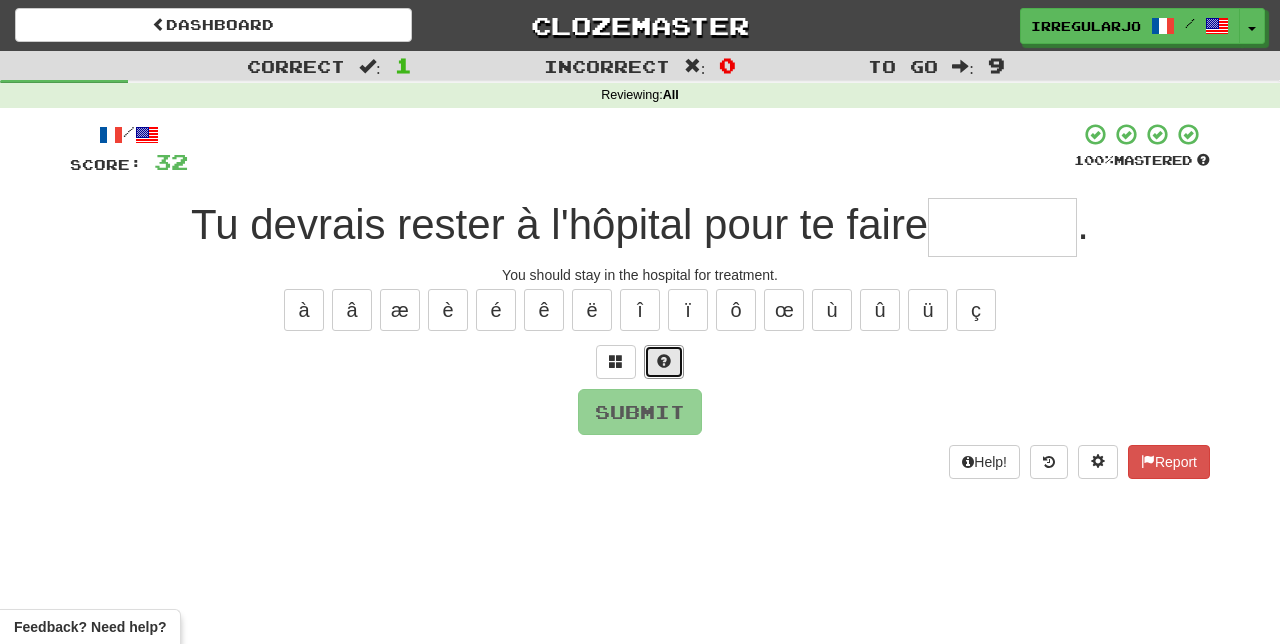 click at bounding box center (664, 361) 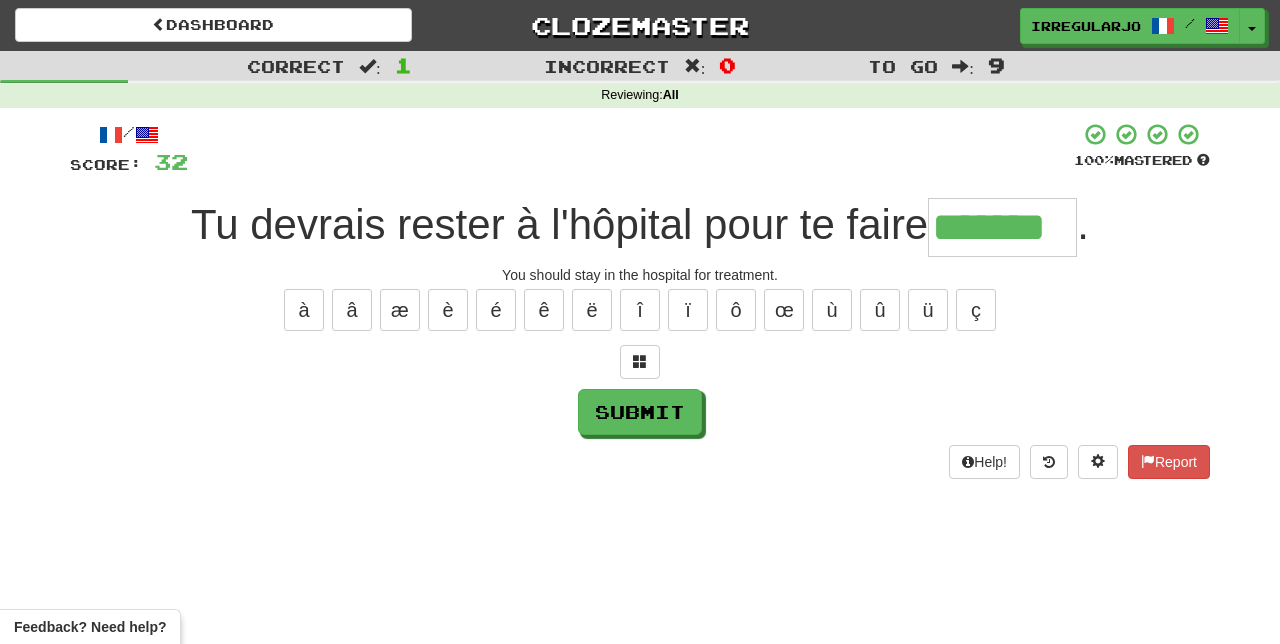 type on "*******" 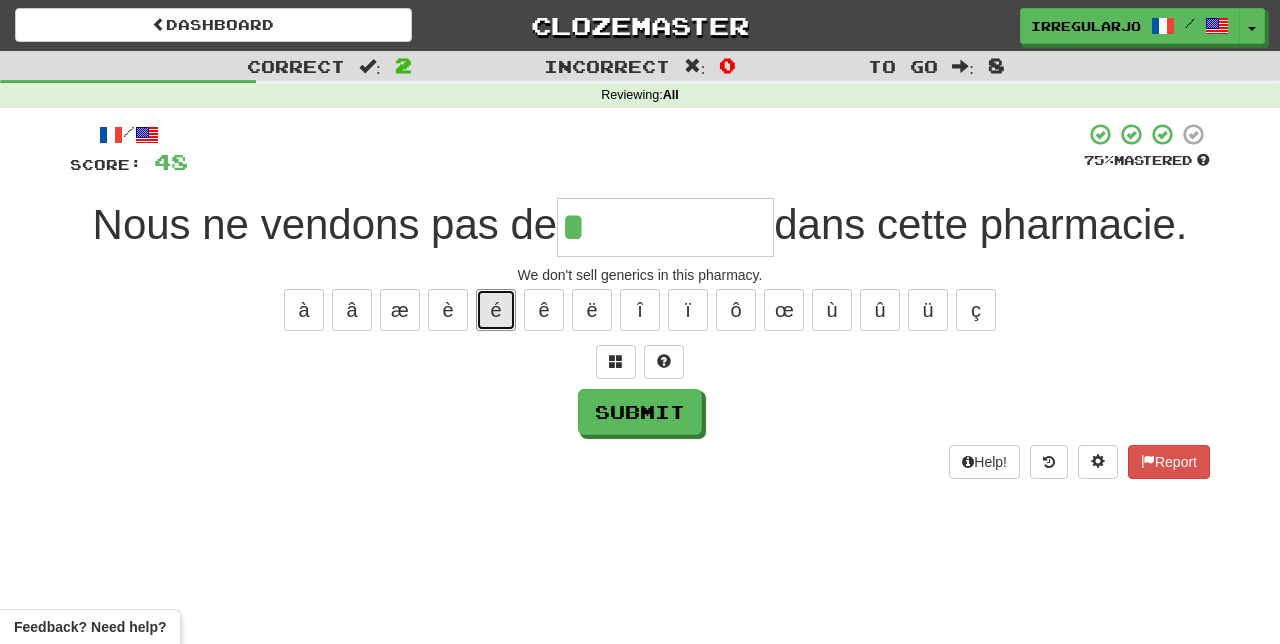 click on "é" at bounding box center (496, 310) 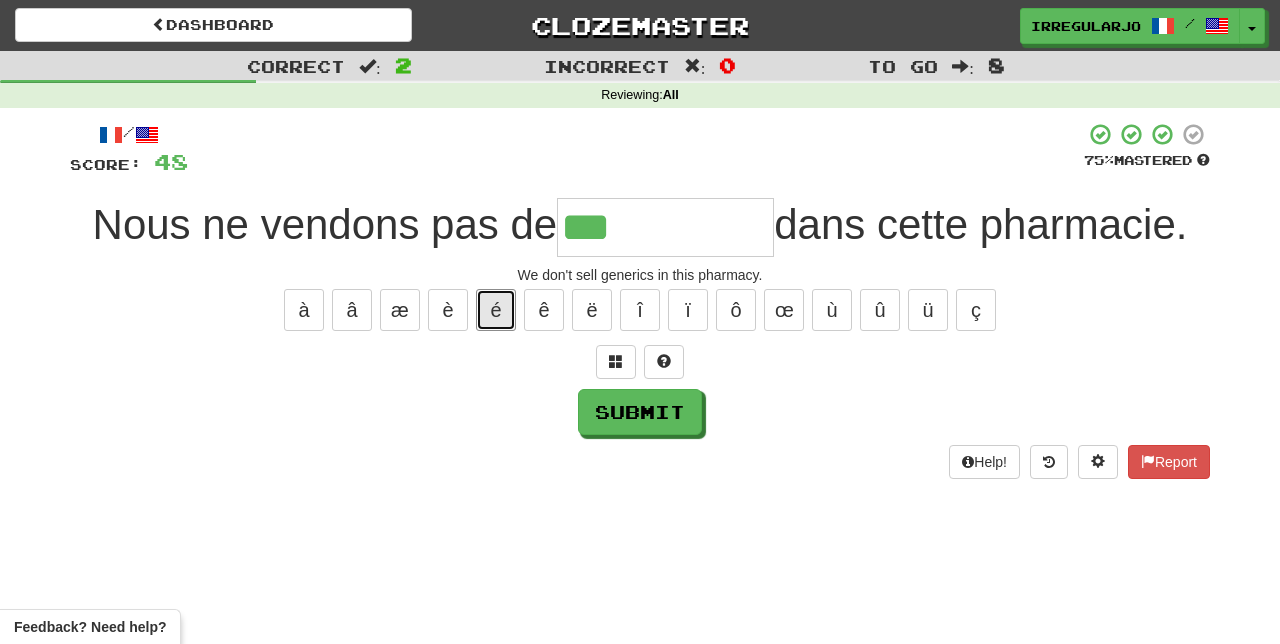 click on "é" at bounding box center (496, 310) 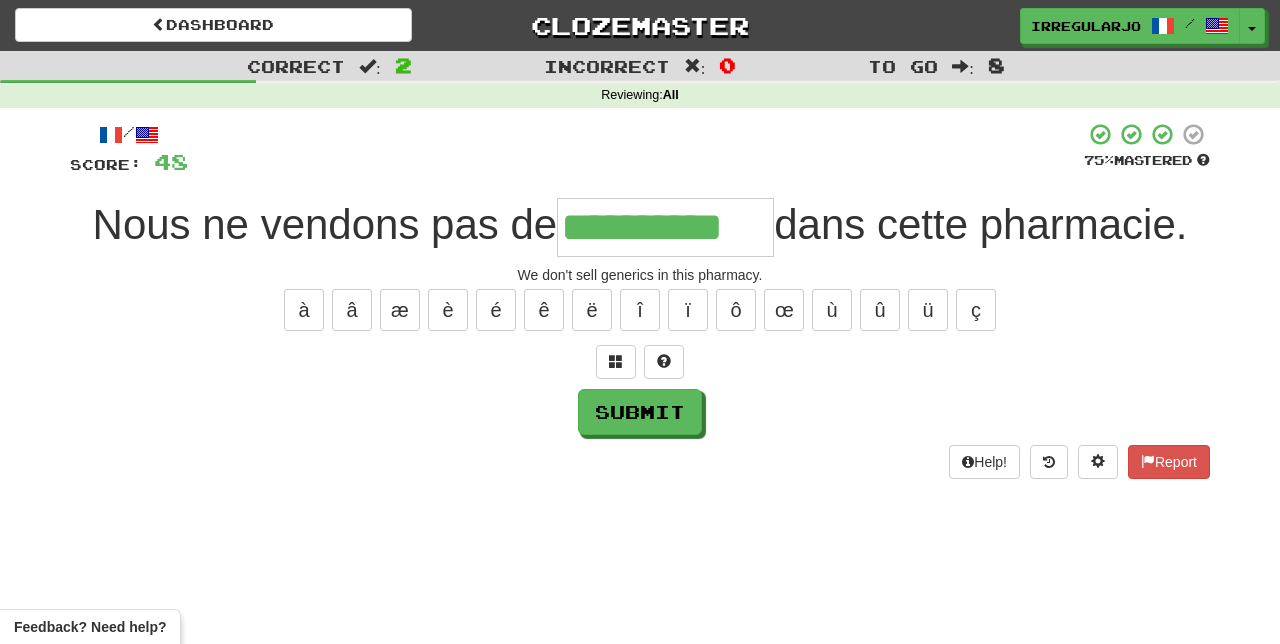 type on "**********" 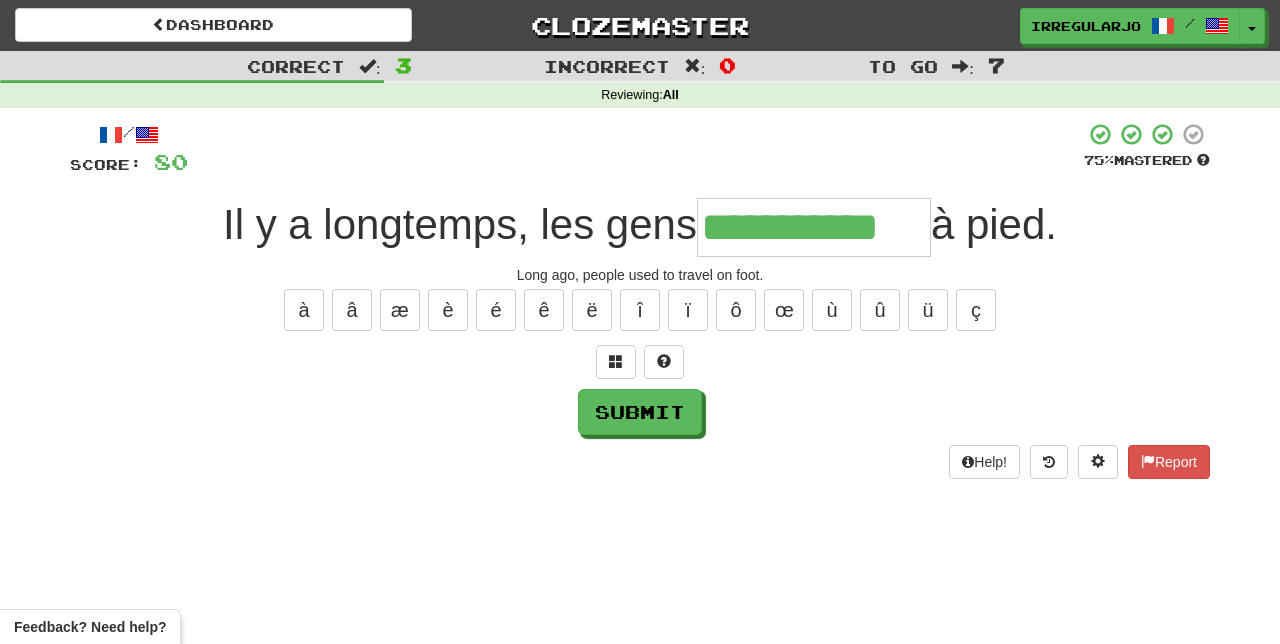 type on "**********" 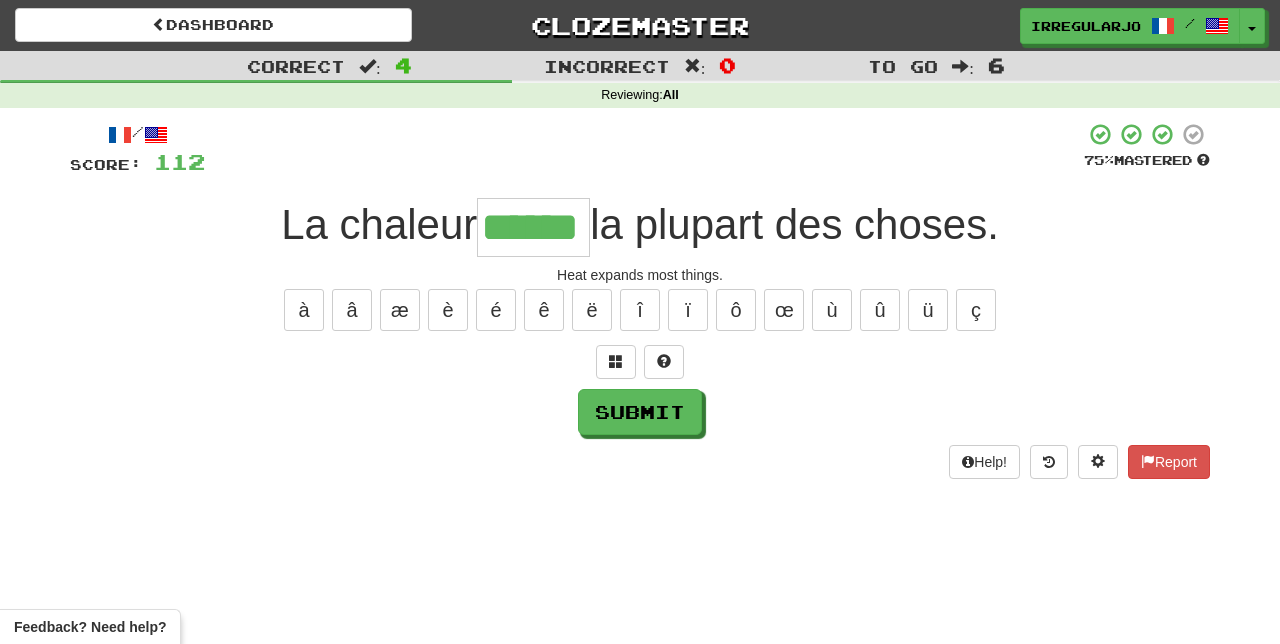 type on "******" 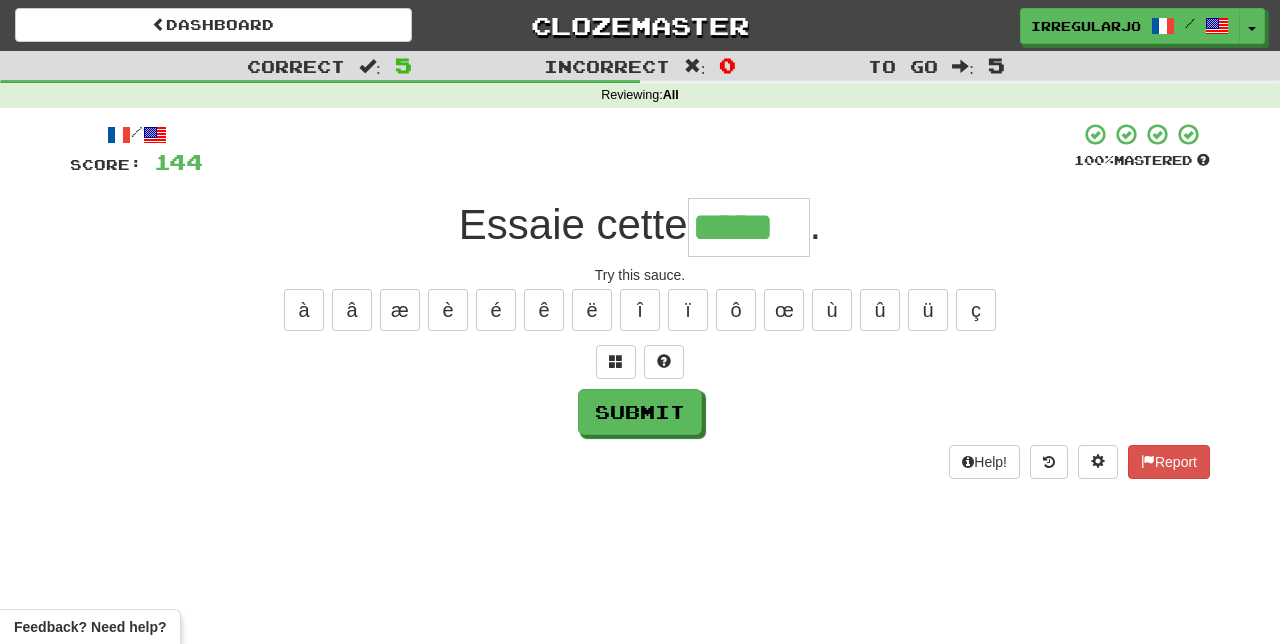 type on "*****" 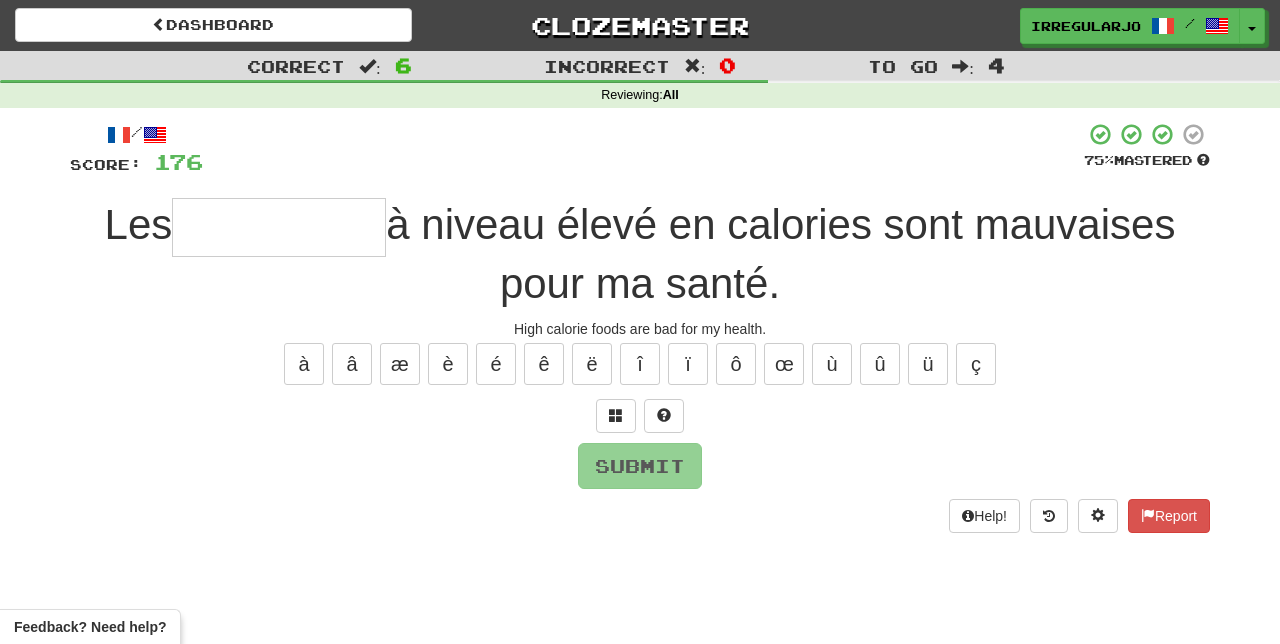 type on "*" 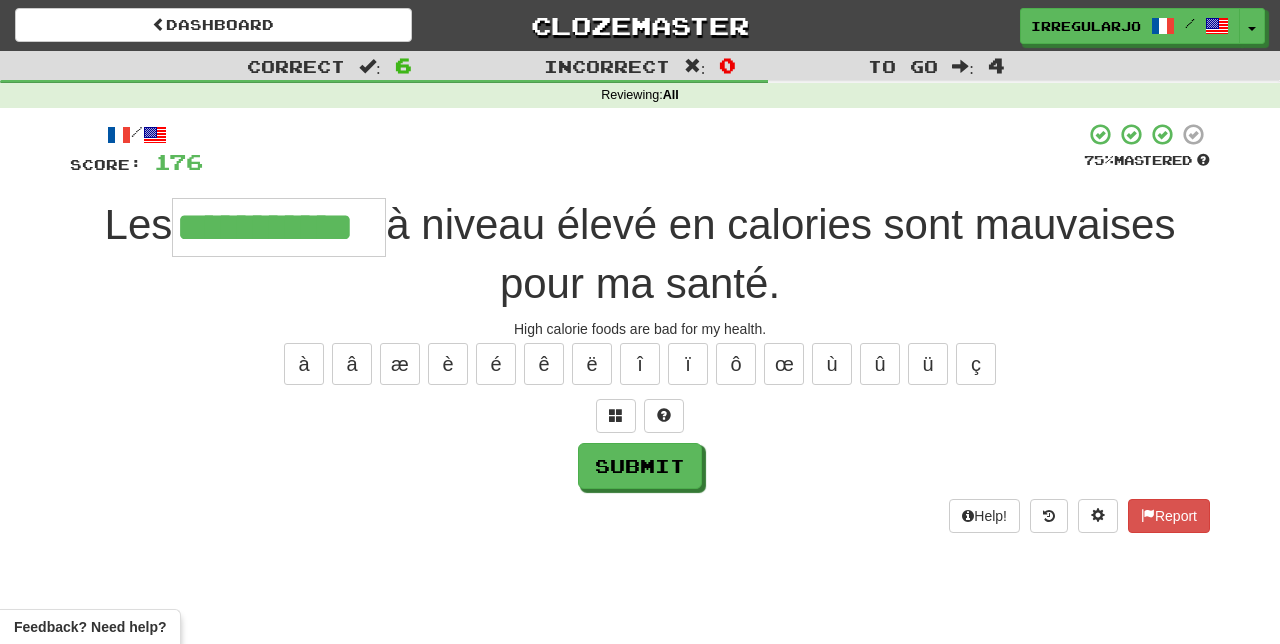 type on "**********" 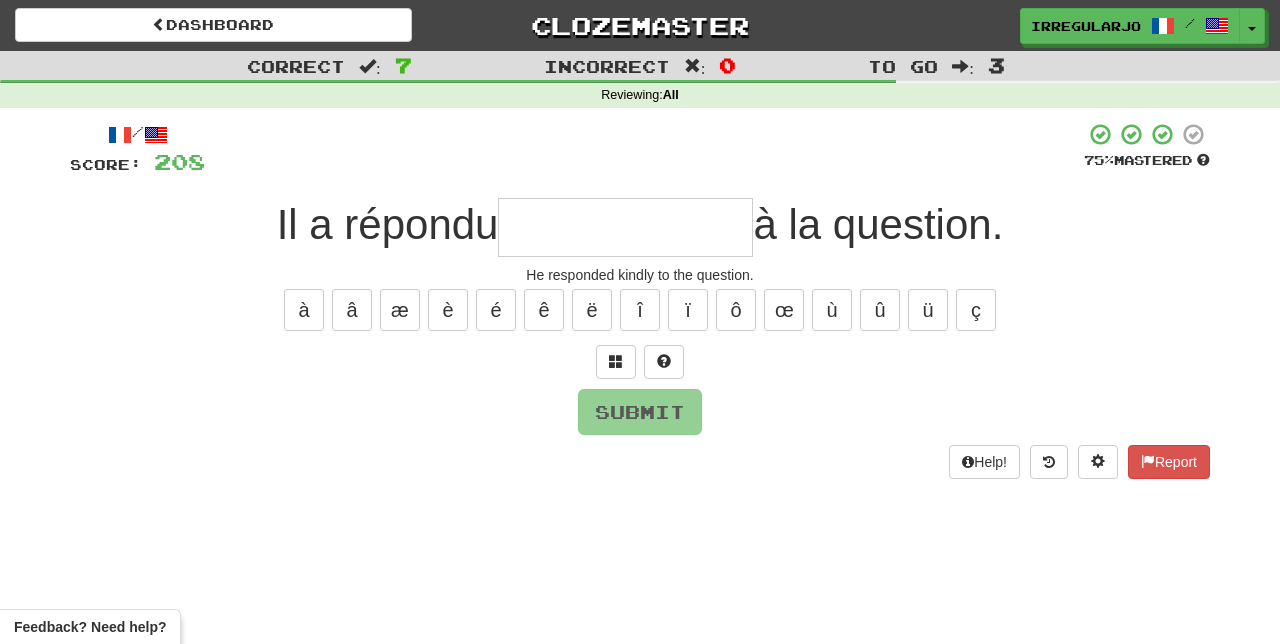type on "*" 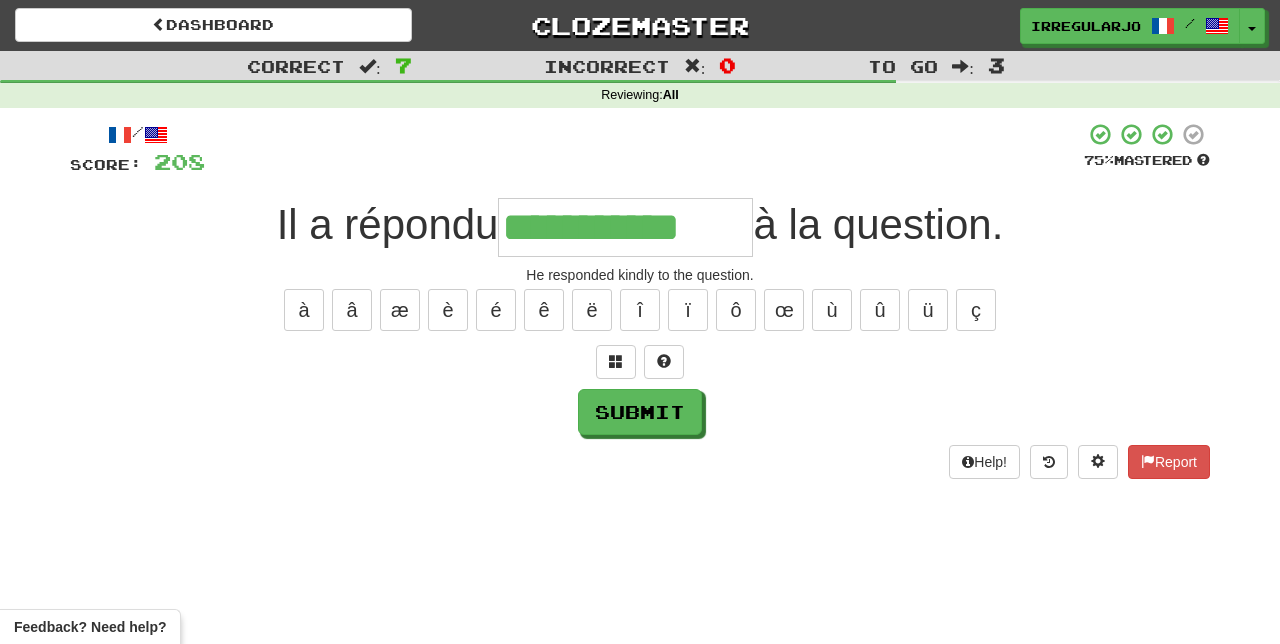 type on "**********" 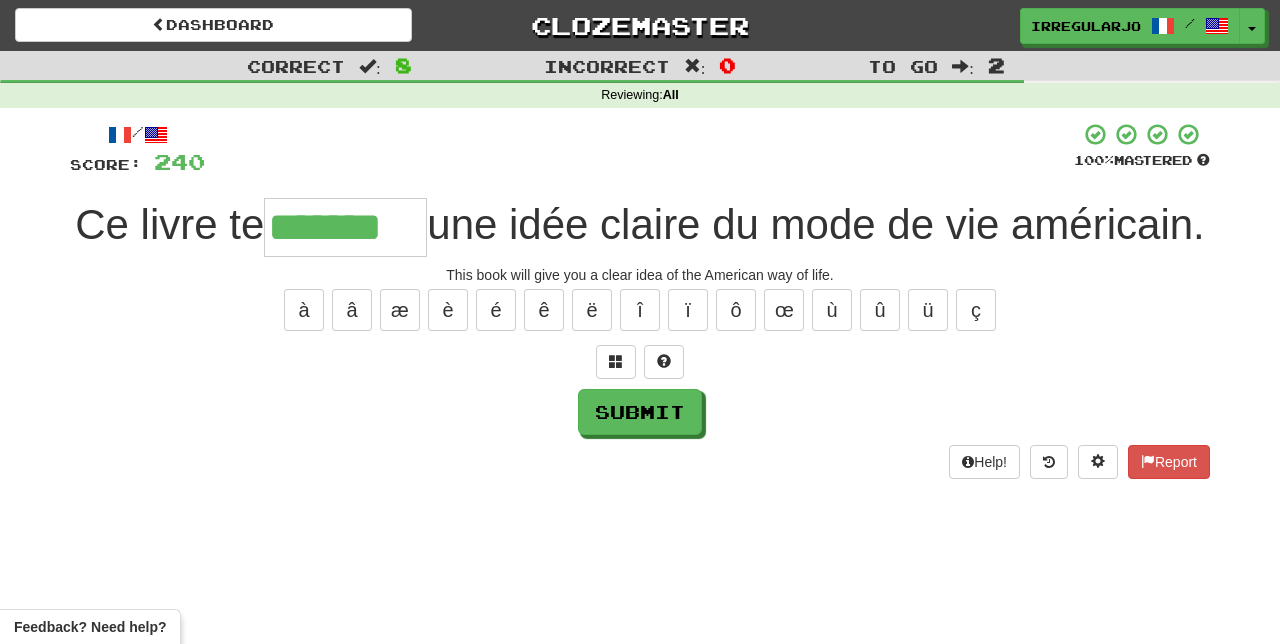 type on "*******" 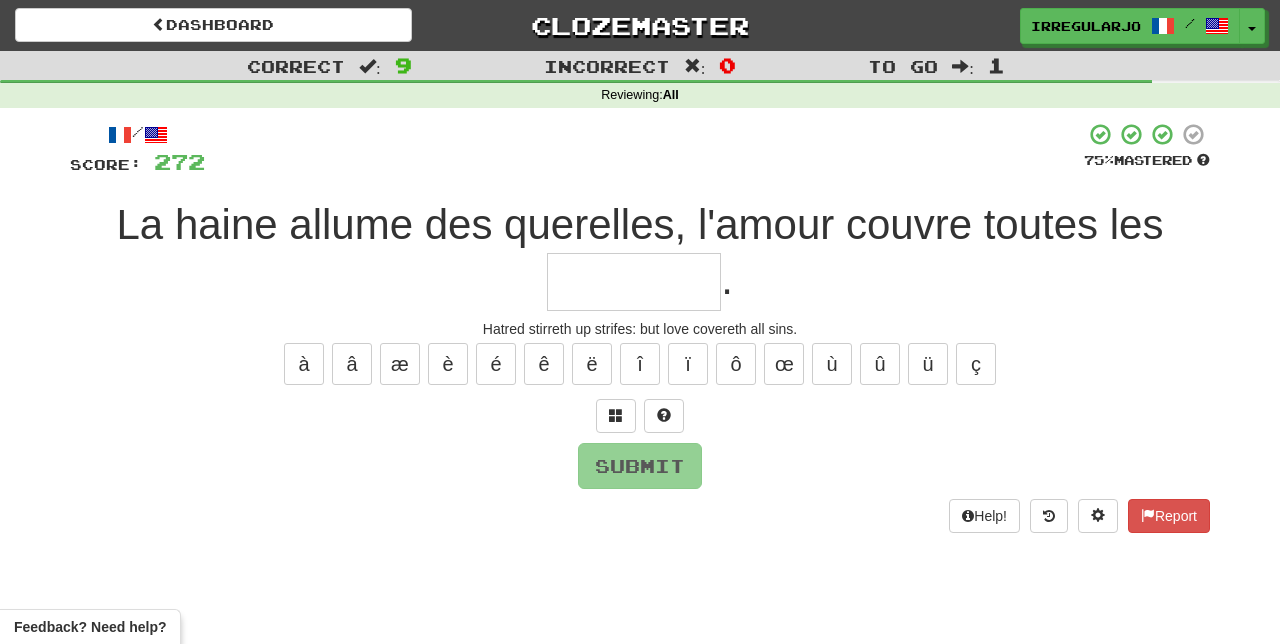 type on "*" 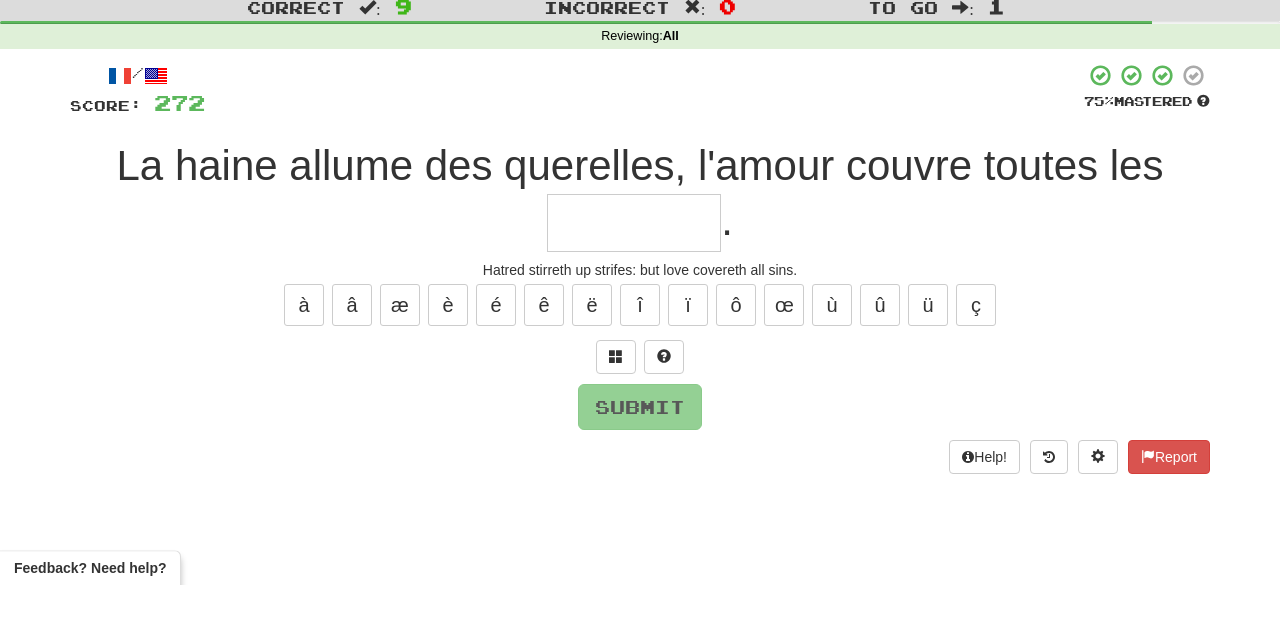 type on "*" 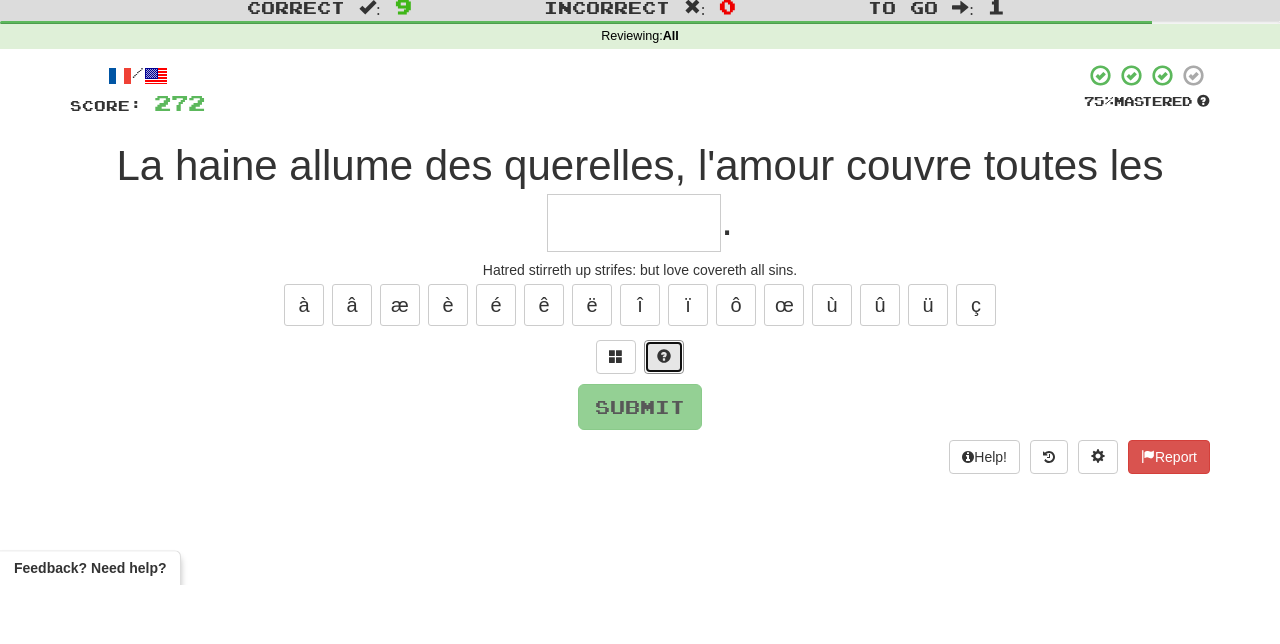 click at bounding box center [664, 416] 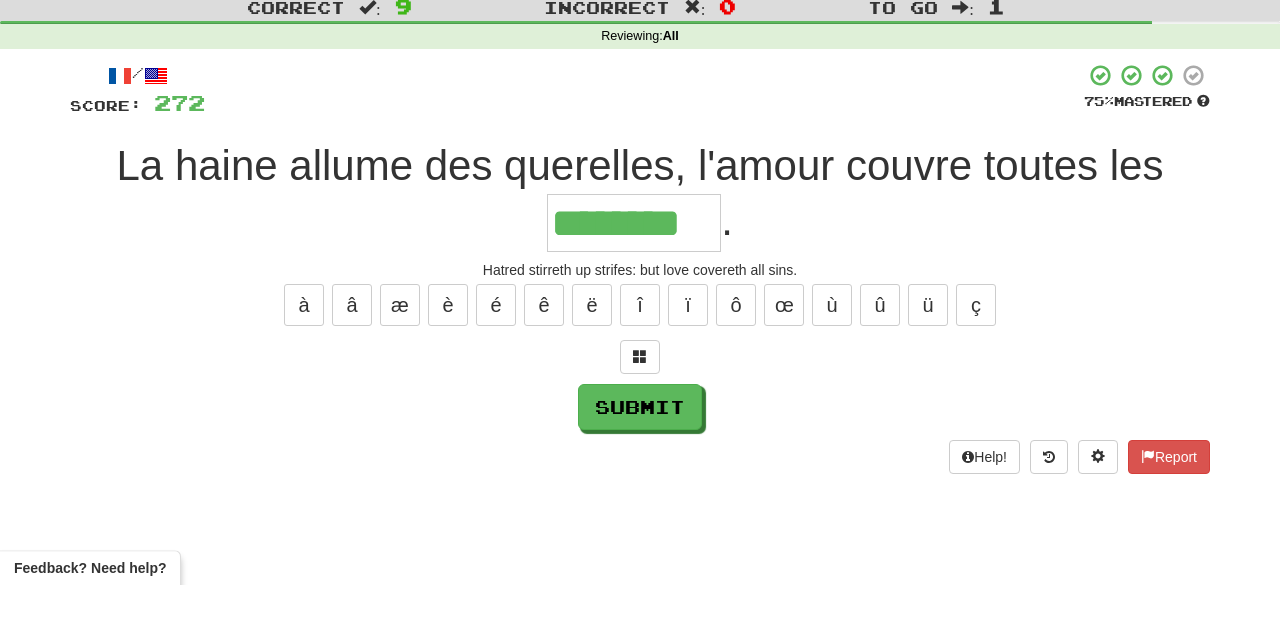 type on "********" 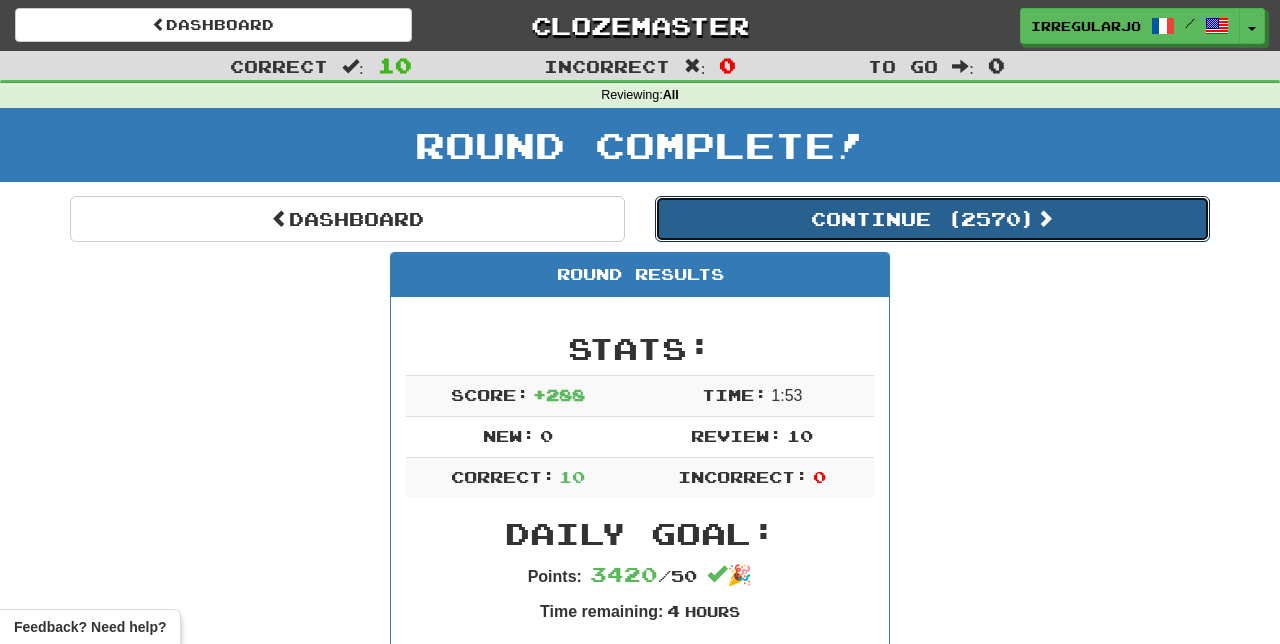 click on "Continue ( 2570 )" at bounding box center (932, 219) 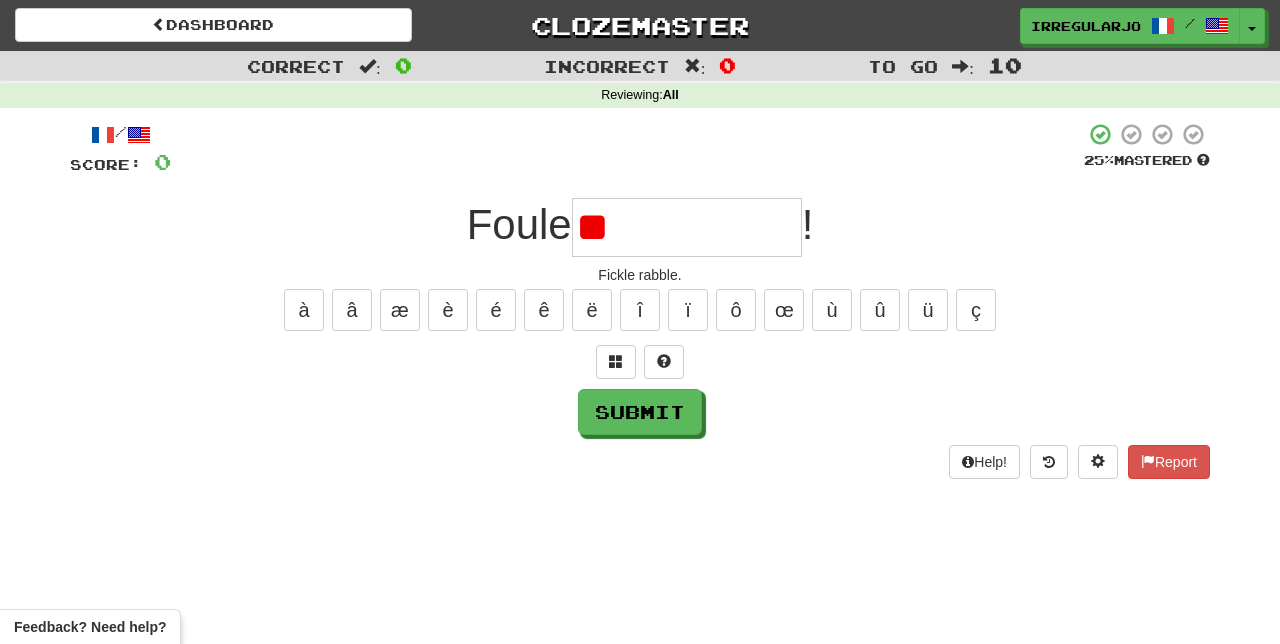 type on "*" 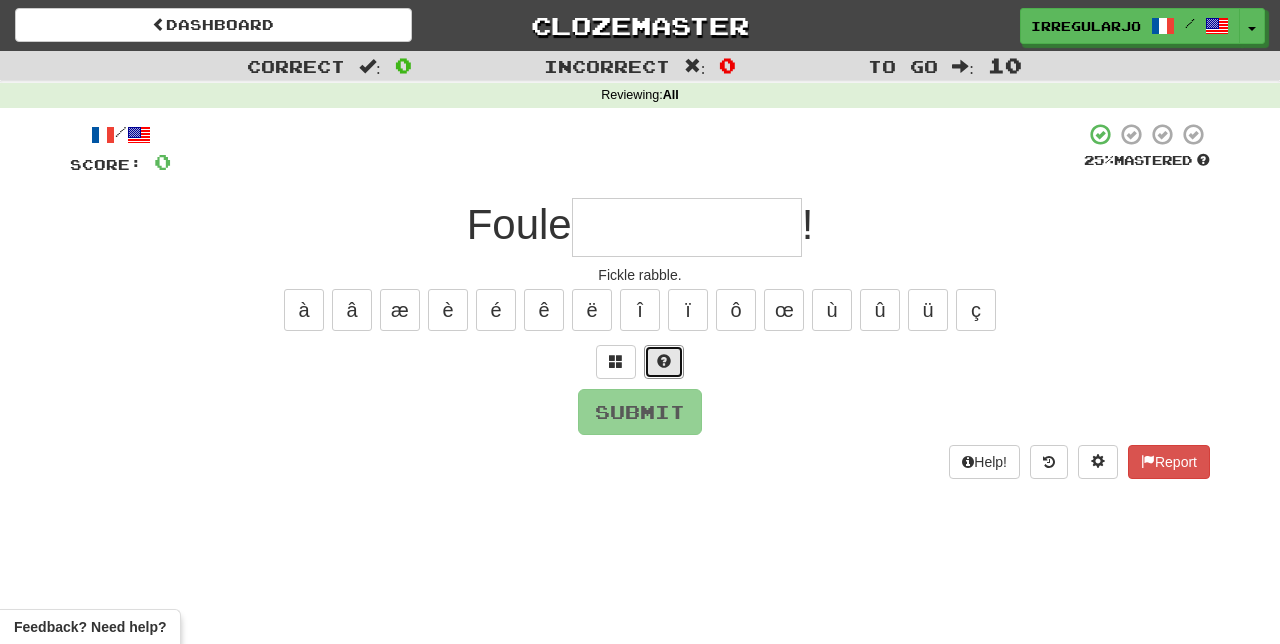 click at bounding box center [664, 361] 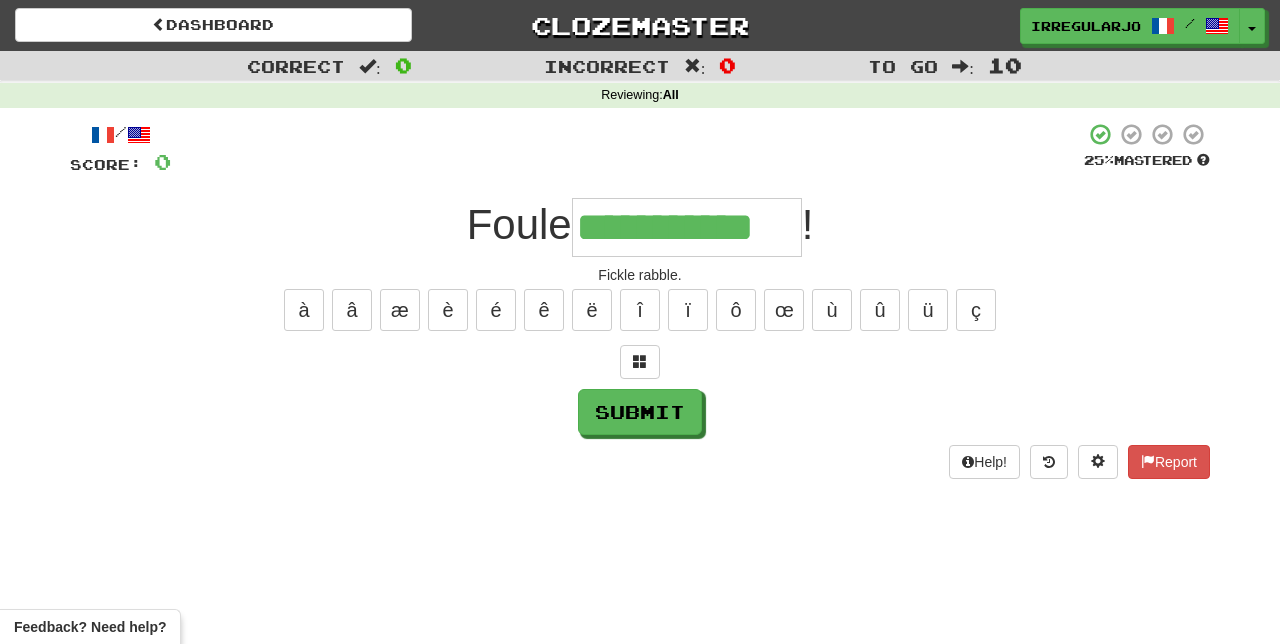 type on "**********" 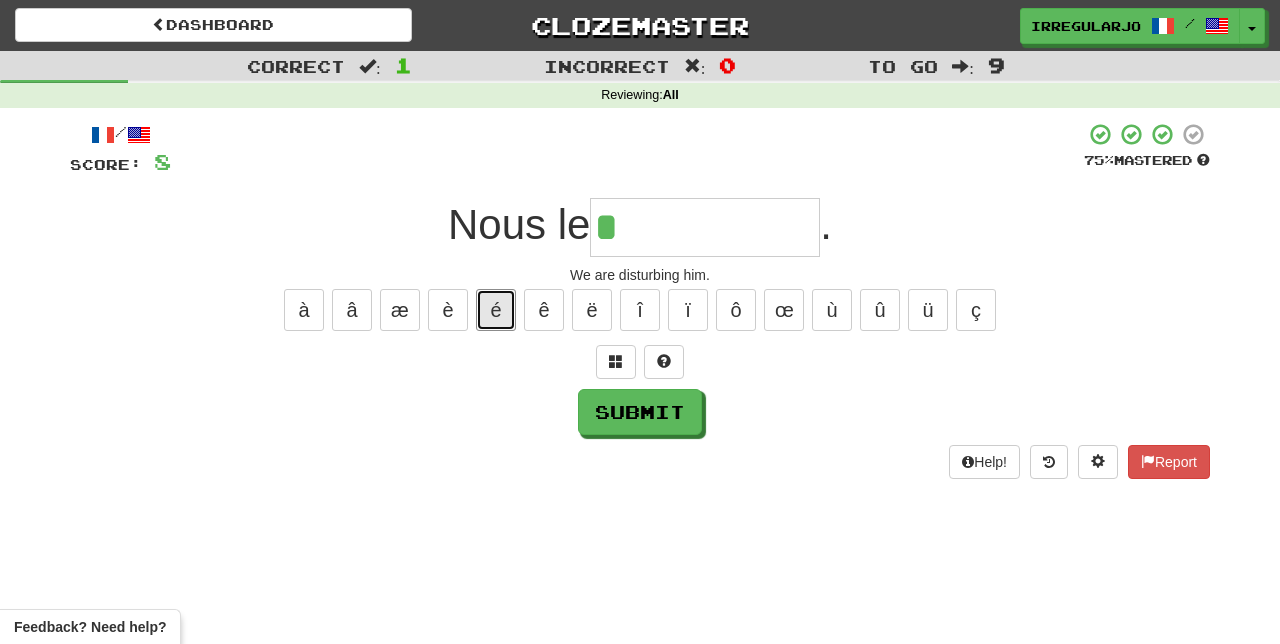 click on "é" at bounding box center (496, 310) 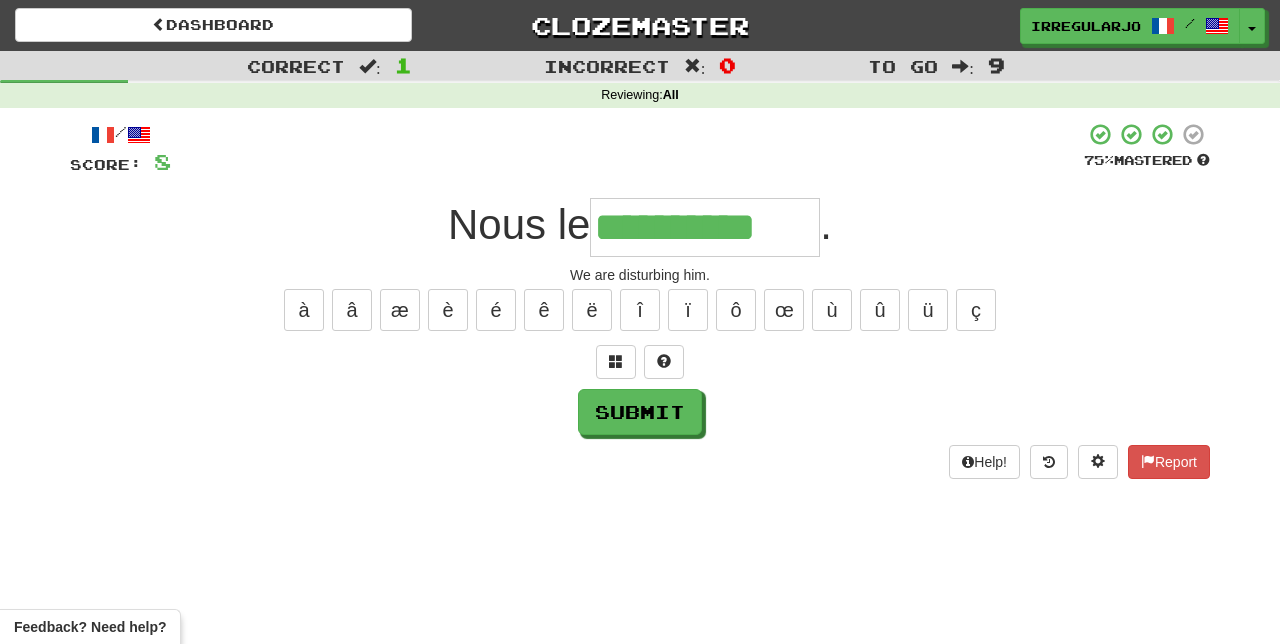 type on "**********" 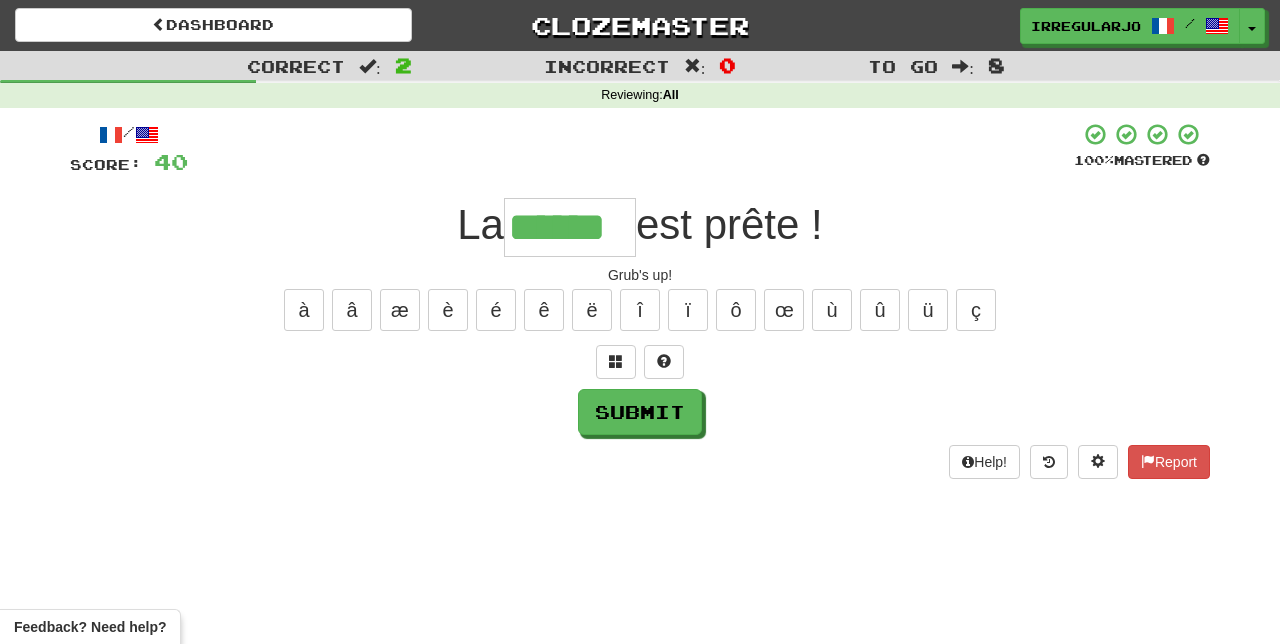 type on "******" 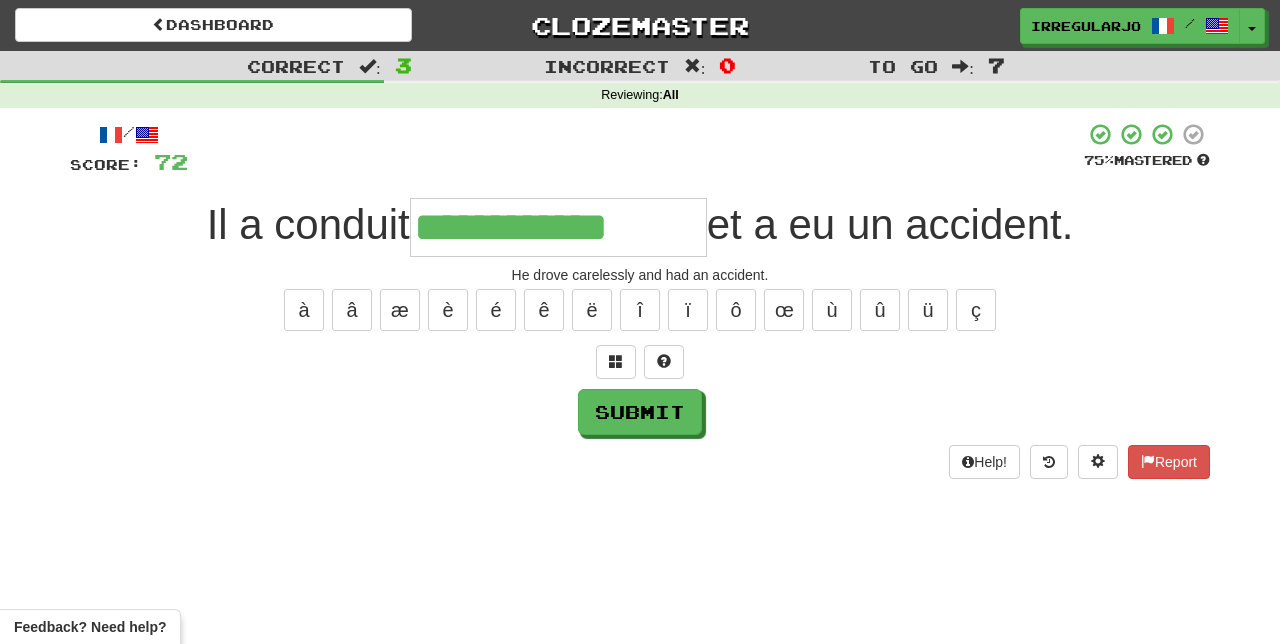 type on "**********" 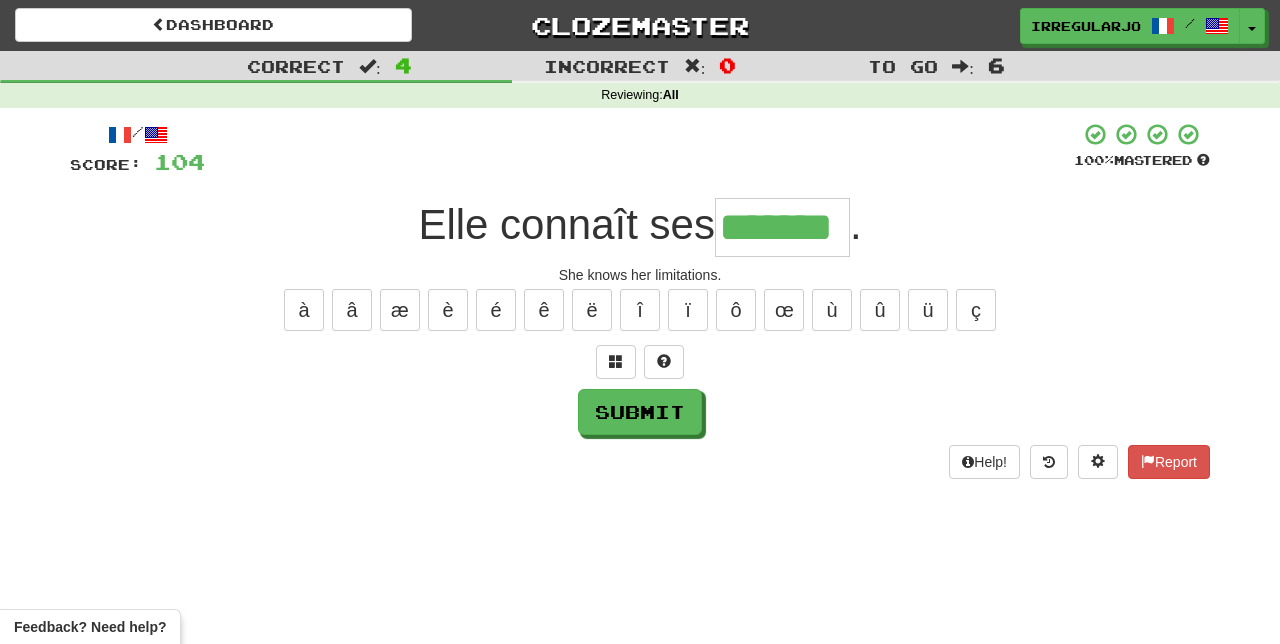 type on "*******" 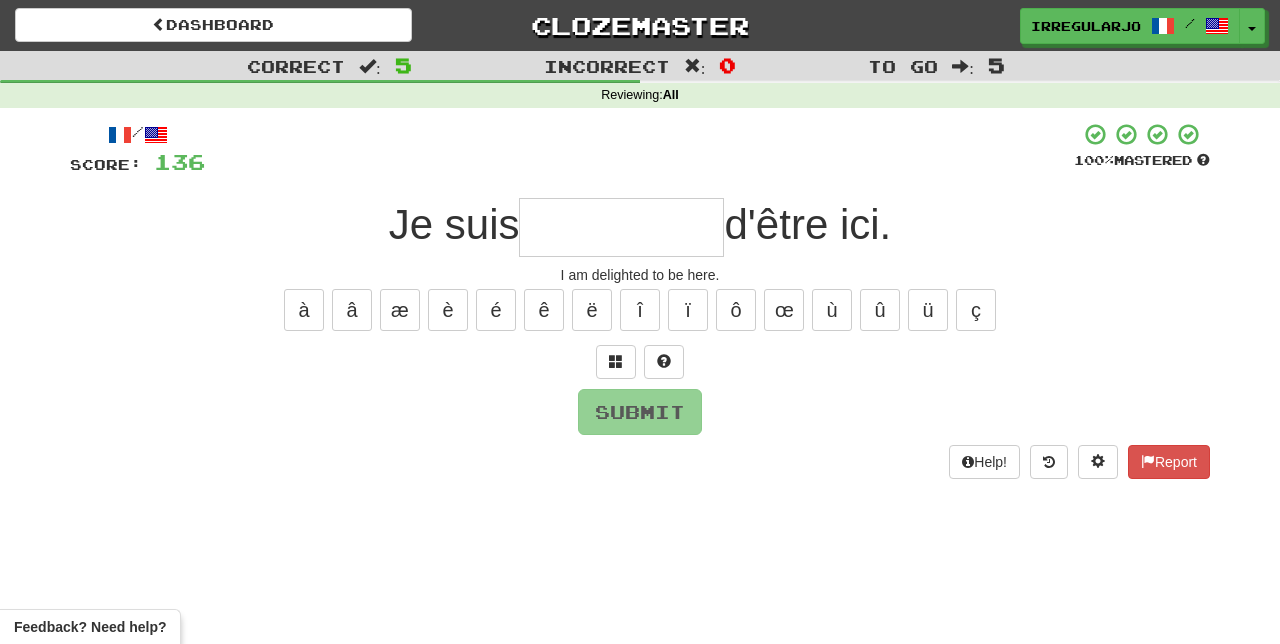type on "*" 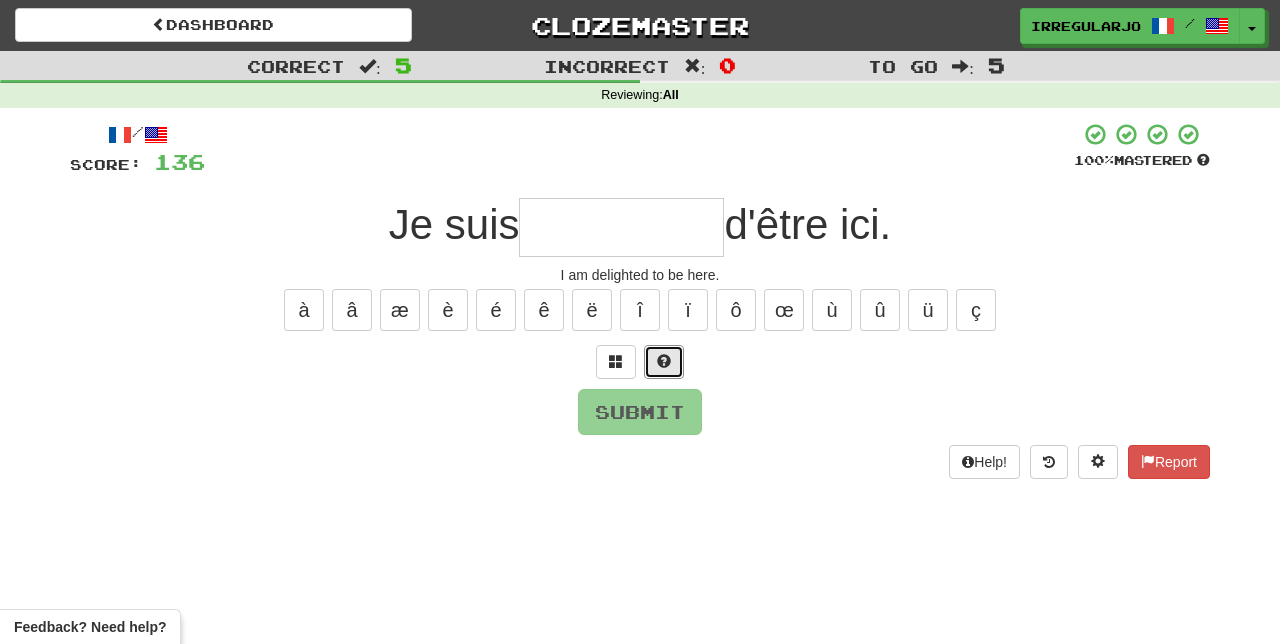 click at bounding box center [664, 362] 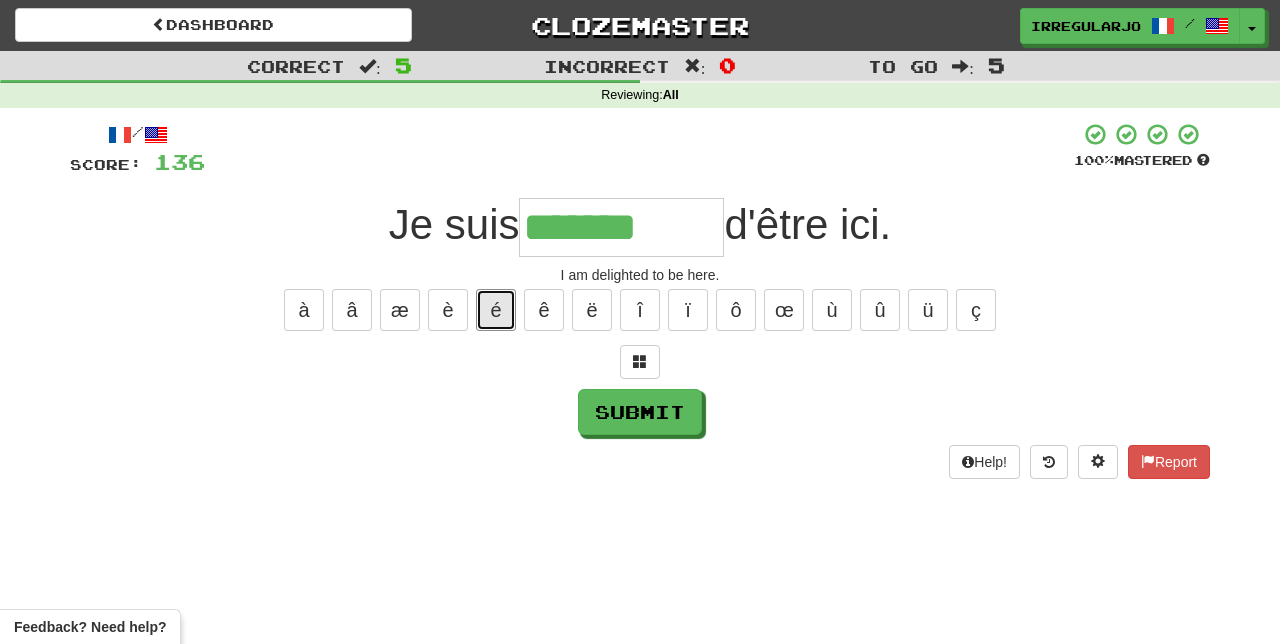 click on "é" at bounding box center (496, 310) 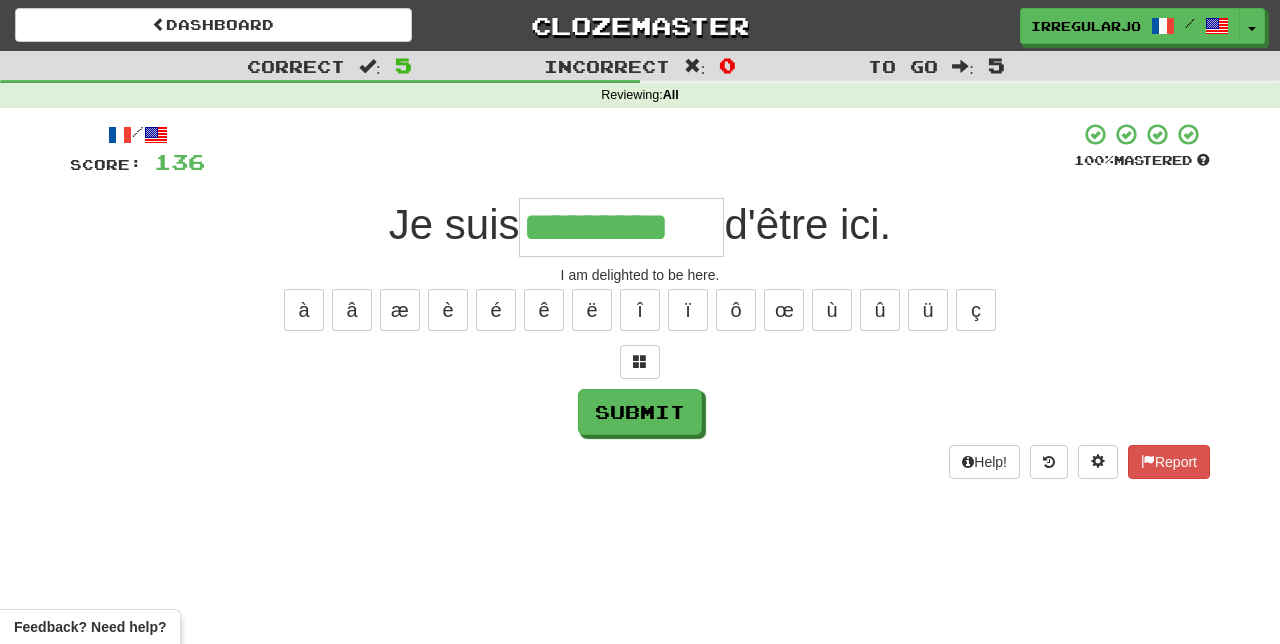 type on "*********" 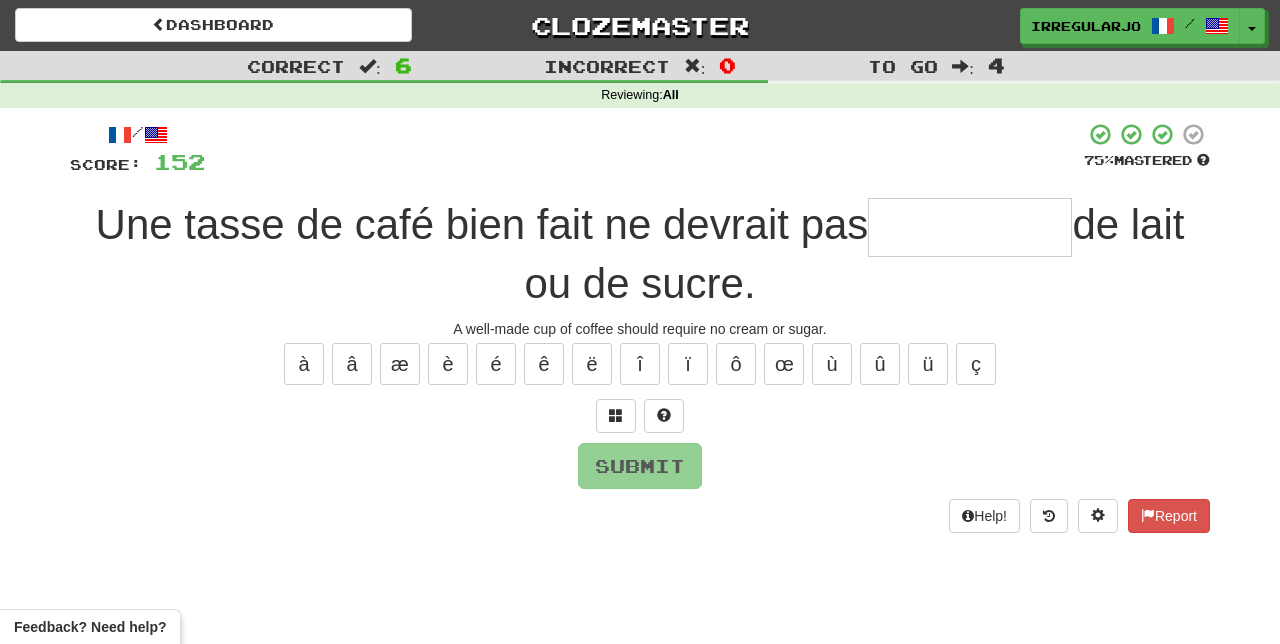type on "*" 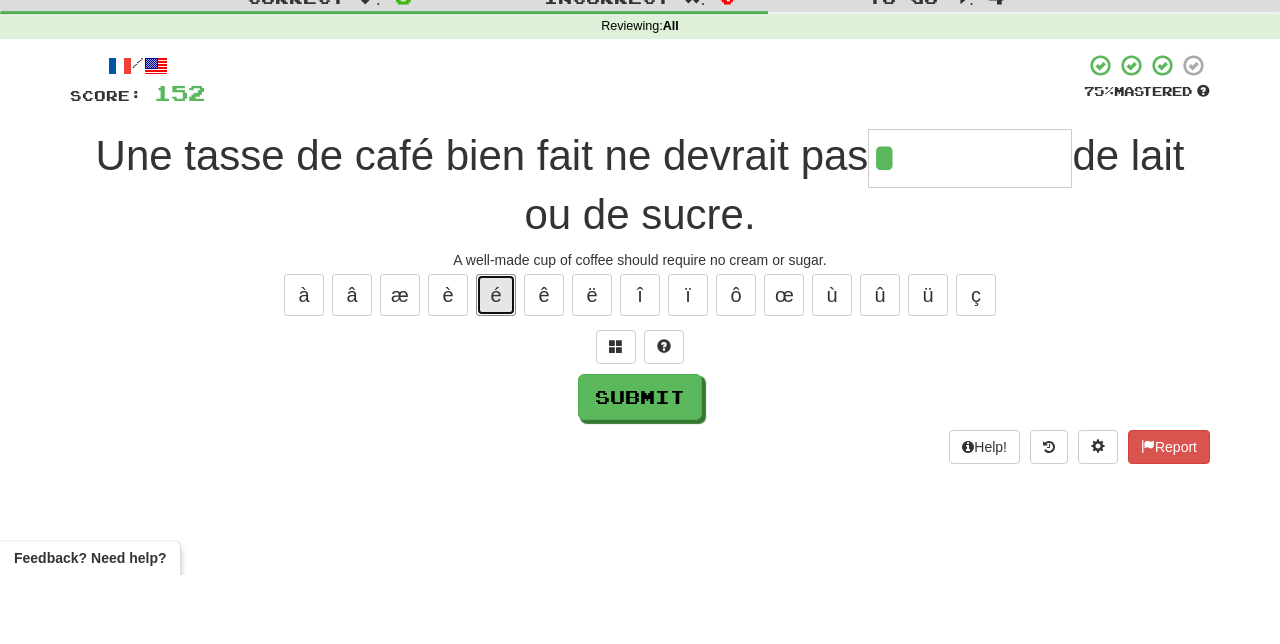 click on "é" at bounding box center [496, 364] 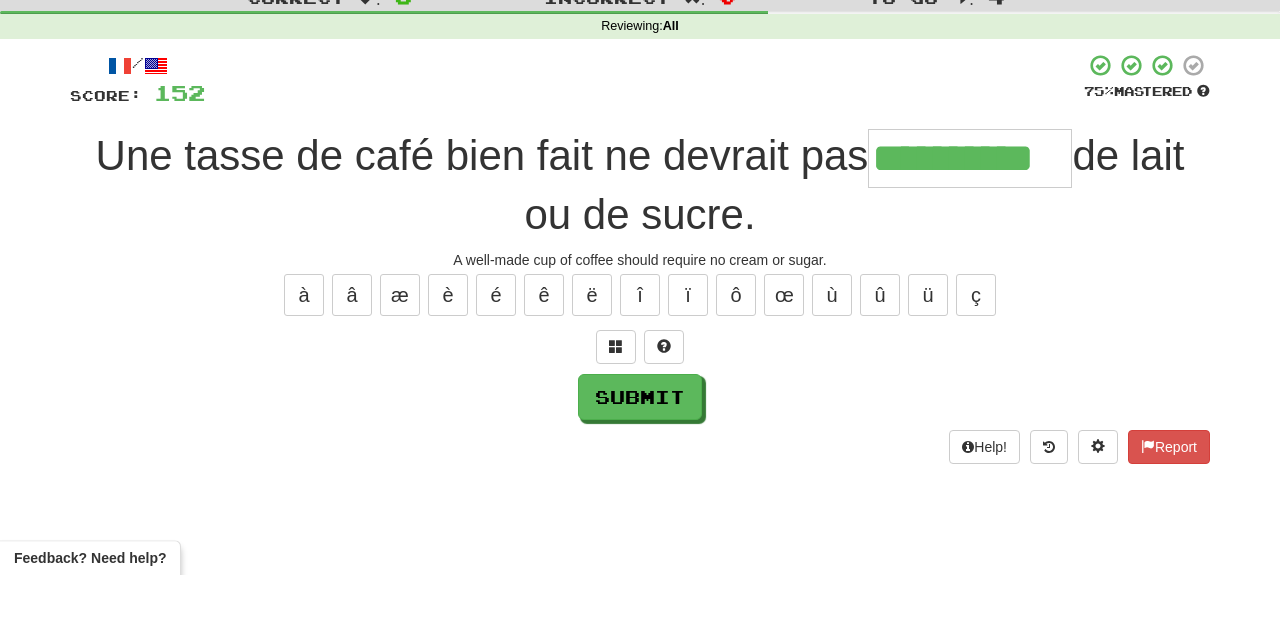 type on "**********" 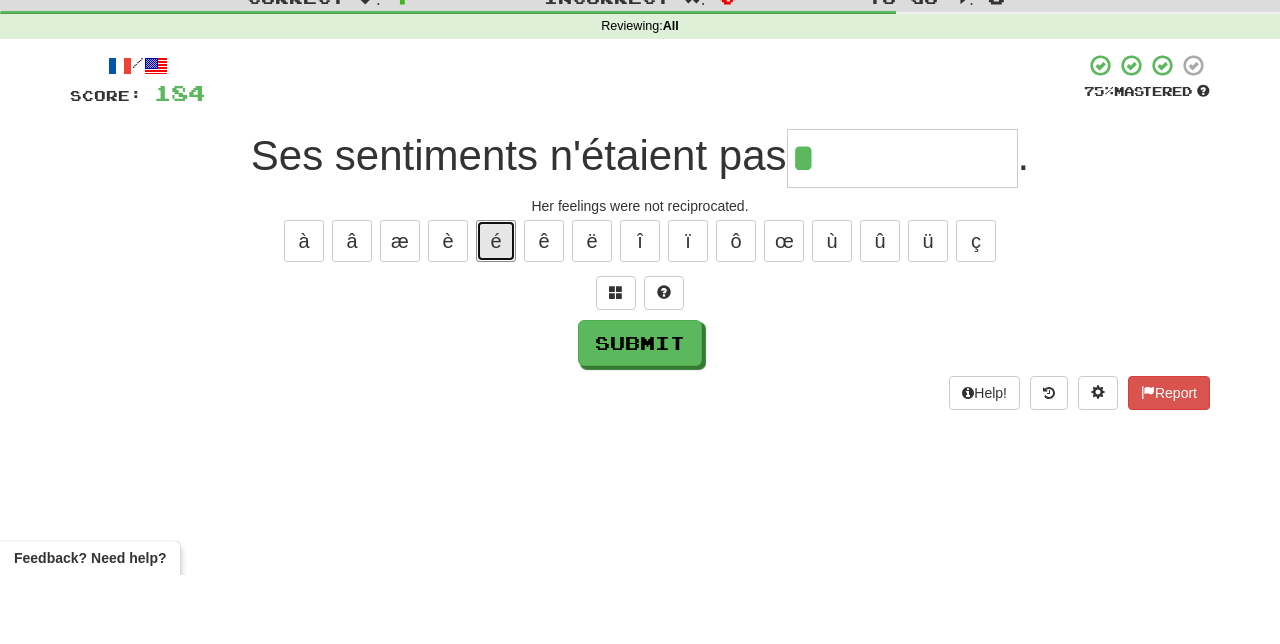 click on "é" at bounding box center (496, 310) 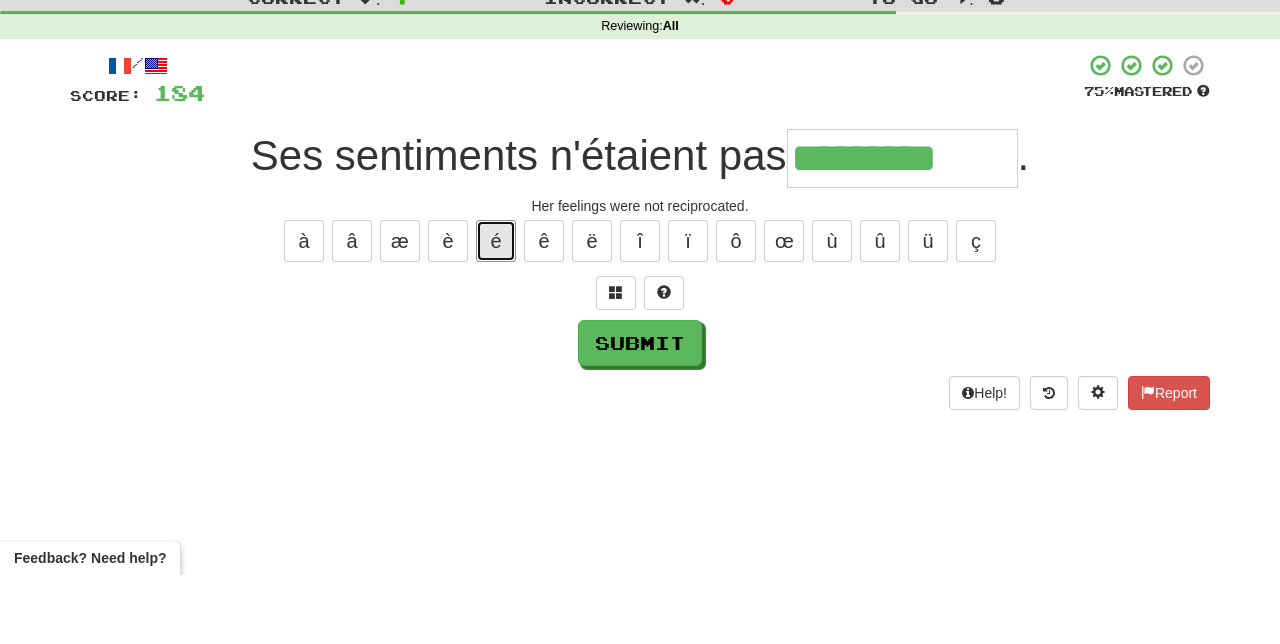 click on "é" at bounding box center (496, 310) 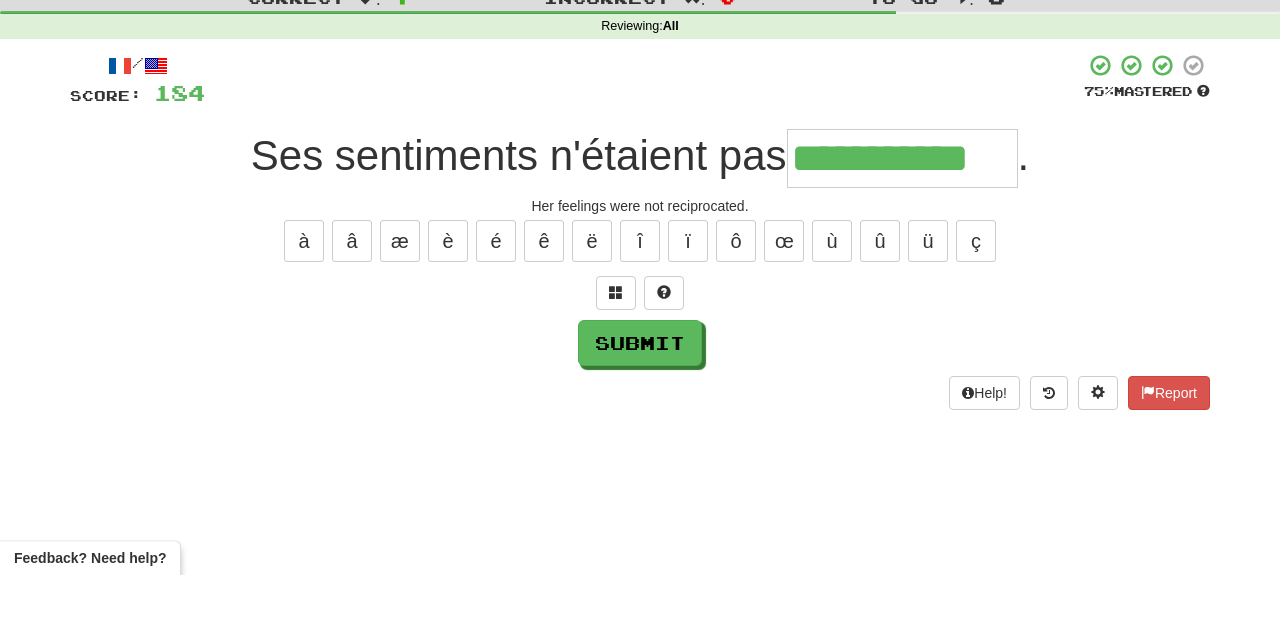 type on "**********" 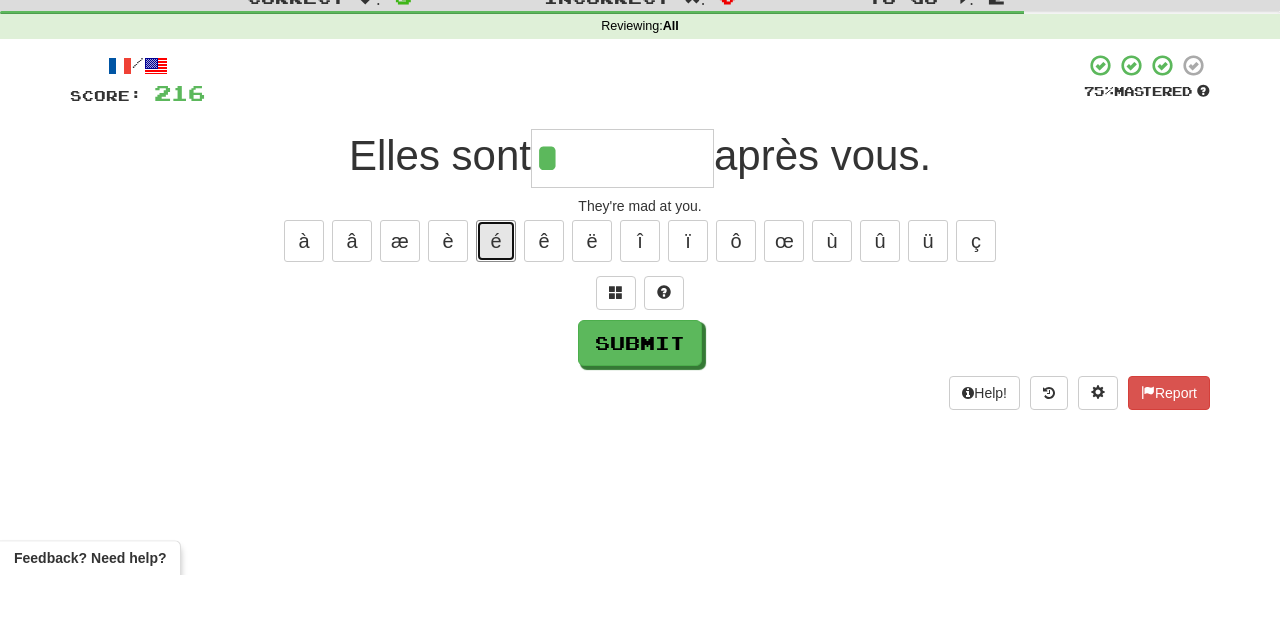click on "é" at bounding box center [496, 310] 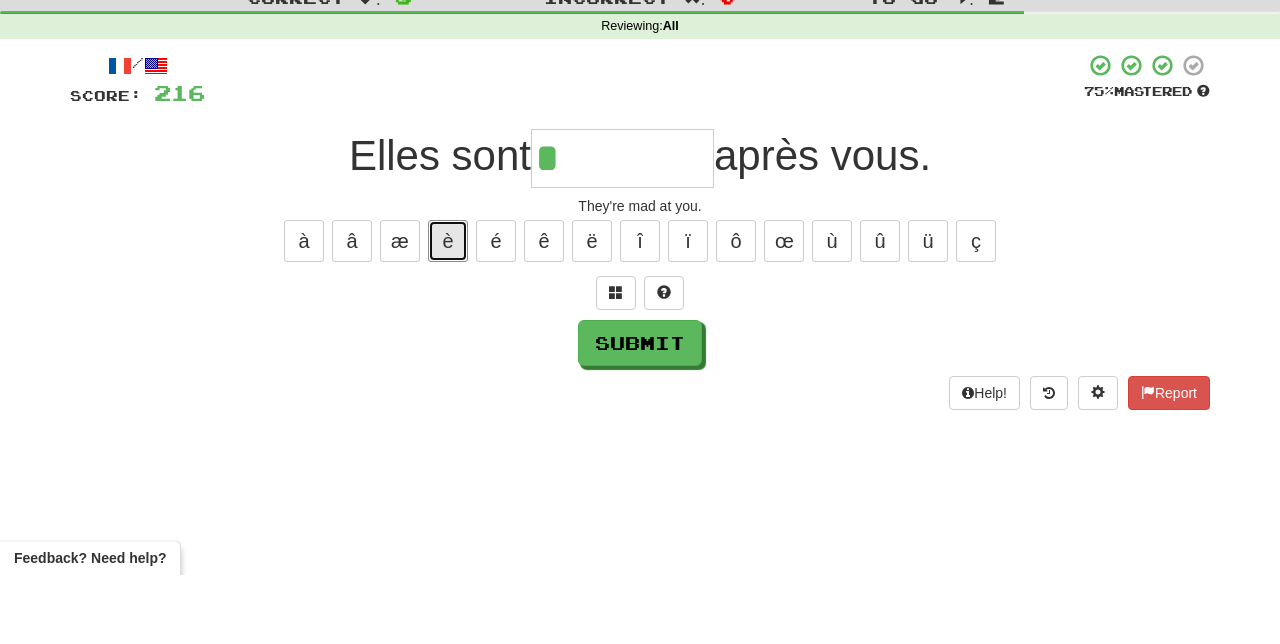 click on "è" at bounding box center [448, 310] 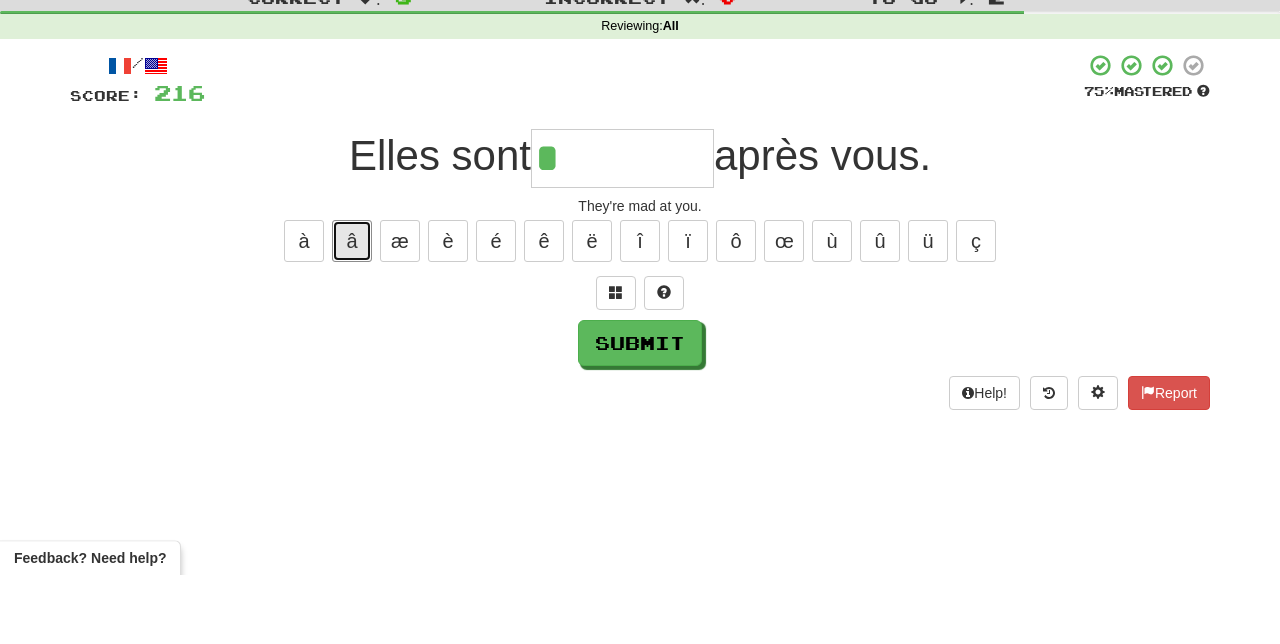 click on "â" at bounding box center [352, 310] 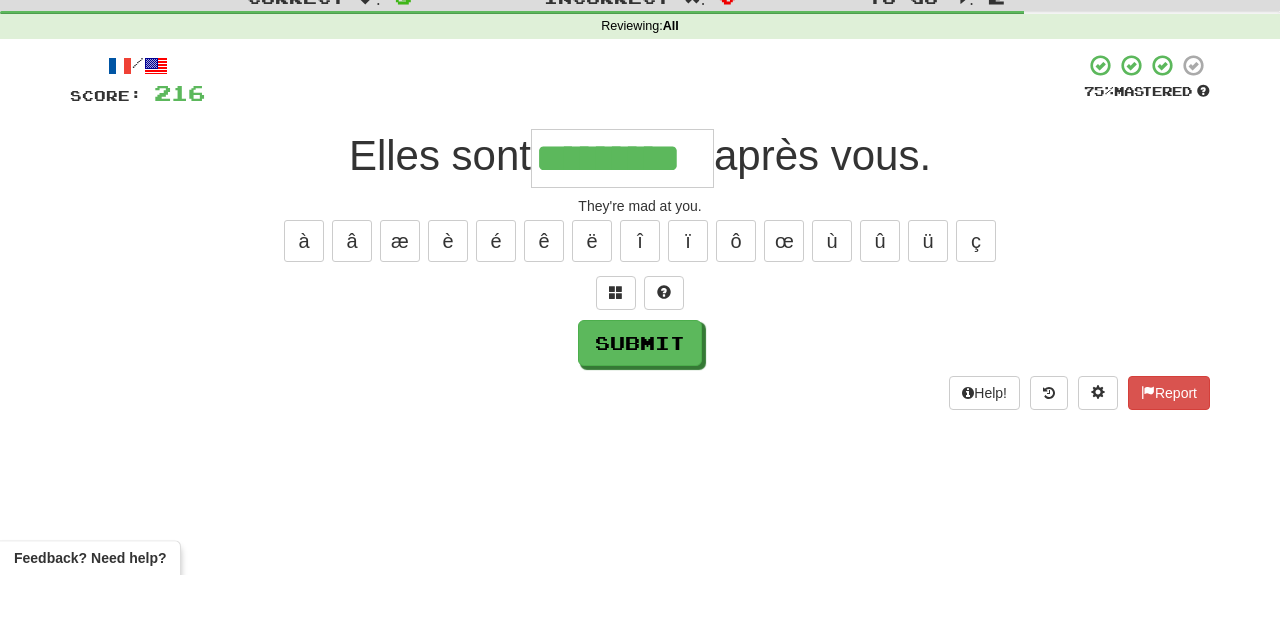 type on "*********" 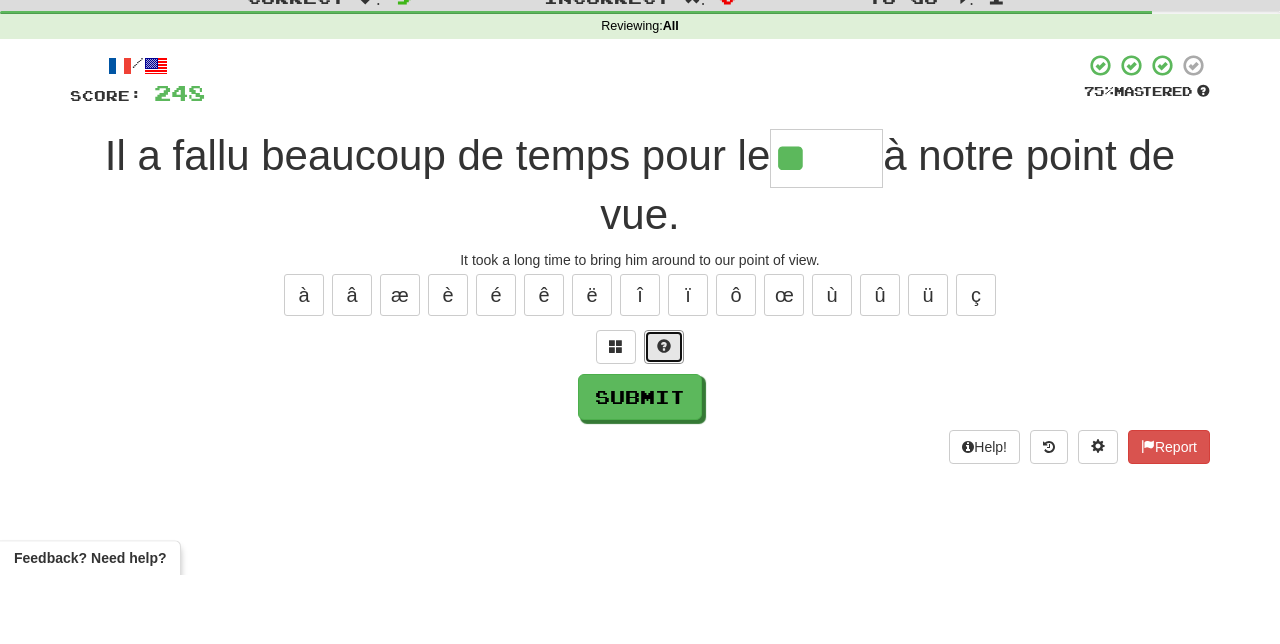 click at bounding box center [664, 416] 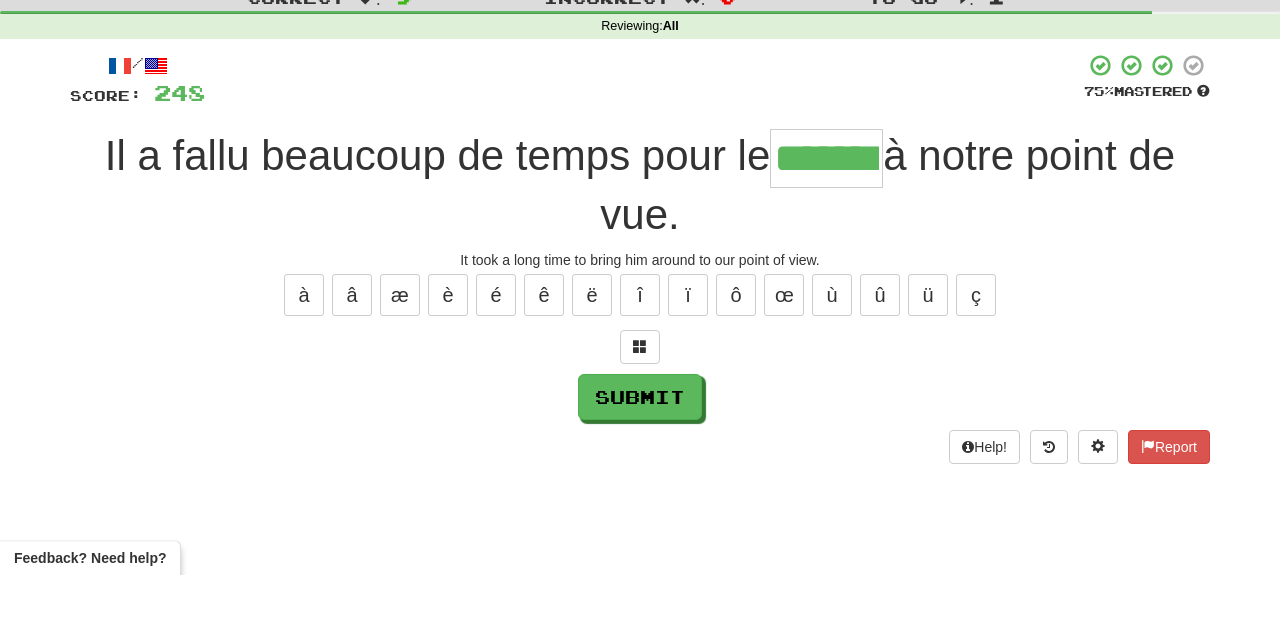 type on "*******" 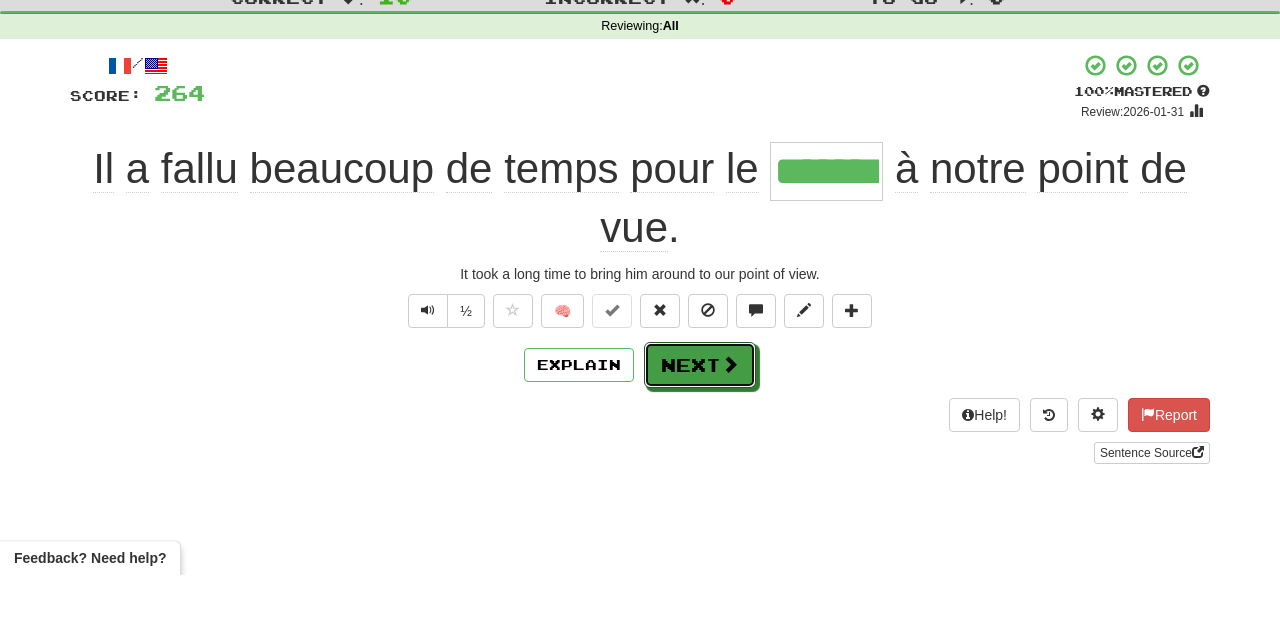 click on "Next" at bounding box center (700, 434) 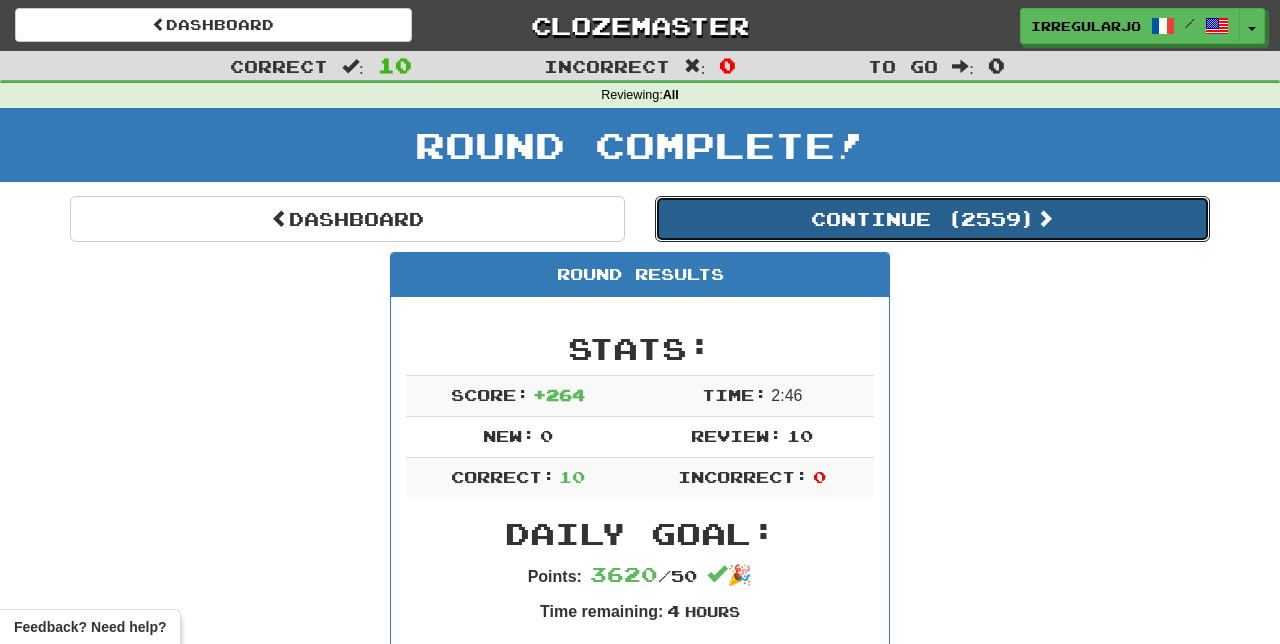 click on "Continue ( 2559 )" at bounding box center (932, 219) 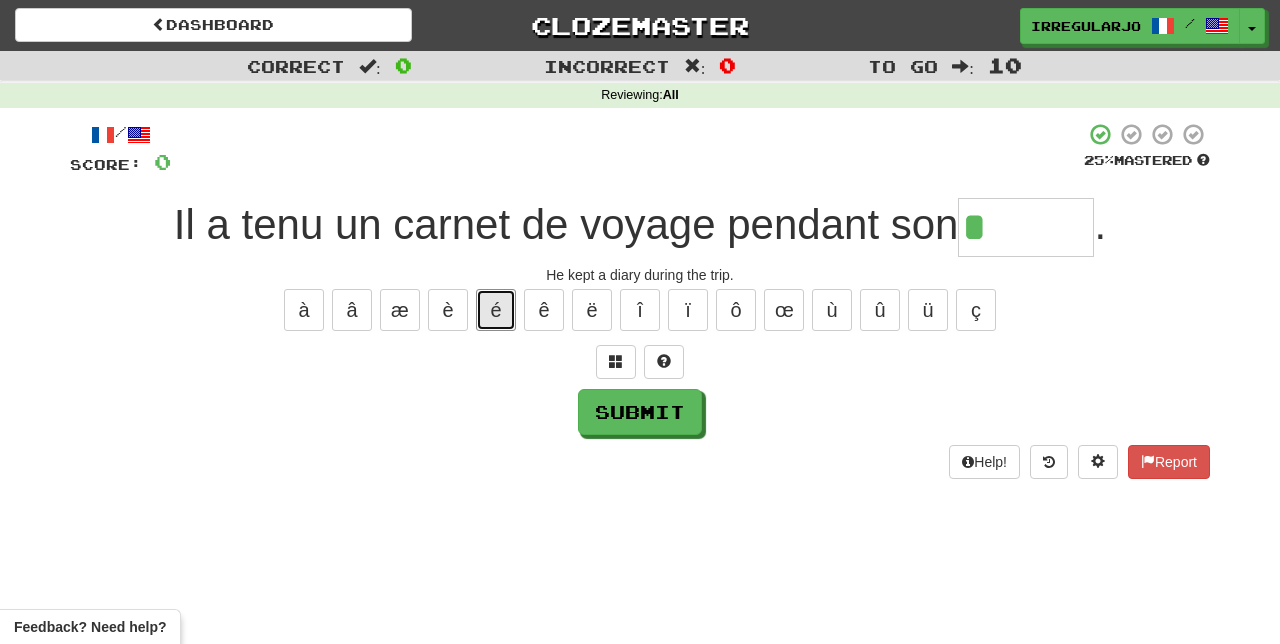 click on "é" at bounding box center (496, 310) 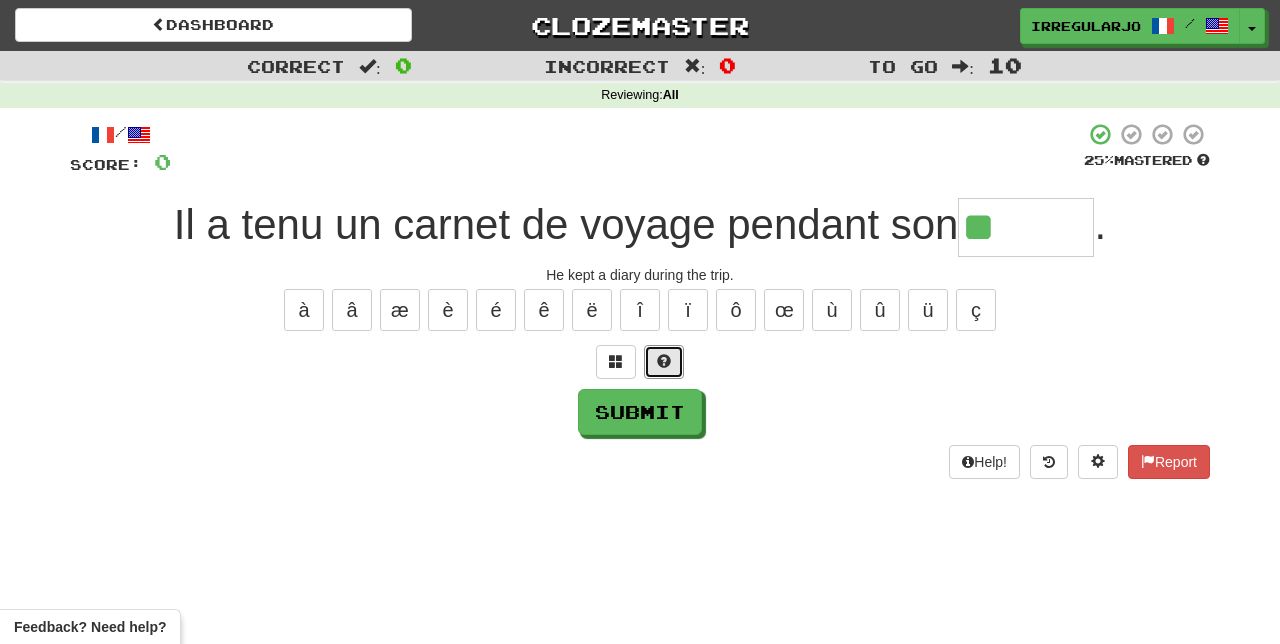 click at bounding box center (664, 362) 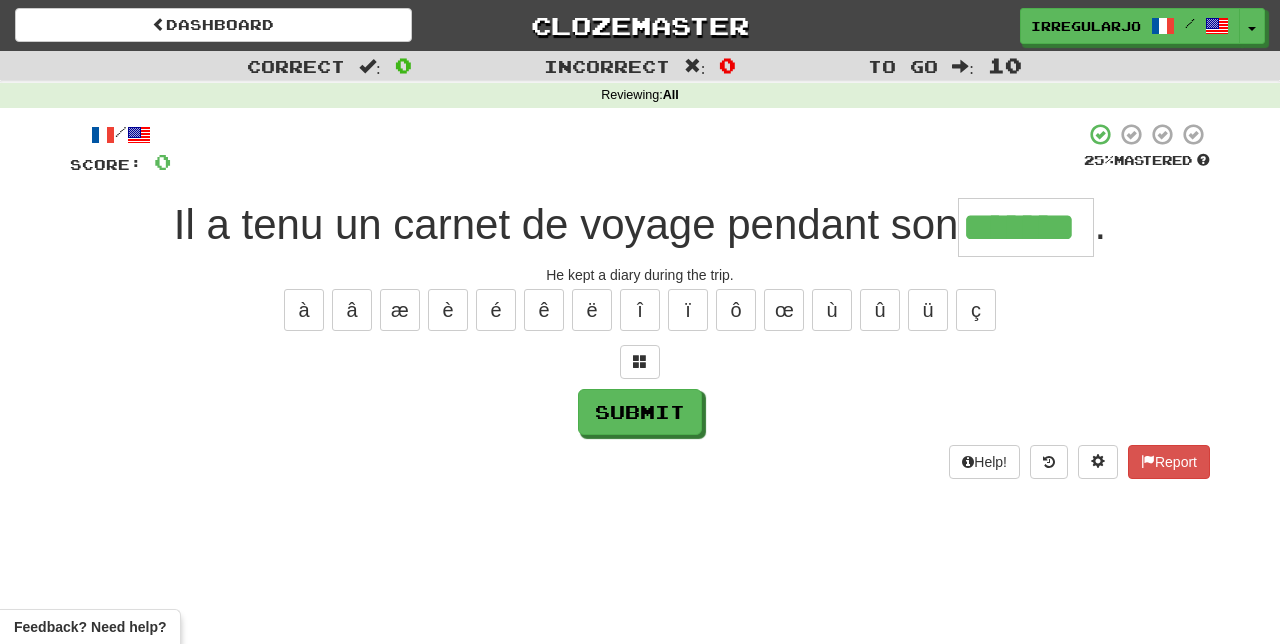 type on "*******" 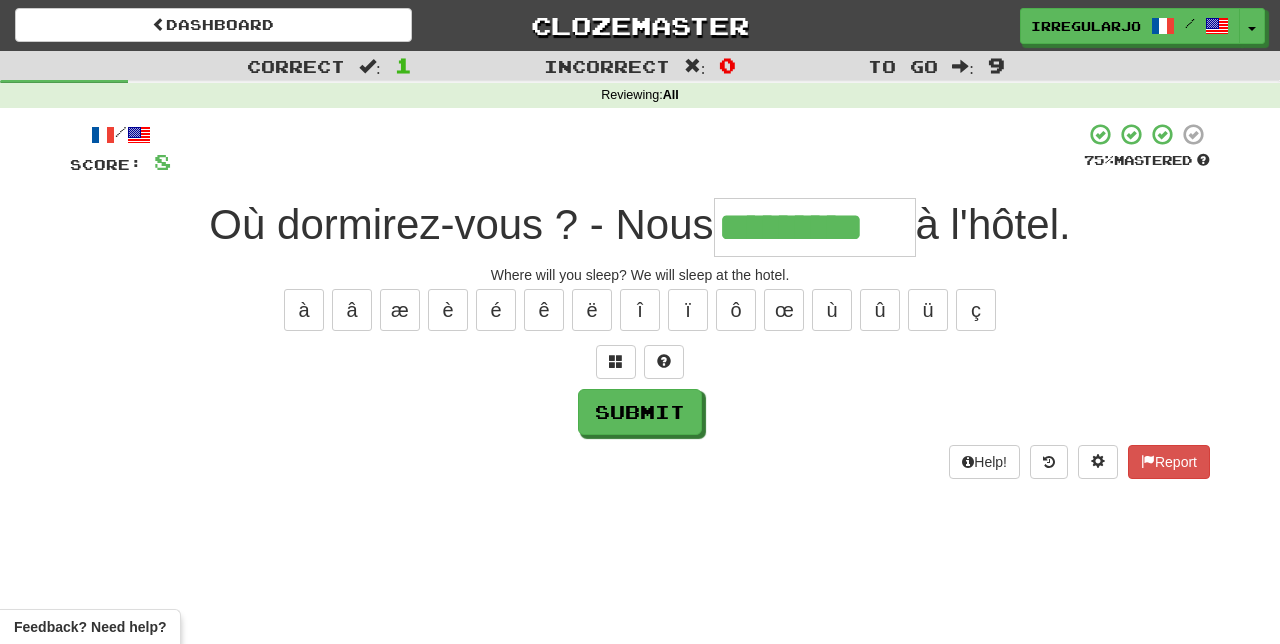 type on "*********" 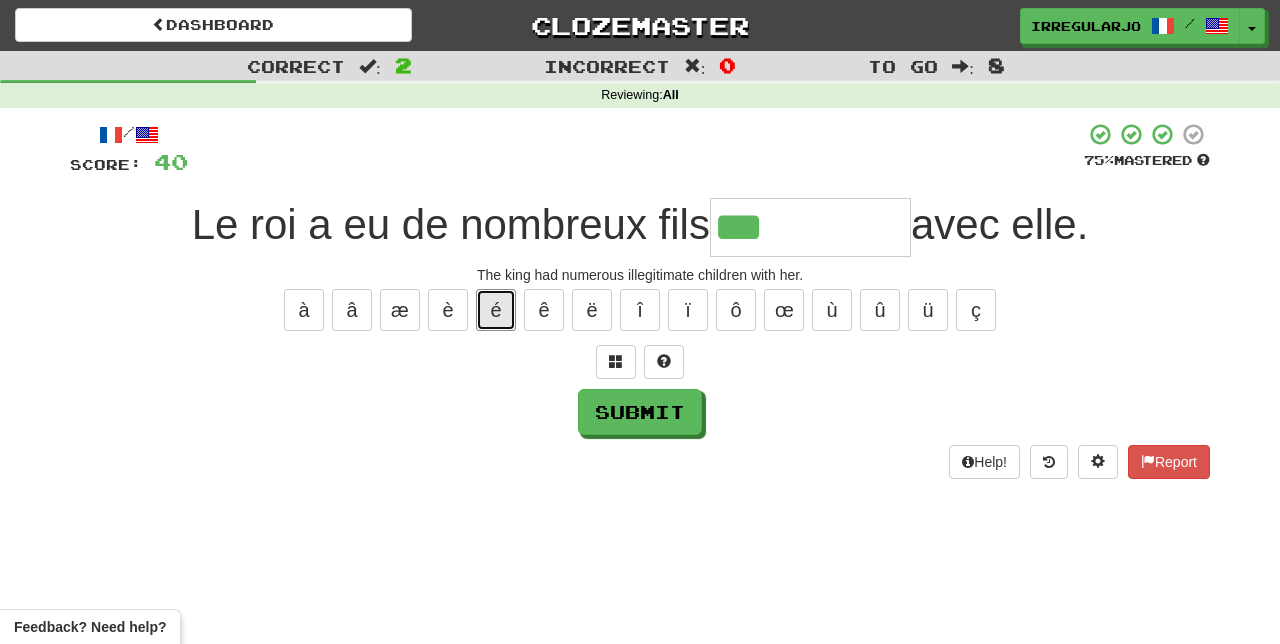 click on "é" at bounding box center [496, 310] 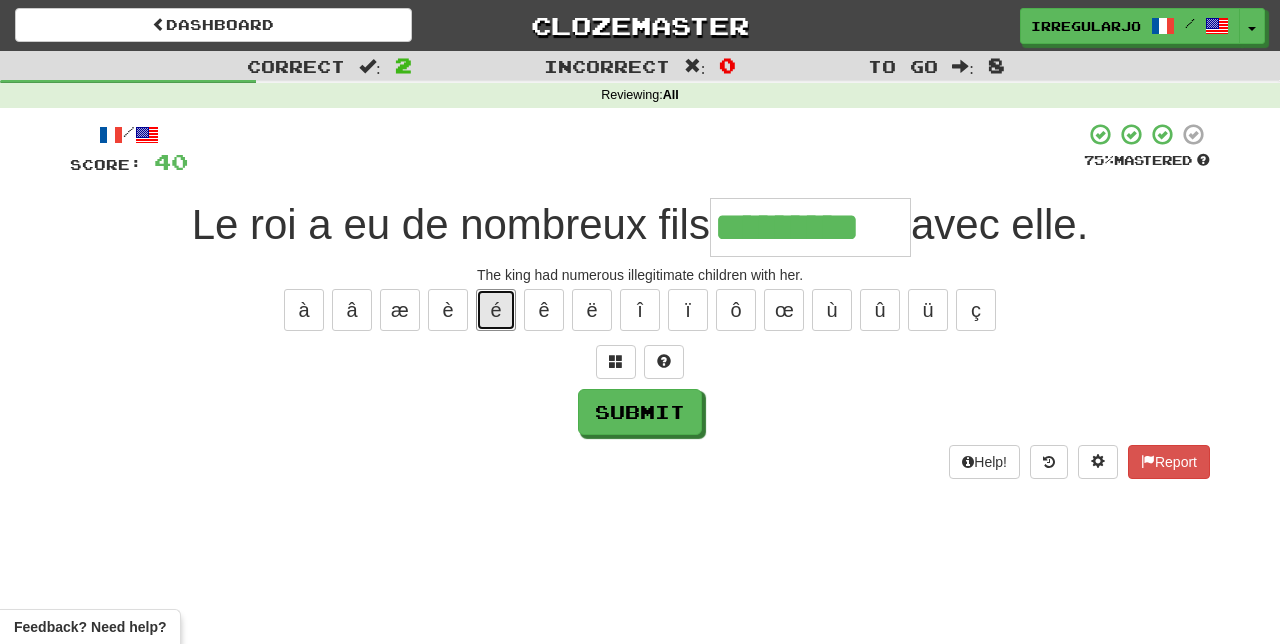 click on "é" at bounding box center (496, 310) 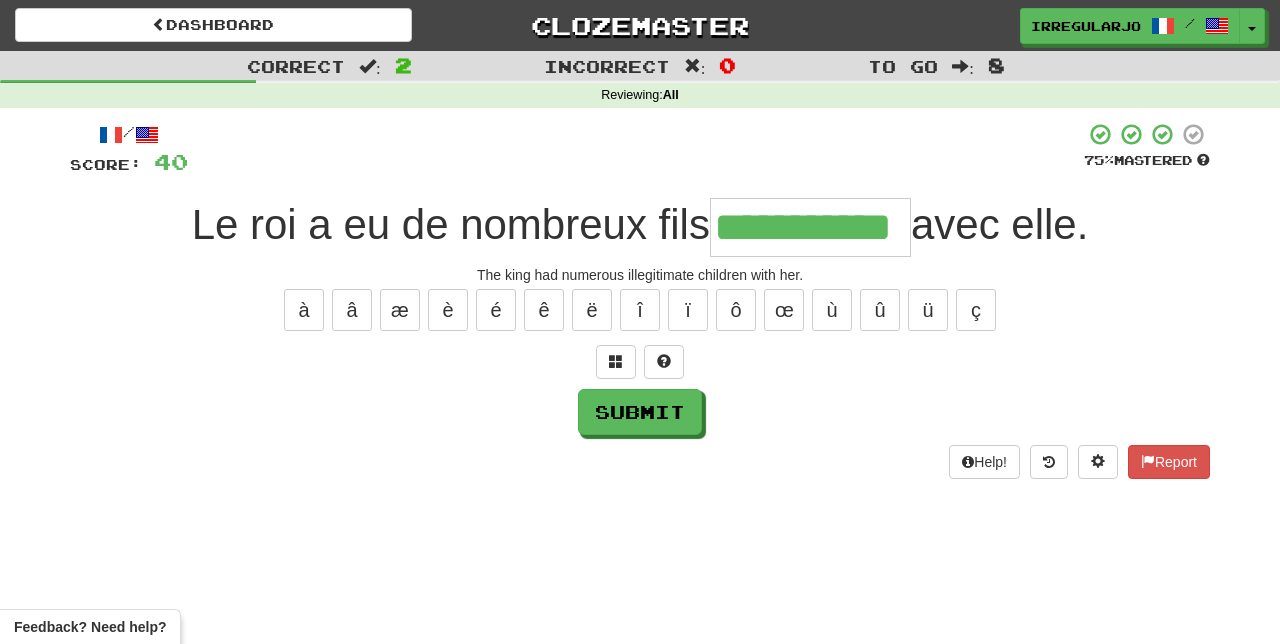 type on "**********" 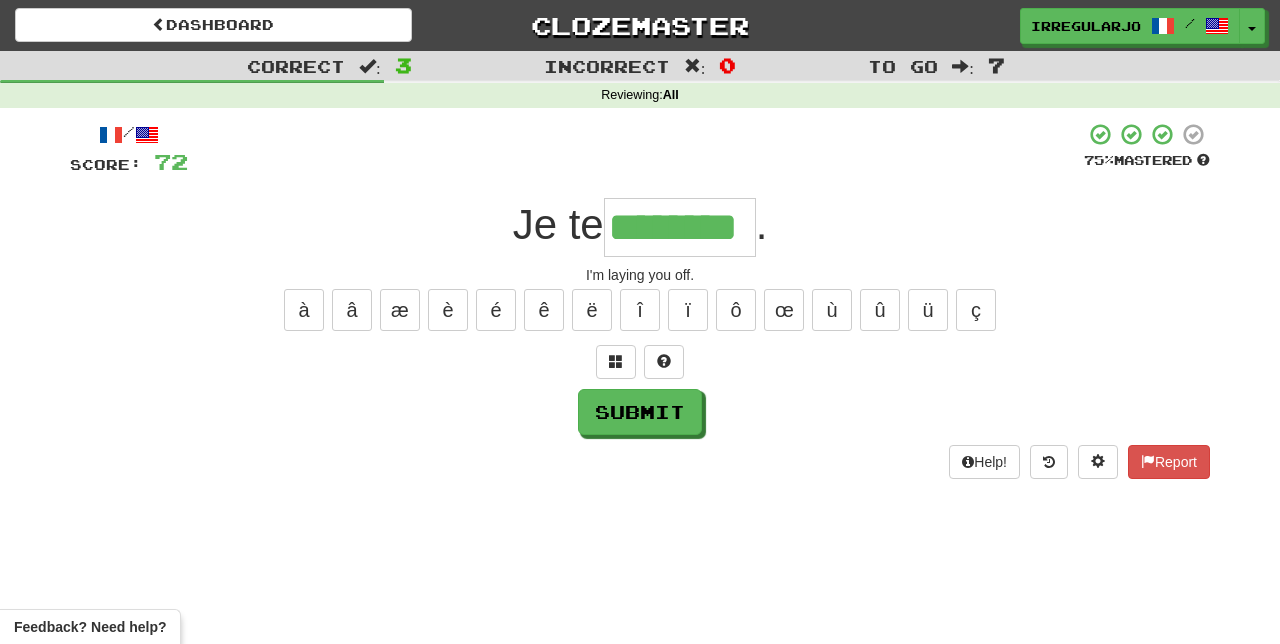 type on "********" 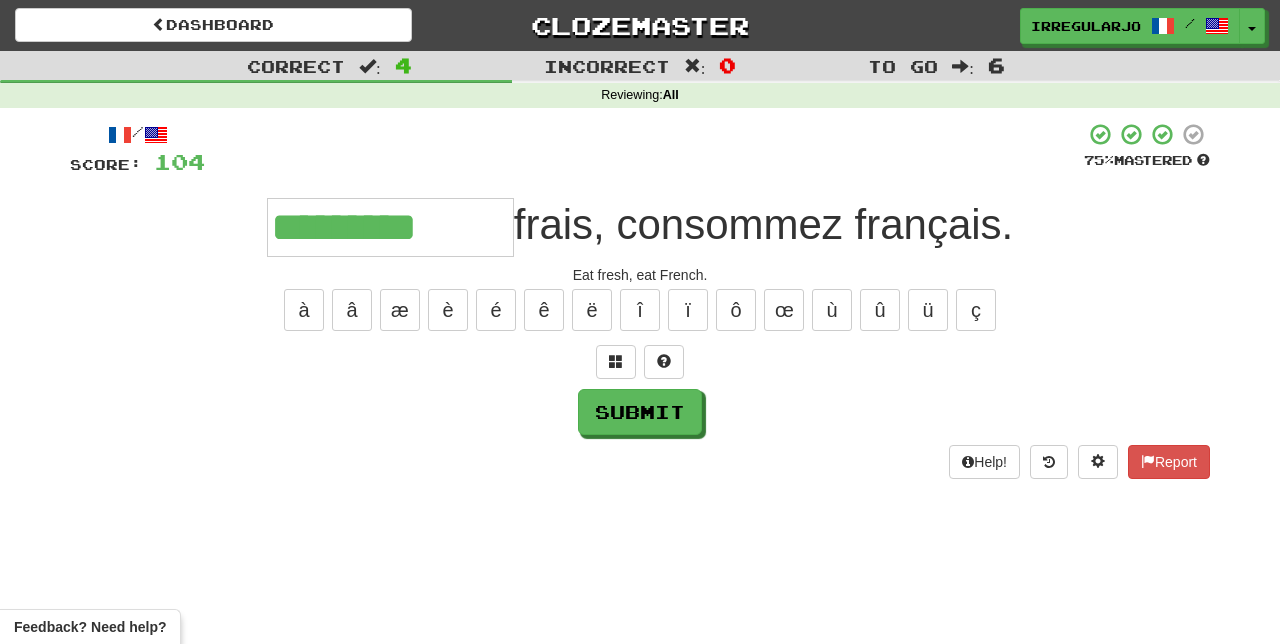 type on "*********" 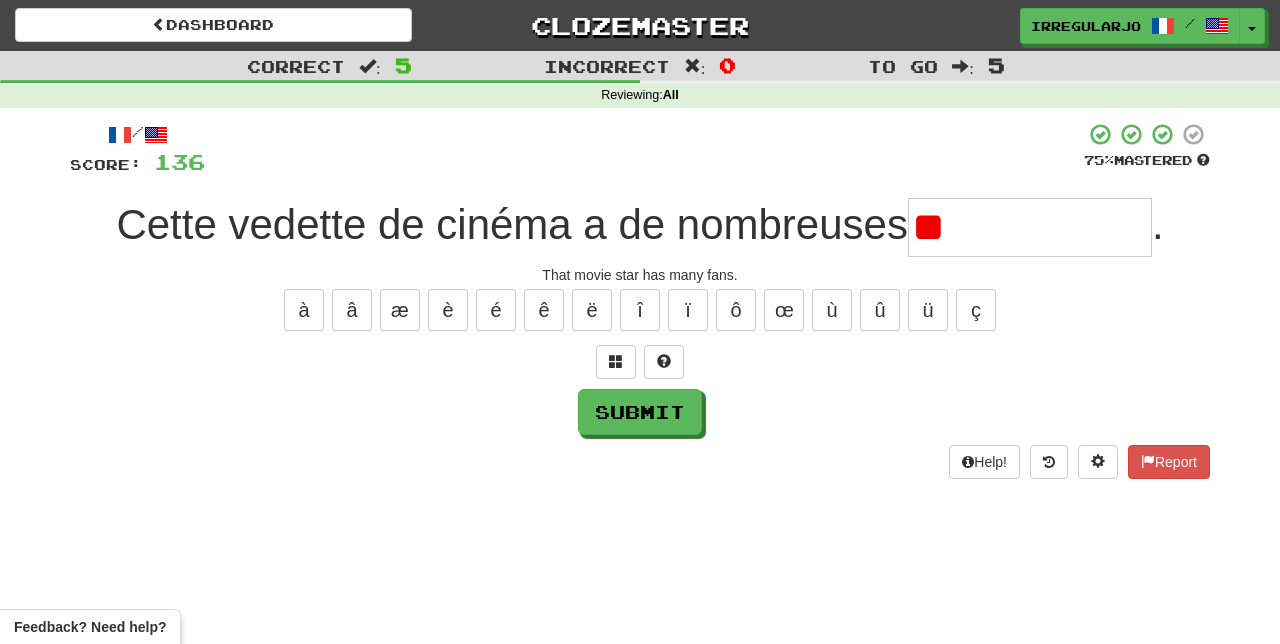 type on "*" 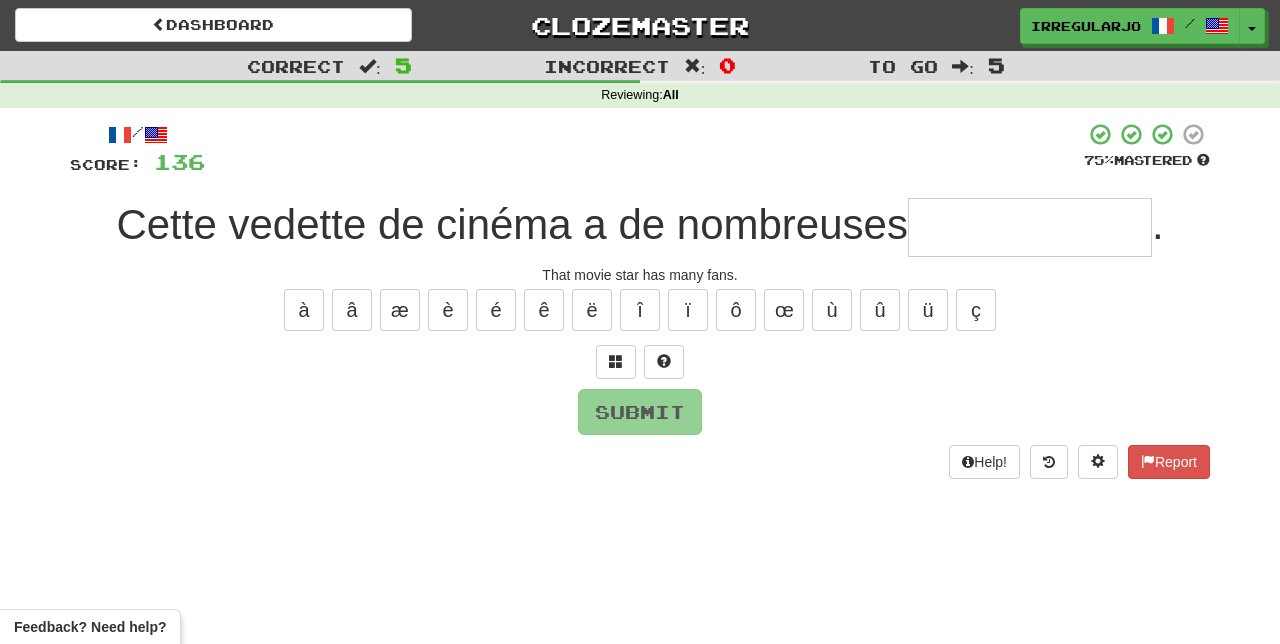 type on "*" 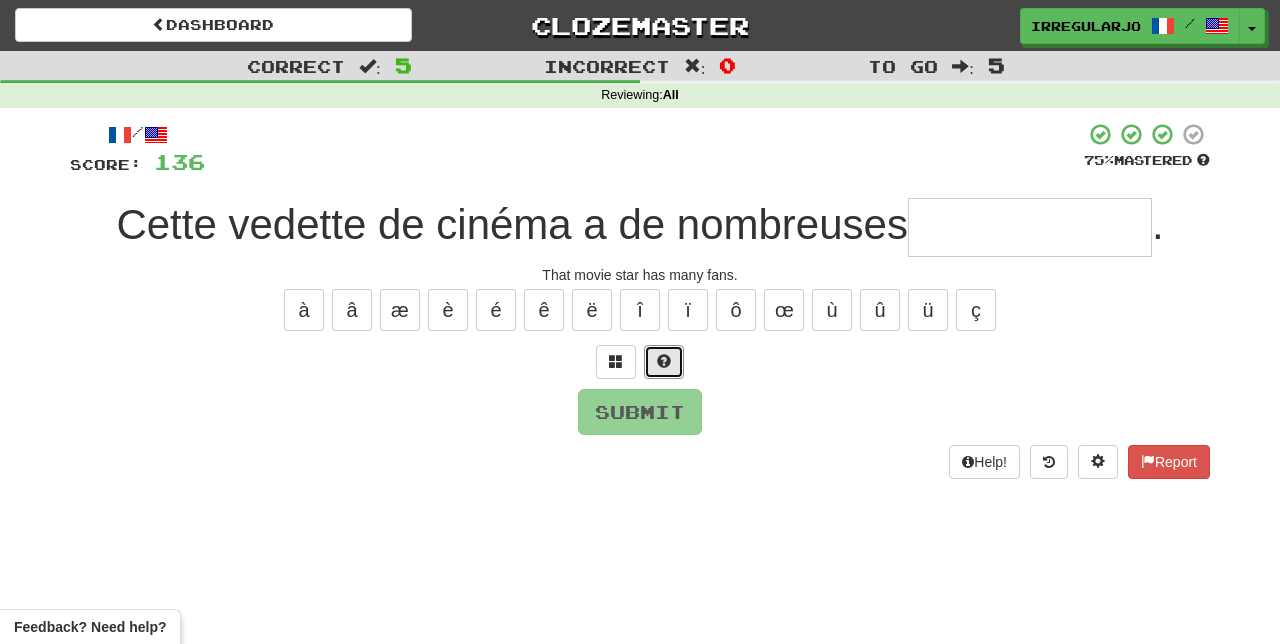 click at bounding box center [664, 361] 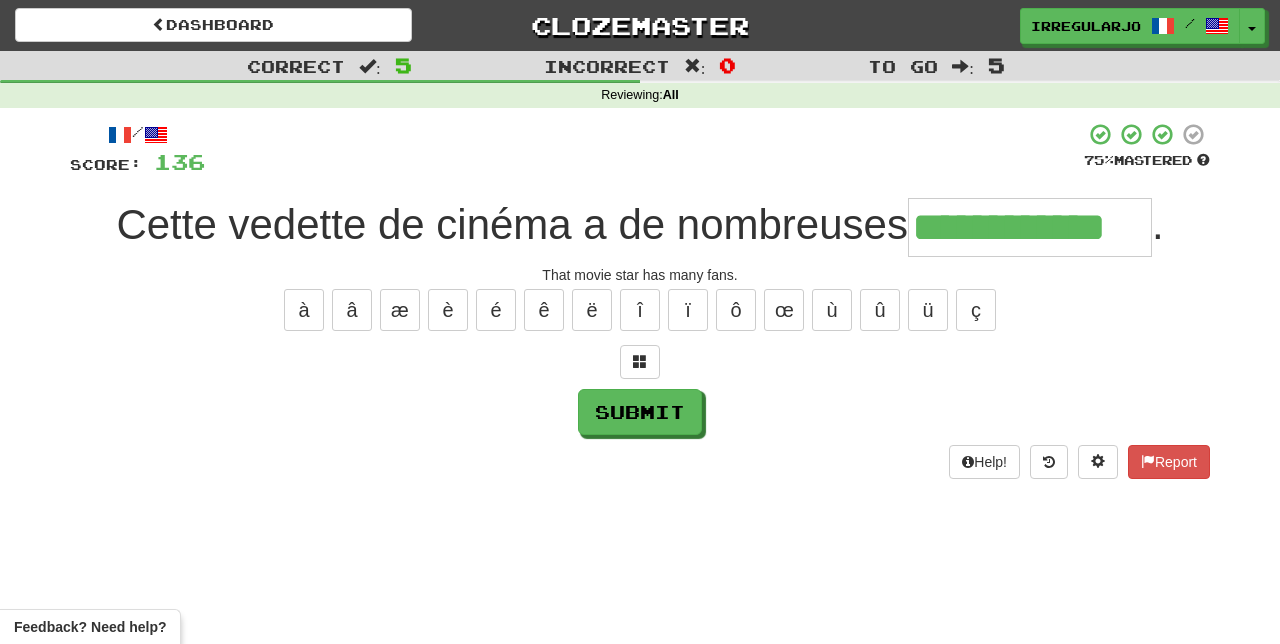 type on "**********" 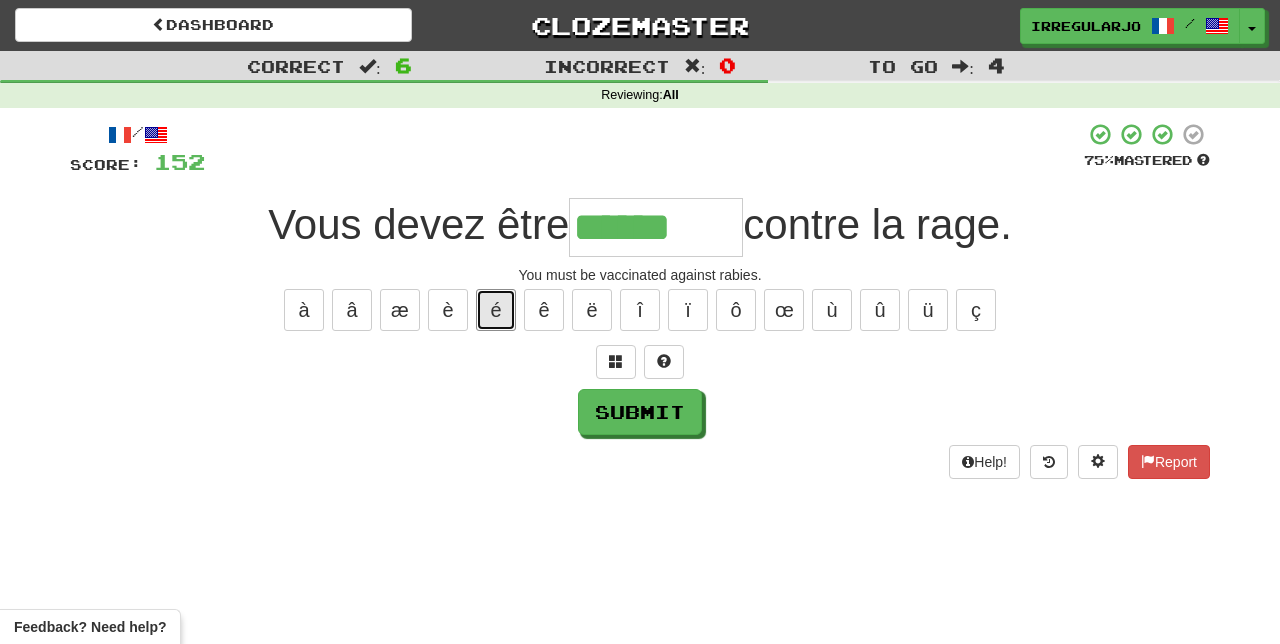 click on "é" at bounding box center (496, 310) 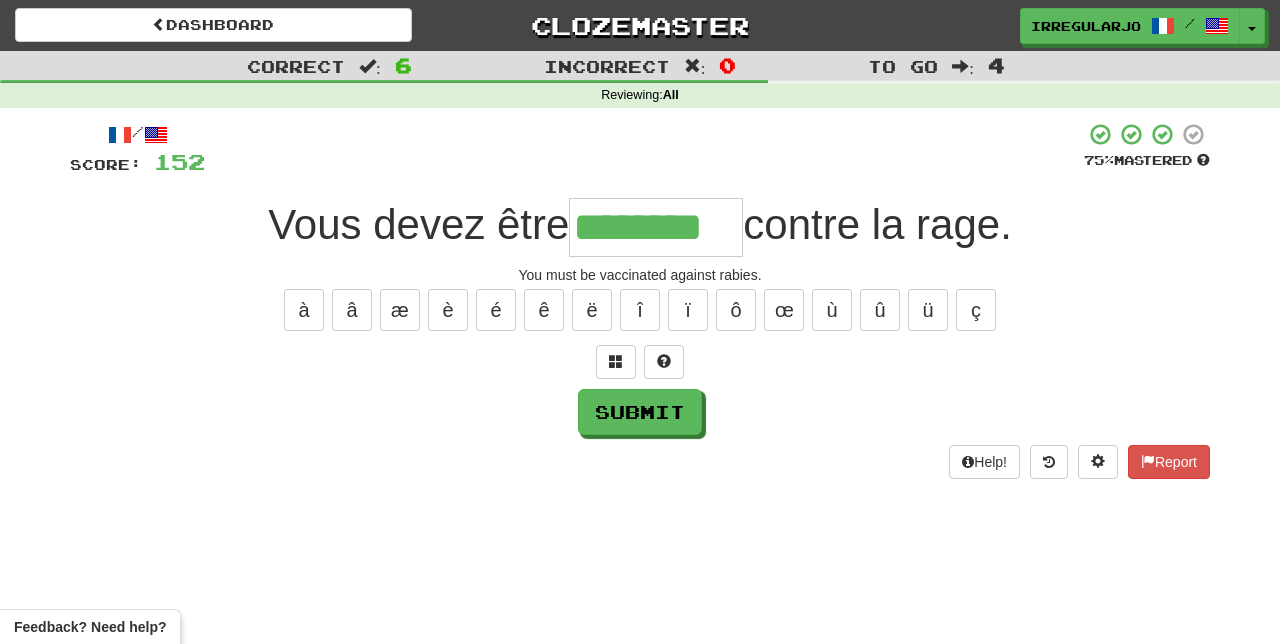 type on "********" 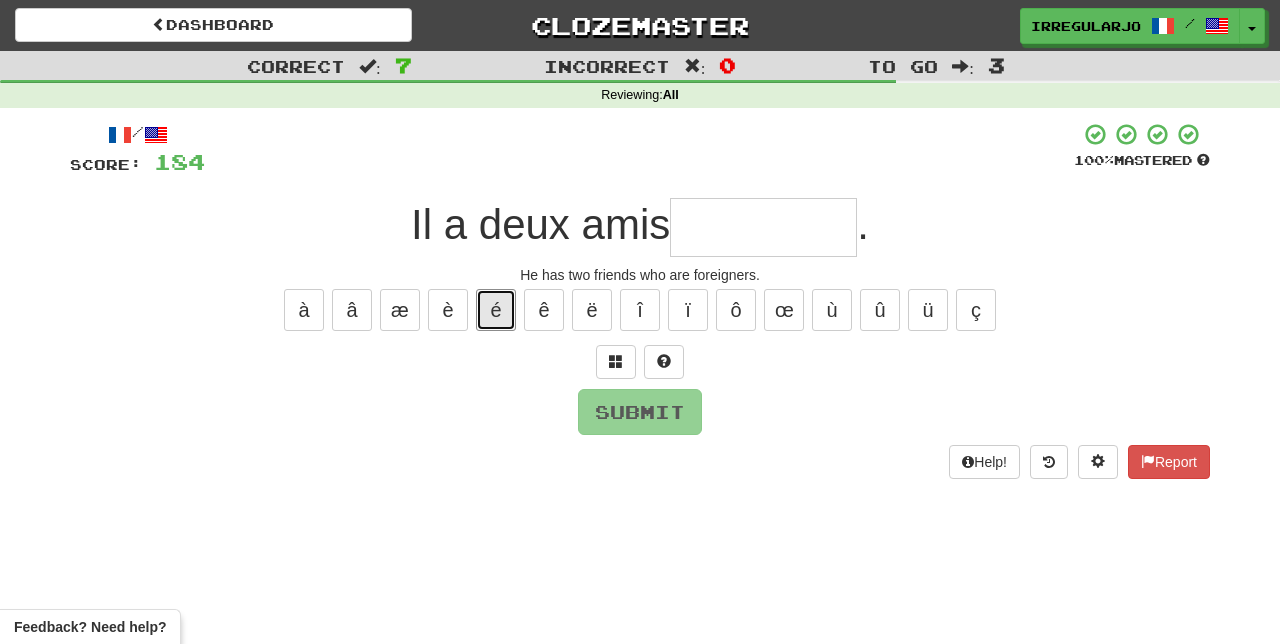 click on "é" at bounding box center (496, 310) 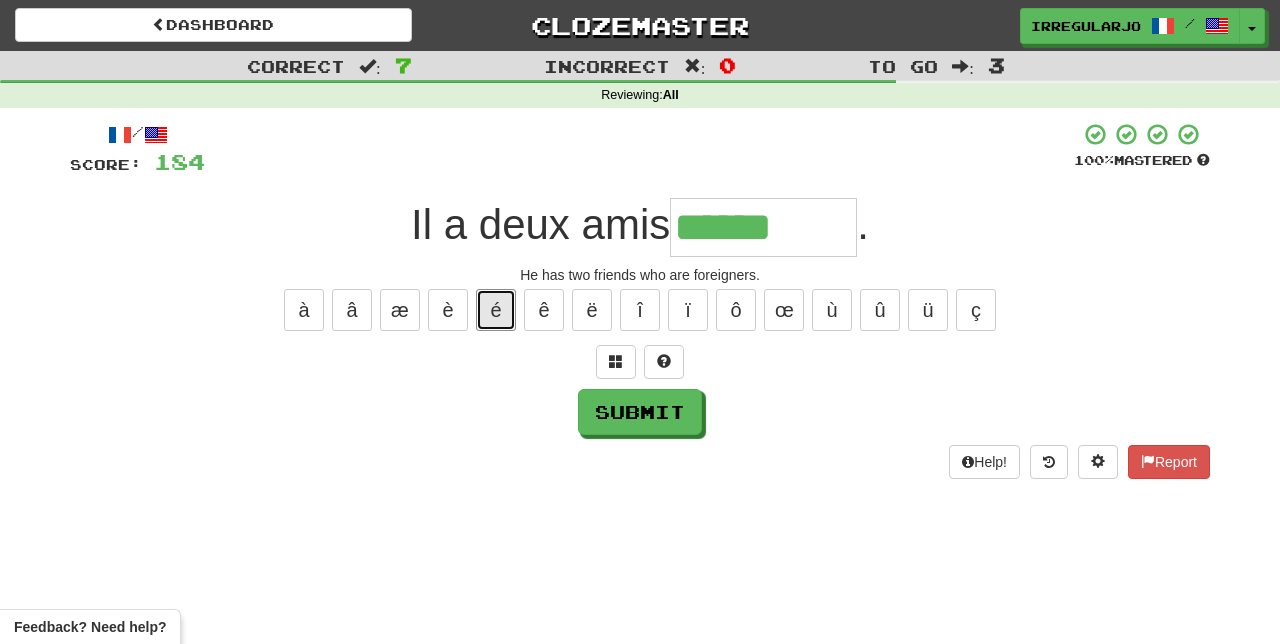 click on "é" at bounding box center (496, 310) 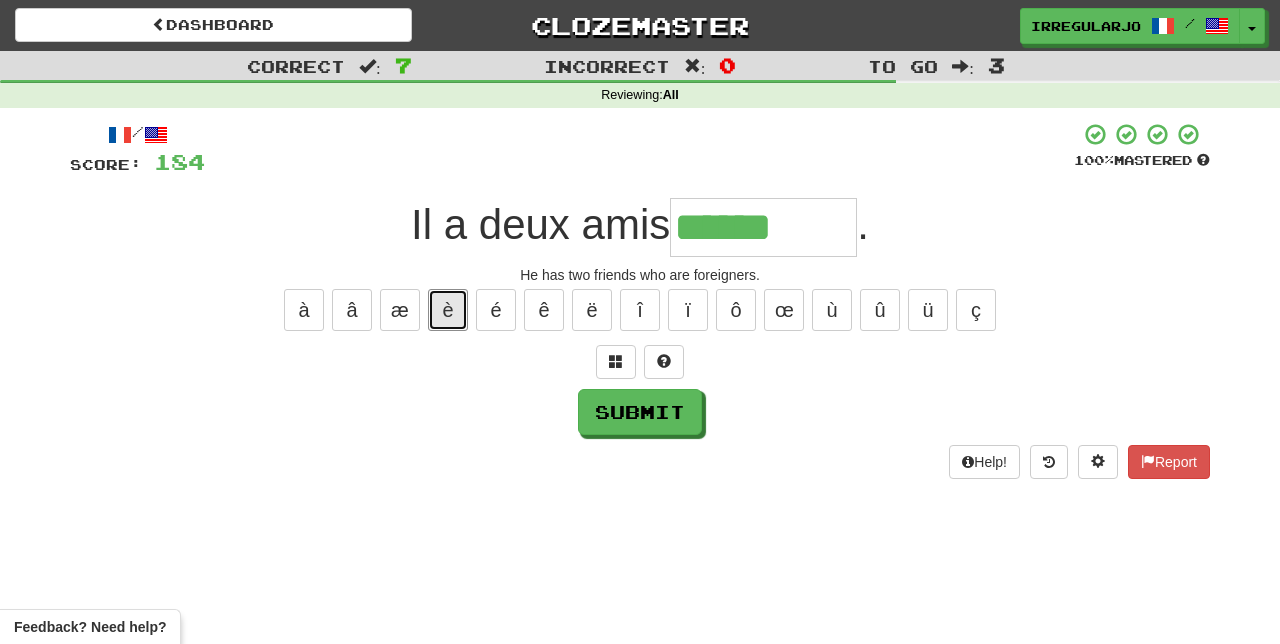 click on "è" at bounding box center (448, 310) 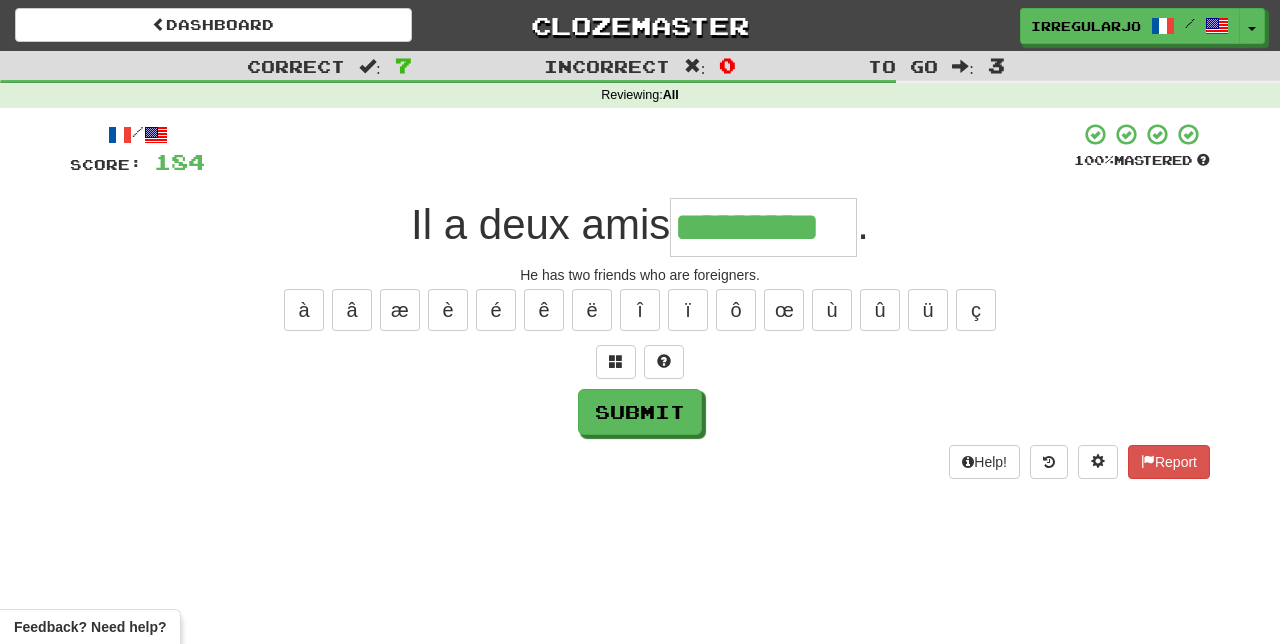 type on "*********" 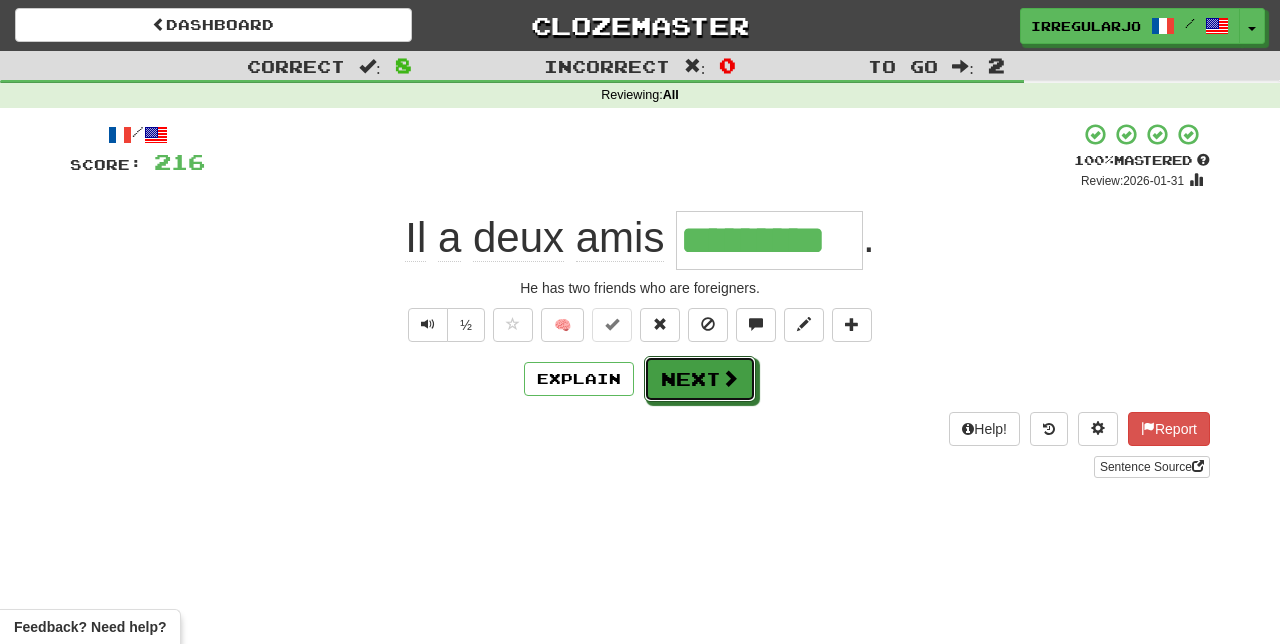 click on "Next" at bounding box center [700, 379] 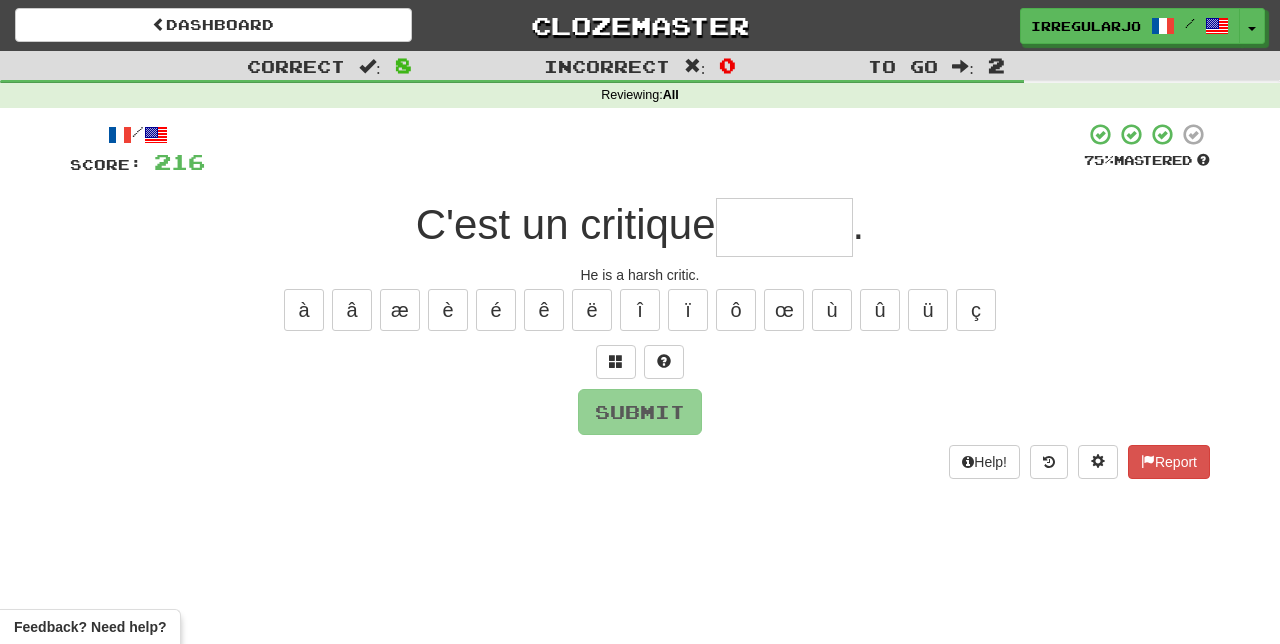 type on "*" 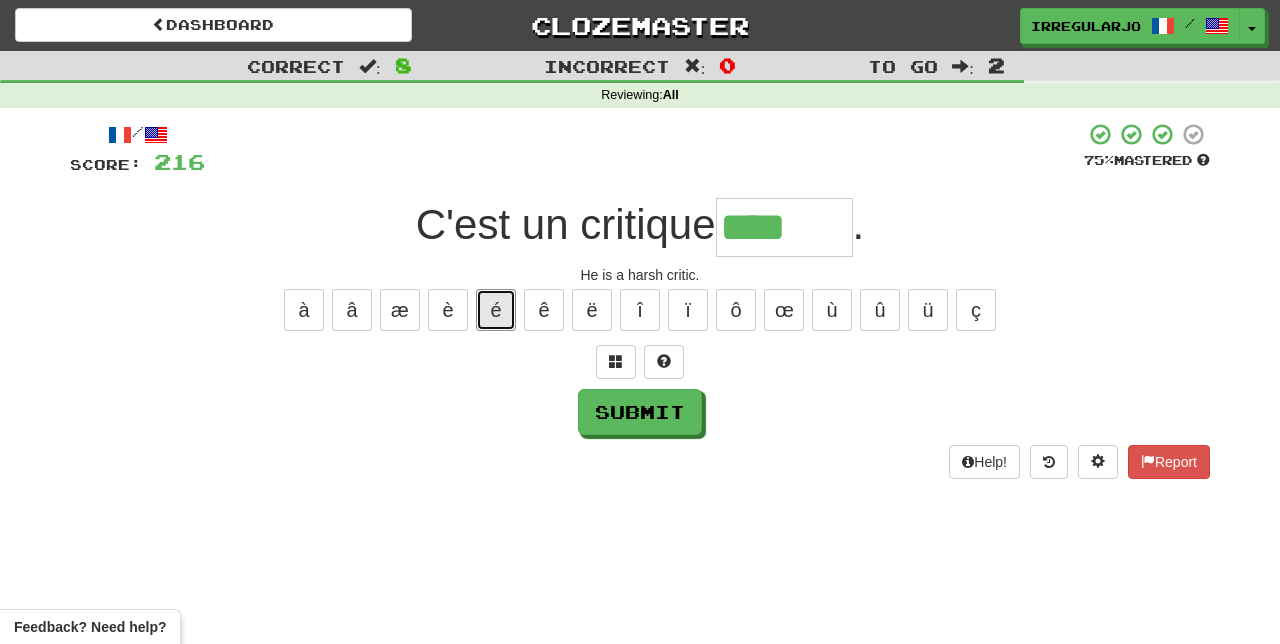 click on "é" at bounding box center (496, 310) 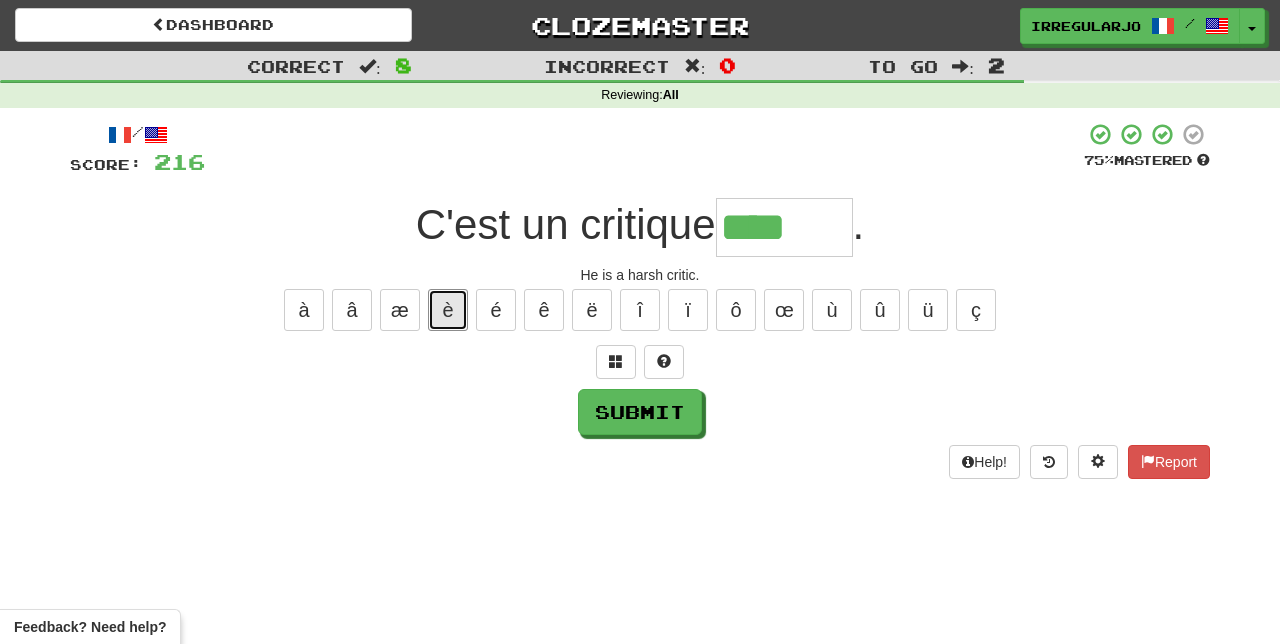 click on "è" at bounding box center [448, 310] 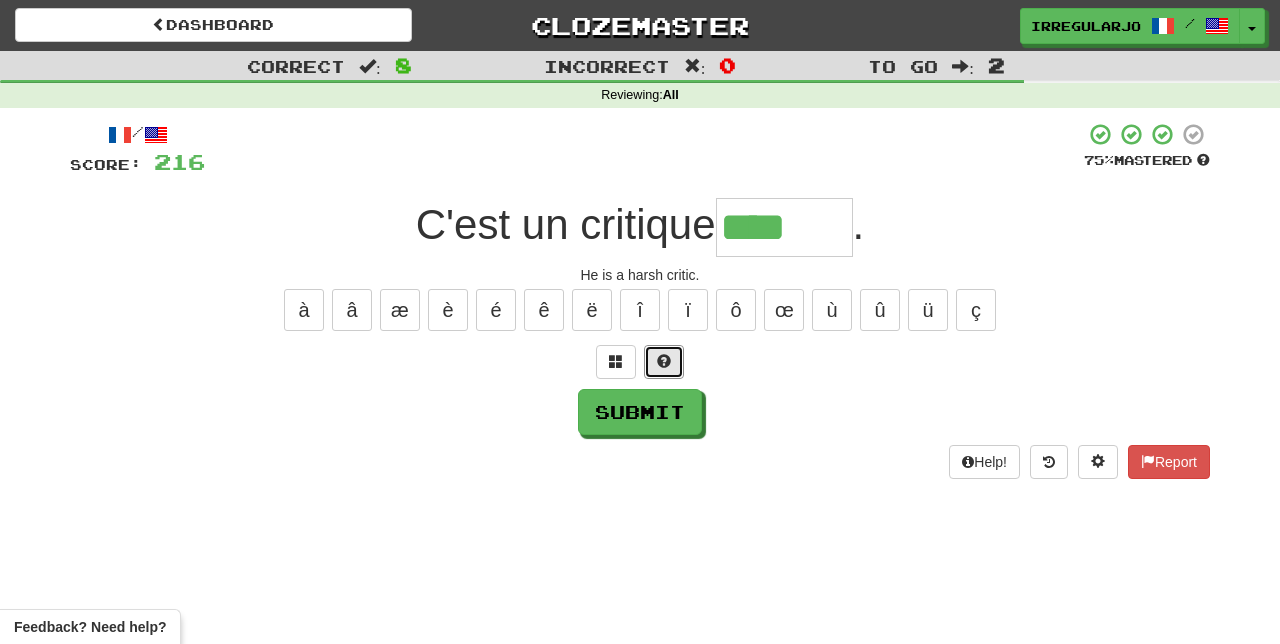 click at bounding box center (664, 362) 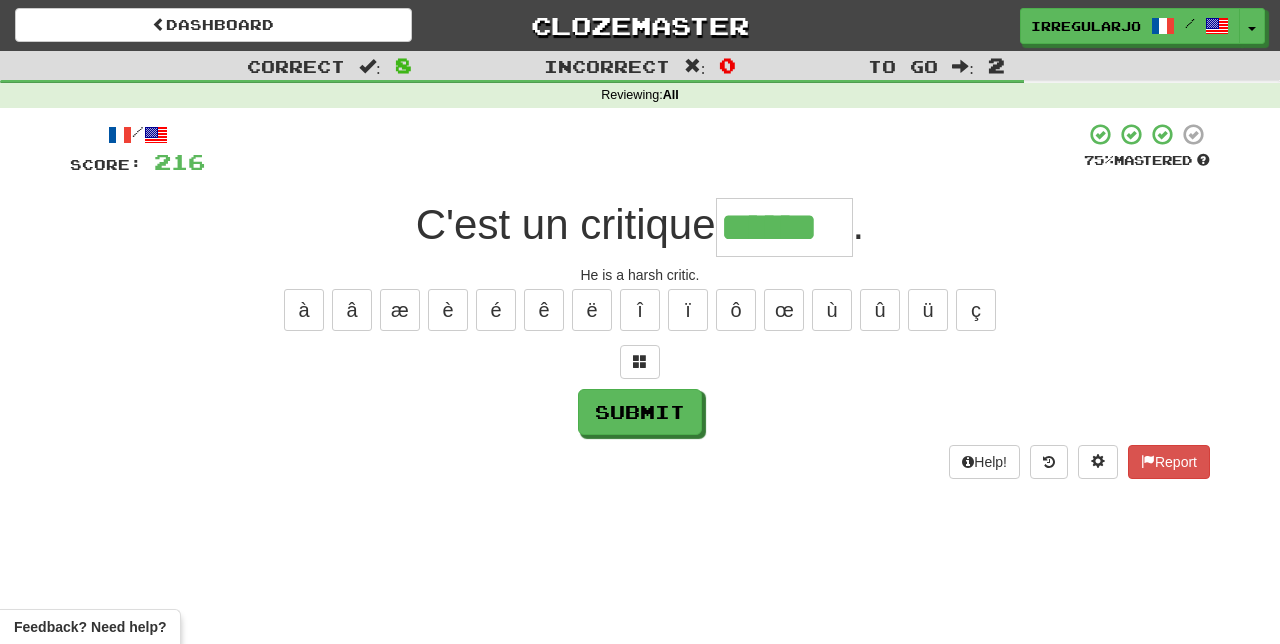 type on "******" 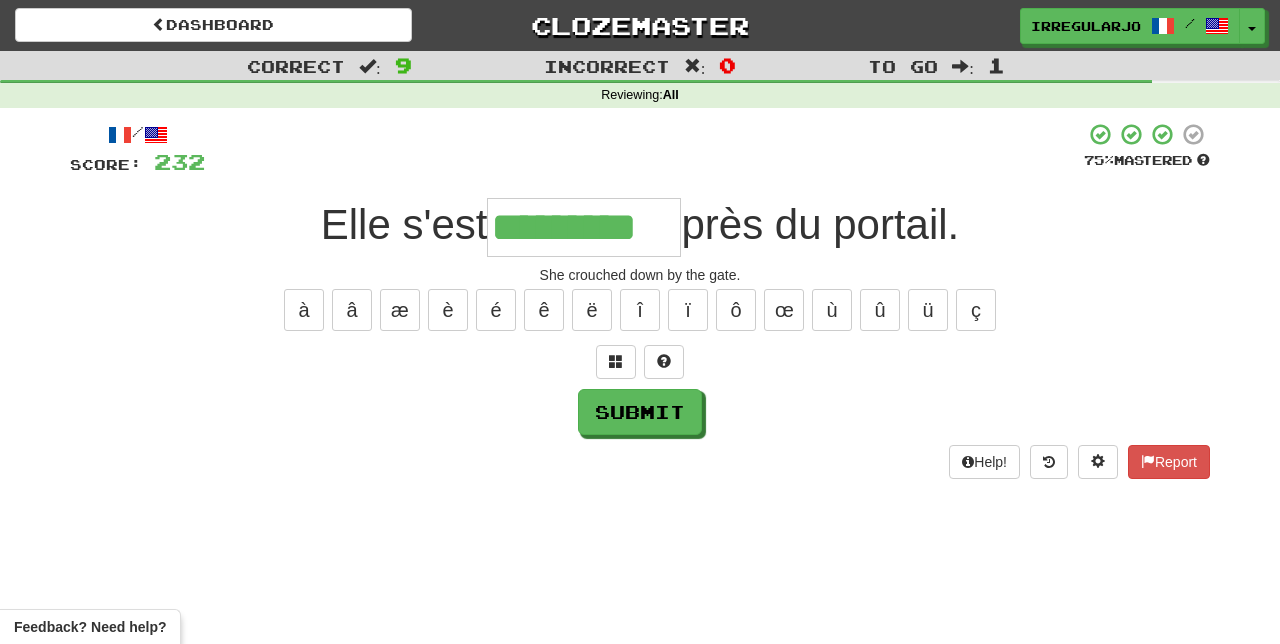 type on "*********" 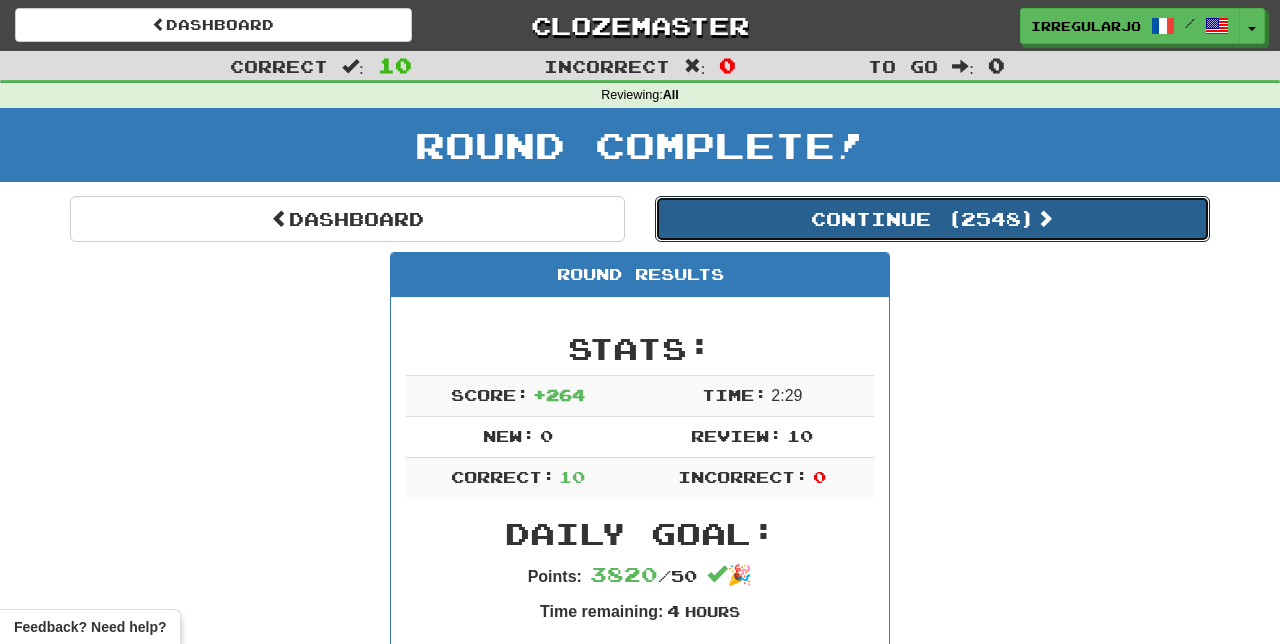 click on "Continue ( 2548 )" at bounding box center [932, 219] 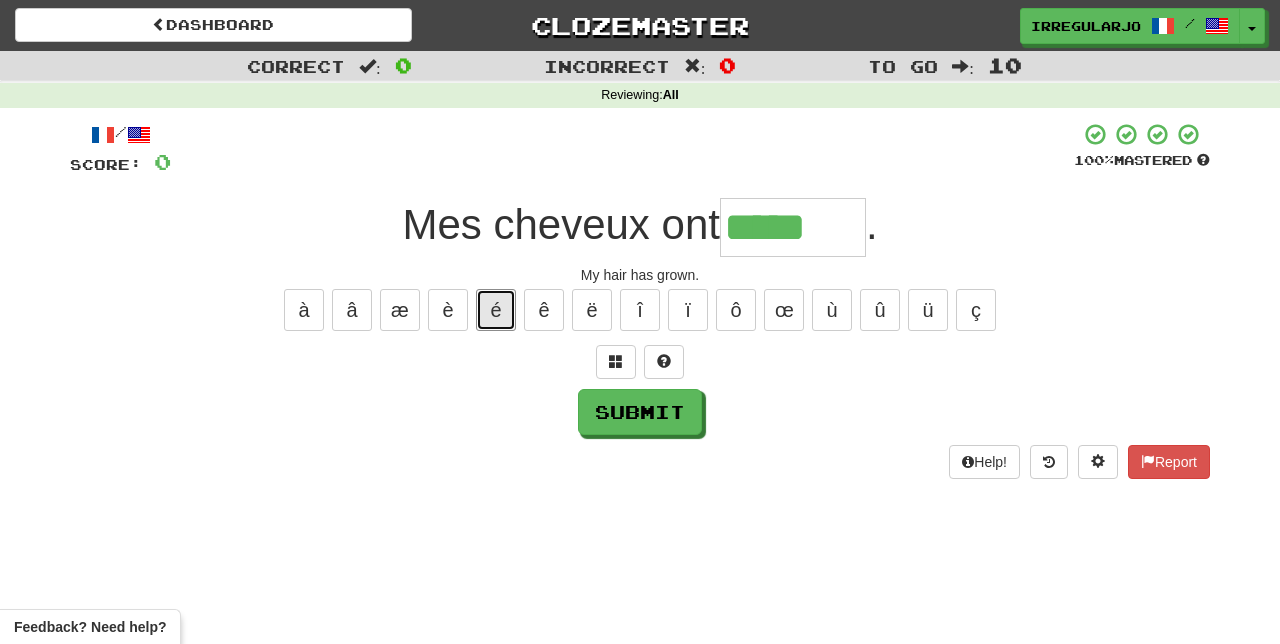 click on "é" at bounding box center [496, 310] 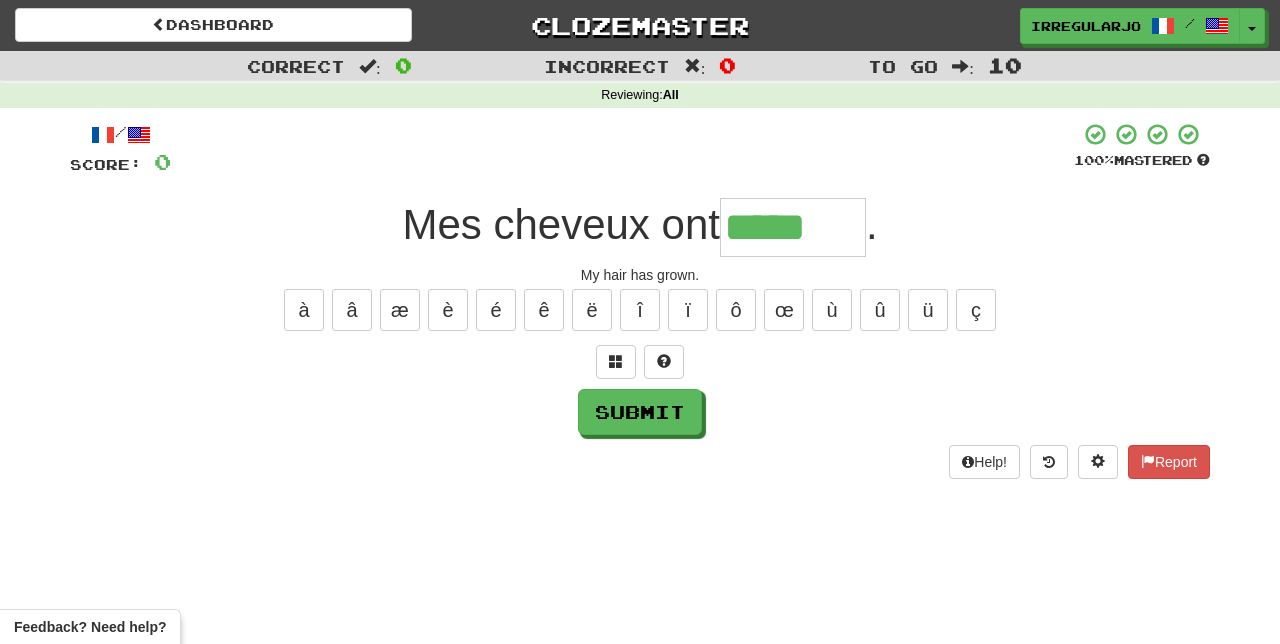 type on "******" 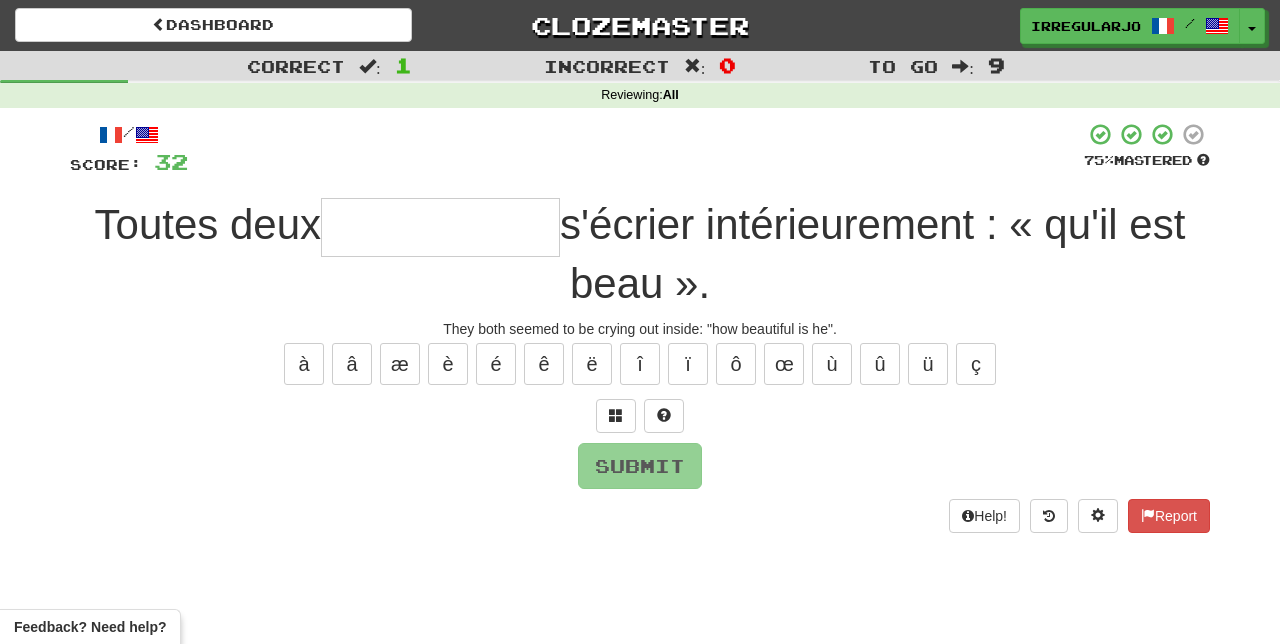 type on "*" 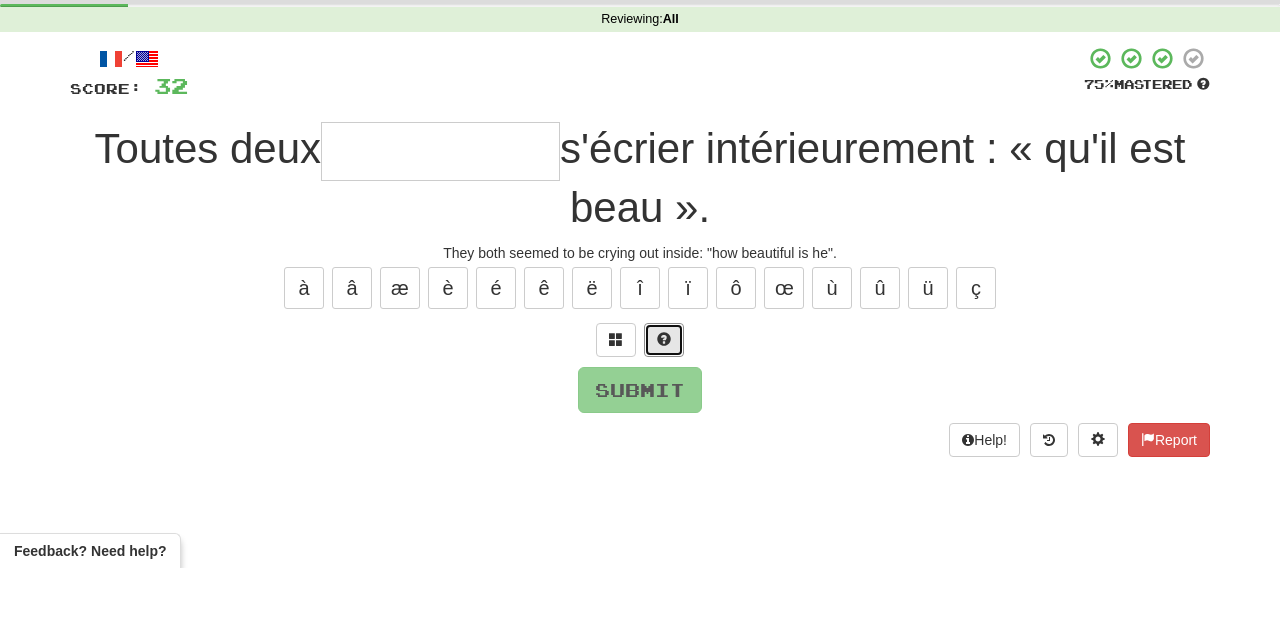 click at bounding box center (664, 416) 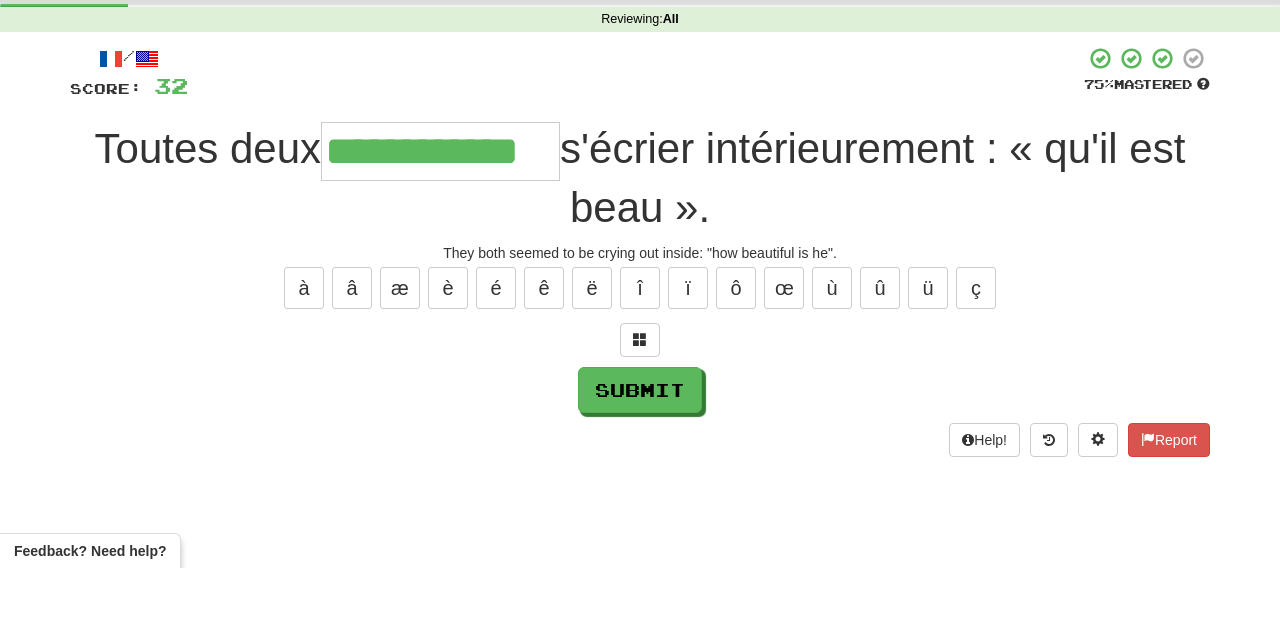 type on "**********" 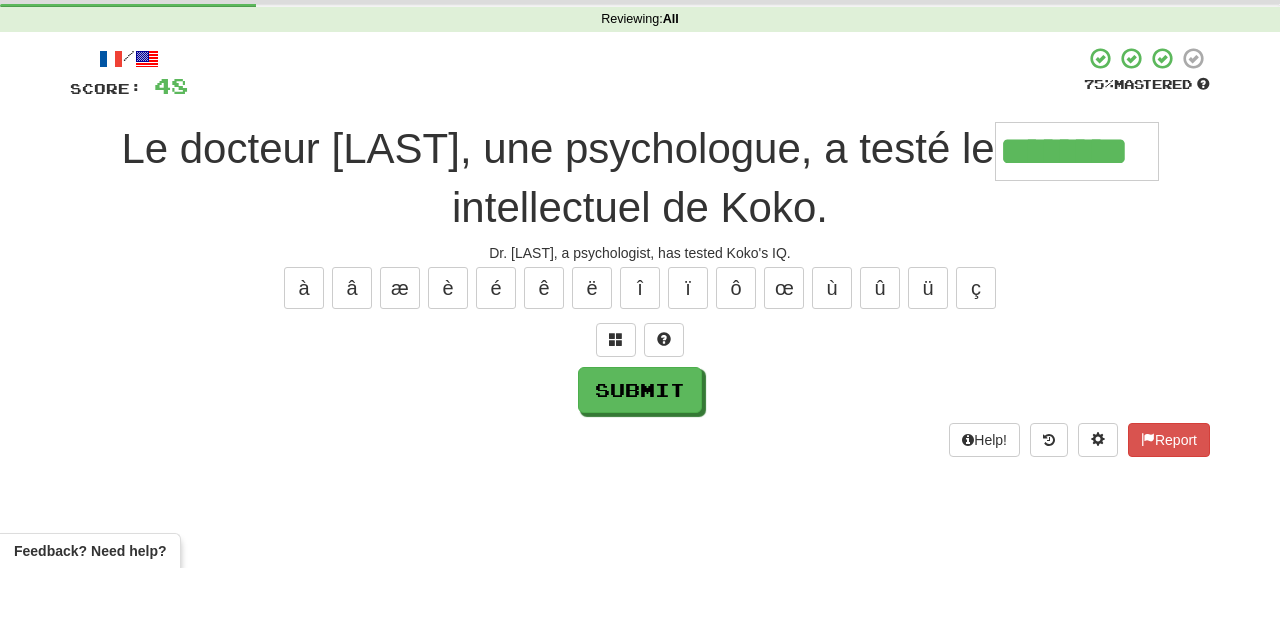 type on "********" 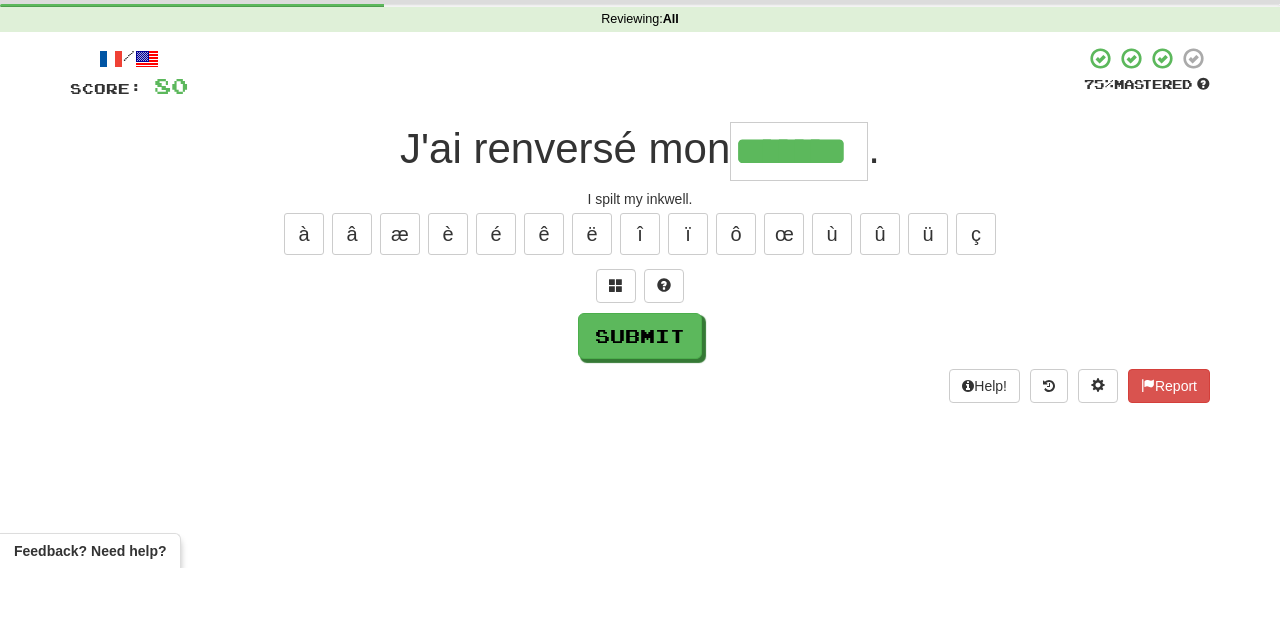 type on "*******" 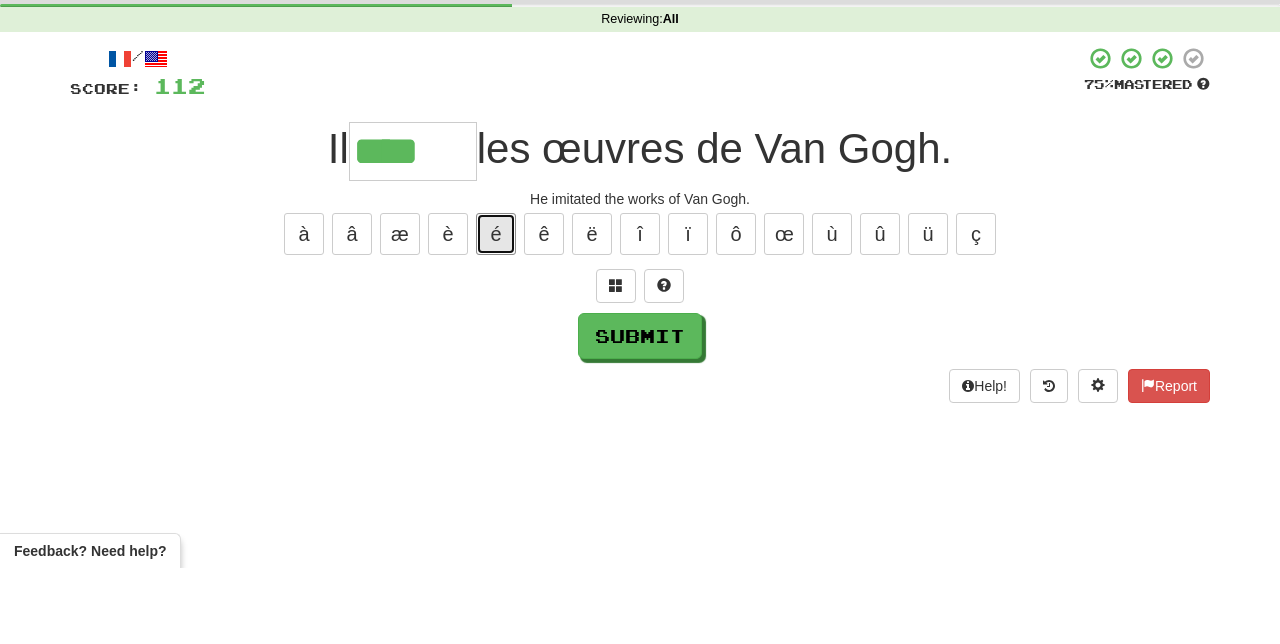 click on "é" at bounding box center [496, 310] 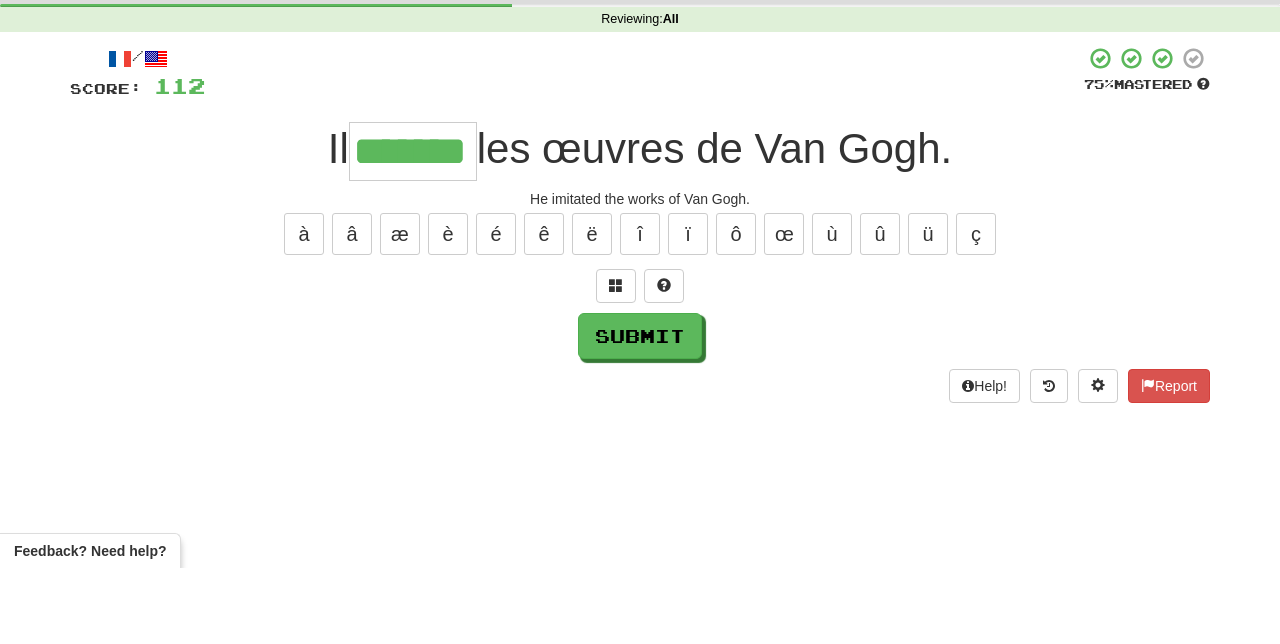 type on "*******" 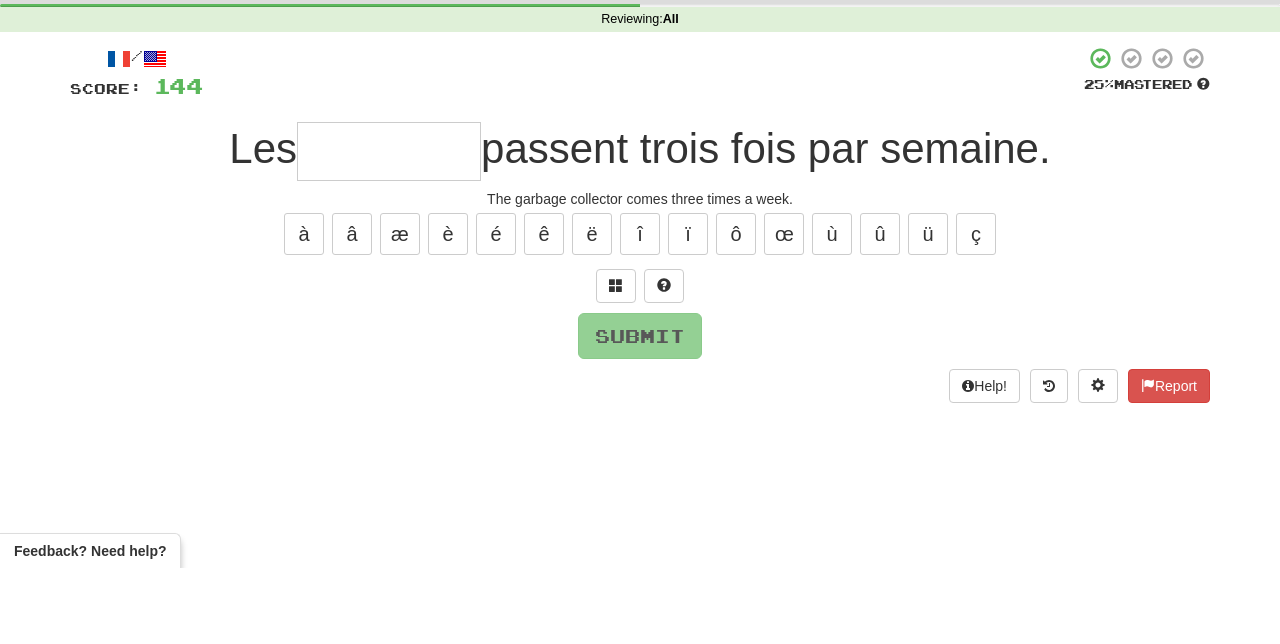 type on "*" 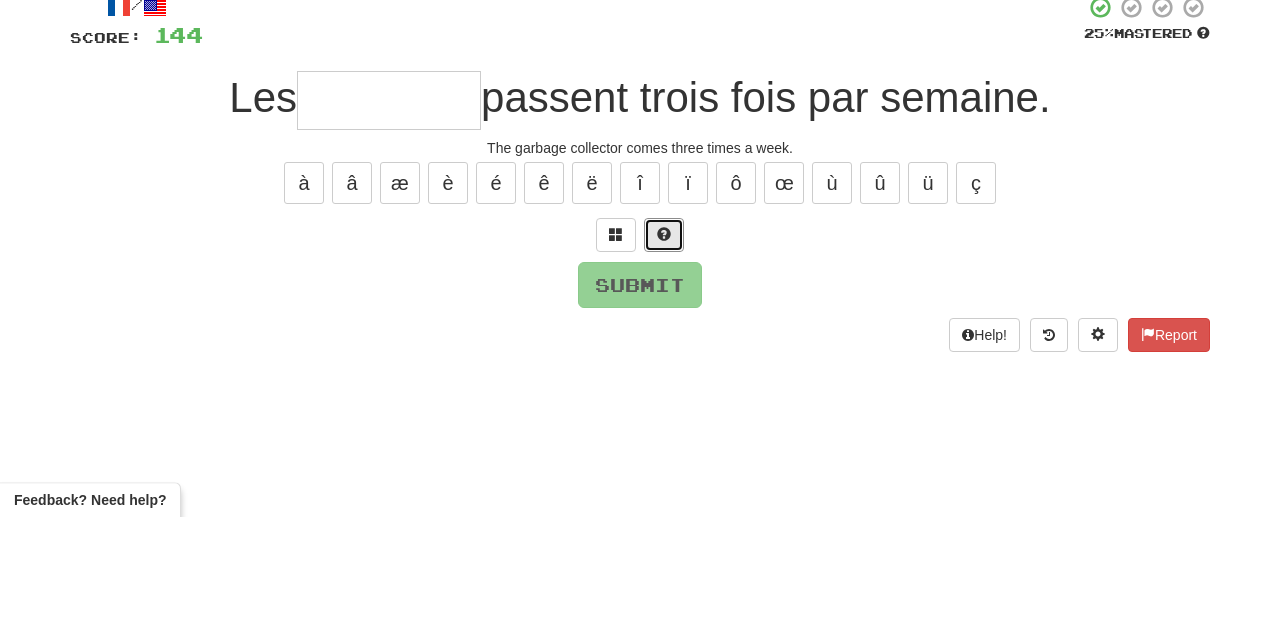 click at bounding box center [664, 361] 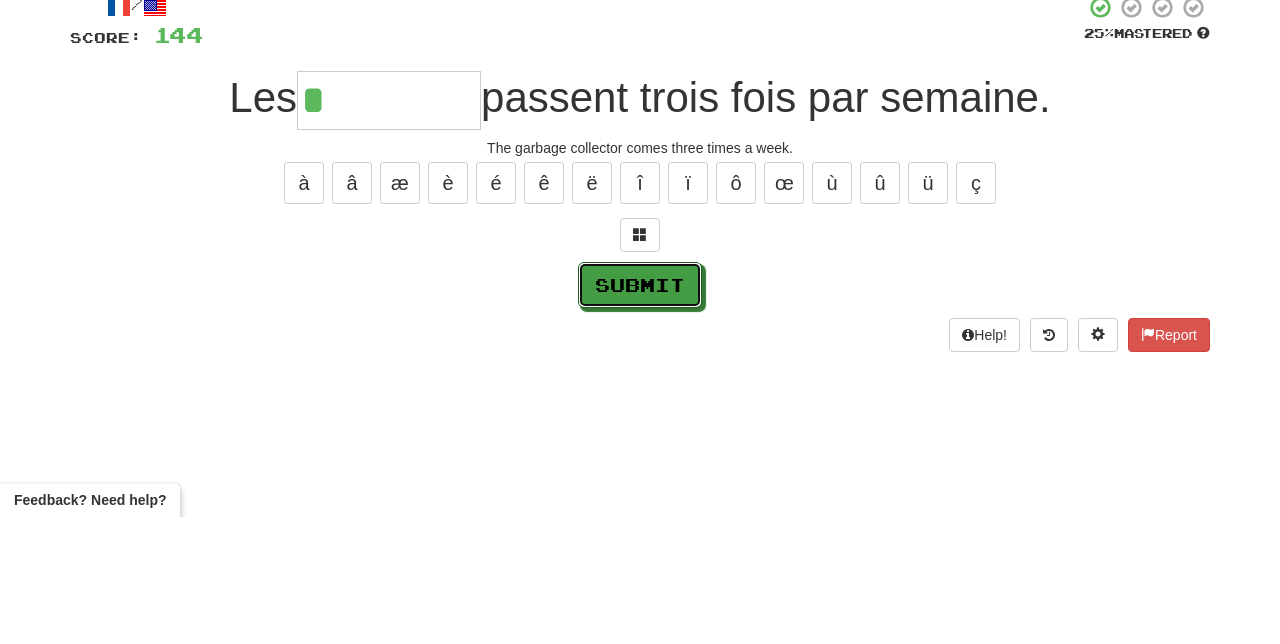 click on "Submit" at bounding box center [640, 412] 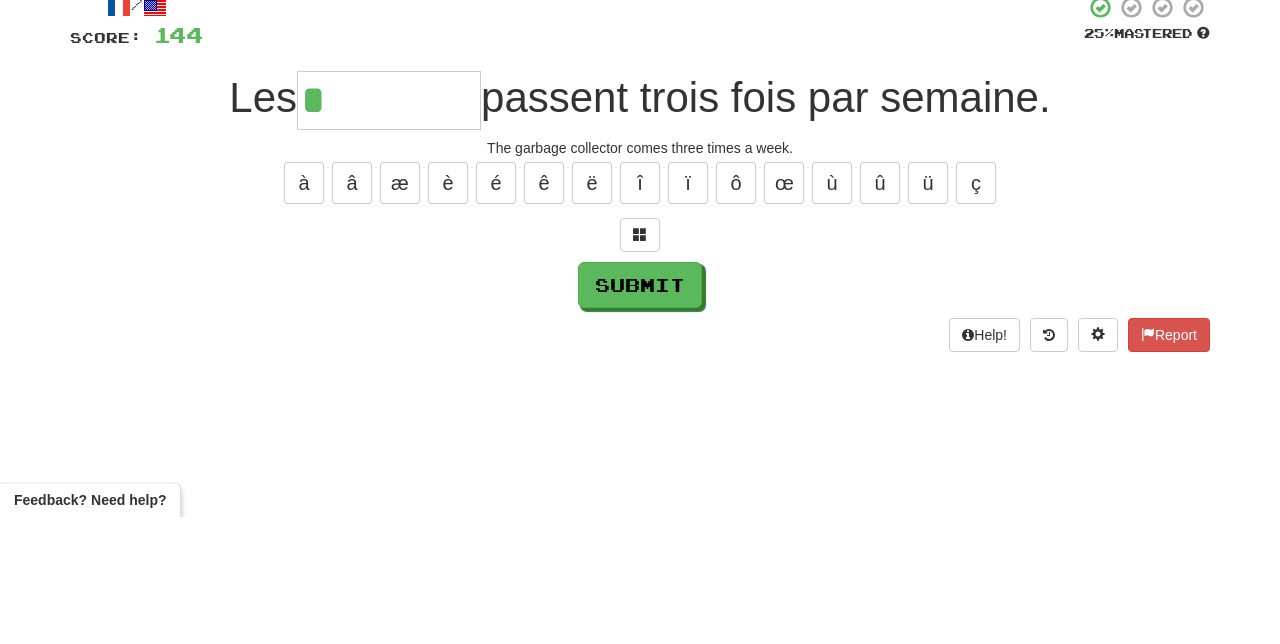 type on "********" 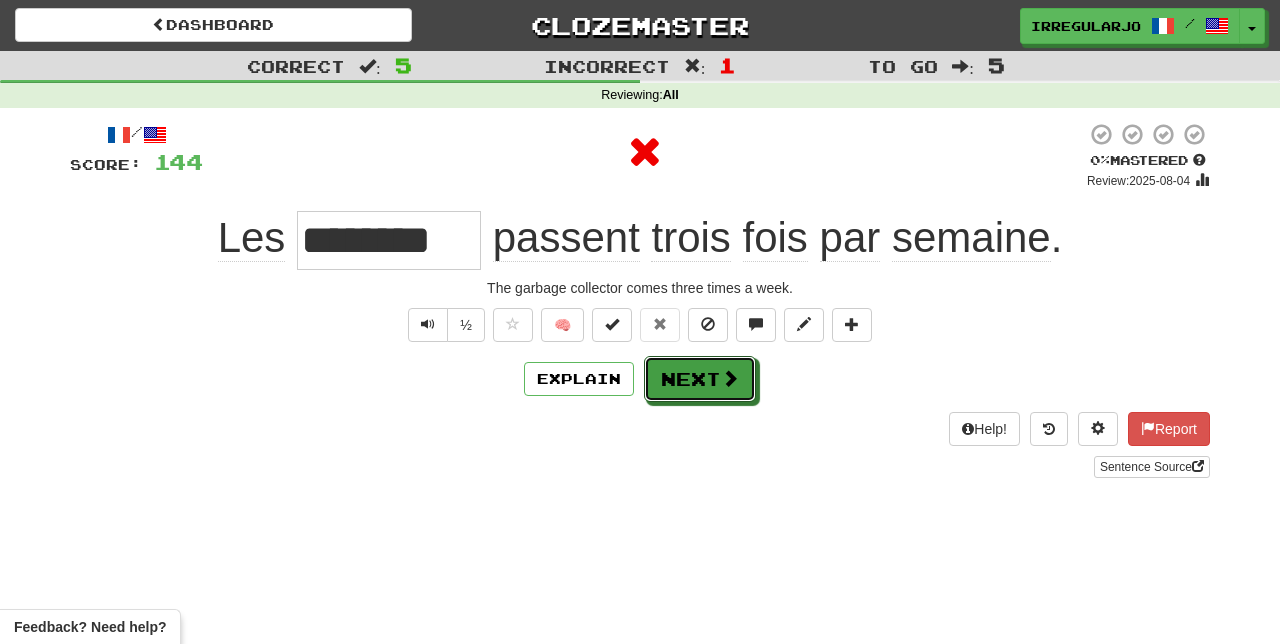 click on "Next" at bounding box center [700, 379] 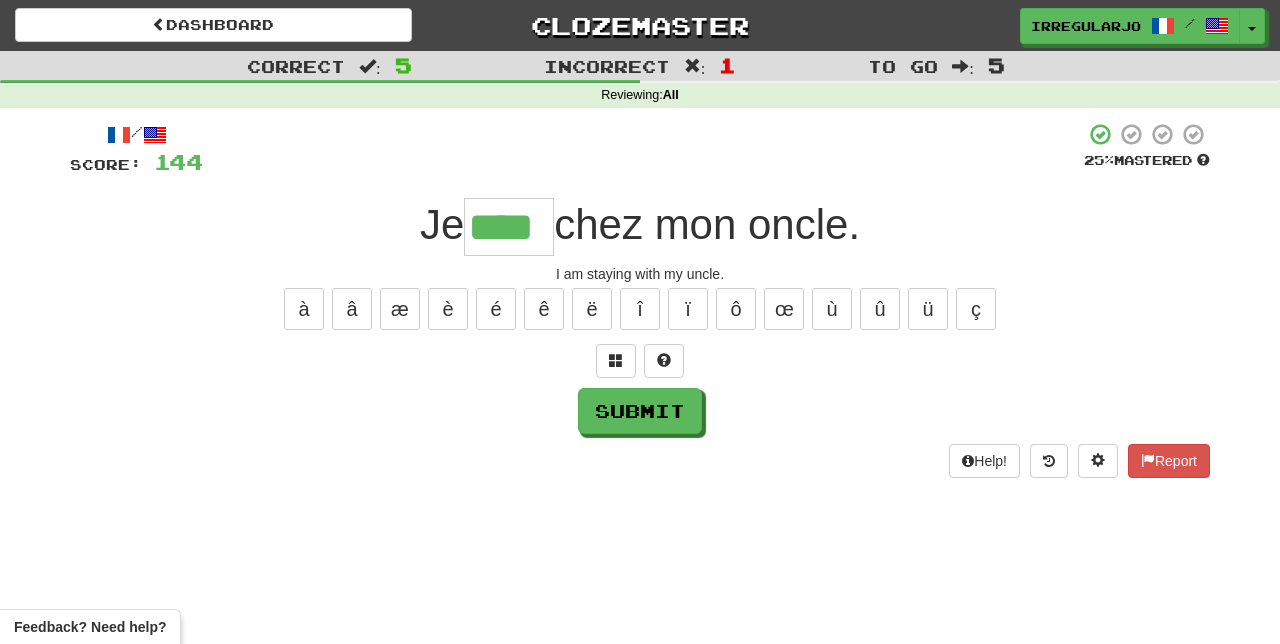 scroll, scrollTop: 0, scrollLeft: 0, axis: both 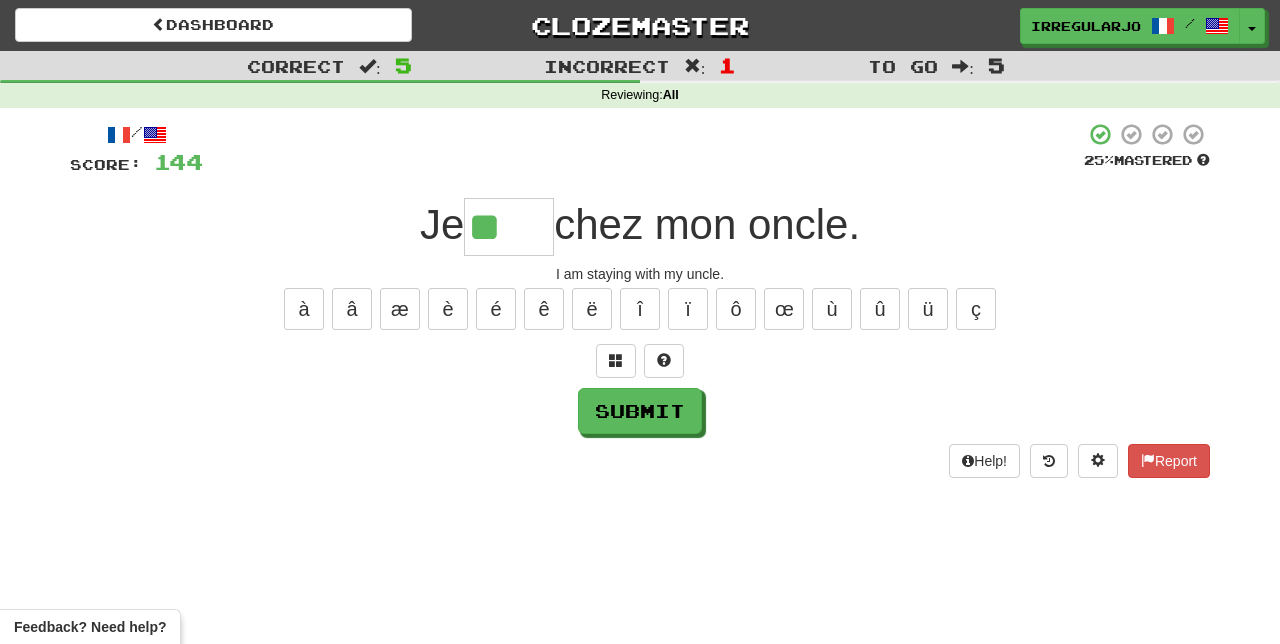 type on "*" 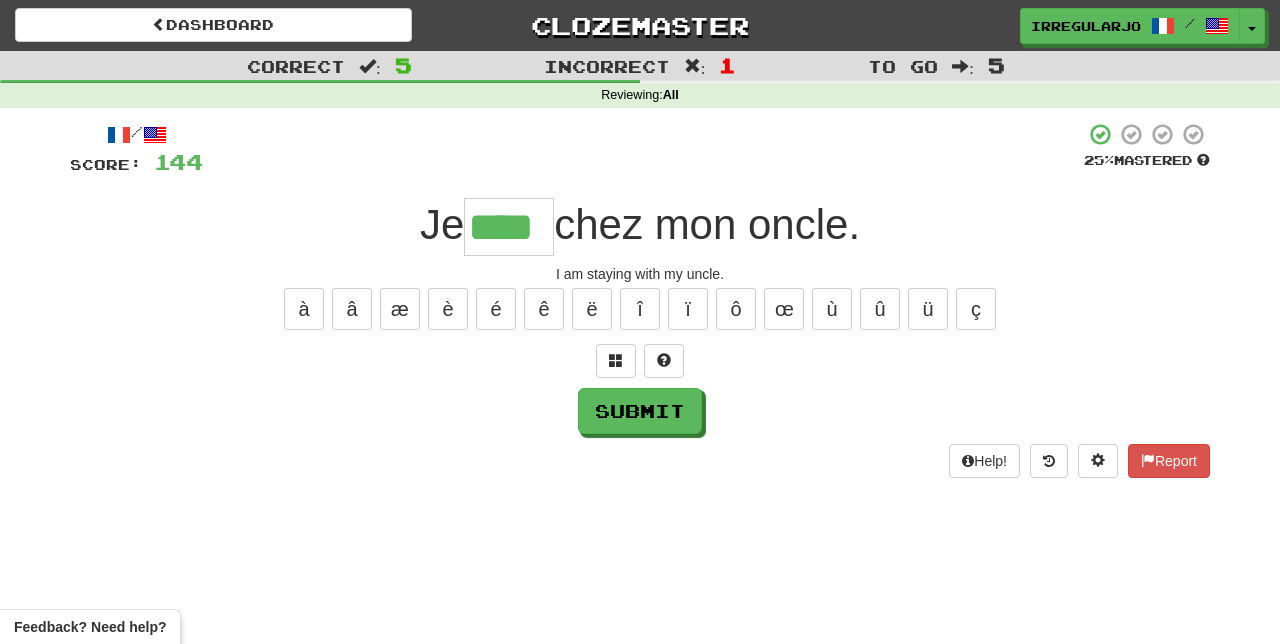 type on "****" 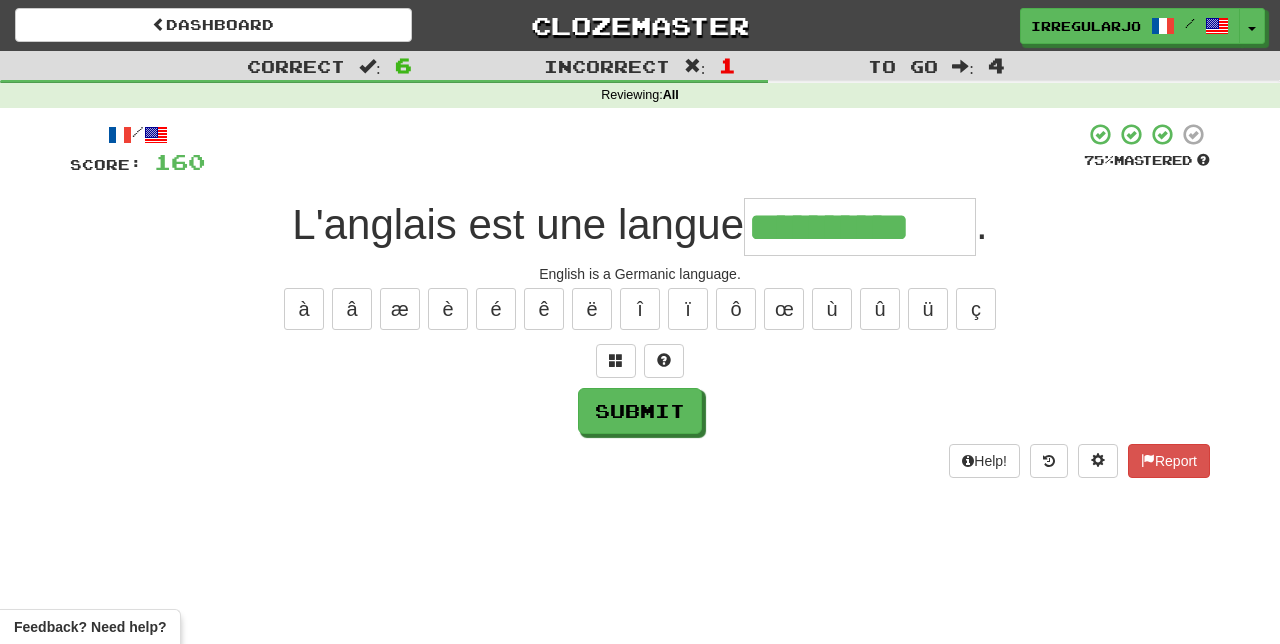 type on "**********" 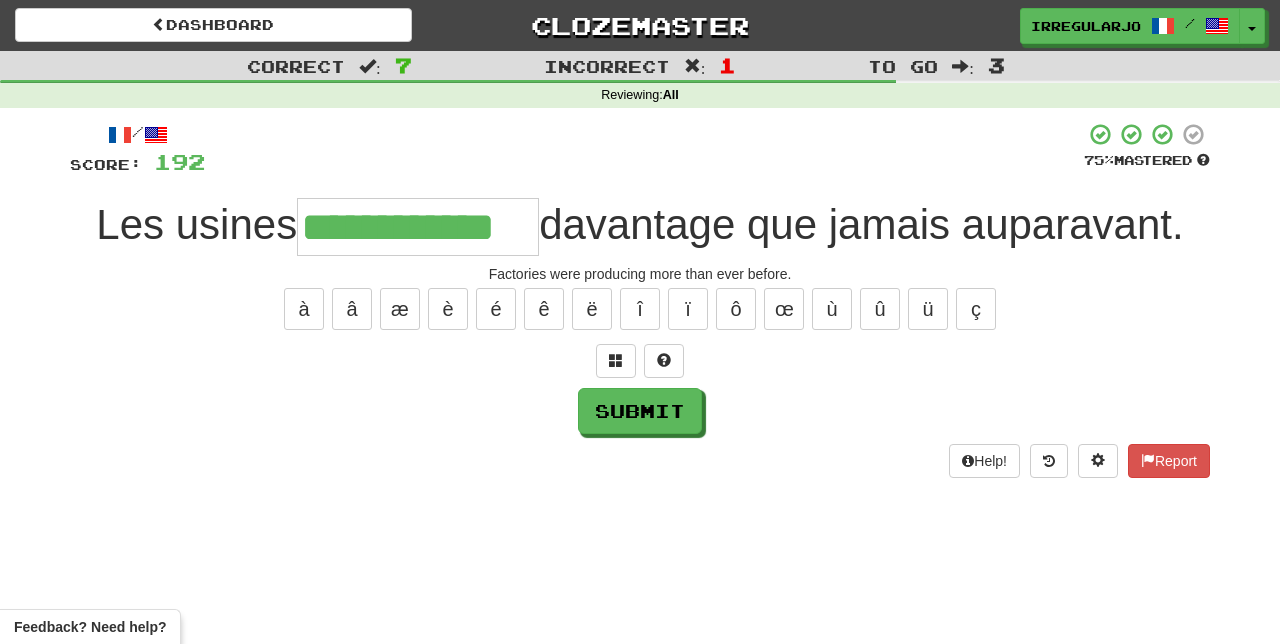 type on "**********" 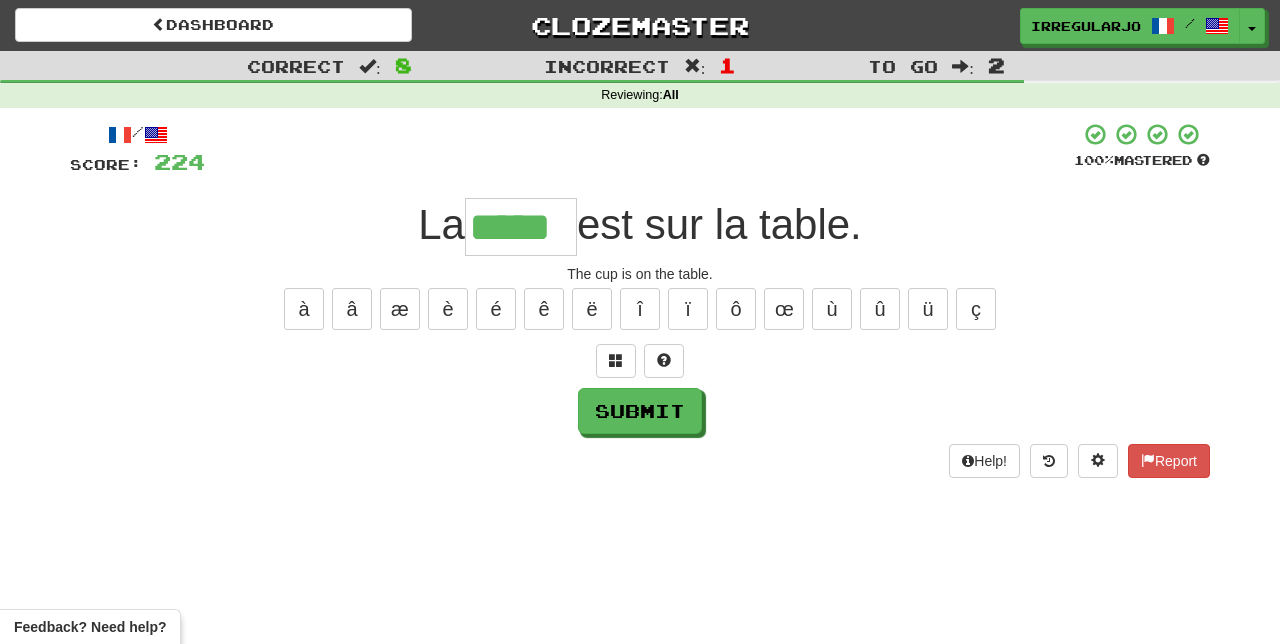 type on "*****" 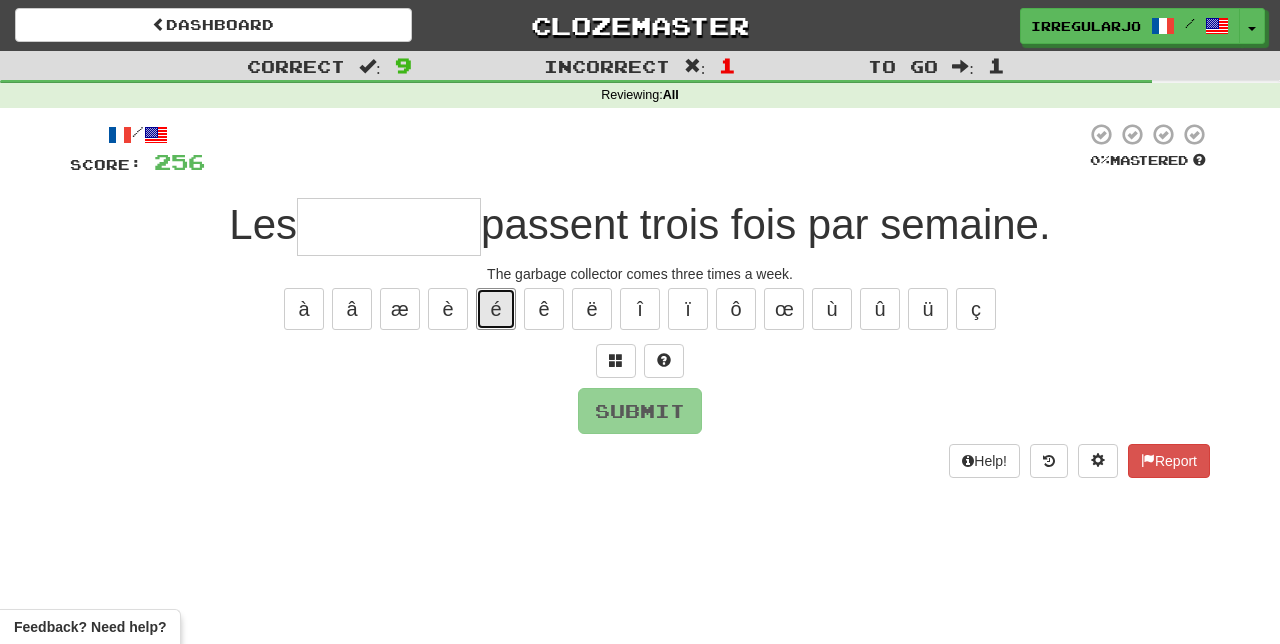 click on "é" at bounding box center (496, 309) 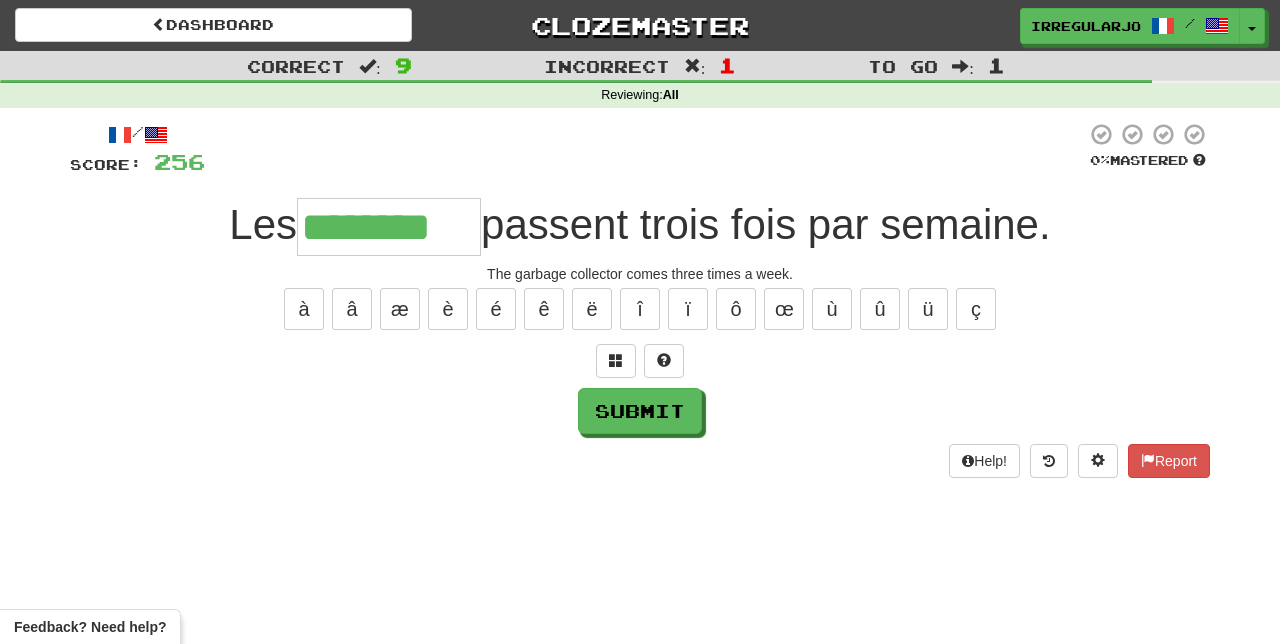 type on "********" 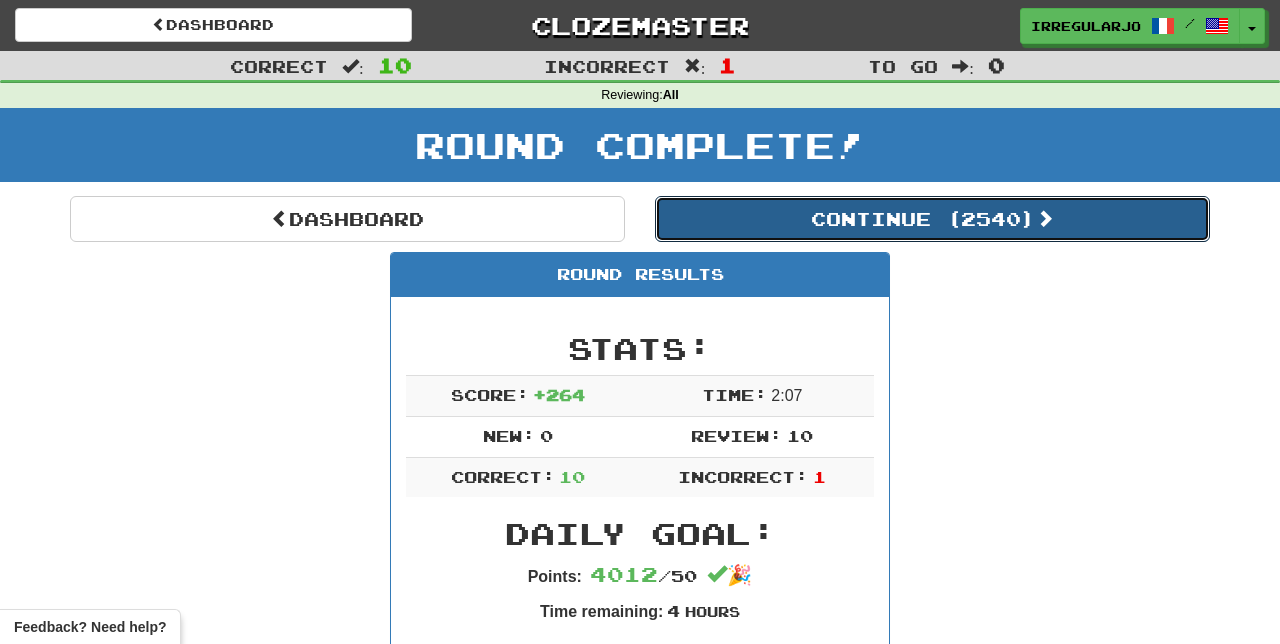 click on "Continue ( 2540 )" at bounding box center [932, 219] 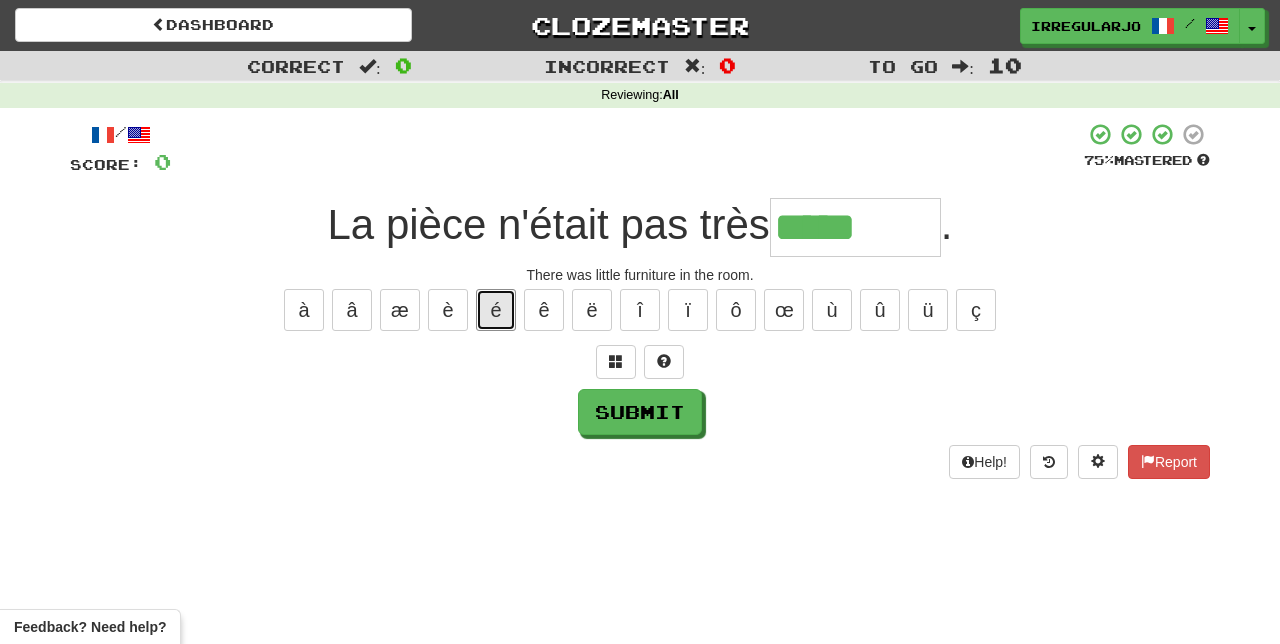 click on "é" at bounding box center [496, 310] 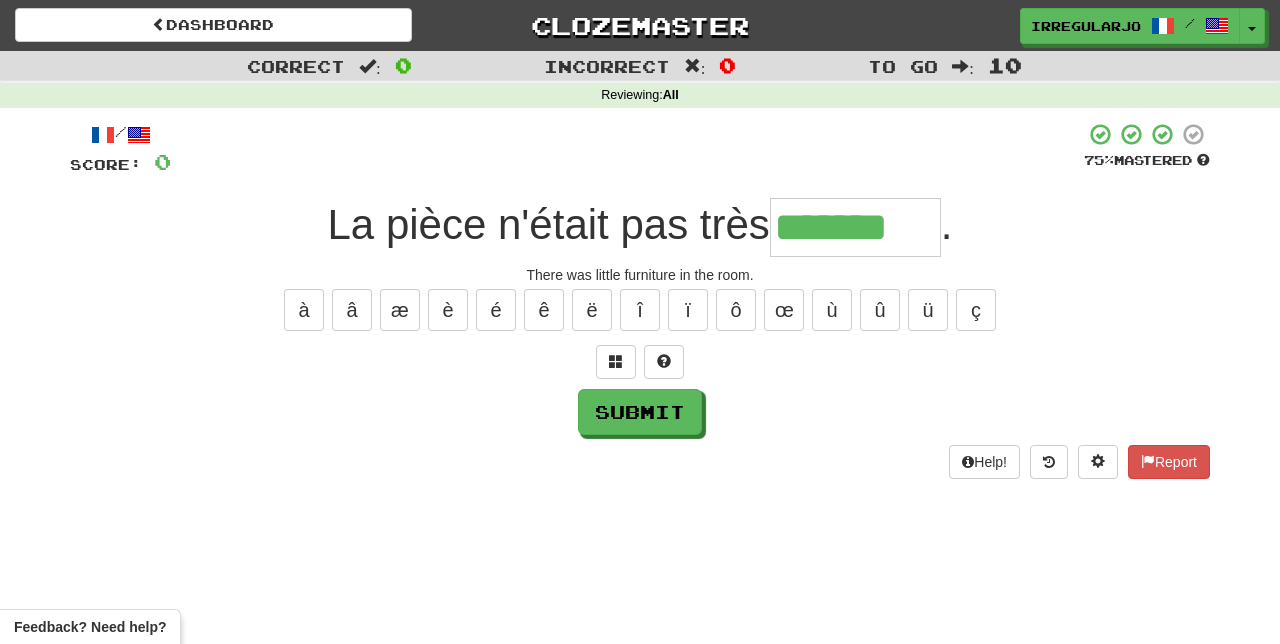 type on "*******" 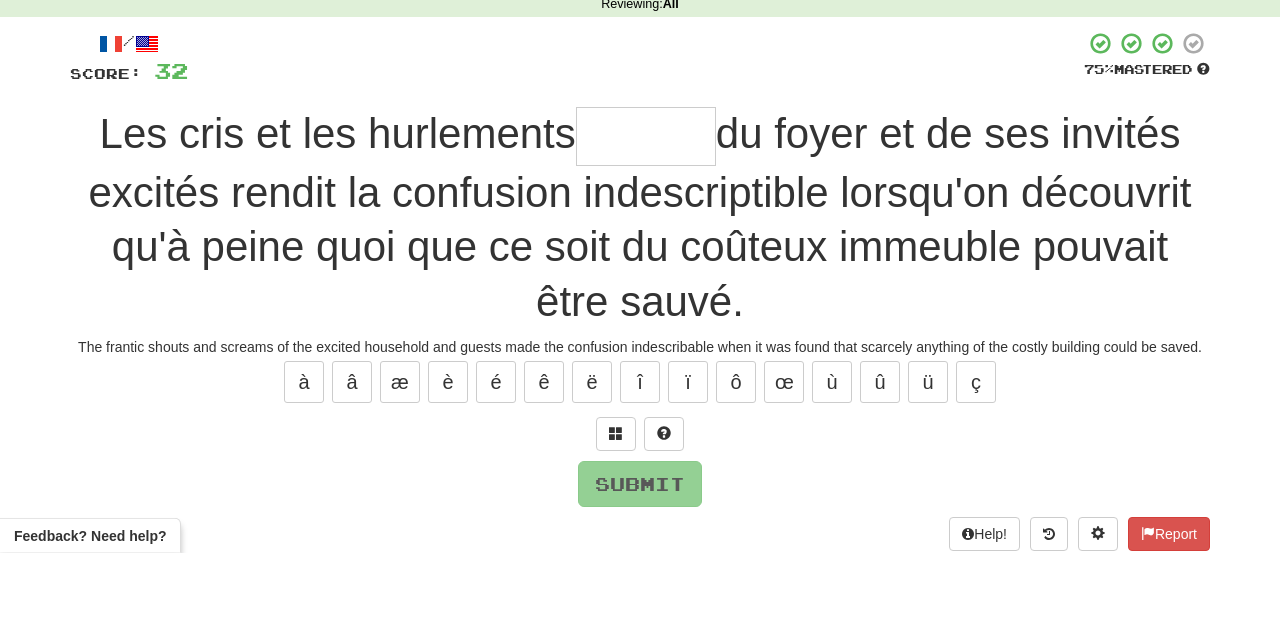 type on "*" 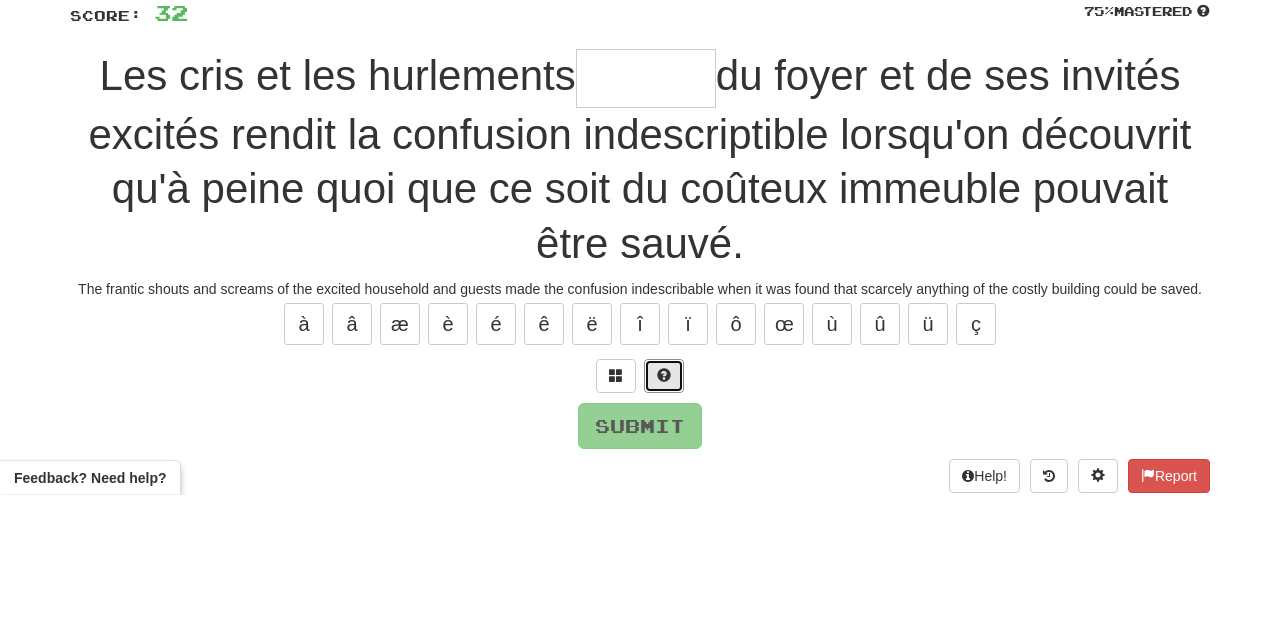 click at bounding box center [664, 525] 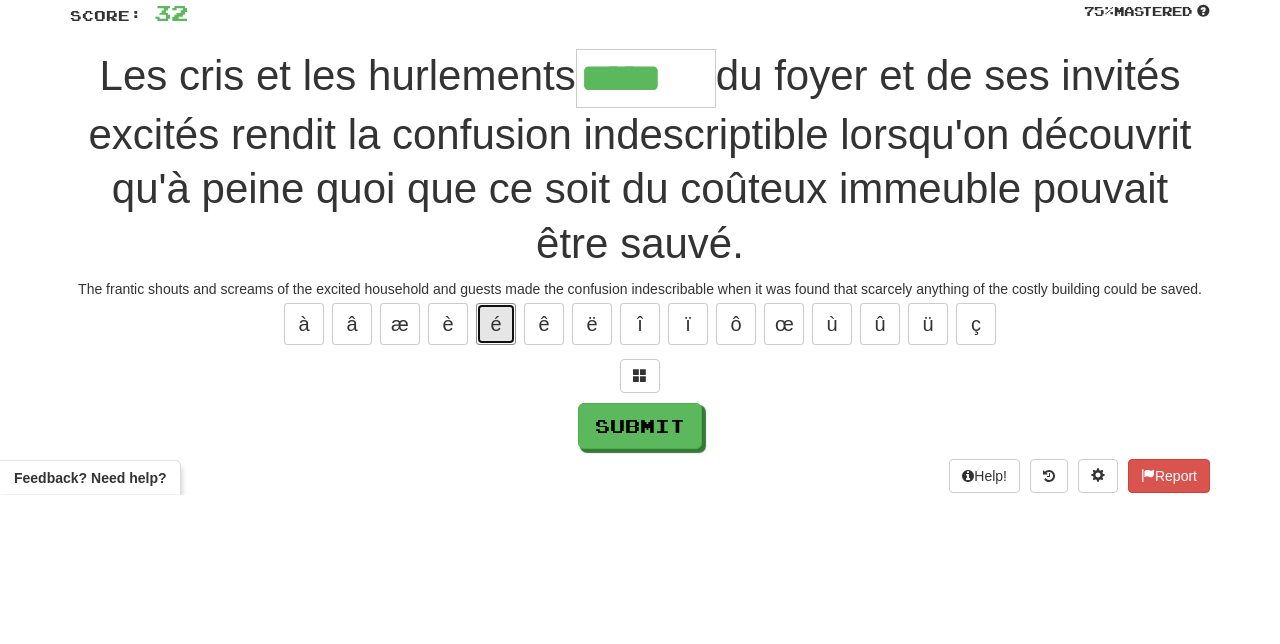 click on "é" at bounding box center [496, 473] 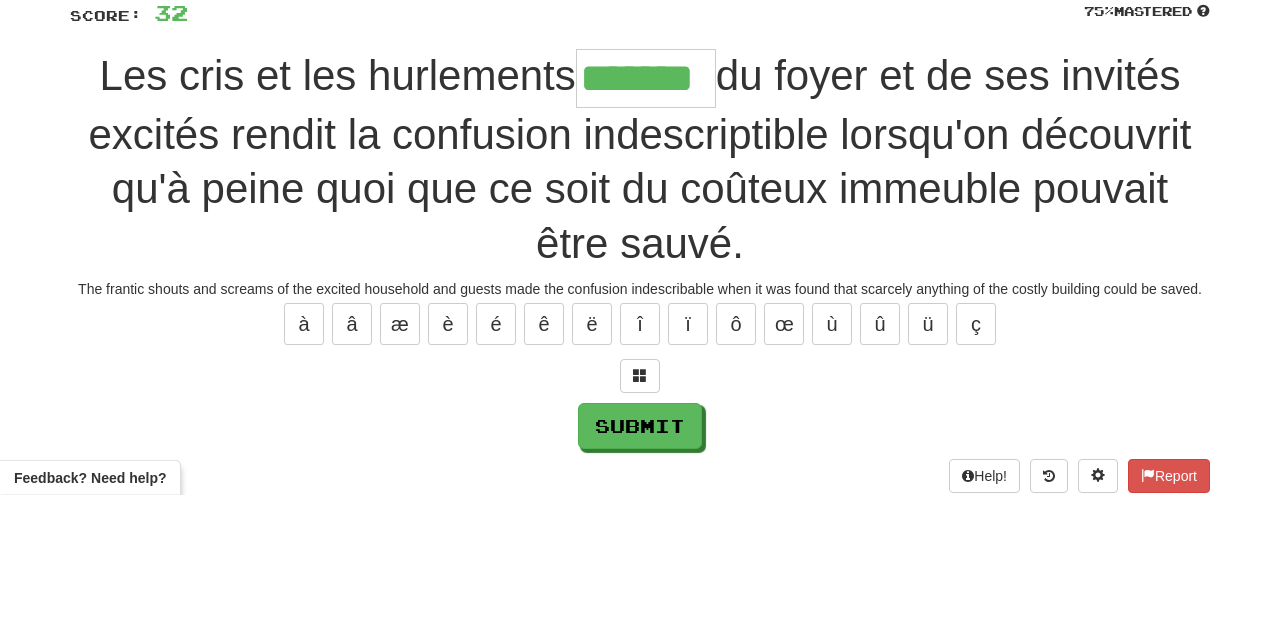 type on "*******" 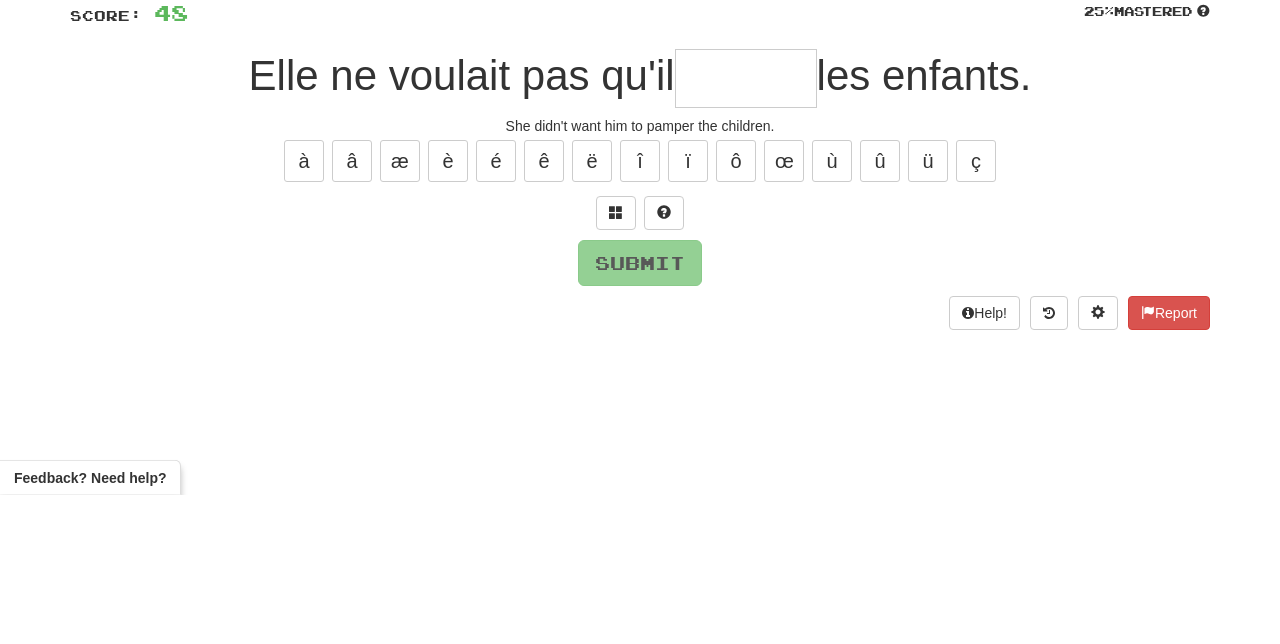 type on "*" 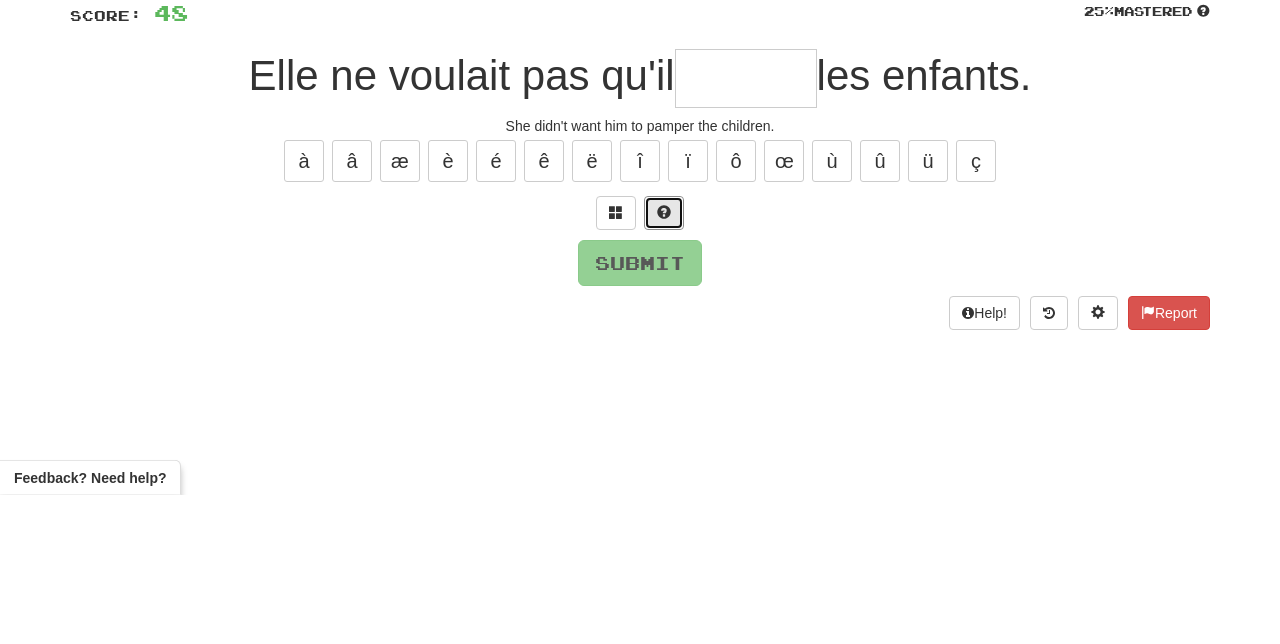 click at bounding box center [664, 361] 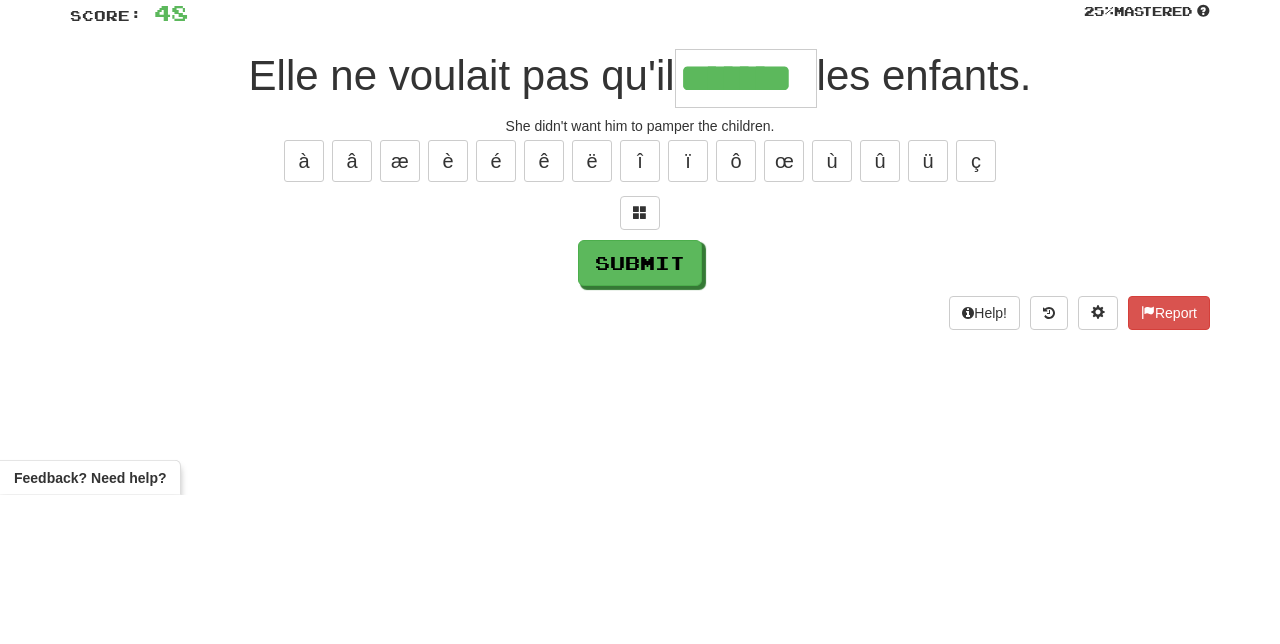 type on "*******" 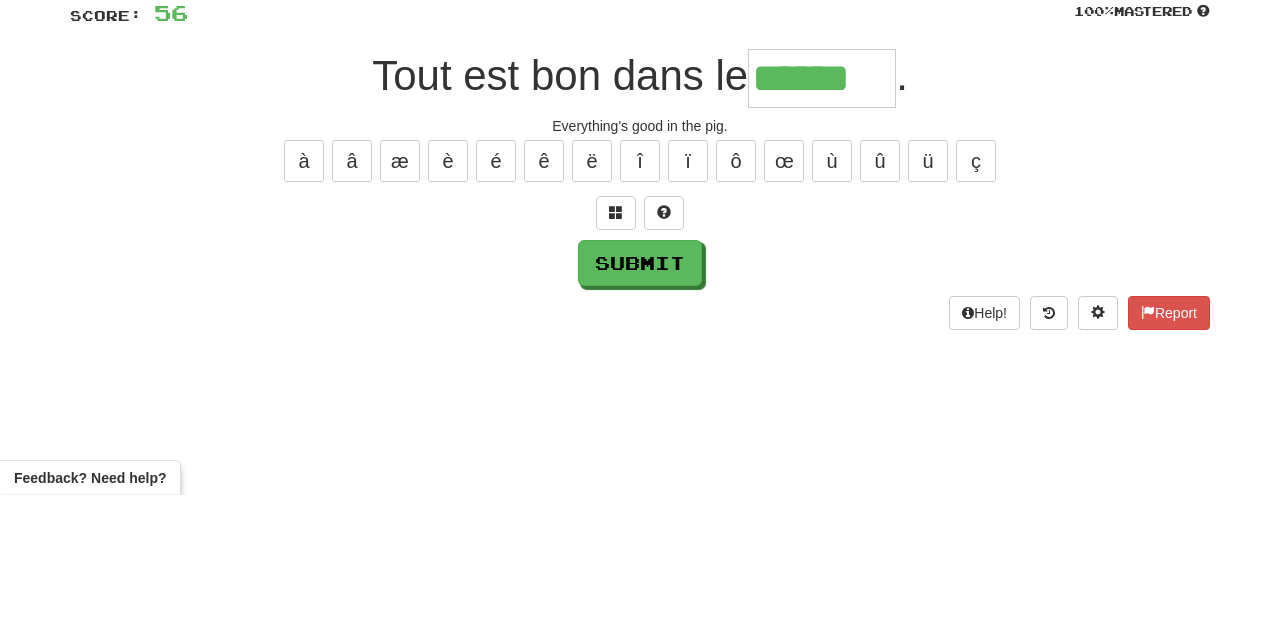 type on "******" 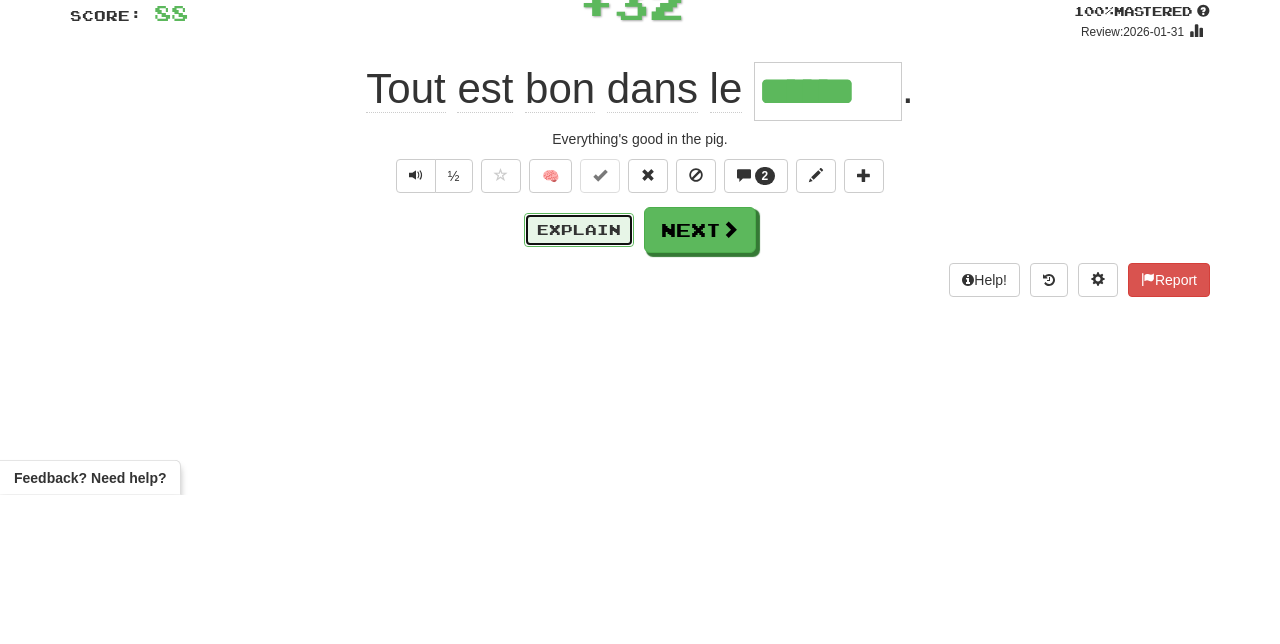 click on "Explain" at bounding box center [579, 379] 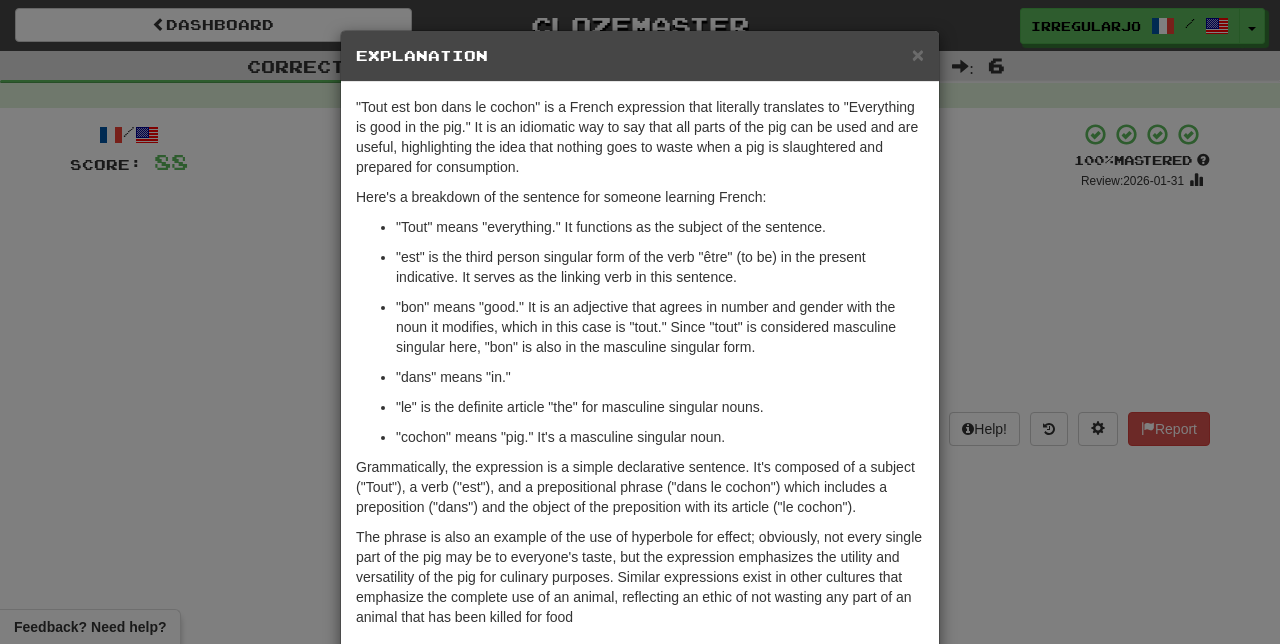 click on "× Explanation "Tout est bon dans le cochon" is a French expression that literally translates to "Everything is good in the pig." It is an idiomatic way to say that all parts of the pig can be used and are useful, highlighting the idea that nothing goes to waste when a pig is slaughtered and prepared for consumption.
Here's a breakdown of the sentence for someone learning French:
"Tout" means "everything." It functions as the subject of the sentence.
"est" is the third person singular form of the verb "être" (to be) in the present indicative. It serves as the linking verb in this sentence.
"bon" means "good." It is an adjective that agrees in number and gender with the noun it modifies, which in this case is "tout." Since "tout" is considered masculine singular here, "bon" is also in the masculine singular form.
"dans" means "in."
"le" is the definite article "the" for masculine singular nouns.
"cochon" means "pig." It's a masculine singular noun.
Let us know !" at bounding box center [640, 322] 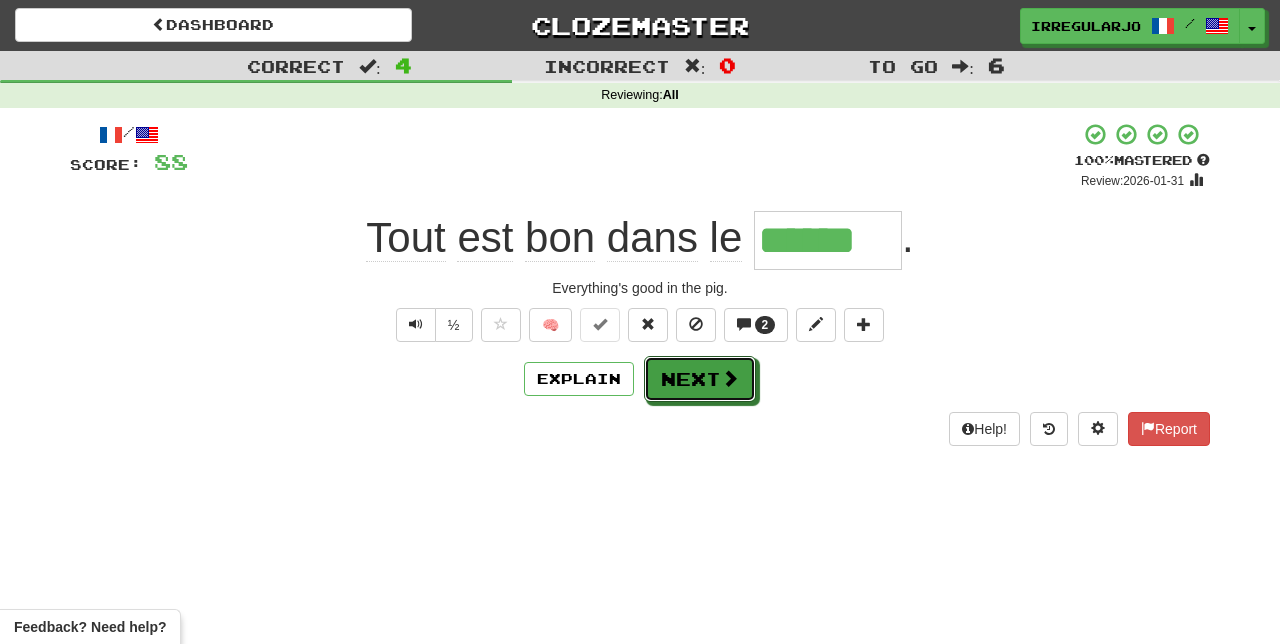 click on "Next" at bounding box center [700, 379] 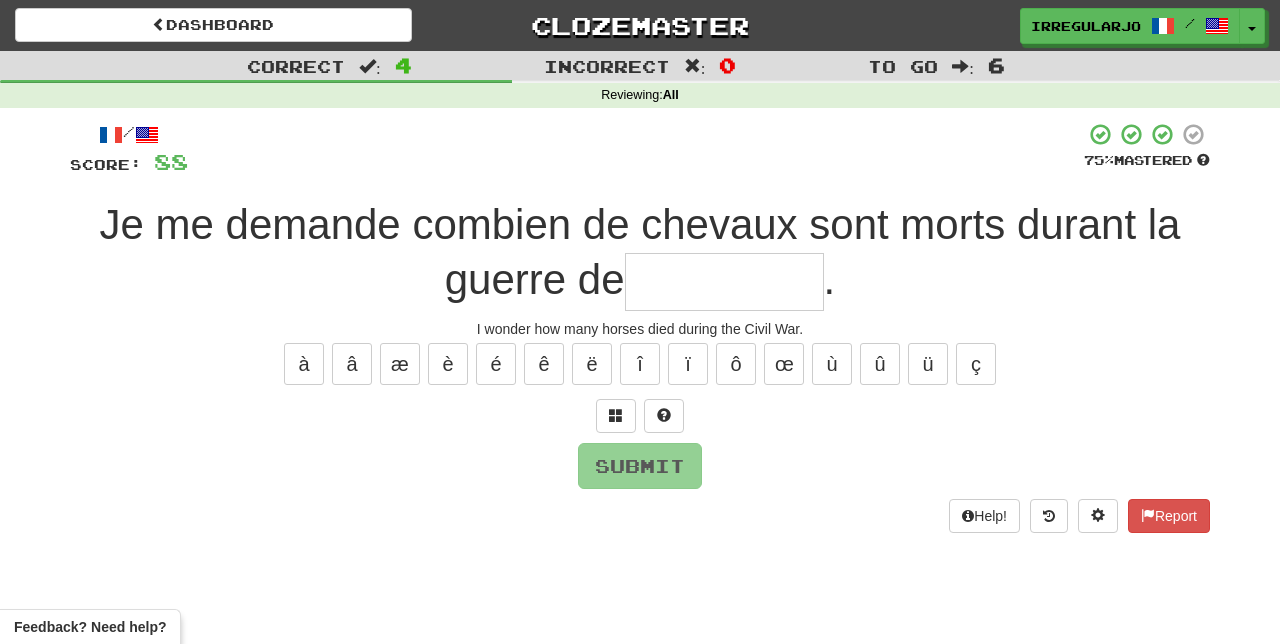 type on "*" 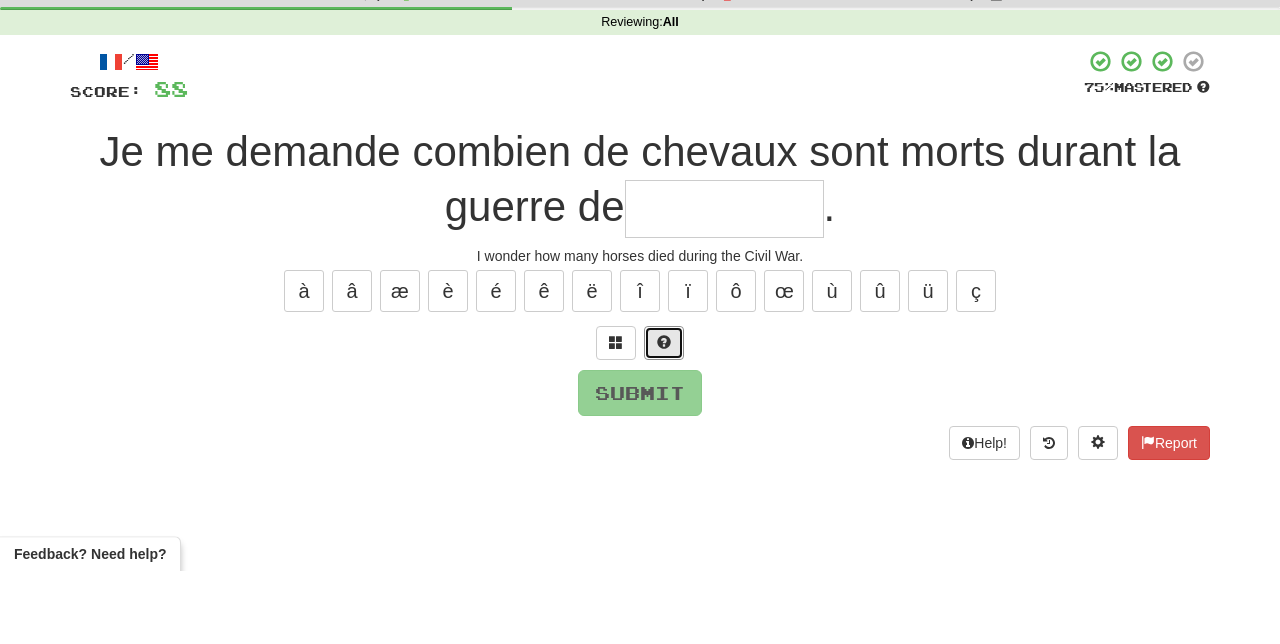 click at bounding box center (664, 416) 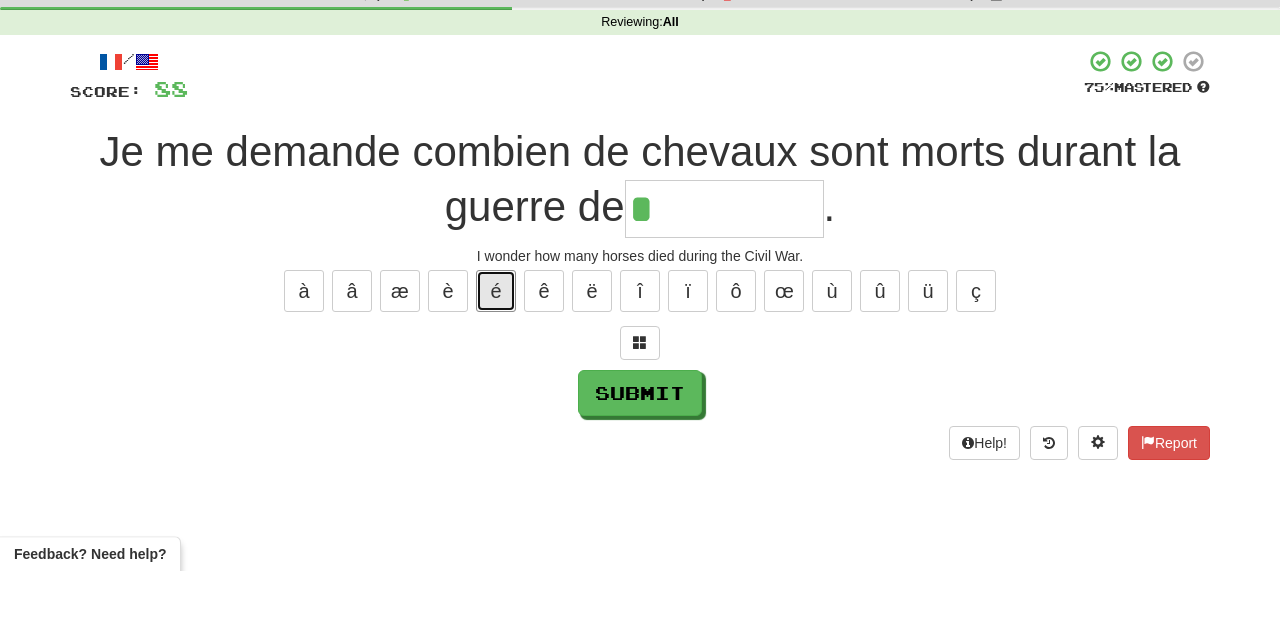 click on "é" at bounding box center (496, 364) 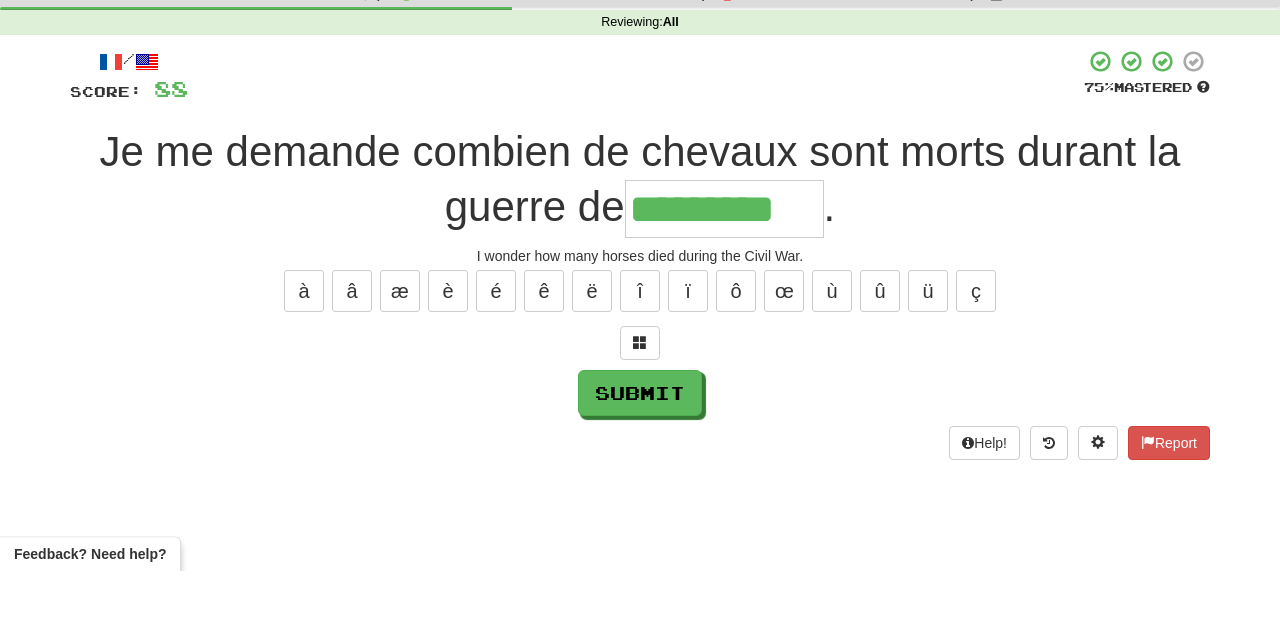 type on "*********" 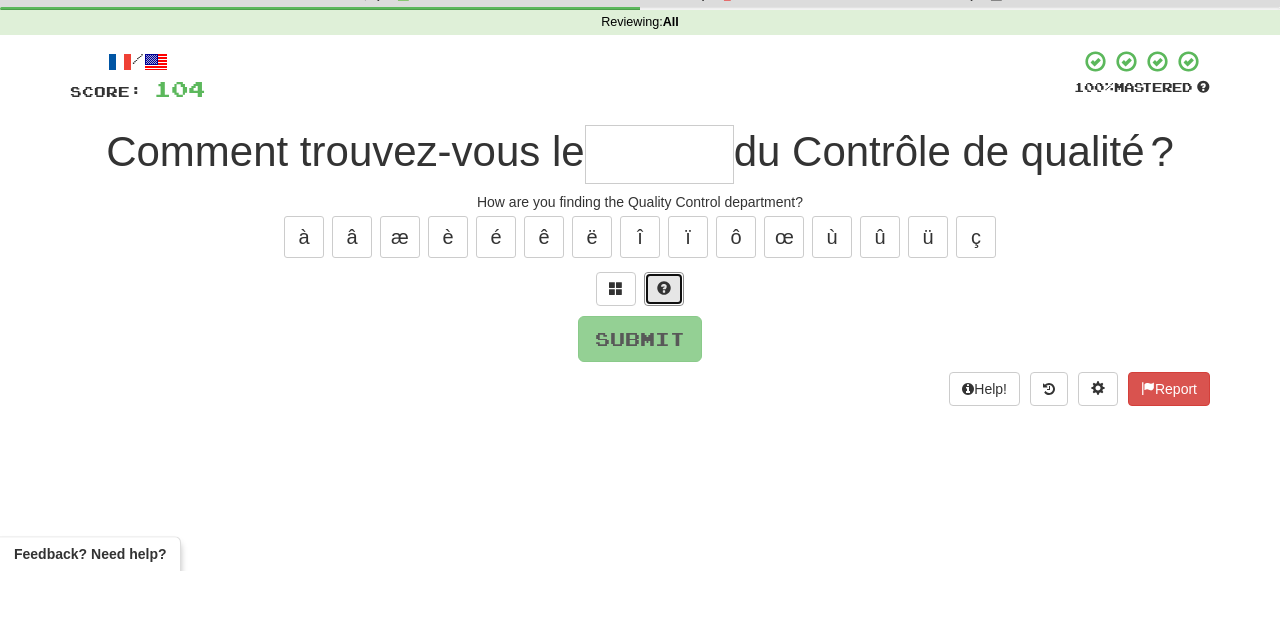 click at bounding box center (664, 362) 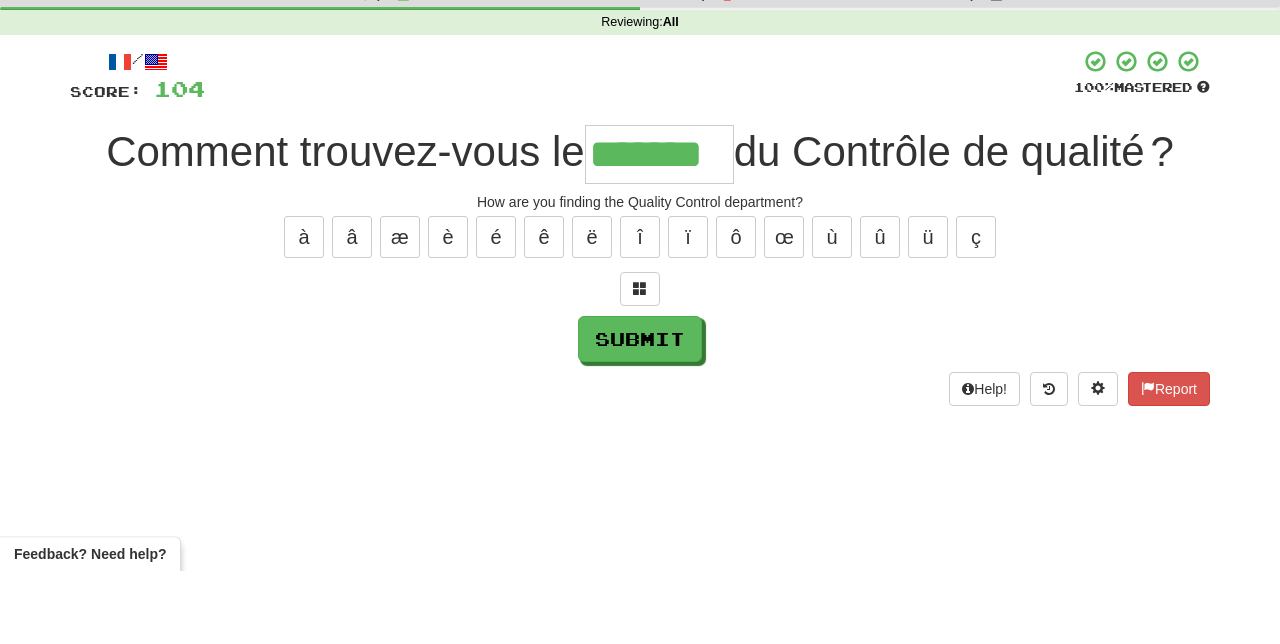 type on "*******" 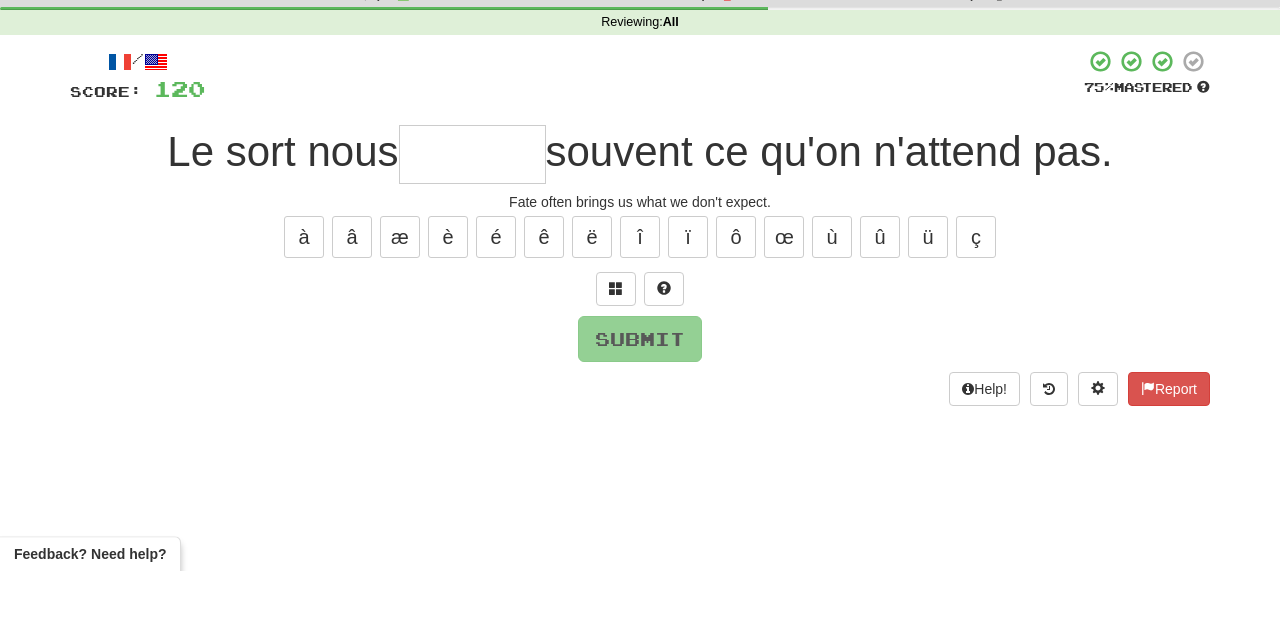 type on "*" 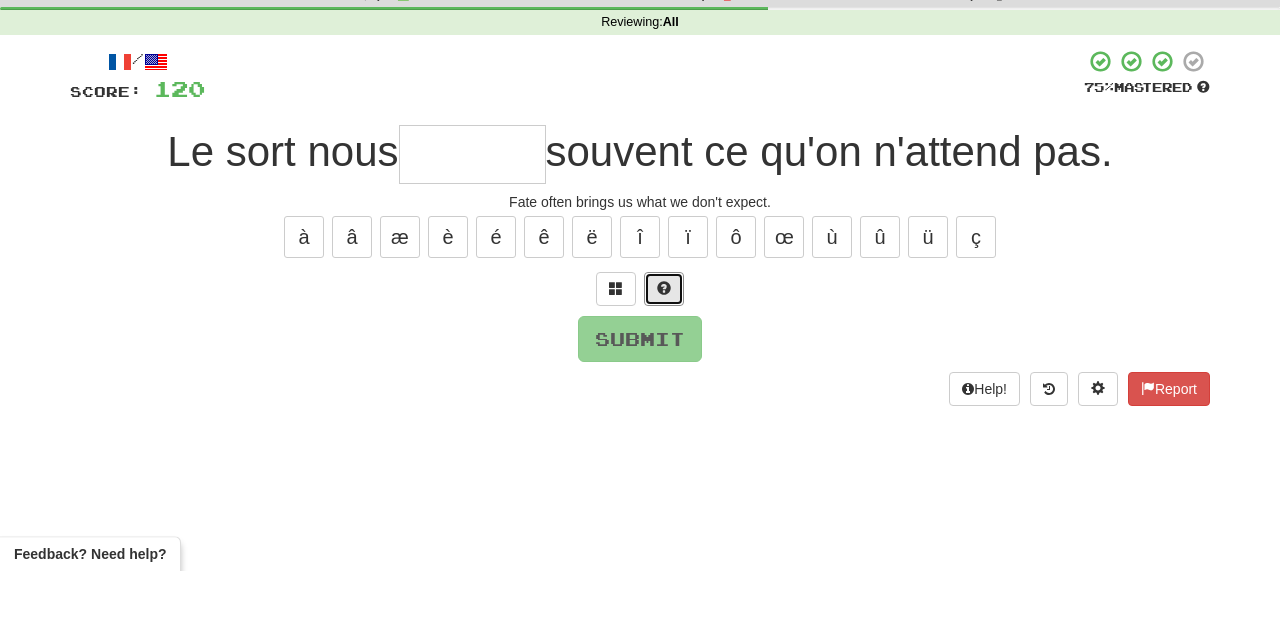 click at bounding box center [664, 361] 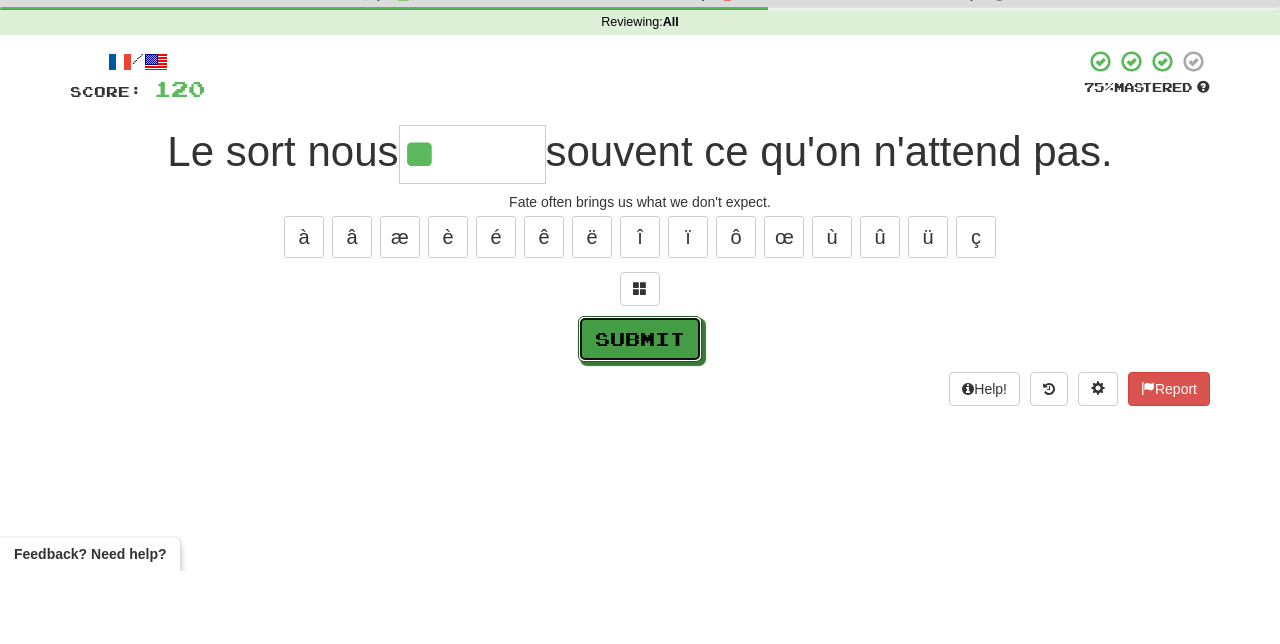 click on "Submit" at bounding box center (640, 412) 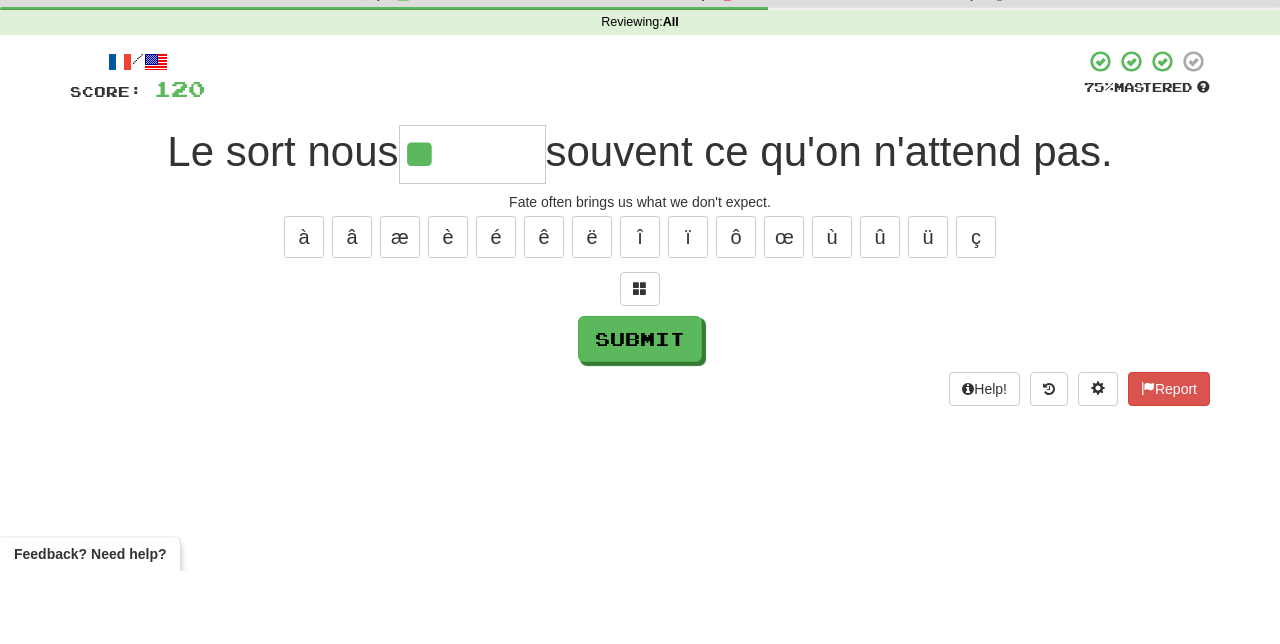 type on "*******" 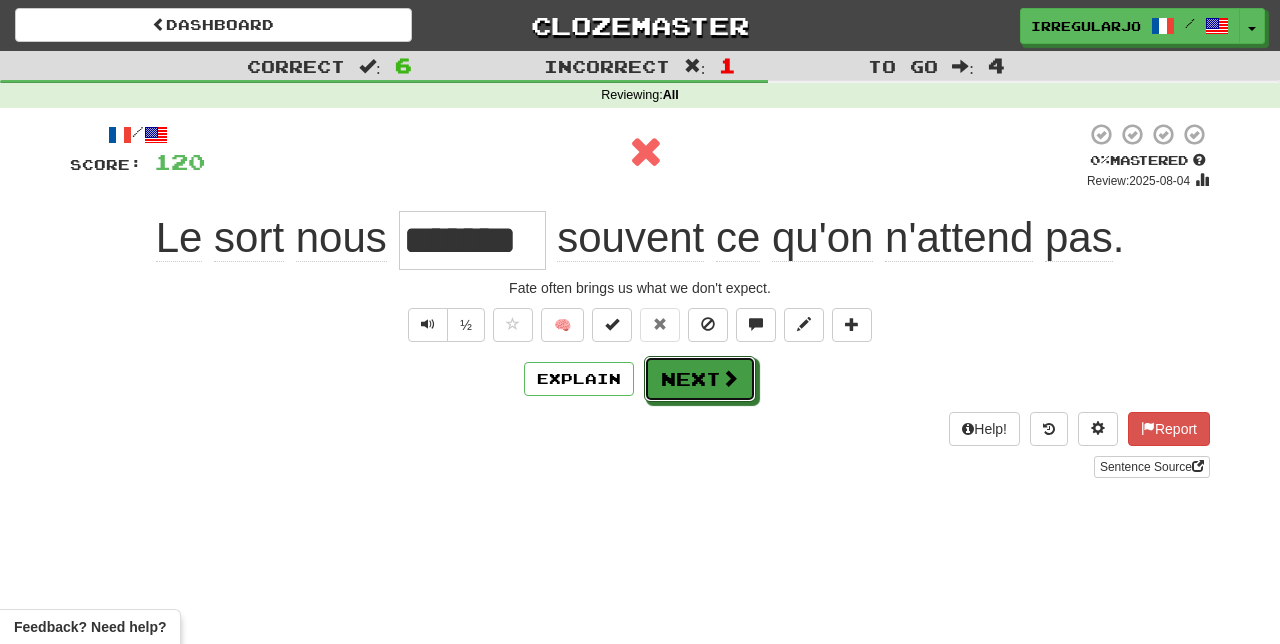 click on "Next" at bounding box center [700, 379] 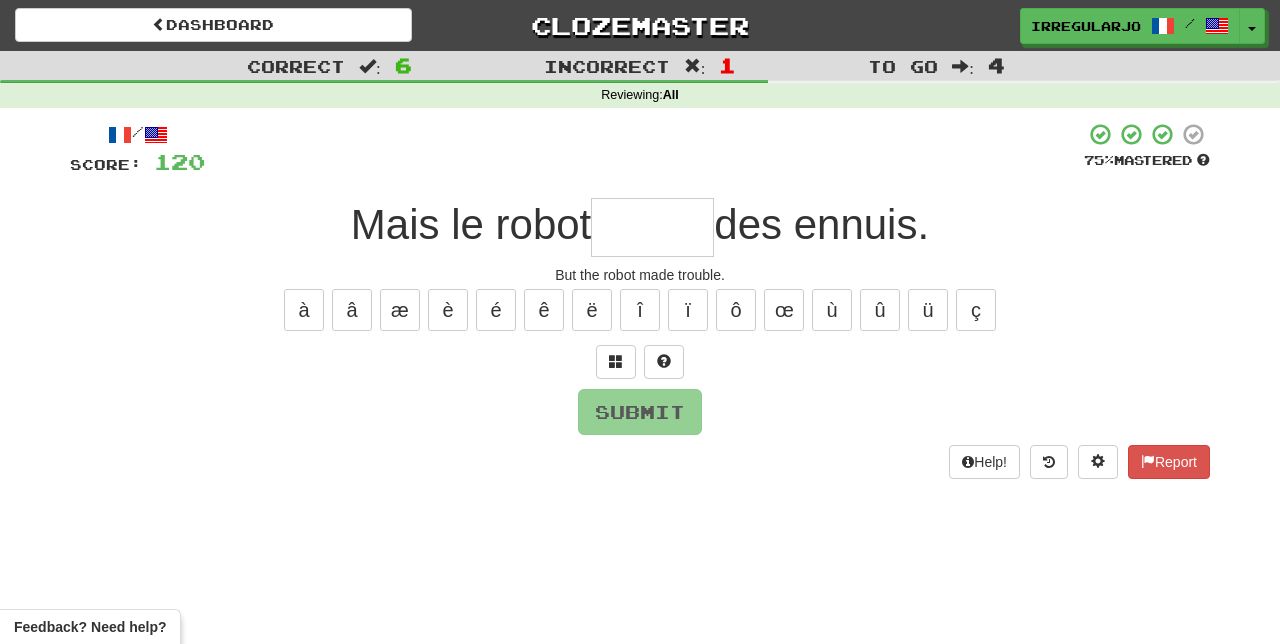 type on "*" 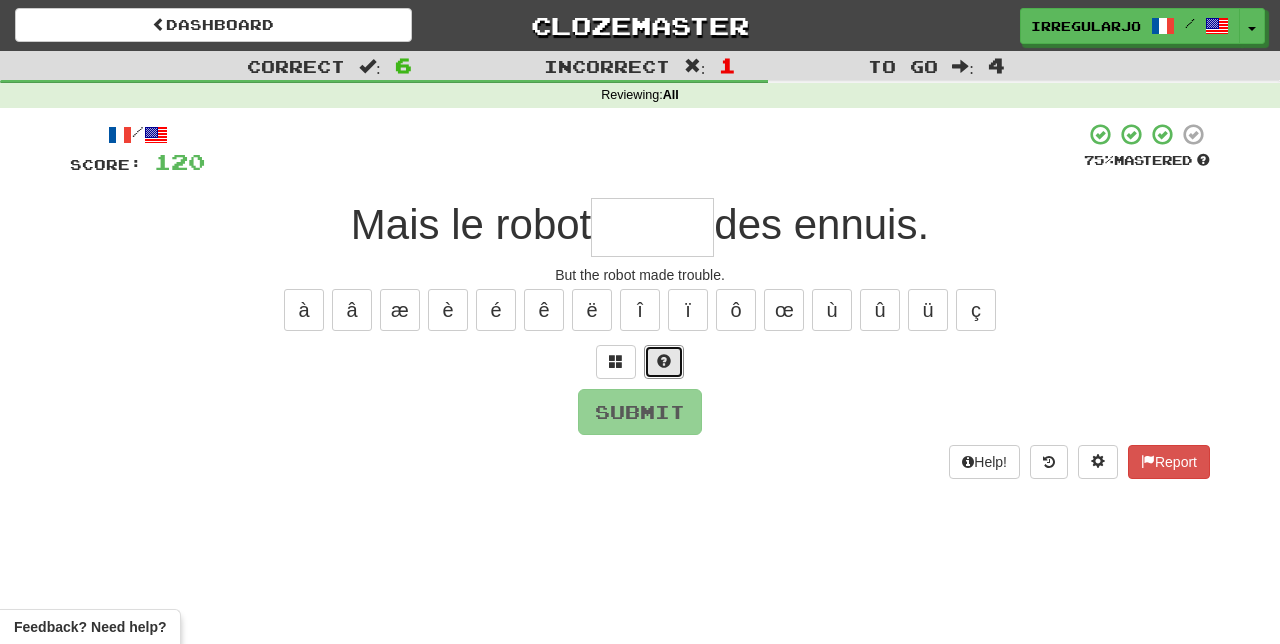 click at bounding box center [664, 362] 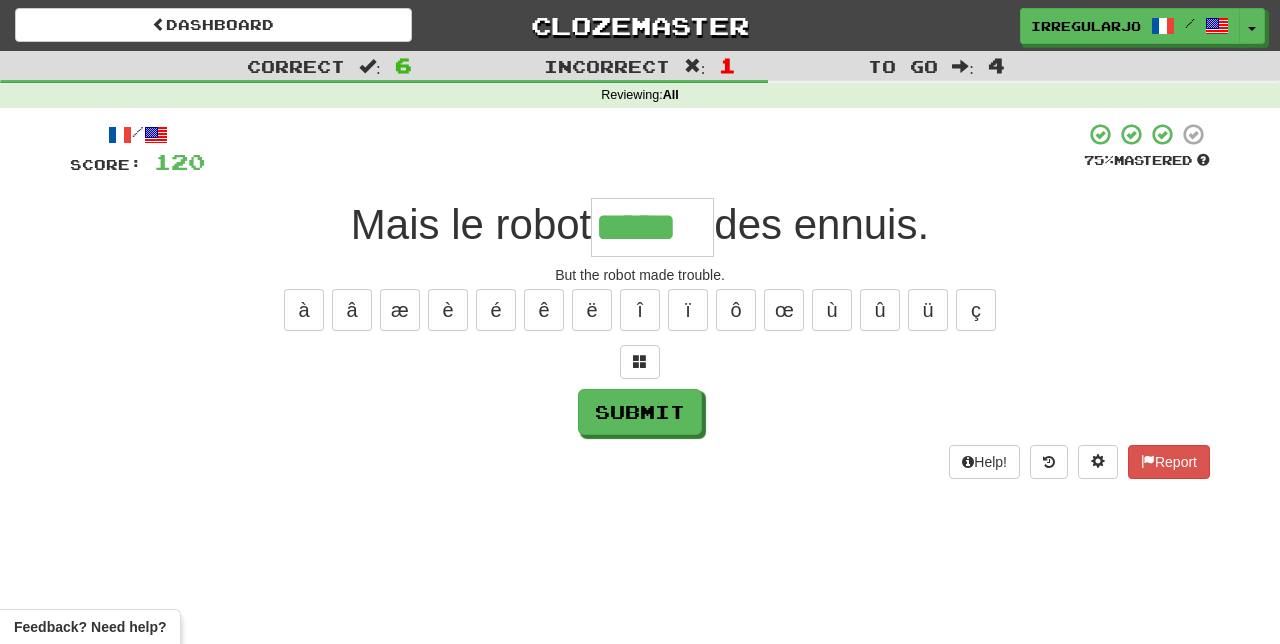 type on "*****" 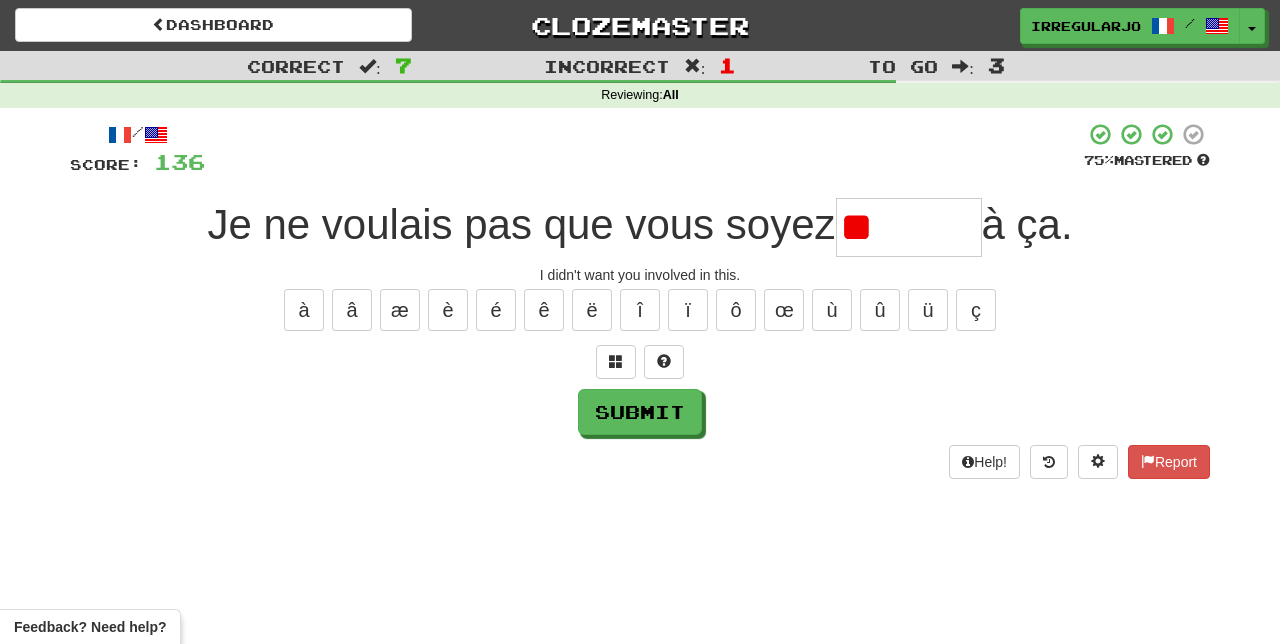 type on "*" 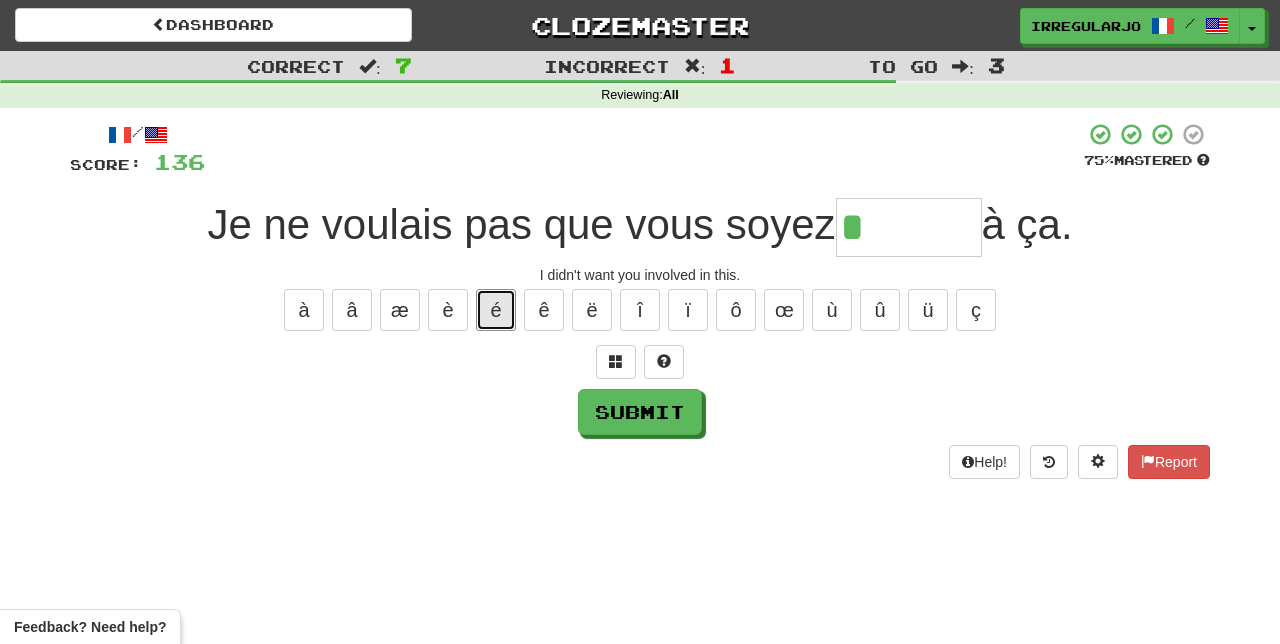 click on "é" at bounding box center (496, 310) 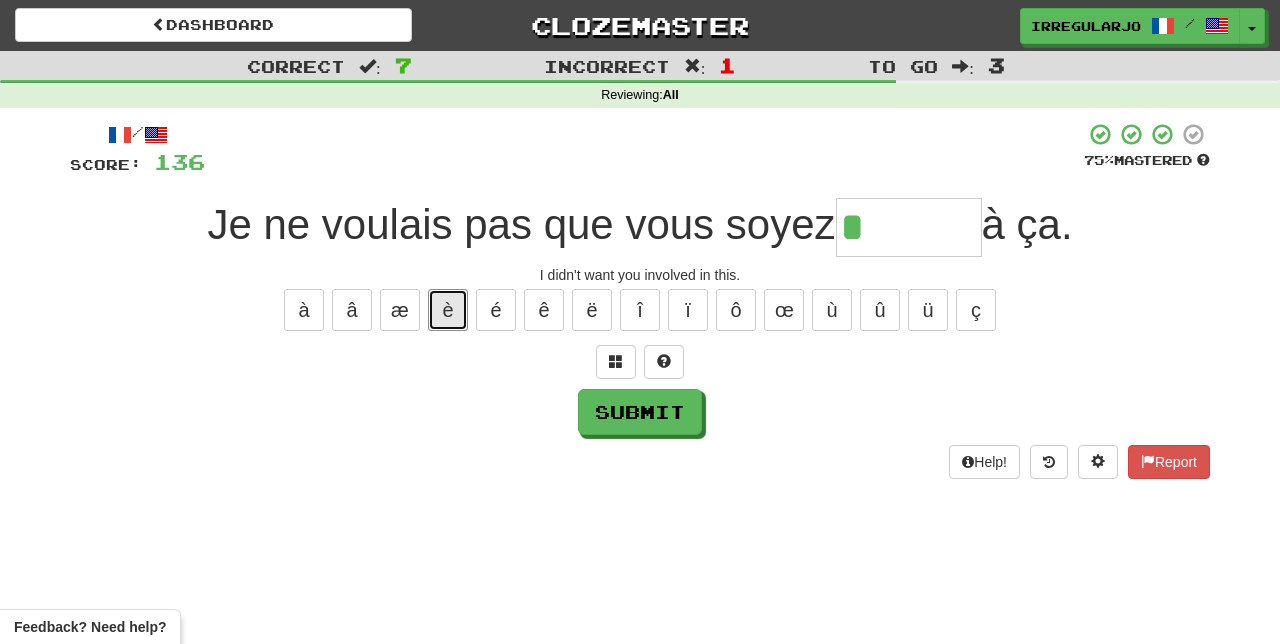 click on "è" at bounding box center (448, 310) 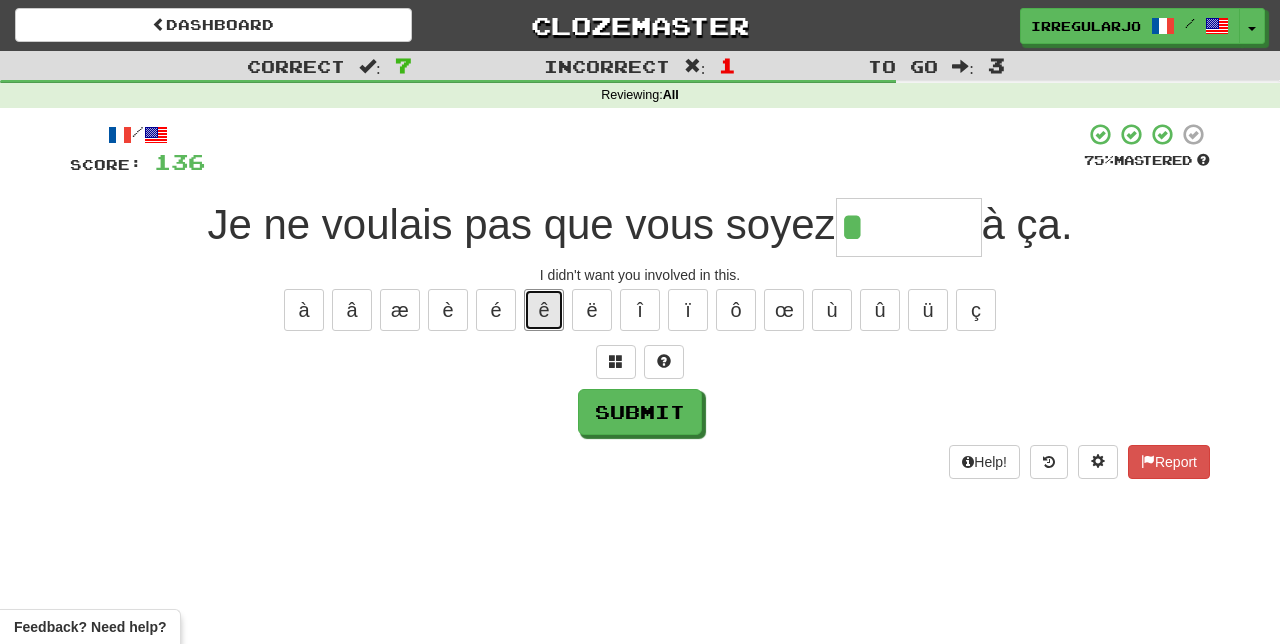 click on "ê" at bounding box center (544, 310) 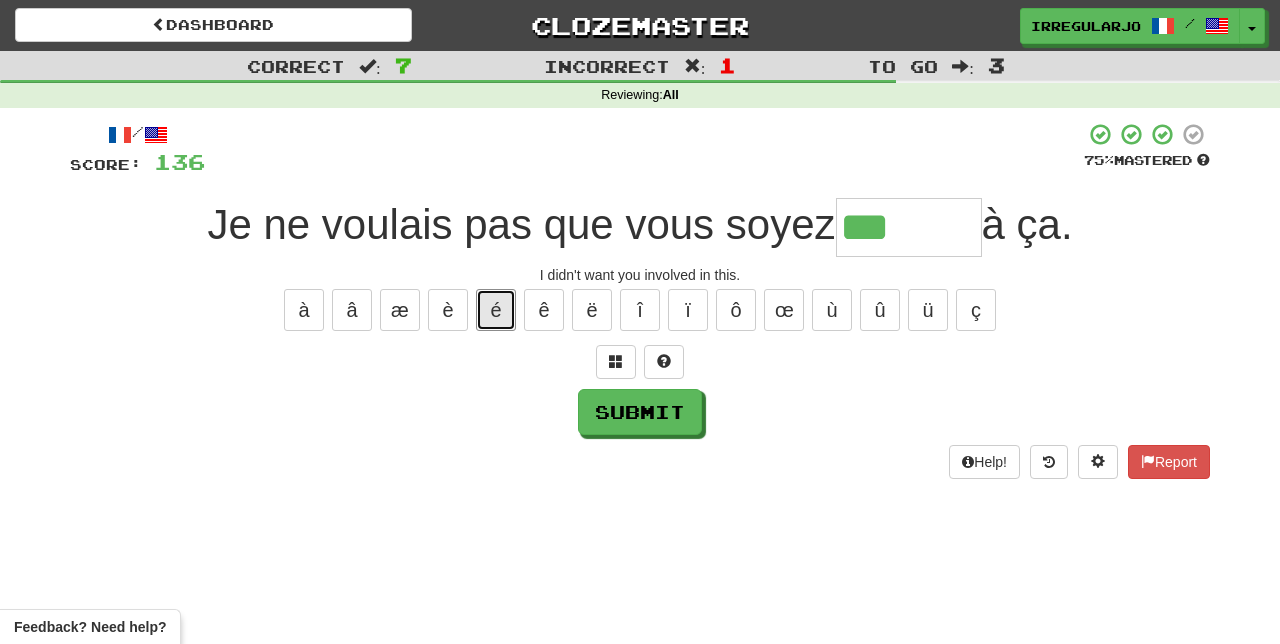 click on "é" at bounding box center (496, 310) 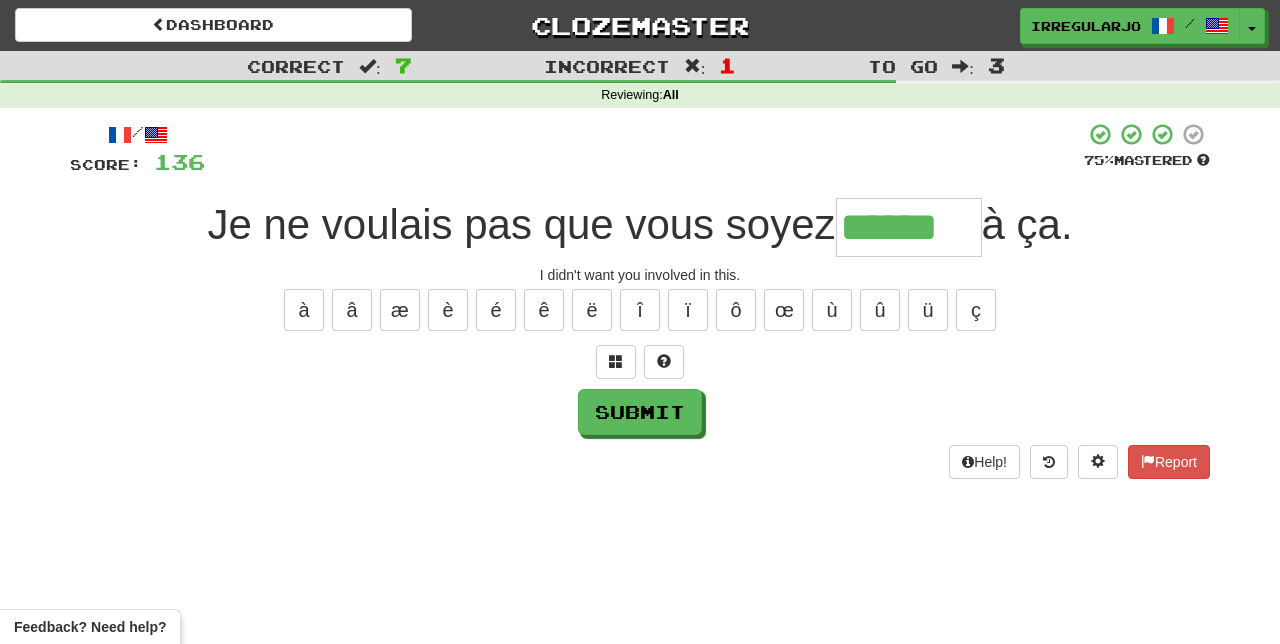 type on "******" 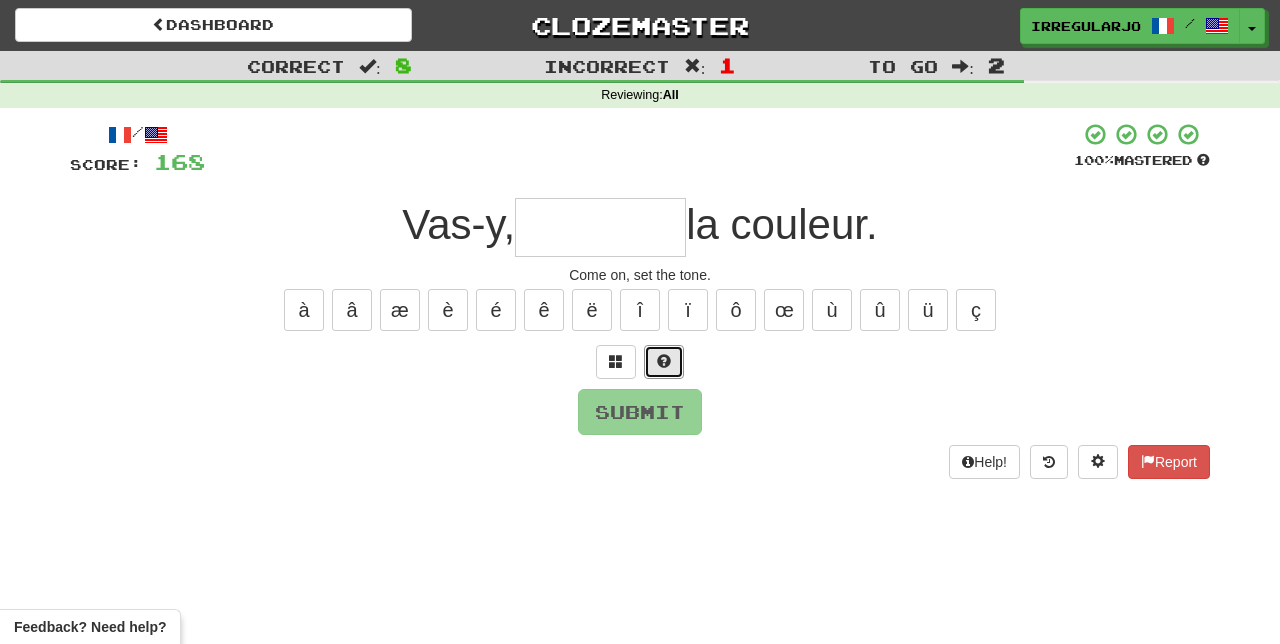 click at bounding box center [664, 361] 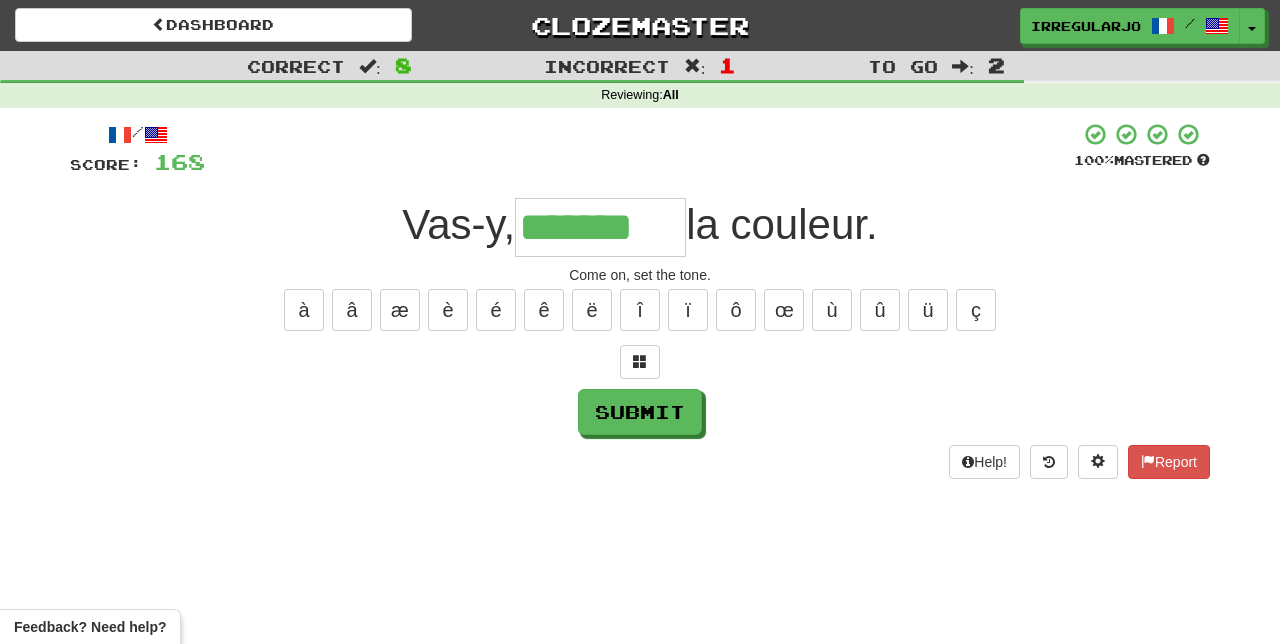 type on "*******" 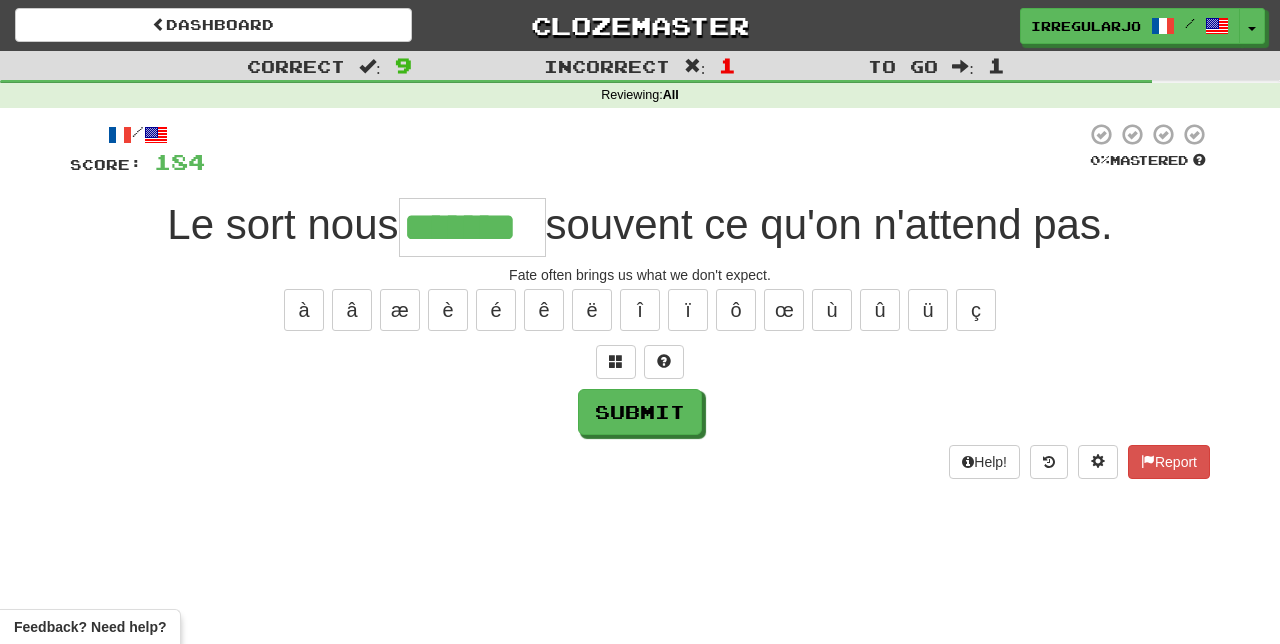 type on "*******" 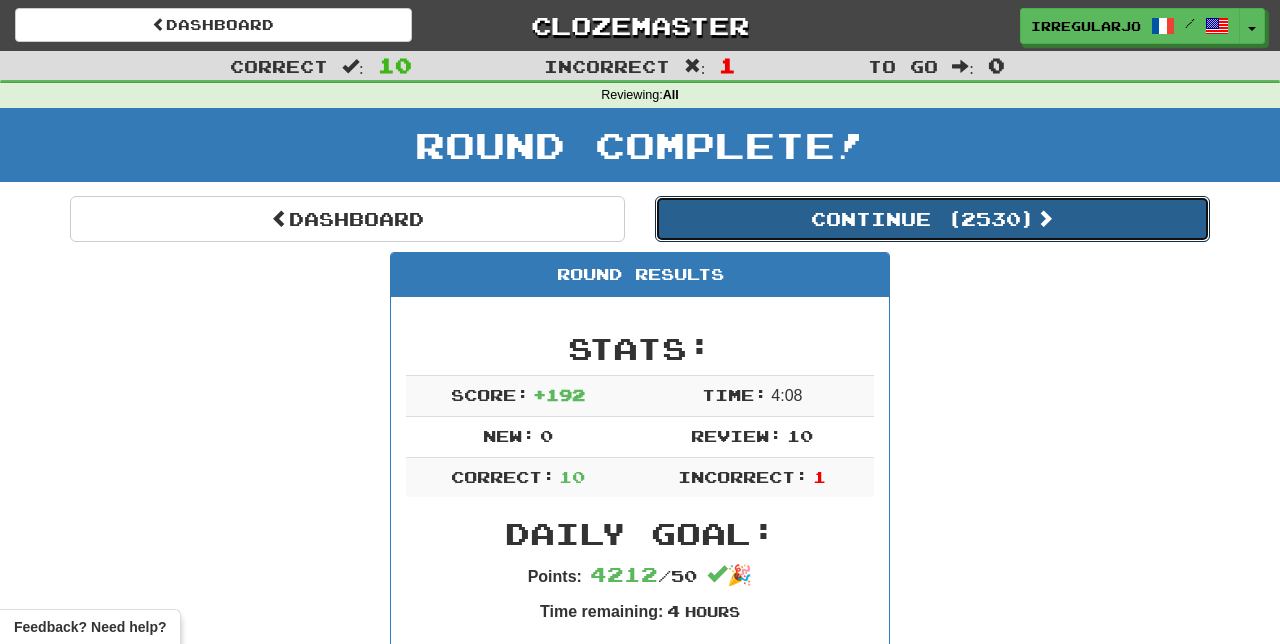 click on "Continue ( 2530 )" at bounding box center [932, 219] 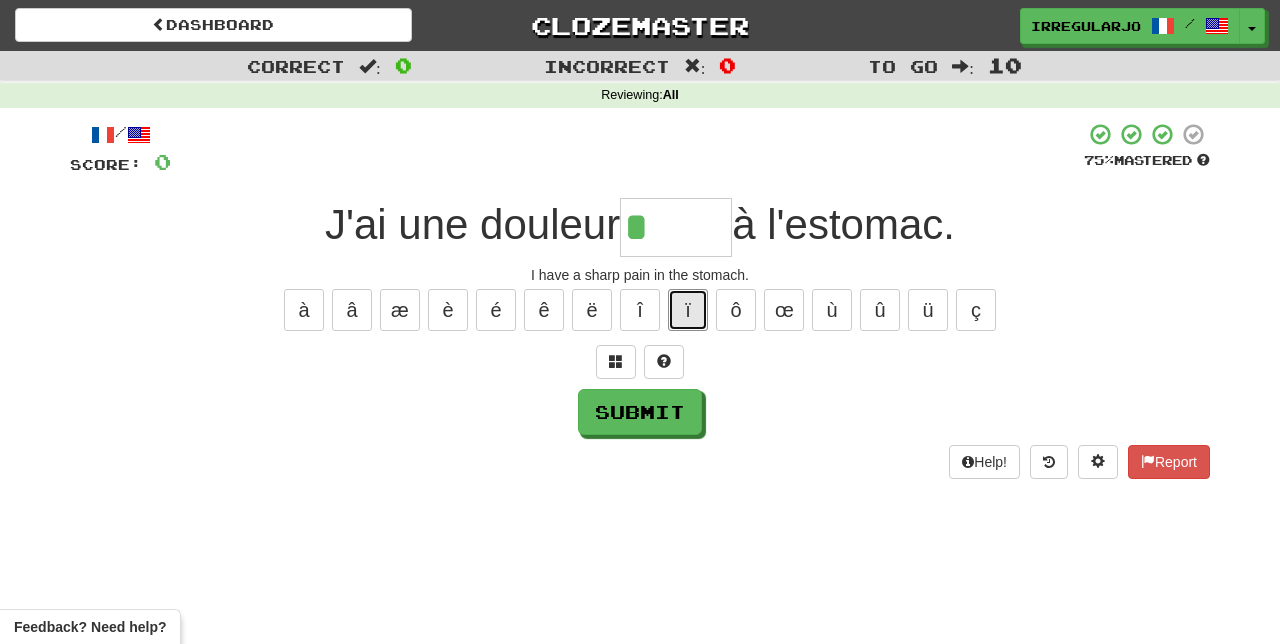 click on "ï" at bounding box center [688, 310] 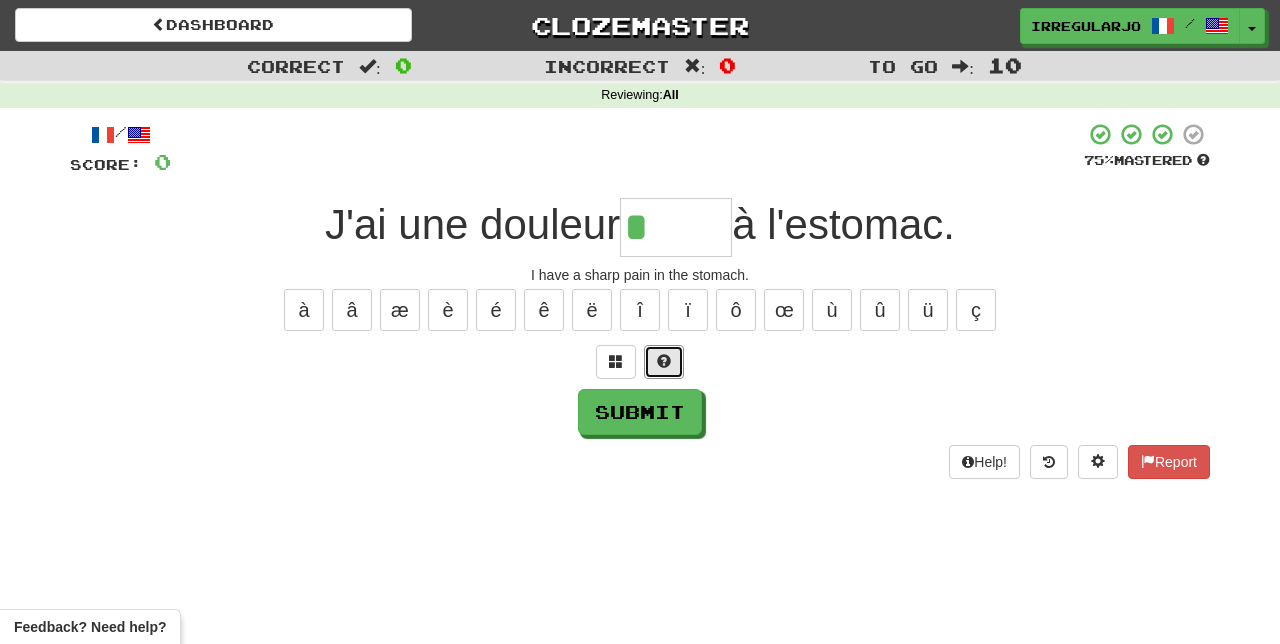 click at bounding box center (664, 361) 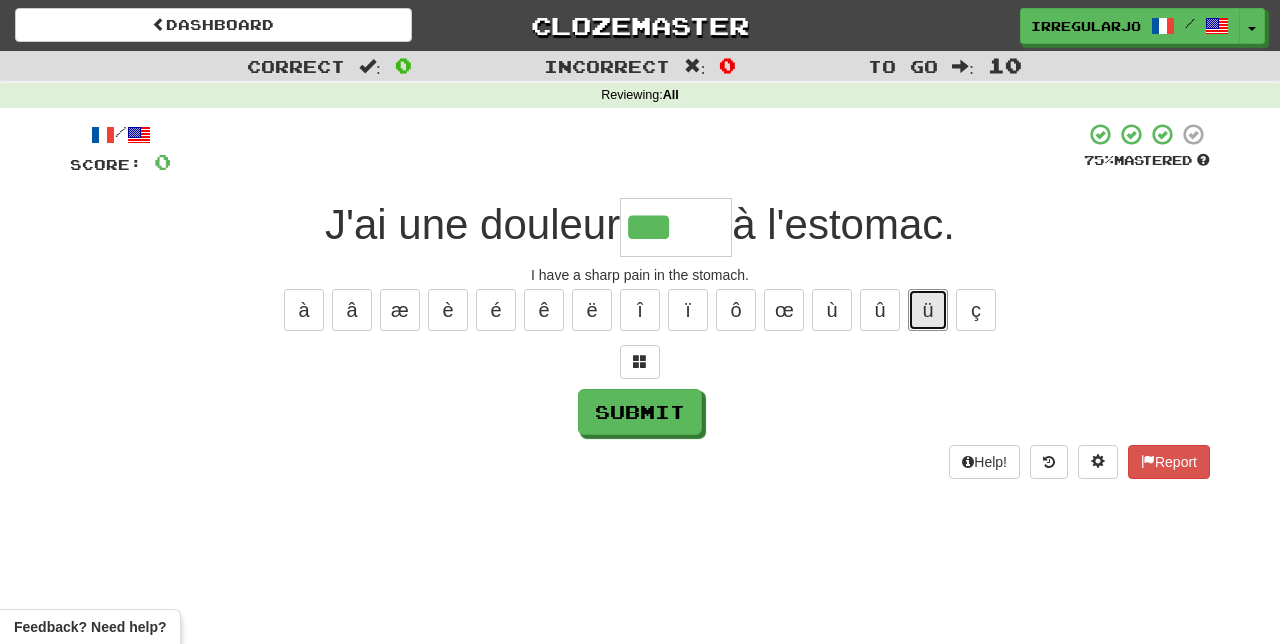 click on "ü" at bounding box center (928, 310) 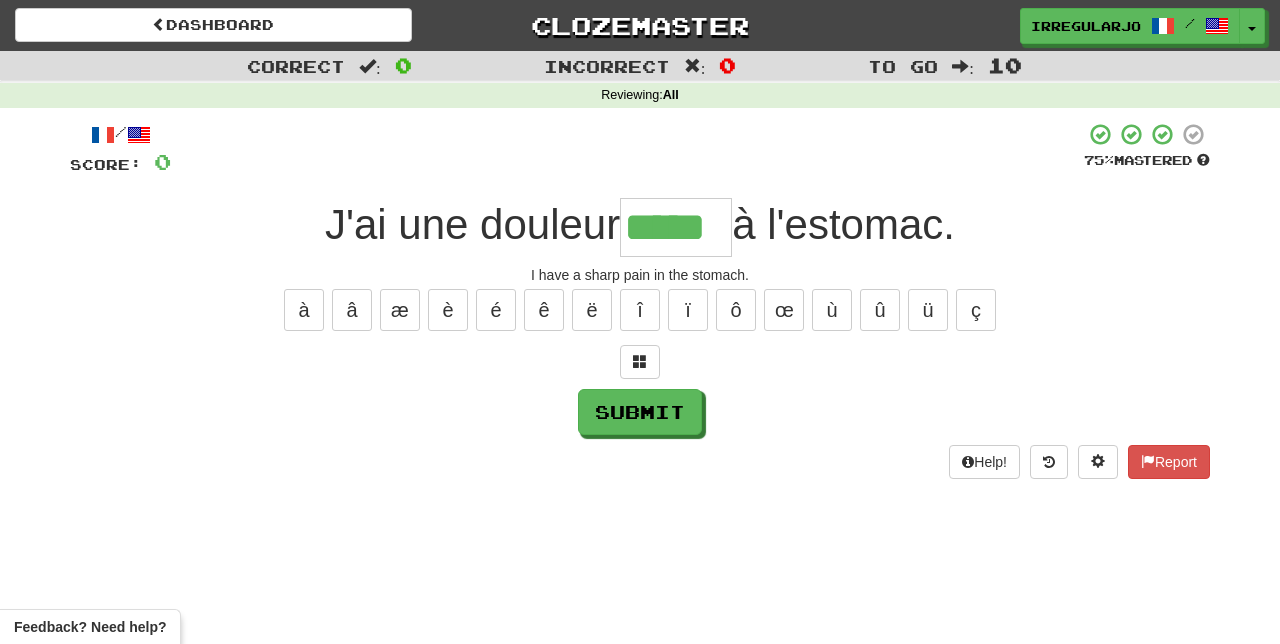 type on "*****" 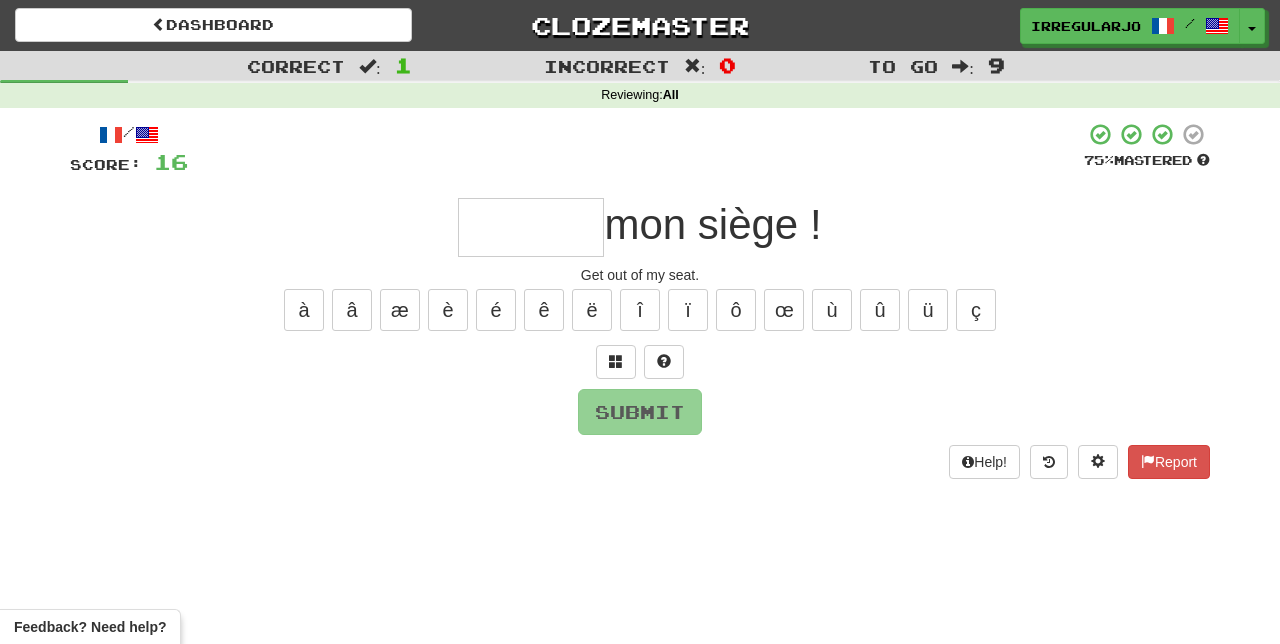 type on "*" 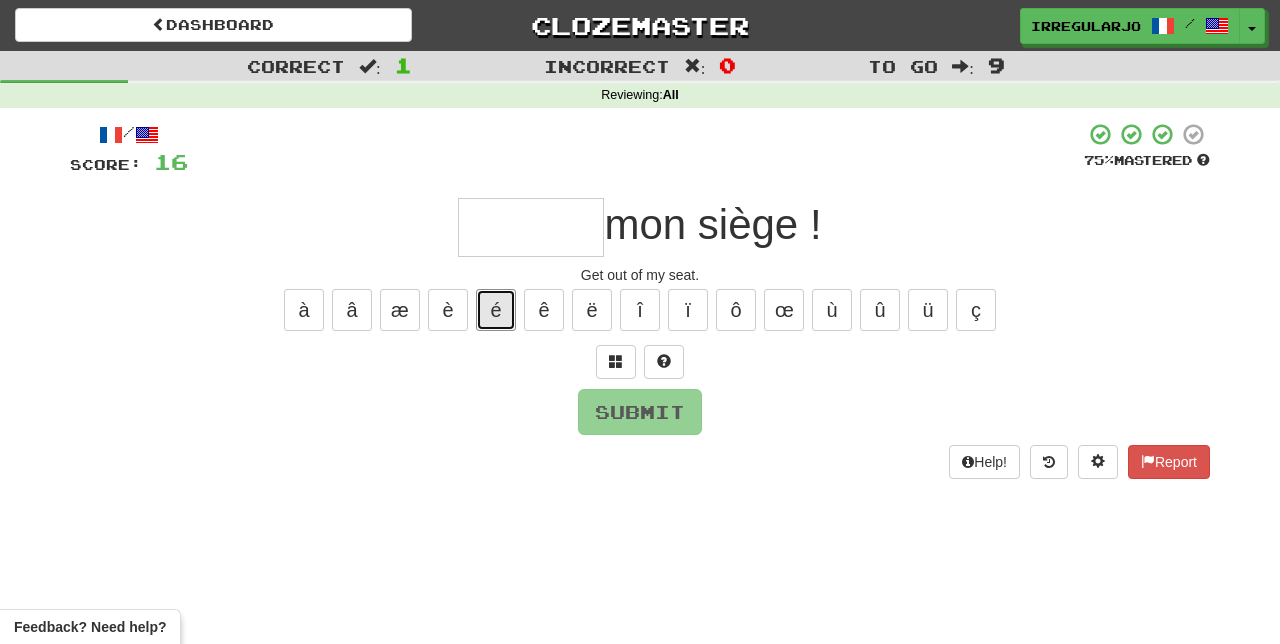 click on "é" at bounding box center (496, 310) 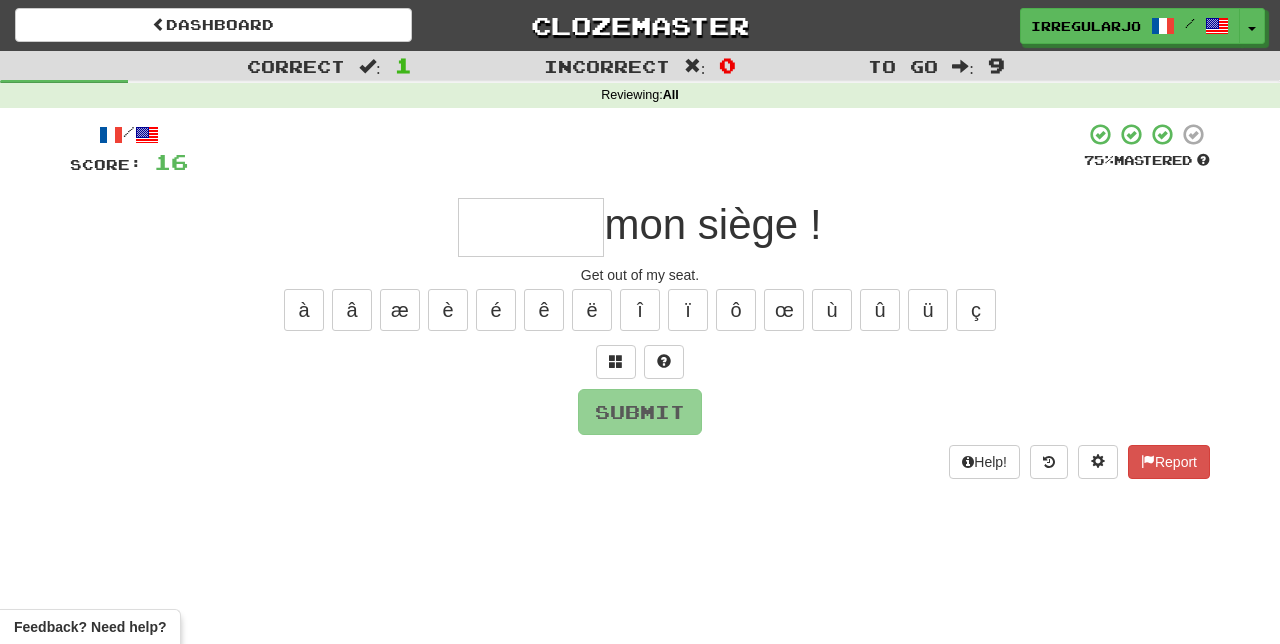 type on "*" 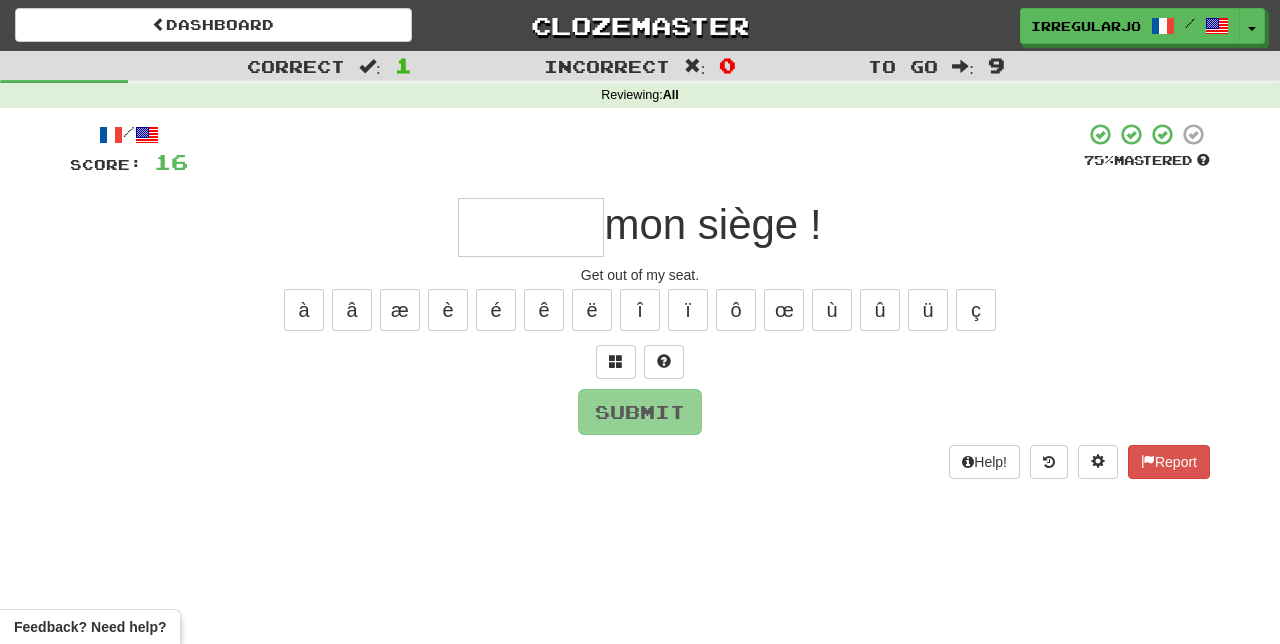 type on "*" 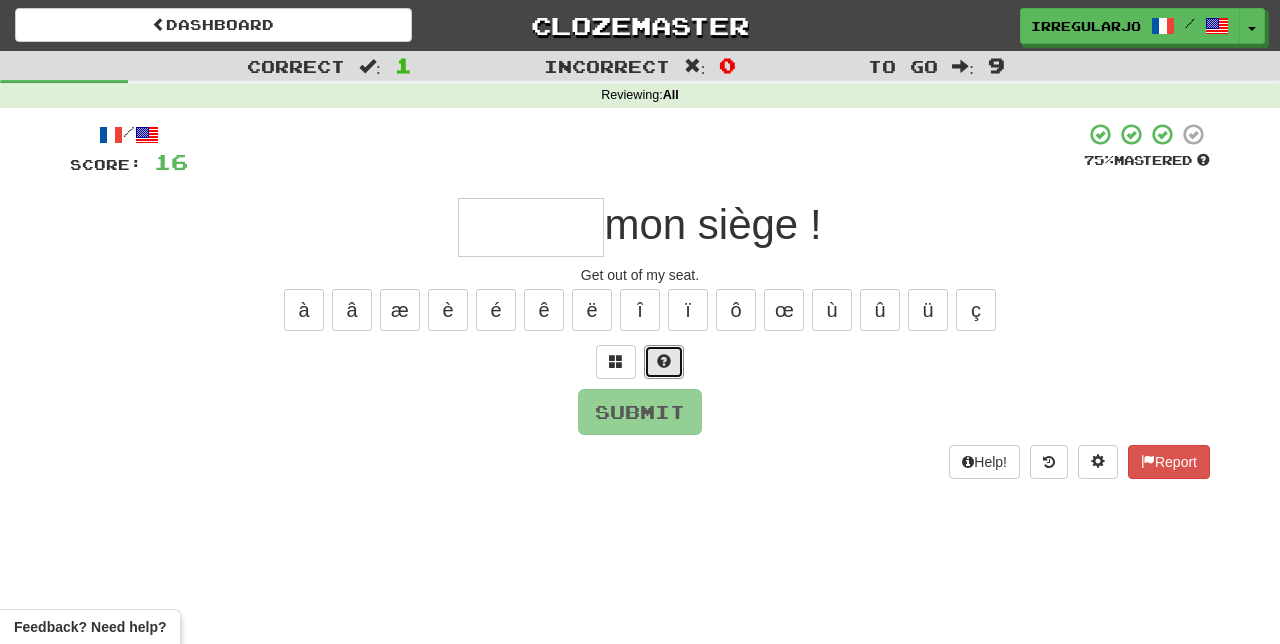 click at bounding box center [664, 362] 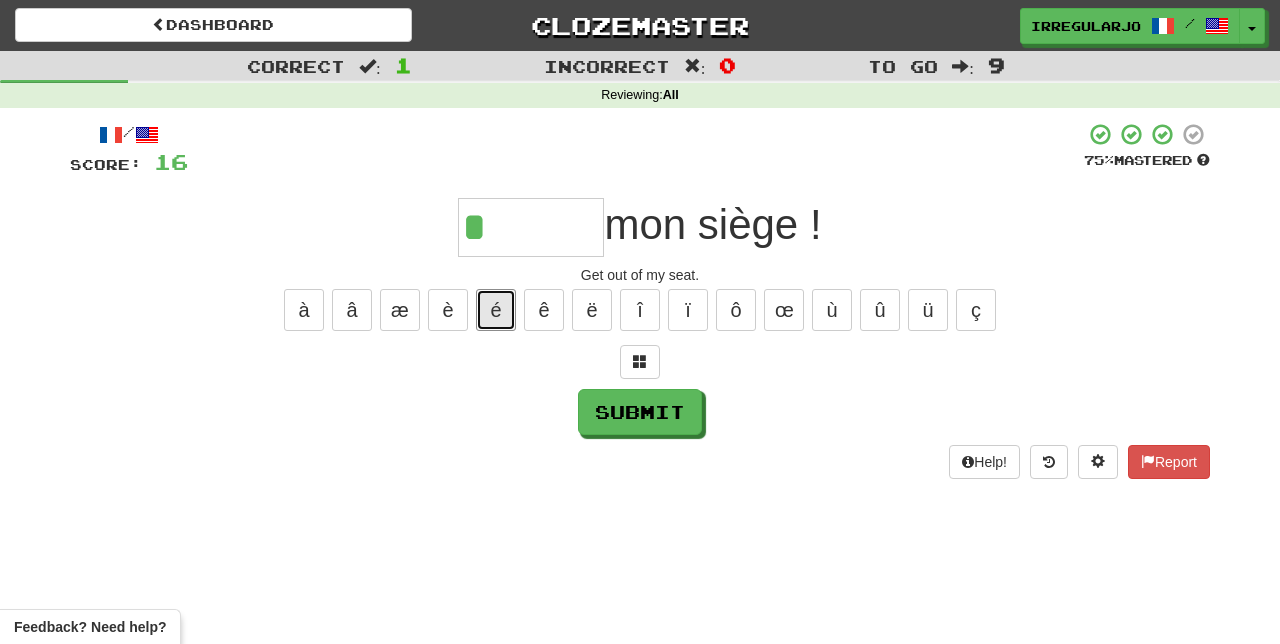 click on "é" at bounding box center [496, 310] 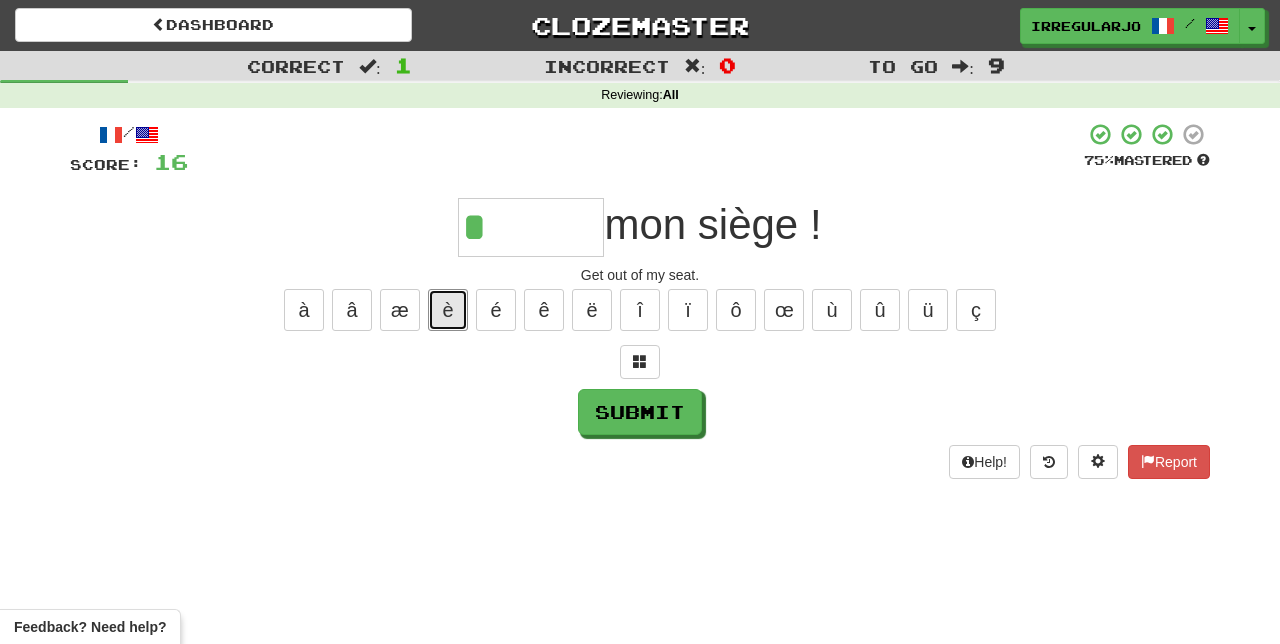 click on "è" at bounding box center (448, 310) 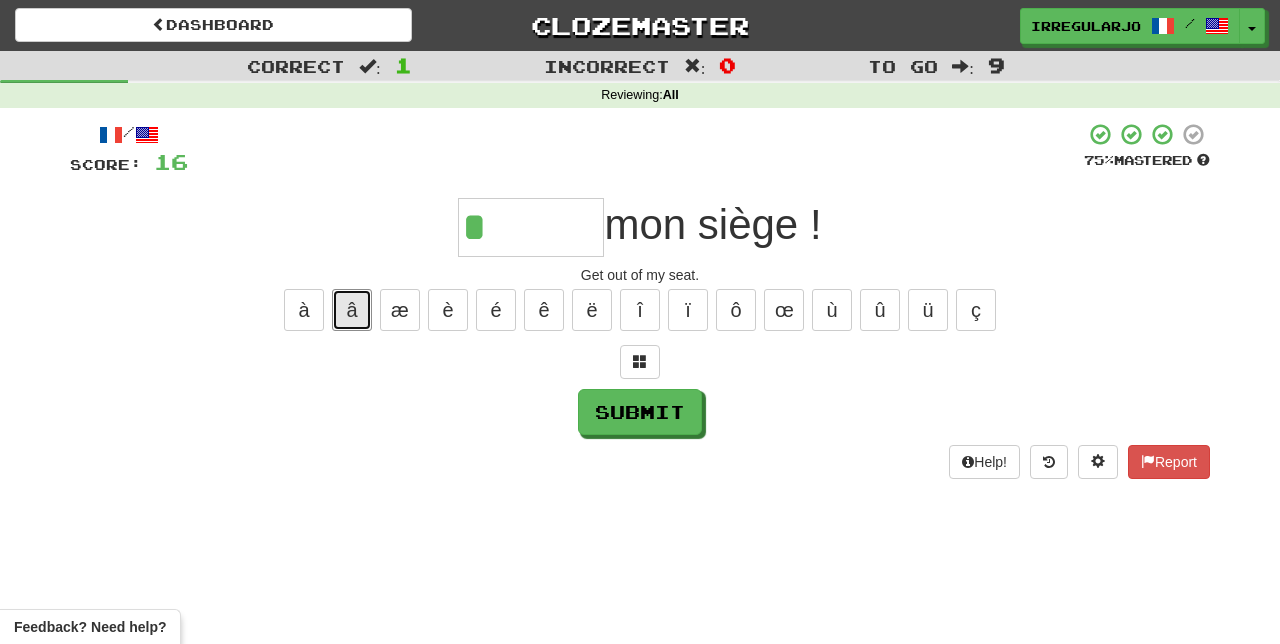 click on "â" at bounding box center [352, 310] 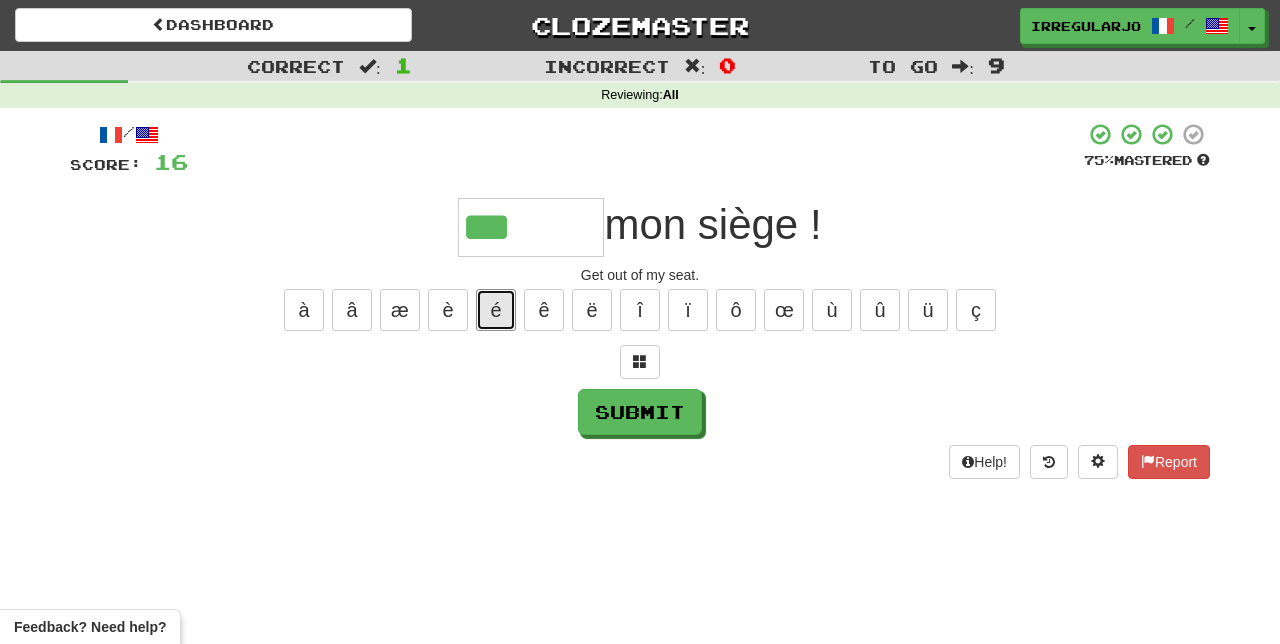 click on "é" at bounding box center [496, 310] 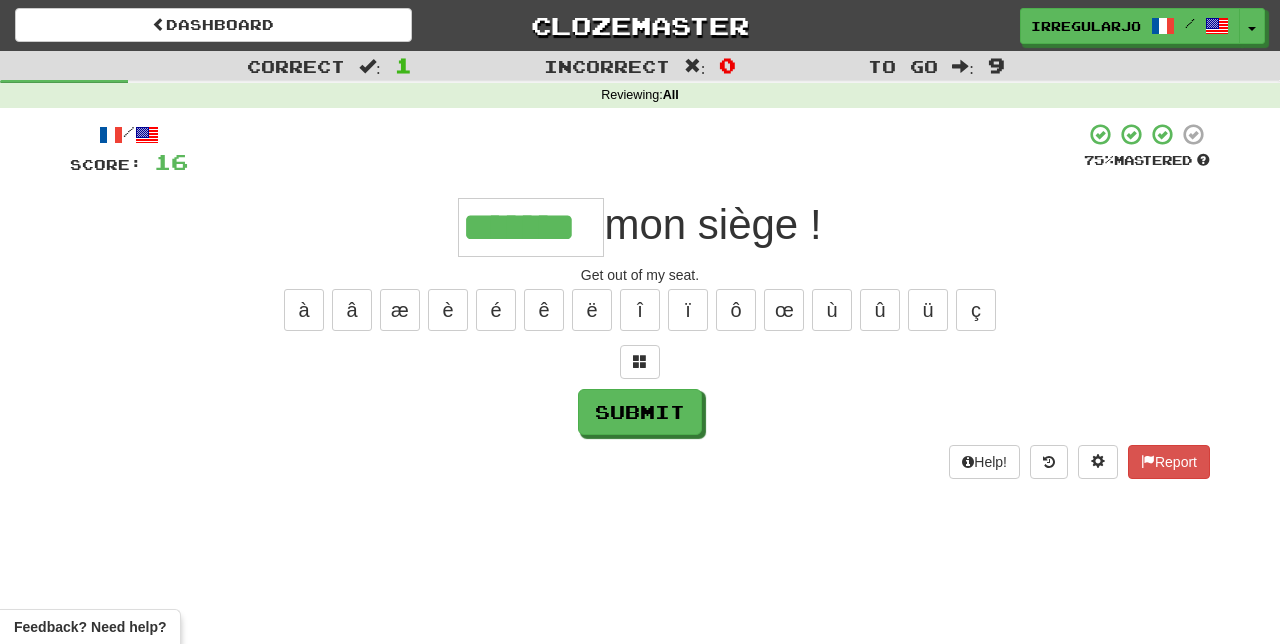 type on "*******" 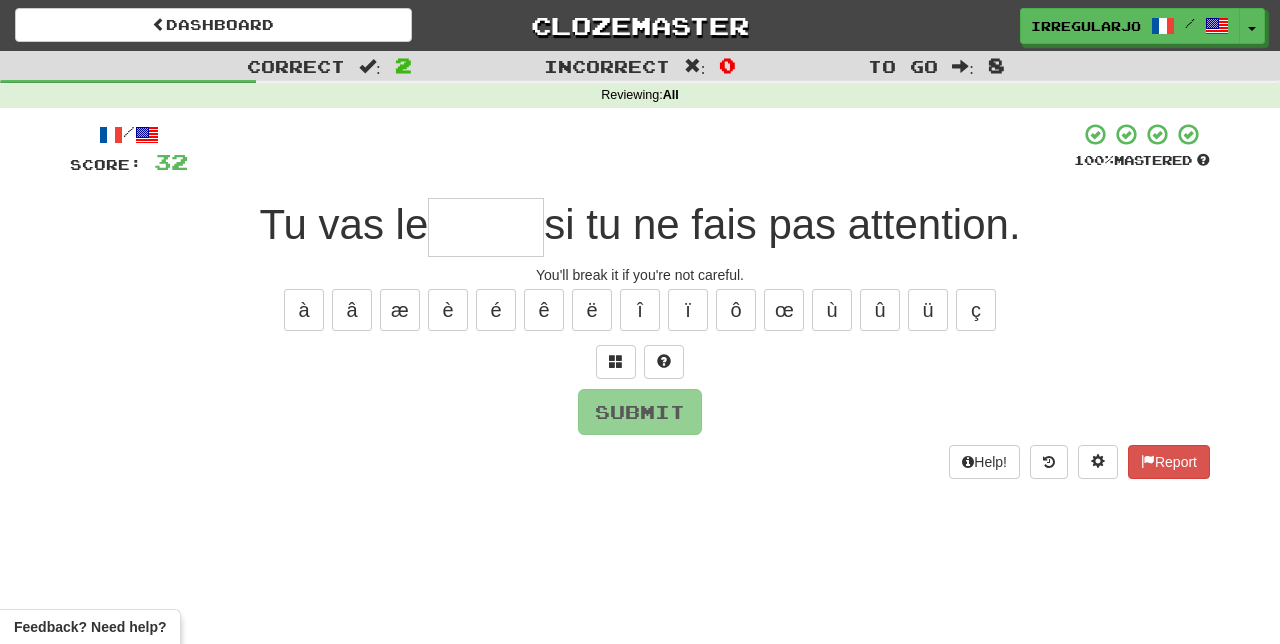 type on "*" 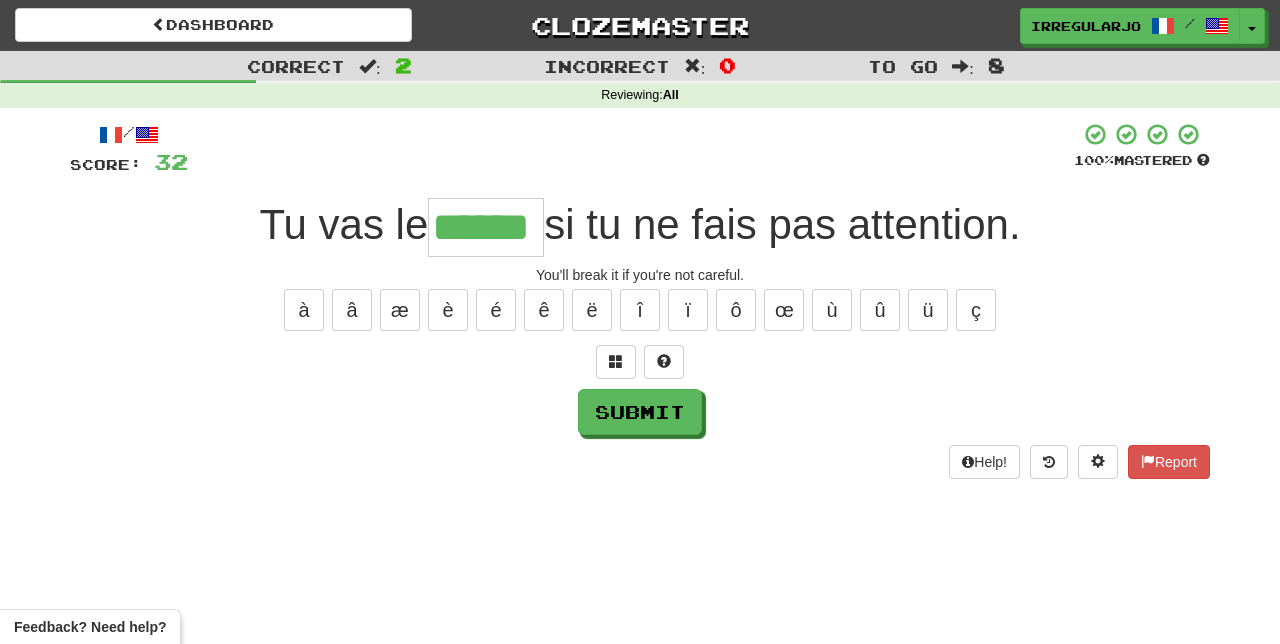 type on "******" 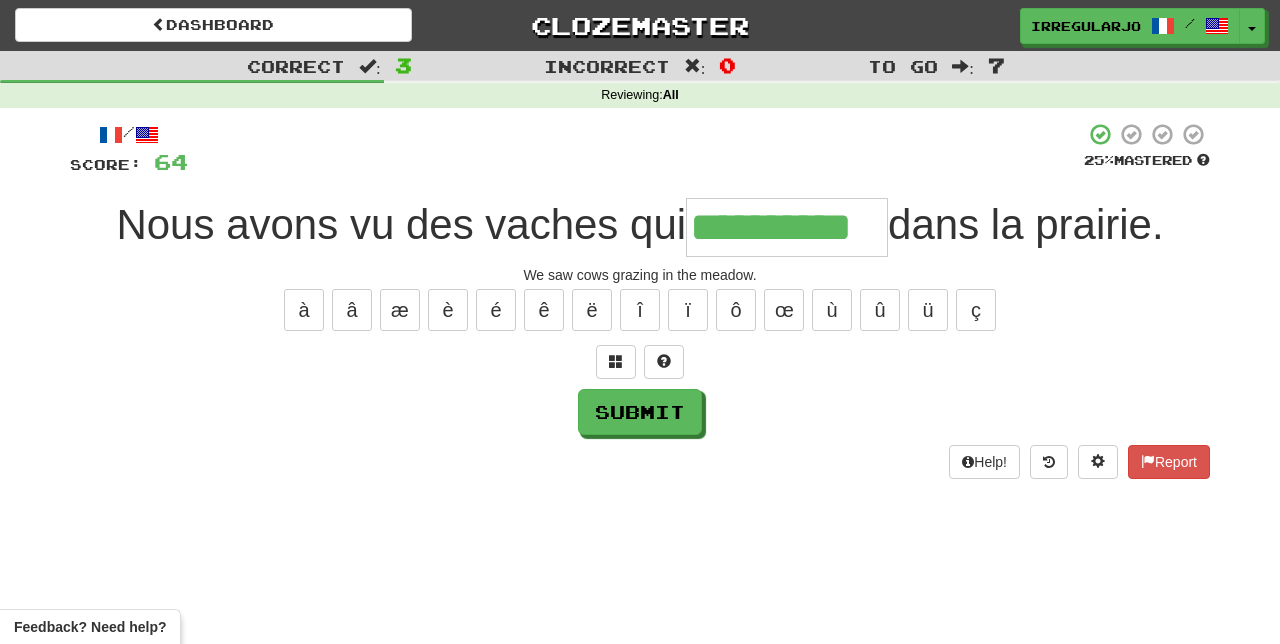 type on "**********" 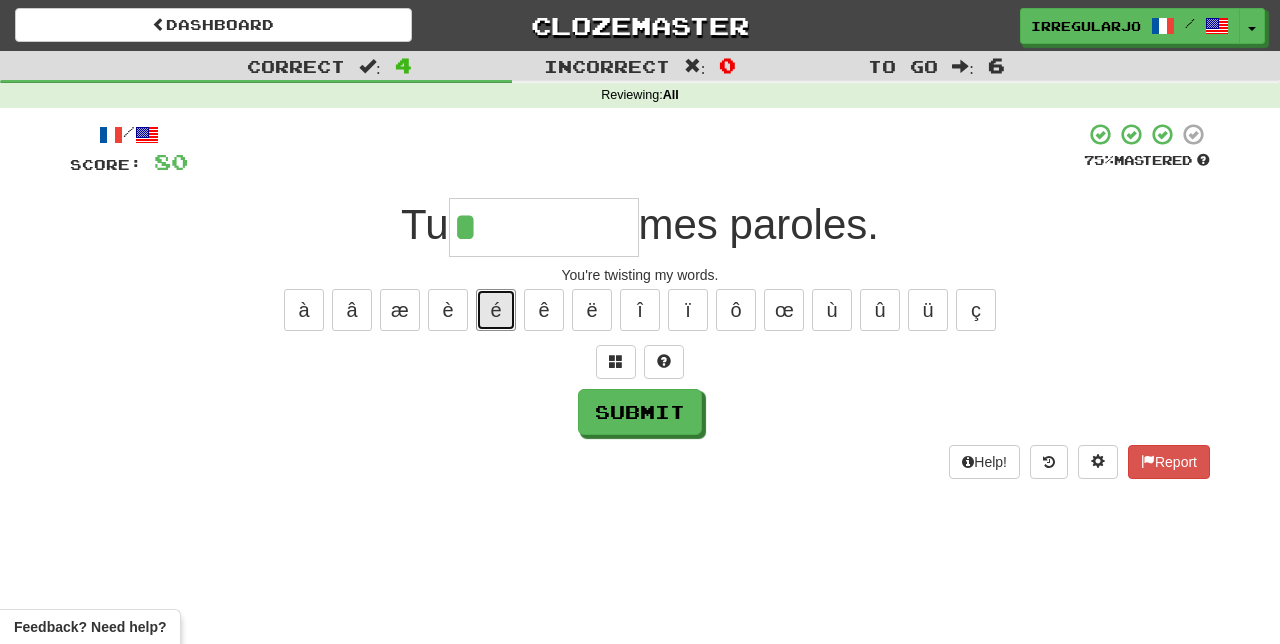 click on "é" at bounding box center (496, 310) 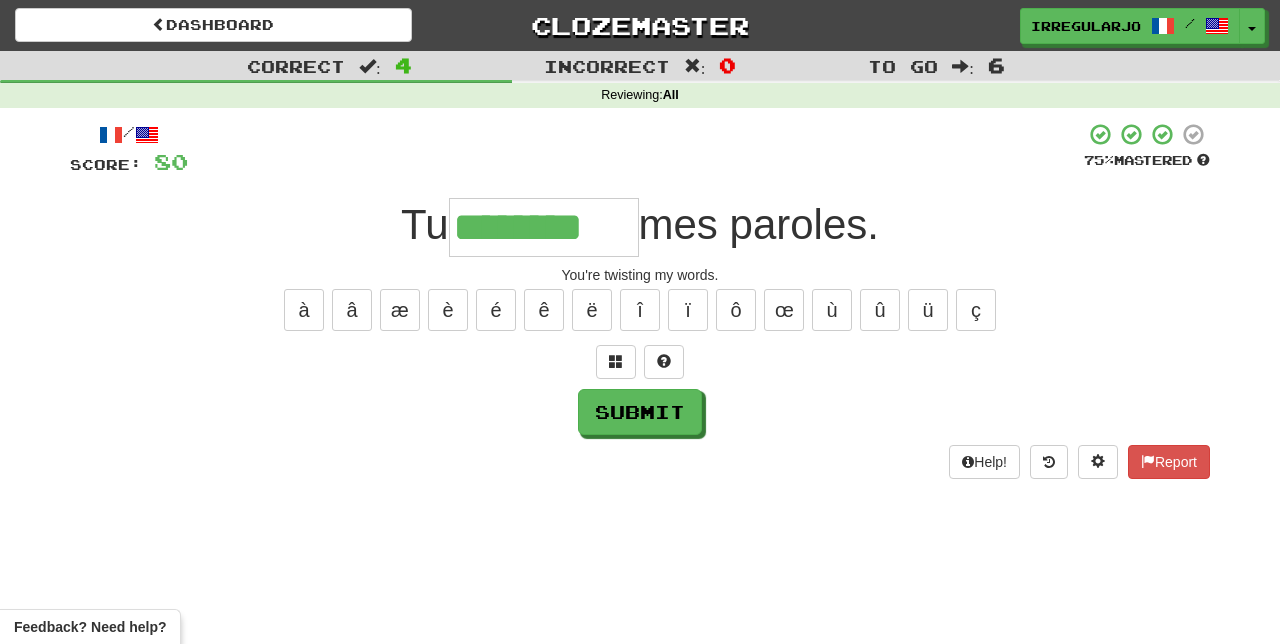 type on "********" 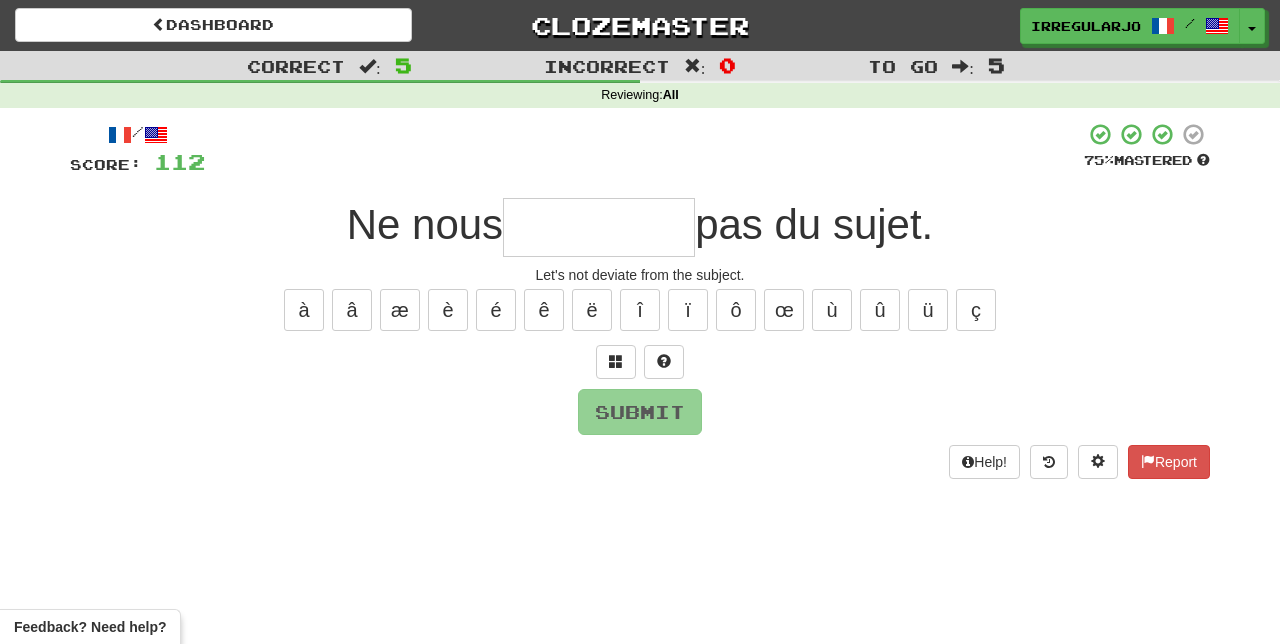 type on "*" 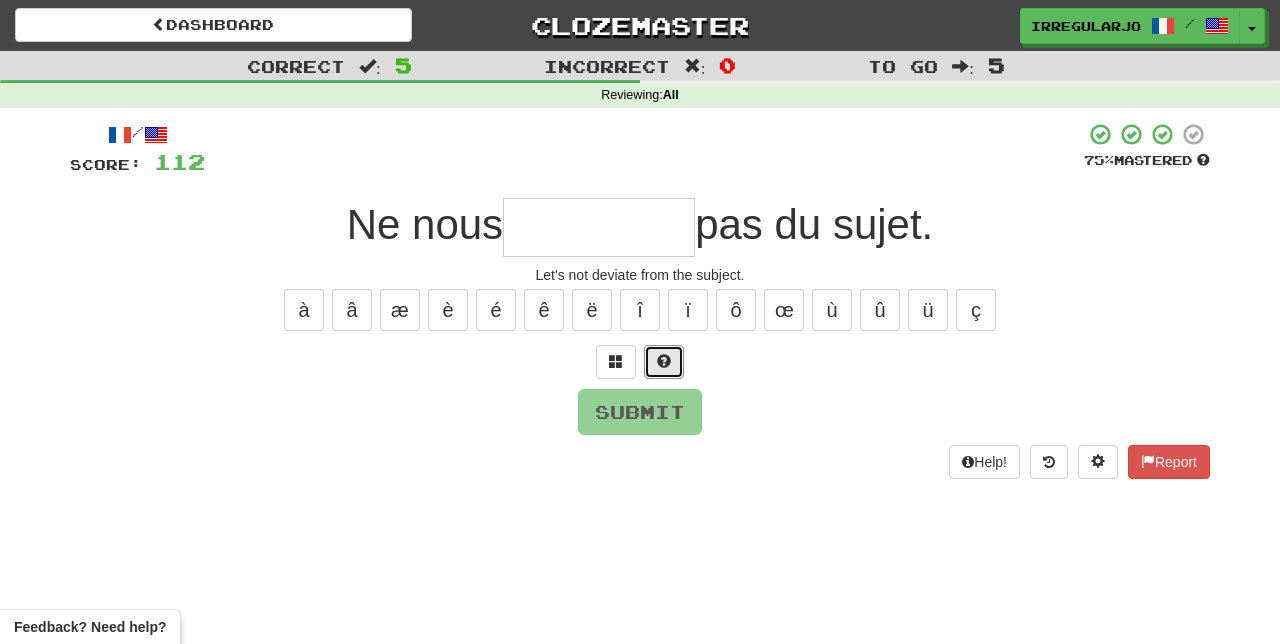 click at bounding box center (664, 362) 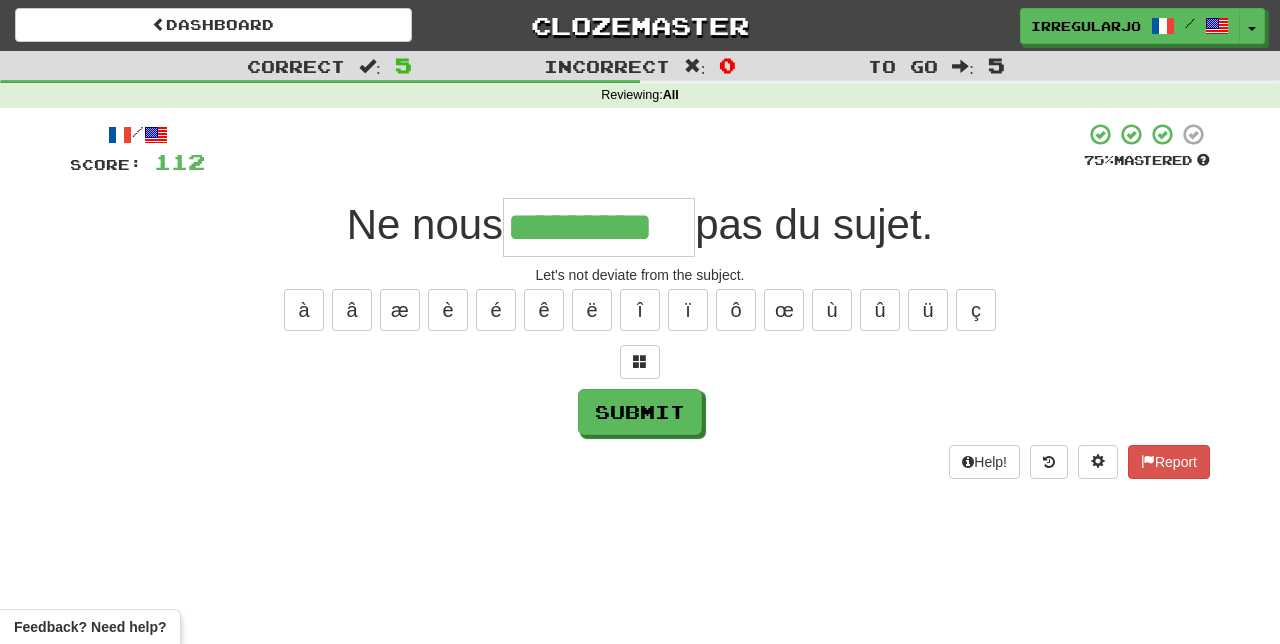 type on "*********" 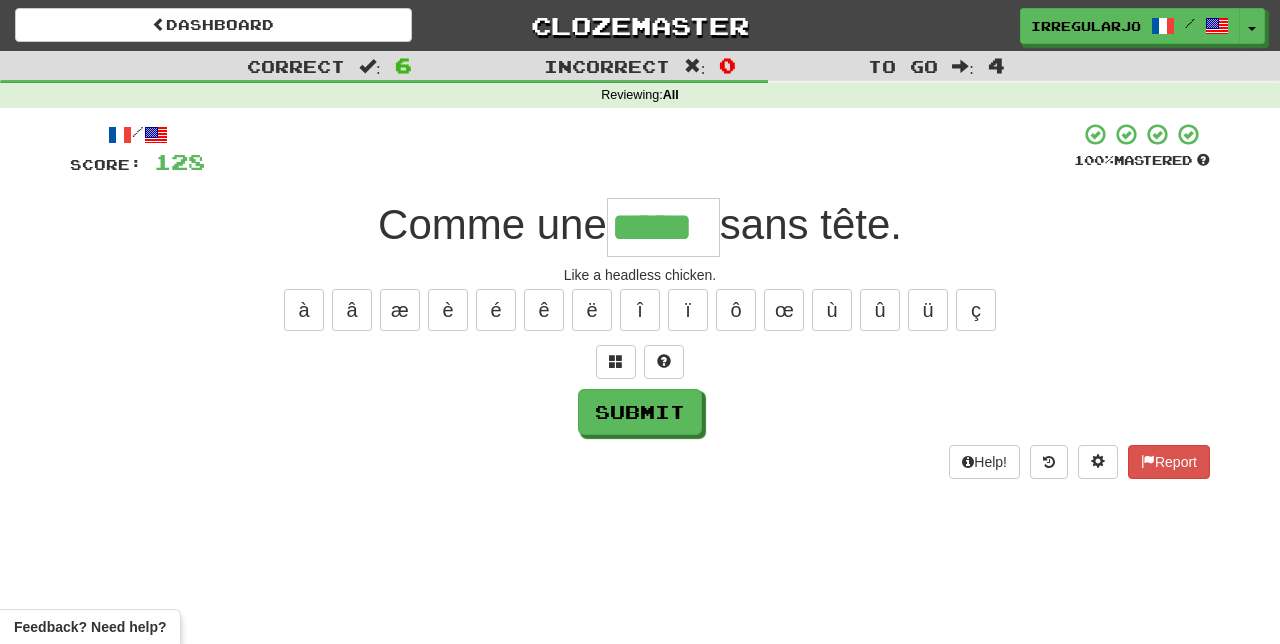 type on "*****" 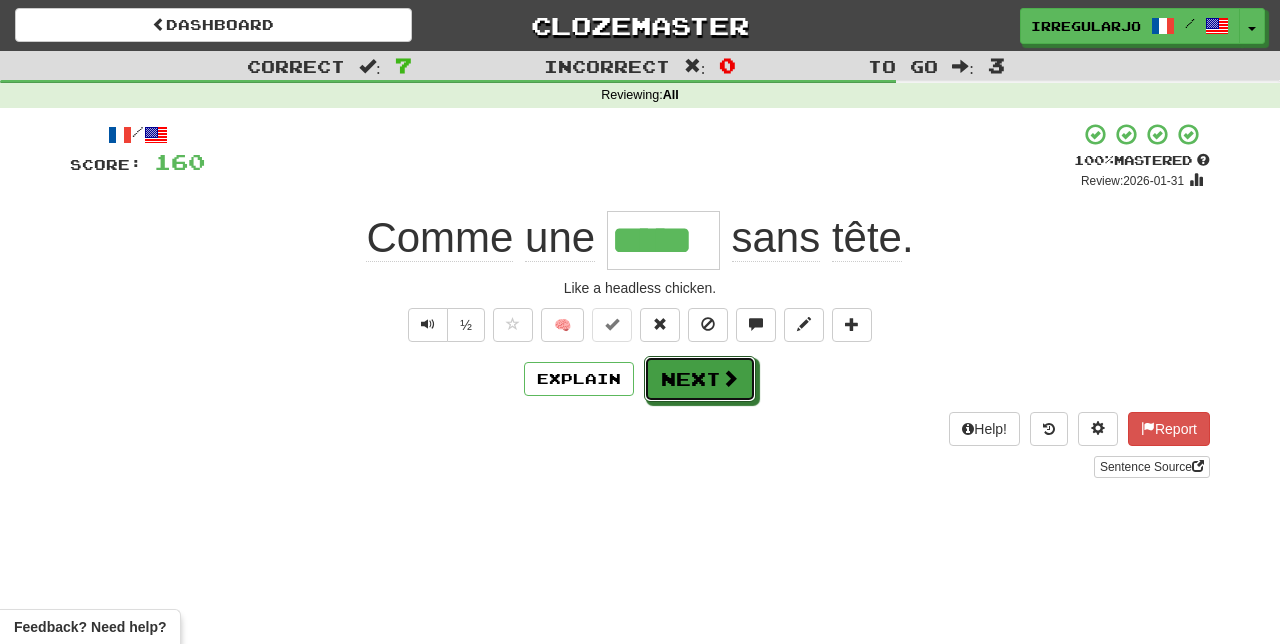 click on "Next" at bounding box center [700, 379] 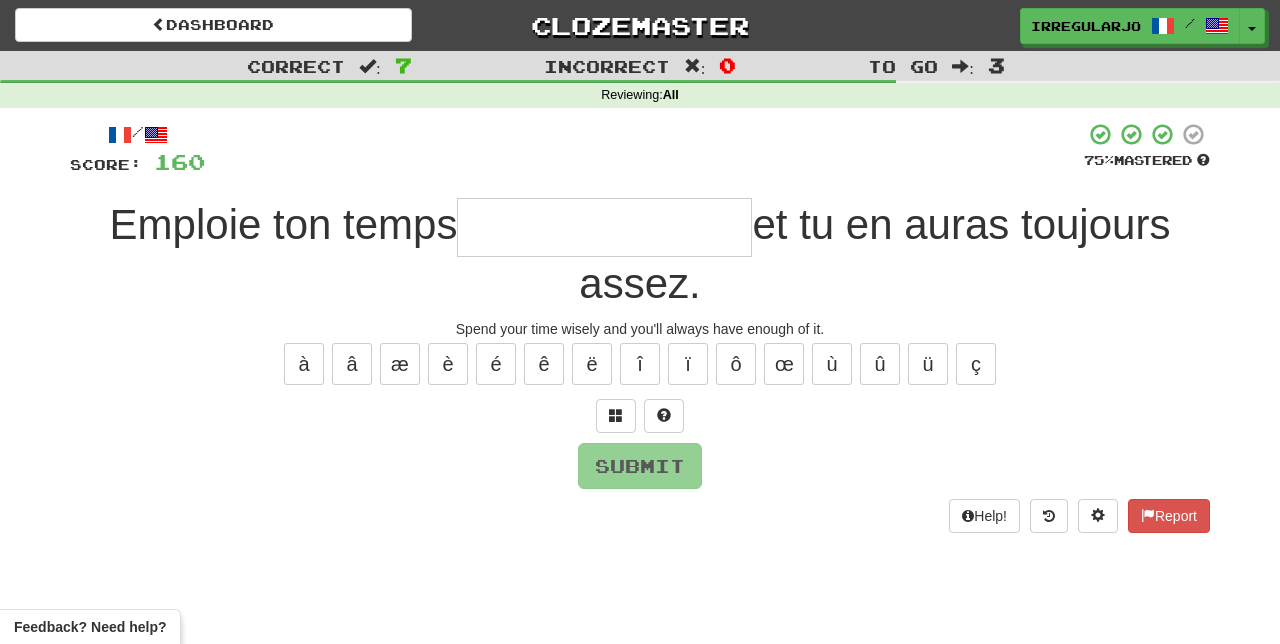 type on "*" 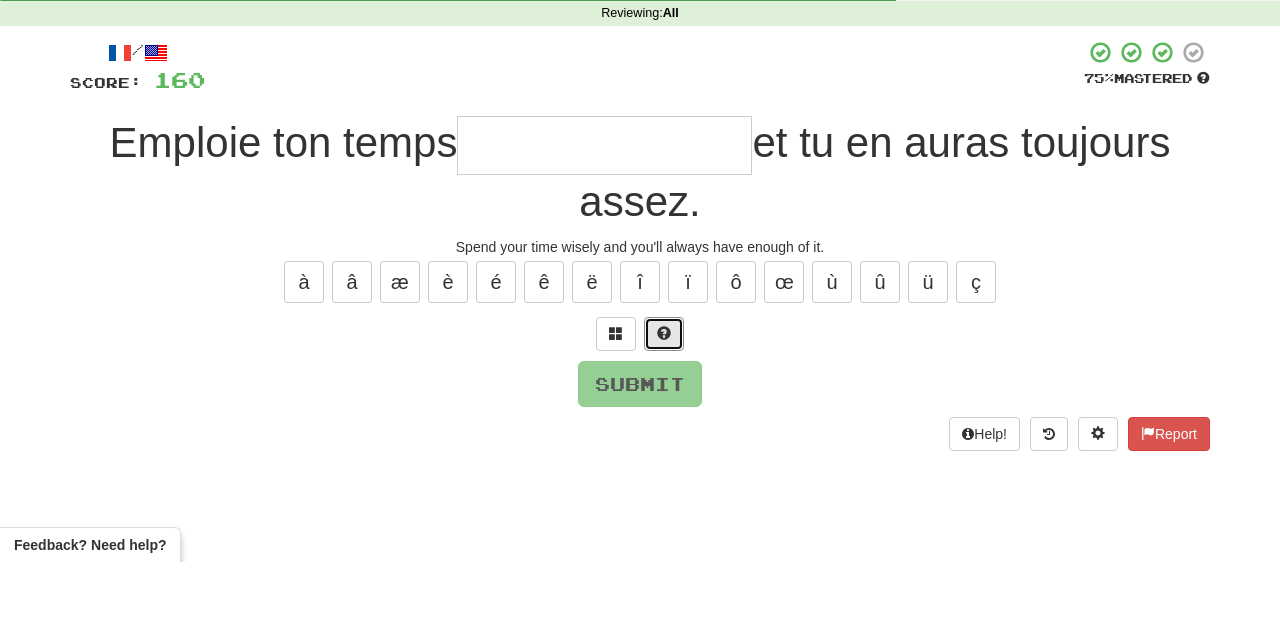click at bounding box center [664, 416] 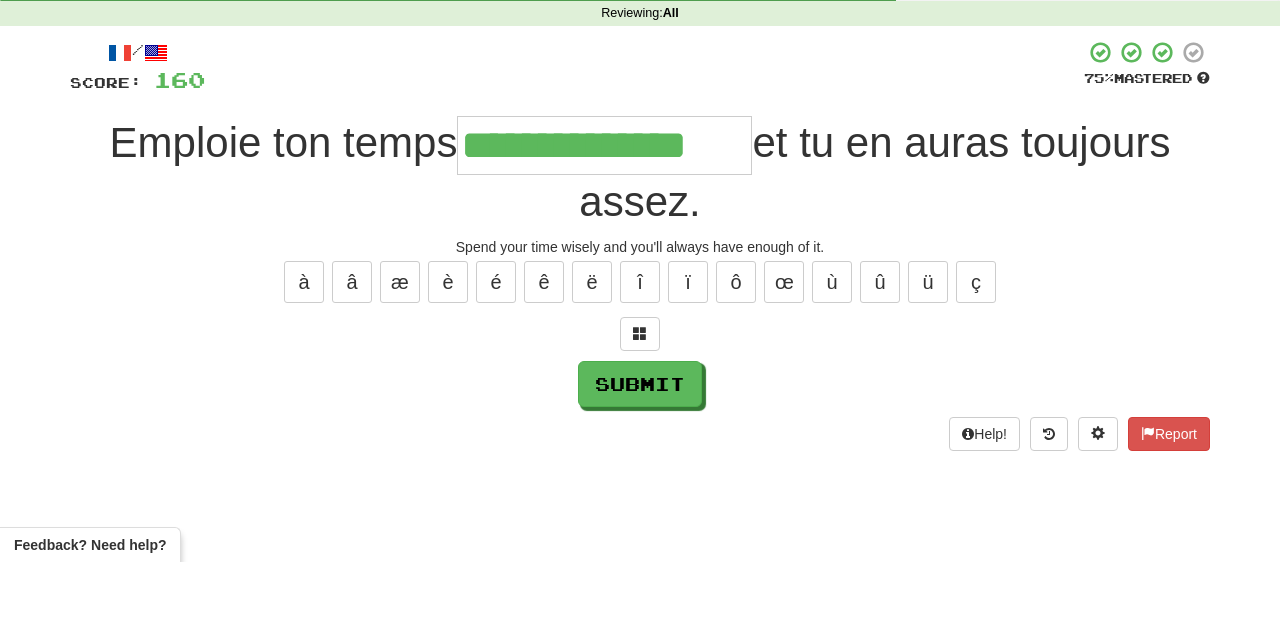 type on "**********" 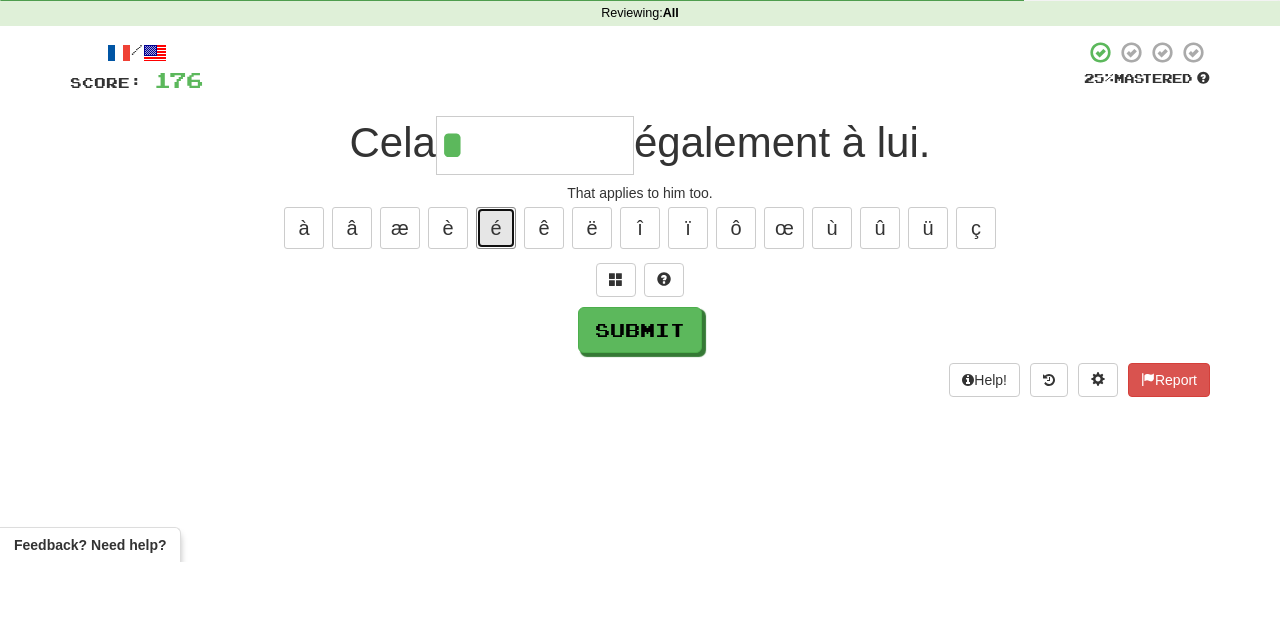 click on "é" at bounding box center (496, 310) 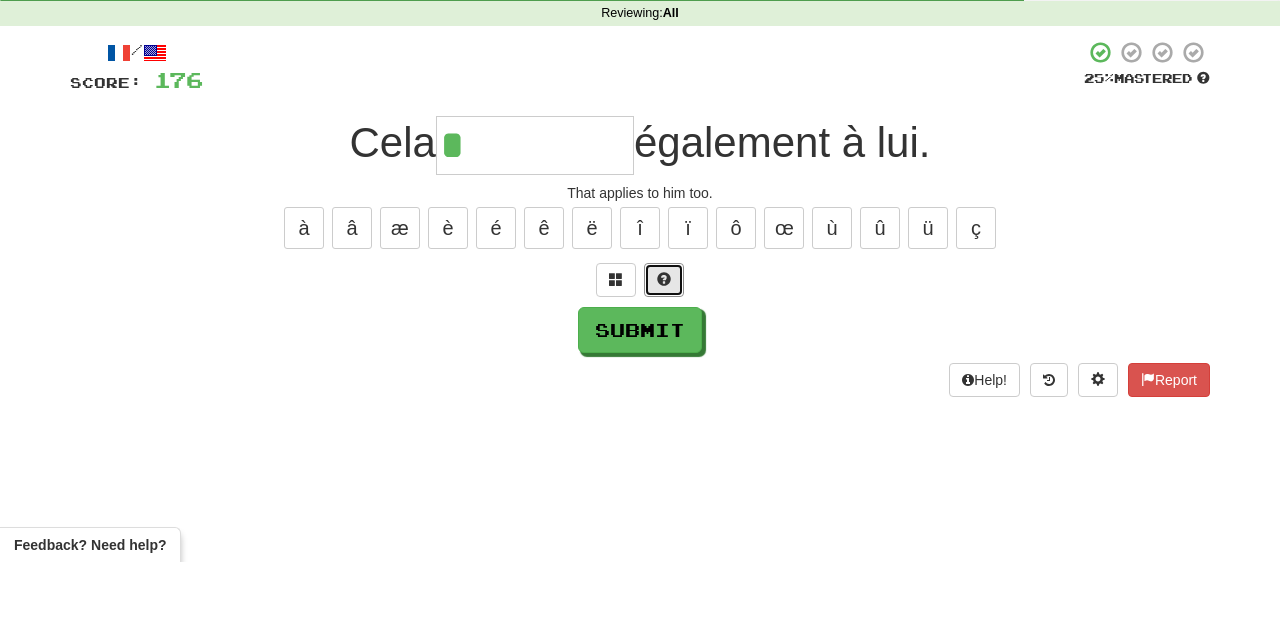 click at bounding box center (664, 362) 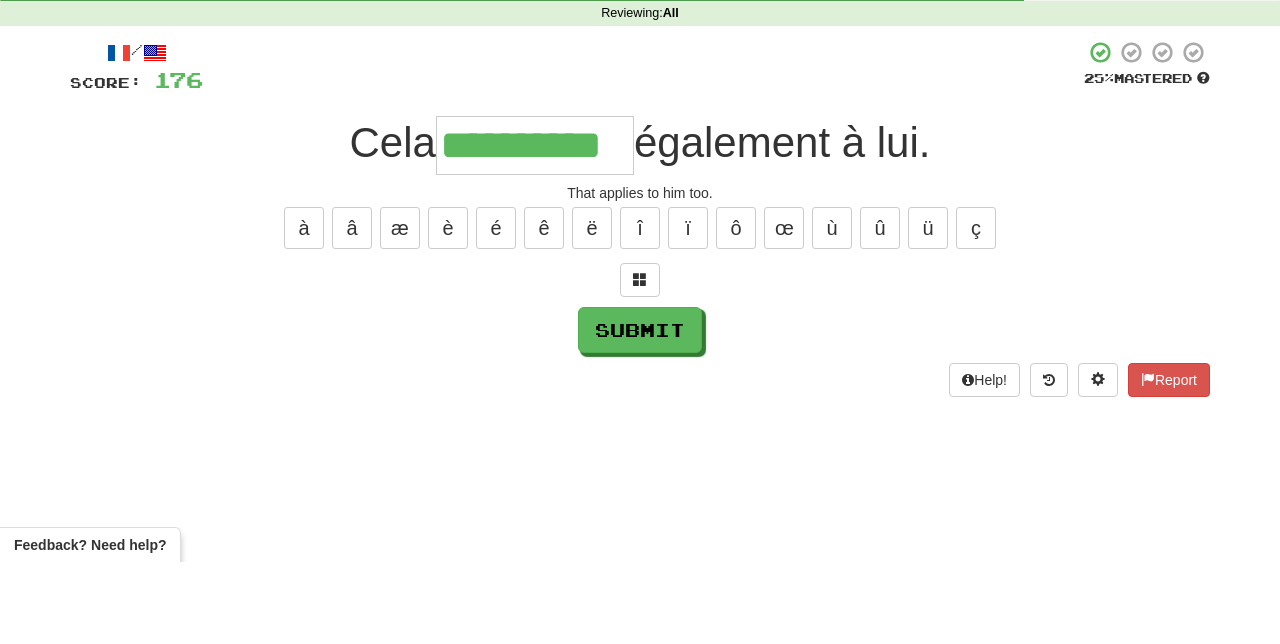type on "**********" 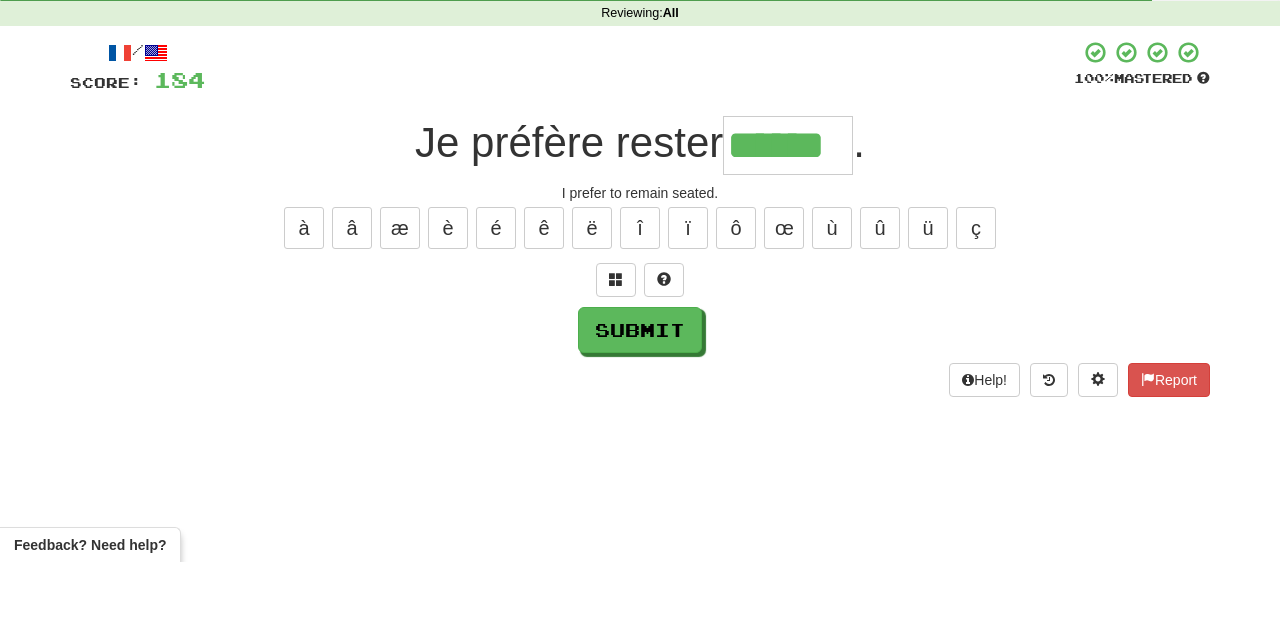 type on "******" 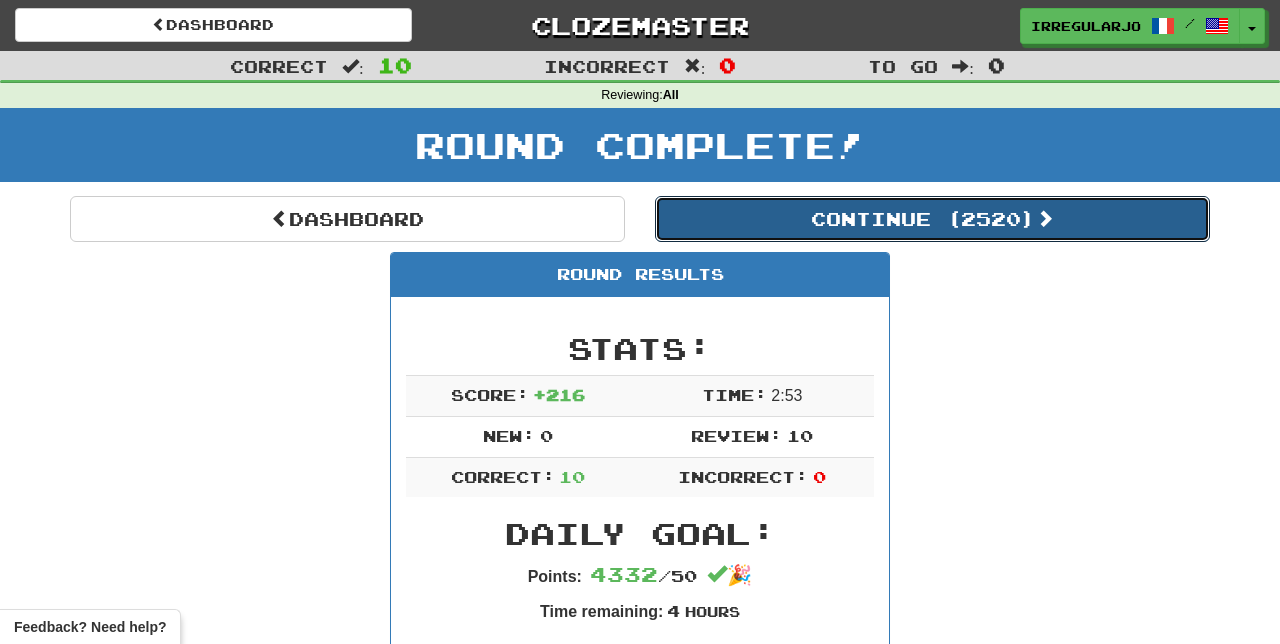 click on "Continue ( 2520 )" at bounding box center (932, 219) 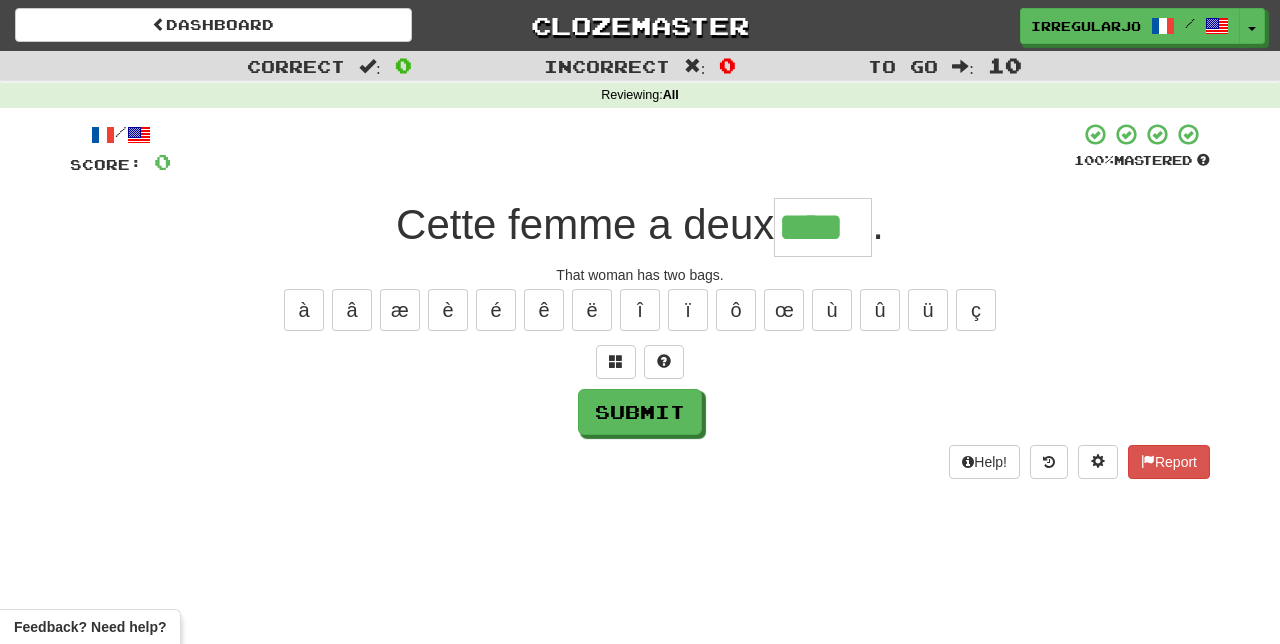 type on "****" 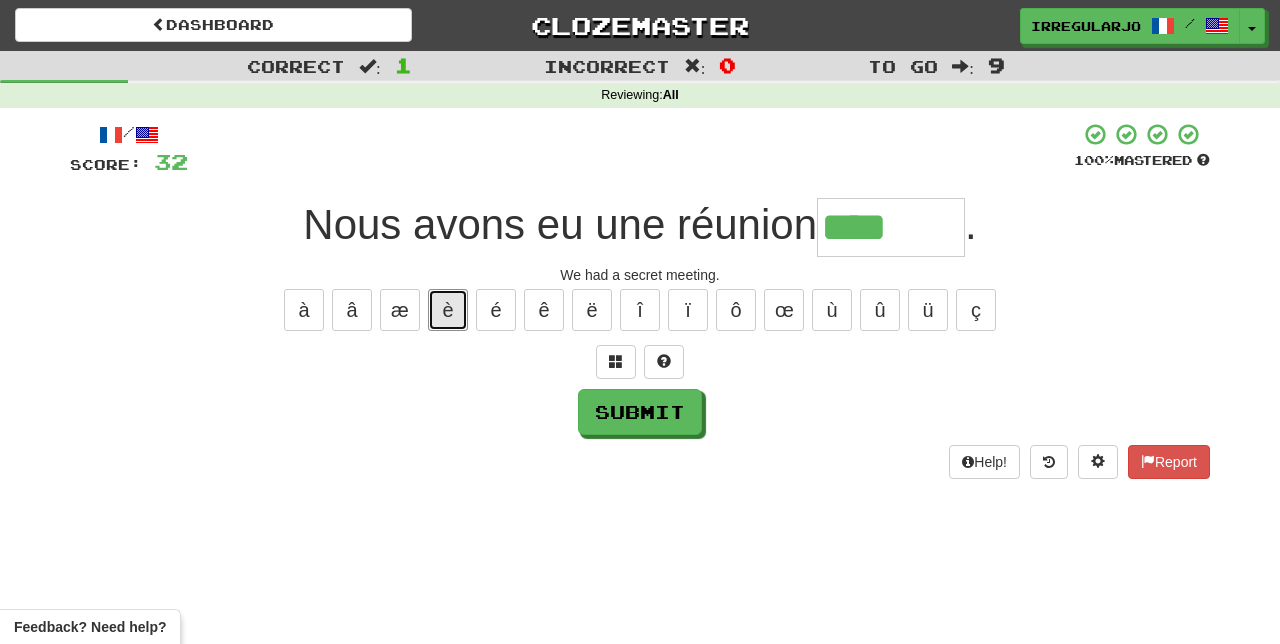 click on "è" at bounding box center (448, 310) 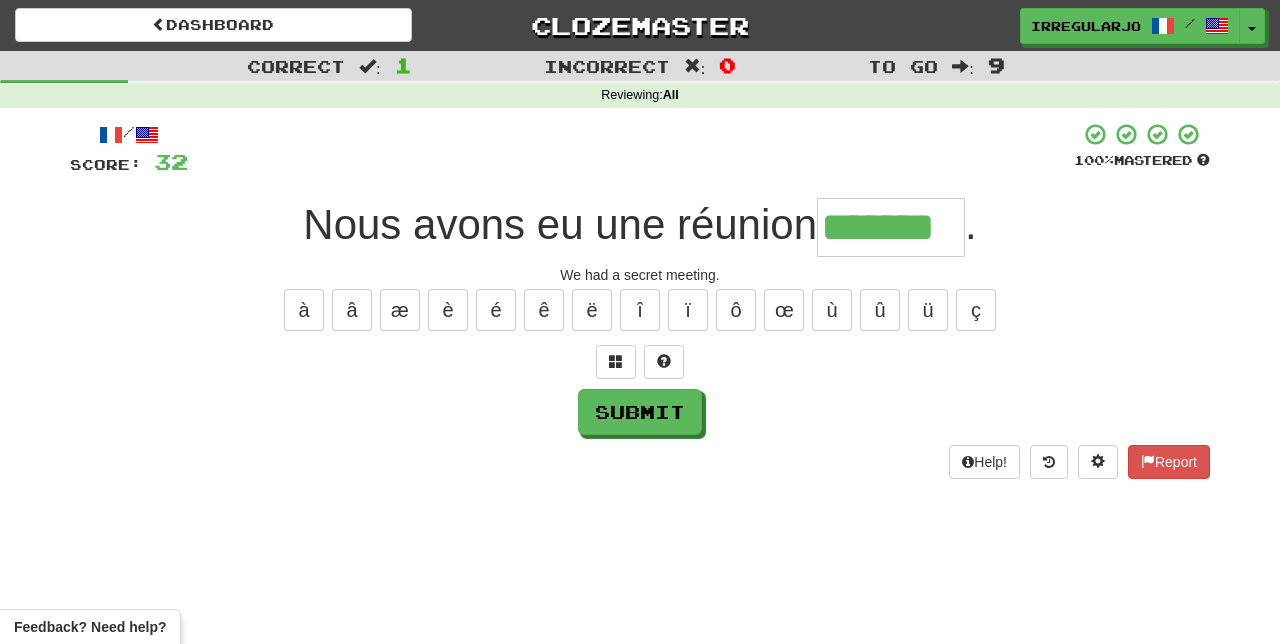 type on "*******" 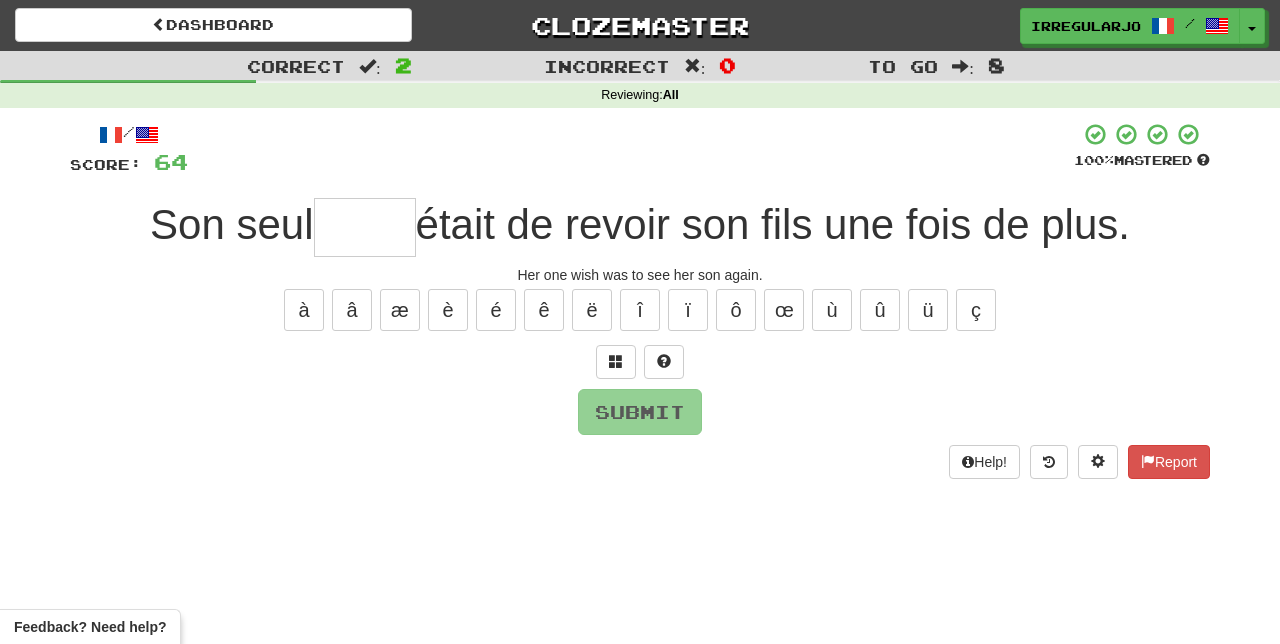 type on "*" 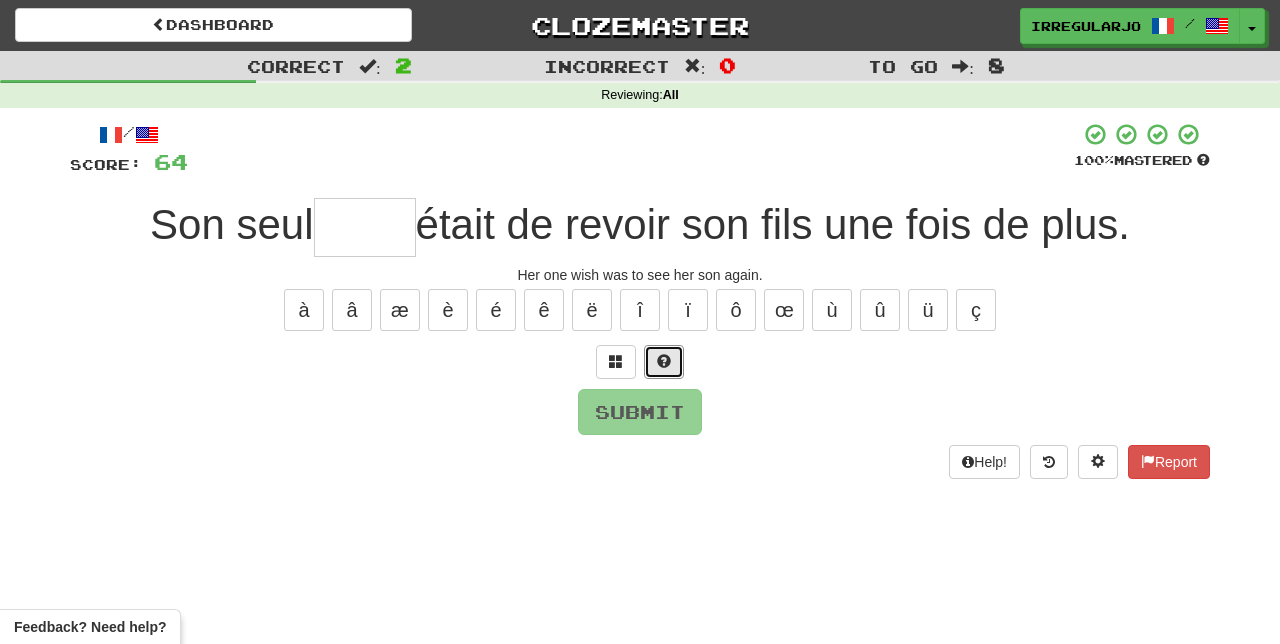 click at bounding box center (664, 361) 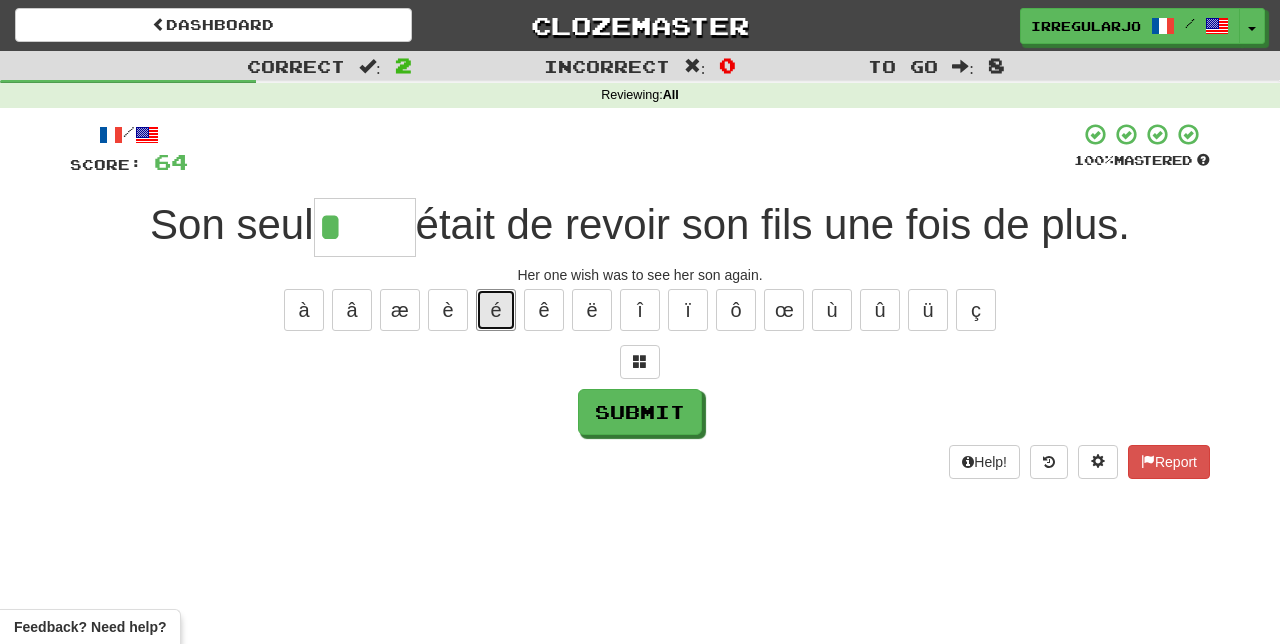 click on "é" at bounding box center [496, 310] 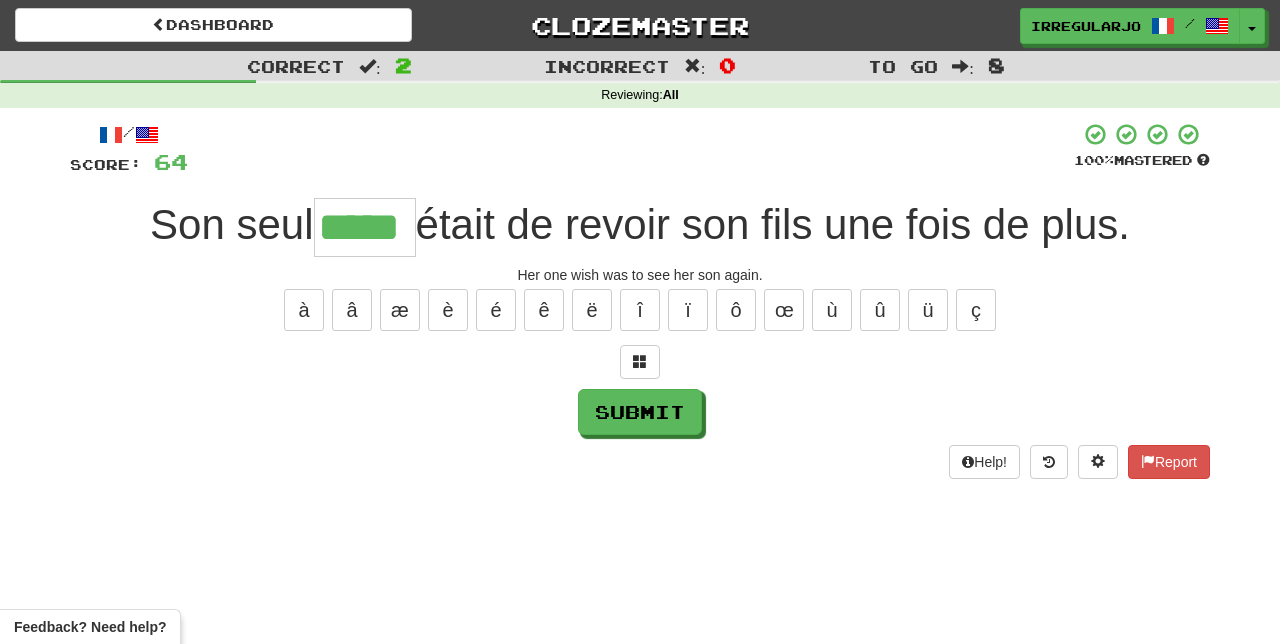 type on "*****" 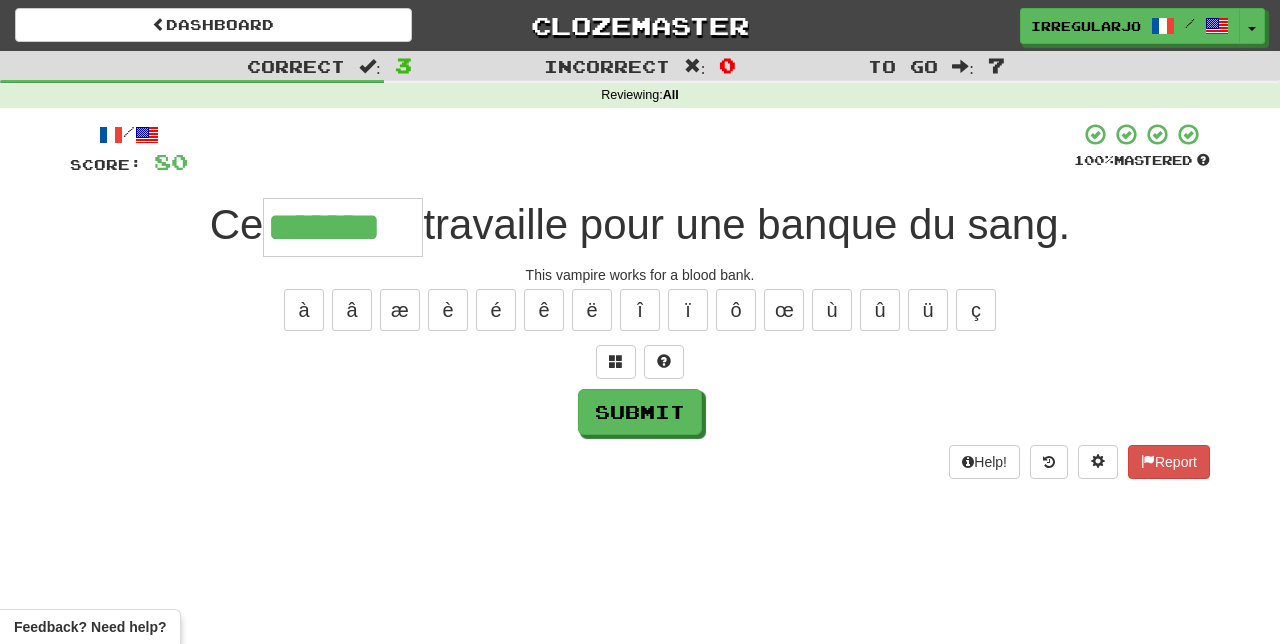 type on "*******" 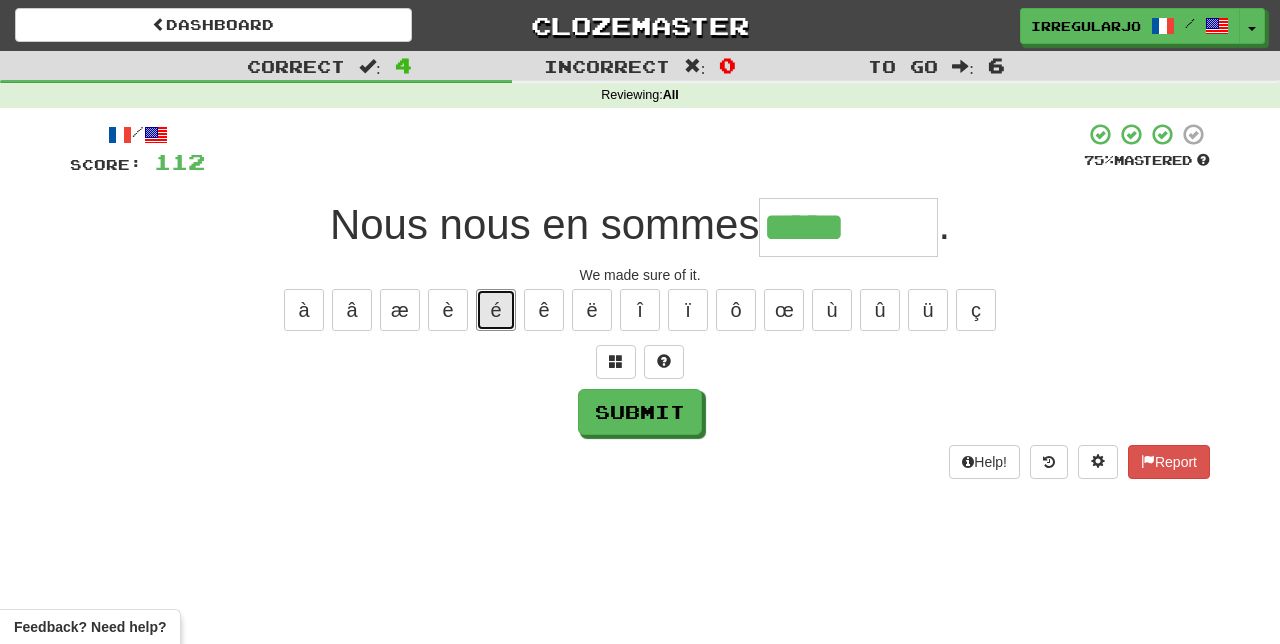 click on "é" at bounding box center (496, 310) 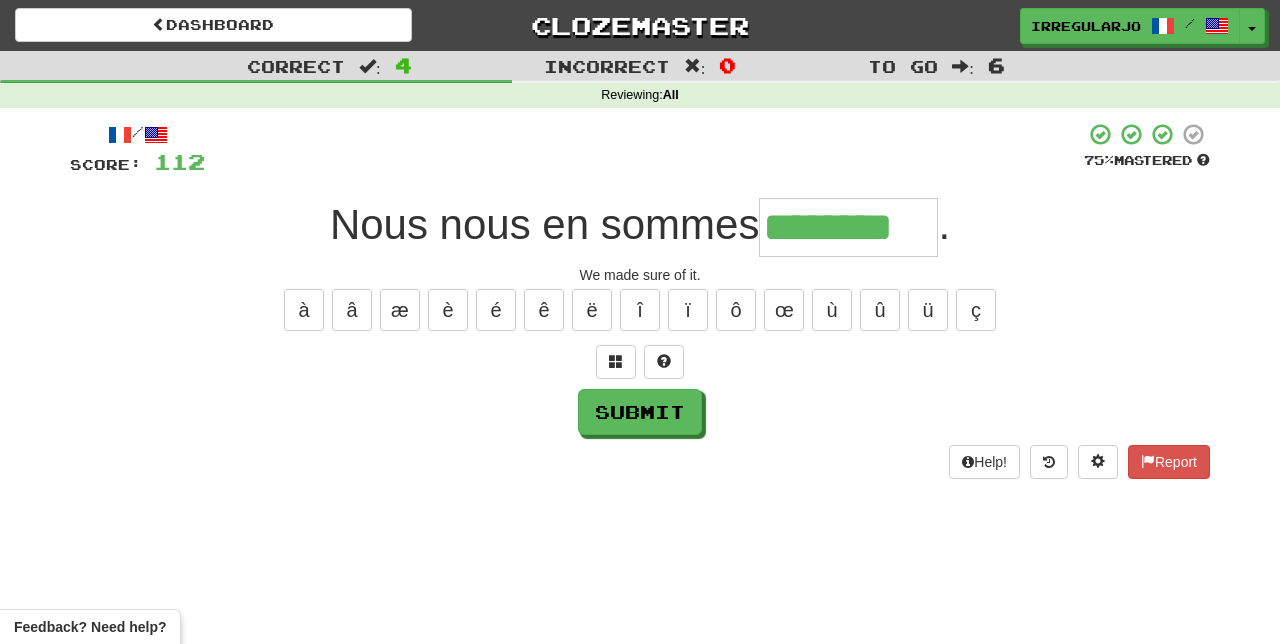type on "********" 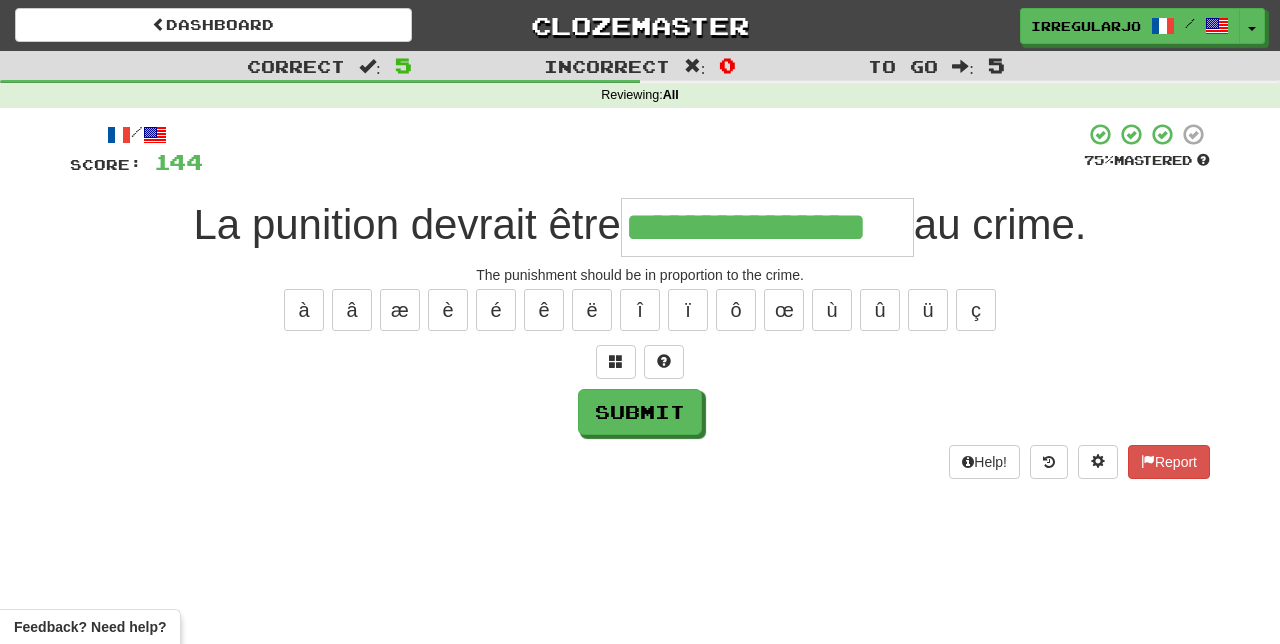 type on "**********" 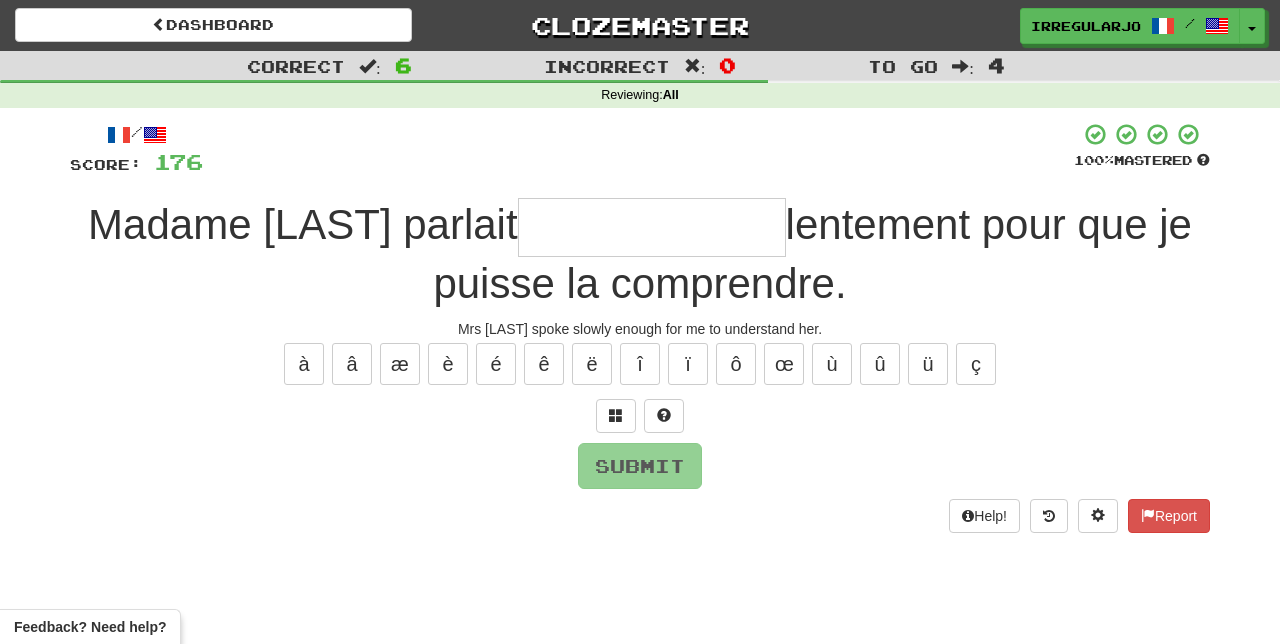 type on "*" 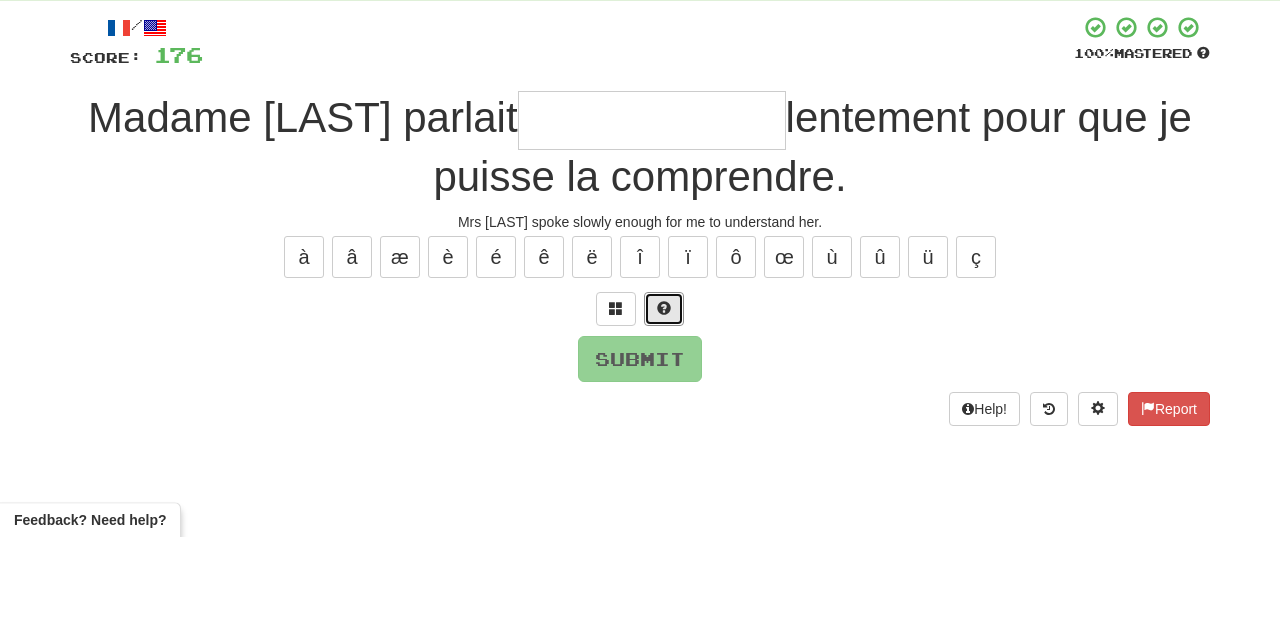 click at bounding box center [664, 415] 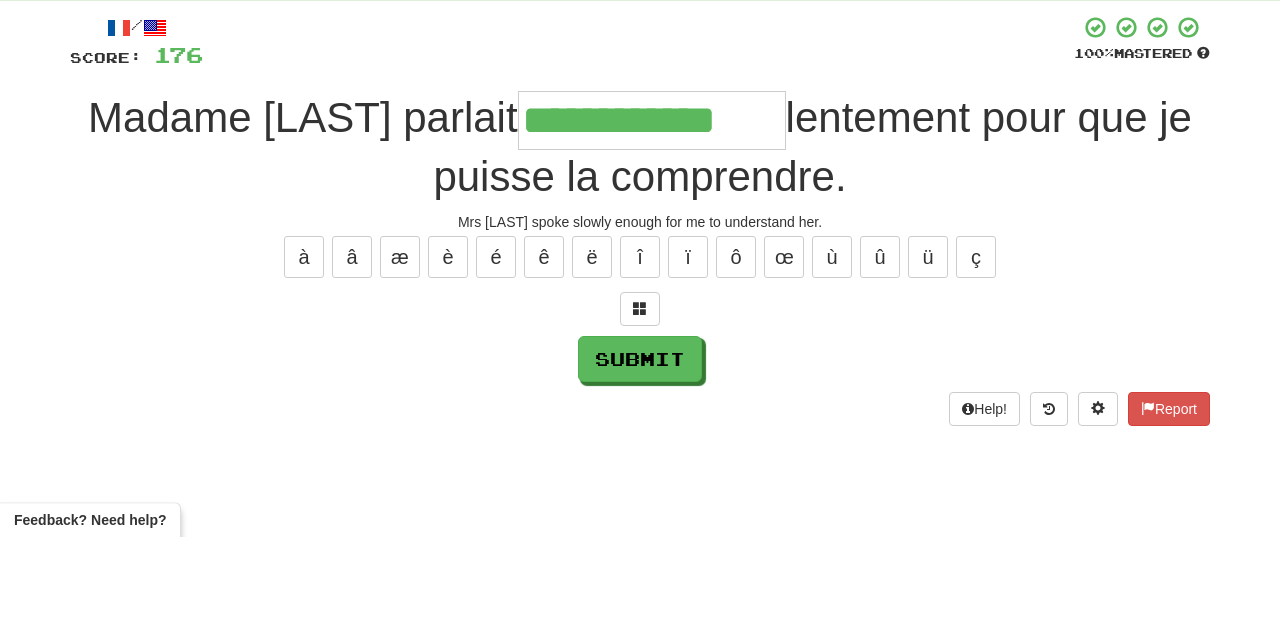 type on "**********" 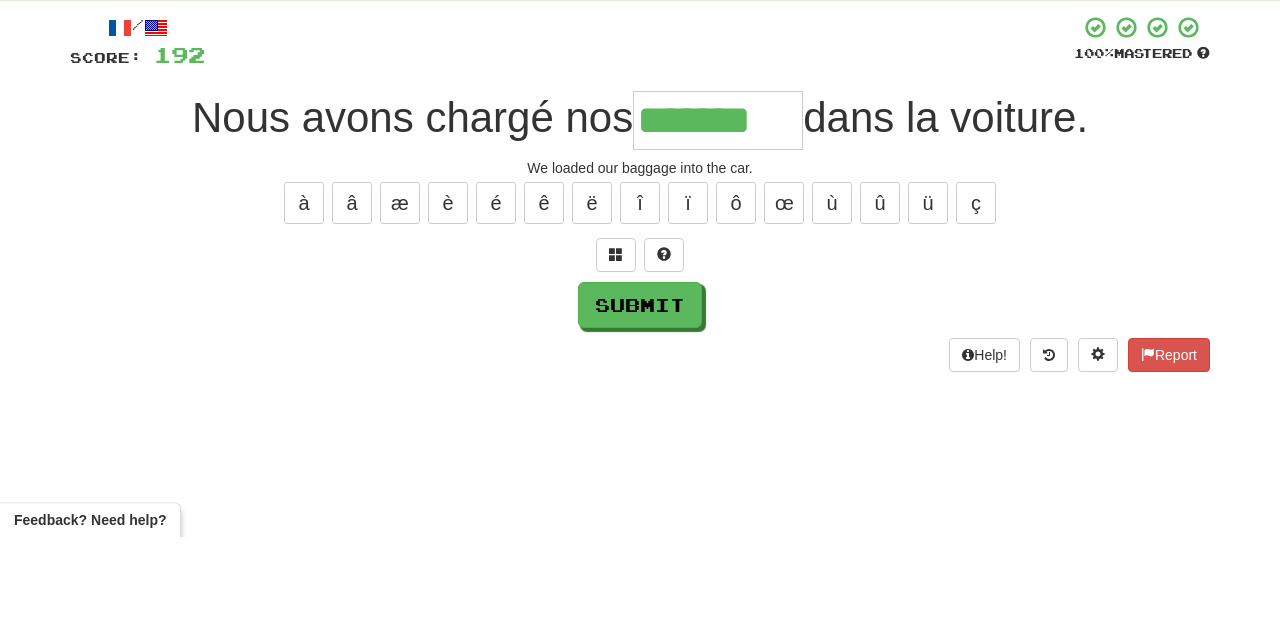 type on "*******" 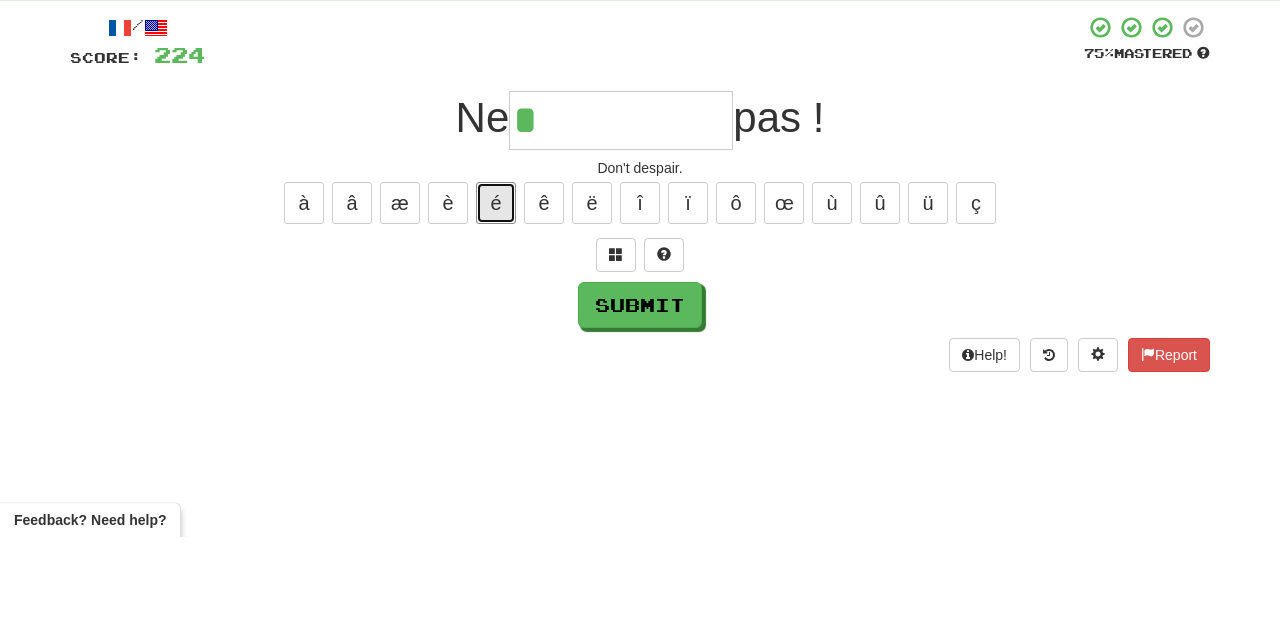 click on "é" at bounding box center [496, 310] 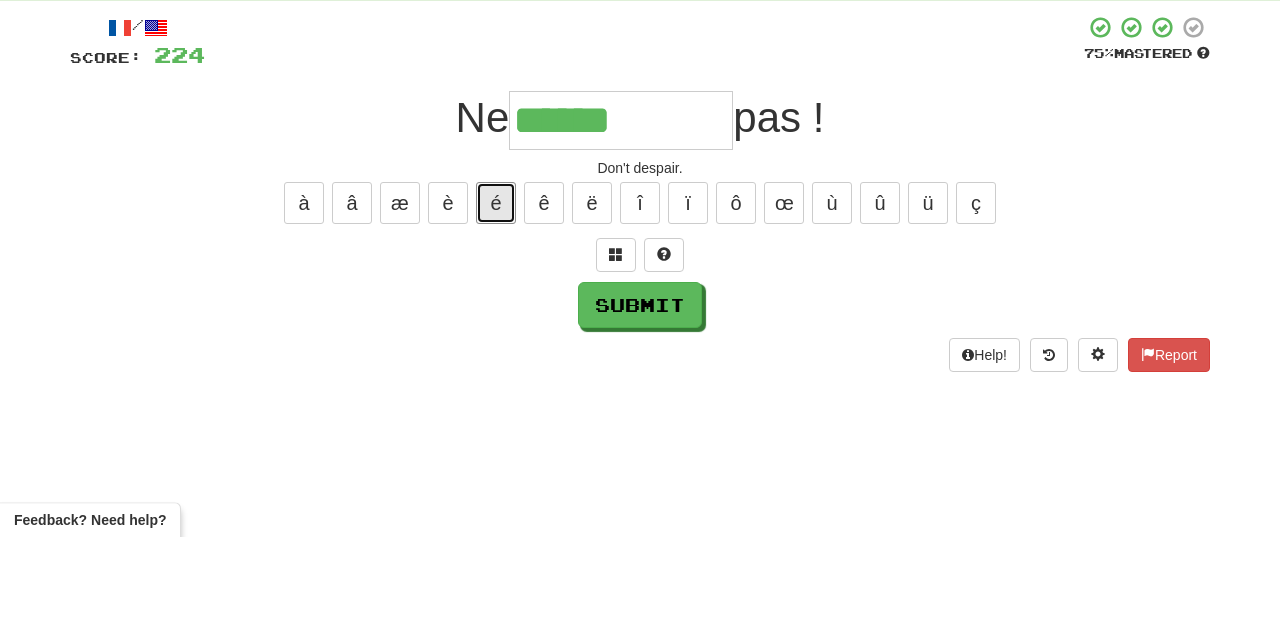 click on "é" at bounding box center (496, 310) 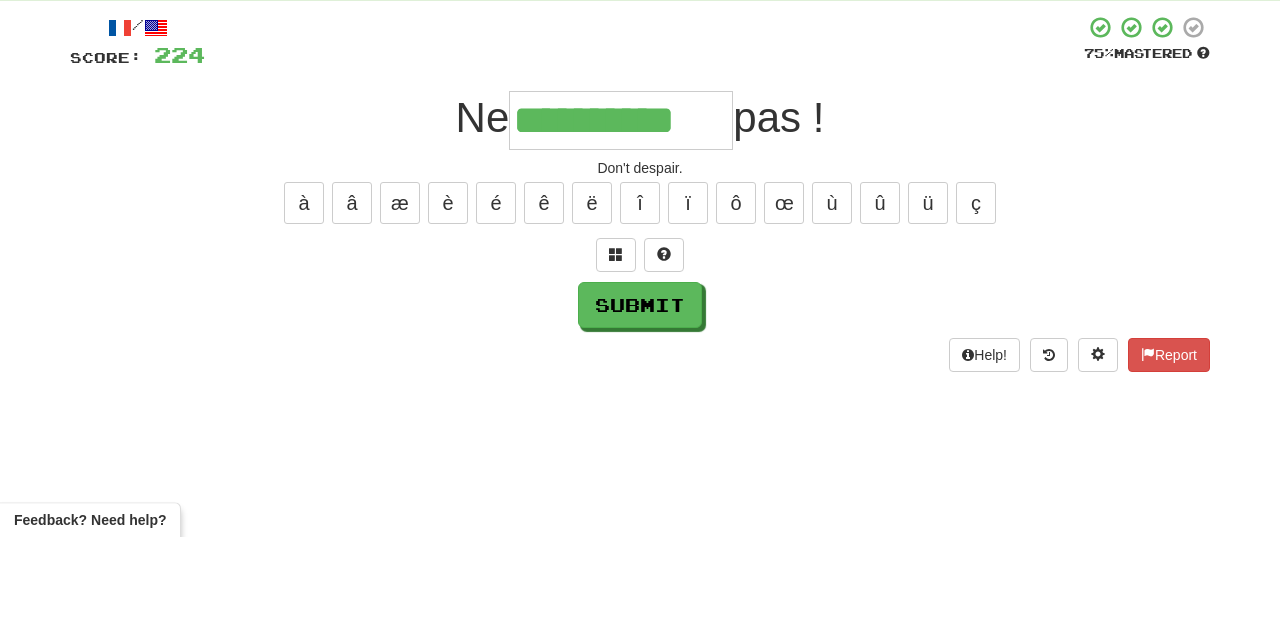 type on "**********" 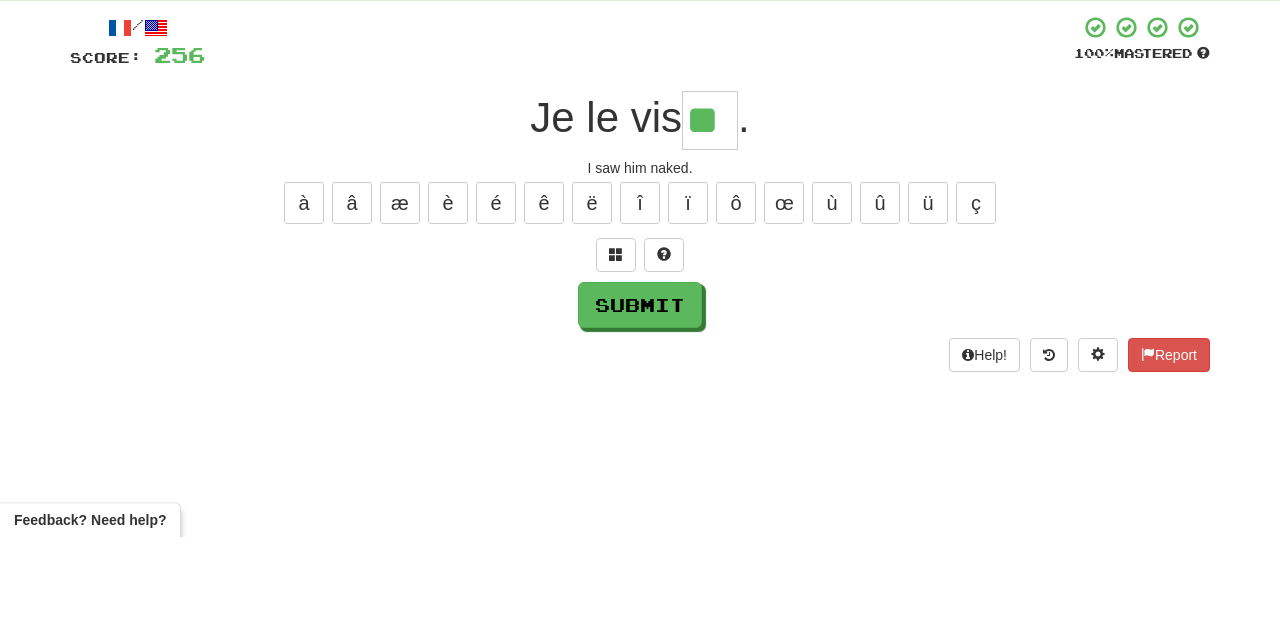 type on "**" 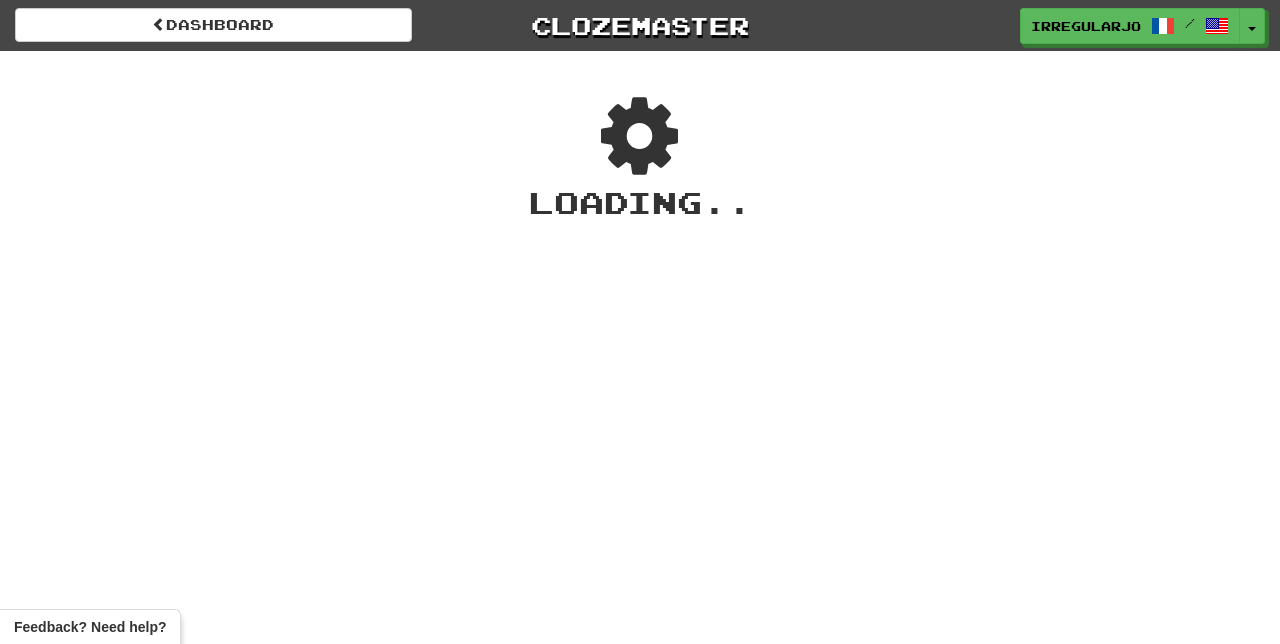 scroll, scrollTop: 0, scrollLeft: 0, axis: both 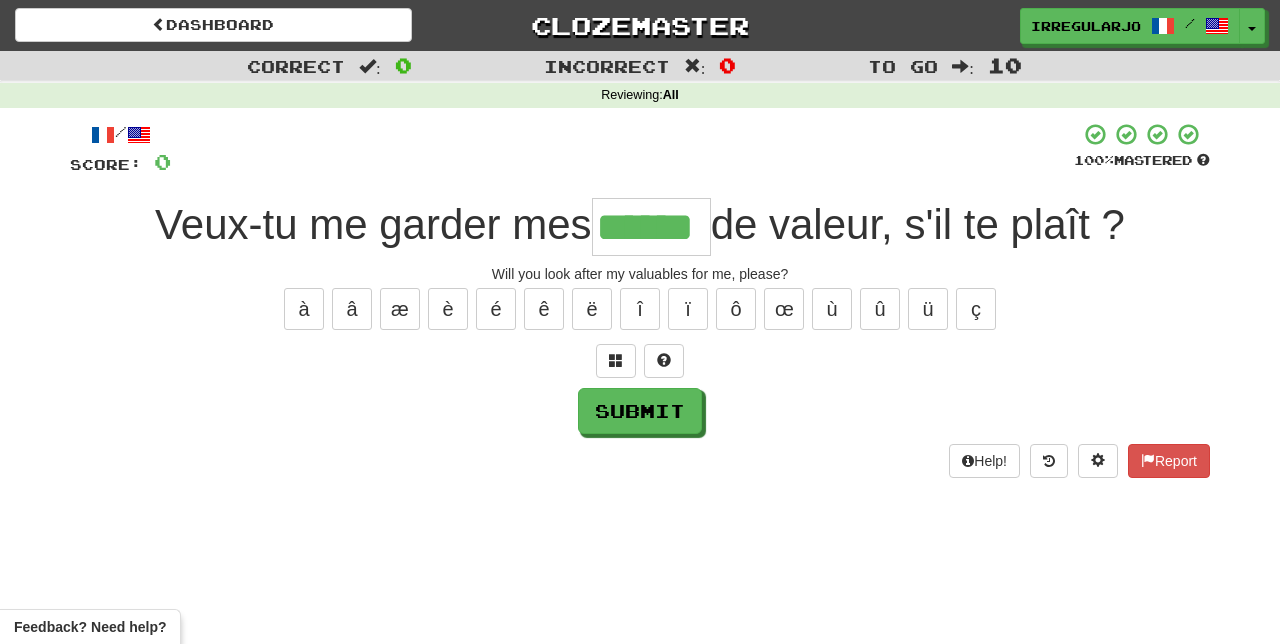 type on "******" 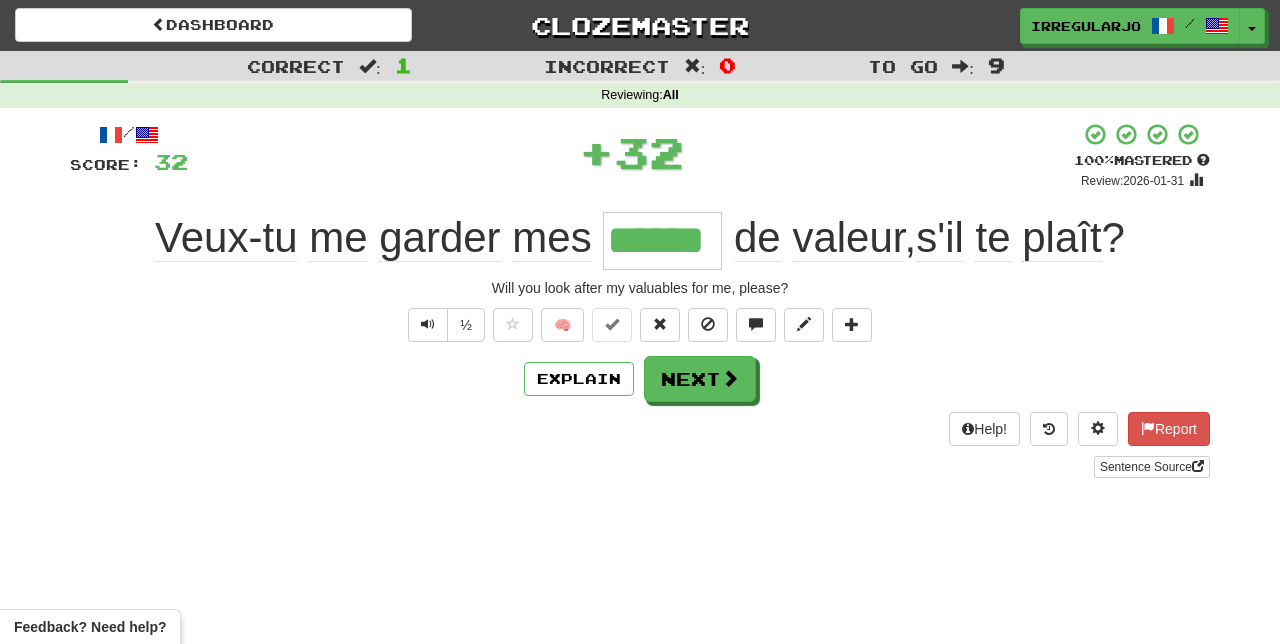 scroll, scrollTop: 0, scrollLeft: 0, axis: both 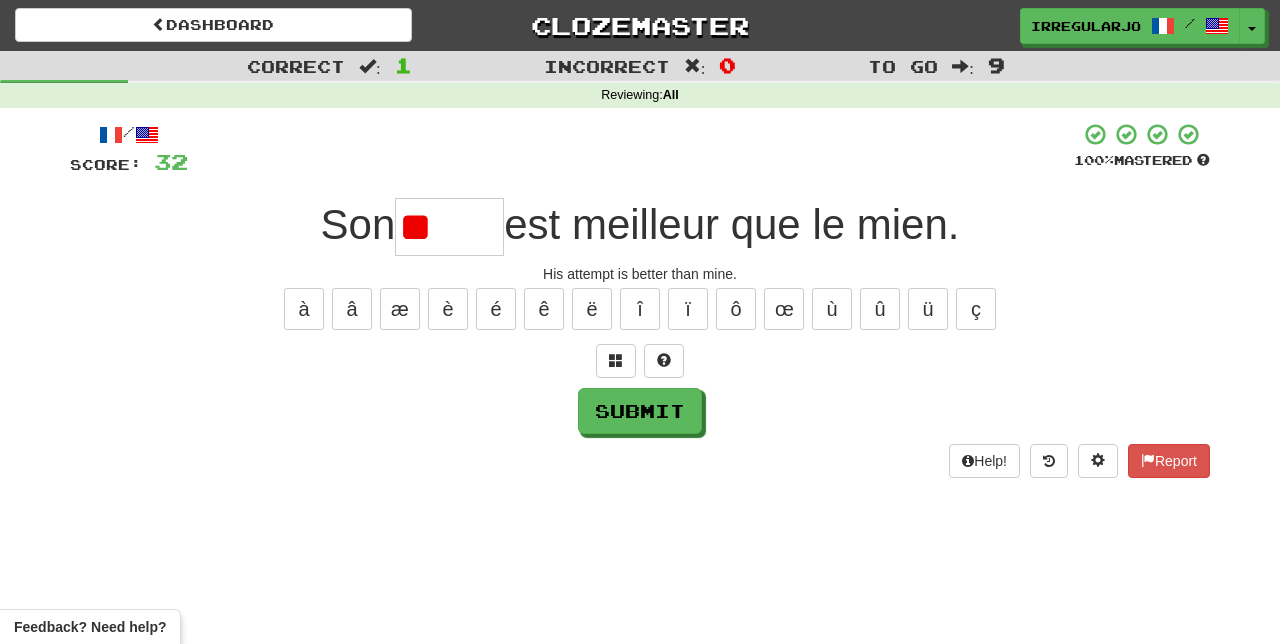 type on "*" 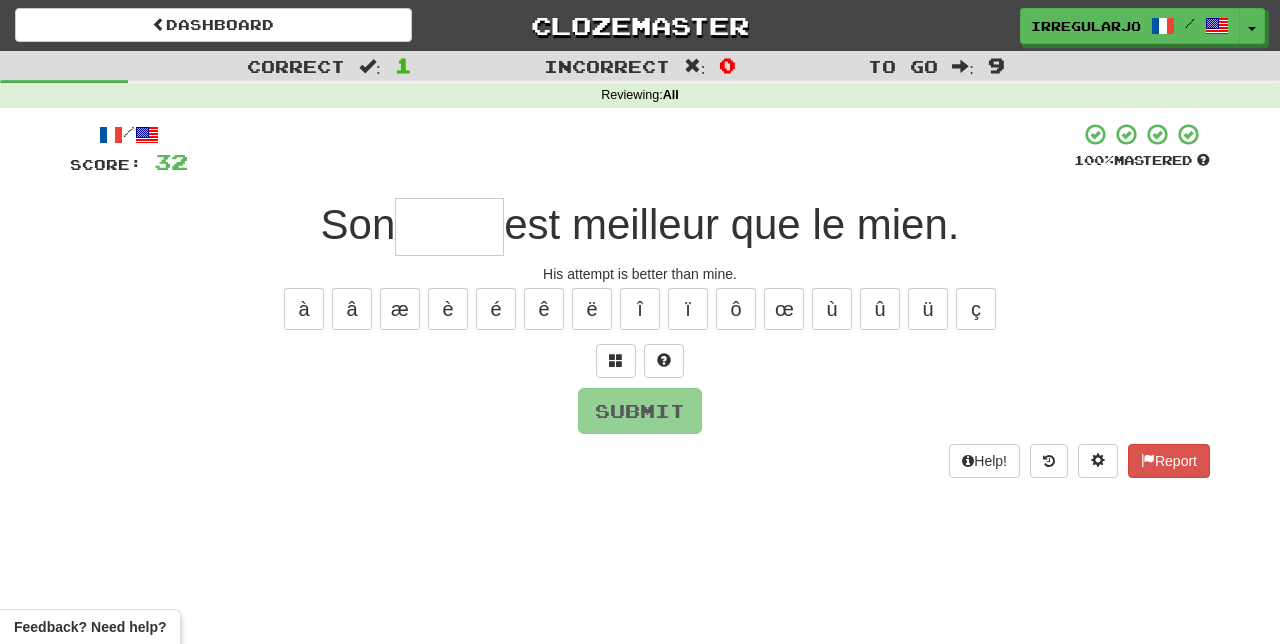 type on "*" 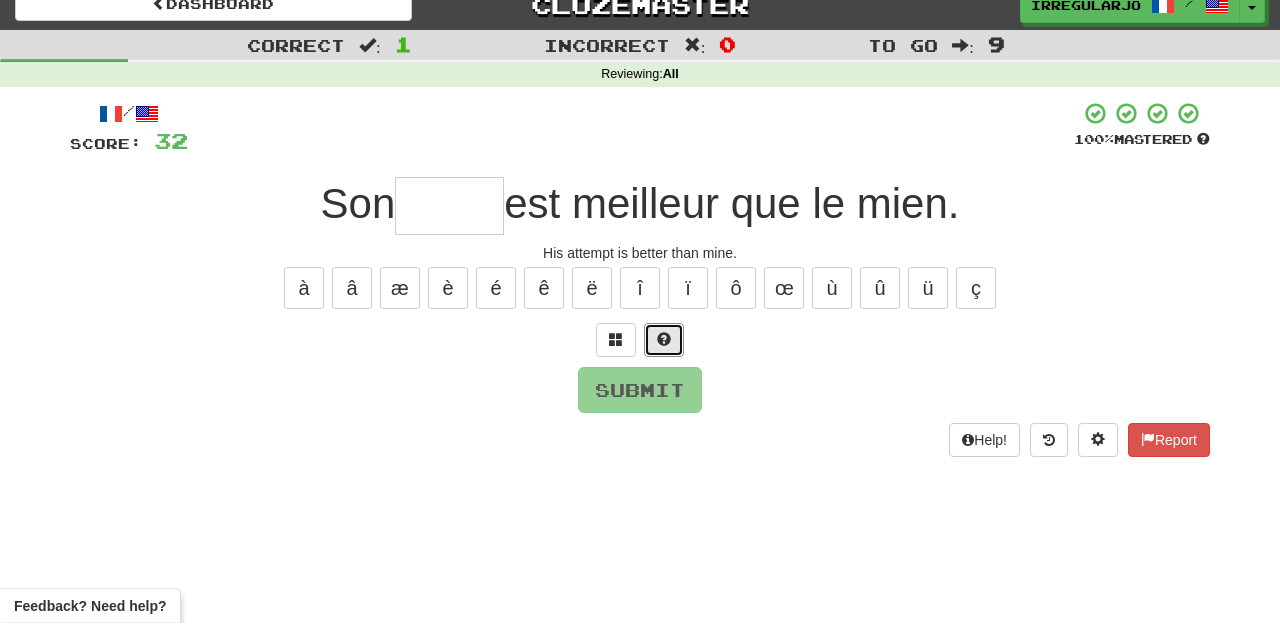 click at bounding box center (664, 361) 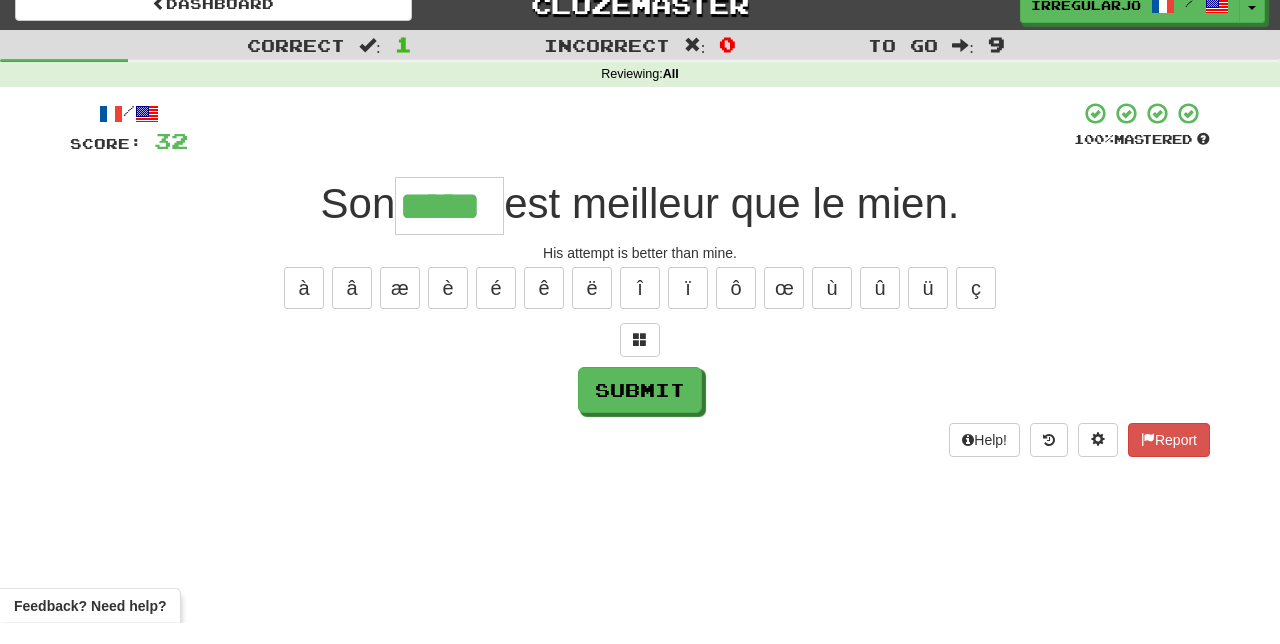 type on "*****" 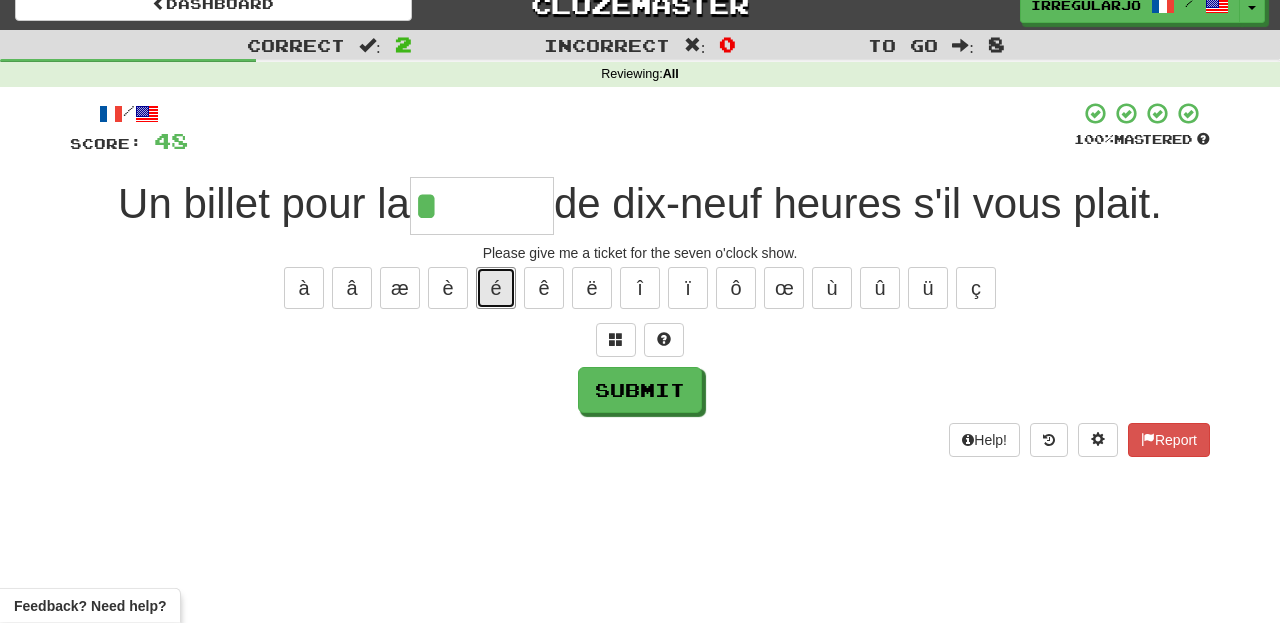 click on "é" at bounding box center (496, 309) 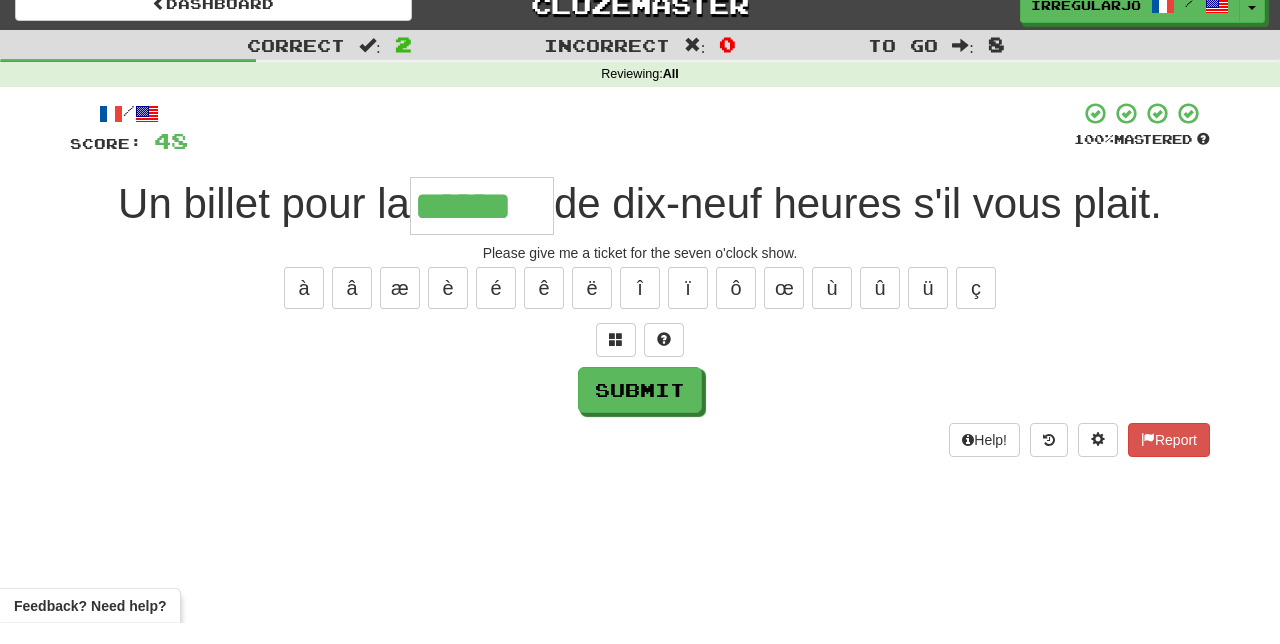 type on "******" 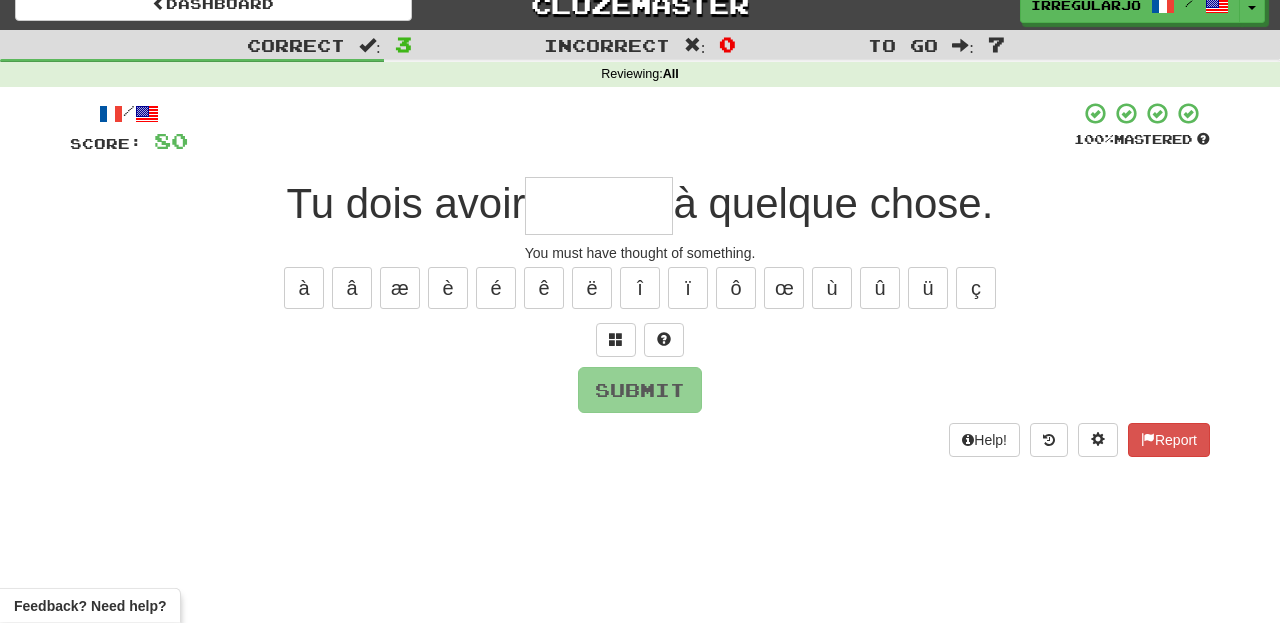 type on "*" 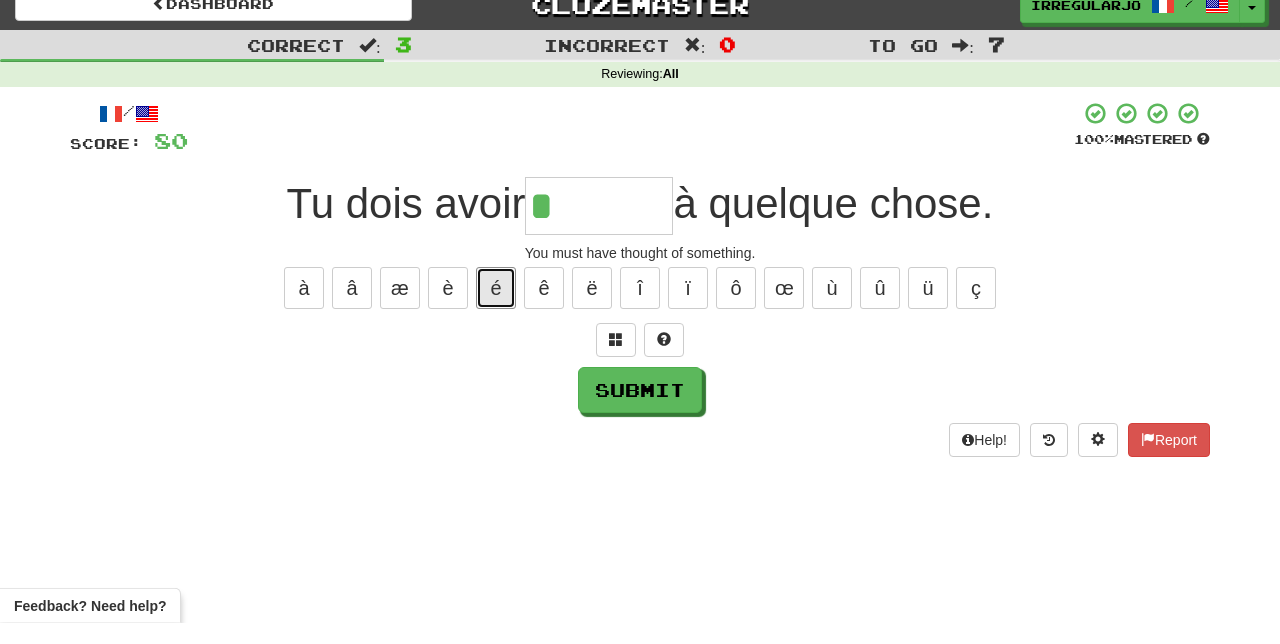 click on "é" at bounding box center [496, 309] 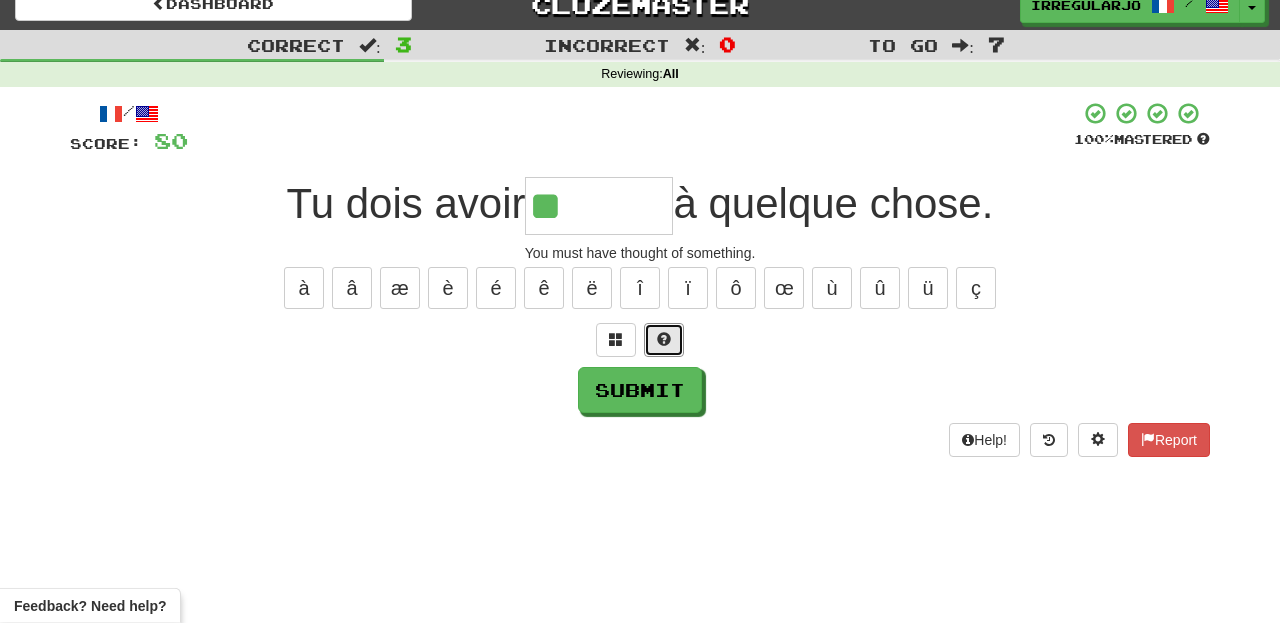 click at bounding box center [664, 361] 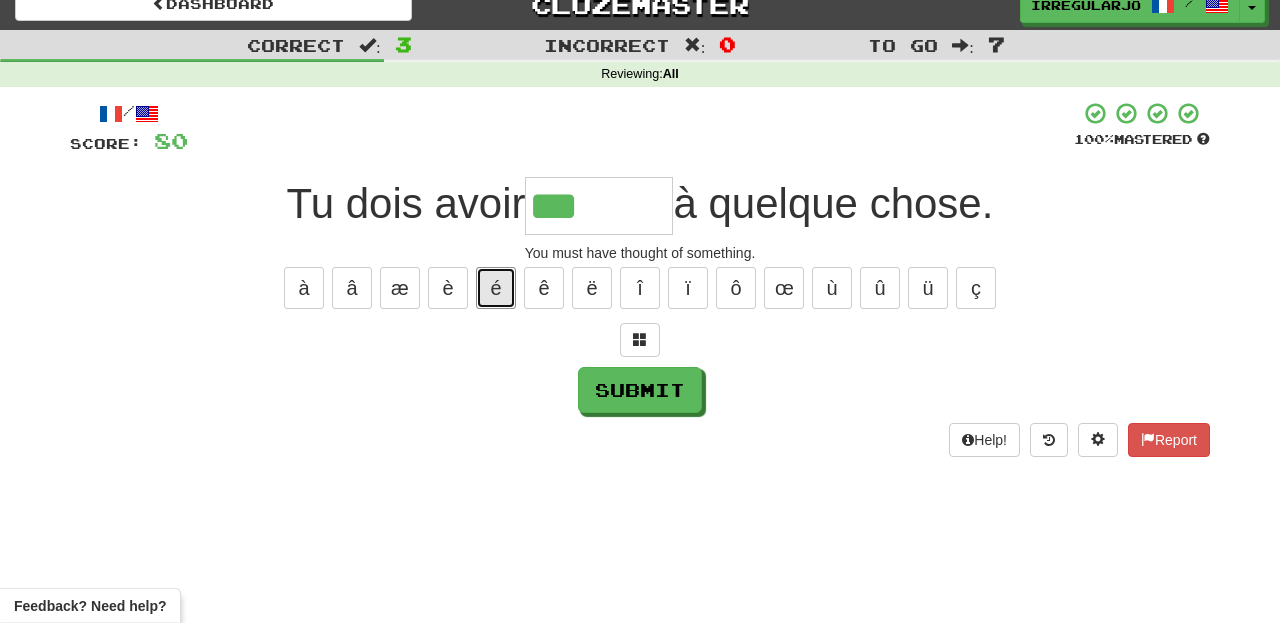 click on "é" at bounding box center (496, 309) 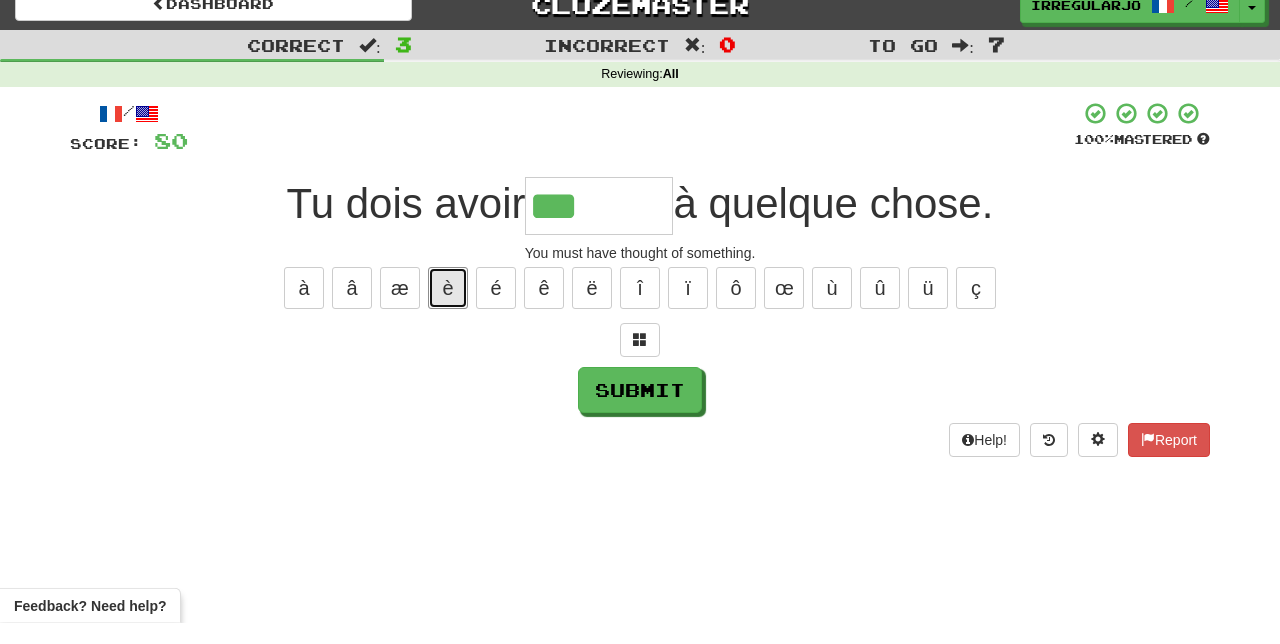 click on "è" at bounding box center (448, 309) 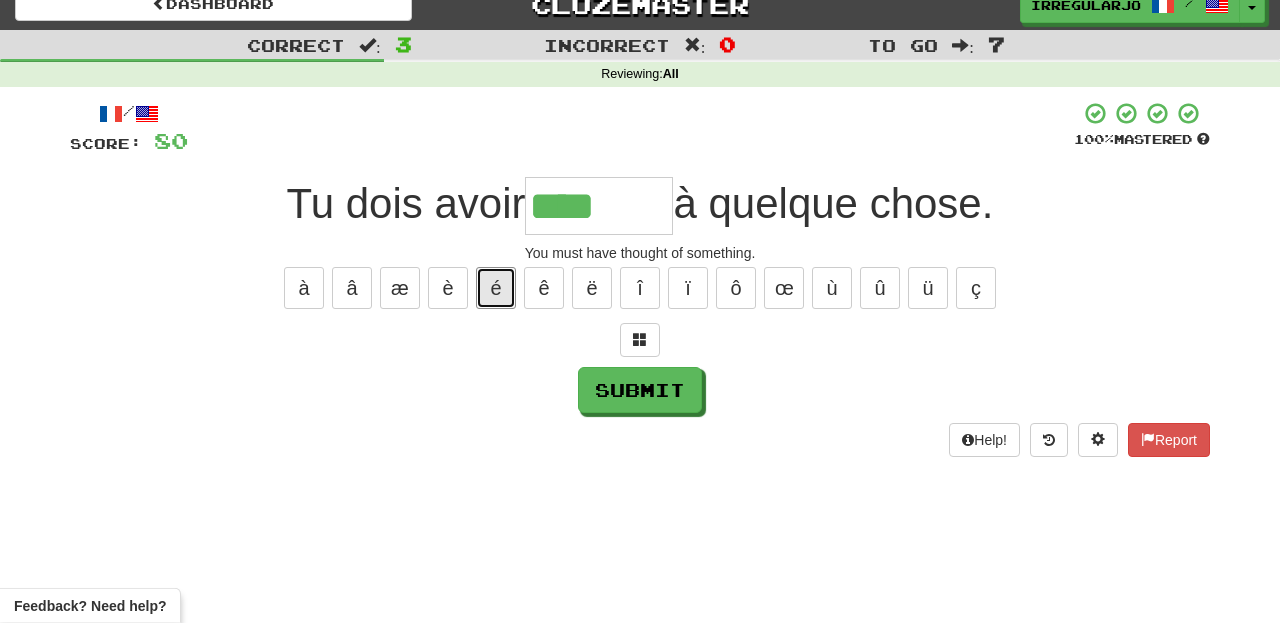 click on "é" at bounding box center (496, 309) 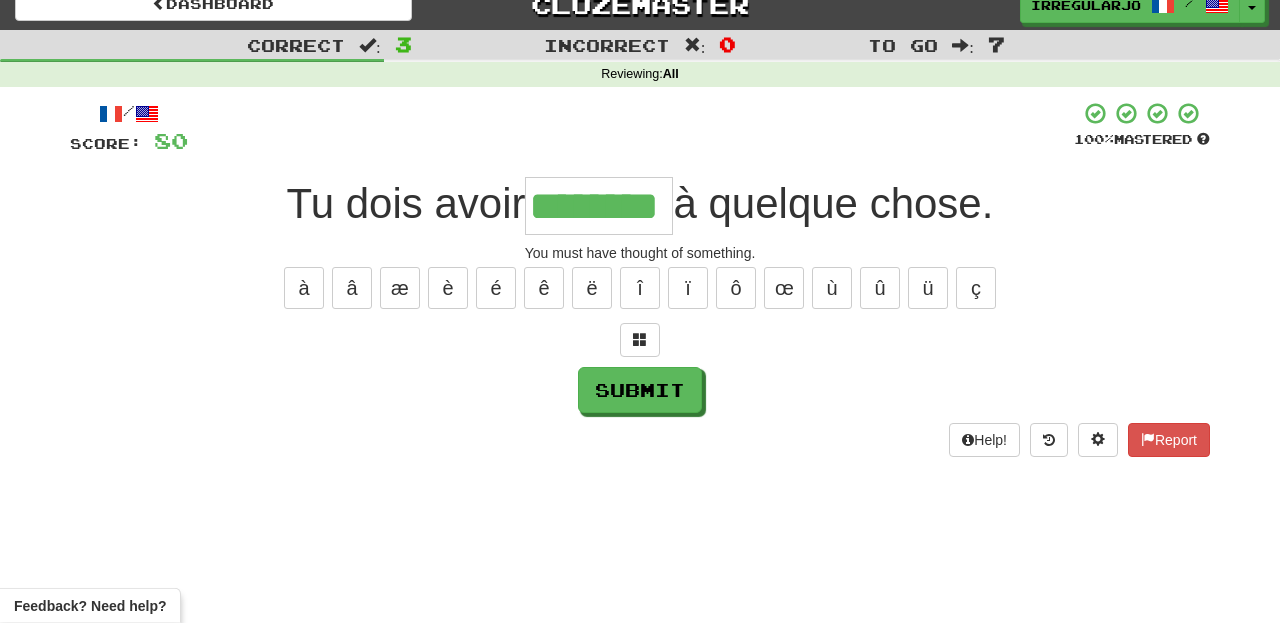 type on "********" 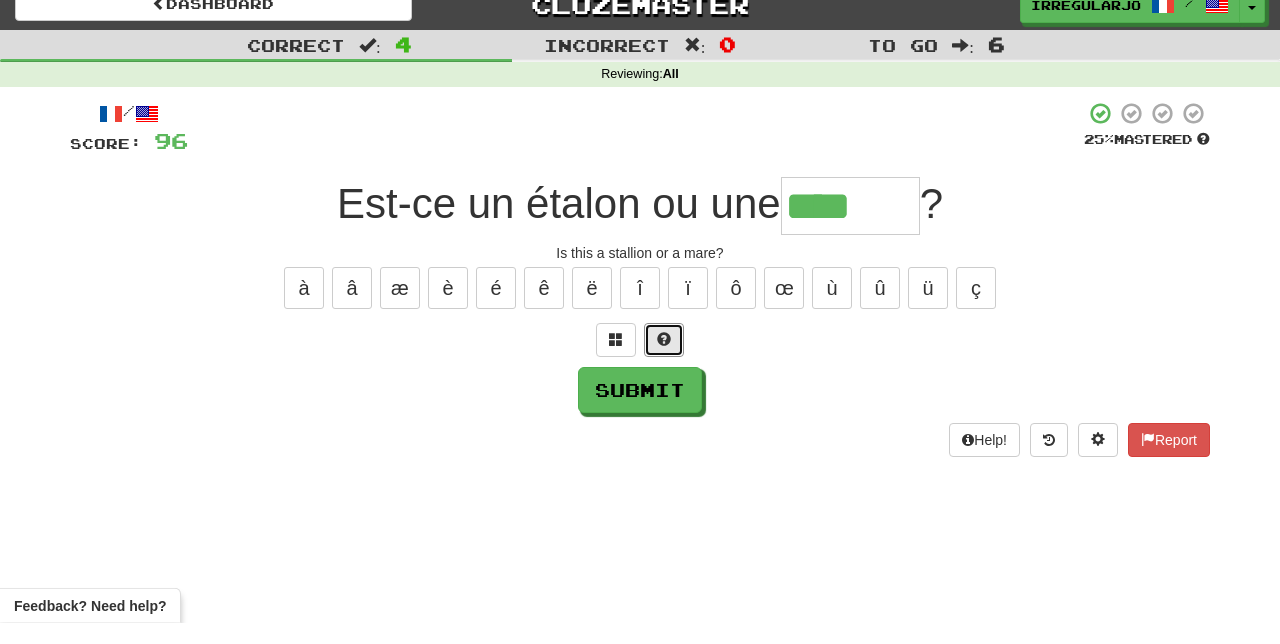click at bounding box center [664, 361] 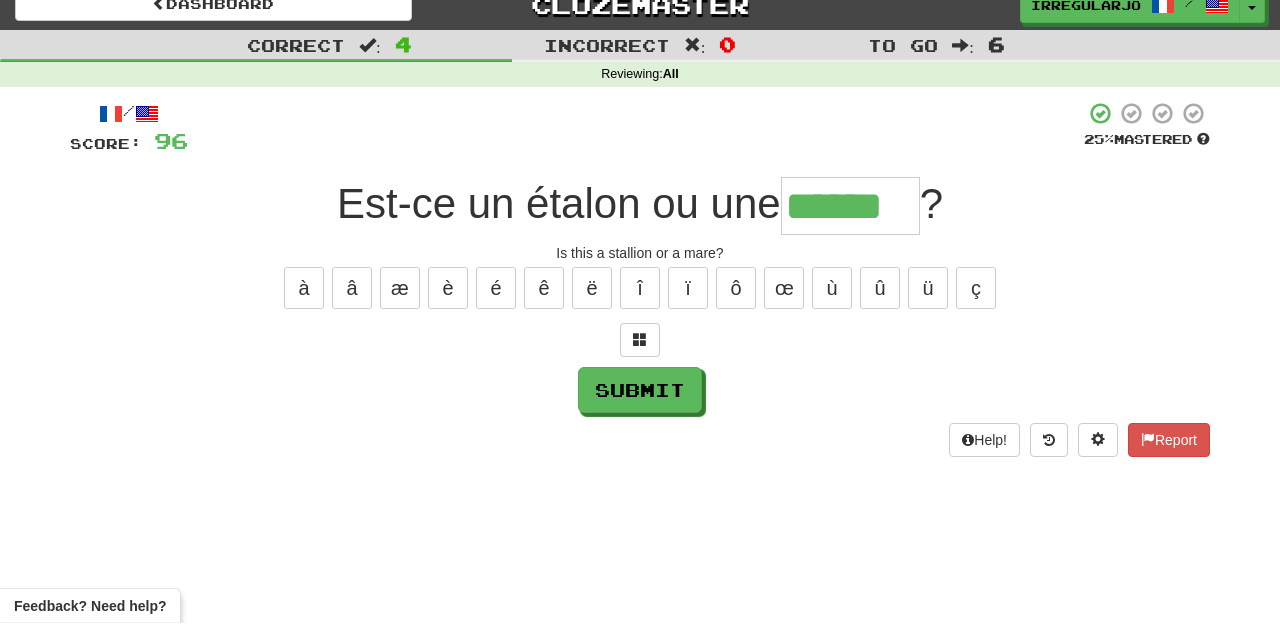 type on "******" 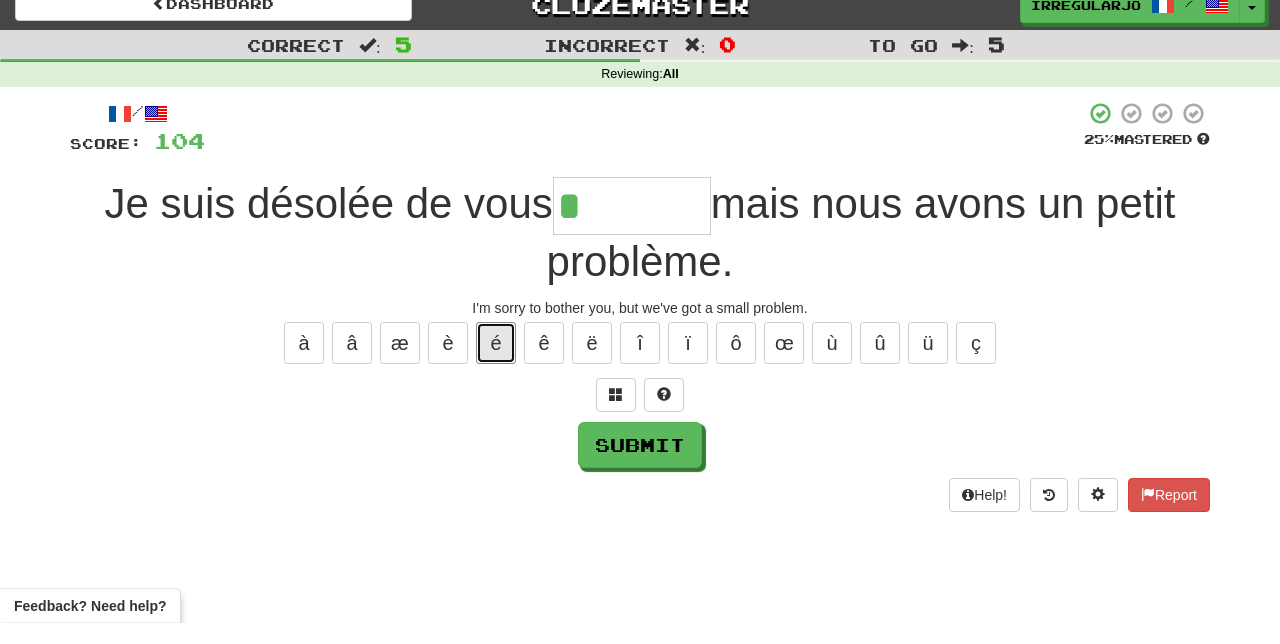 click on "é" at bounding box center (496, 364) 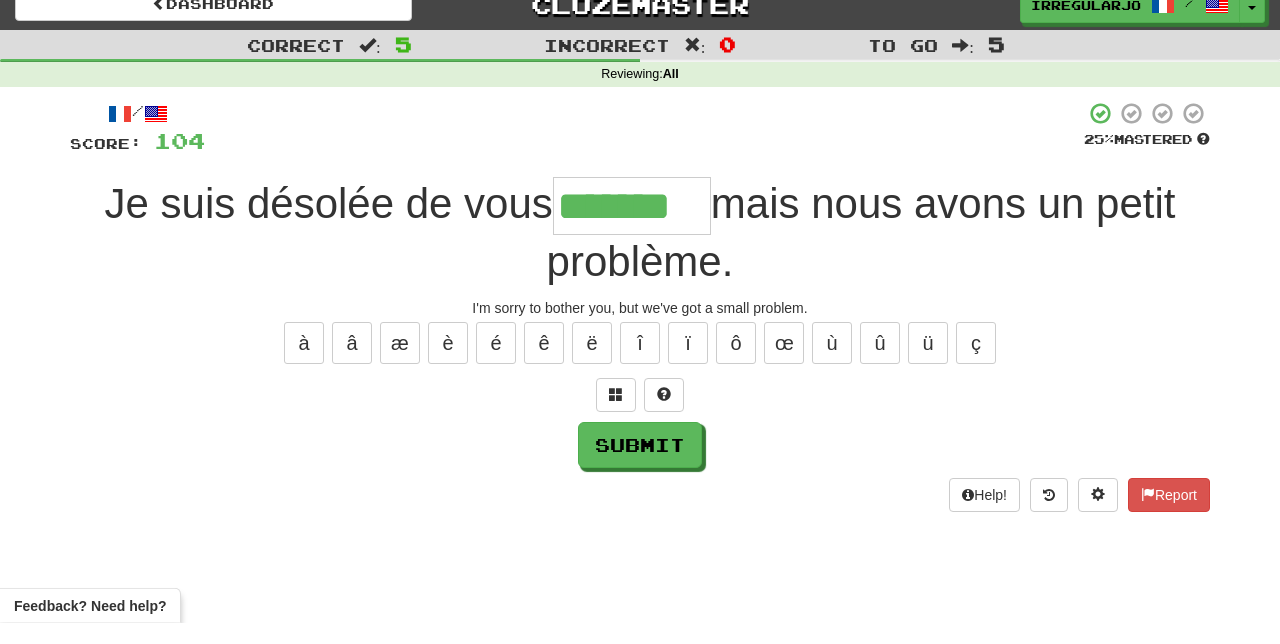 type on "*******" 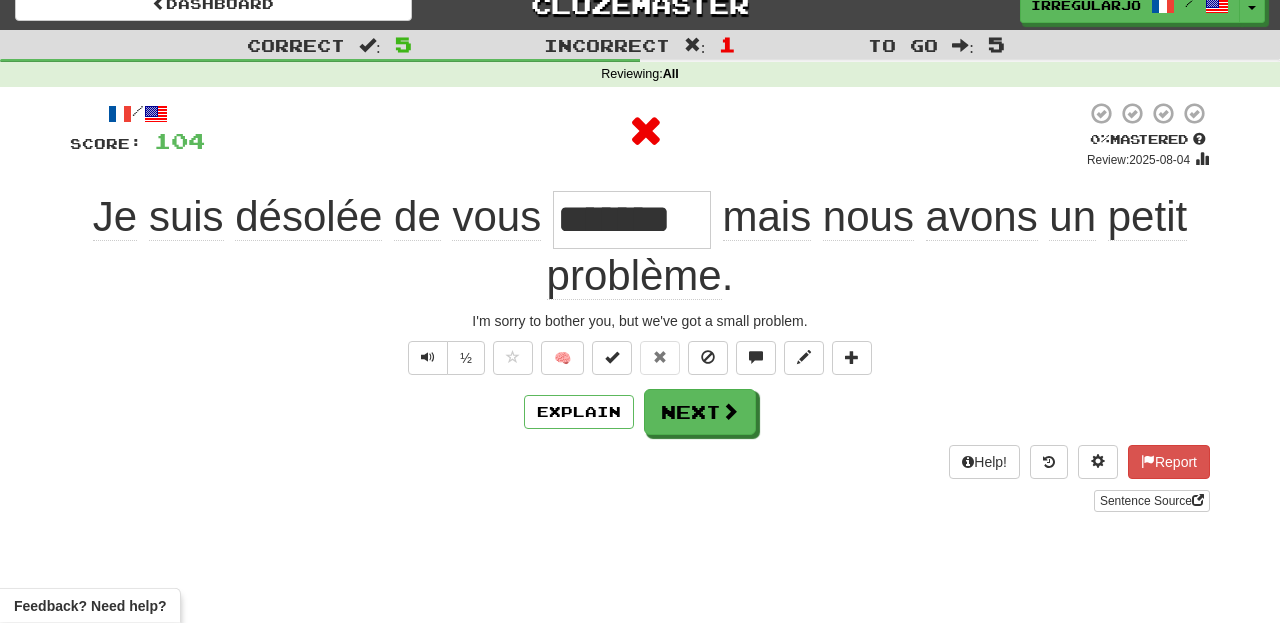 scroll, scrollTop: 0, scrollLeft: 0, axis: both 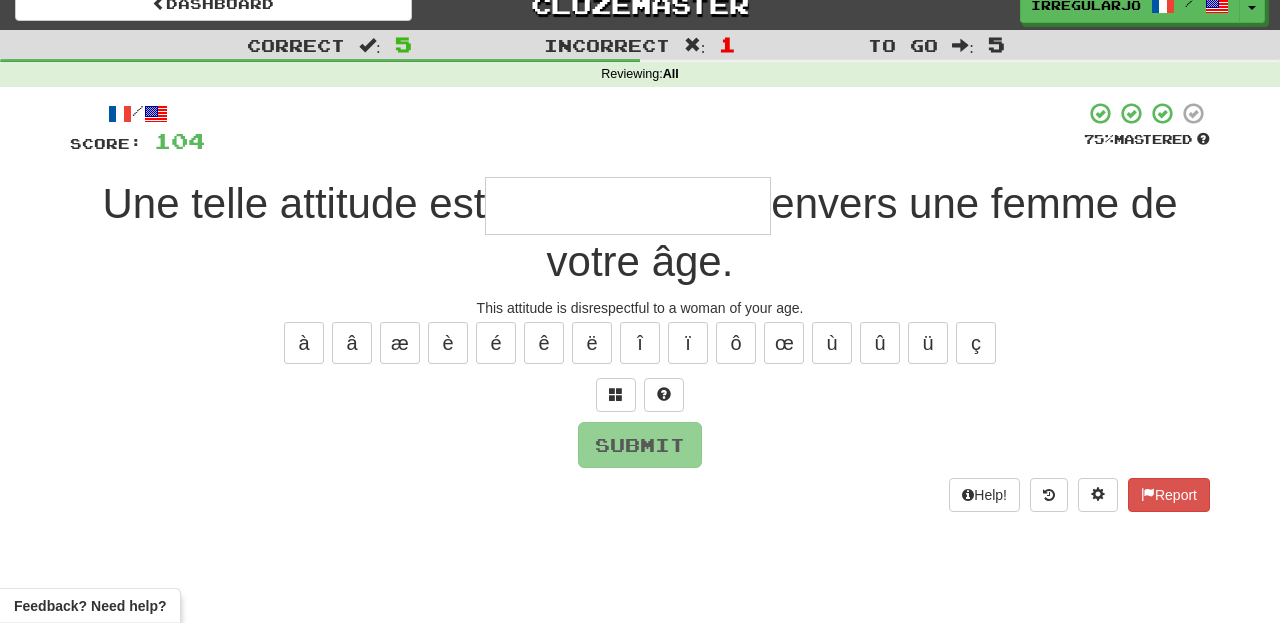 type on "*" 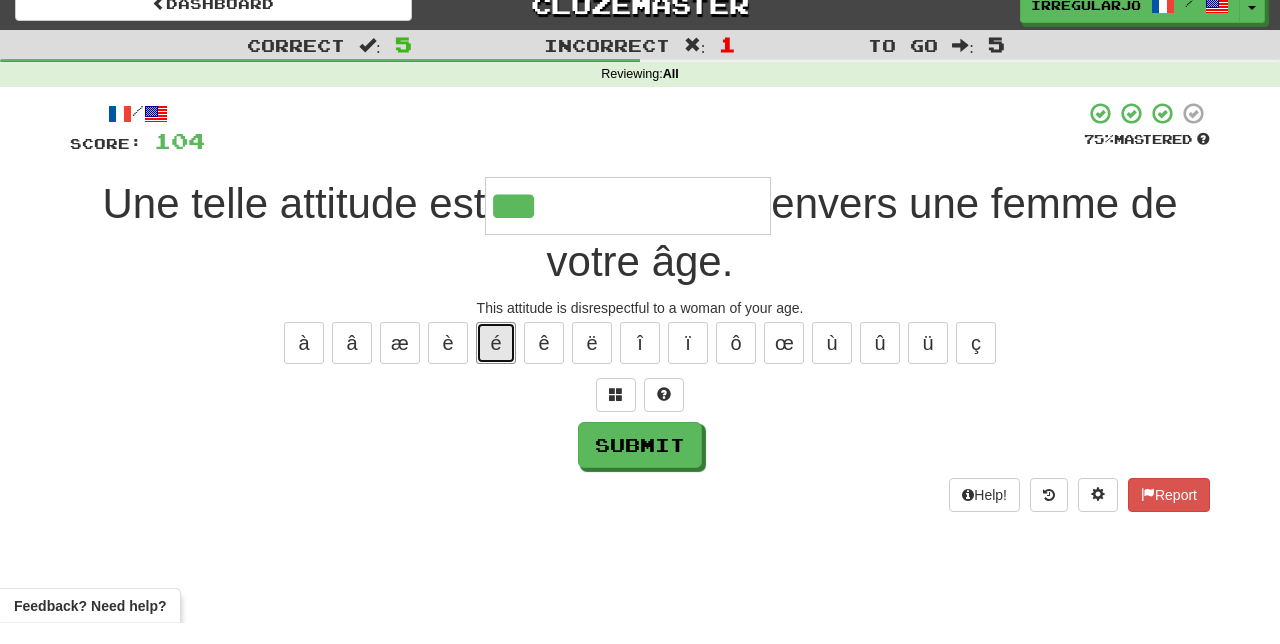 click on "é" at bounding box center [496, 364] 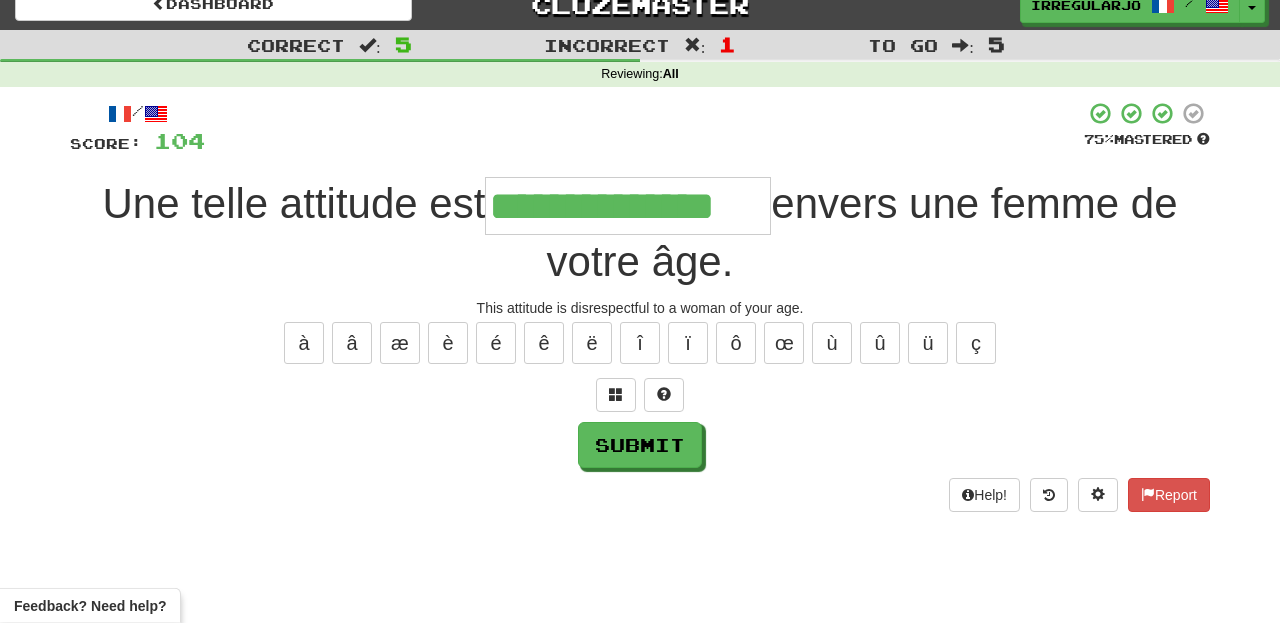 type on "**********" 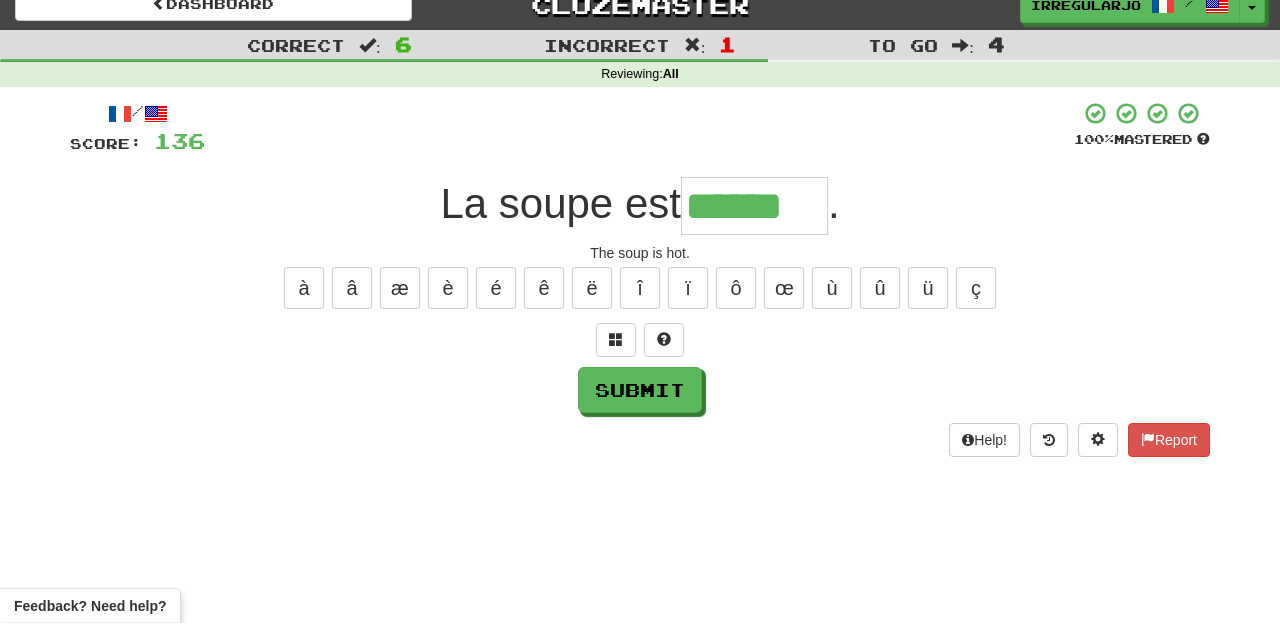 type on "******" 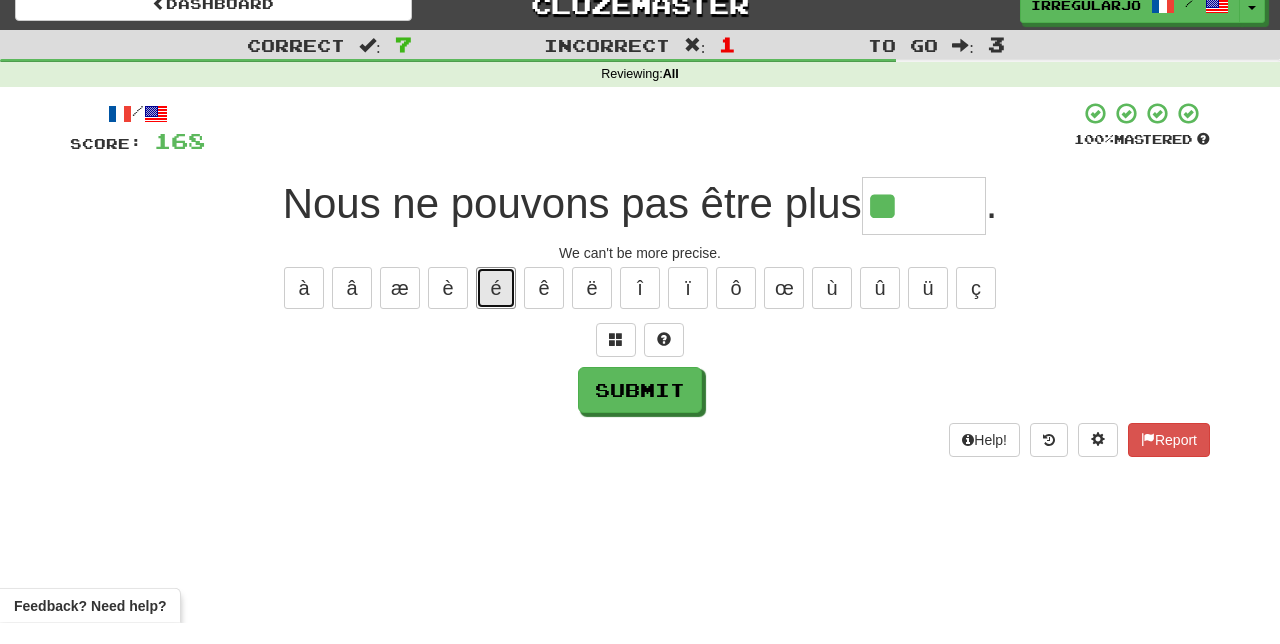 click on "é" at bounding box center [496, 309] 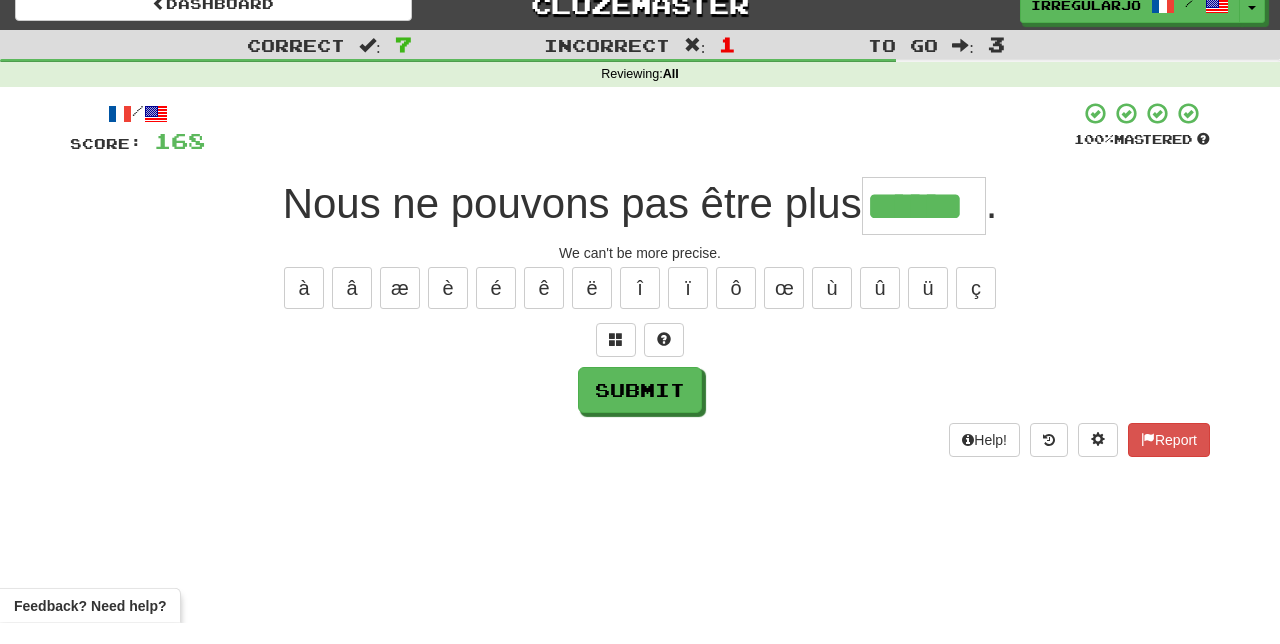 type on "******" 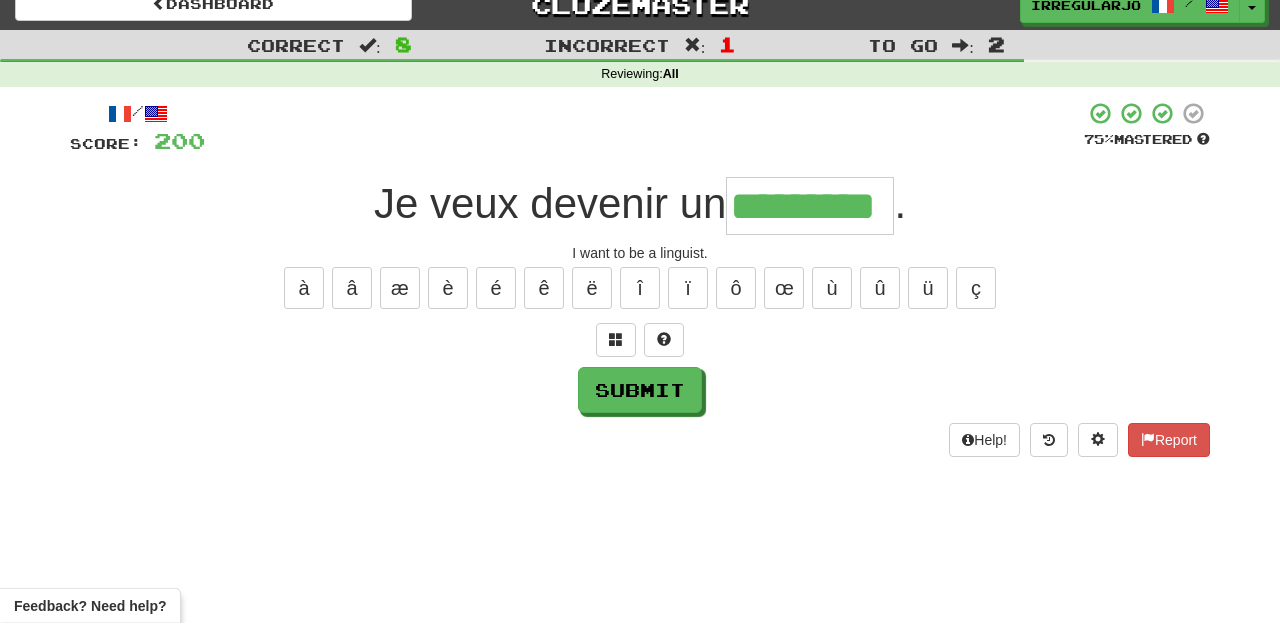 type on "*********" 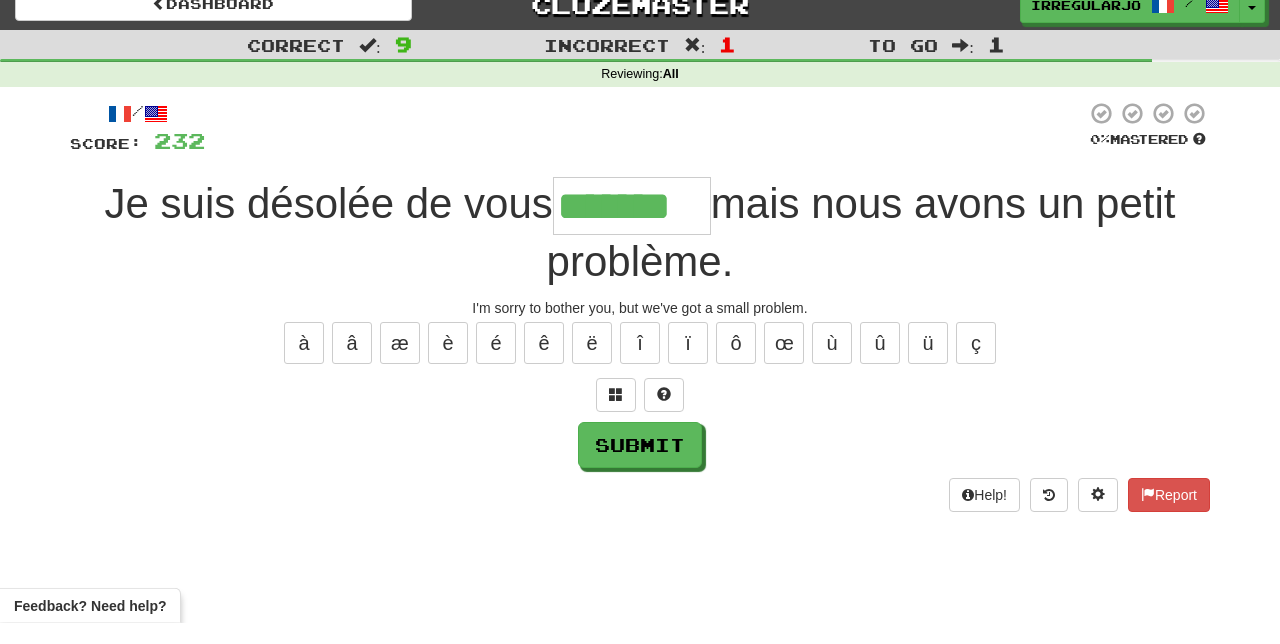 type on "*******" 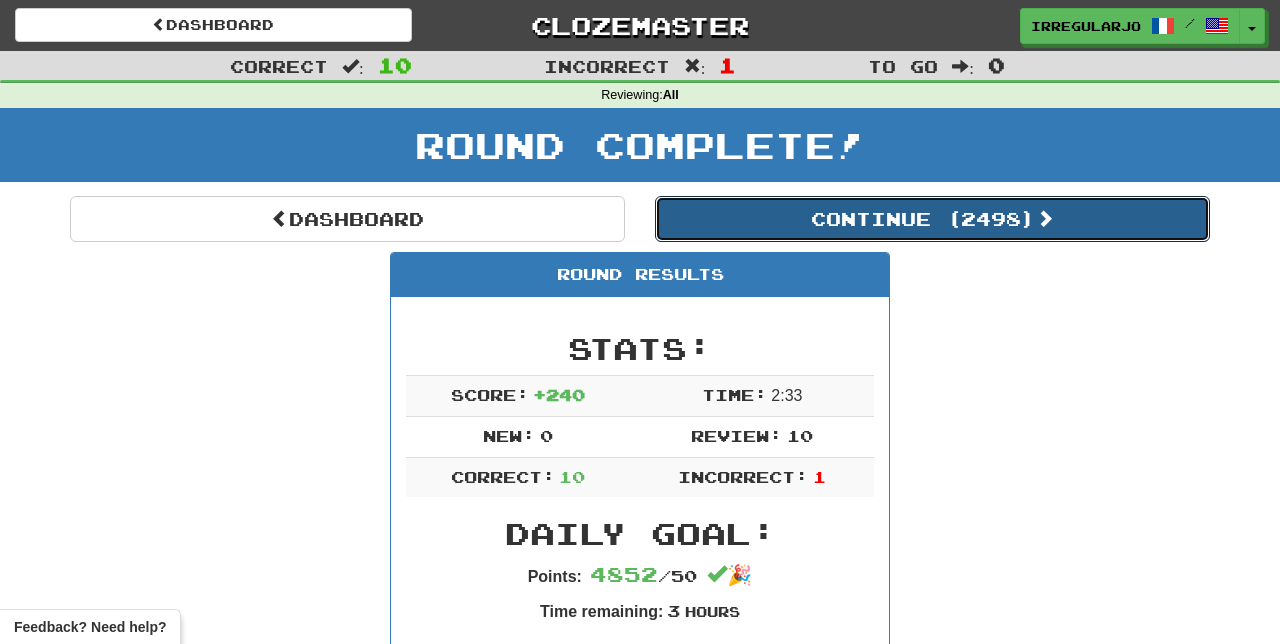 click on "Continue ( 2498 )" at bounding box center (932, 219) 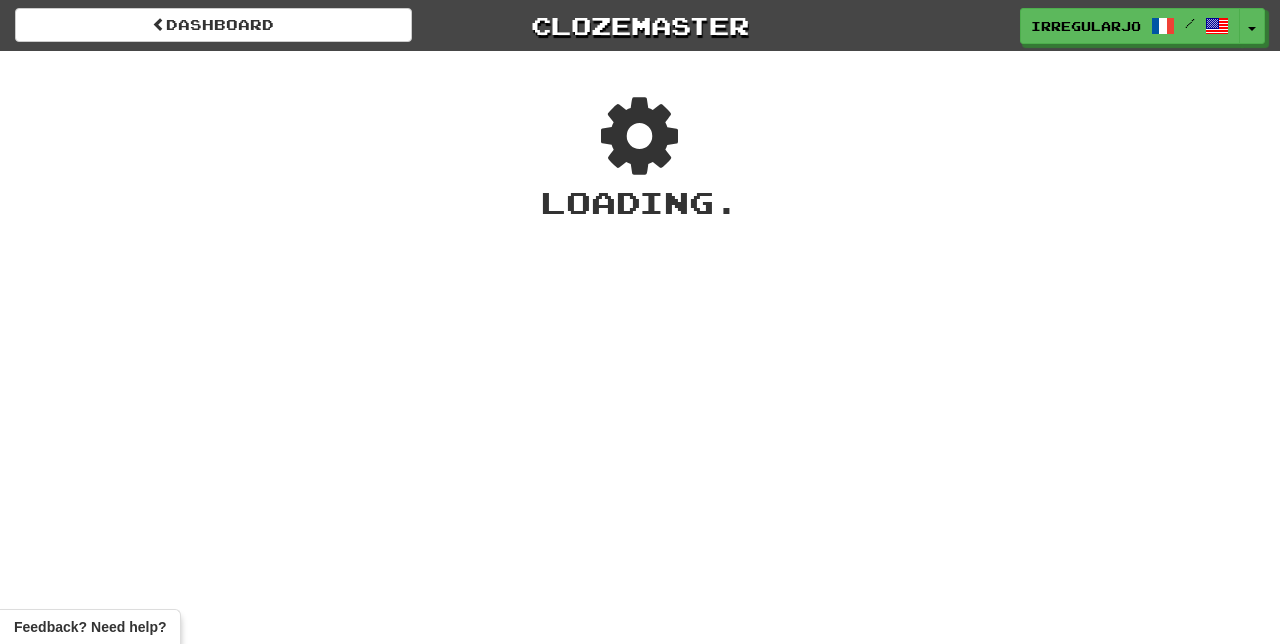 scroll, scrollTop: 0, scrollLeft: 0, axis: both 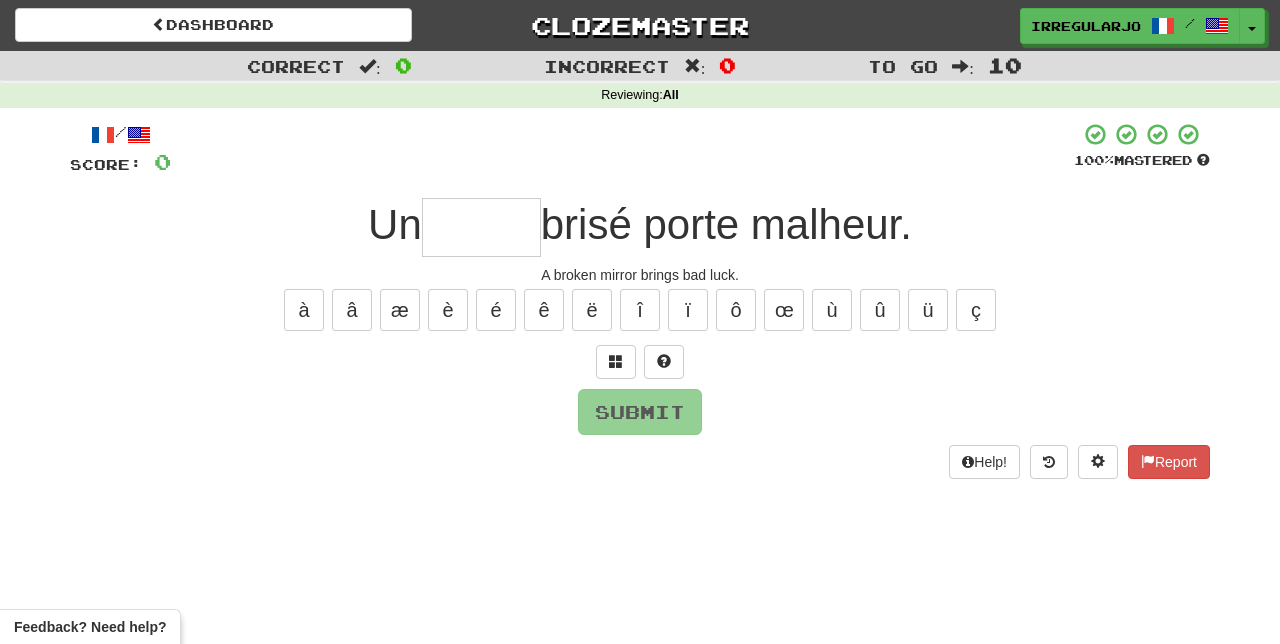 click at bounding box center (481, 227) 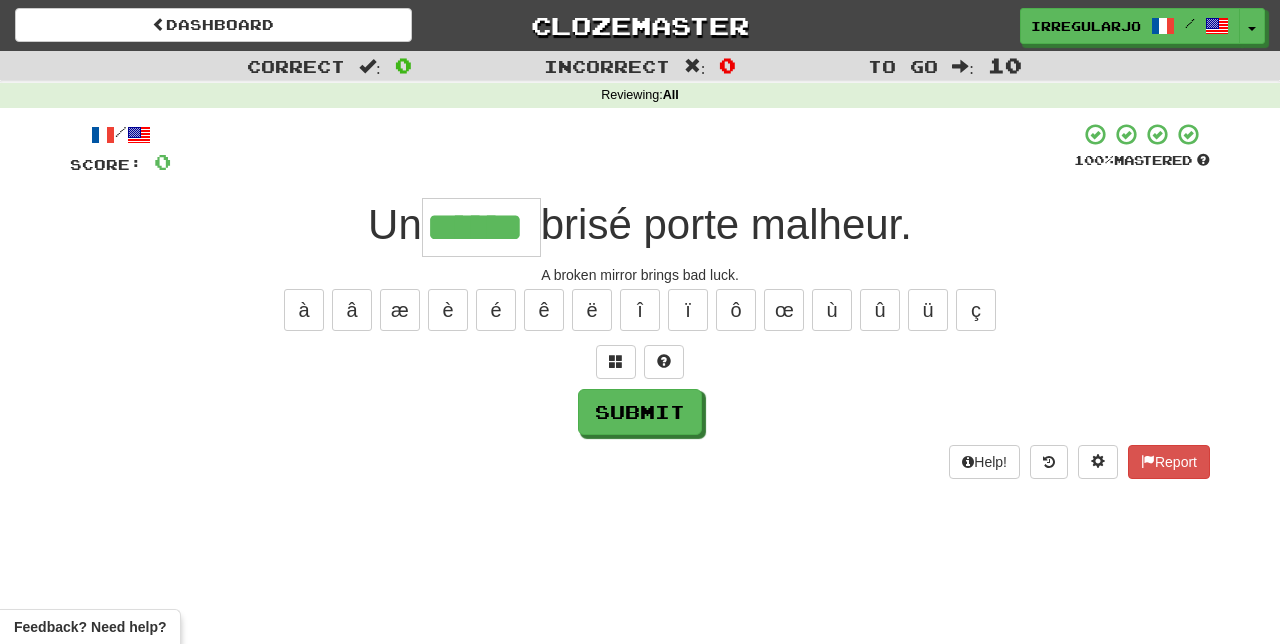 type on "******" 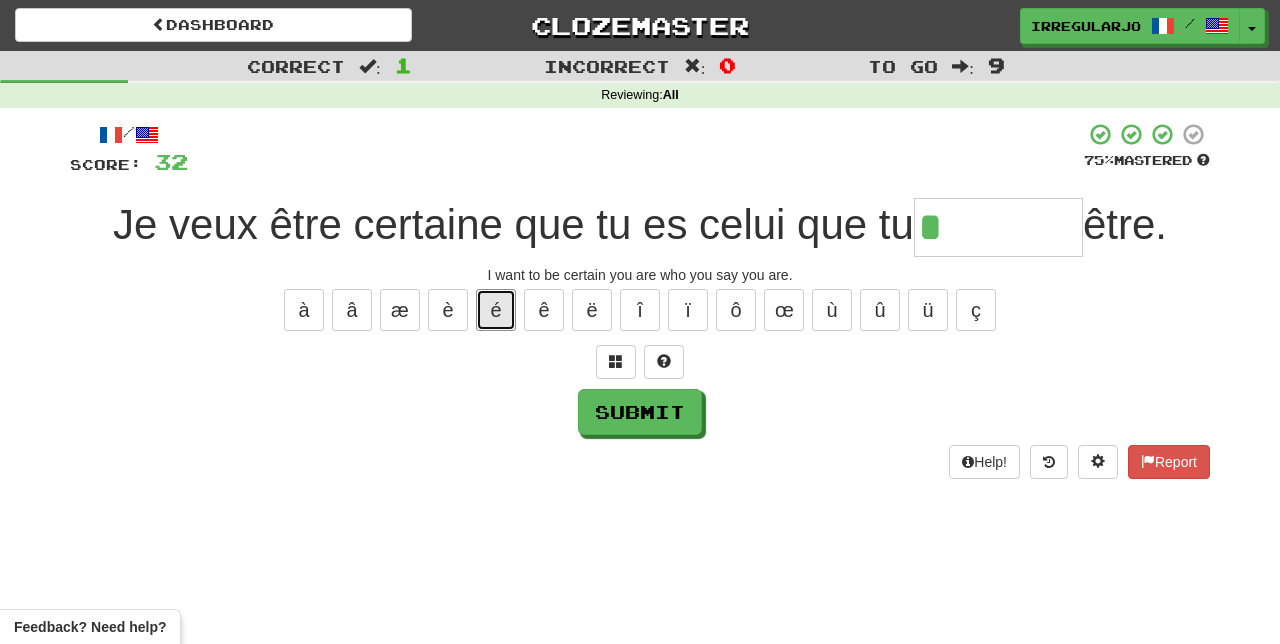 click on "é" at bounding box center [496, 310] 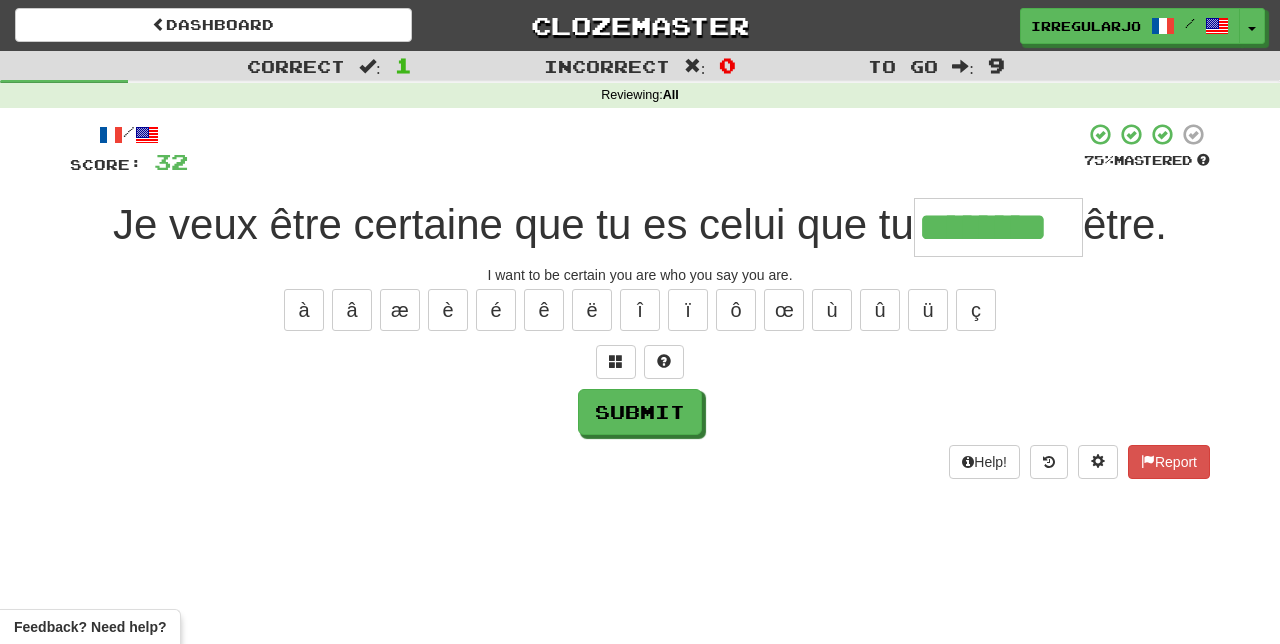 type on "********" 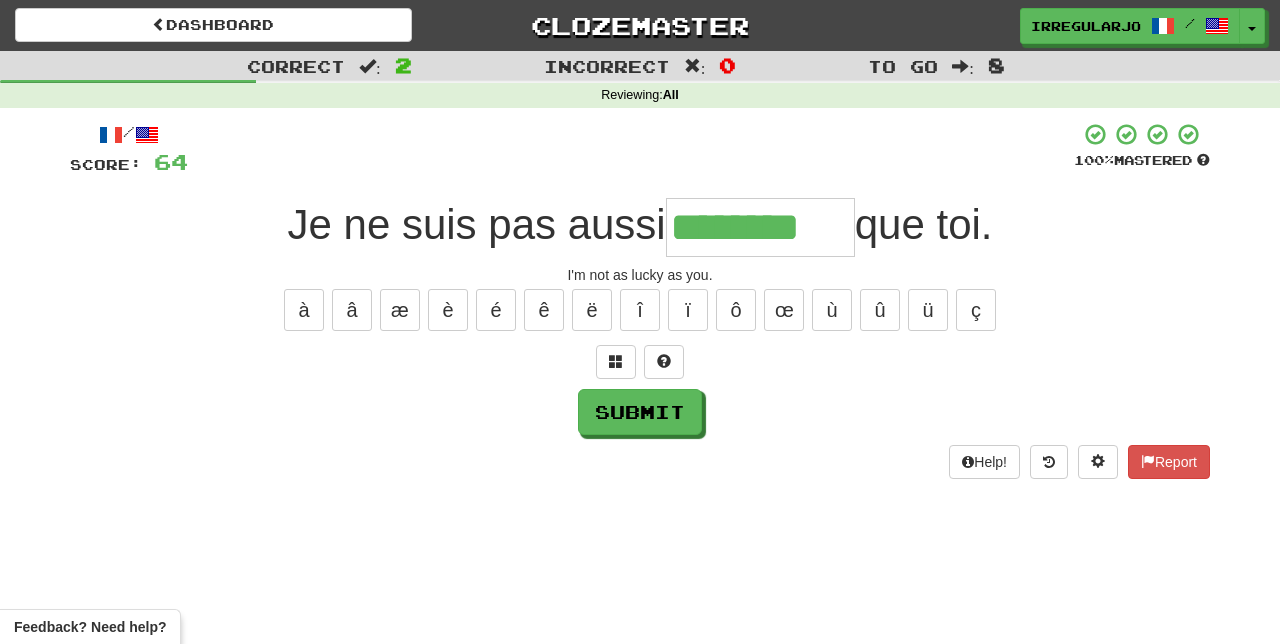 type on "********" 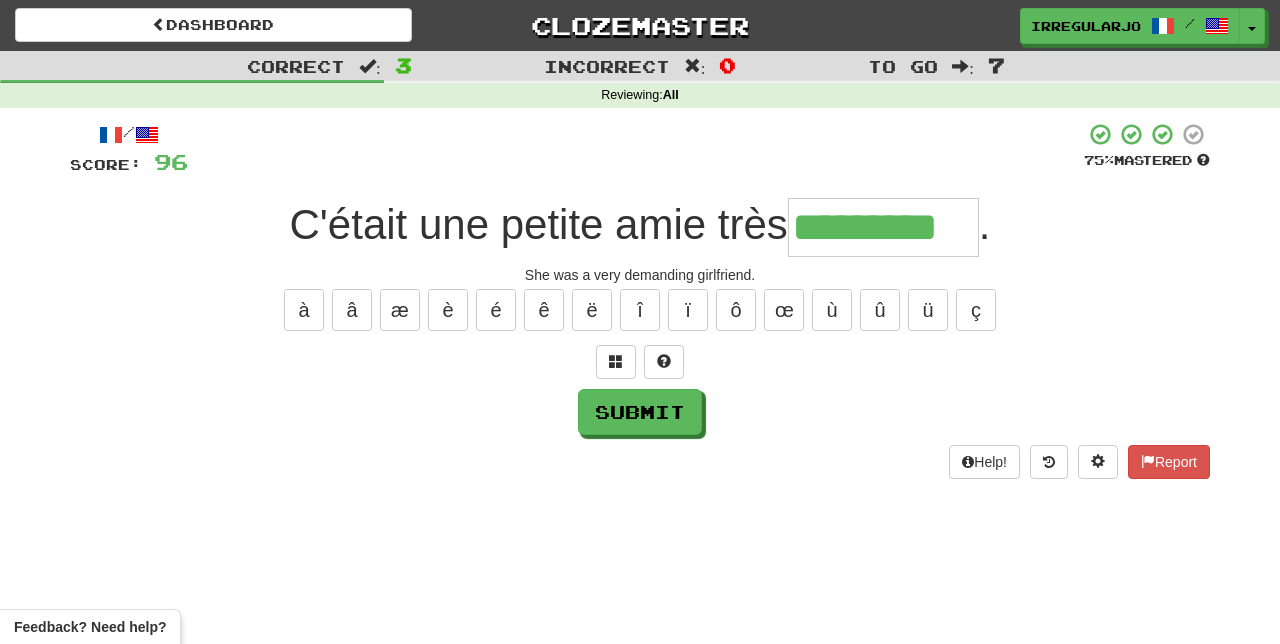type on "*********" 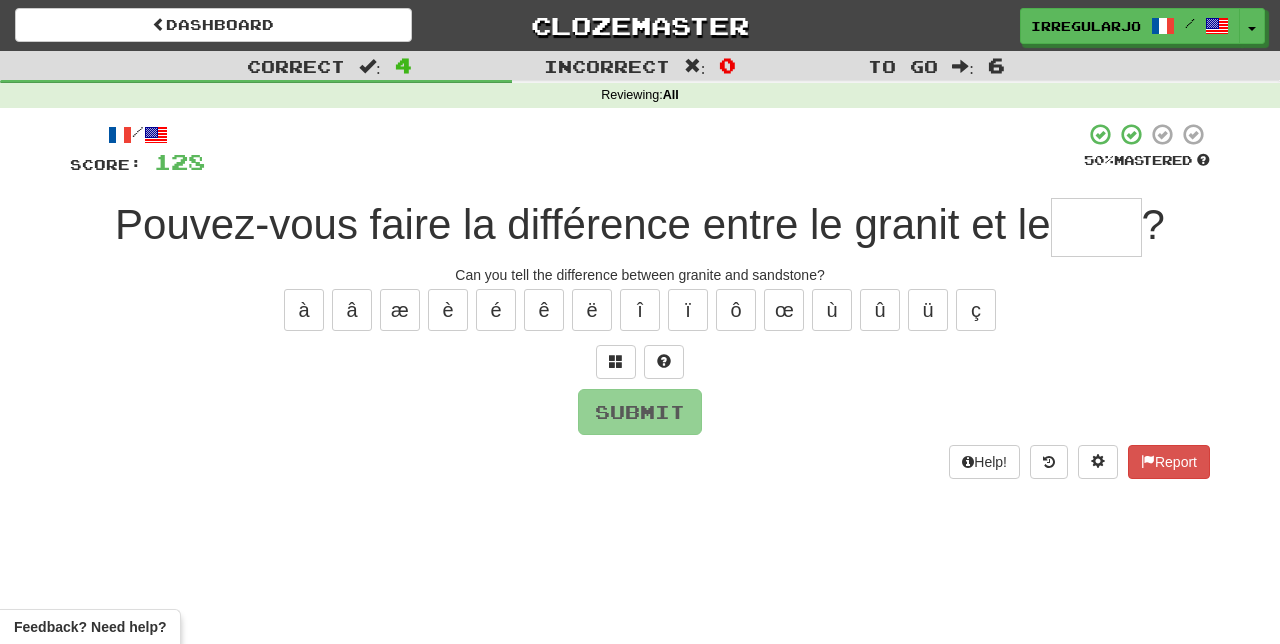 type on "*" 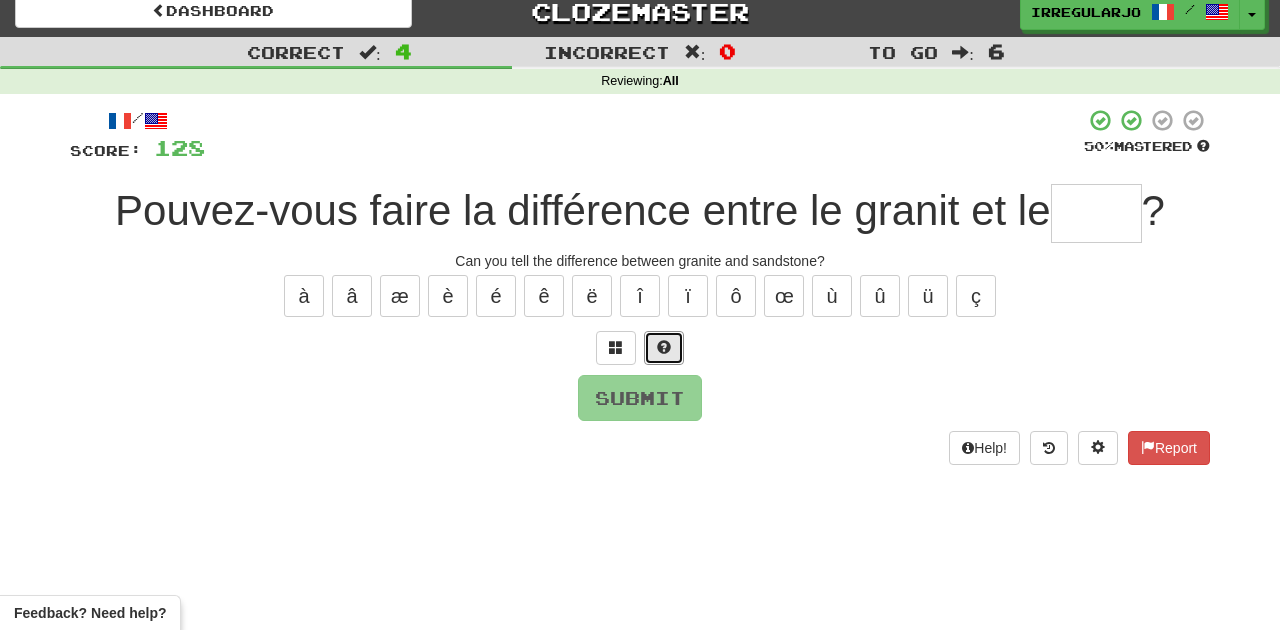 click at bounding box center [664, 362] 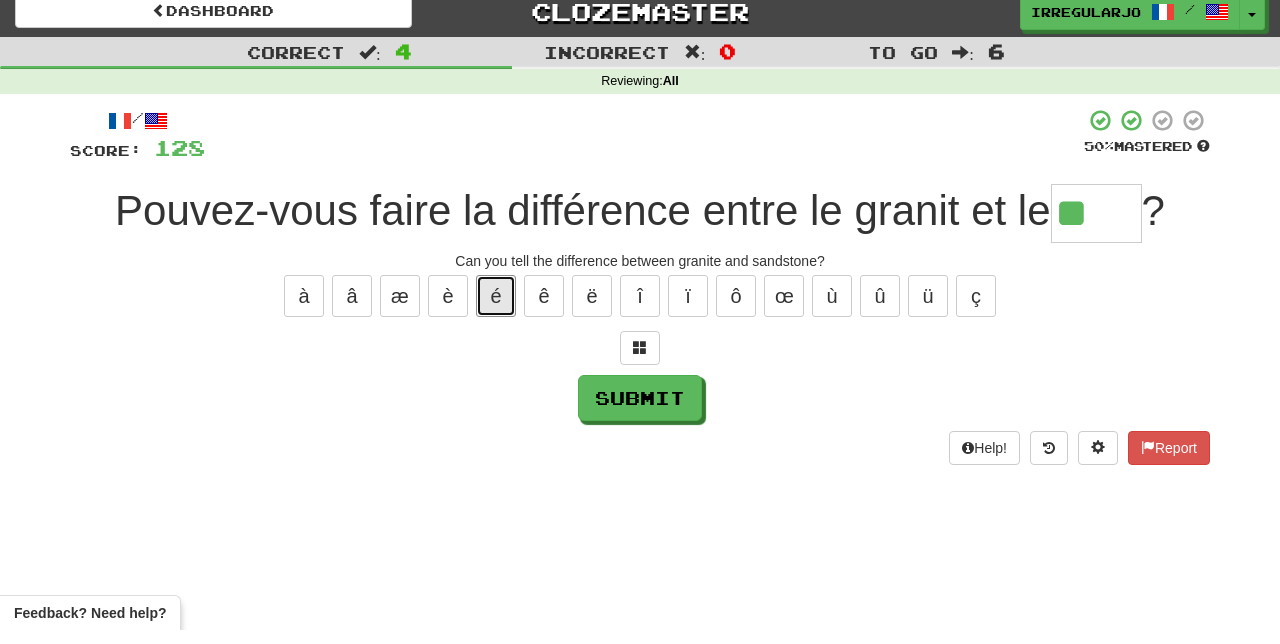 click on "é" at bounding box center [496, 310] 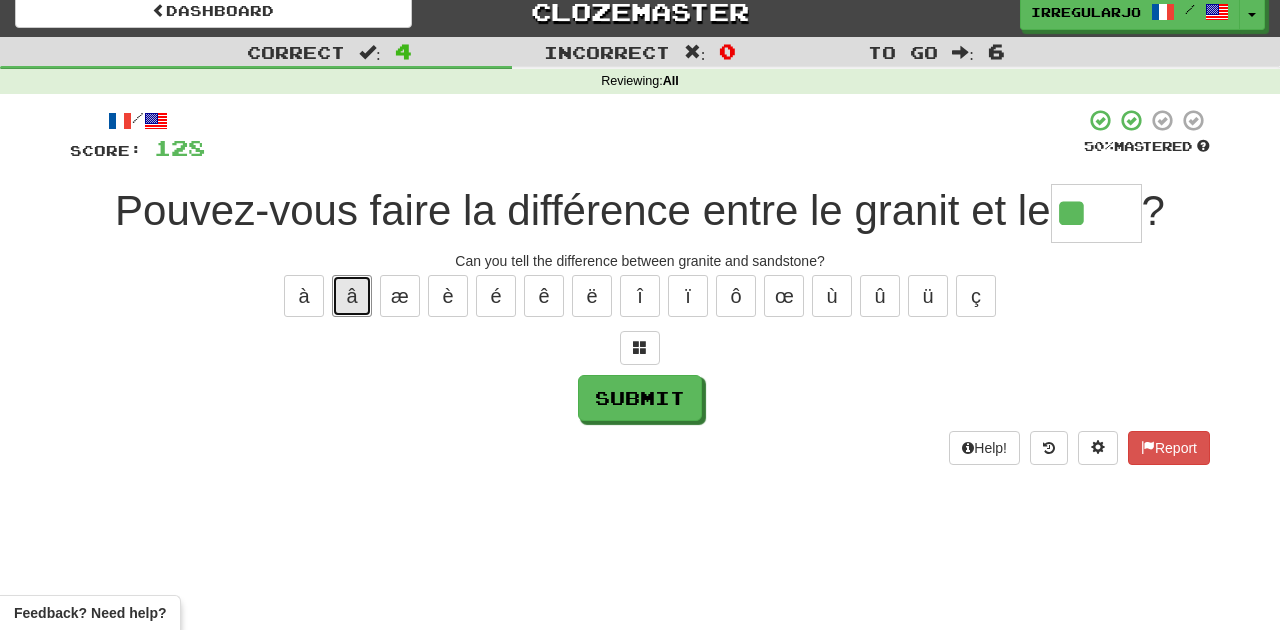 click on "â" at bounding box center [352, 310] 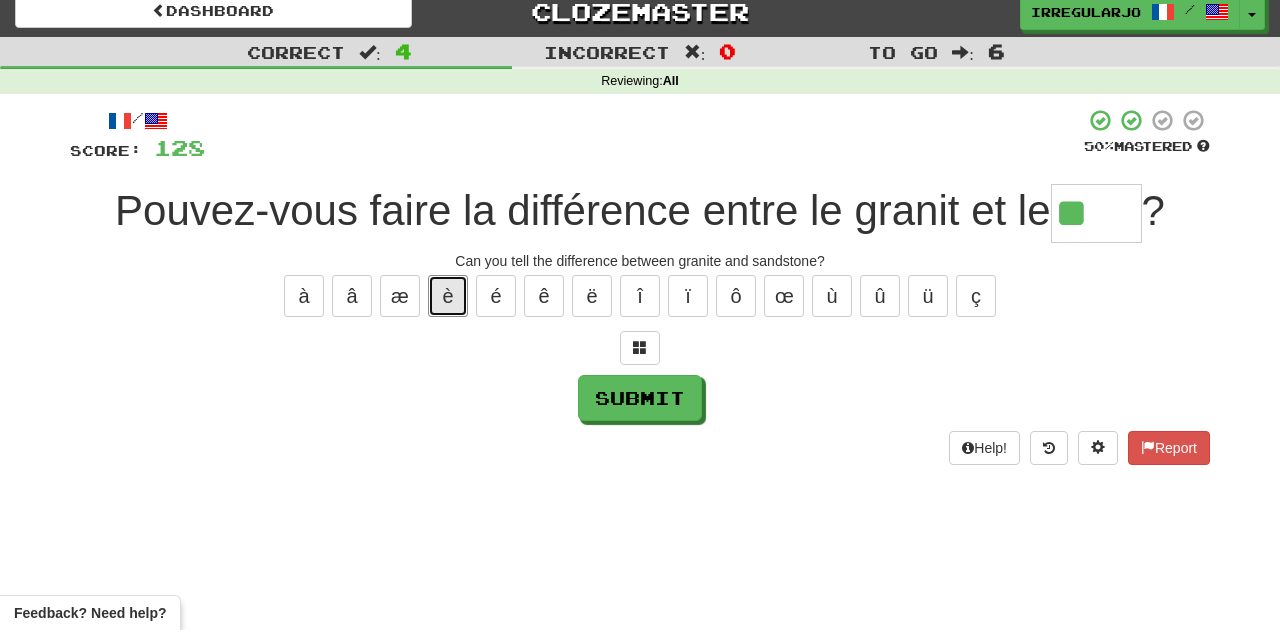click on "è" at bounding box center (448, 310) 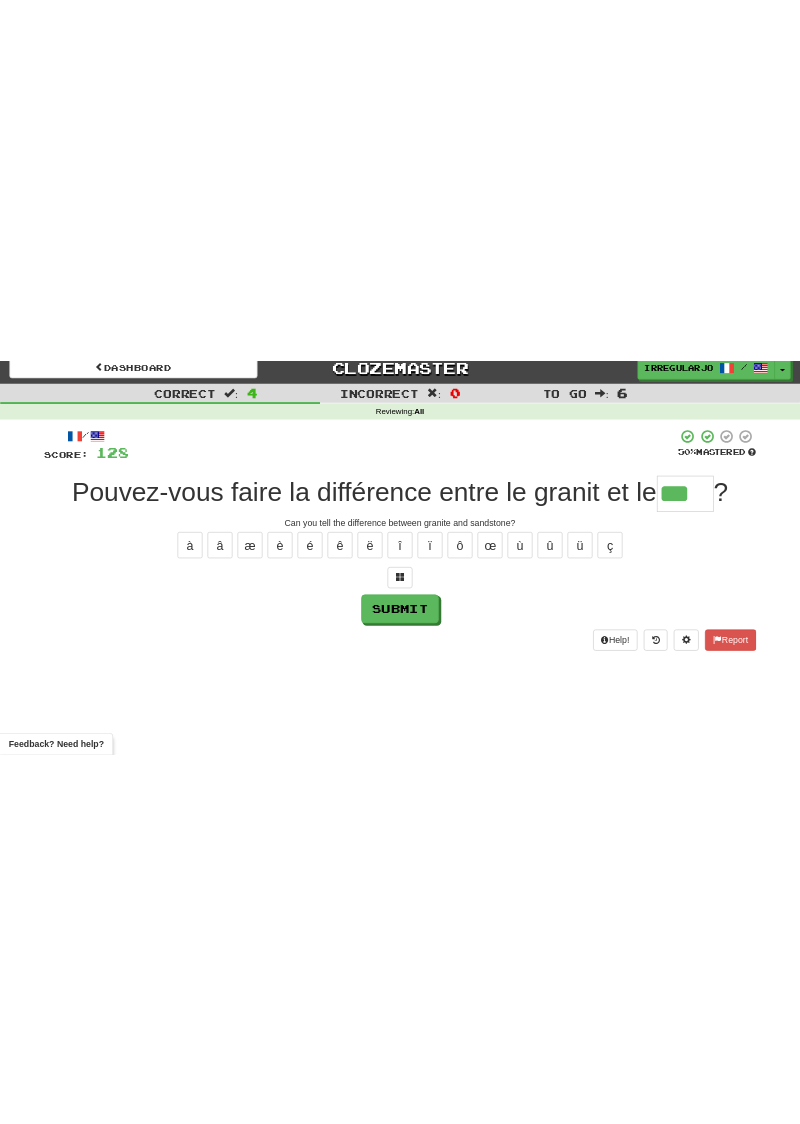 scroll, scrollTop: 0, scrollLeft: 0, axis: both 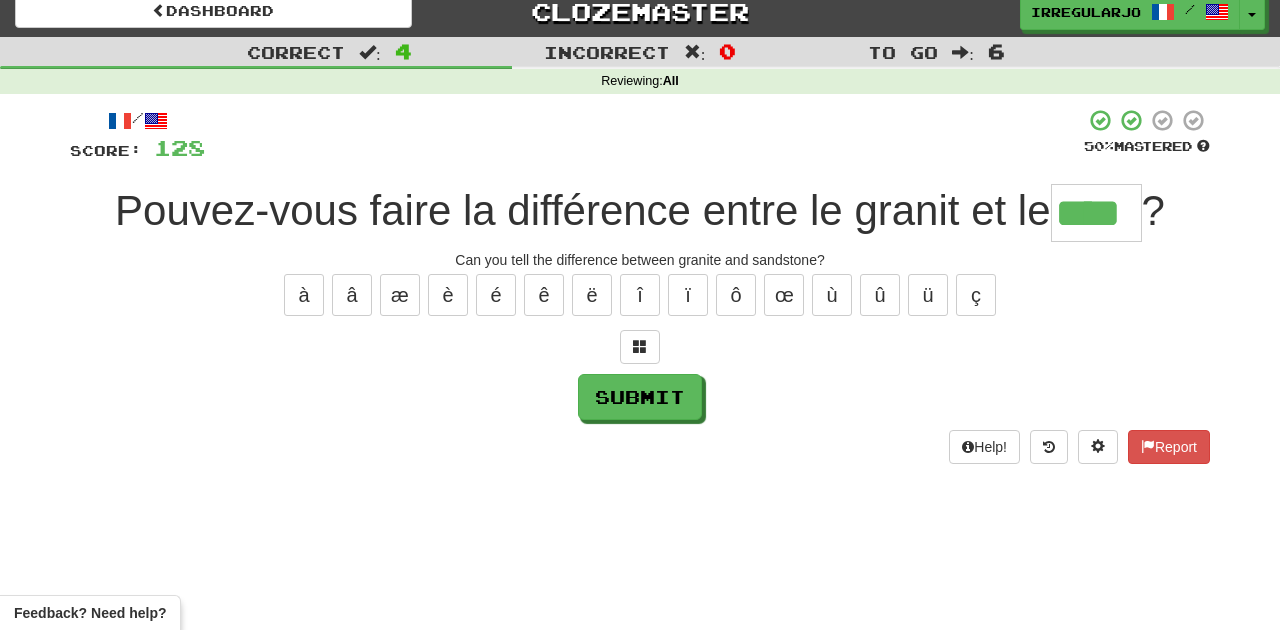 type on "****" 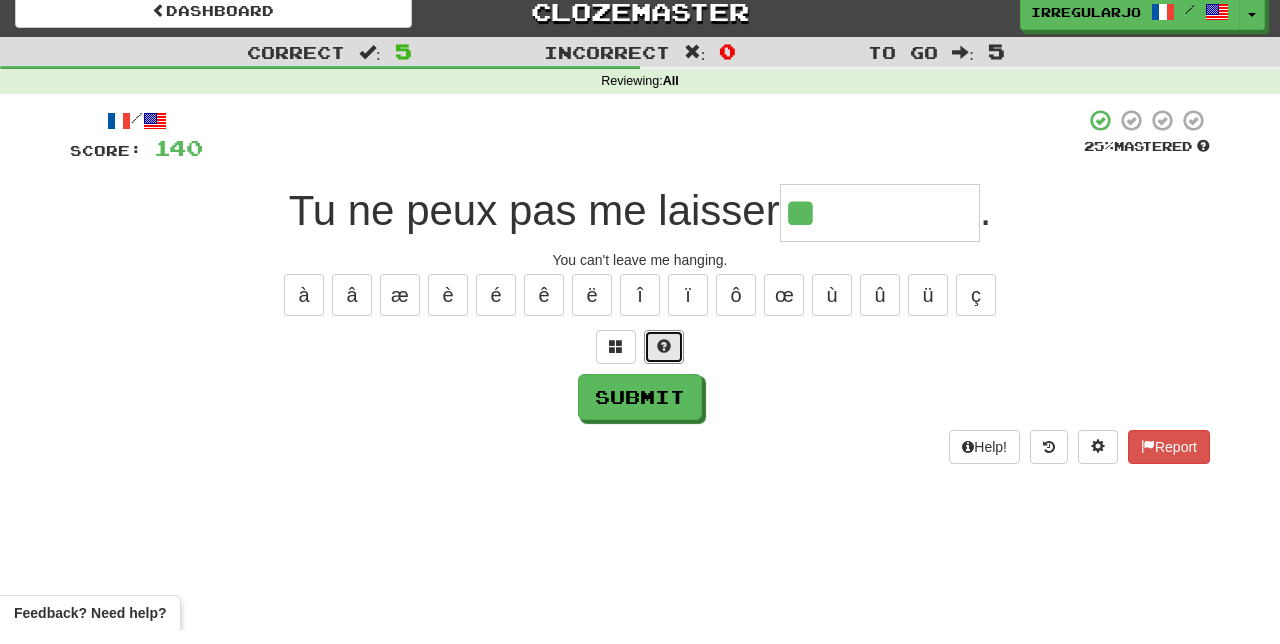 click at bounding box center (664, 361) 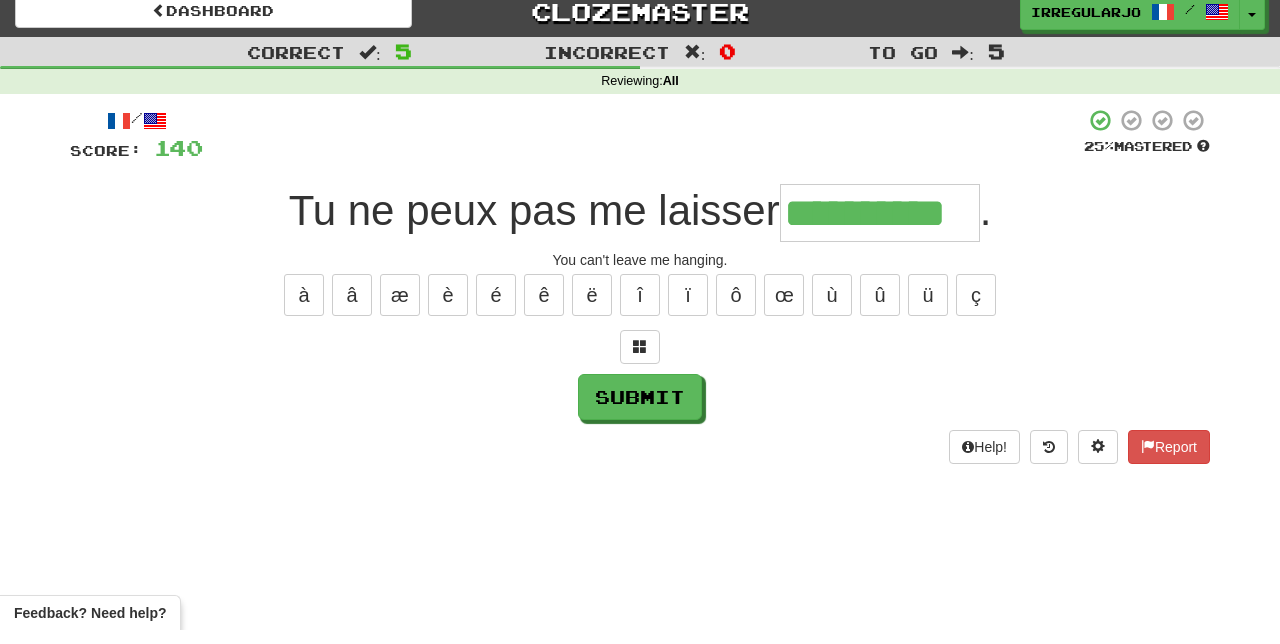 type on "**********" 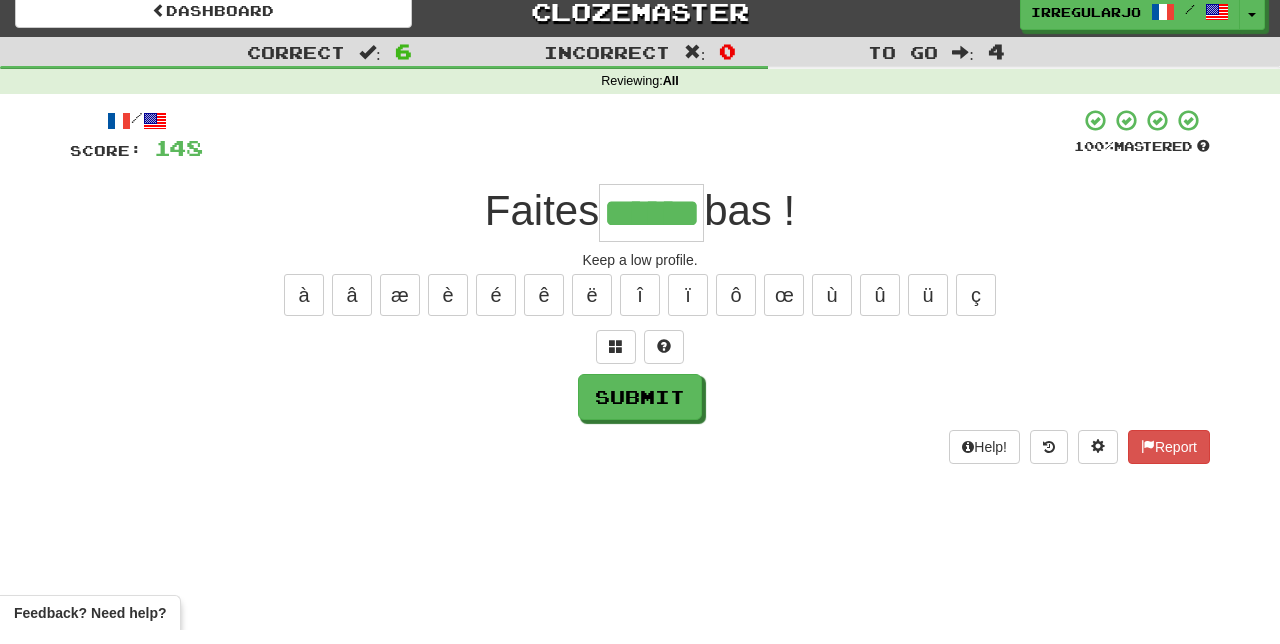 type on "******" 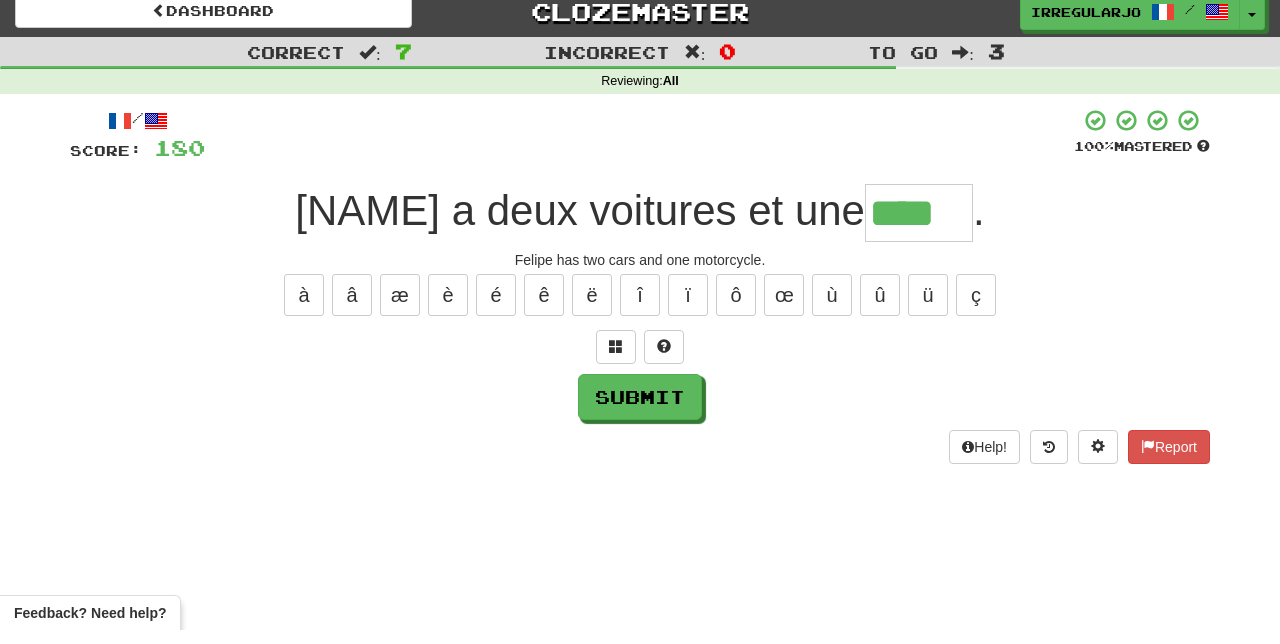 type on "****" 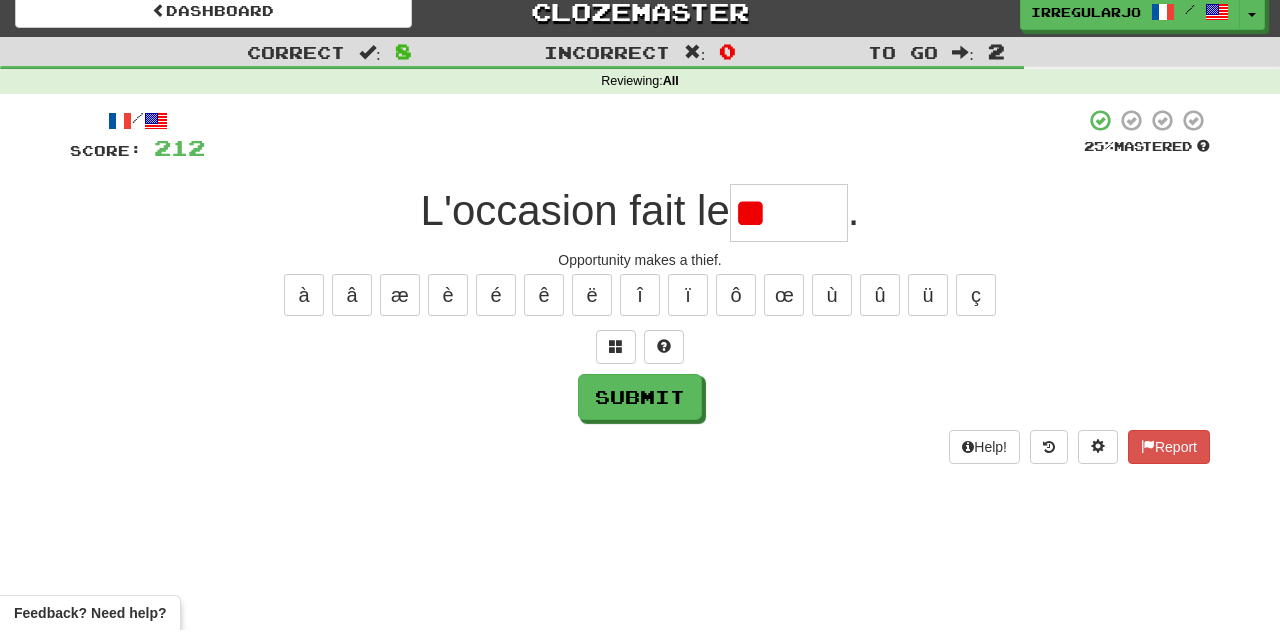 type on "*" 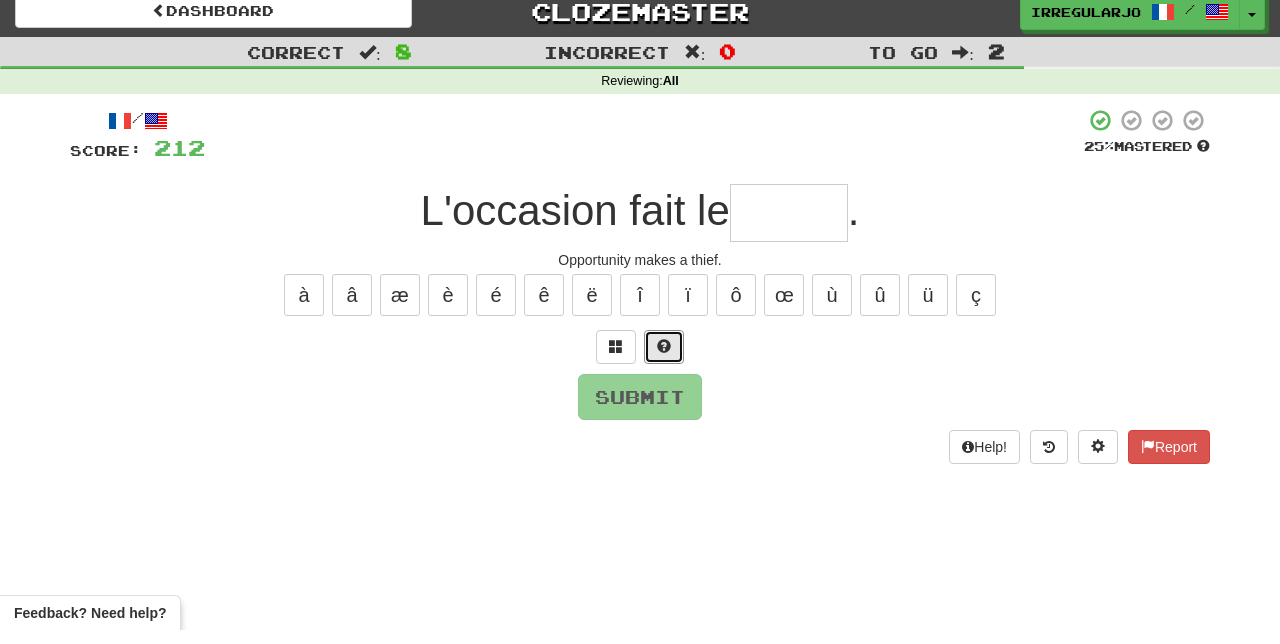 click at bounding box center [664, 361] 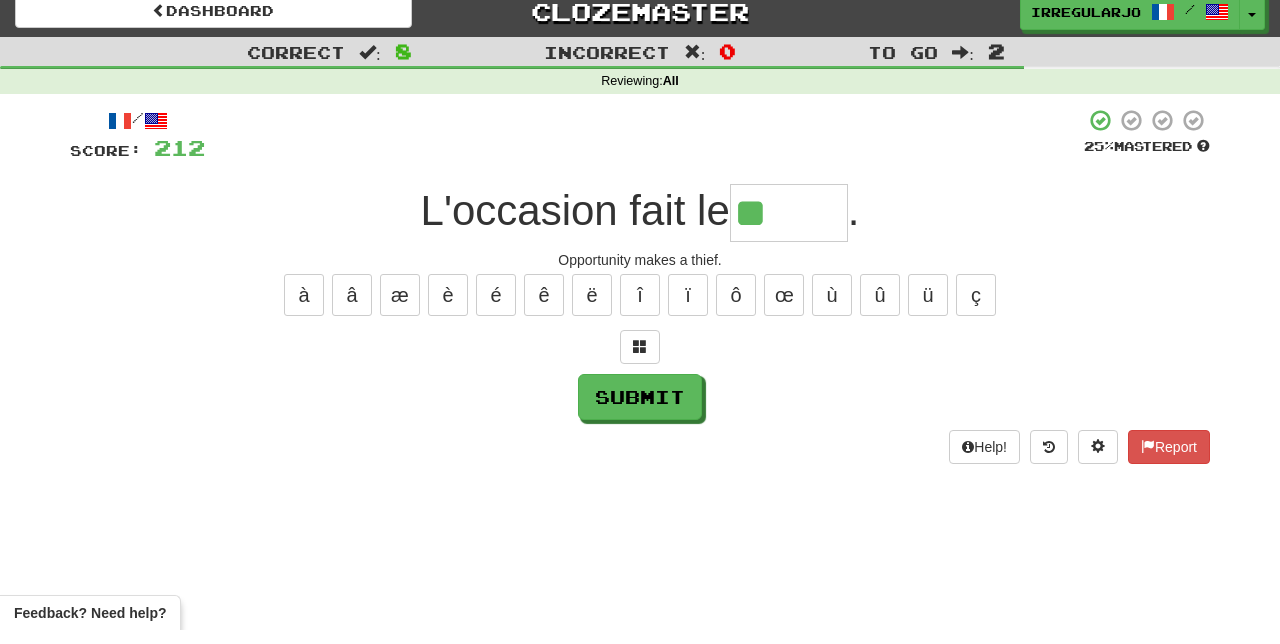type on "******" 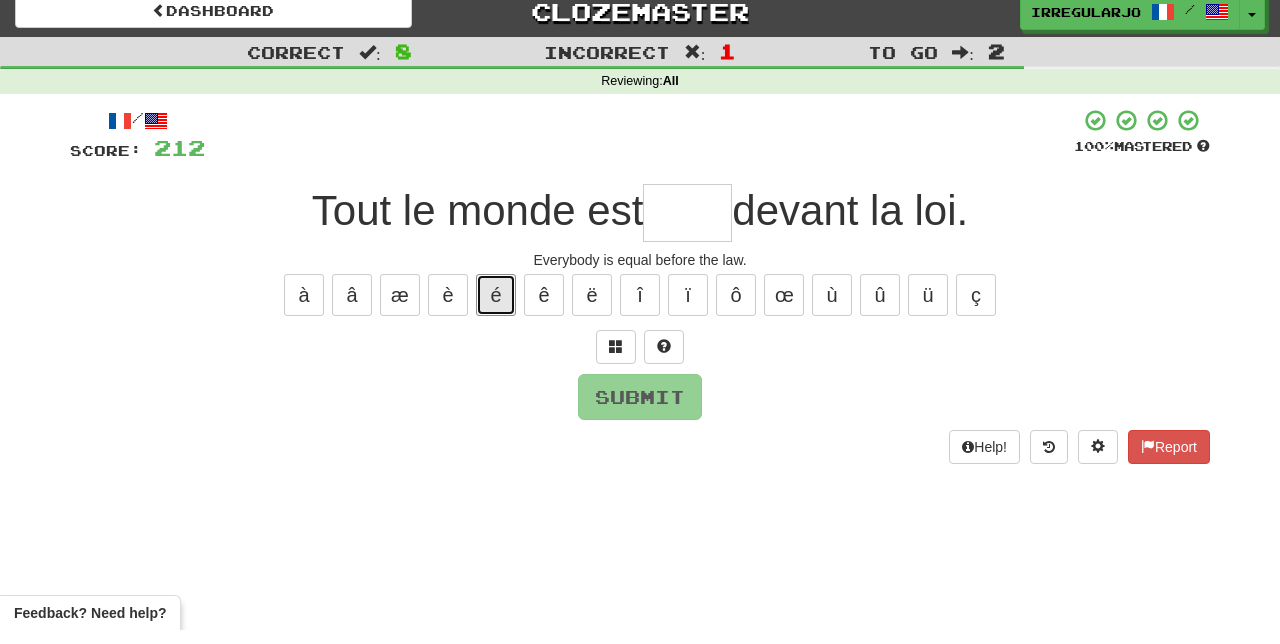 click on "é" at bounding box center [496, 309] 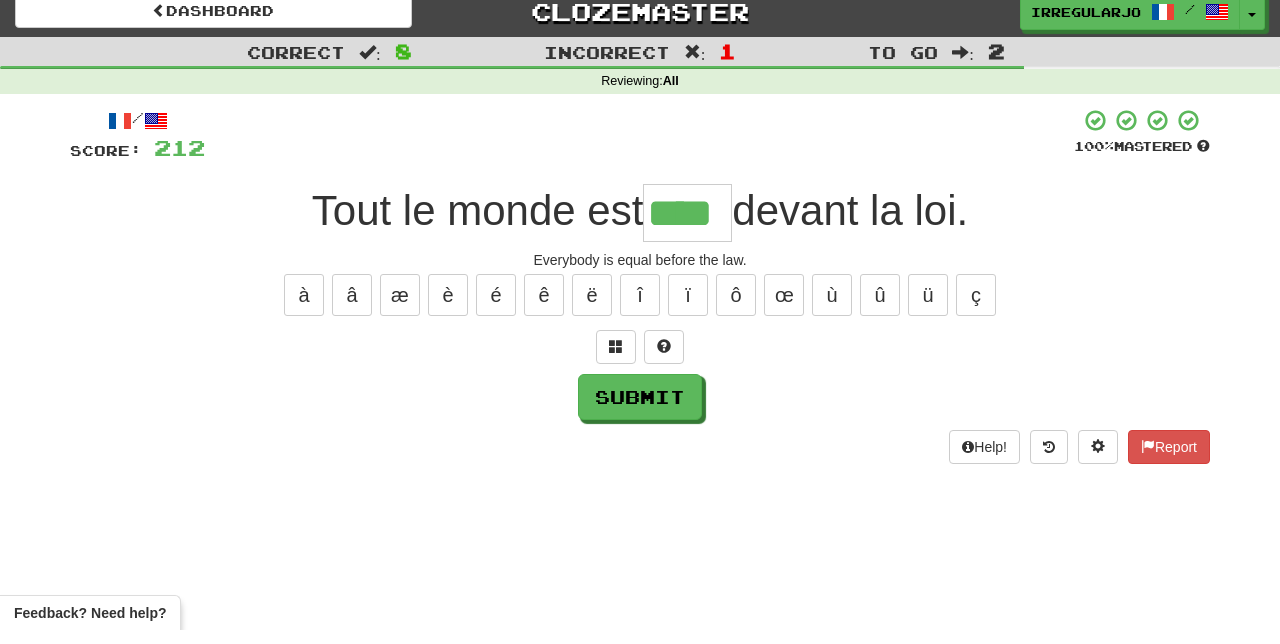 type on "****" 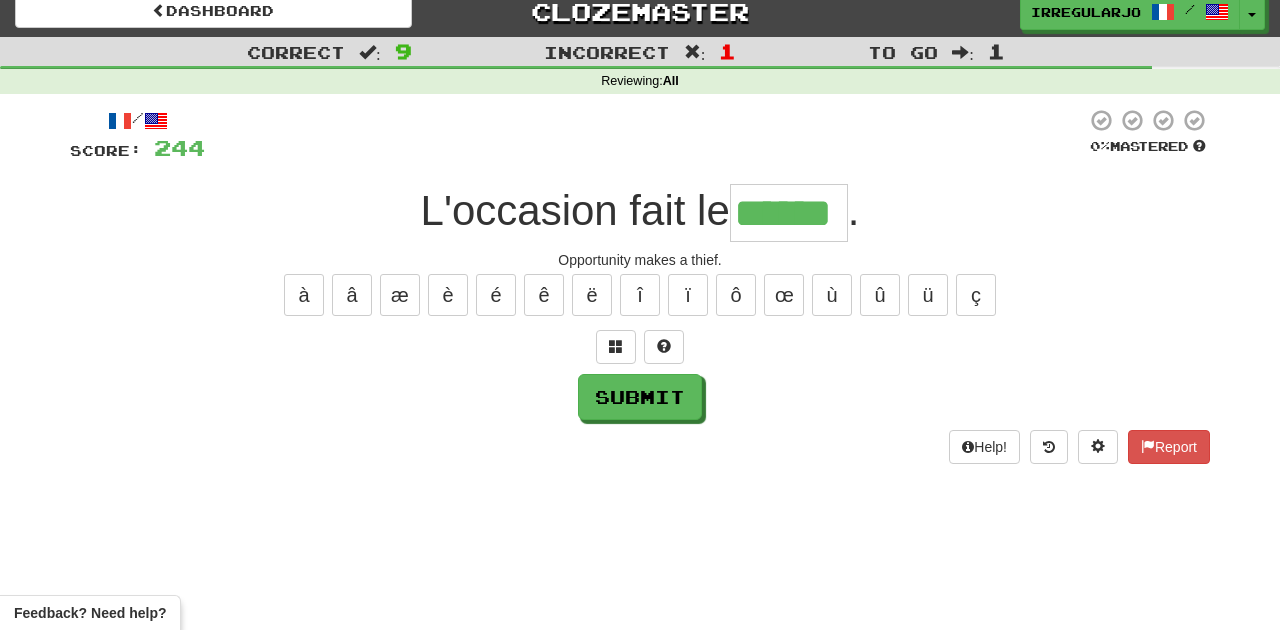 type on "******" 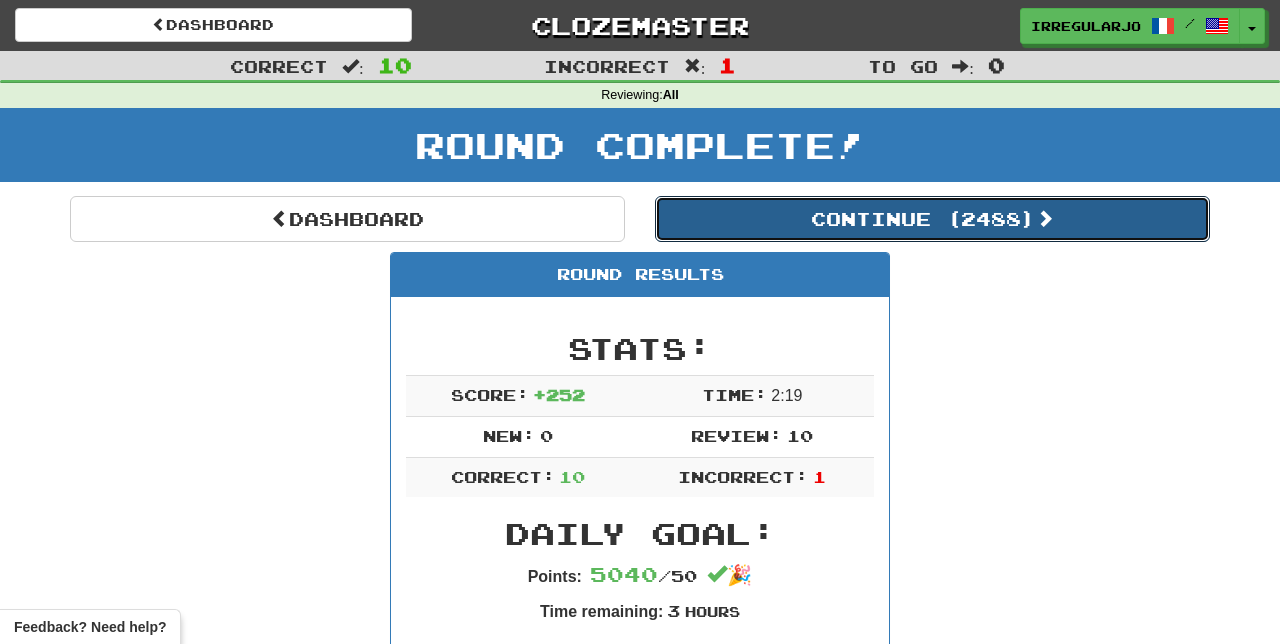 click on "Continue ( 2488 )" at bounding box center [932, 219] 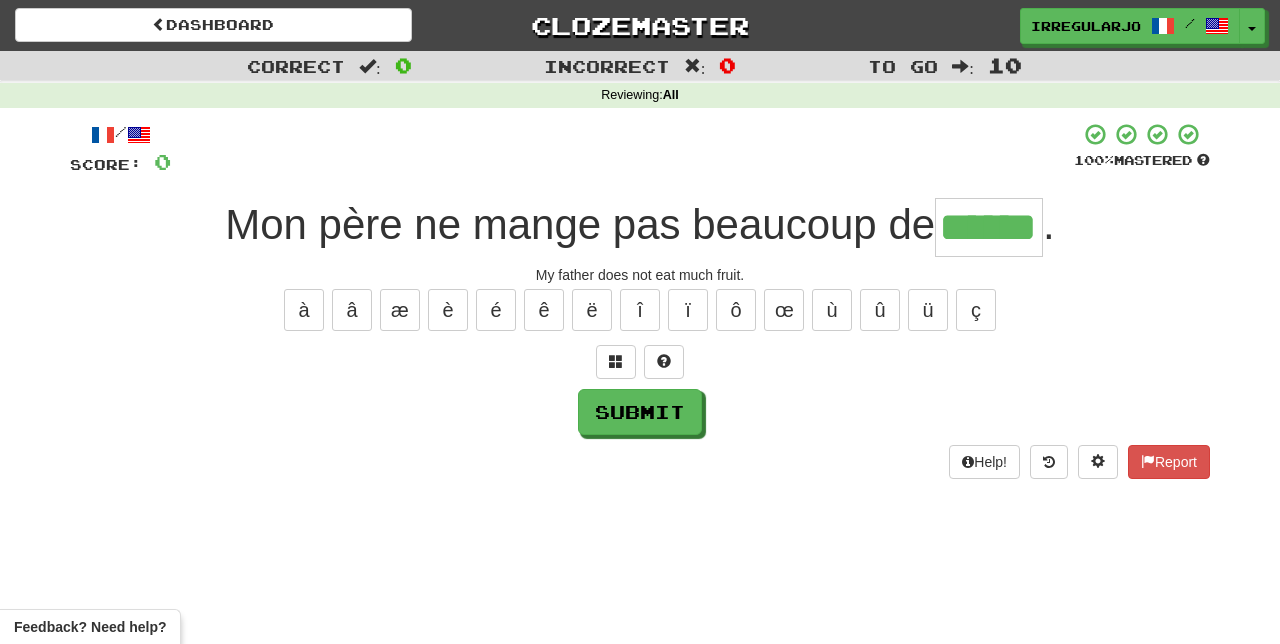 type on "******" 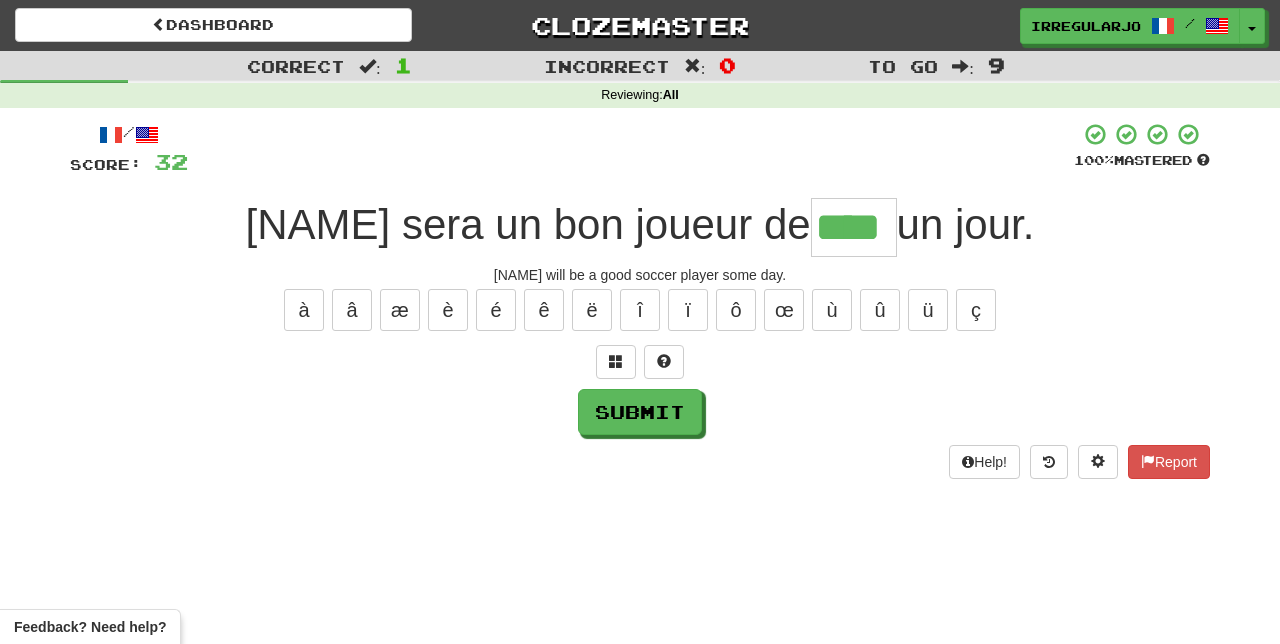 type on "****" 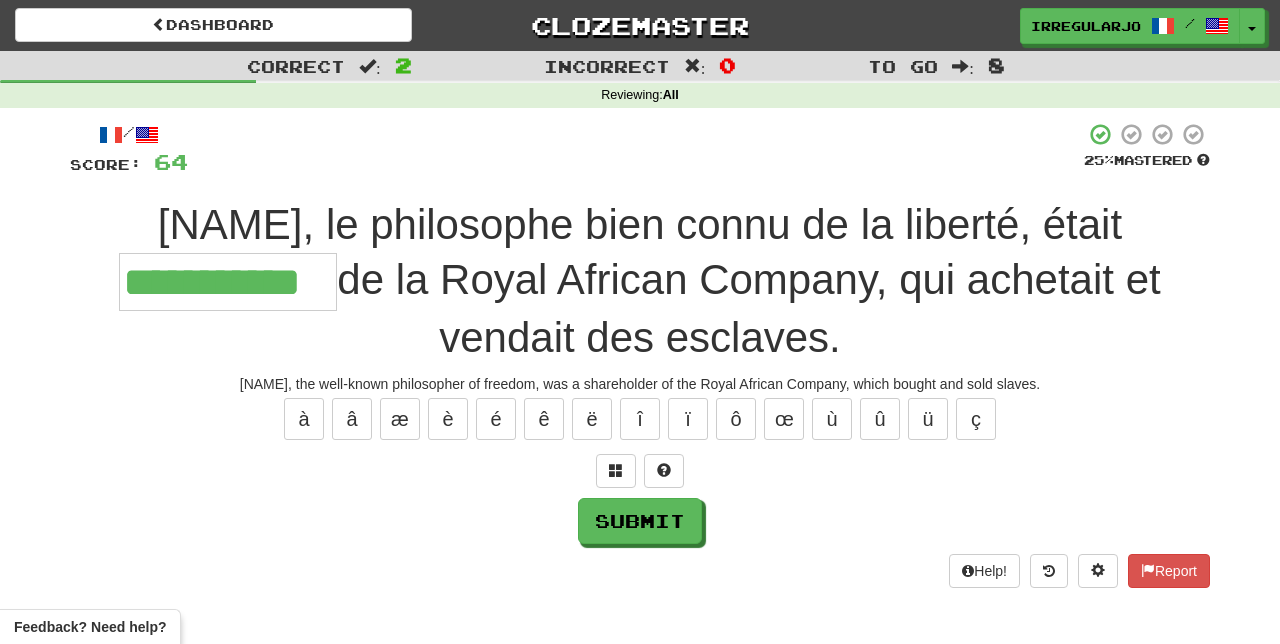 type on "**********" 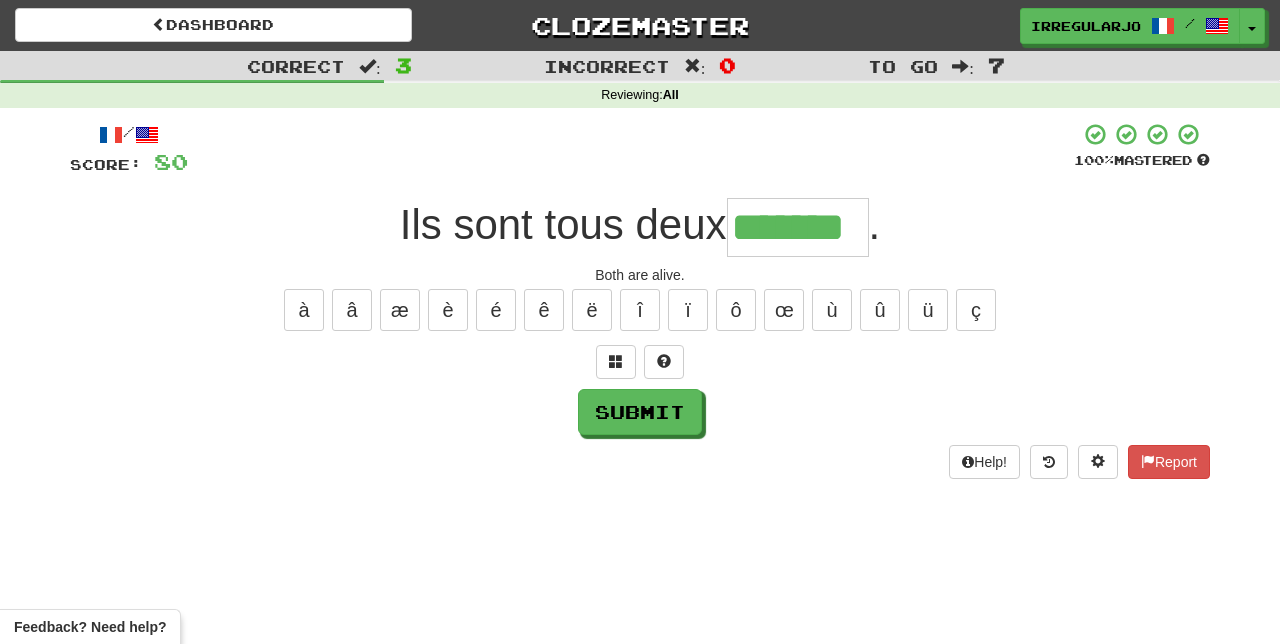type on "*******" 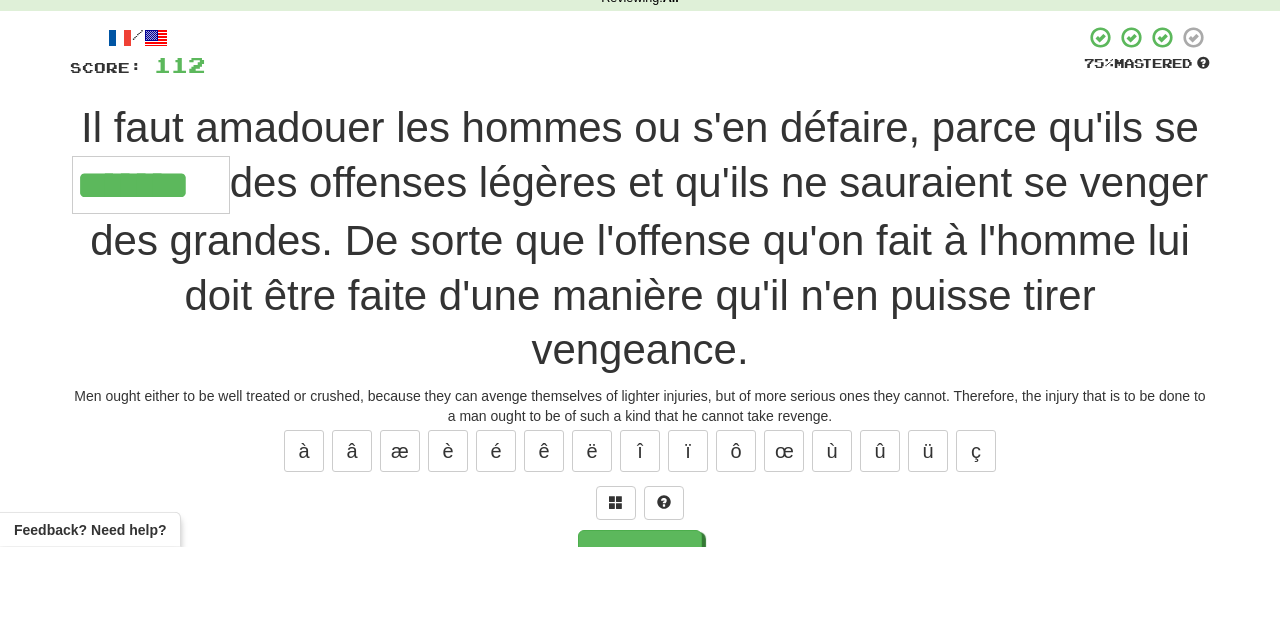 type on "*******" 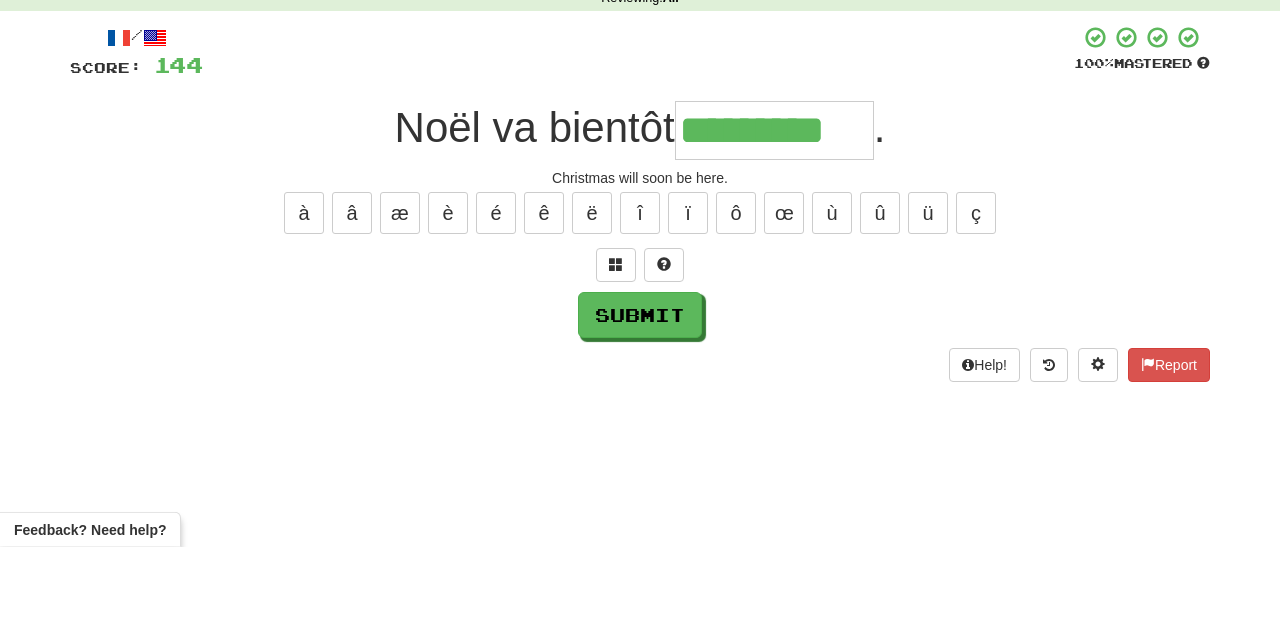 type on "*********" 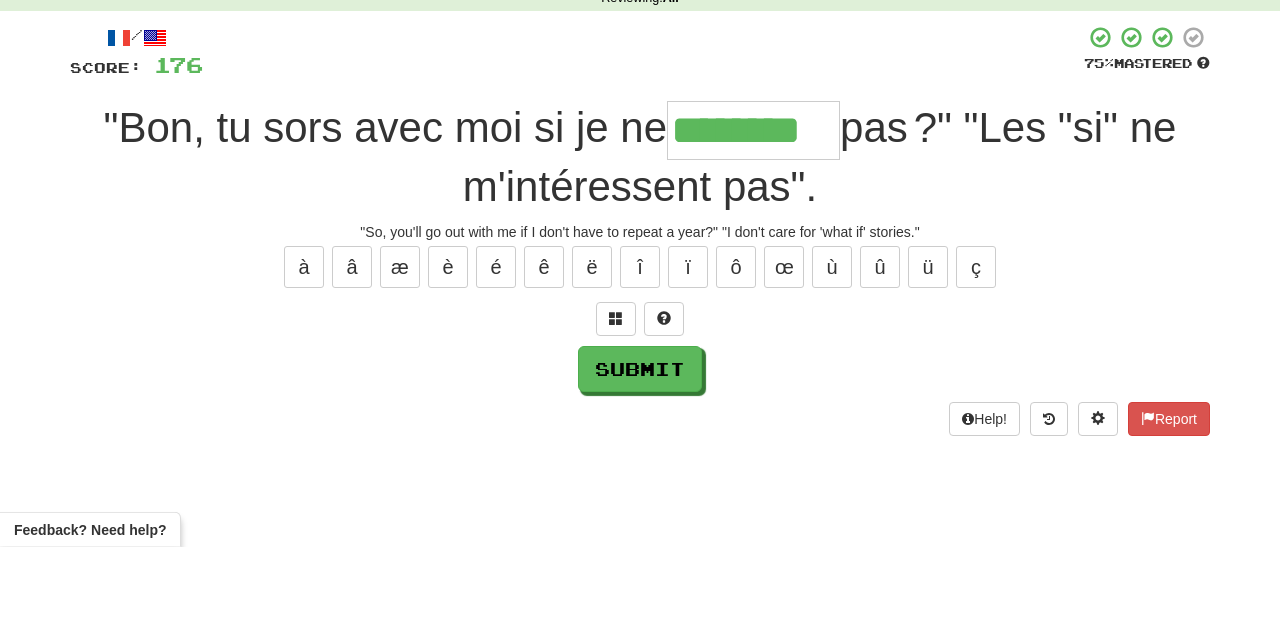 type on "********" 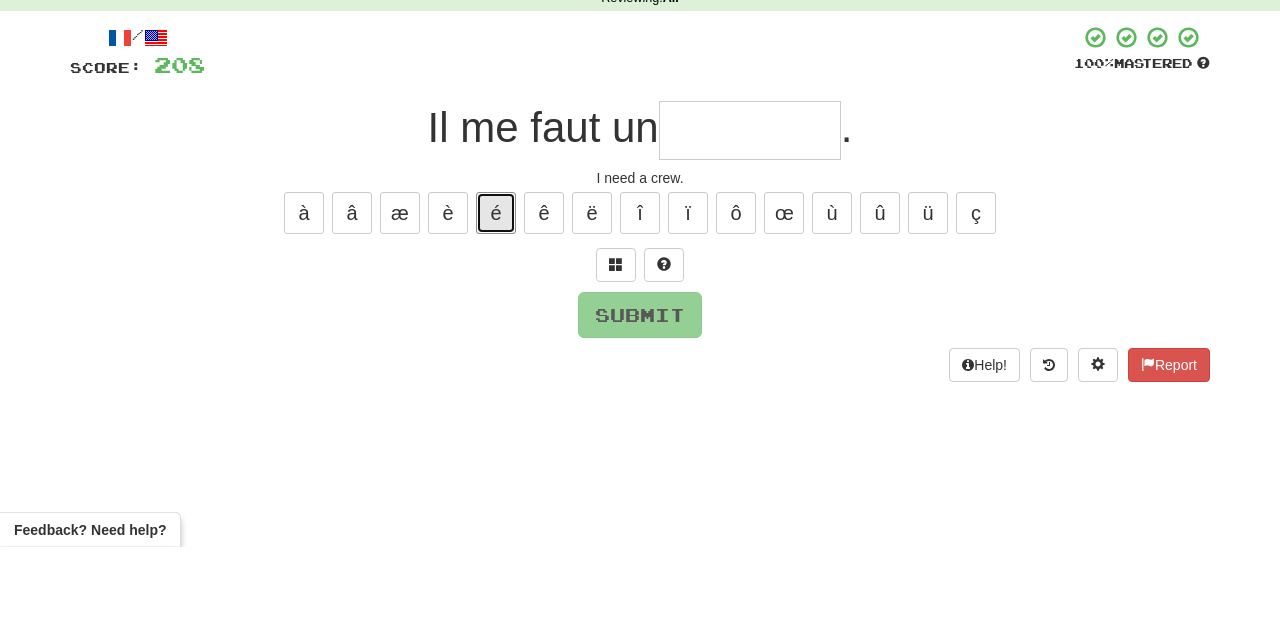 click on "é" at bounding box center (496, 310) 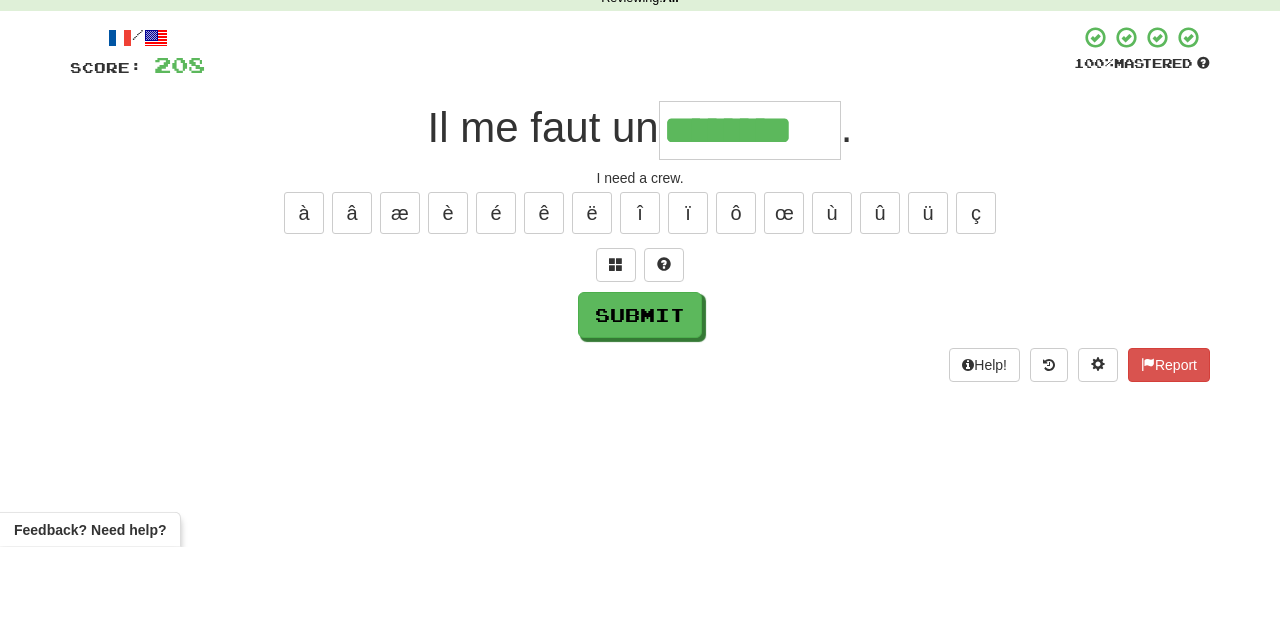 type on "********" 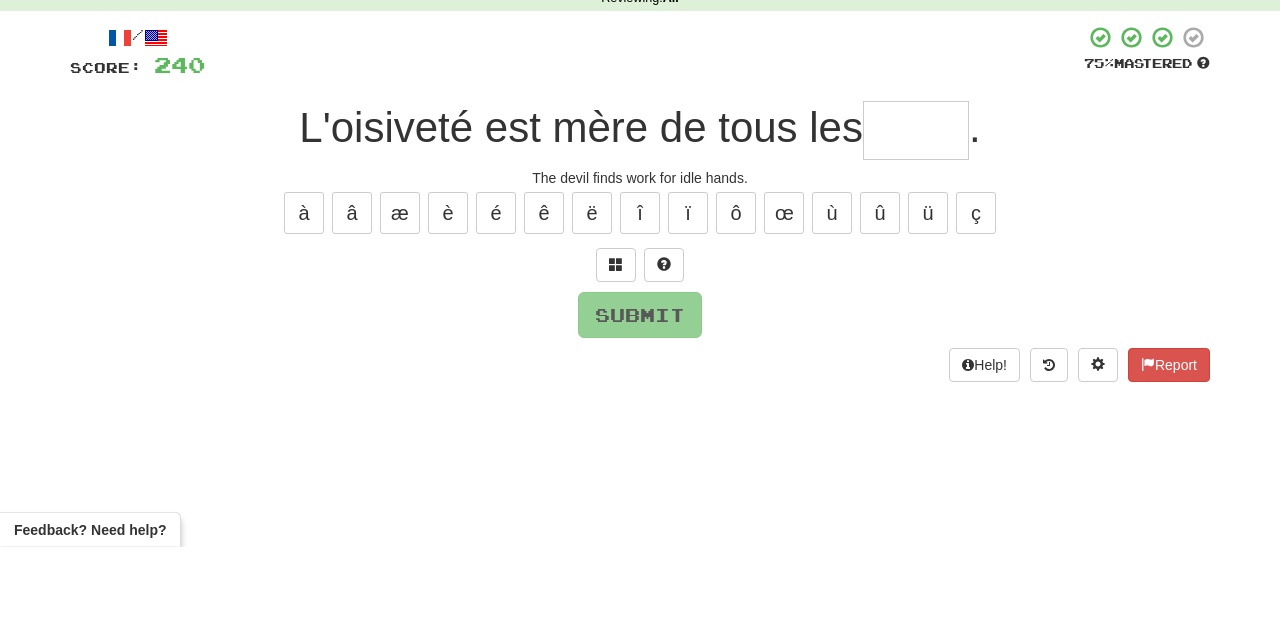 type on "*" 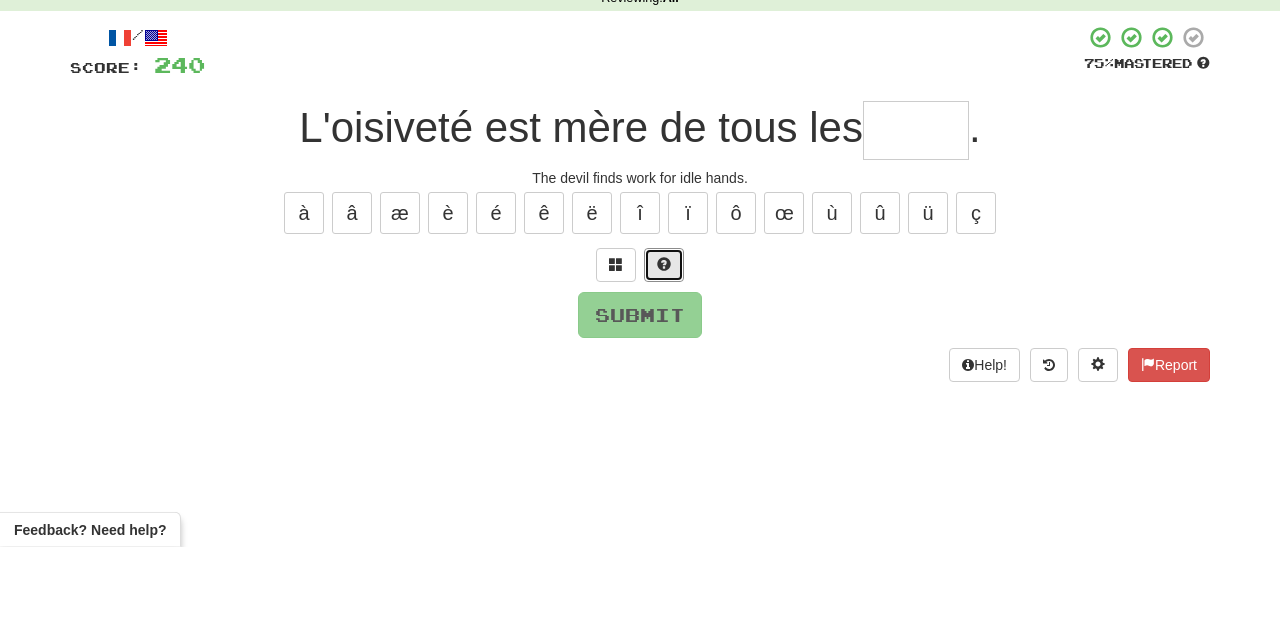 click at bounding box center [664, 361] 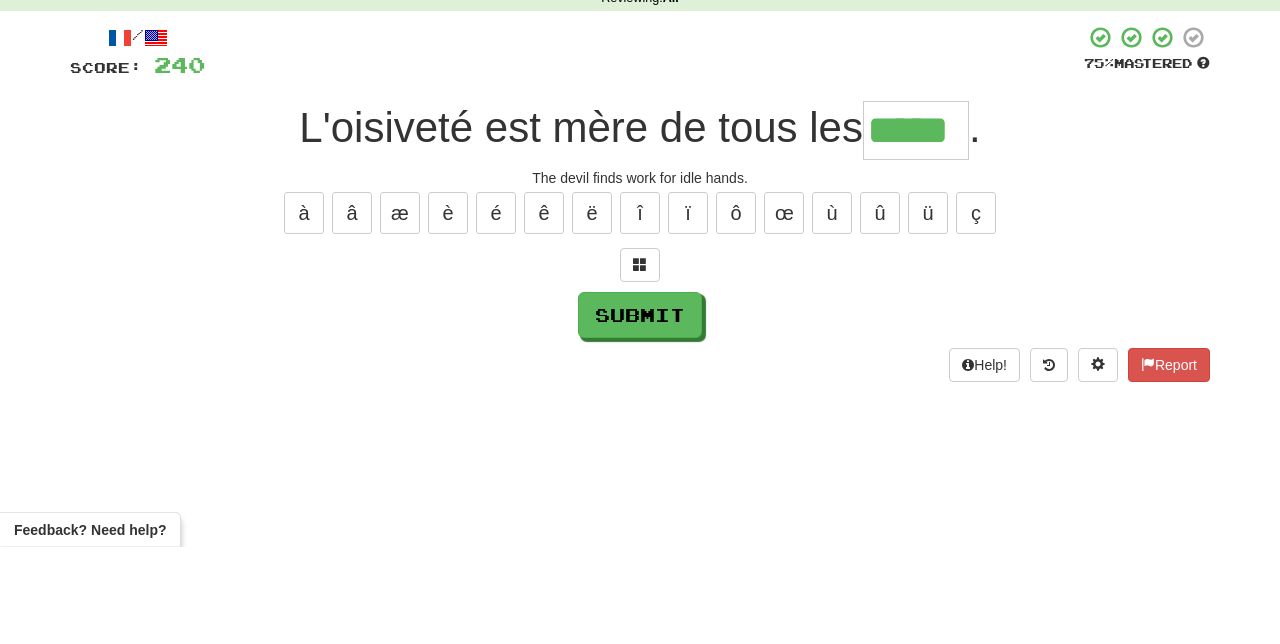 type on "*****" 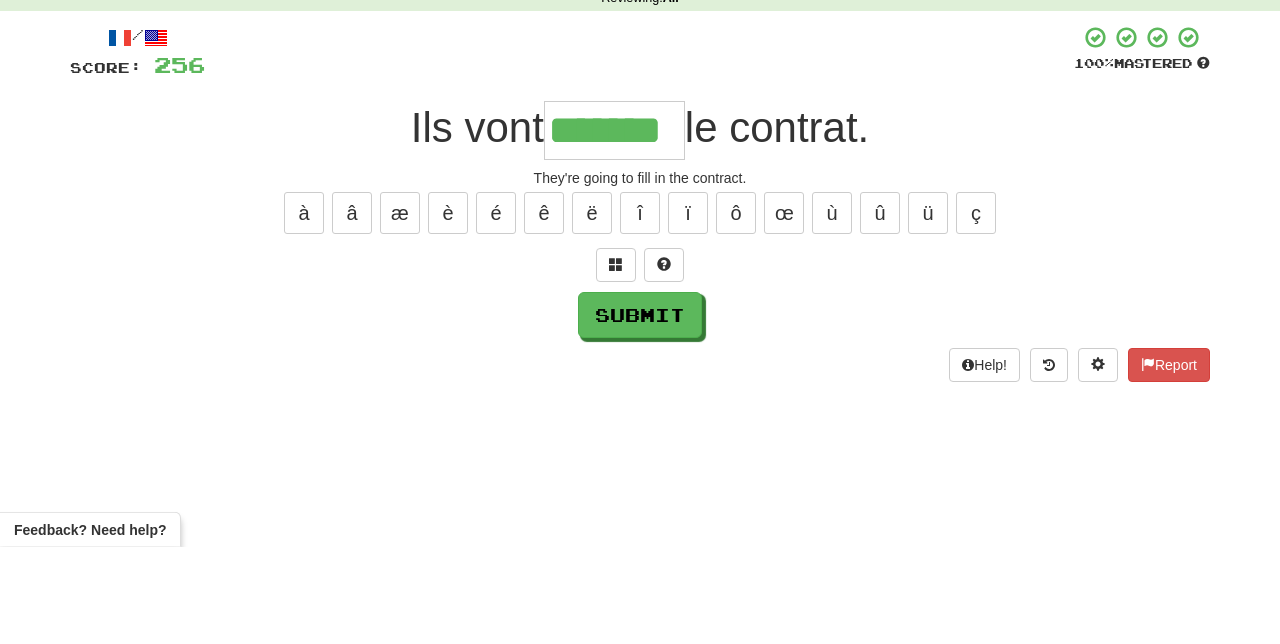 type on "*******" 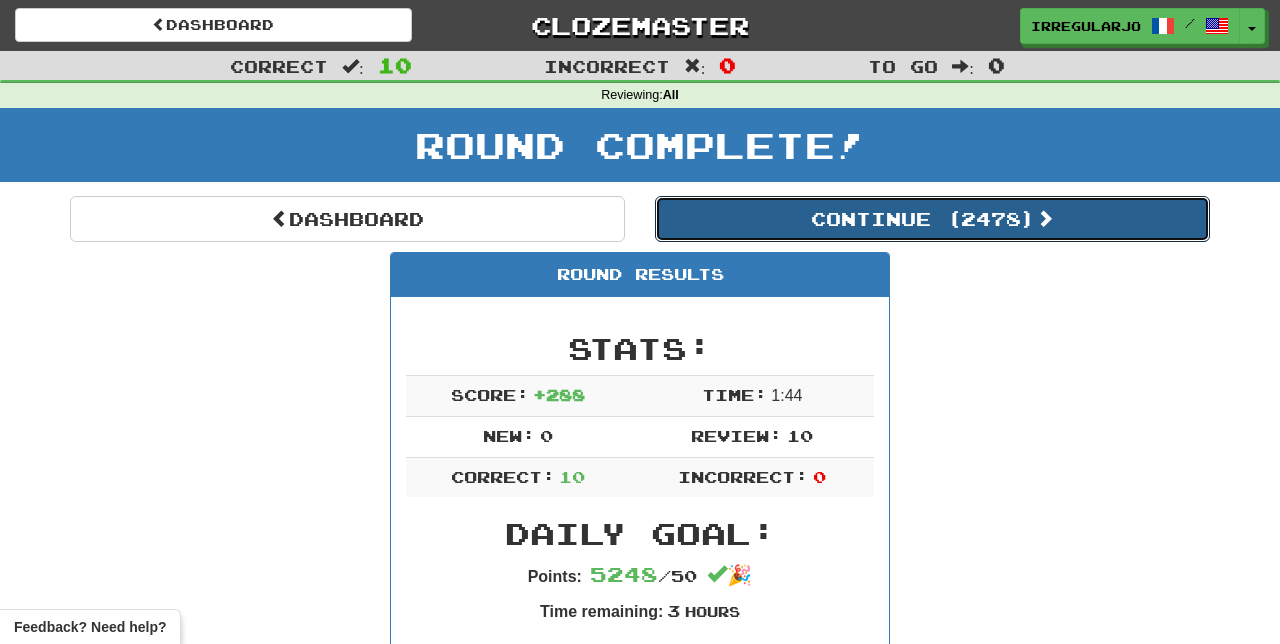 click on "Continue ( 2478 )" at bounding box center [932, 219] 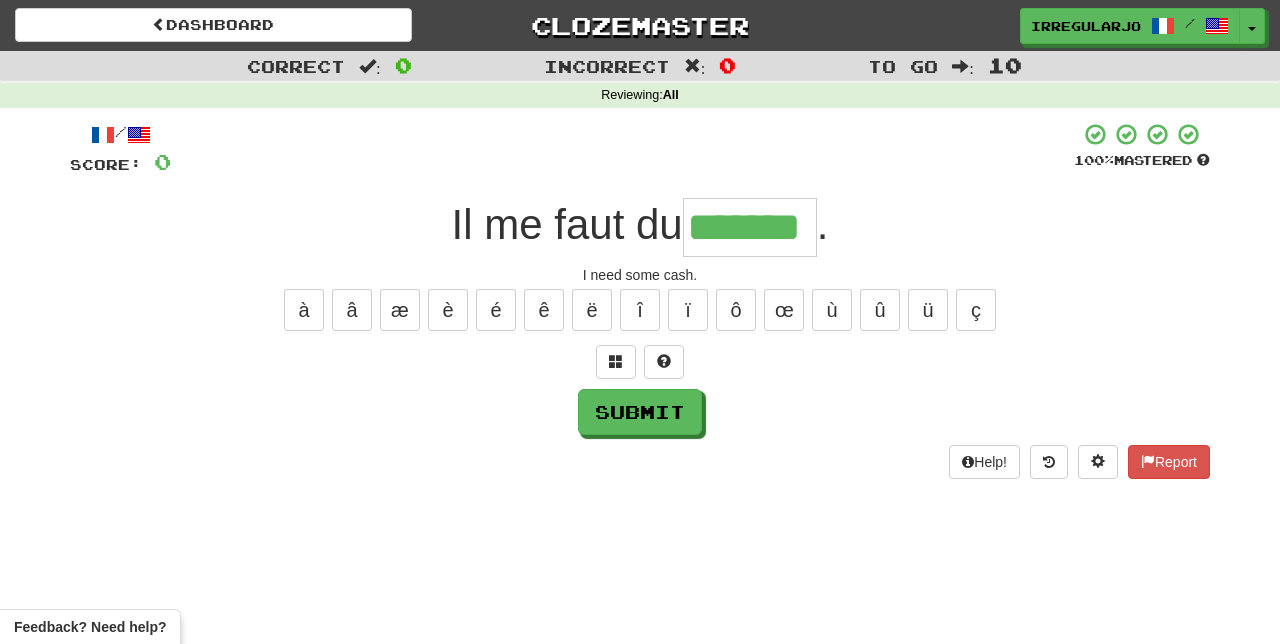 type on "*******" 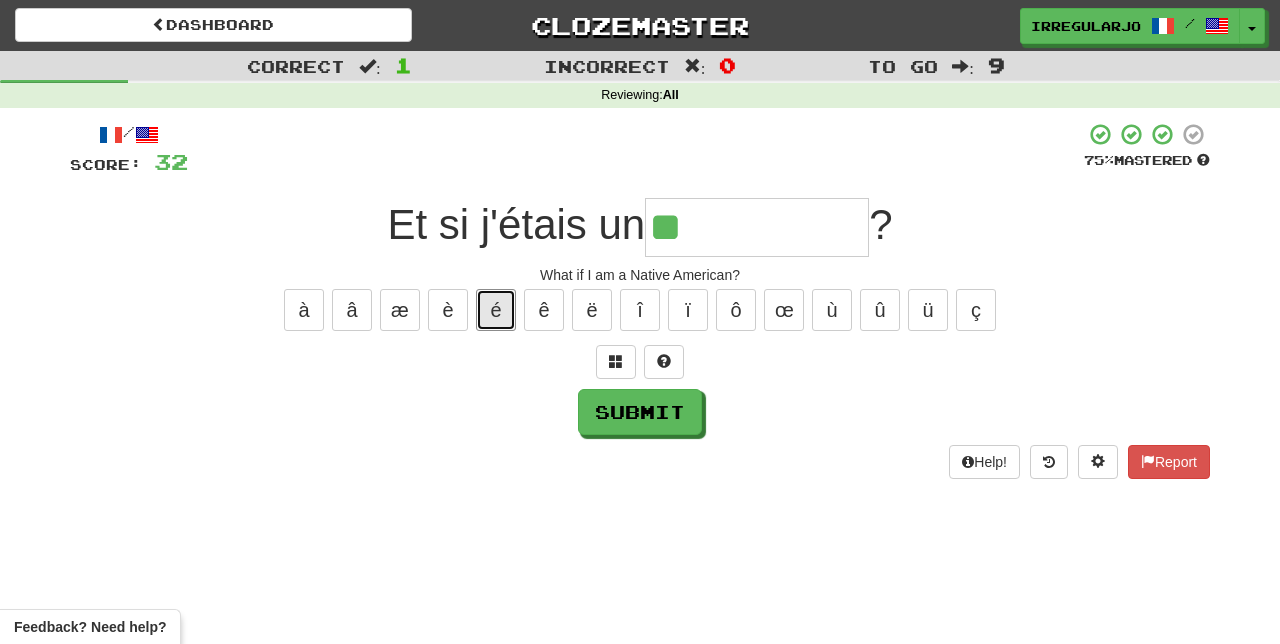 click on "é" at bounding box center [496, 310] 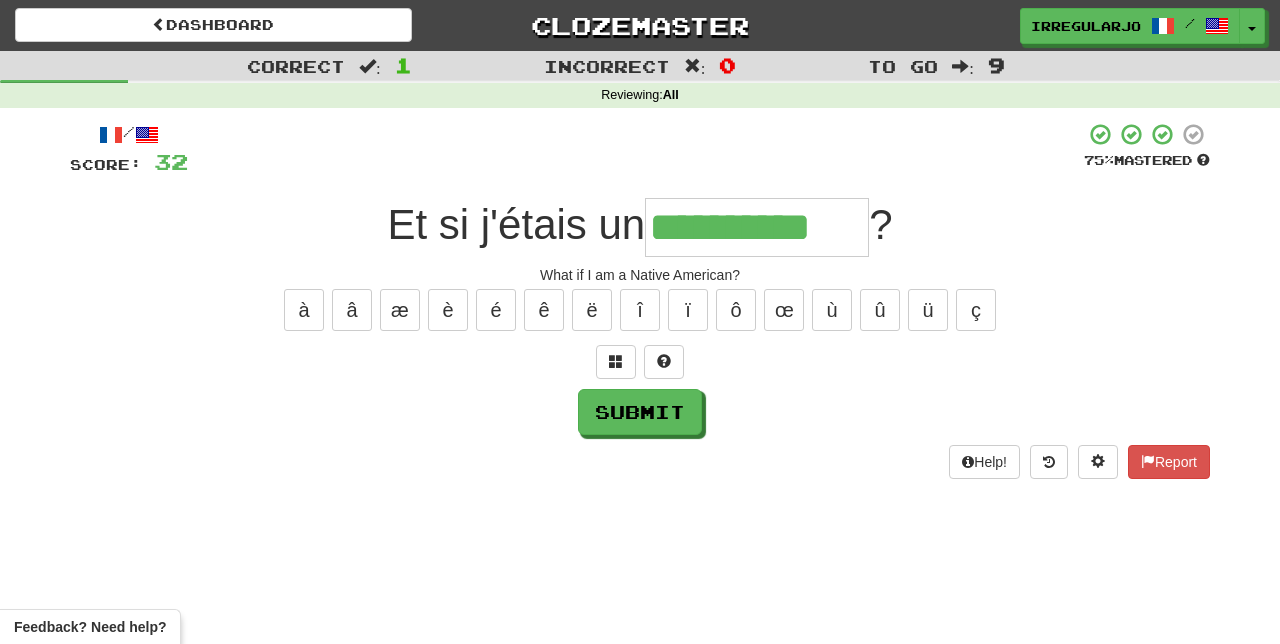 type on "**********" 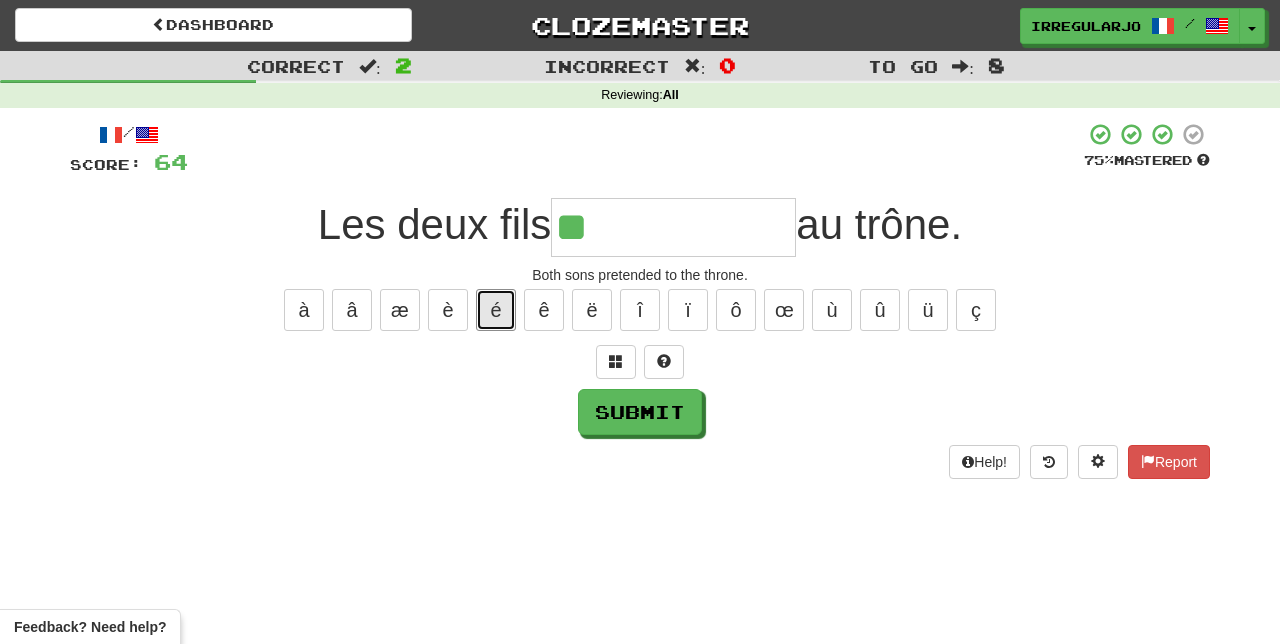 click on "é" at bounding box center [496, 310] 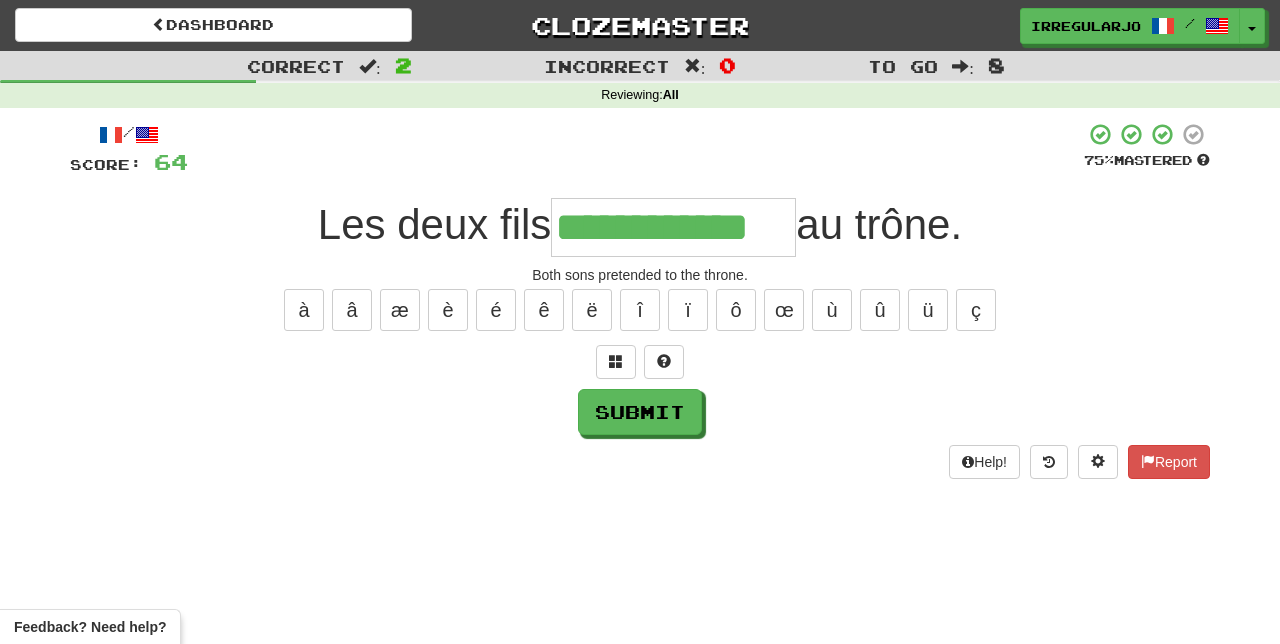 type on "**********" 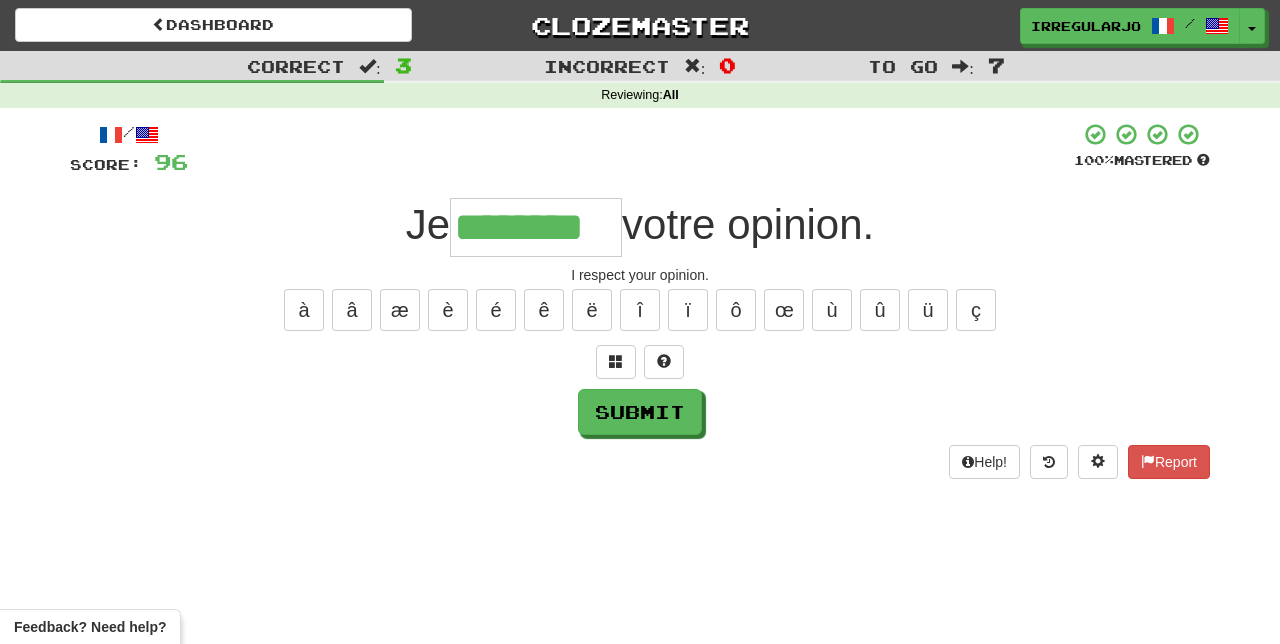 type on "********" 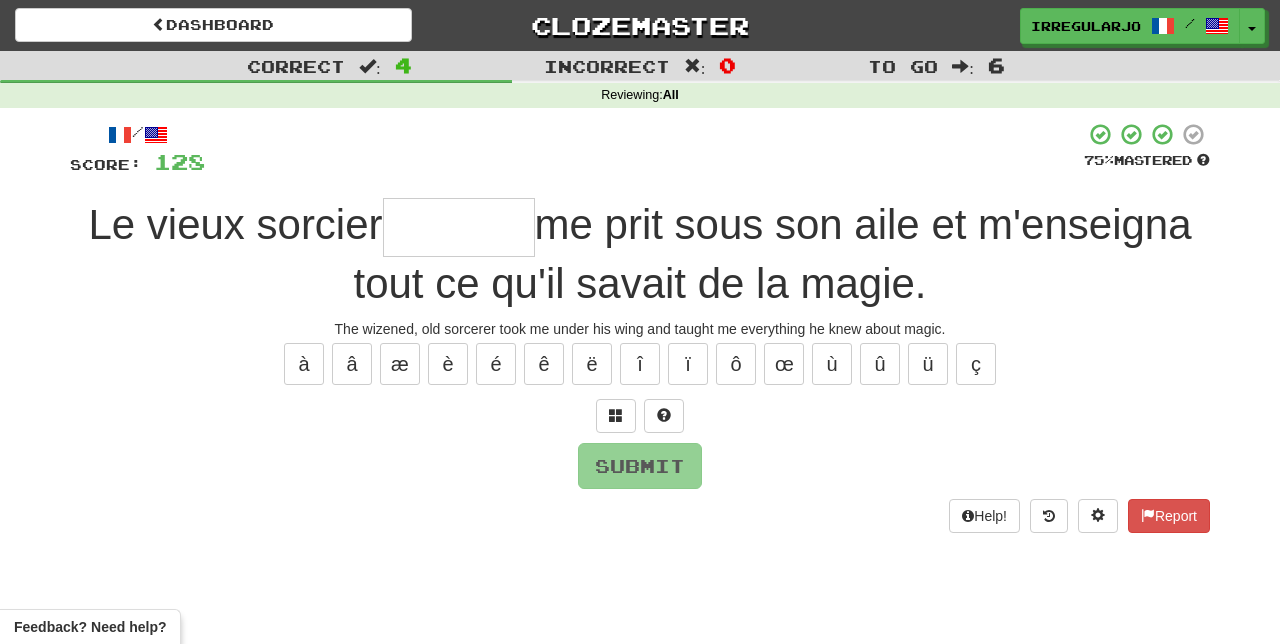 type on "*" 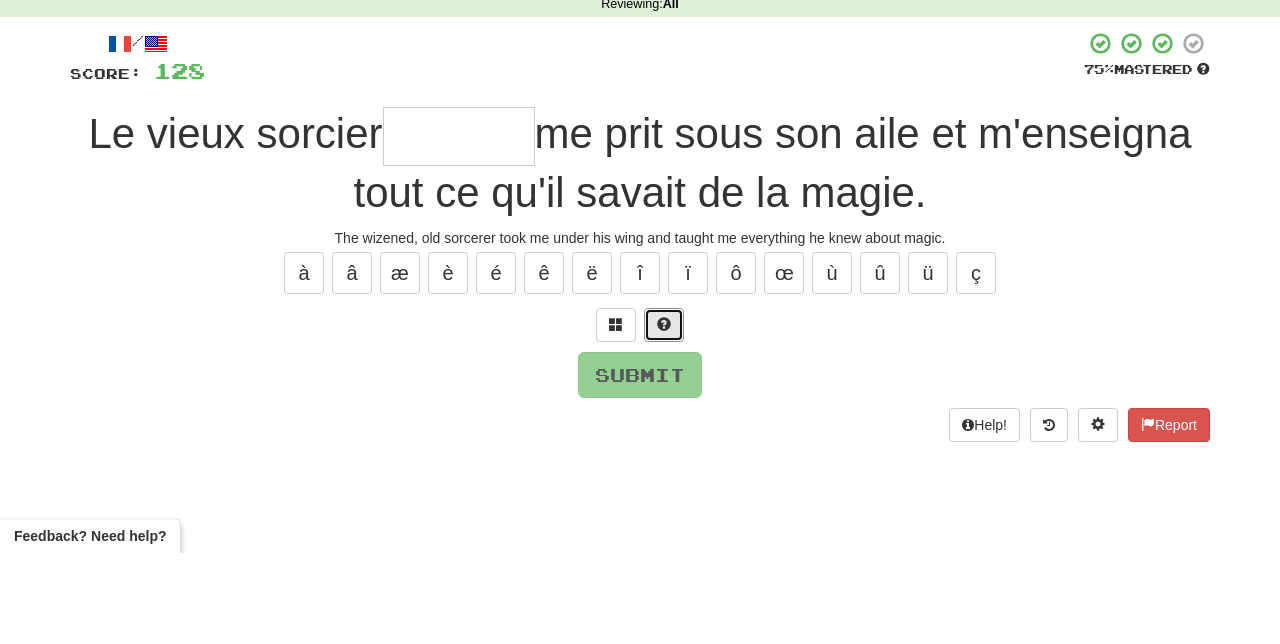 click at bounding box center [664, 415] 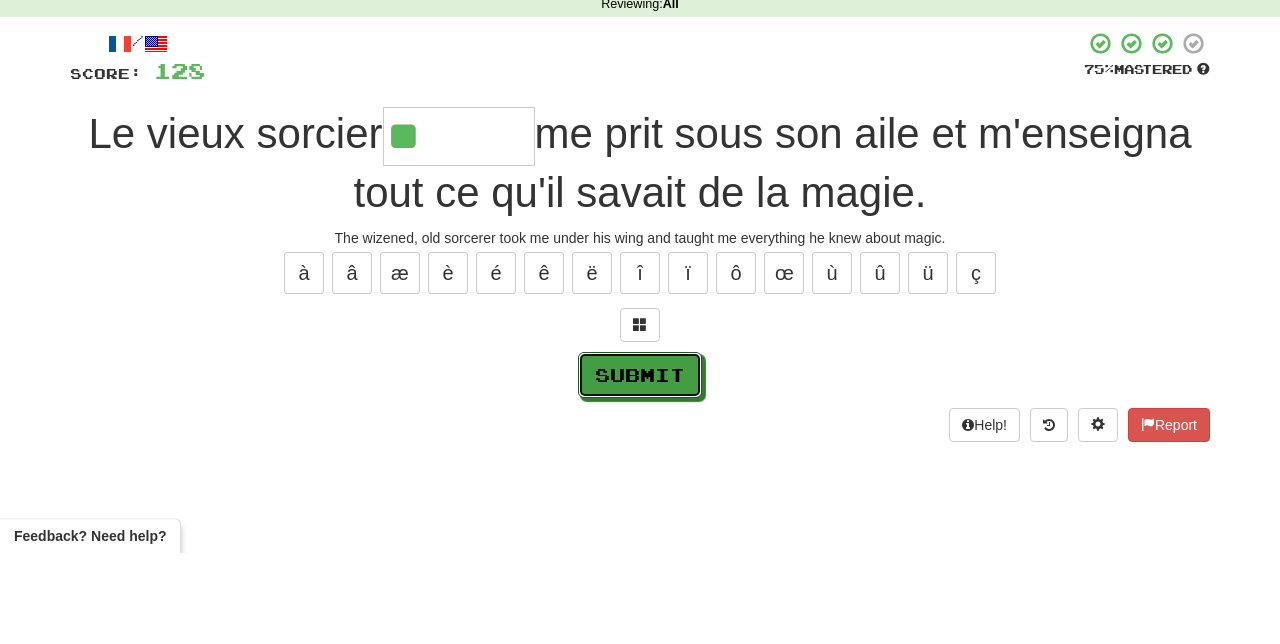 click on "Submit" at bounding box center [640, 466] 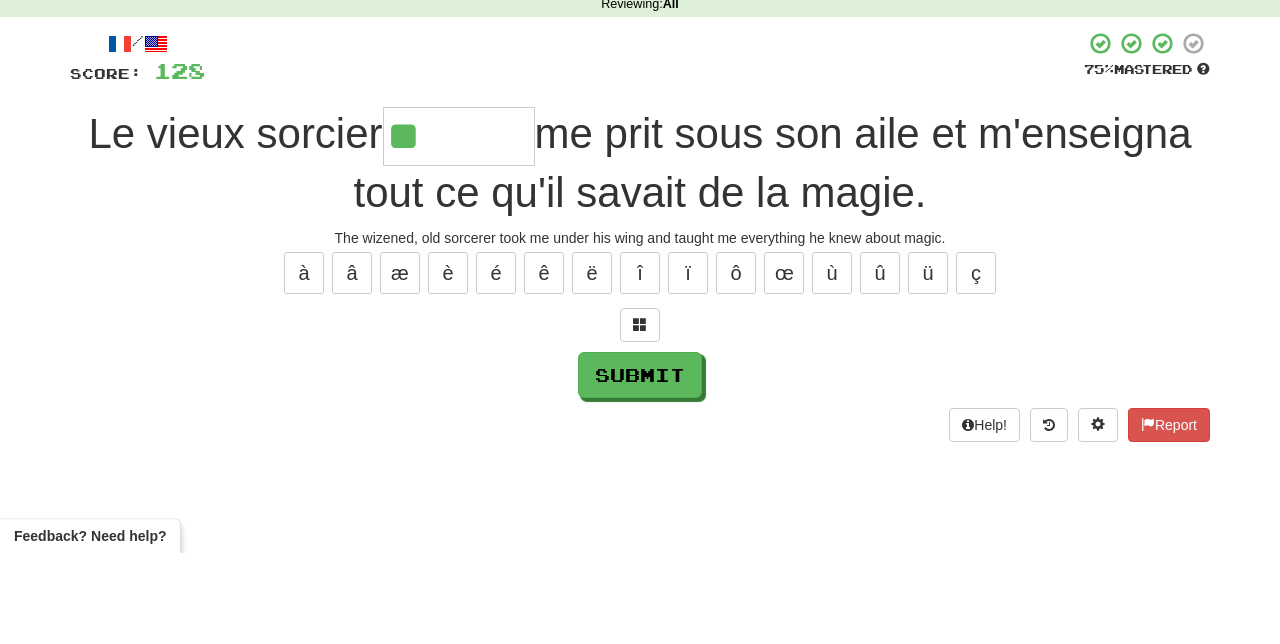 type on "********" 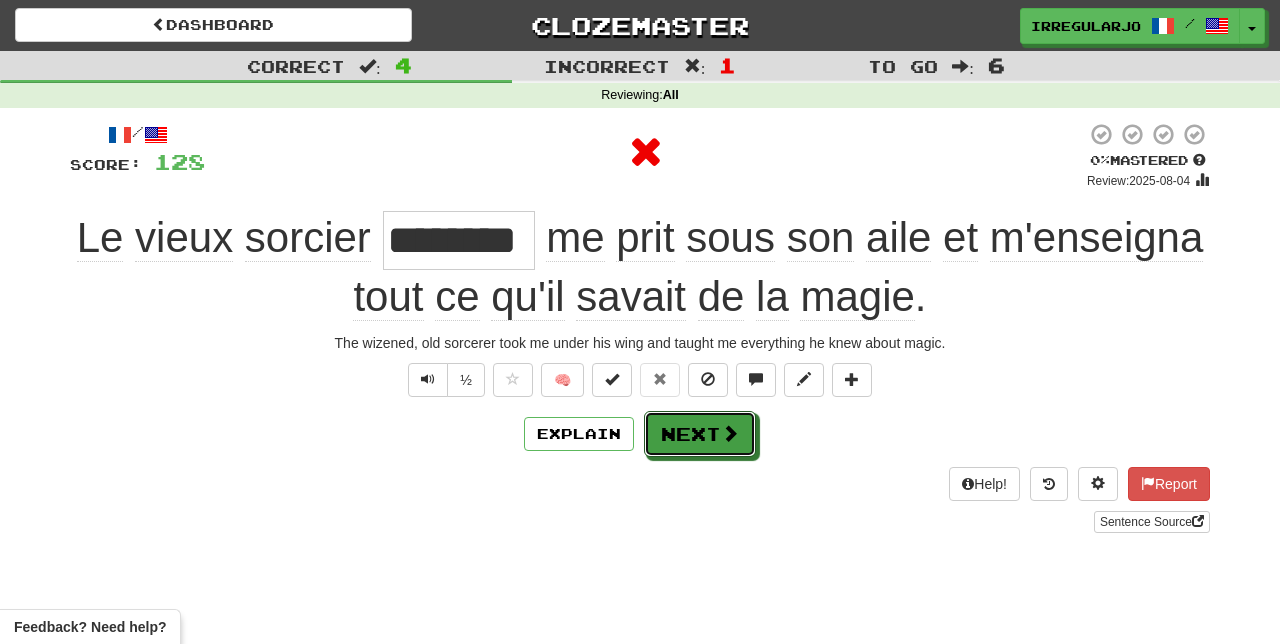 click on "Next" at bounding box center (700, 434) 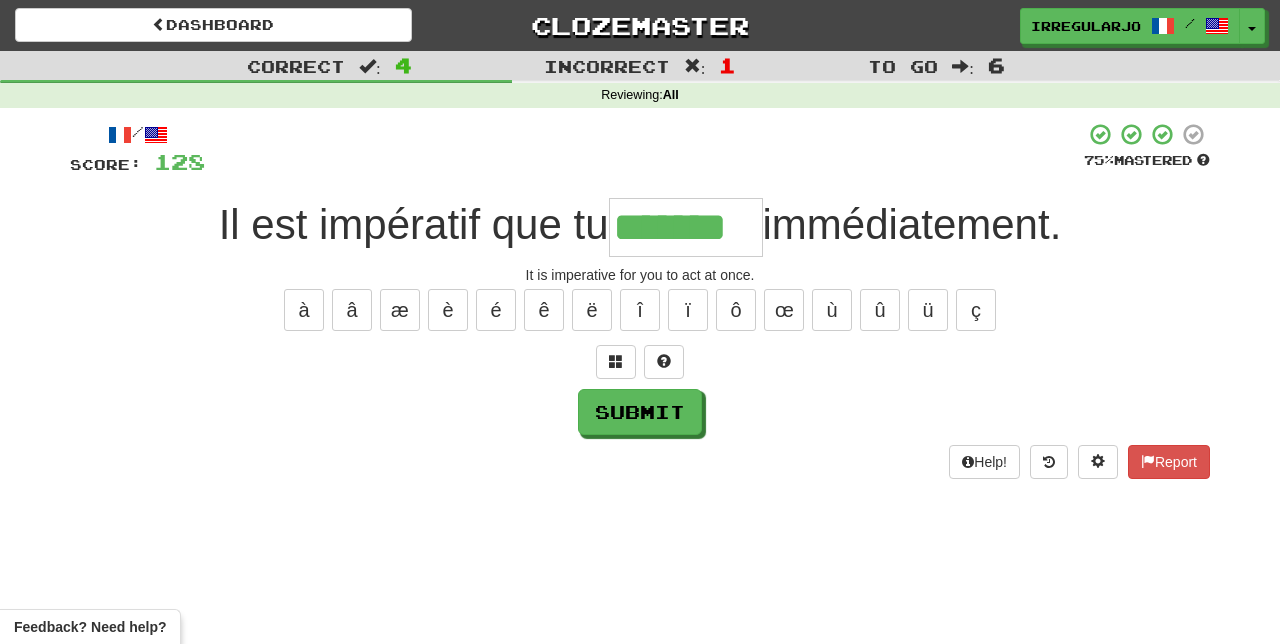 type on "*******" 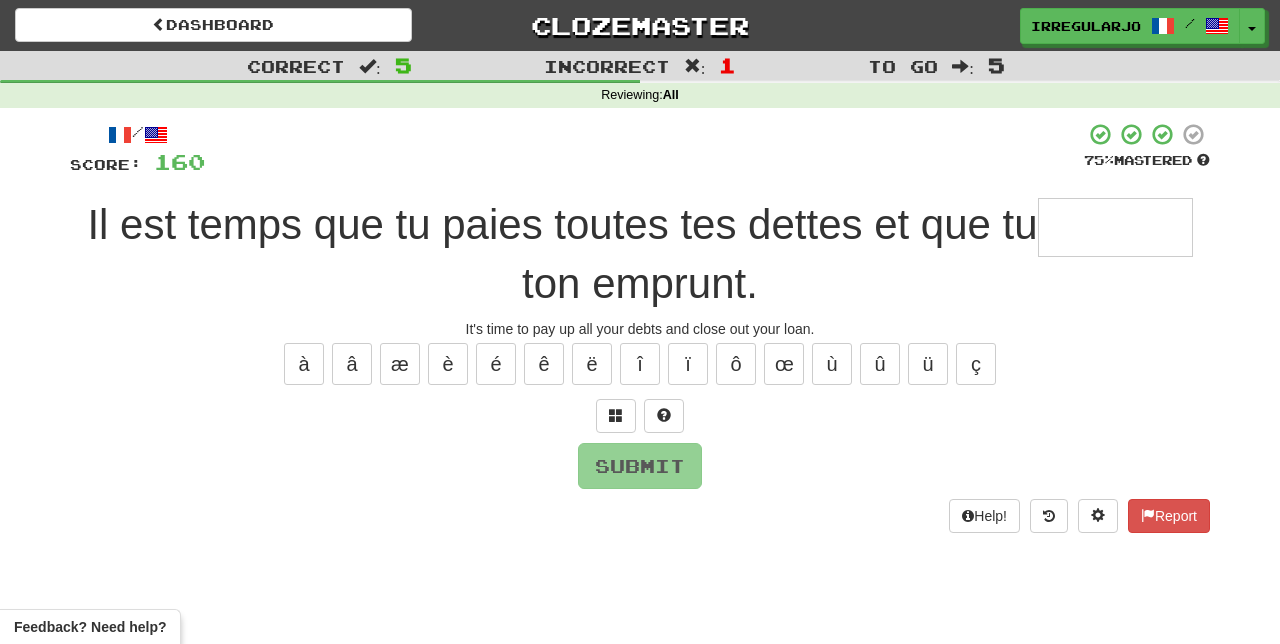 type on "*" 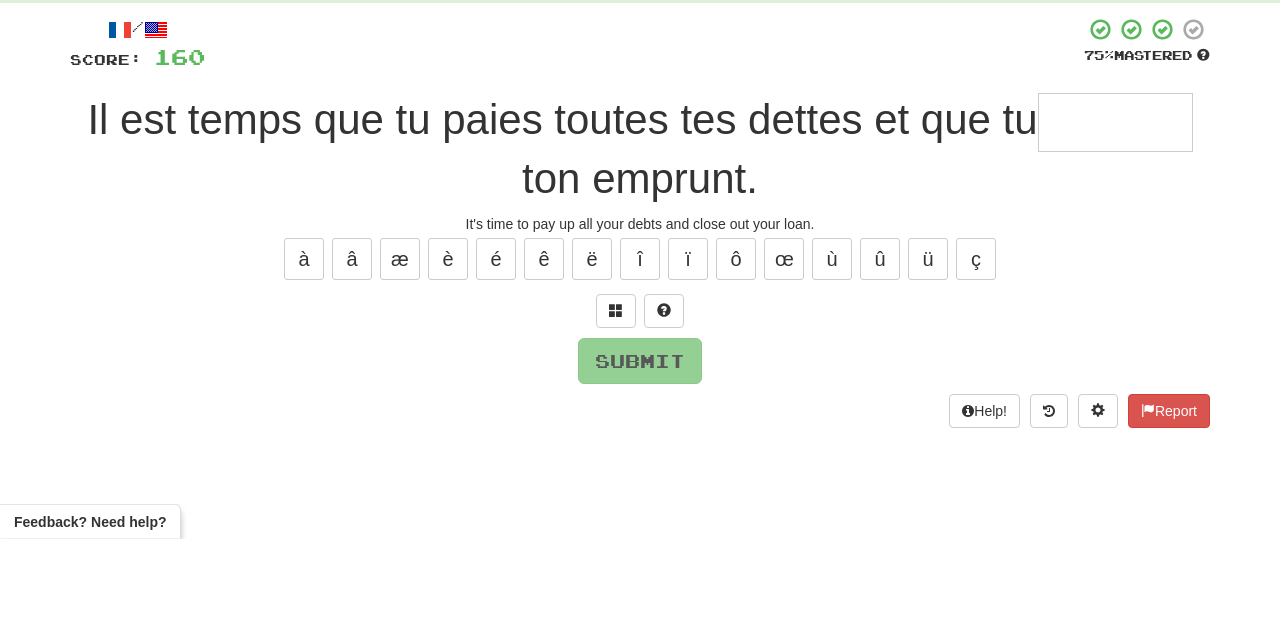 type on "*" 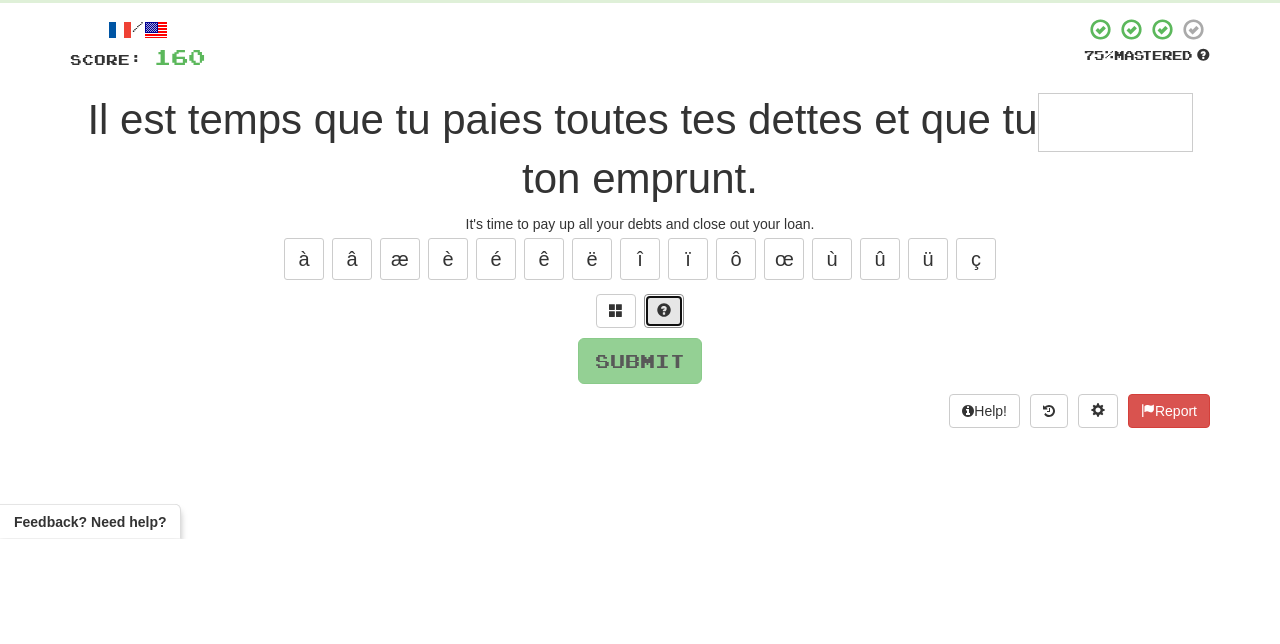 click at bounding box center [664, 416] 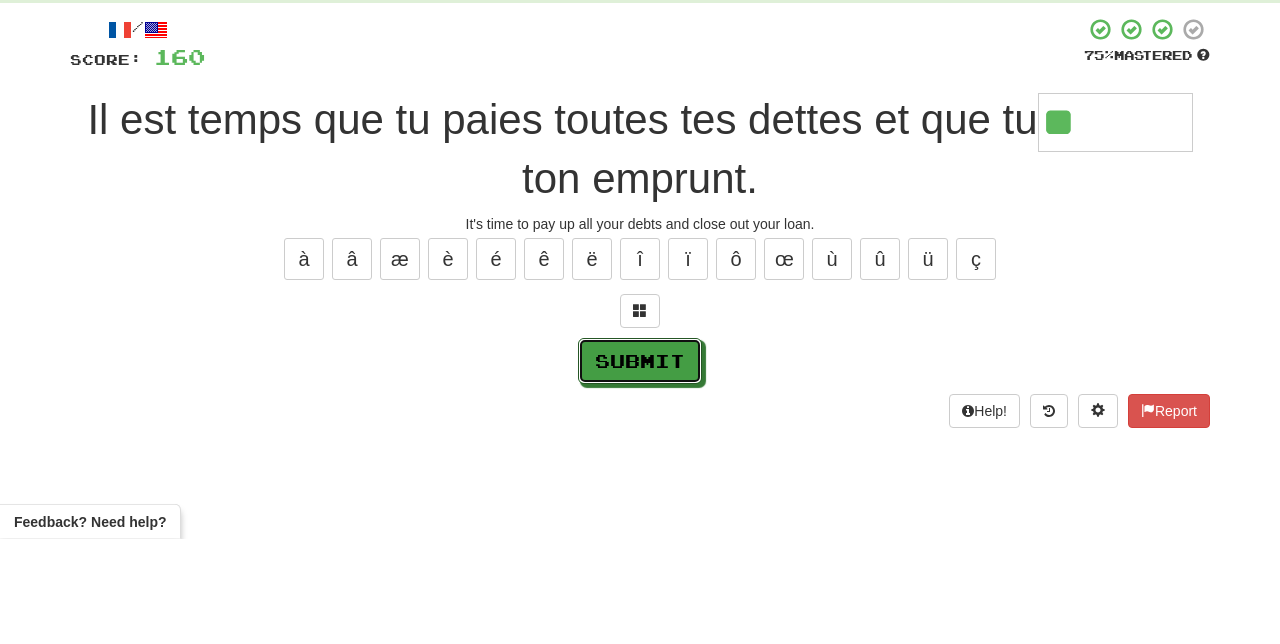 click on "Submit" at bounding box center (640, 466) 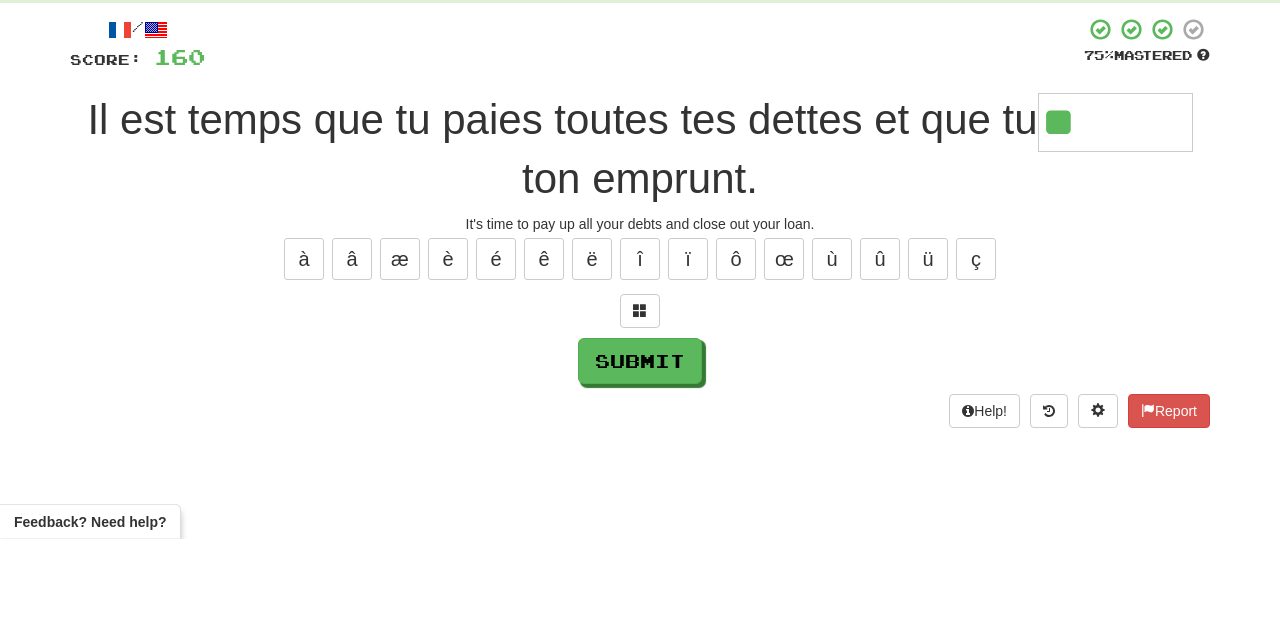 type on "********" 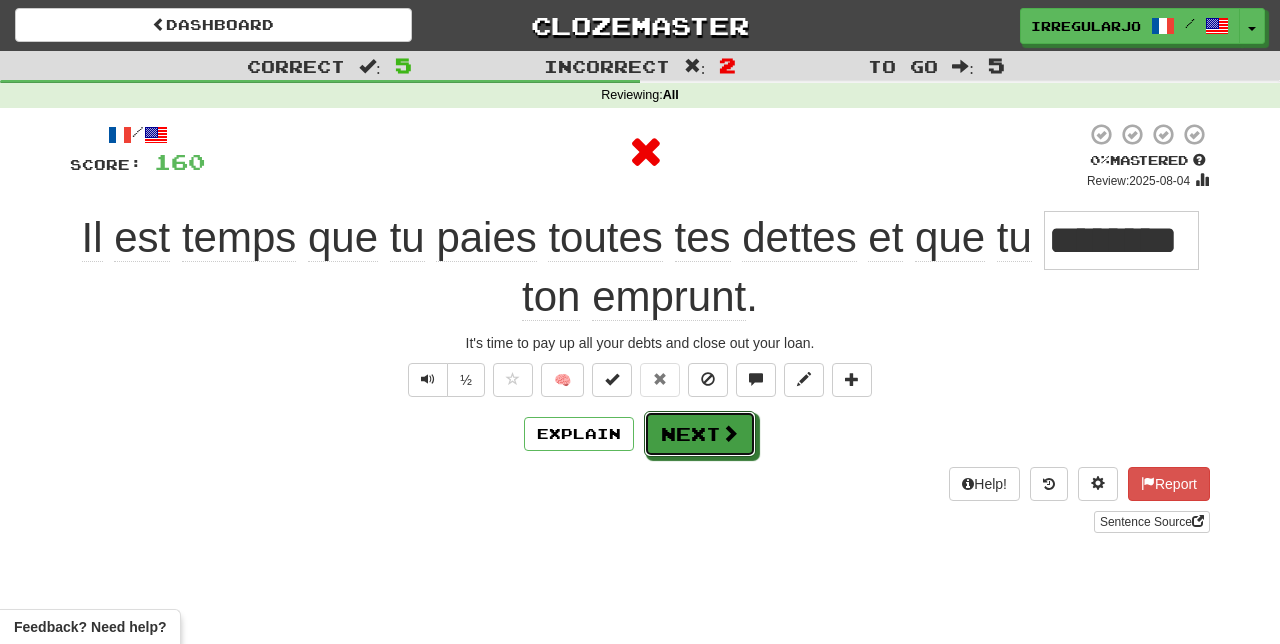click on "Next" at bounding box center [700, 434] 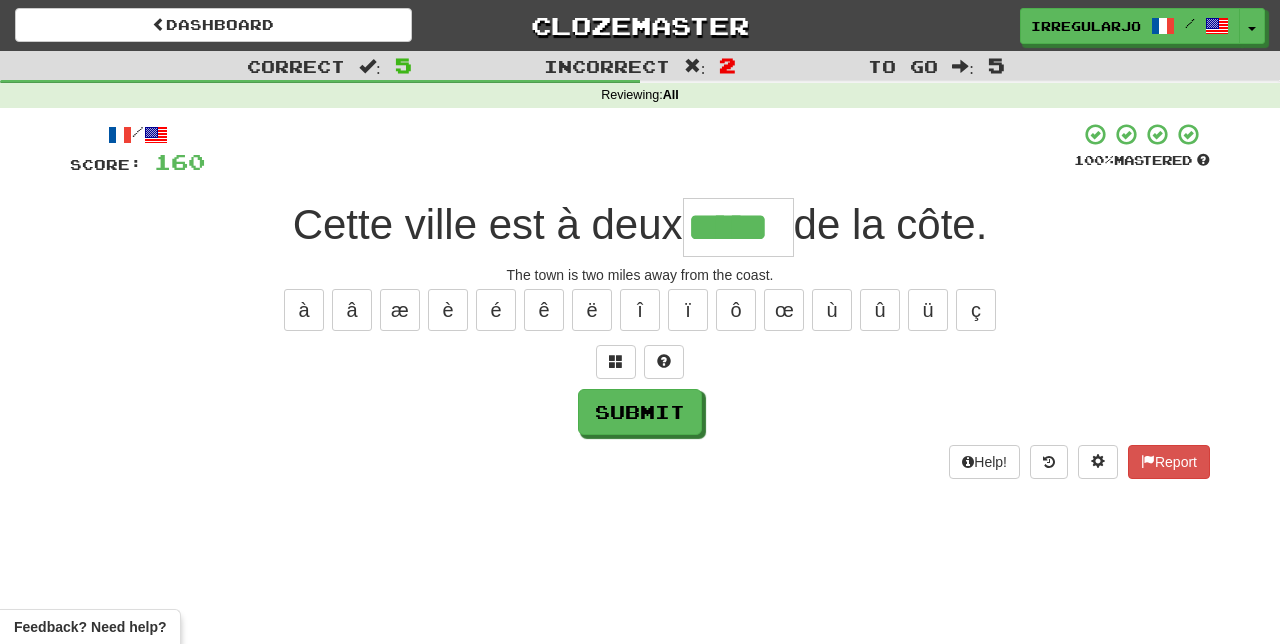 type on "*****" 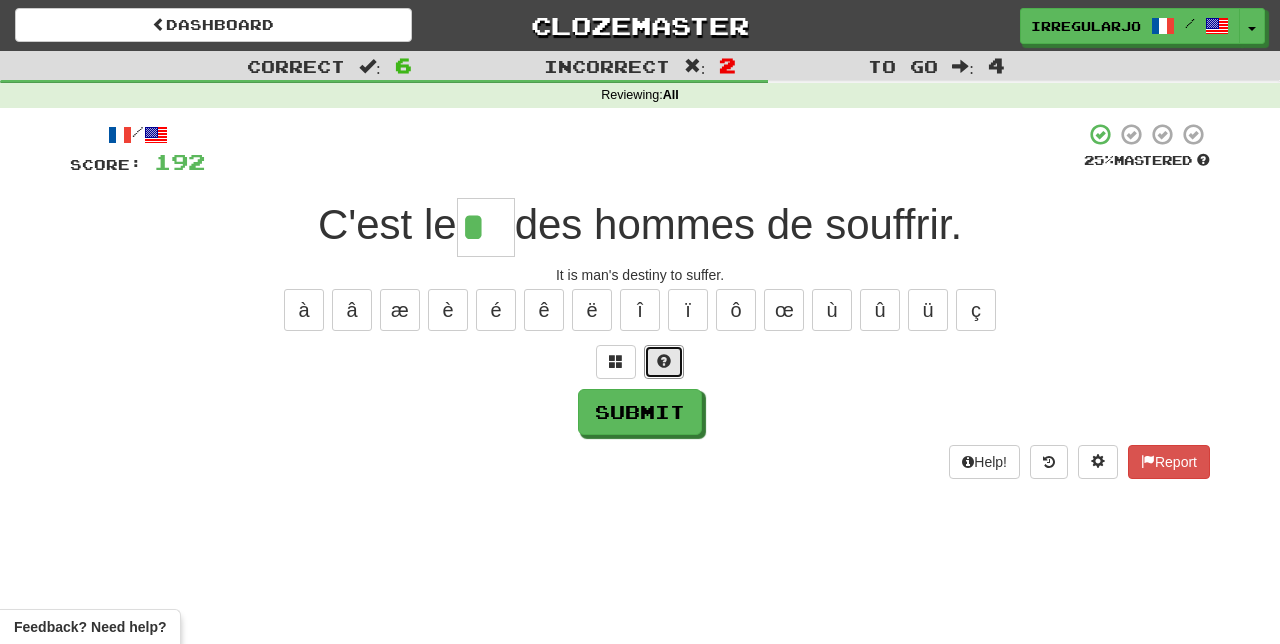 click at bounding box center [664, 361] 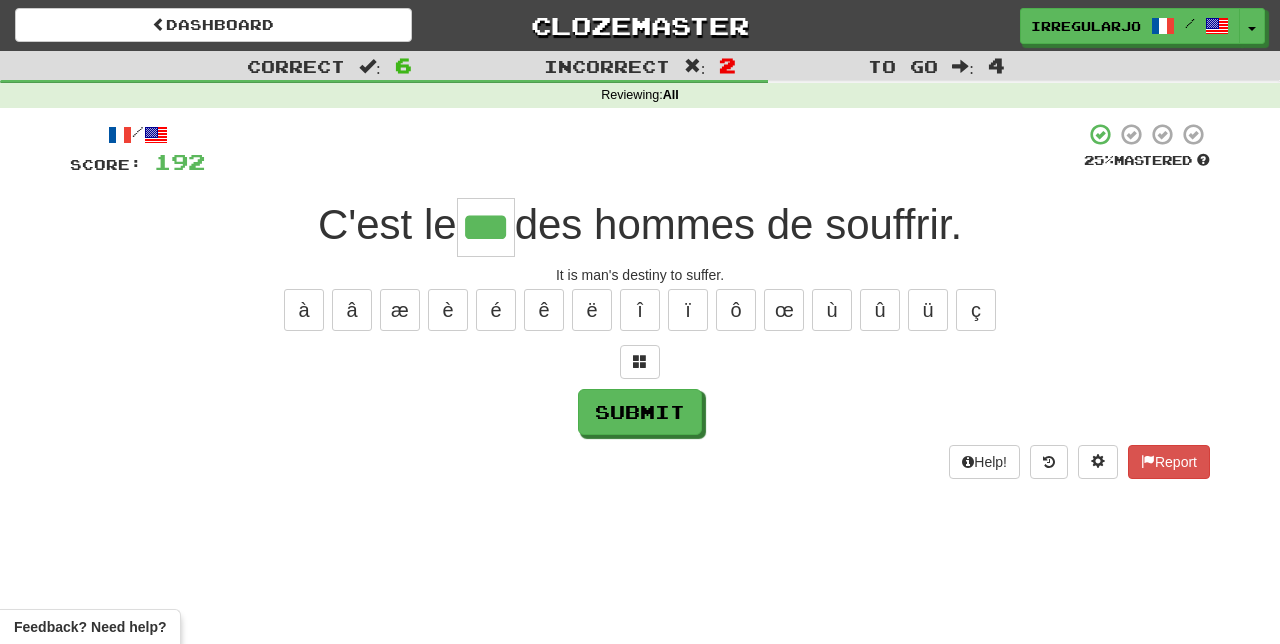 type on "***" 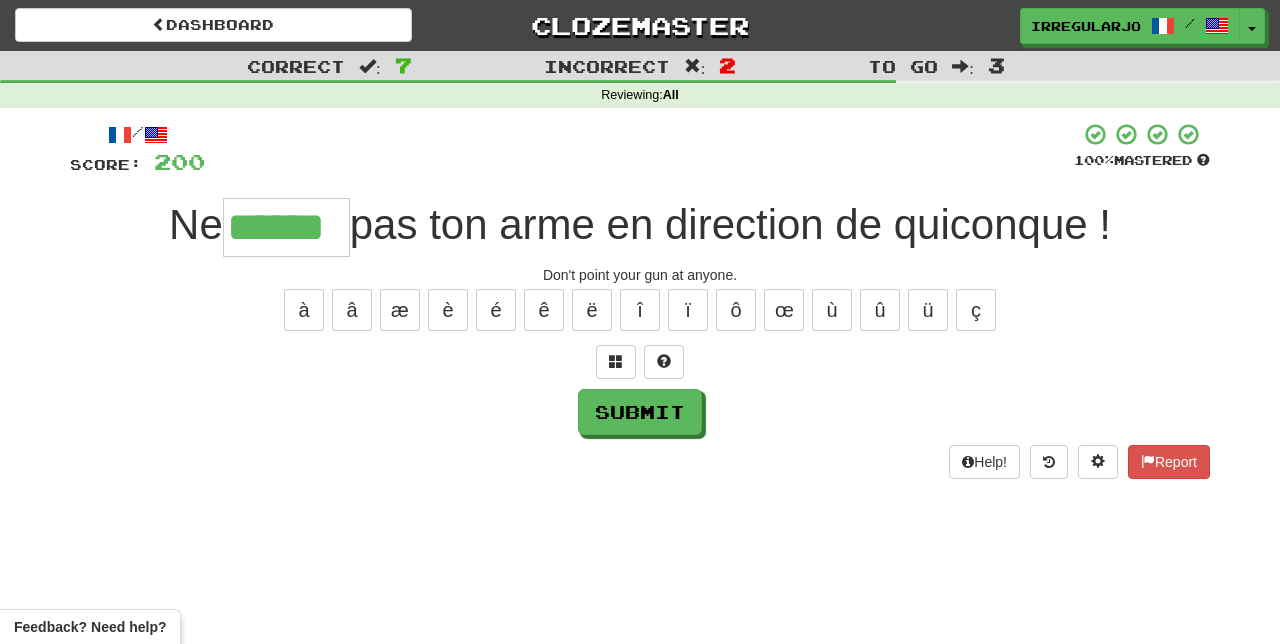 type on "******" 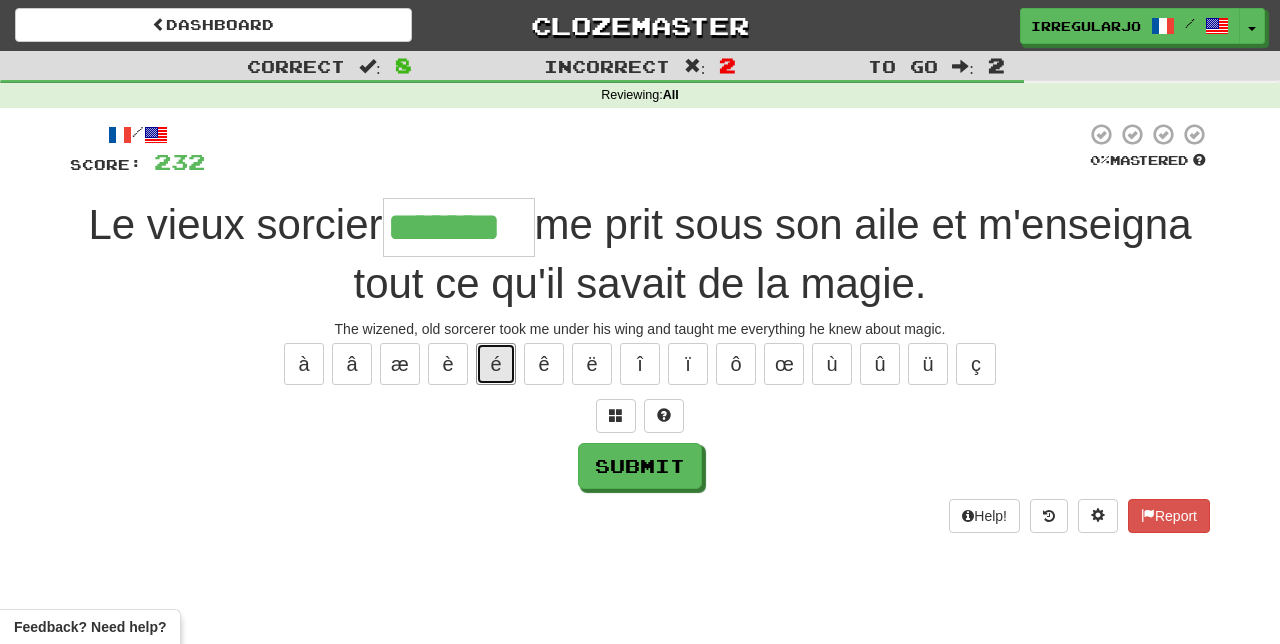 click on "é" at bounding box center (496, 364) 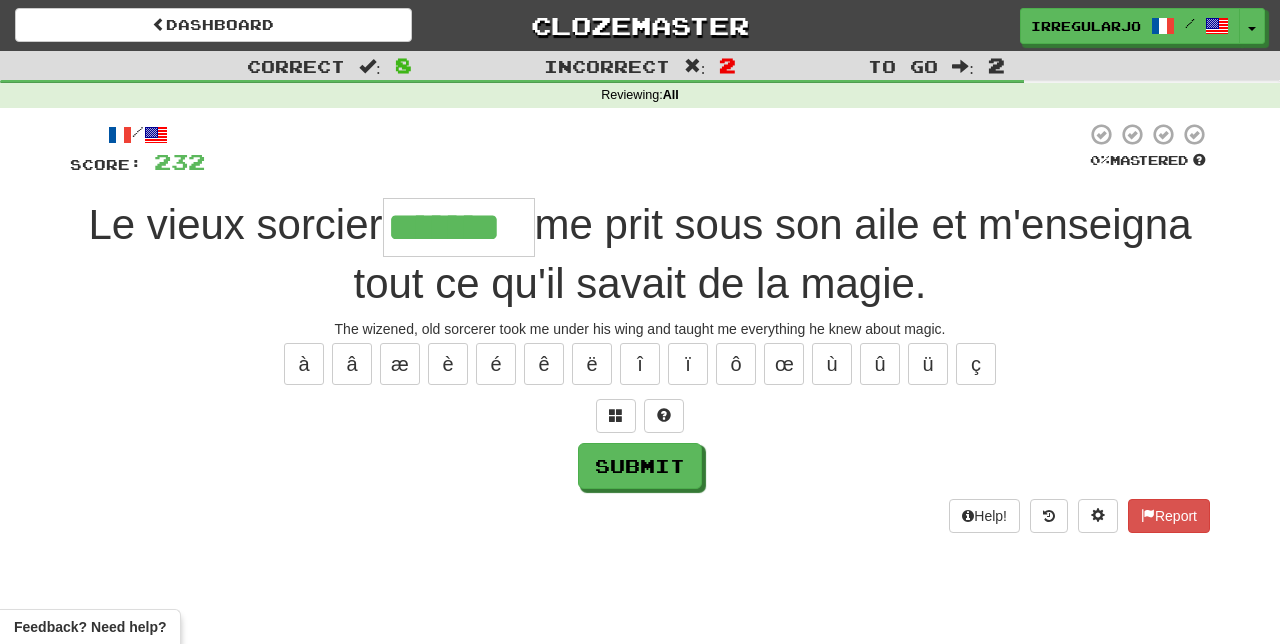 type on "********" 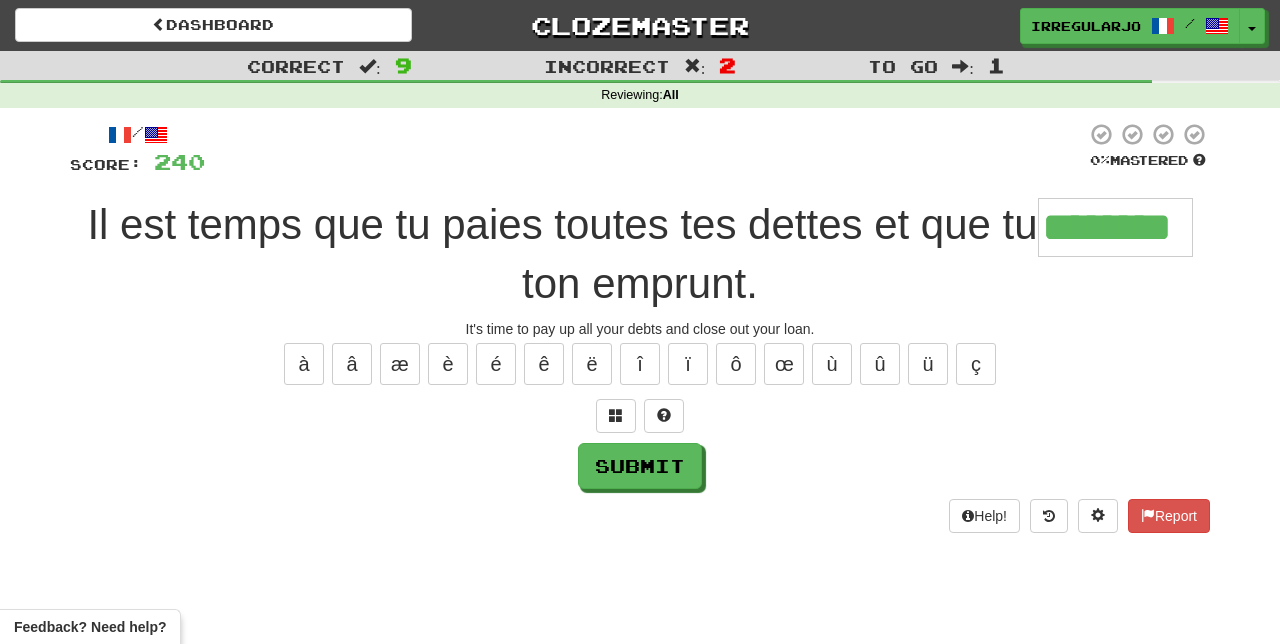 type on "********" 